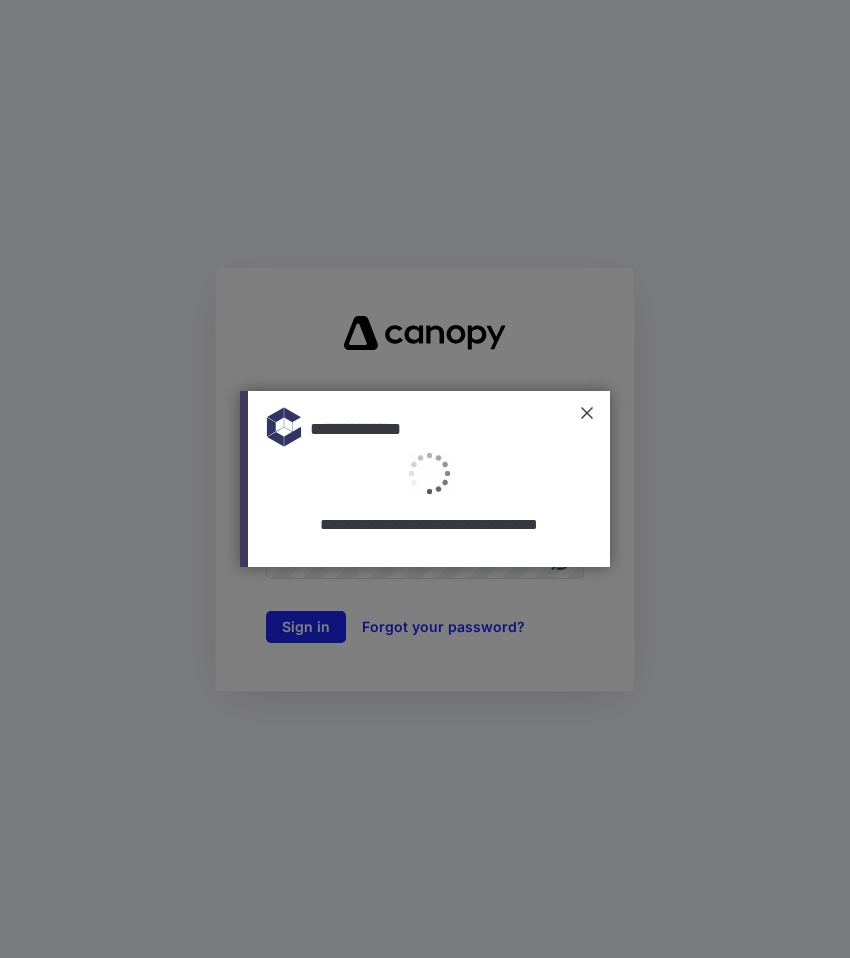 scroll, scrollTop: 0, scrollLeft: 0, axis: both 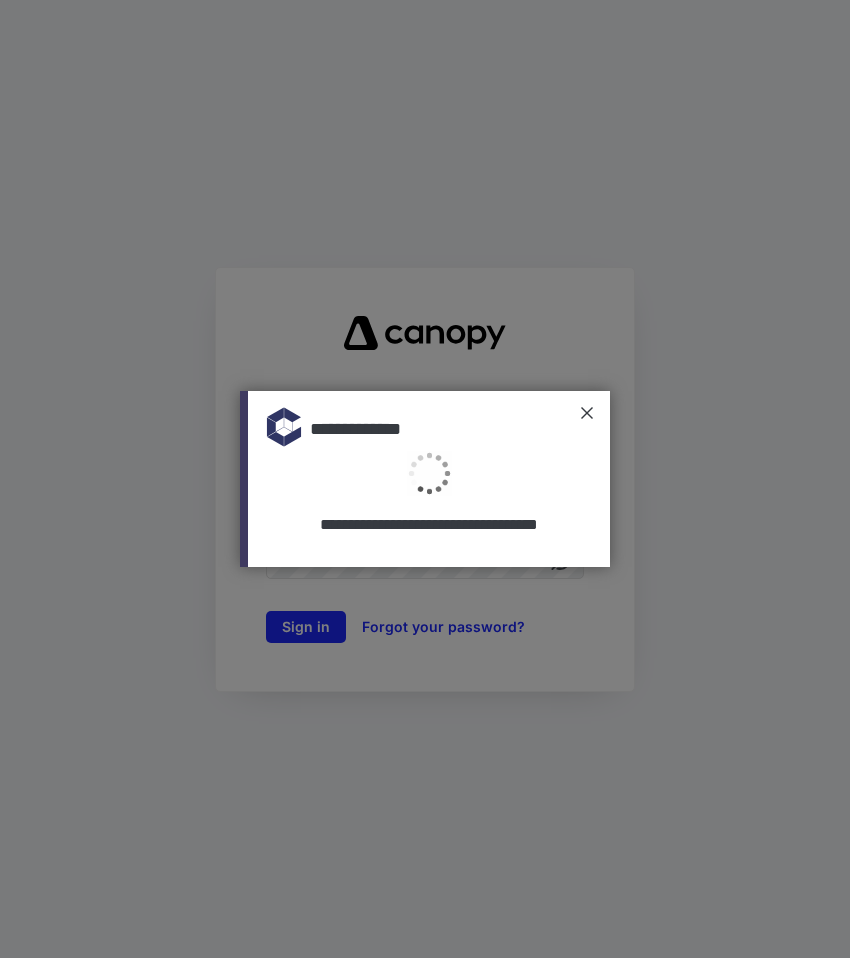 type on "**********" 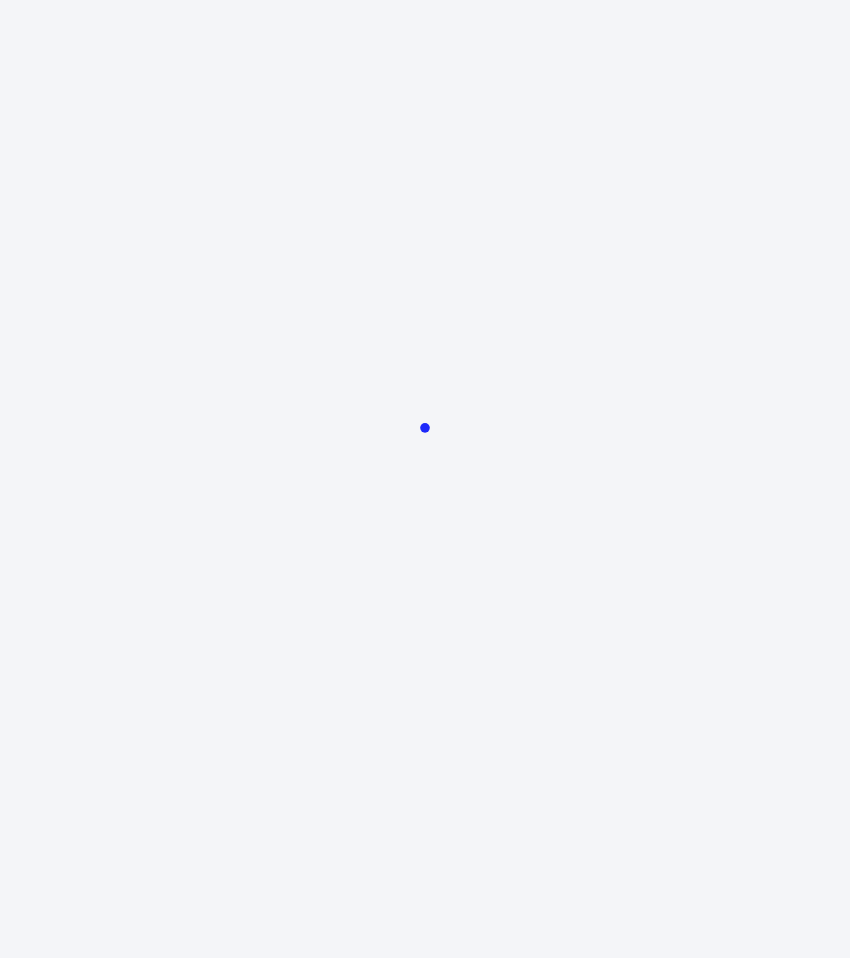 scroll, scrollTop: 0, scrollLeft: 0, axis: both 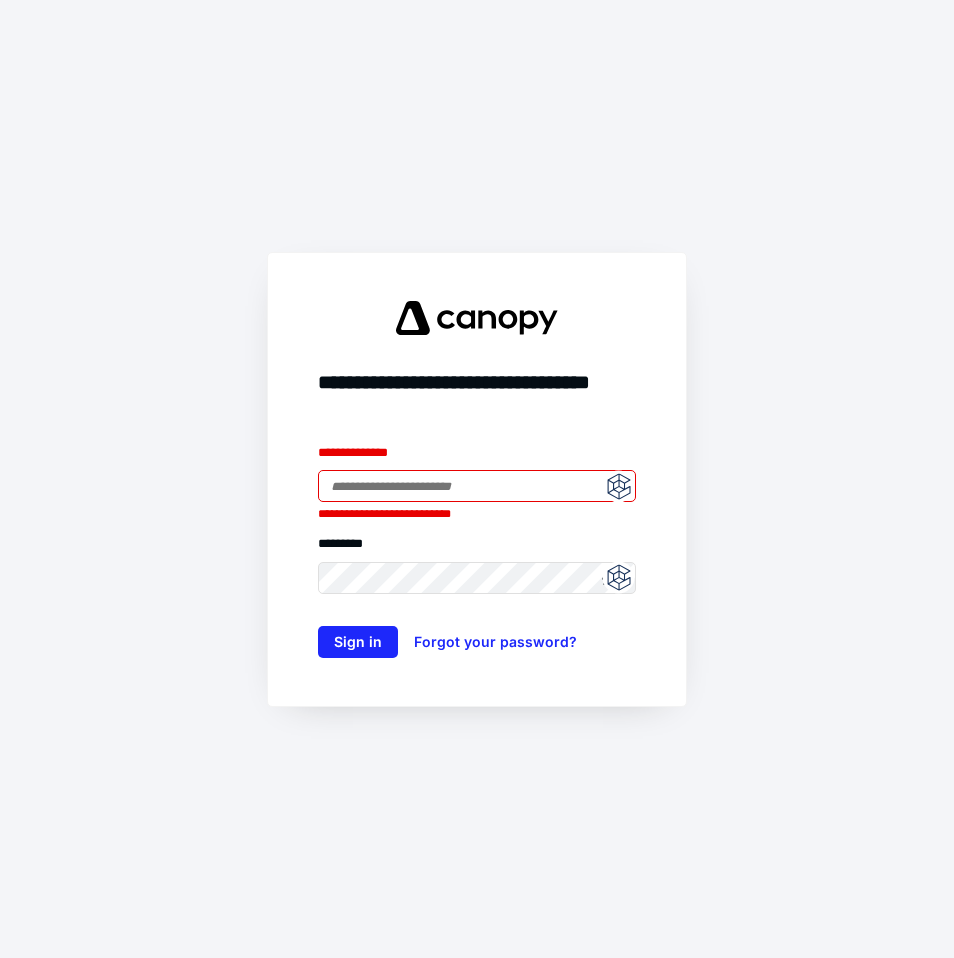 click at bounding box center [618, 486] 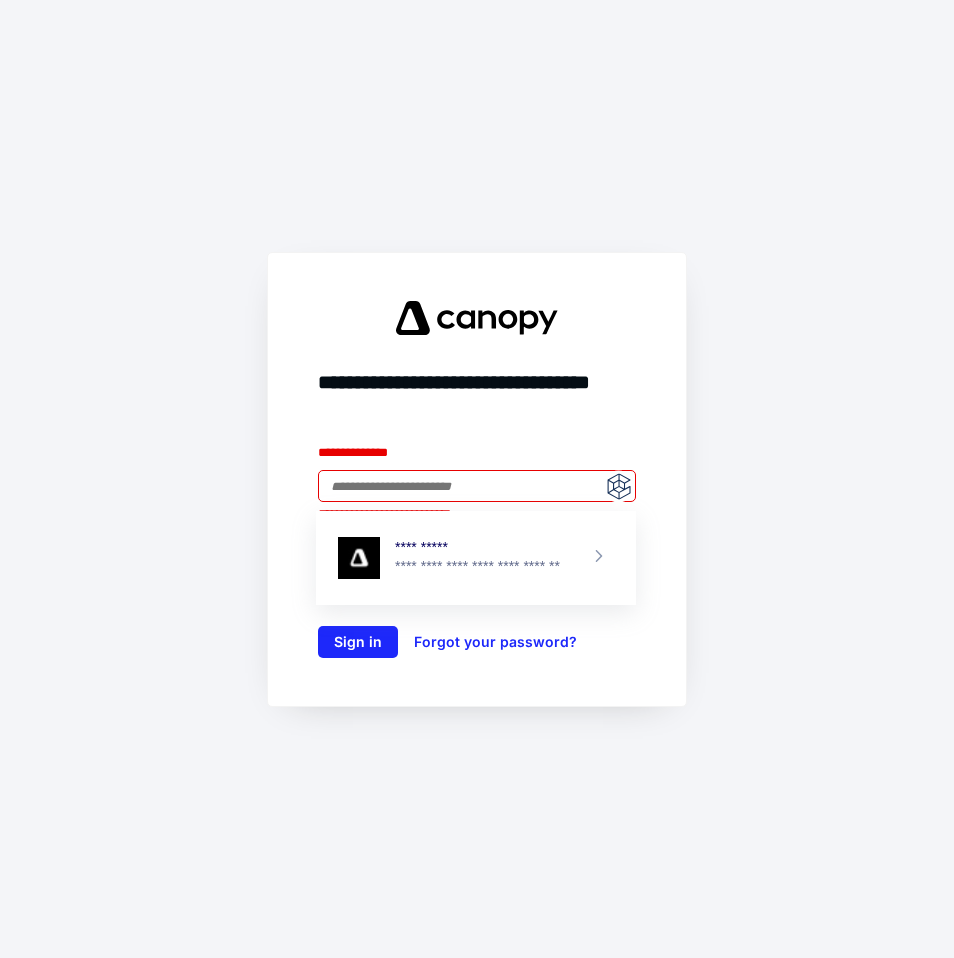 click on "**********" at bounding box center [482, 567] 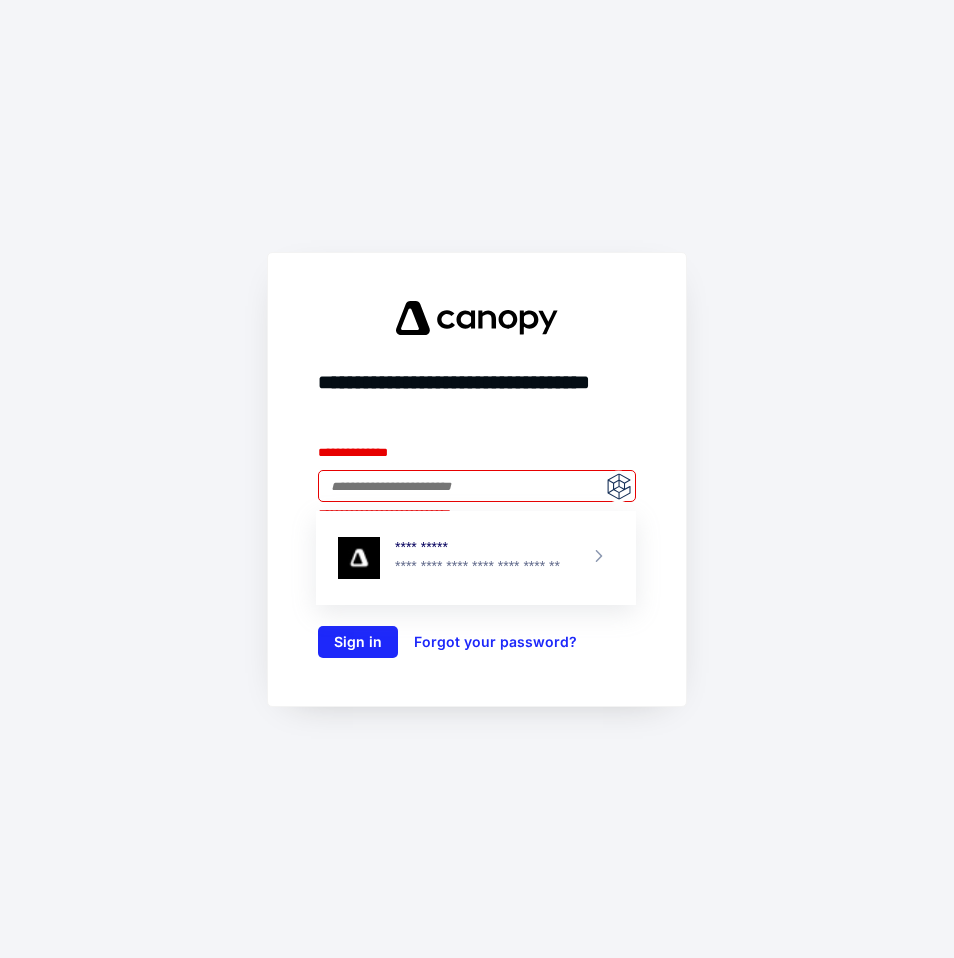click on "**********" at bounding box center (482, 548) 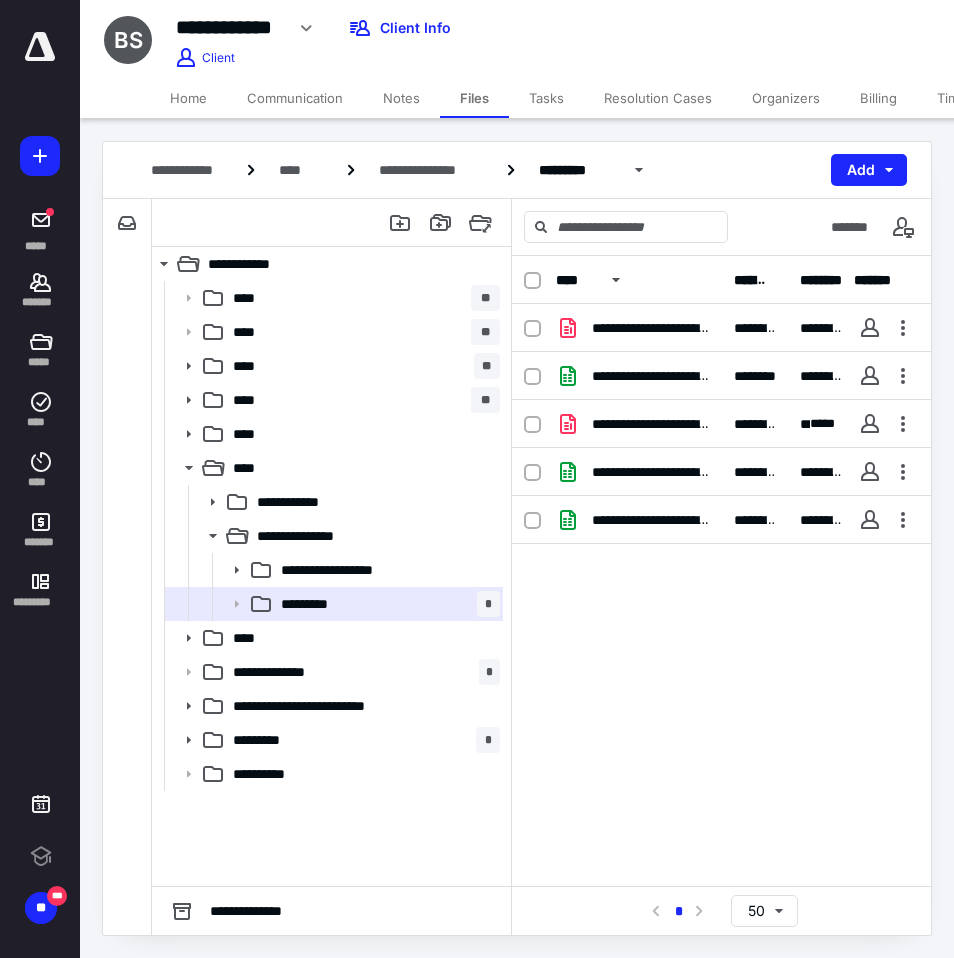 scroll, scrollTop: 0, scrollLeft: 0, axis: both 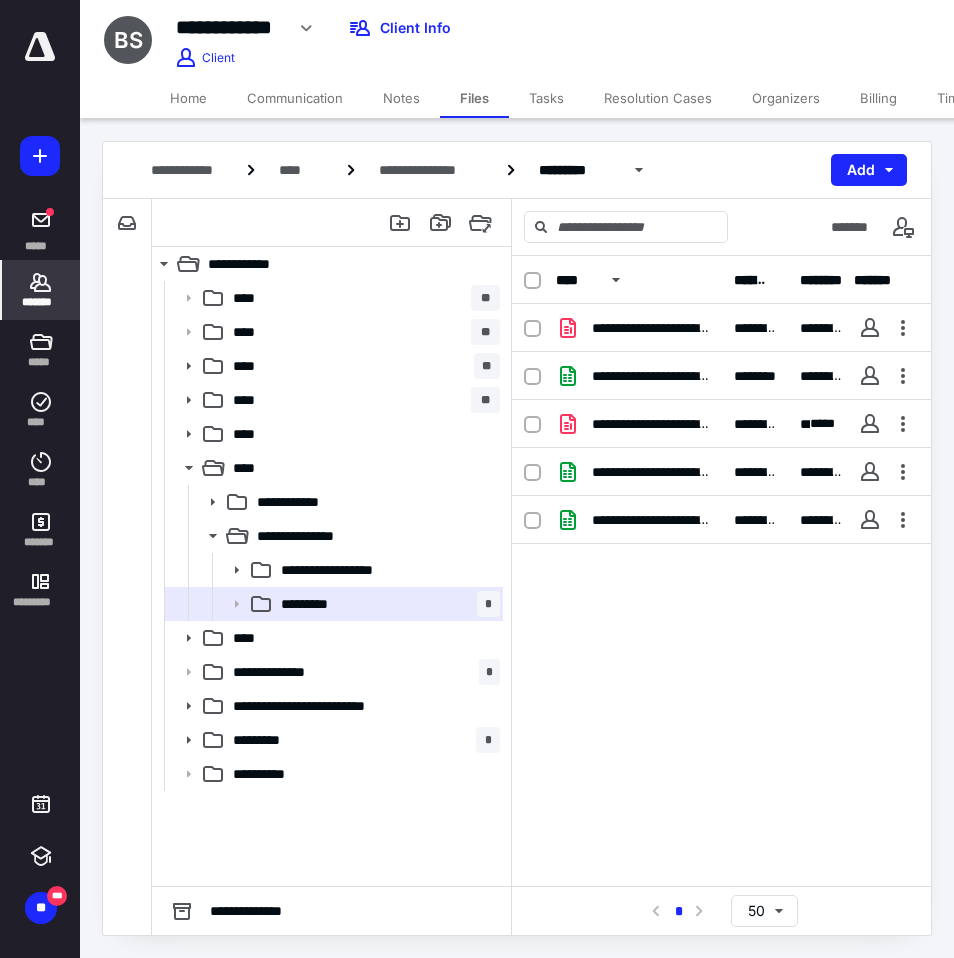 click 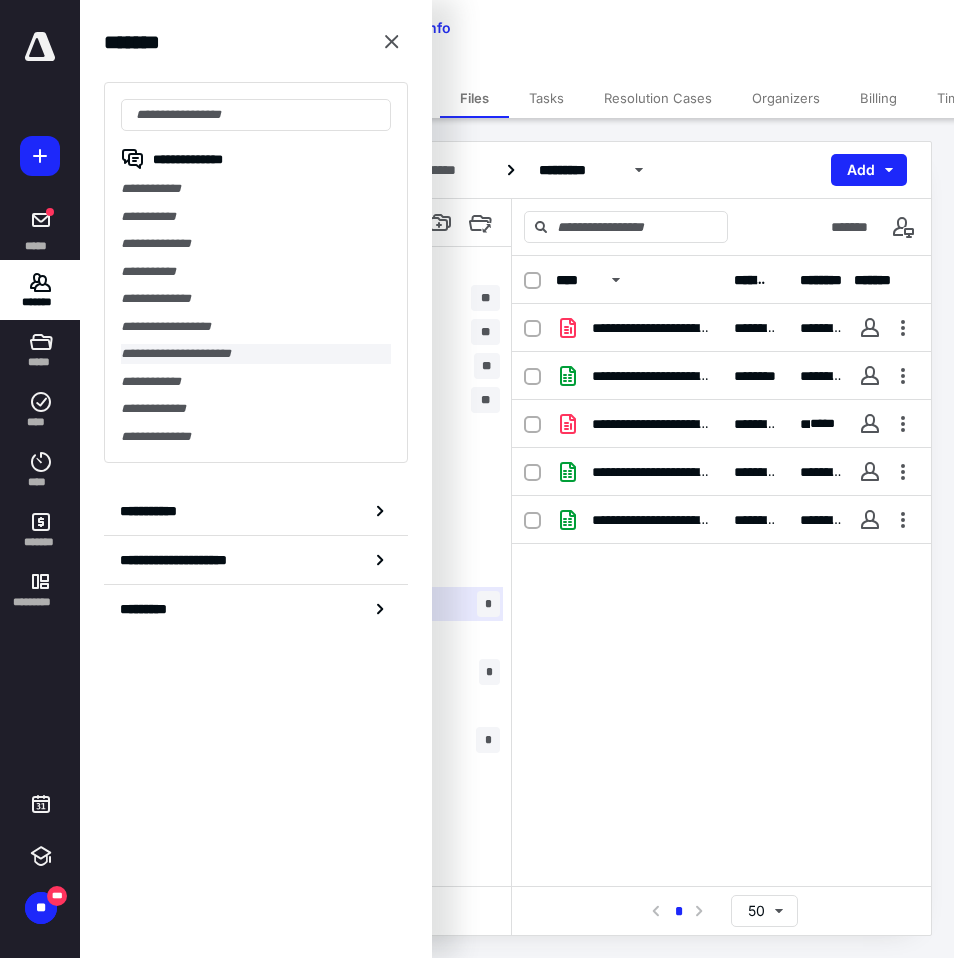 click on "**********" at bounding box center (256, 354) 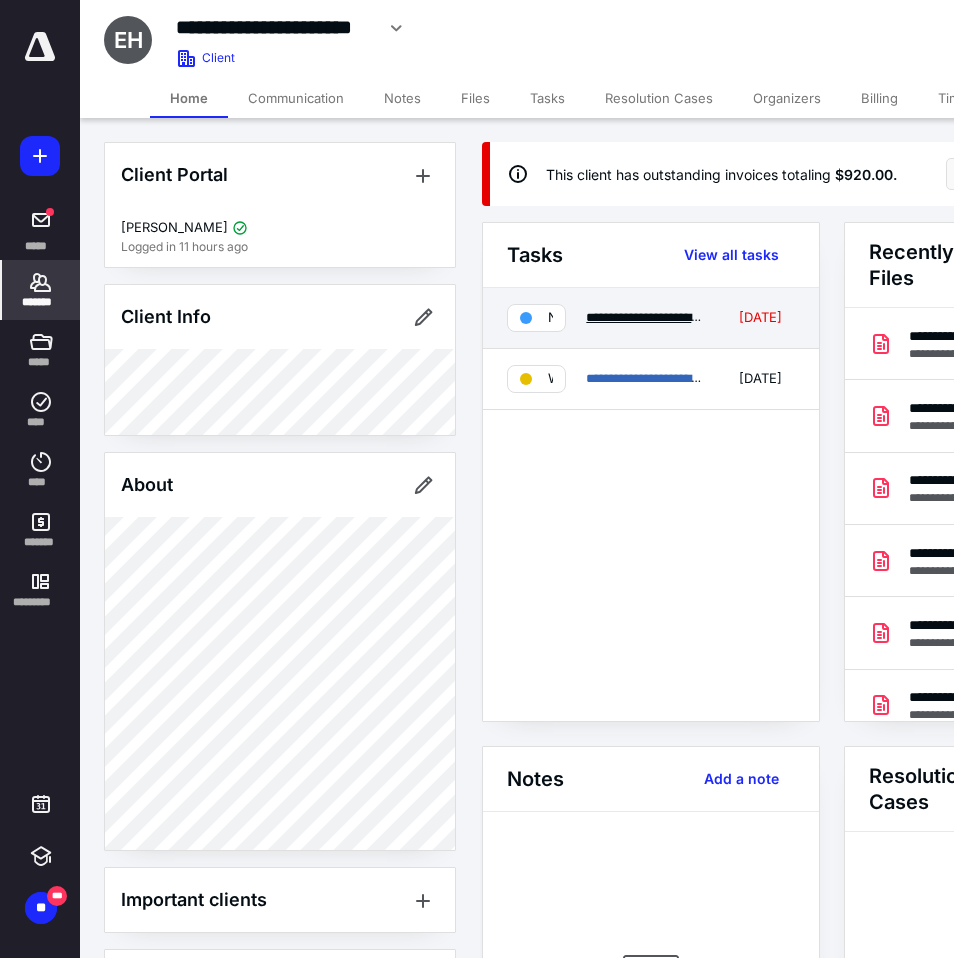 click on "**********" at bounding box center [778, 317] 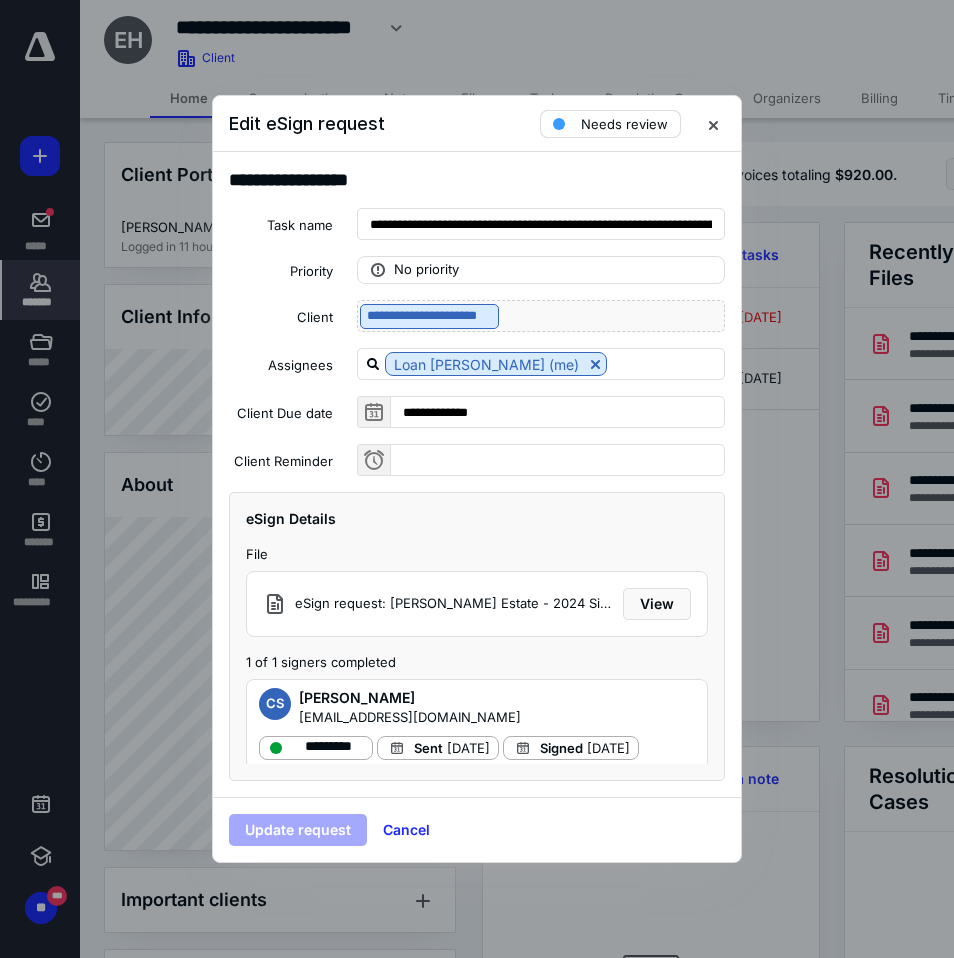 click on "Needs review" at bounding box center (624, 124) 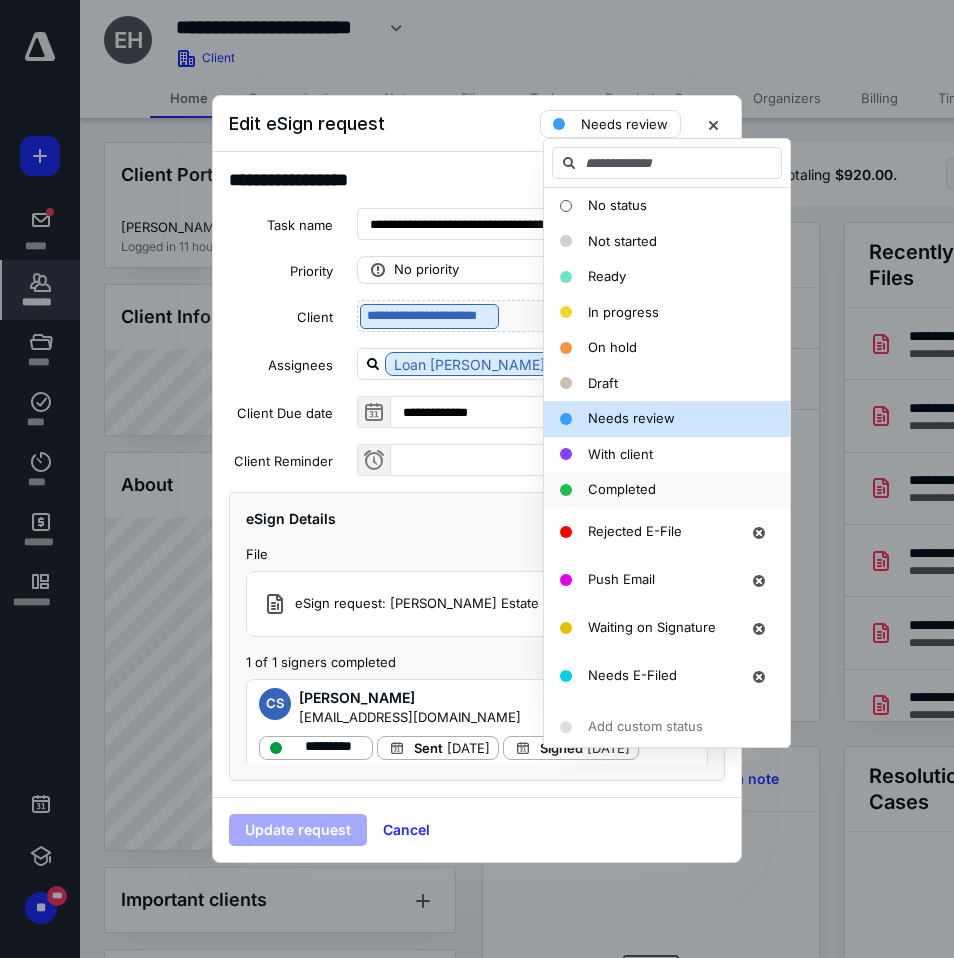 click on "Completed" at bounding box center [622, 489] 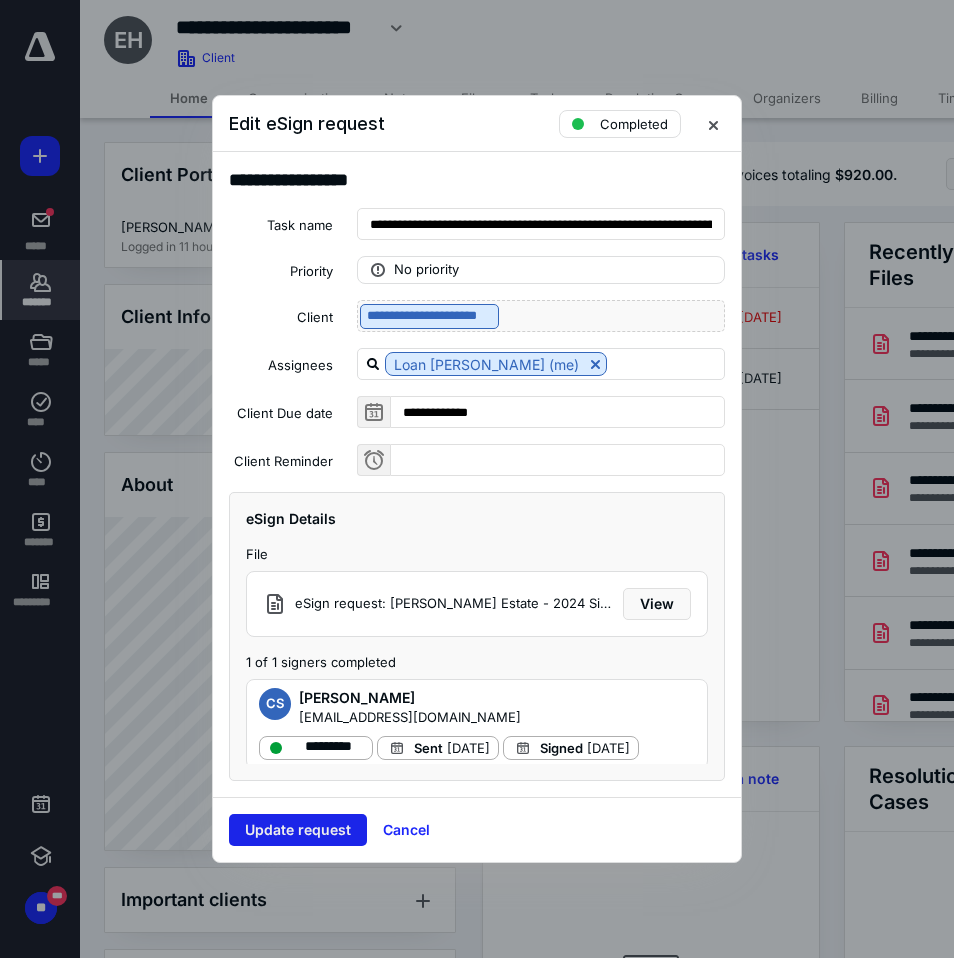 click on "Update request" at bounding box center (298, 830) 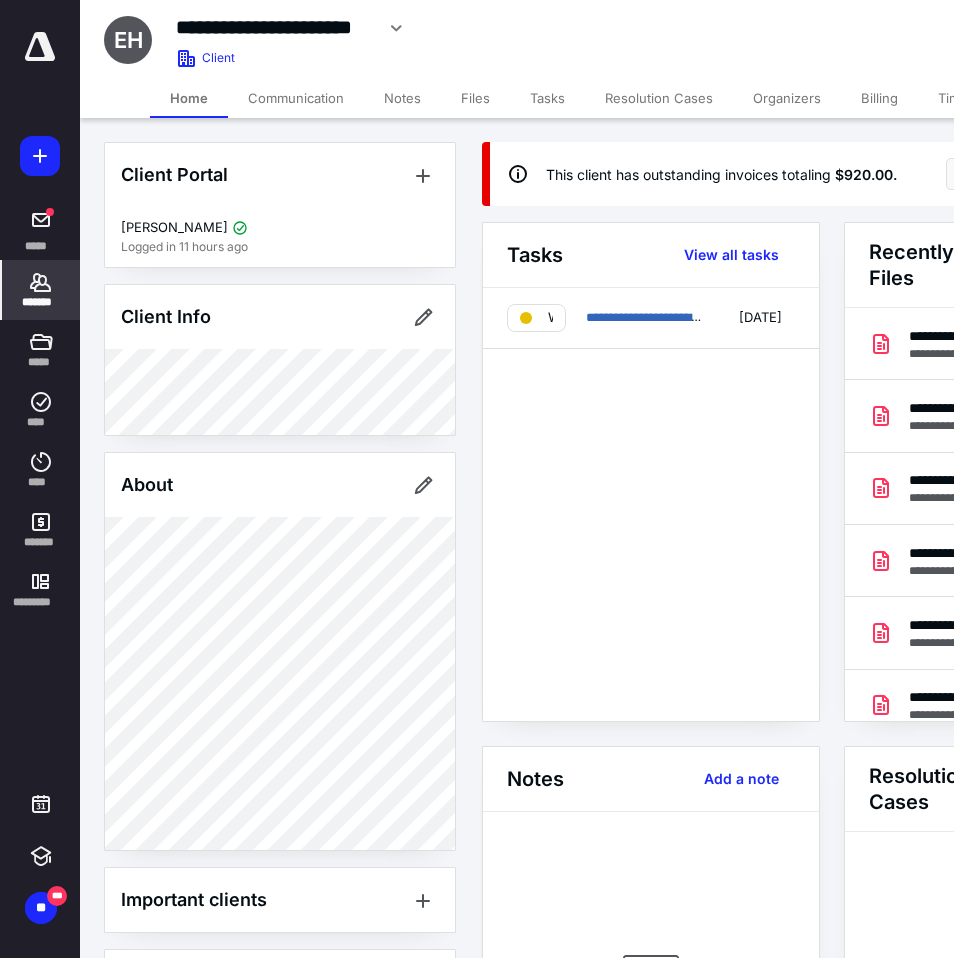 click on "Files" at bounding box center (475, 98) 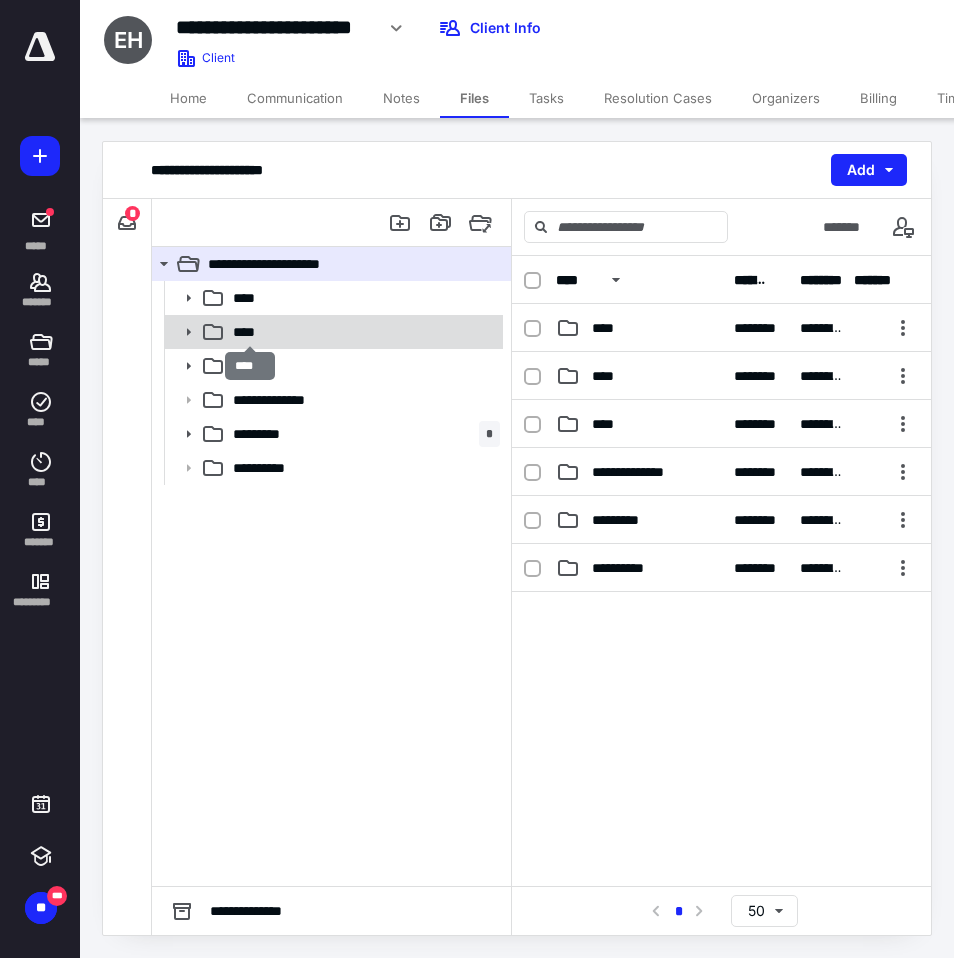 click on "****" at bounding box center (250, 332) 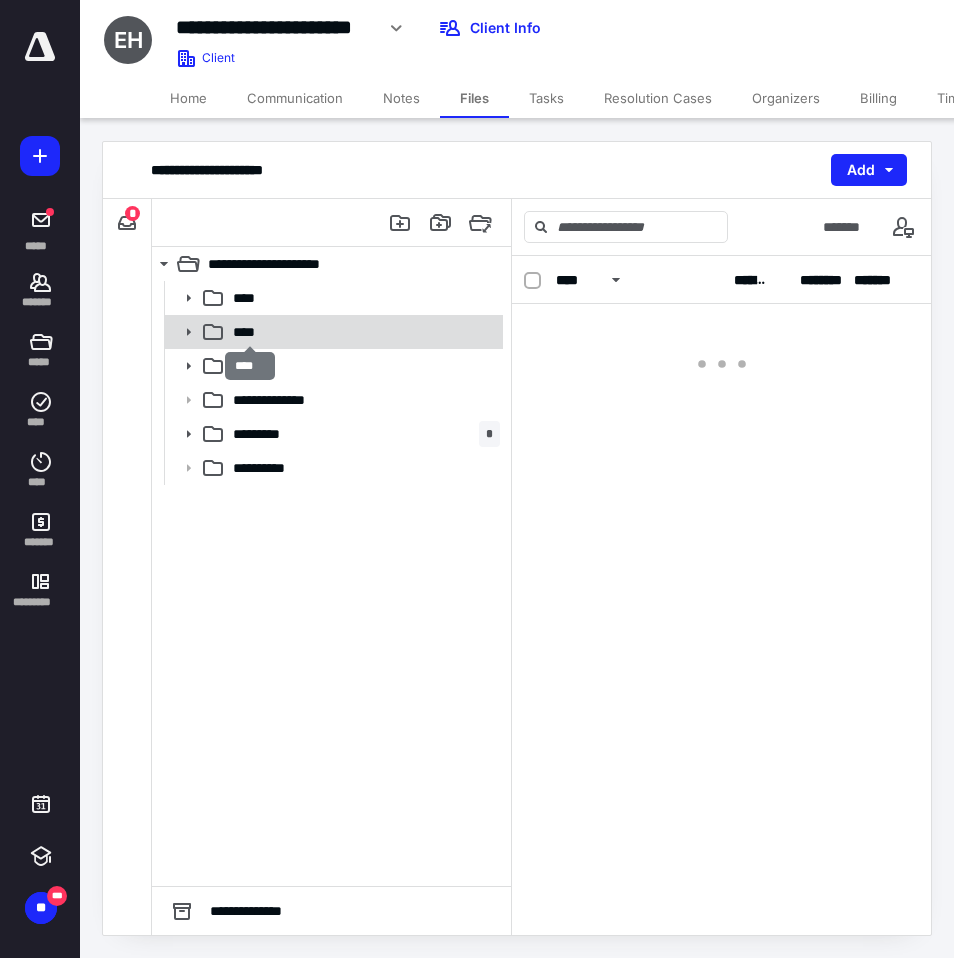 click on "****" at bounding box center (250, 332) 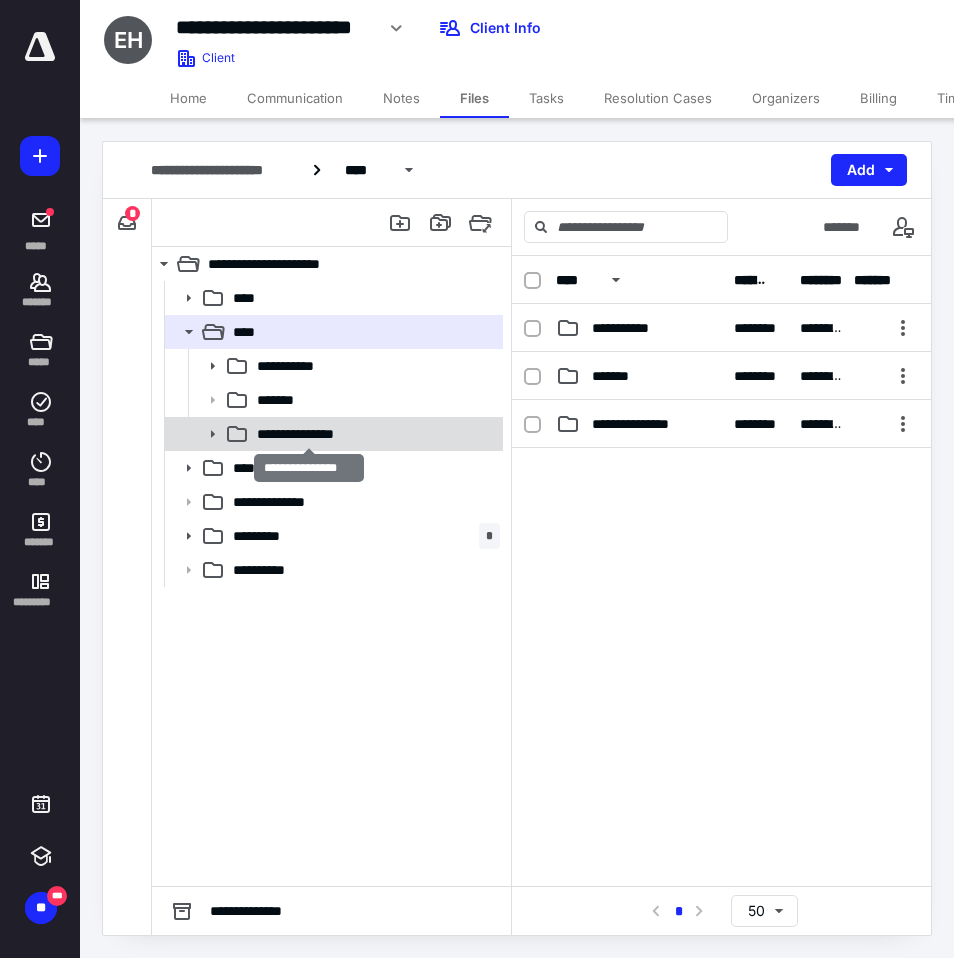 click on "**********" at bounding box center (309, 434) 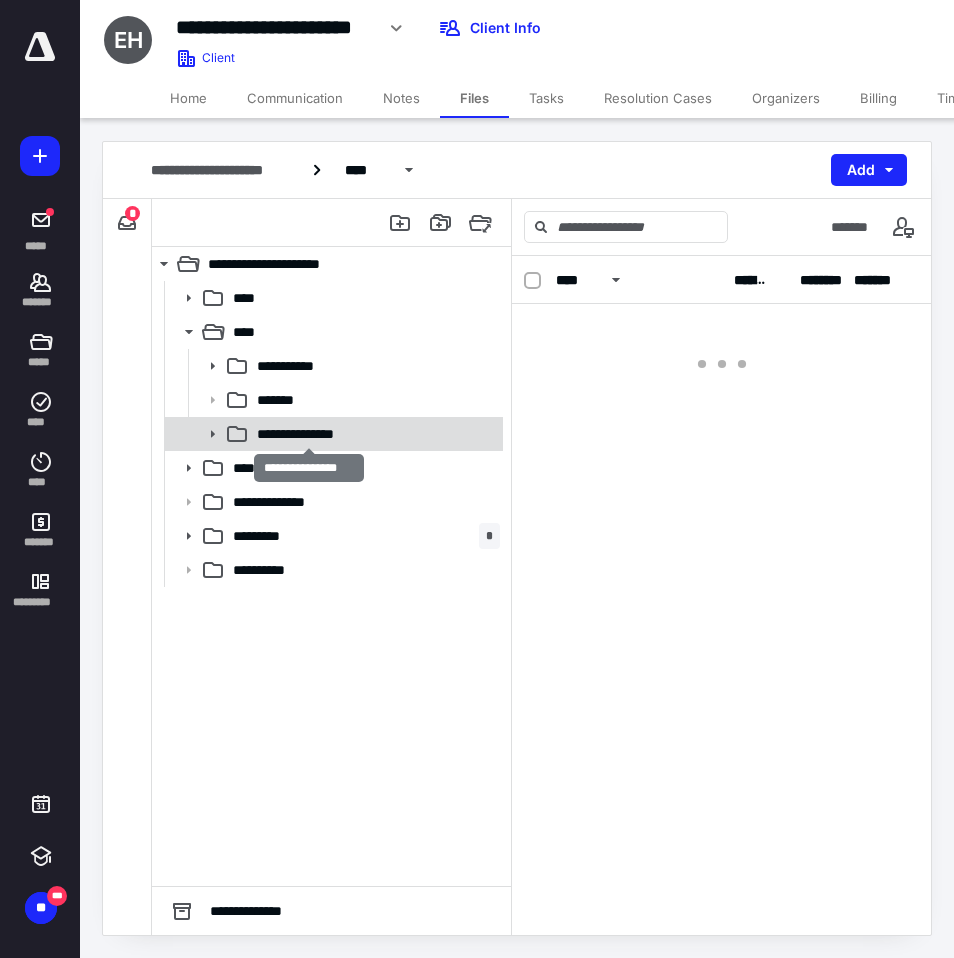 click on "**********" at bounding box center [309, 434] 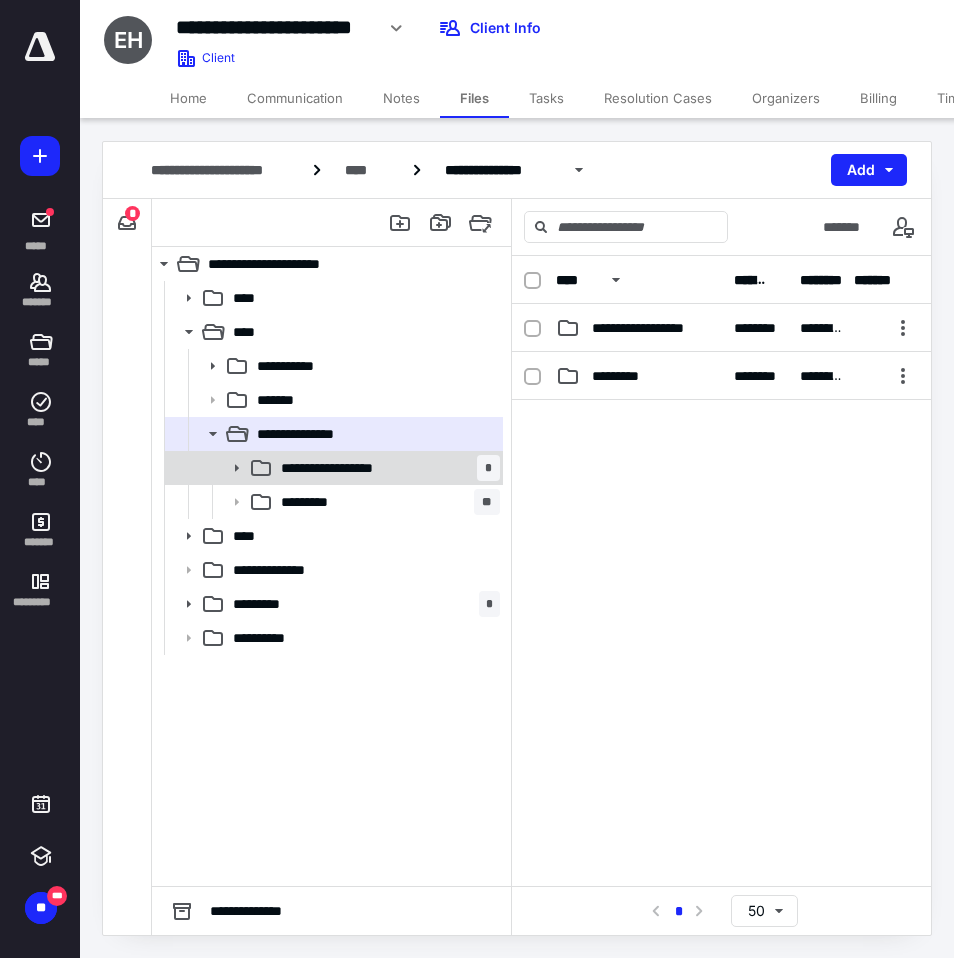click on "**********" at bounding box center [346, 468] 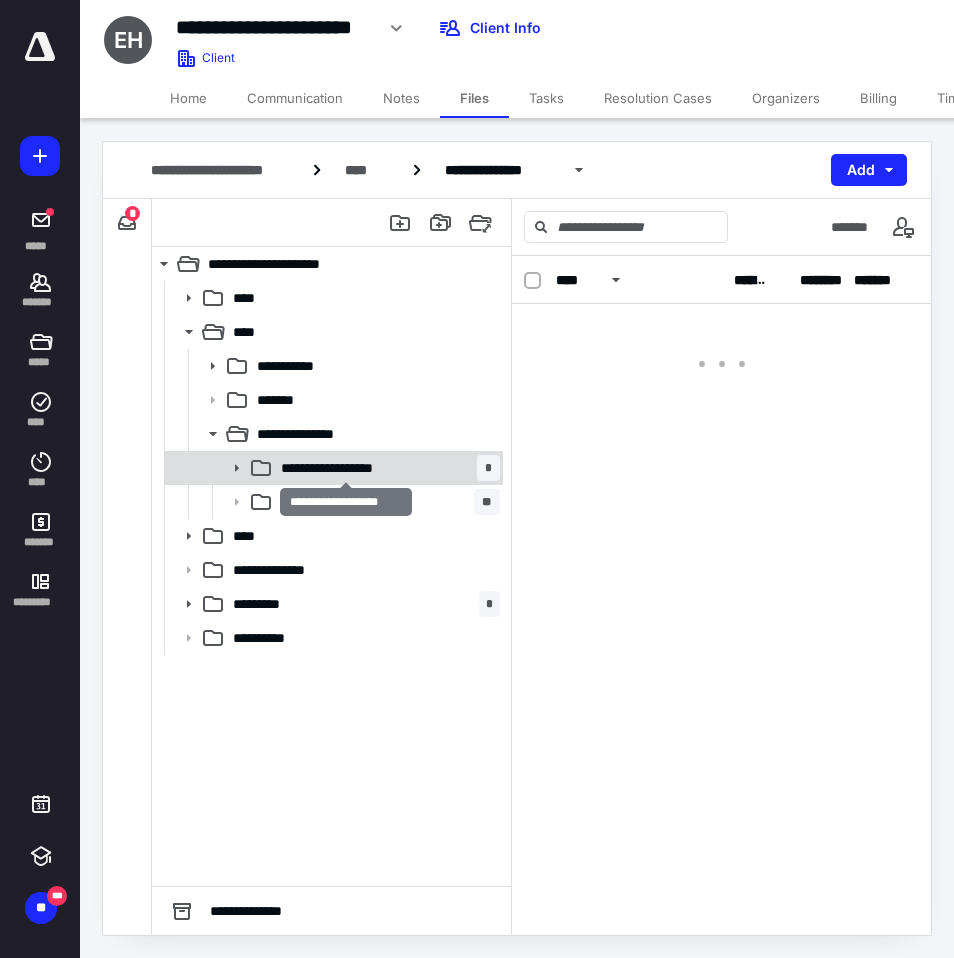 click on "**********" at bounding box center [346, 468] 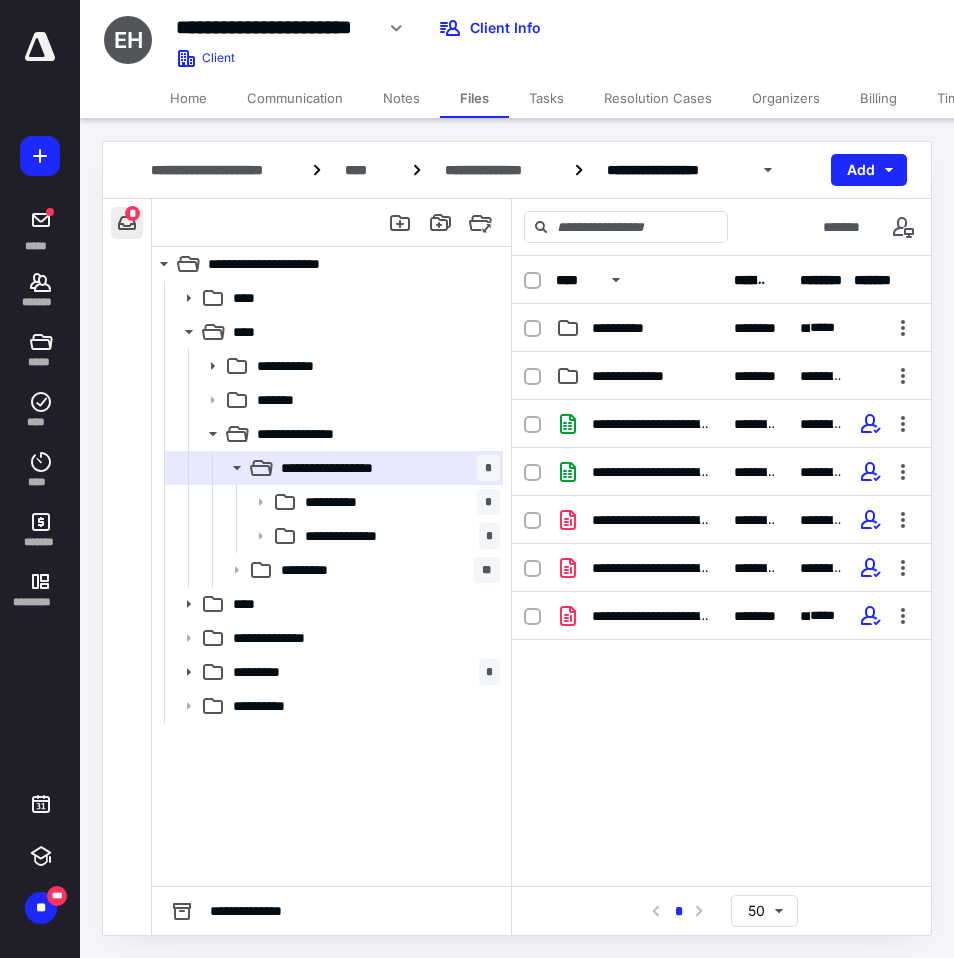click at bounding box center (127, 223) 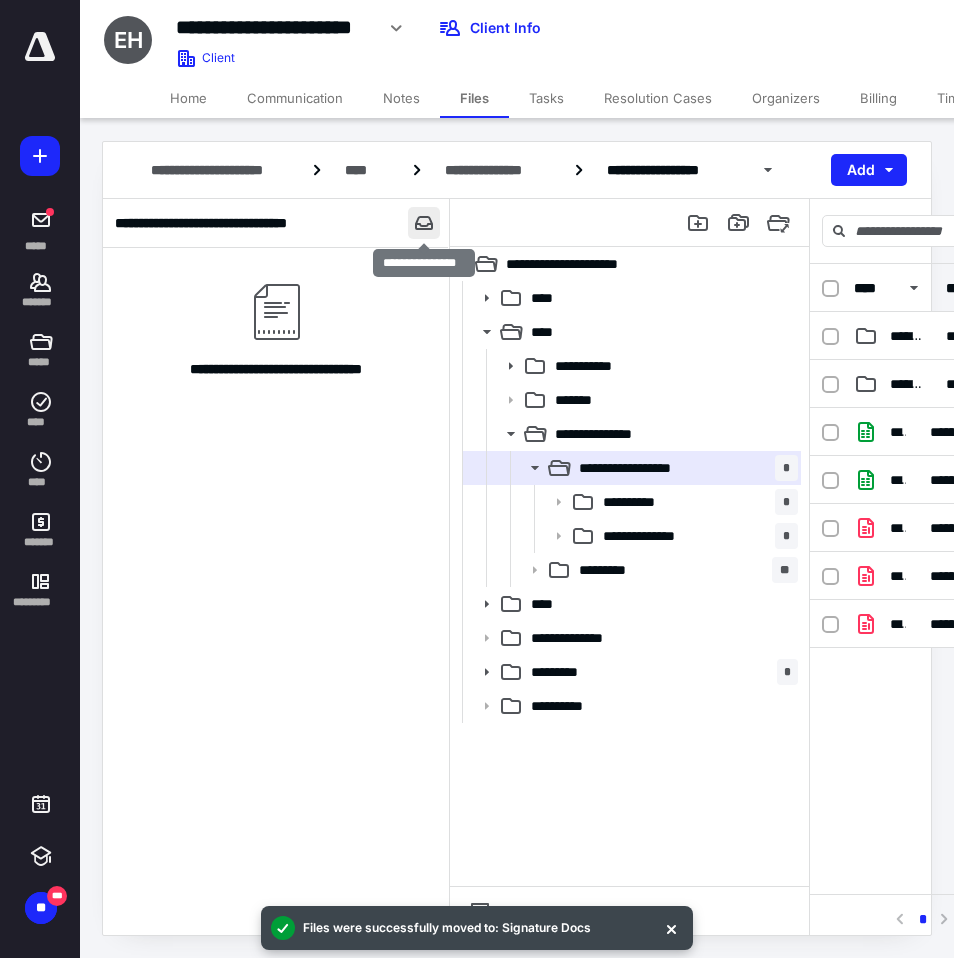 click at bounding box center (424, 223) 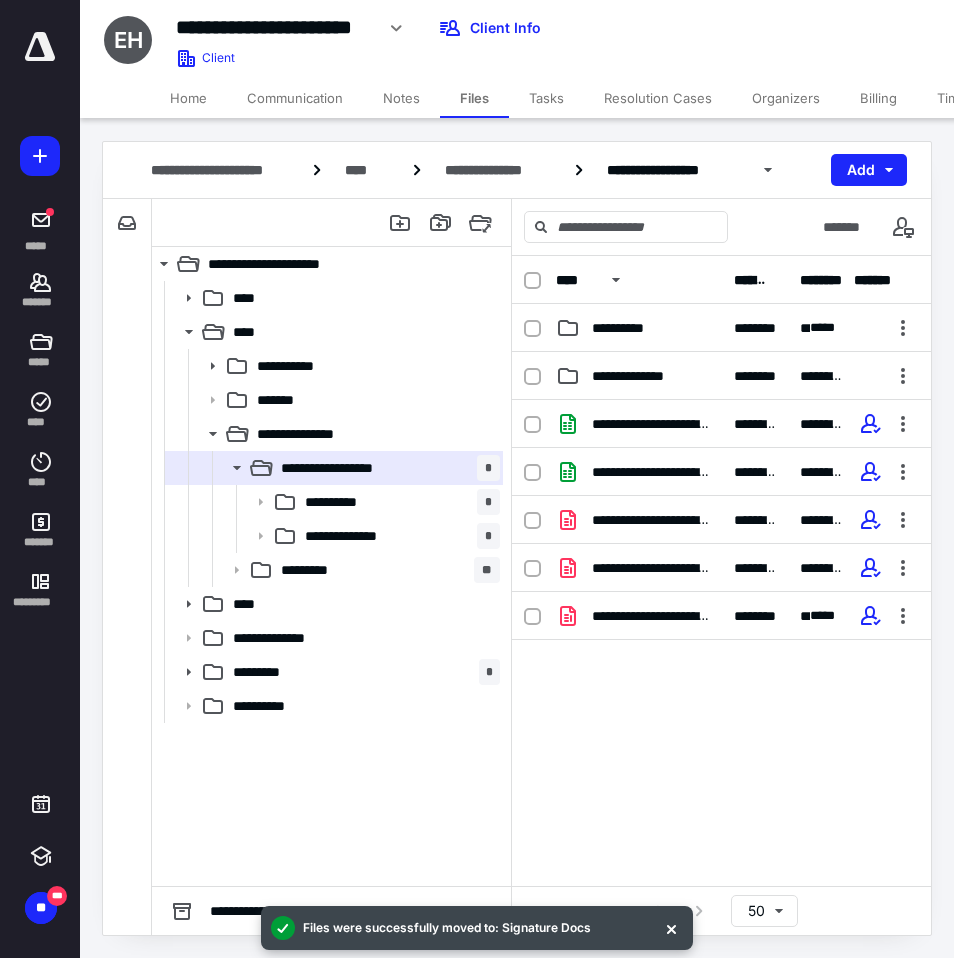 click on "Tasks" at bounding box center [546, 98] 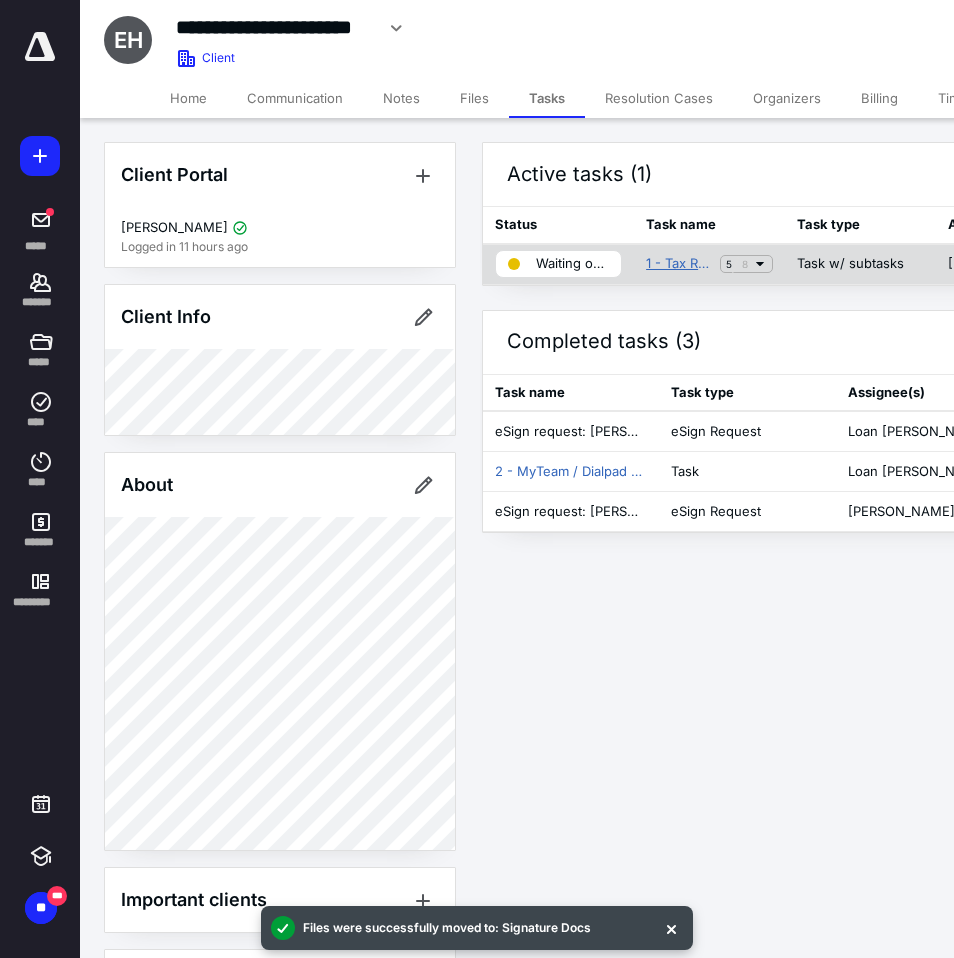 click on "1 - Tax Return Preparation" at bounding box center (679, 264) 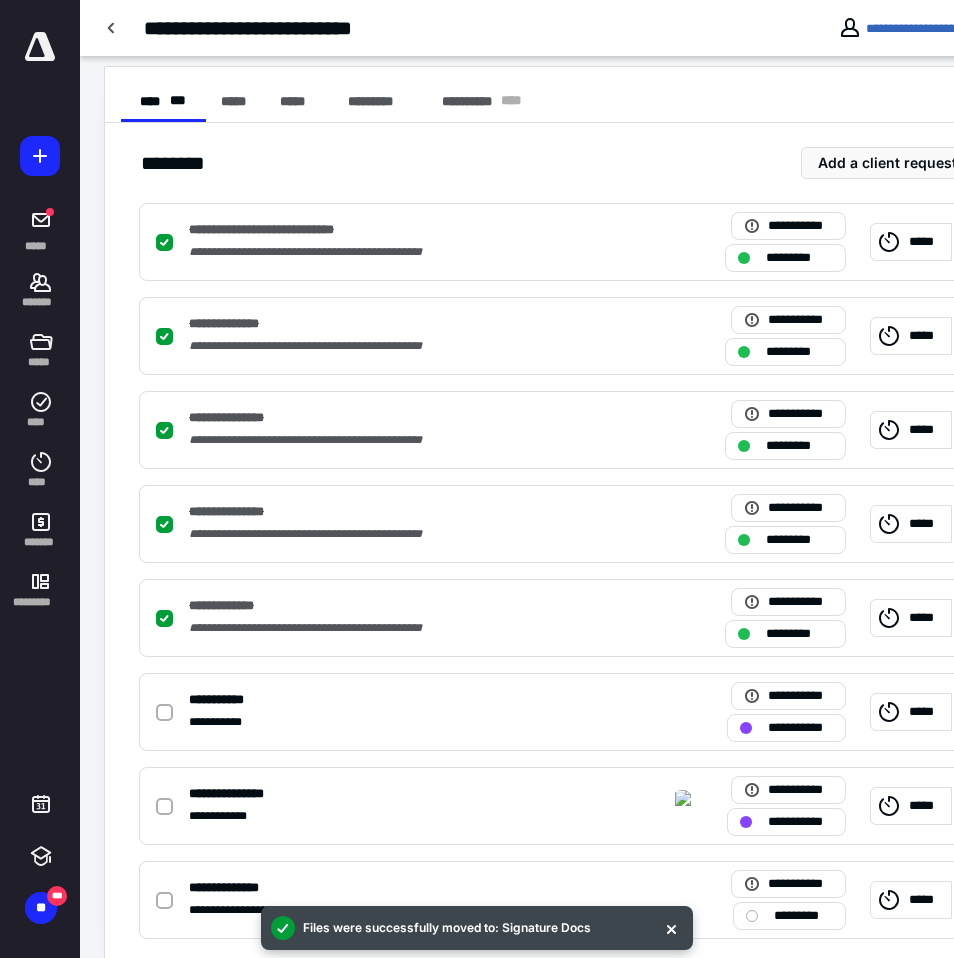 scroll, scrollTop: 381, scrollLeft: 0, axis: vertical 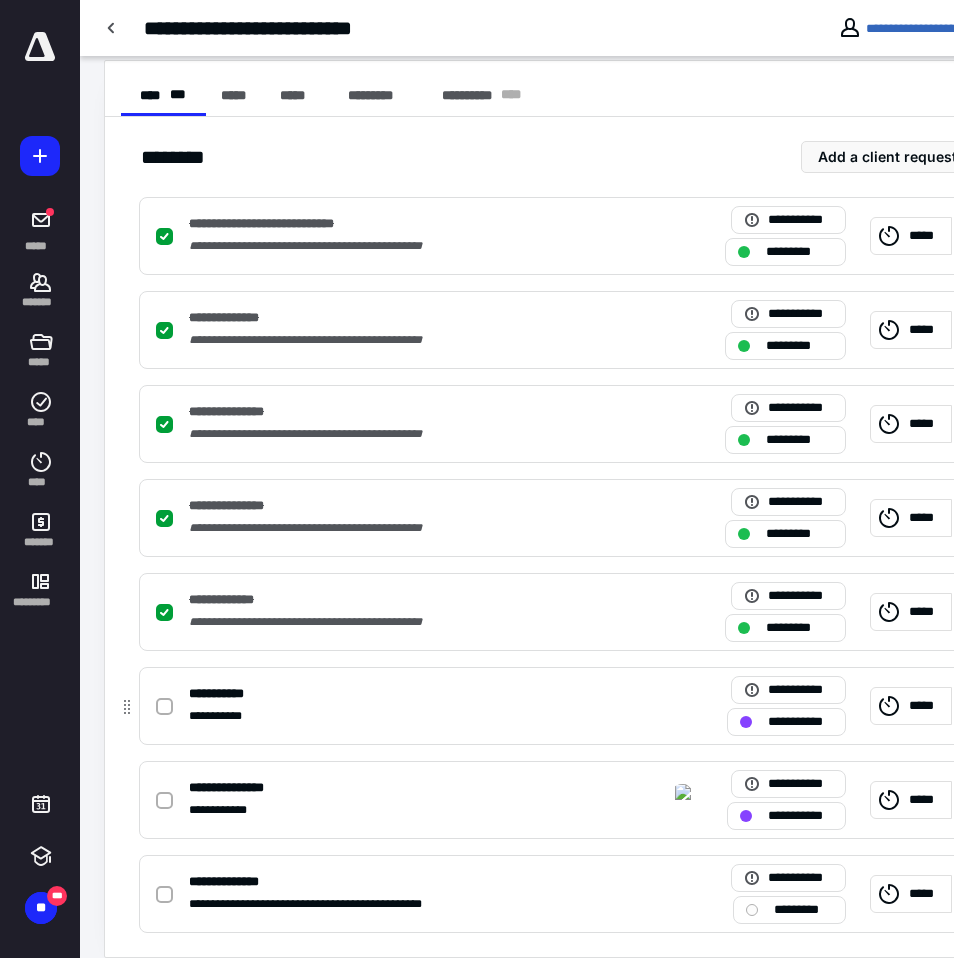 click 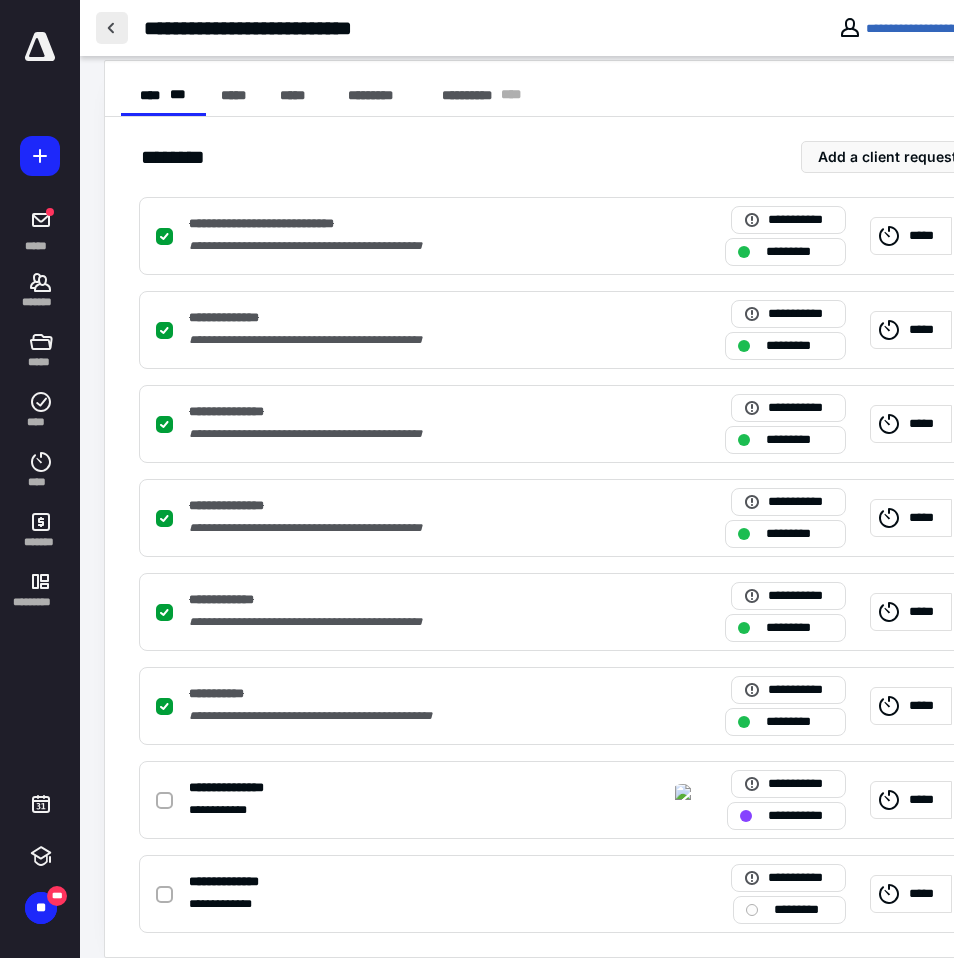 click at bounding box center [112, 28] 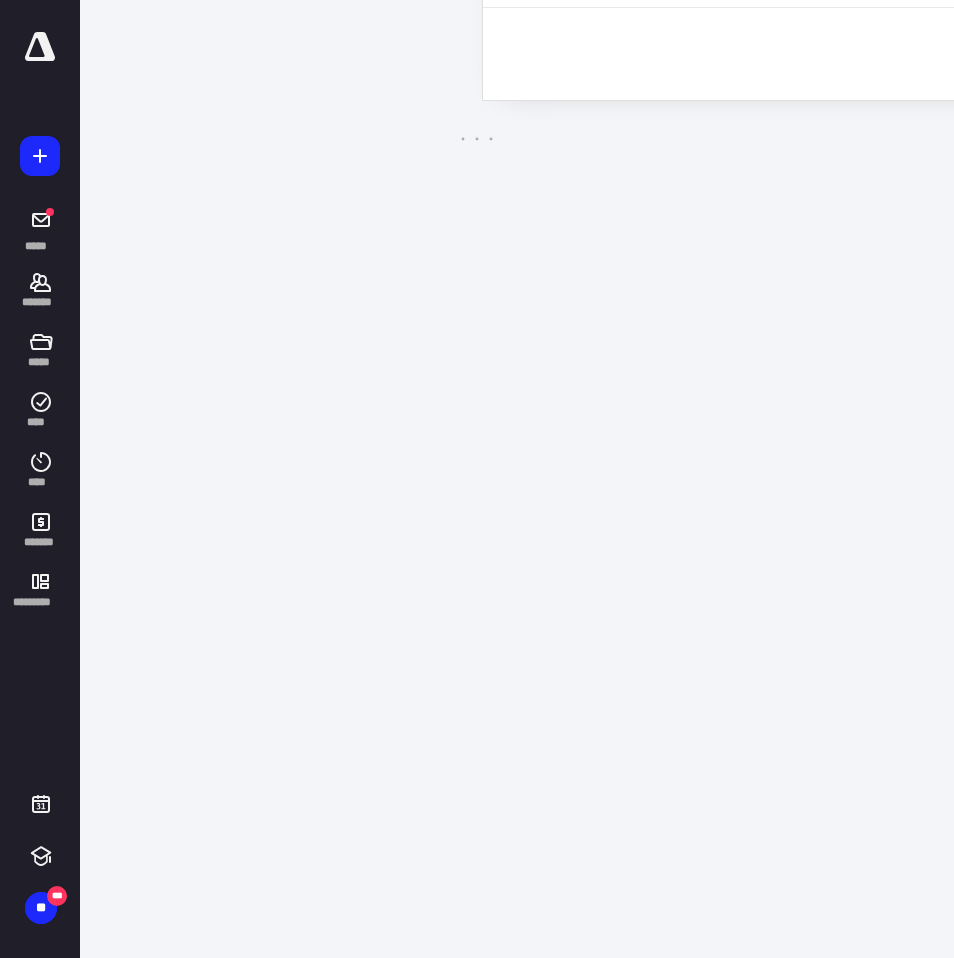 scroll, scrollTop: 0, scrollLeft: 0, axis: both 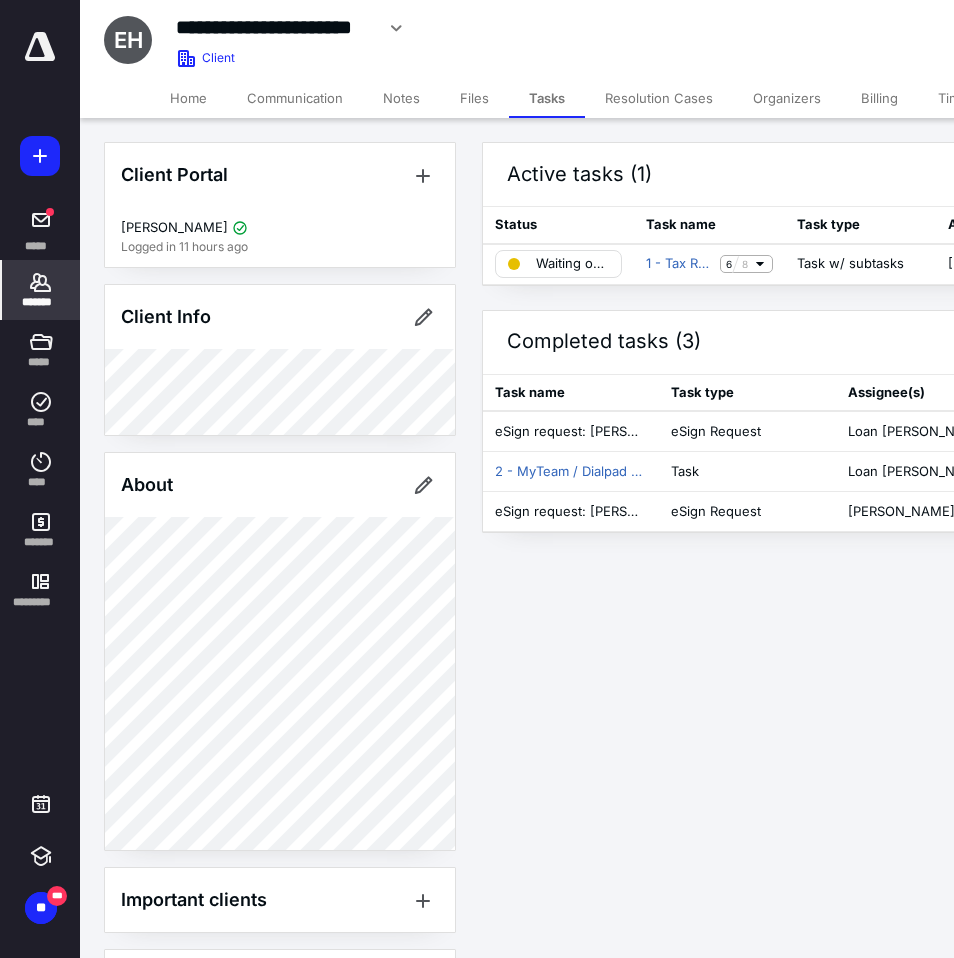 click on "*******" at bounding box center (41, 290) 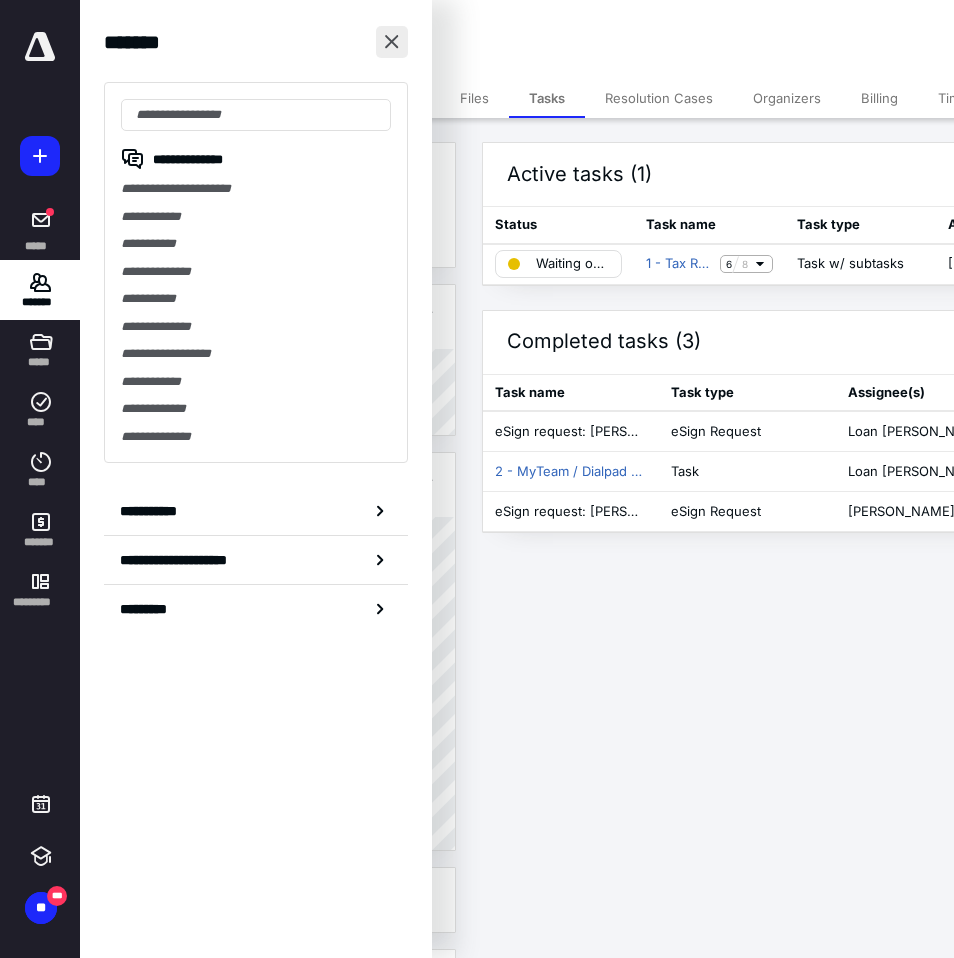 click at bounding box center (392, 42) 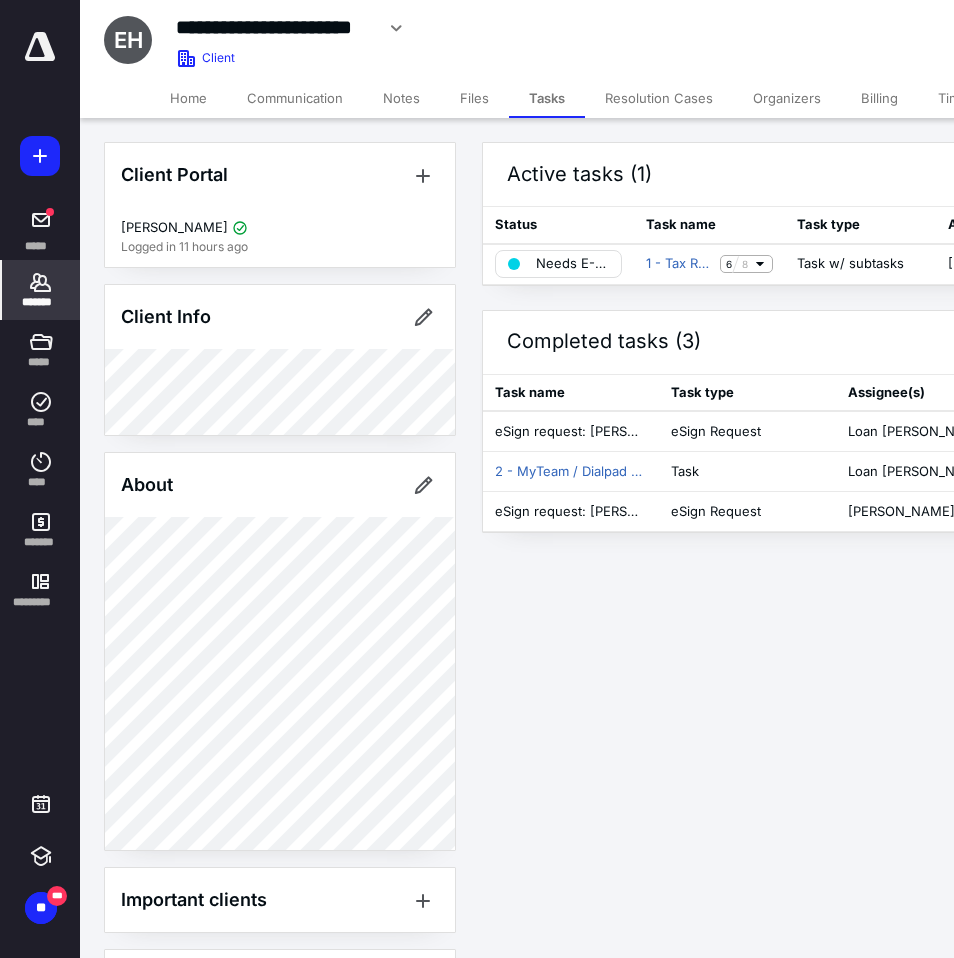 click 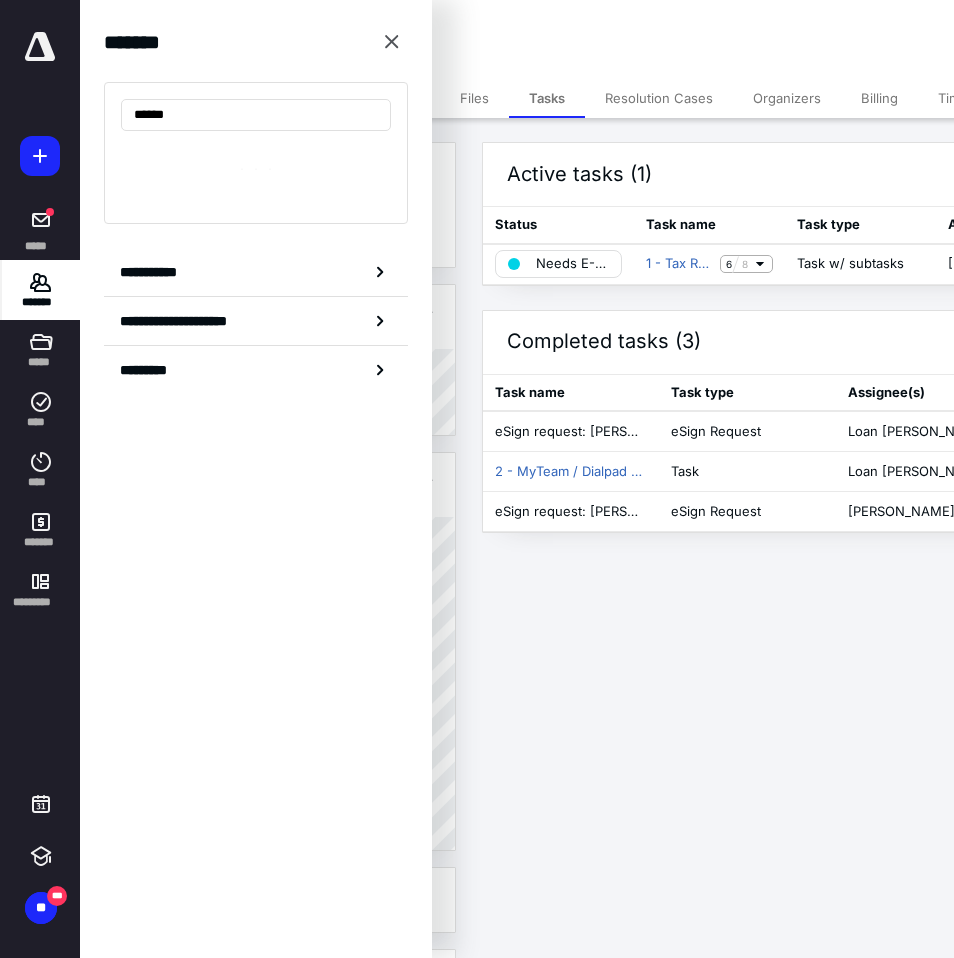 type on "******" 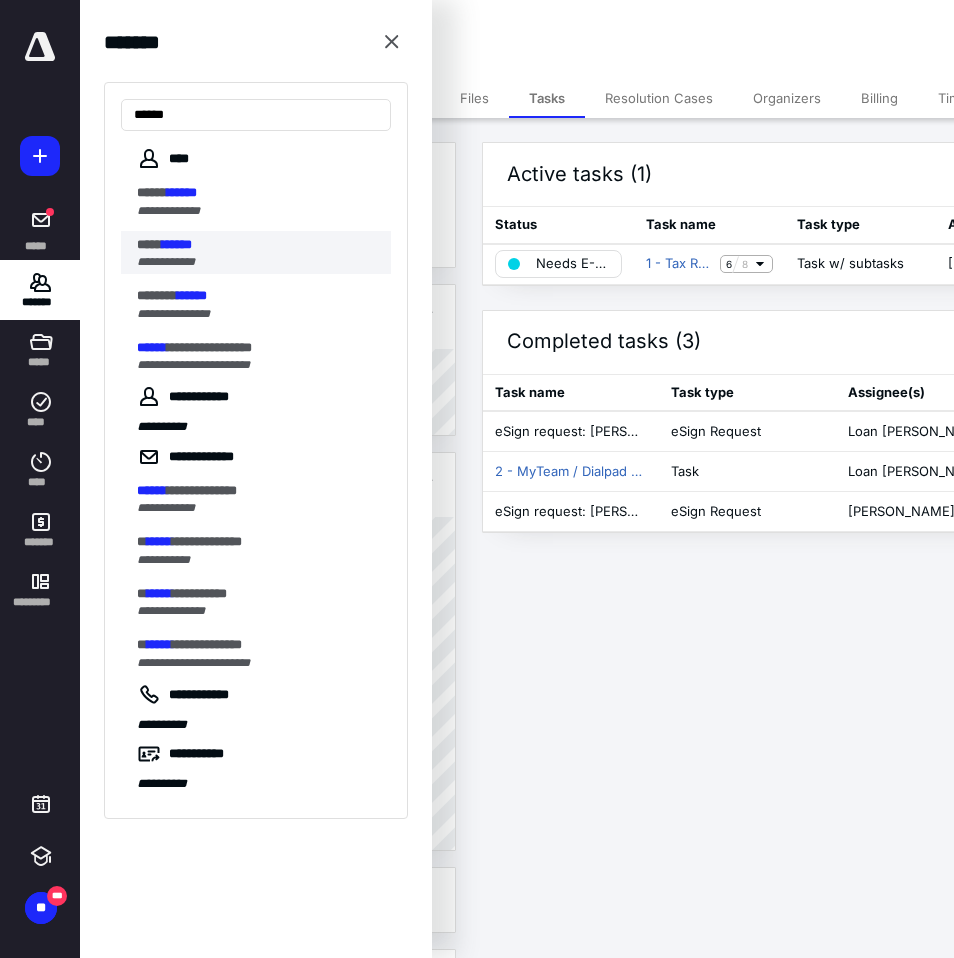 click on "******" at bounding box center [177, 244] 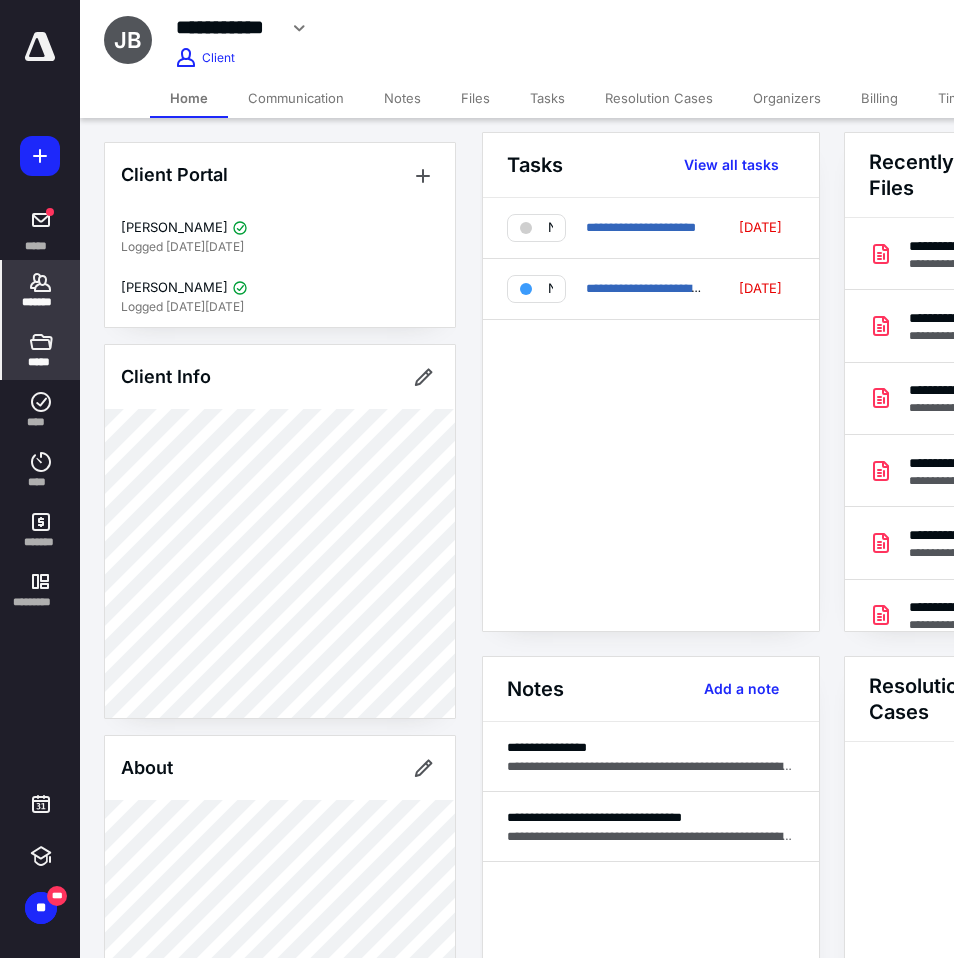 click on "*****" at bounding box center [40, 362] 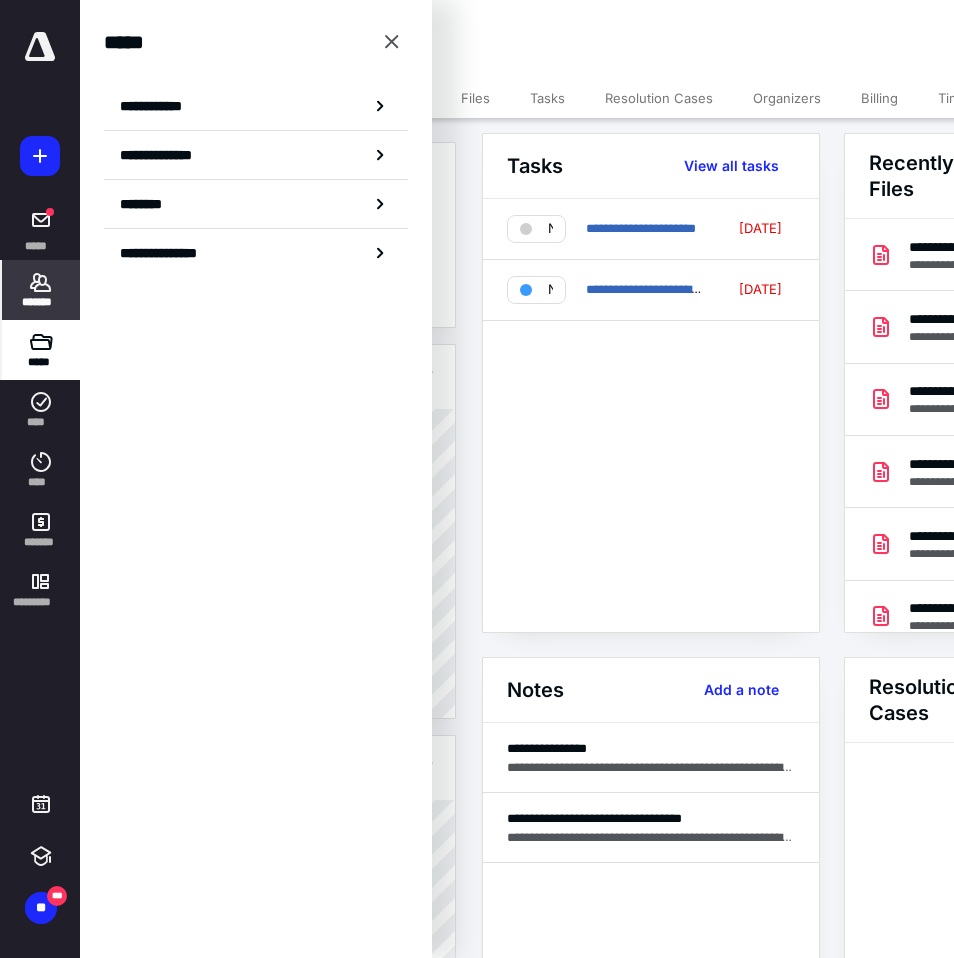 click on "**********" at bounding box center [157, 106] 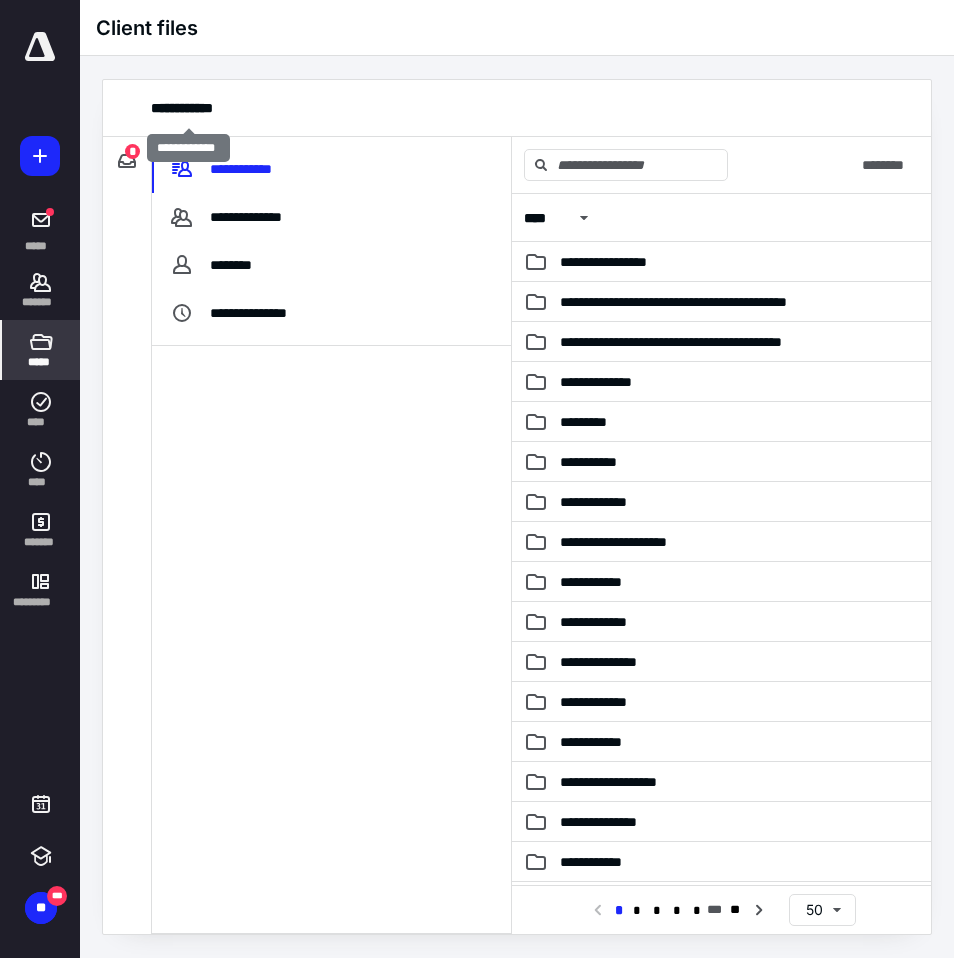 drag, startPoint x: 36, startPoint y: 354, endPoint x: 130, endPoint y: 158, distance: 217.37524 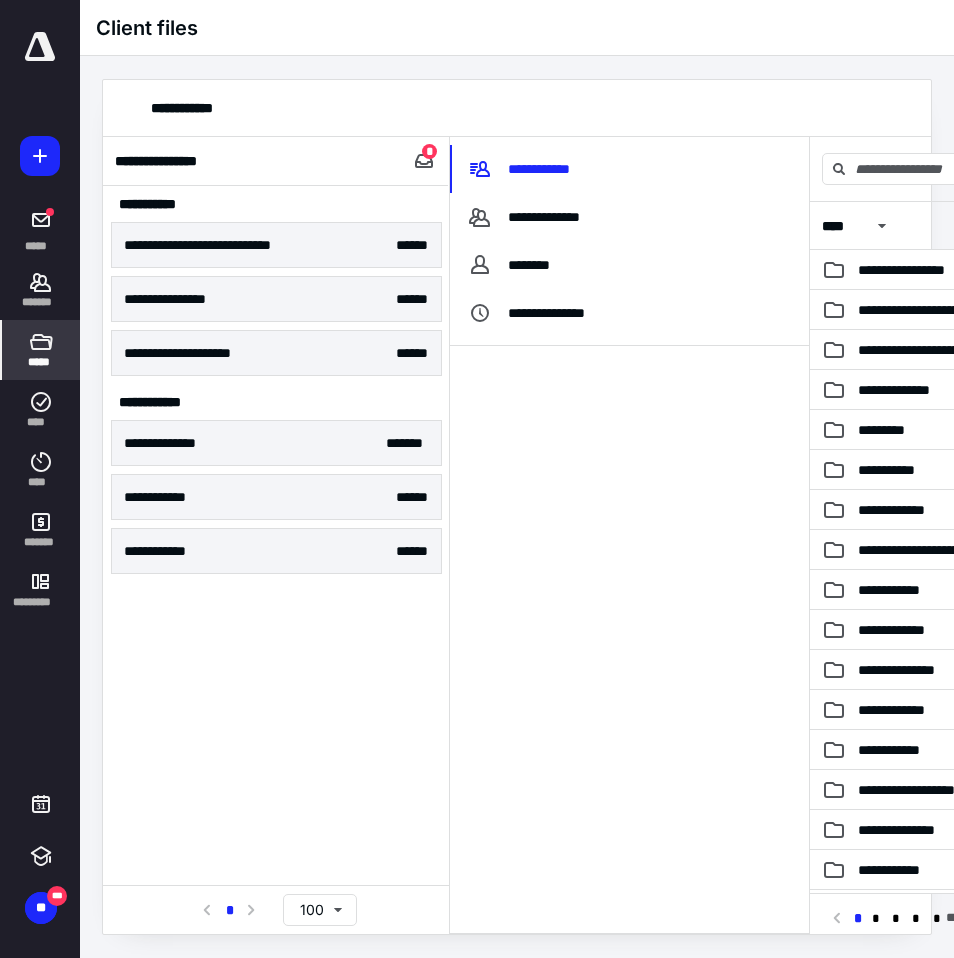 click on "**********" at bounding box center (224, 245) 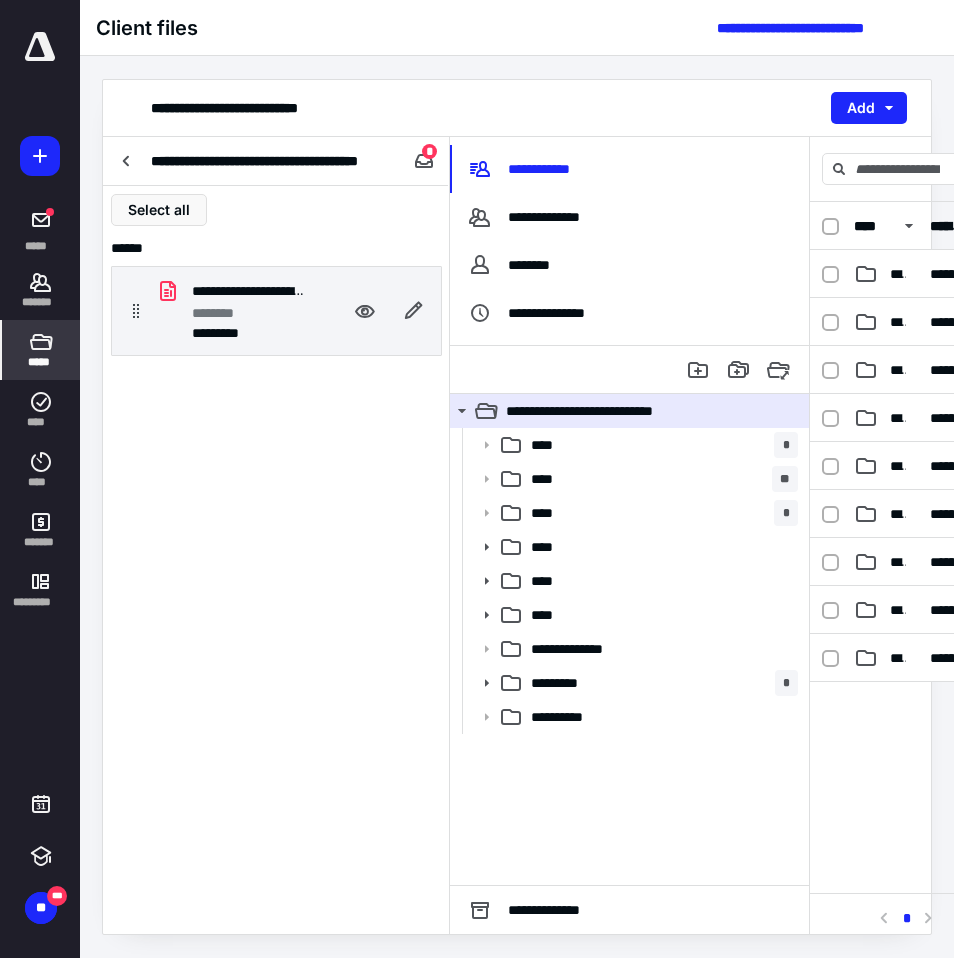 click on "**********" at bounding box center (248, 291) 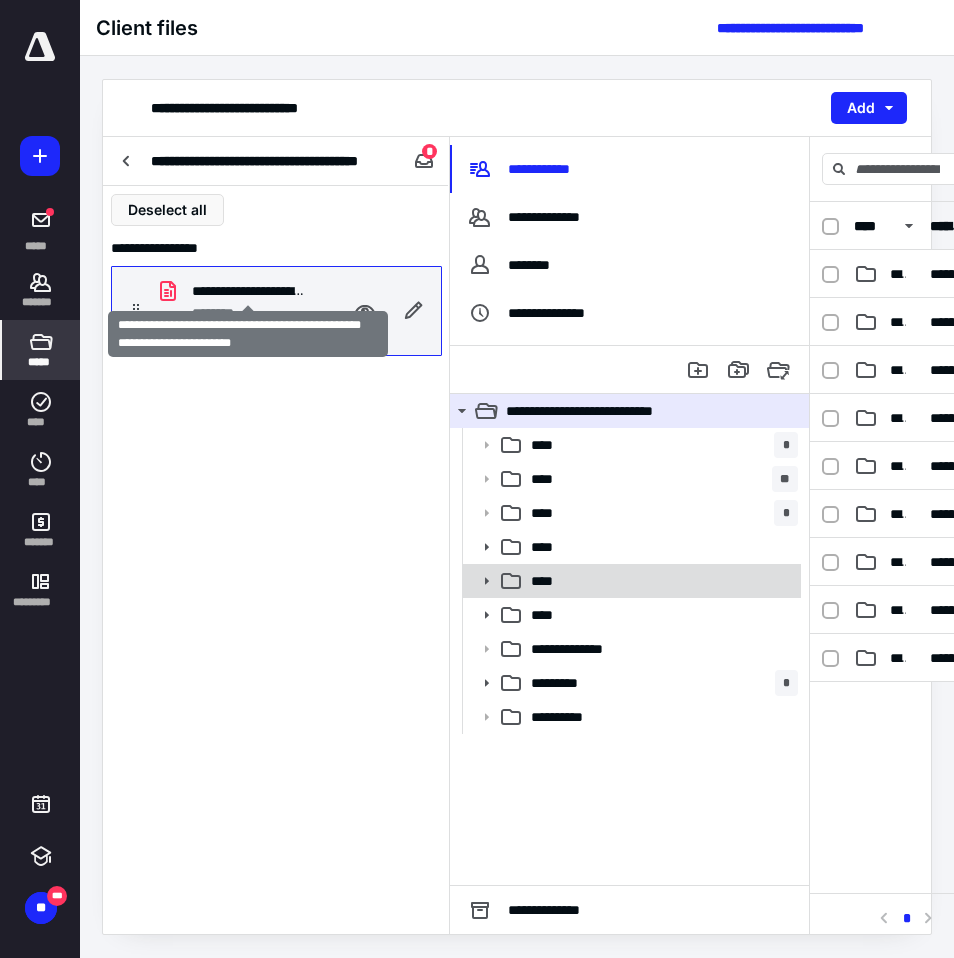 drag, startPoint x: 130, startPoint y: 158, endPoint x: 553, endPoint y: 581, distance: 598.21234 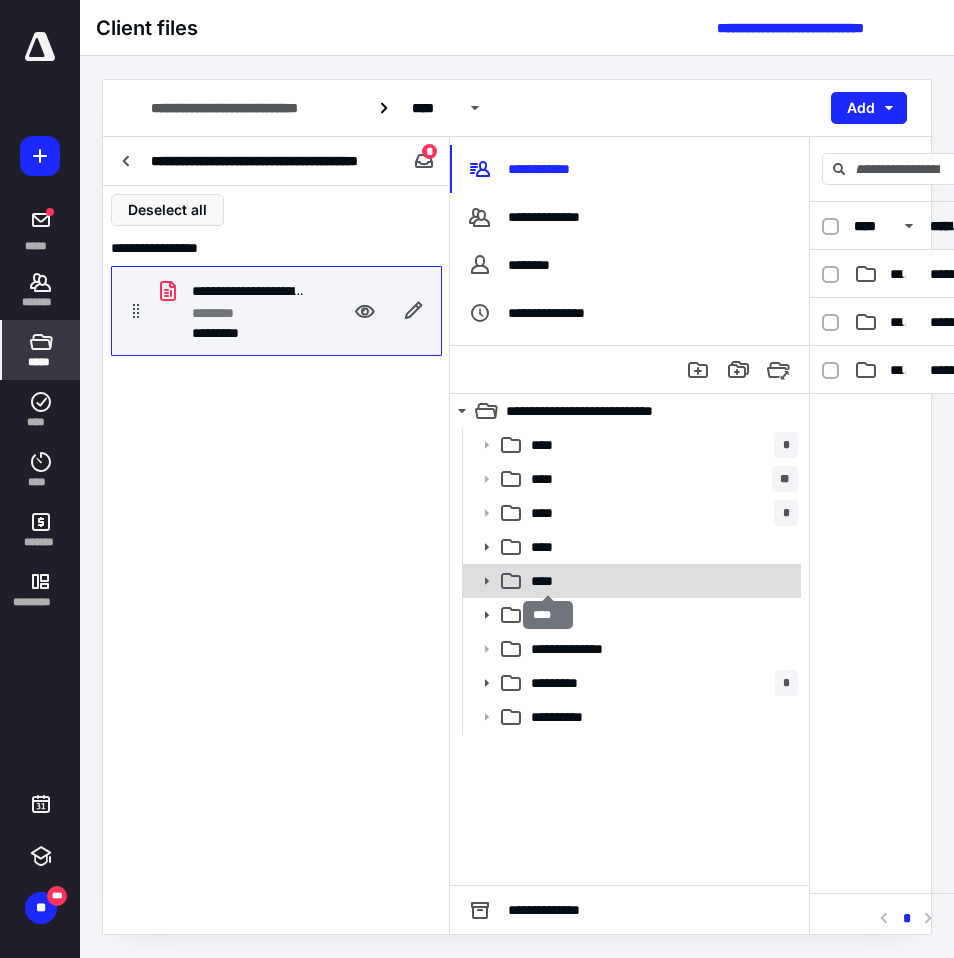click on "****" at bounding box center (548, 581) 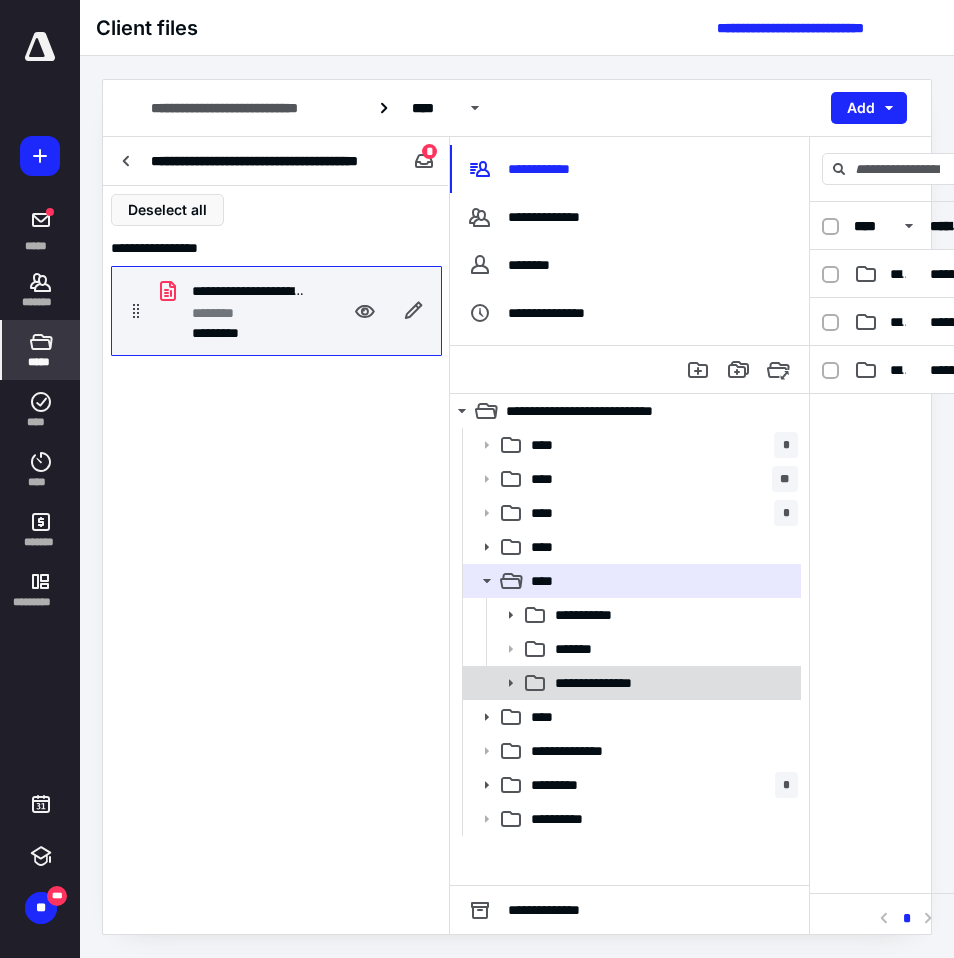 drag, startPoint x: 553, startPoint y: 581, endPoint x: 585, endPoint y: 688, distance: 111.68259 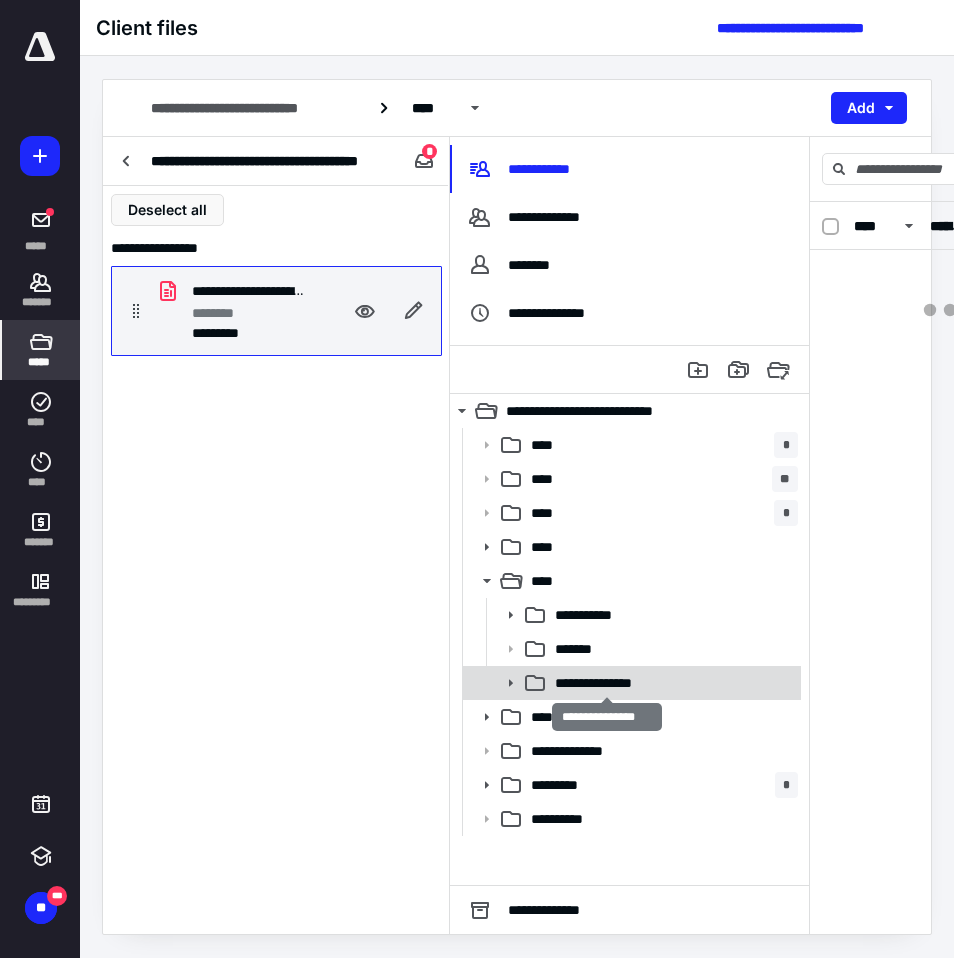 click on "**********" at bounding box center [607, 683] 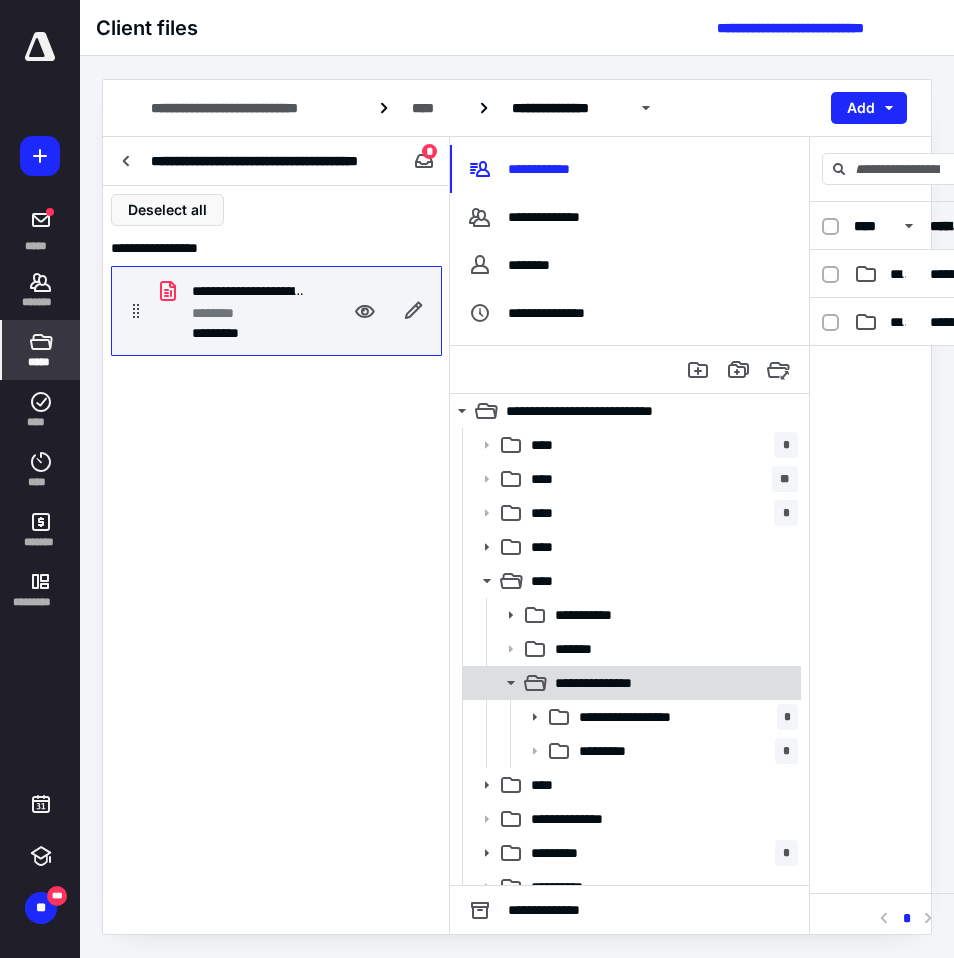 click on "**********" at bounding box center [644, 717] 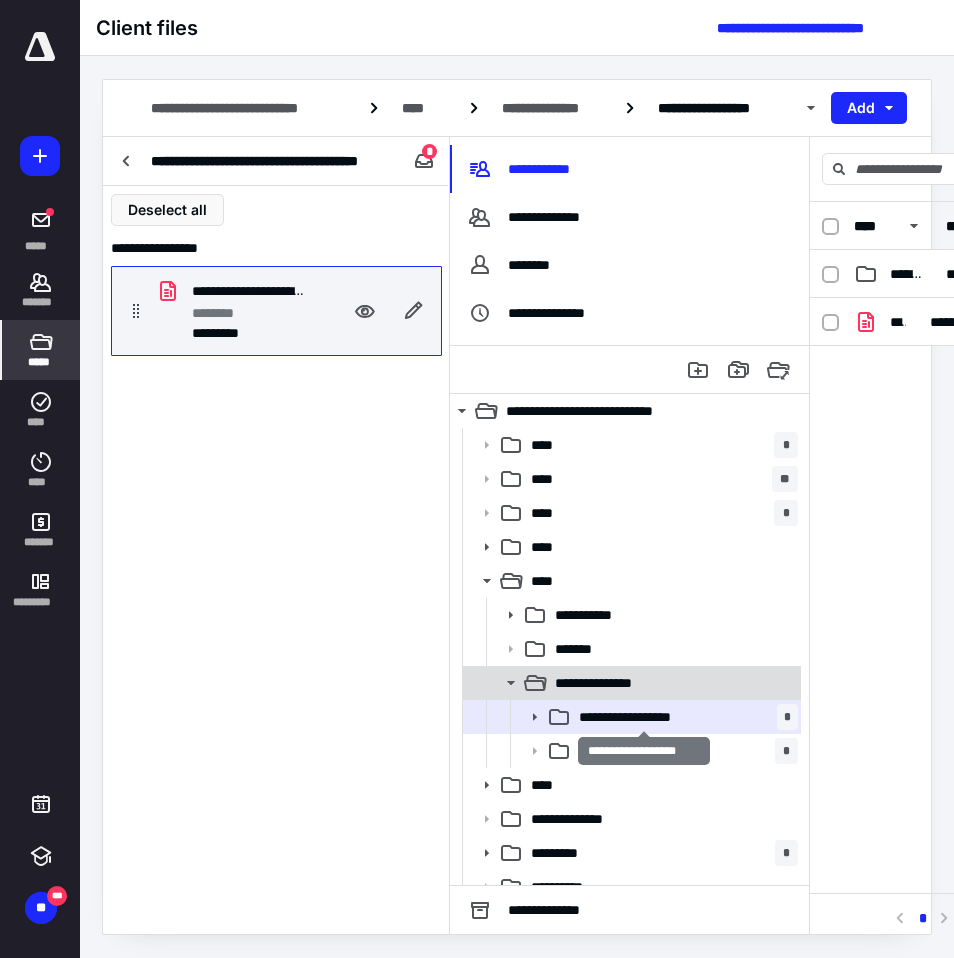 click on "**********" at bounding box center [644, 717] 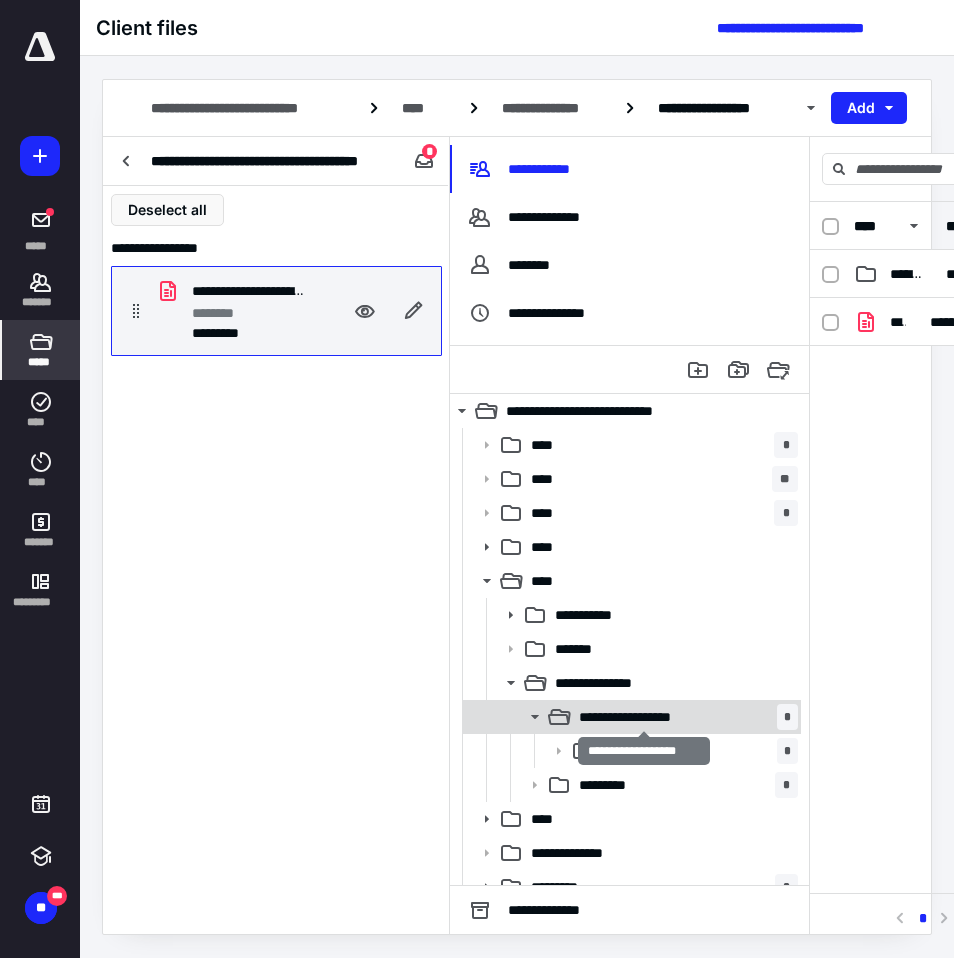drag, startPoint x: 585, startPoint y: 688, endPoint x: 660, endPoint y: 705, distance: 76.902534 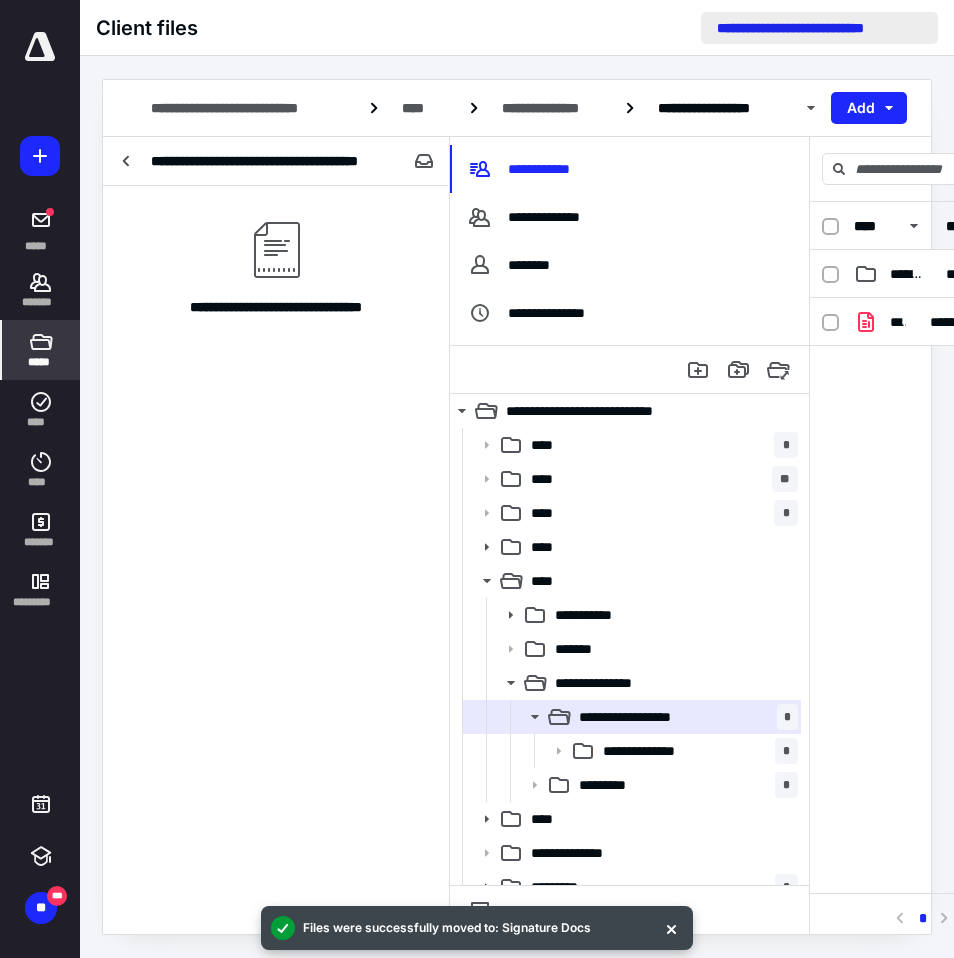 click on "**********" at bounding box center [819, 28] 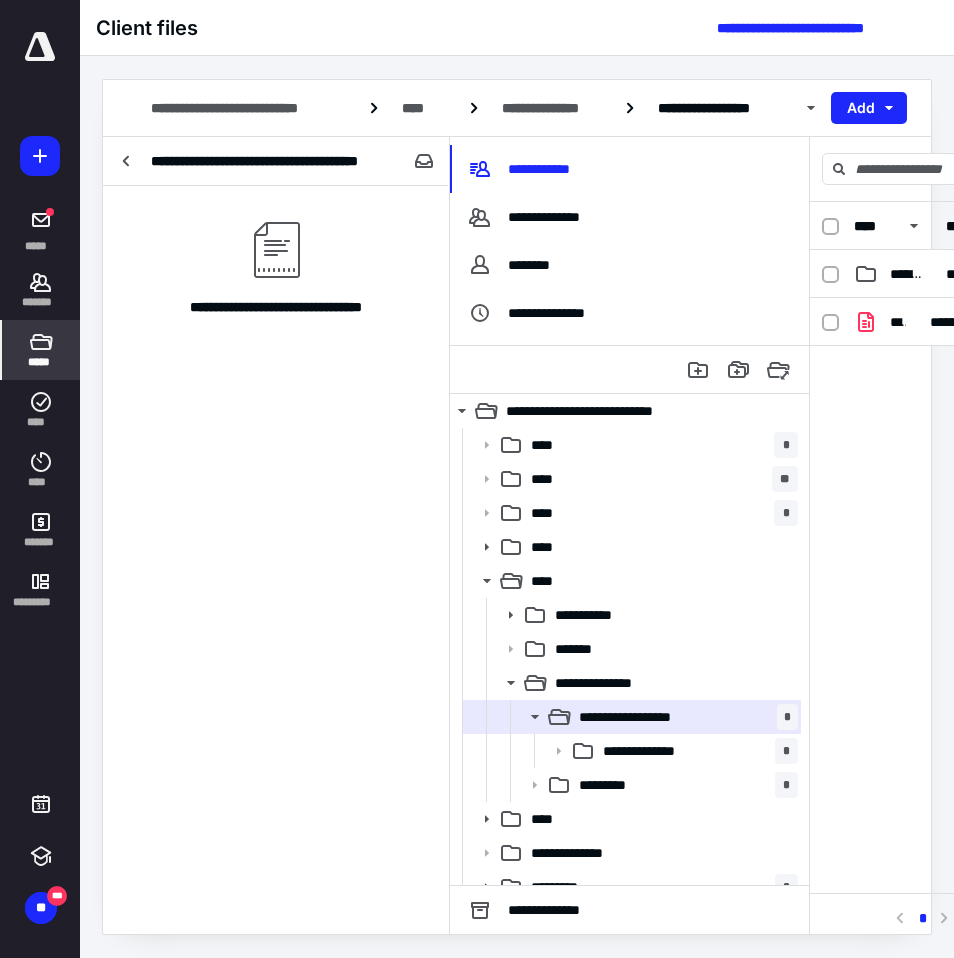 click at bounding box center (127, 161) 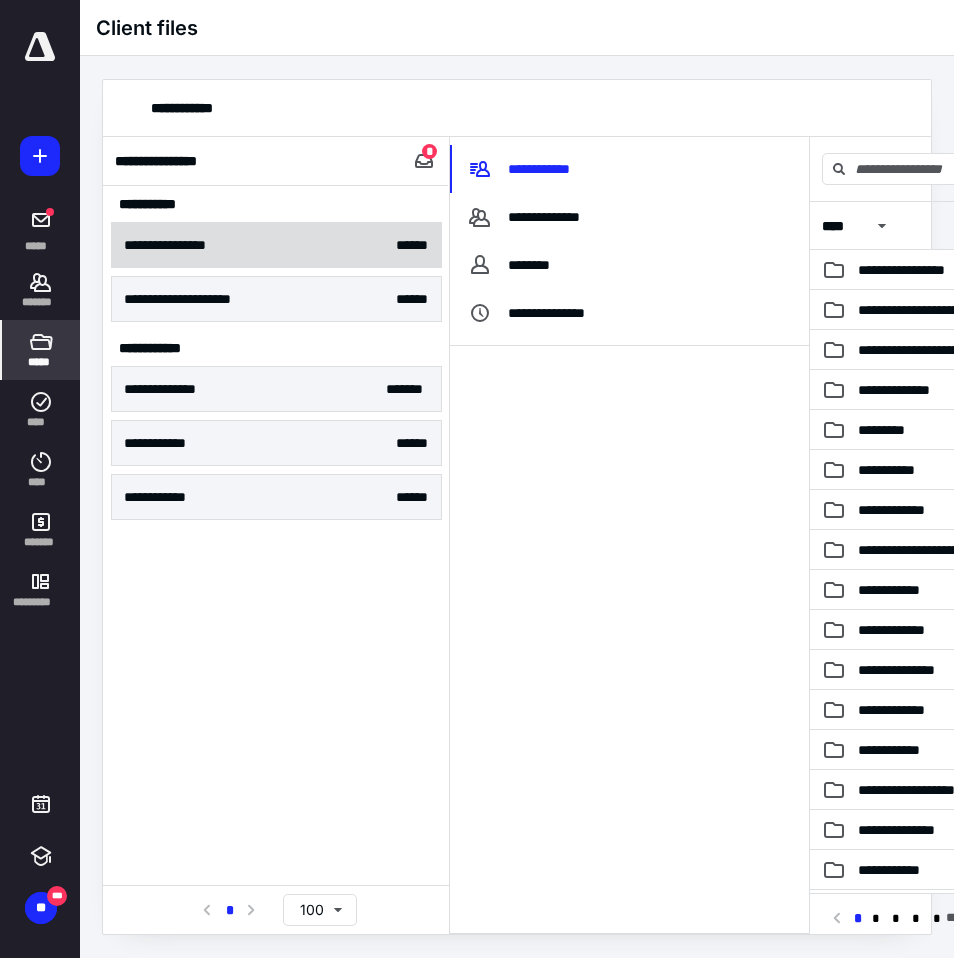 click on "**********" at bounding box center (276, 245) 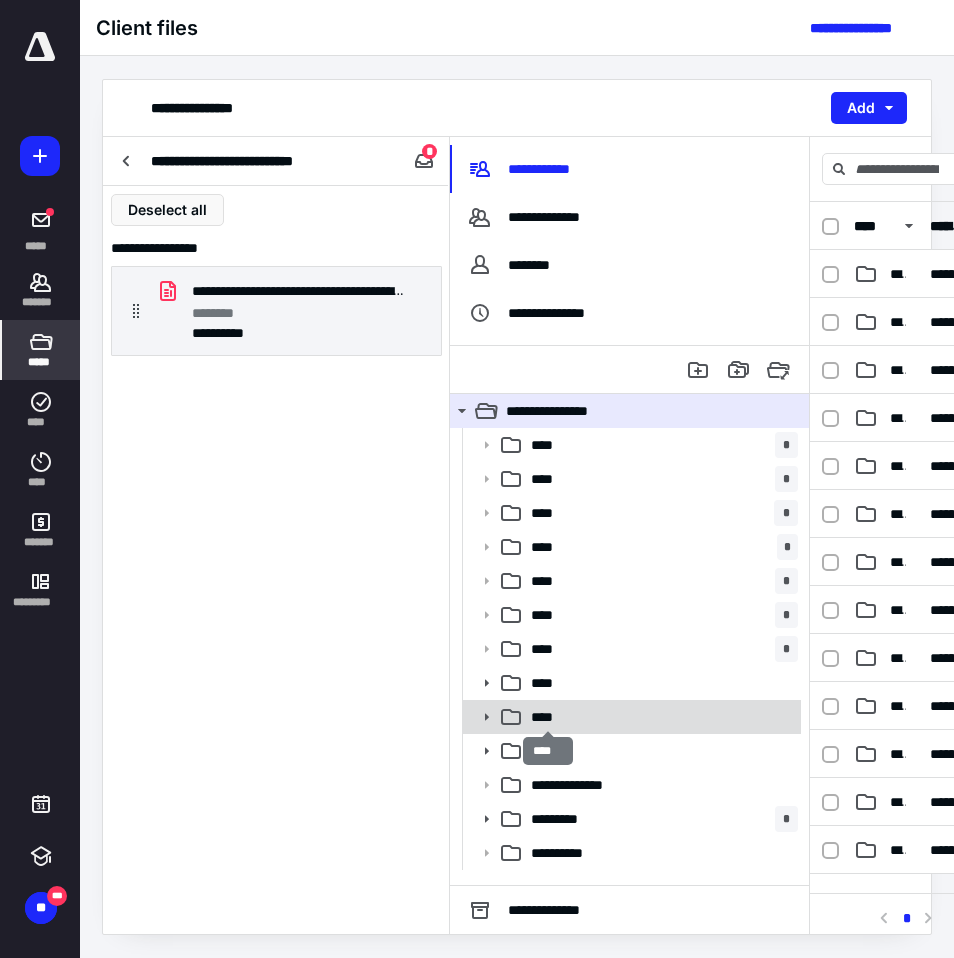 click on "****" at bounding box center (548, 717) 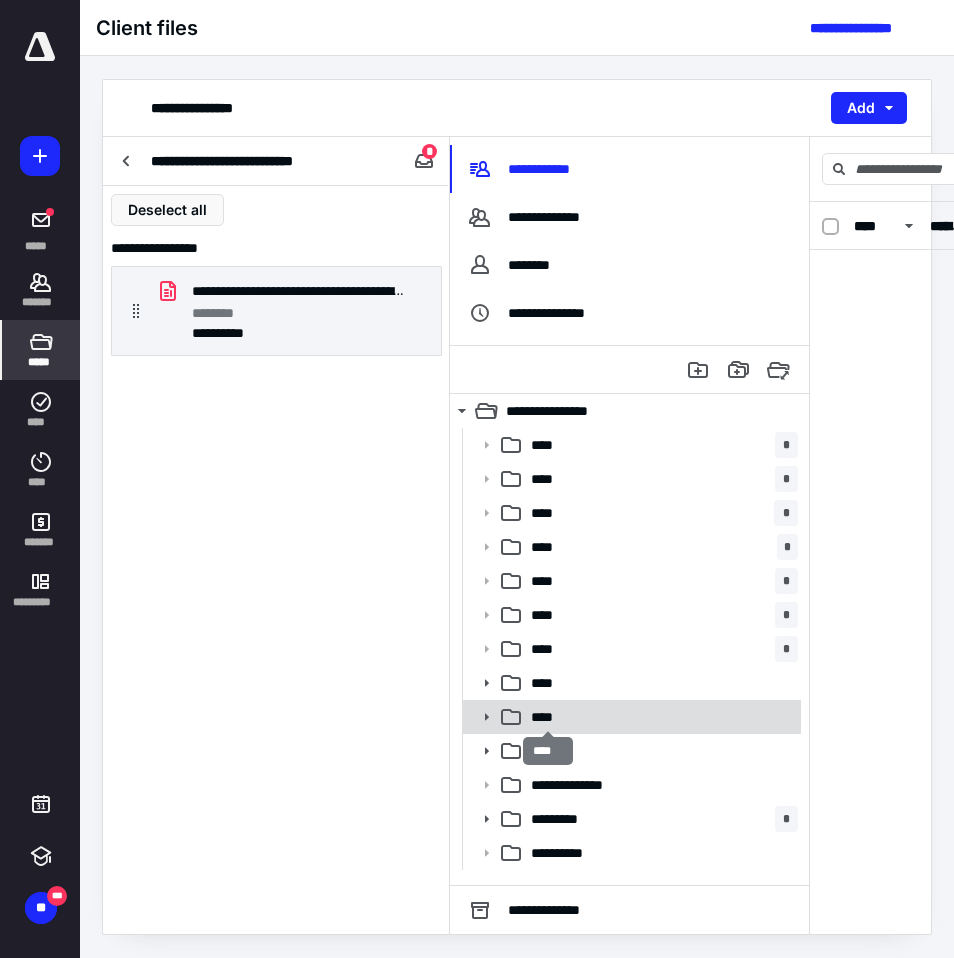 click on "****" at bounding box center [548, 717] 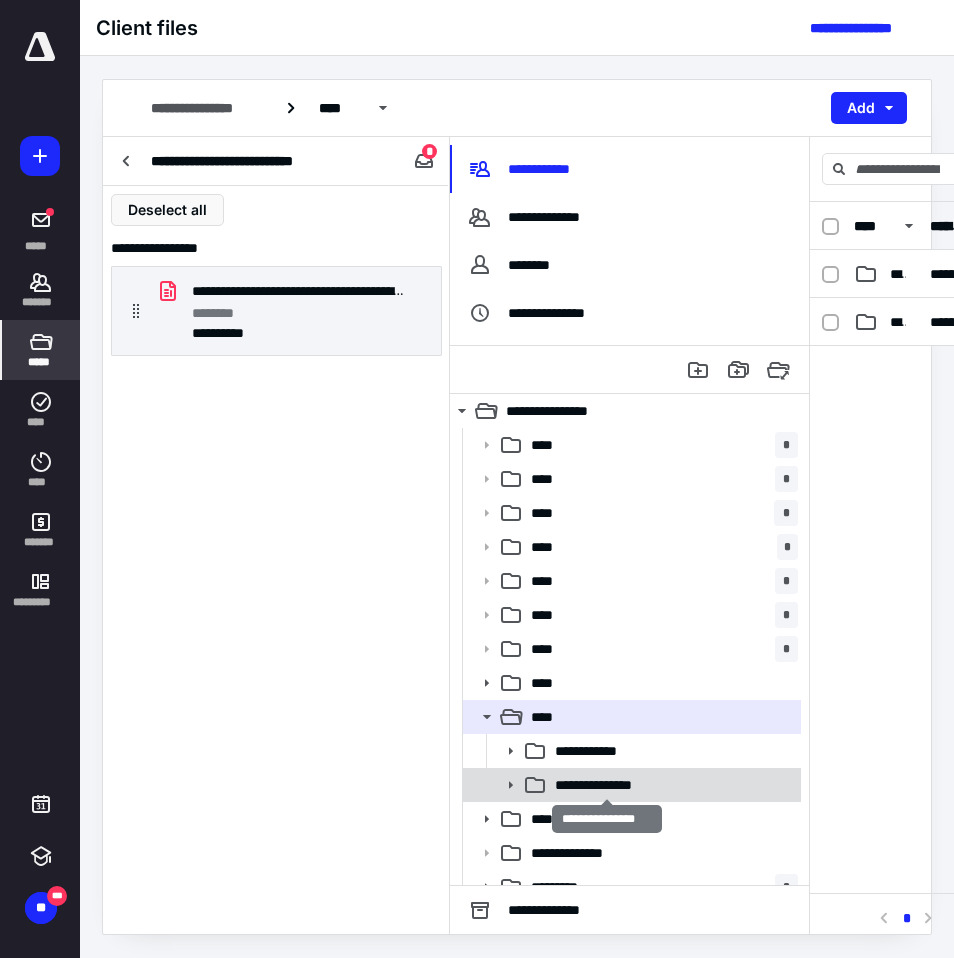 click on "**********" at bounding box center (607, 785) 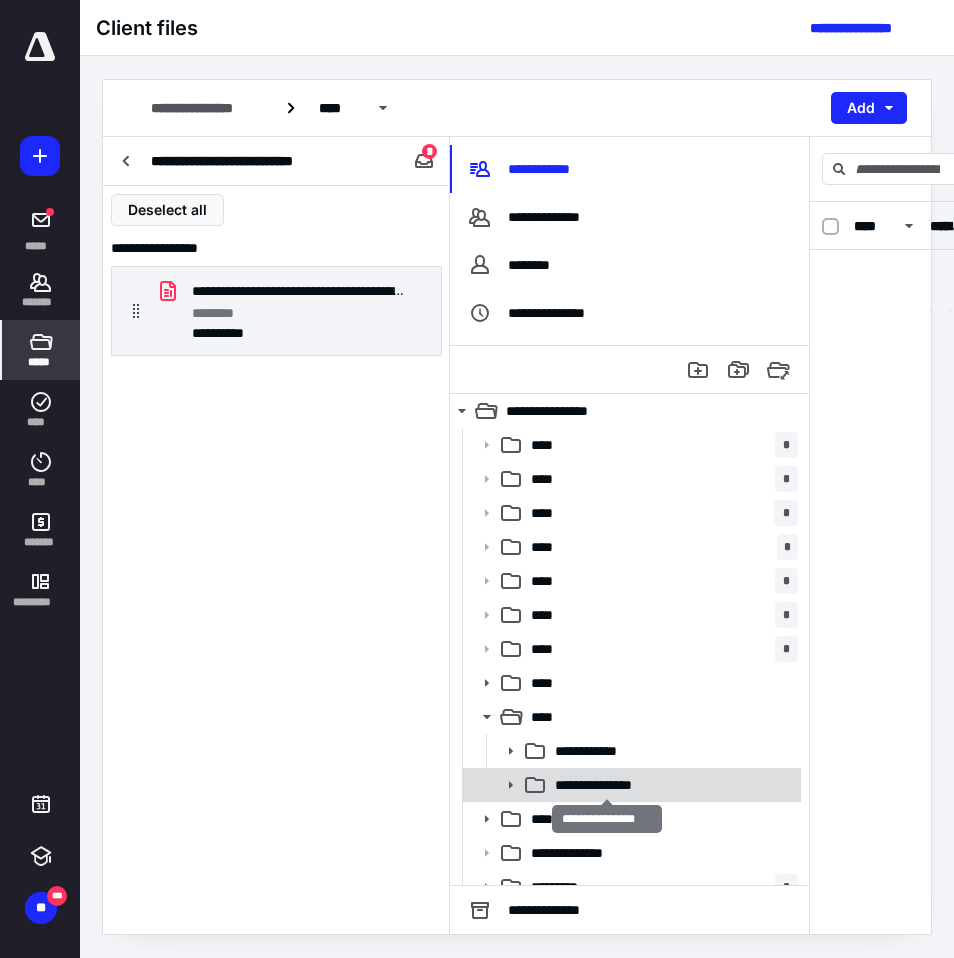click on "**********" at bounding box center [607, 785] 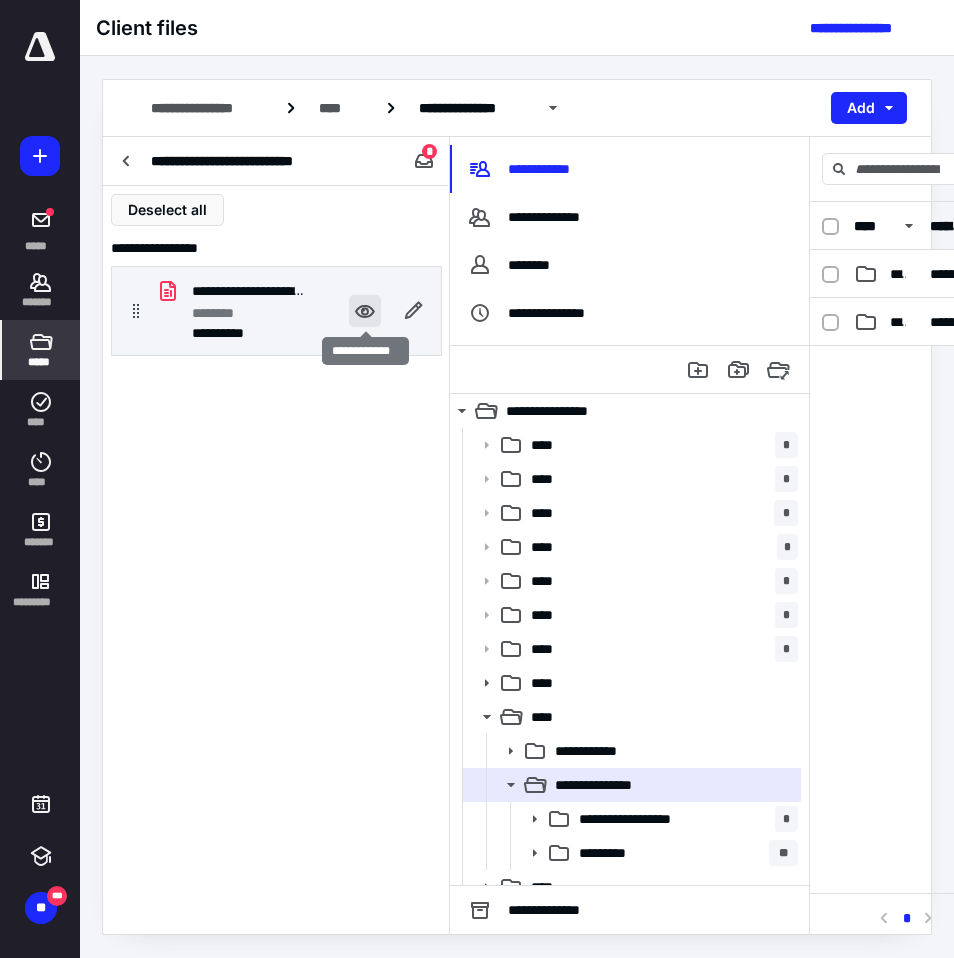 click at bounding box center [365, 311] 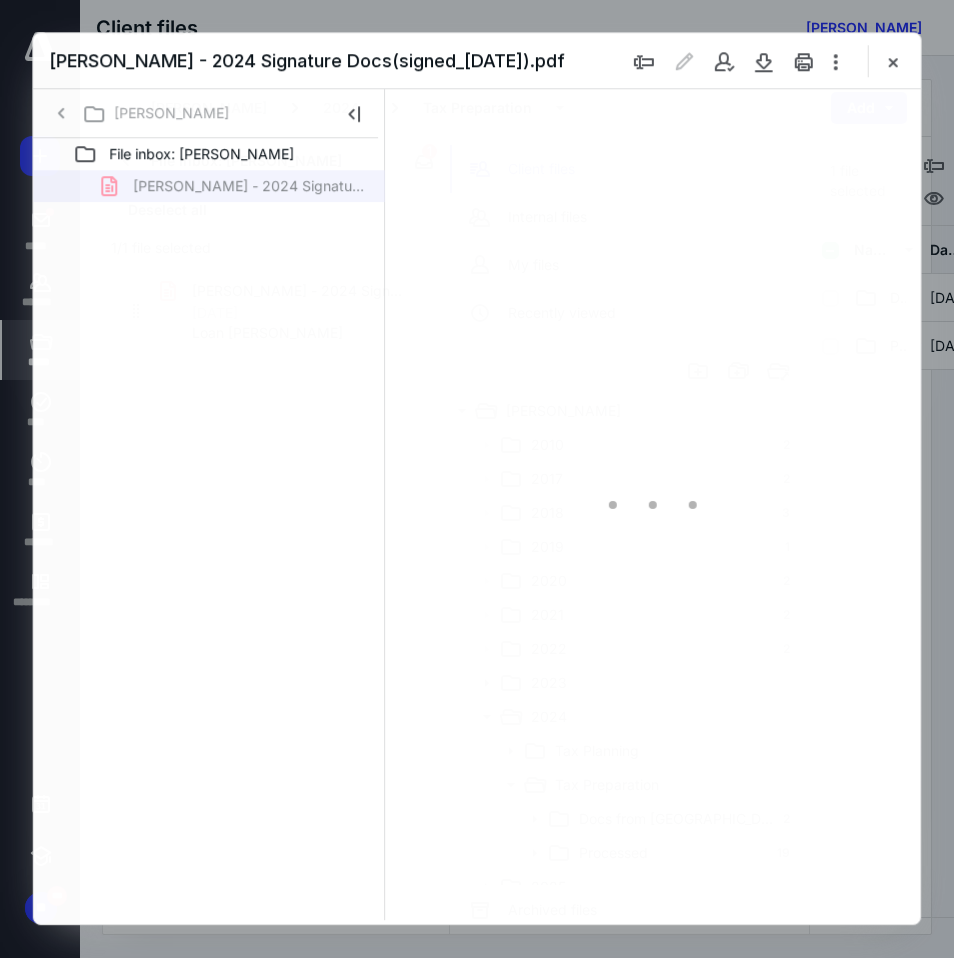 scroll, scrollTop: 0, scrollLeft: 0, axis: both 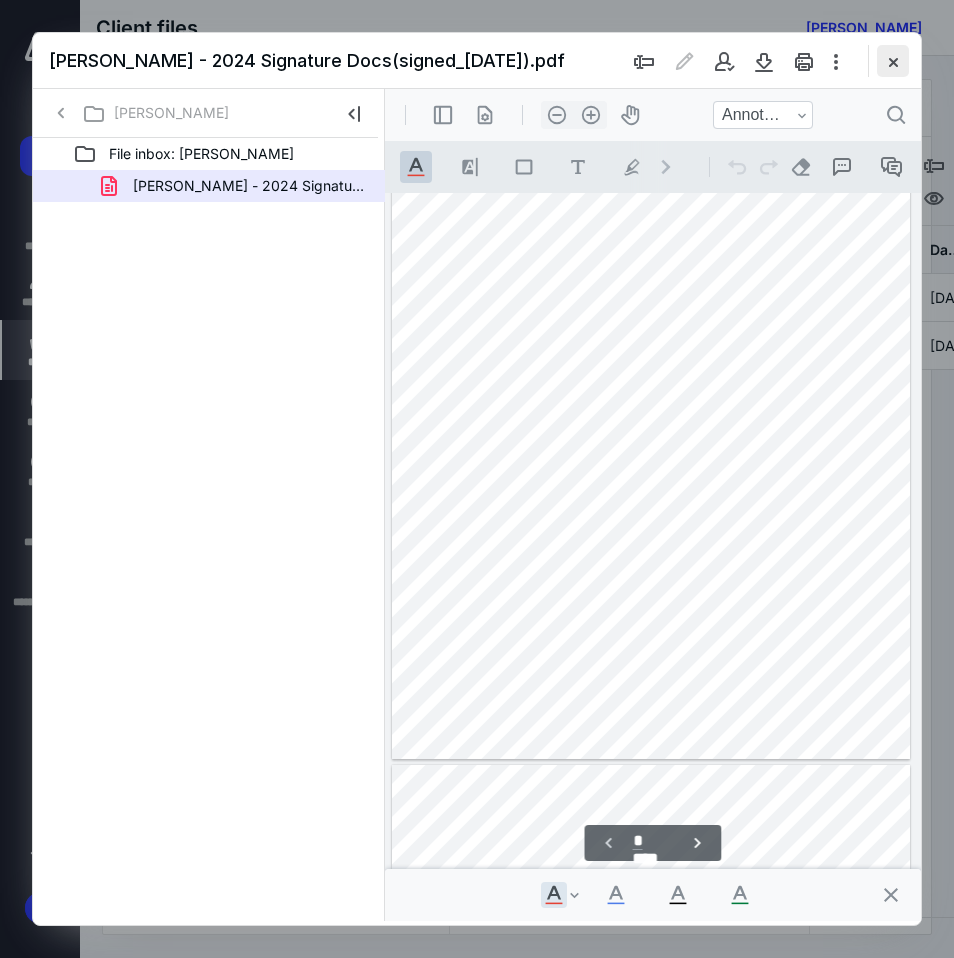click at bounding box center [893, 61] 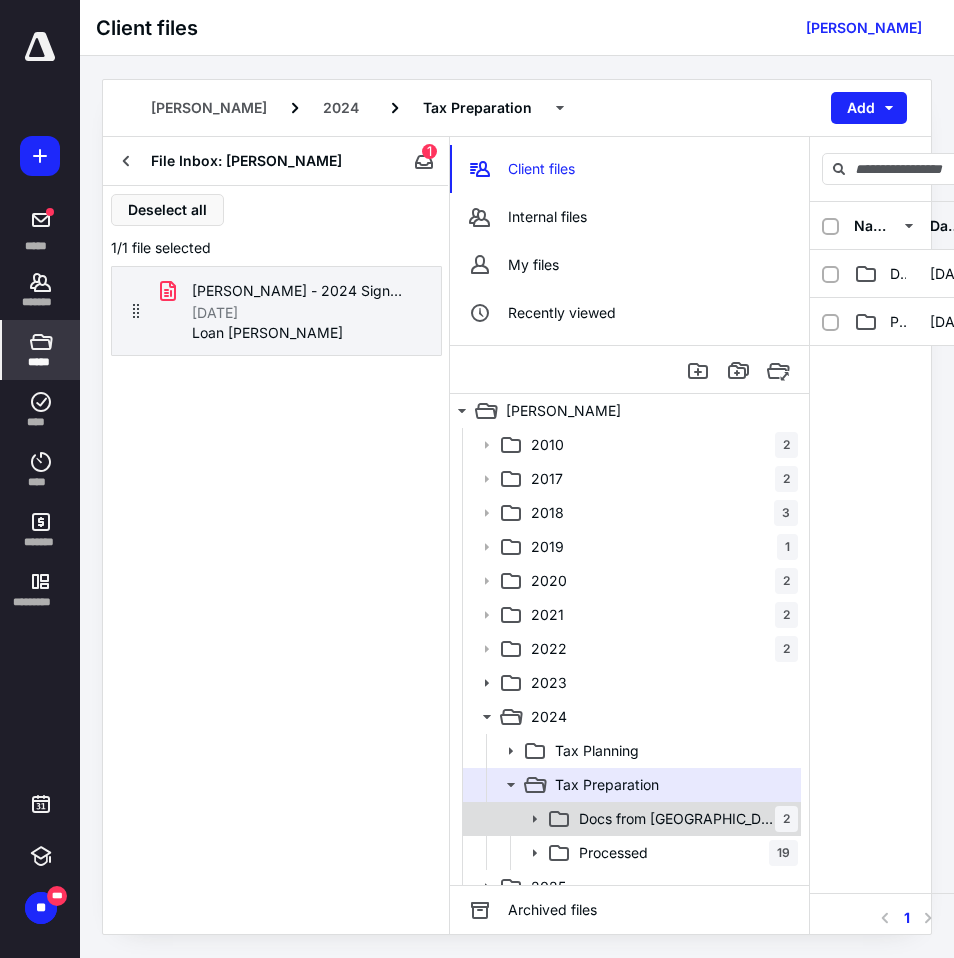 click on "Docs from Cornbelt" at bounding box center [677, 819] 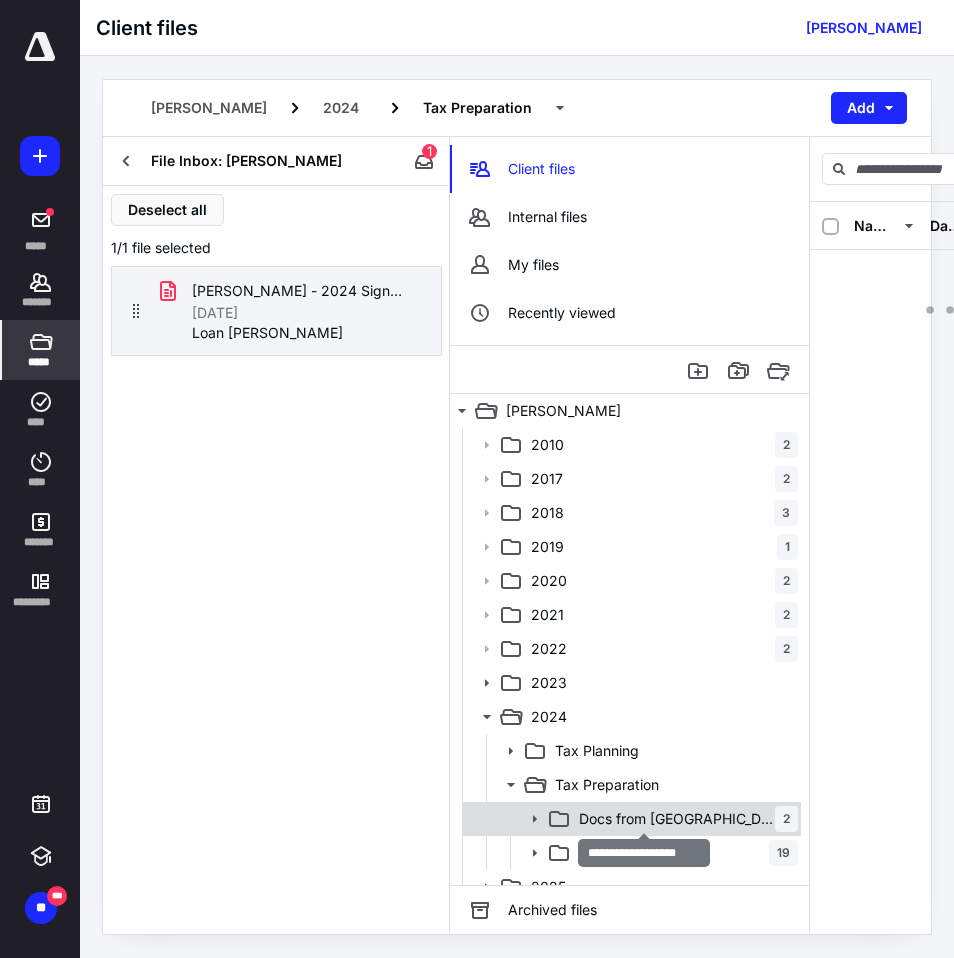 drag, startPoint x: 610, startPoint y: 817, endPoint x: 603, endPoint y: 809, distance: 10.630146 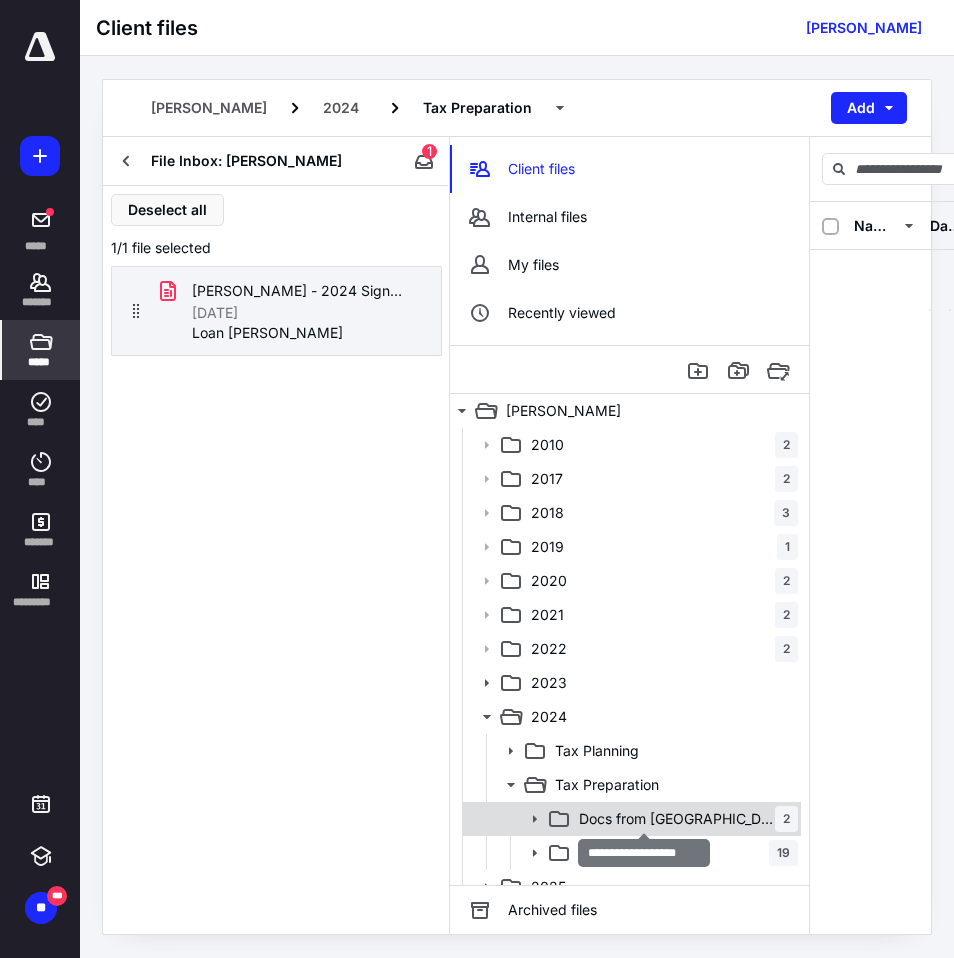 click on "Docs from Cornbelt" at bounding box center [677, 819] 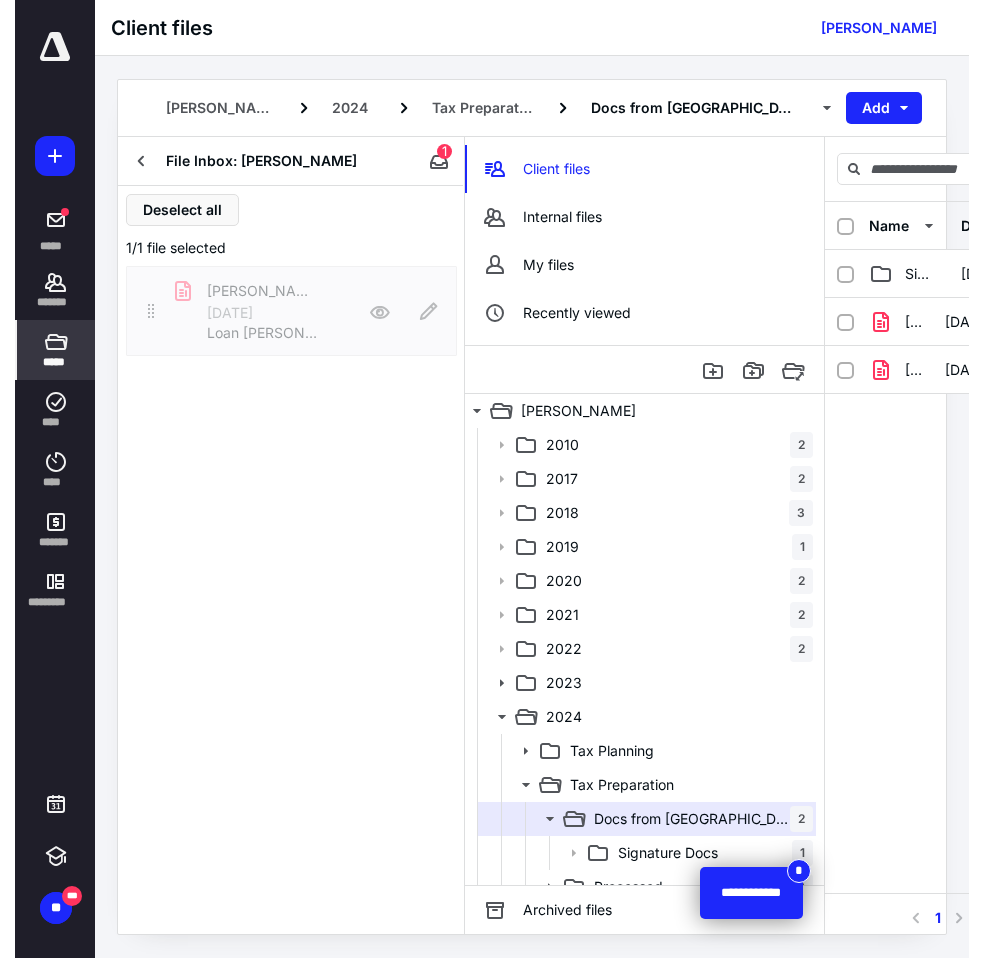 scroll, scrollTop: 54, scrollLeft: 0, axis: vertical 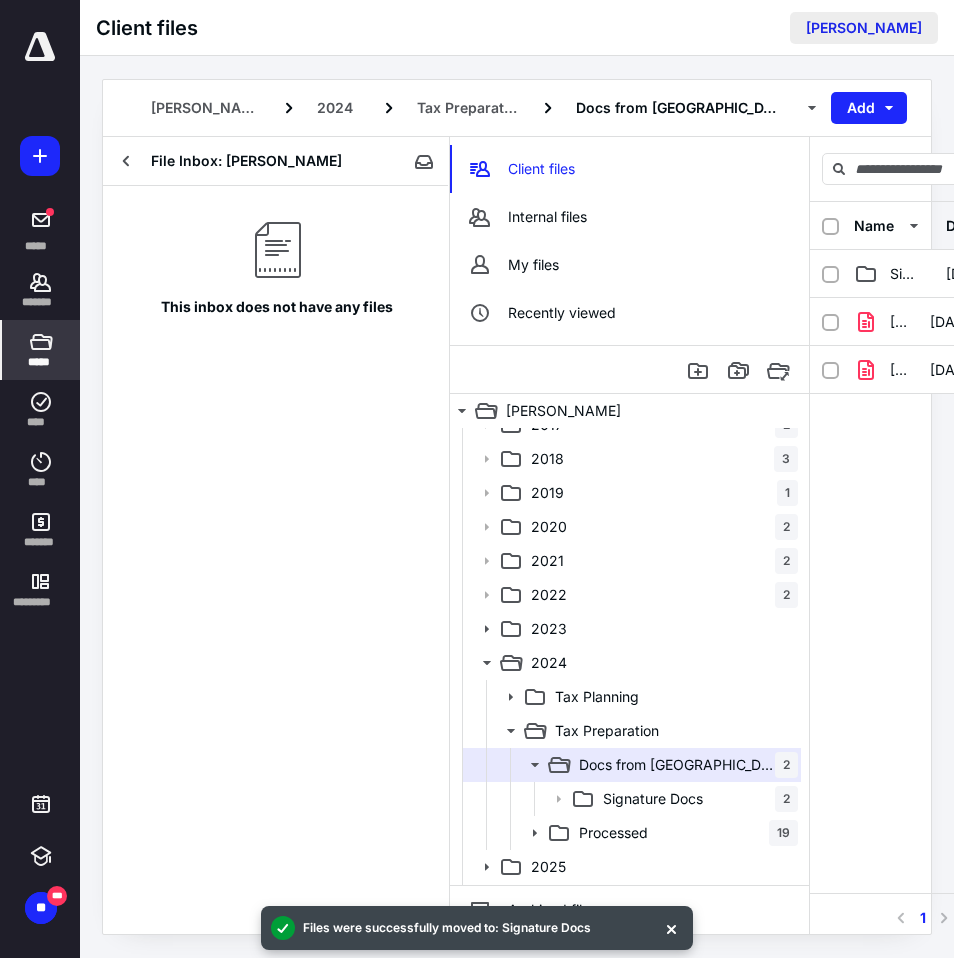 click on "Cristina Schmidt" at bounding box center [864, 28] 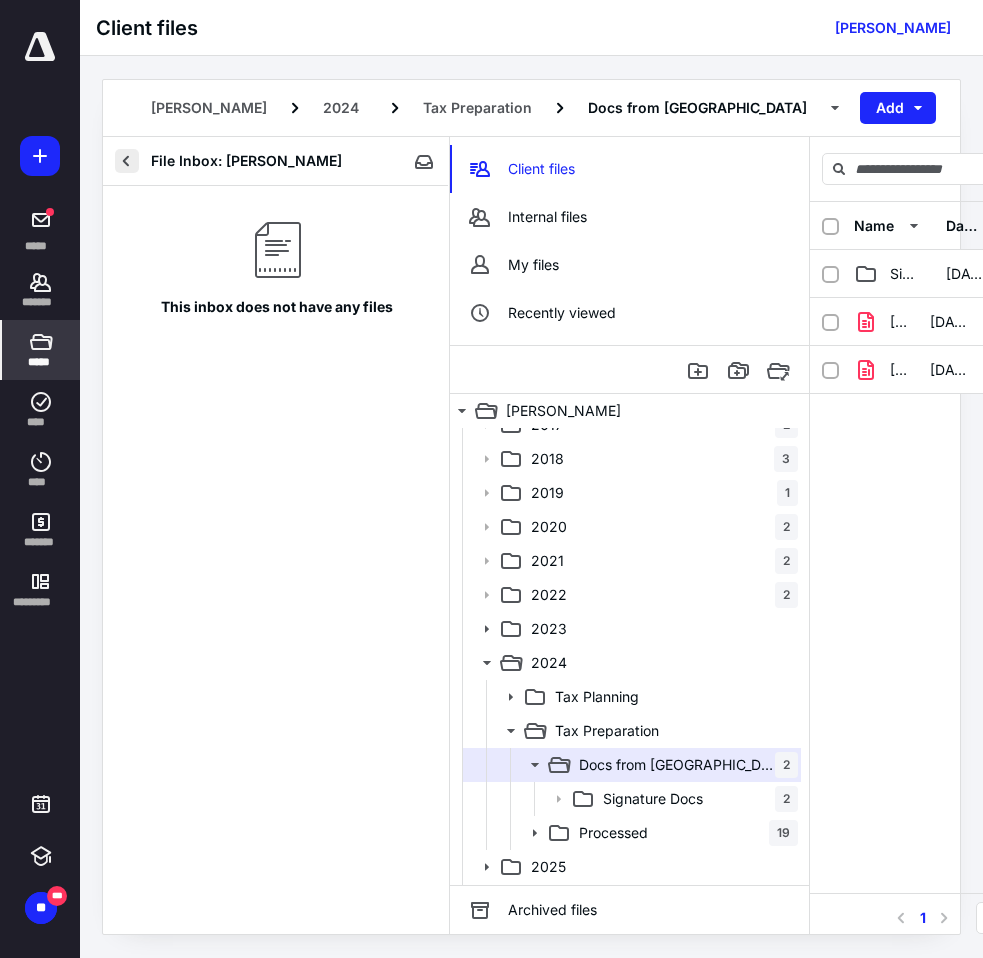 click at bounding box center (127, 161) 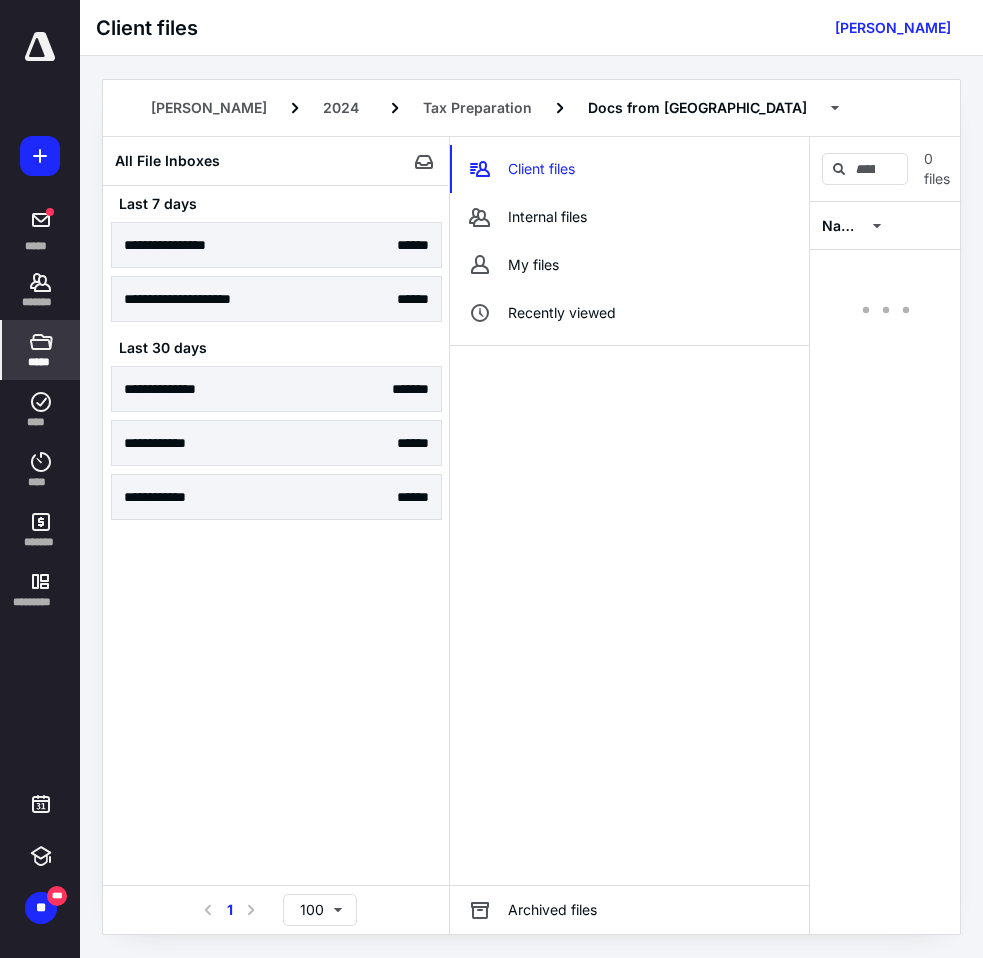 scroll, scrollTop: 0, scrollLeft: 0, axis: both 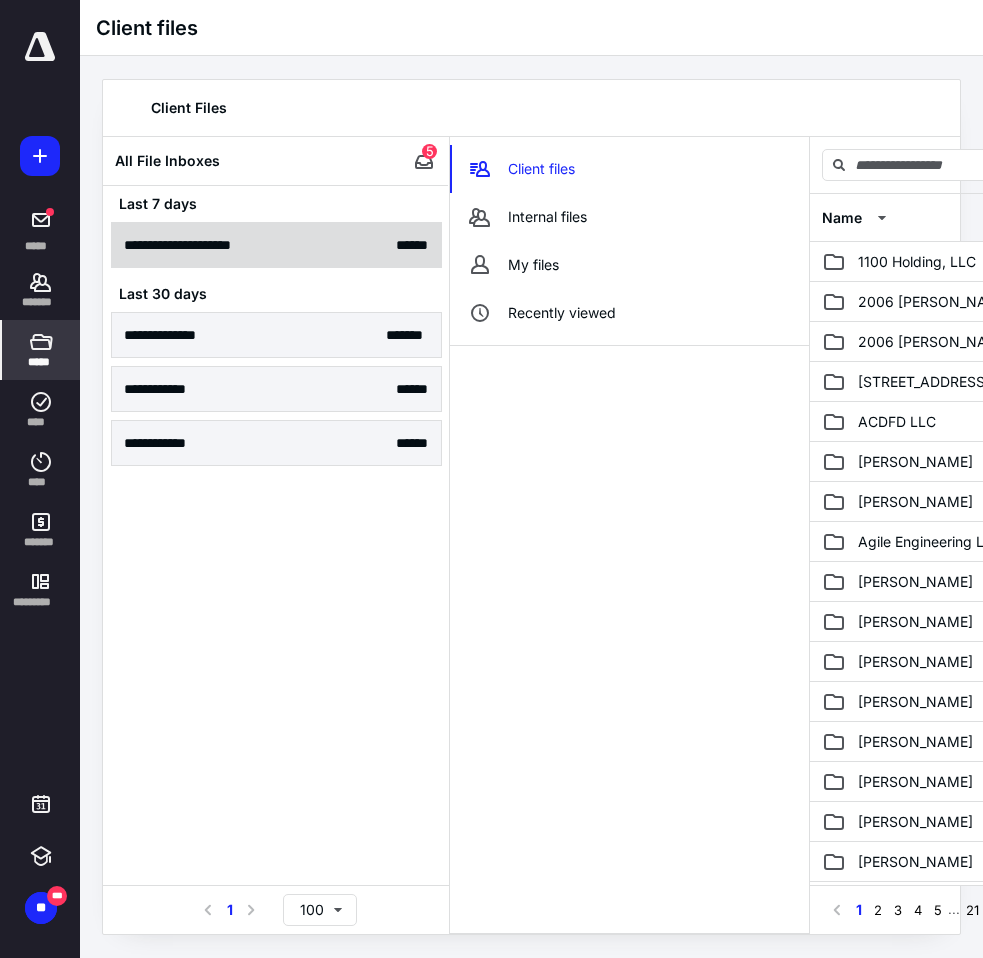 click on "**********" at bounding box center [276, 245] 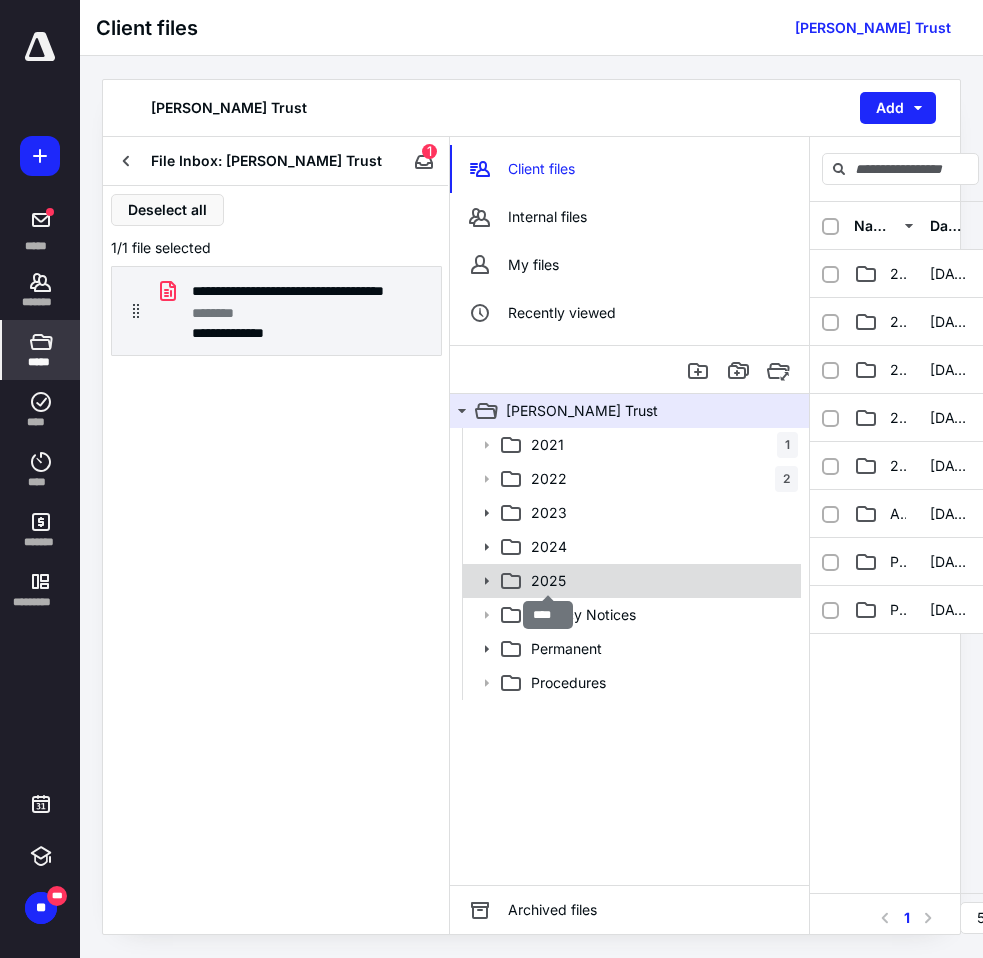 click on "2025" at bounding box center (548, 581) 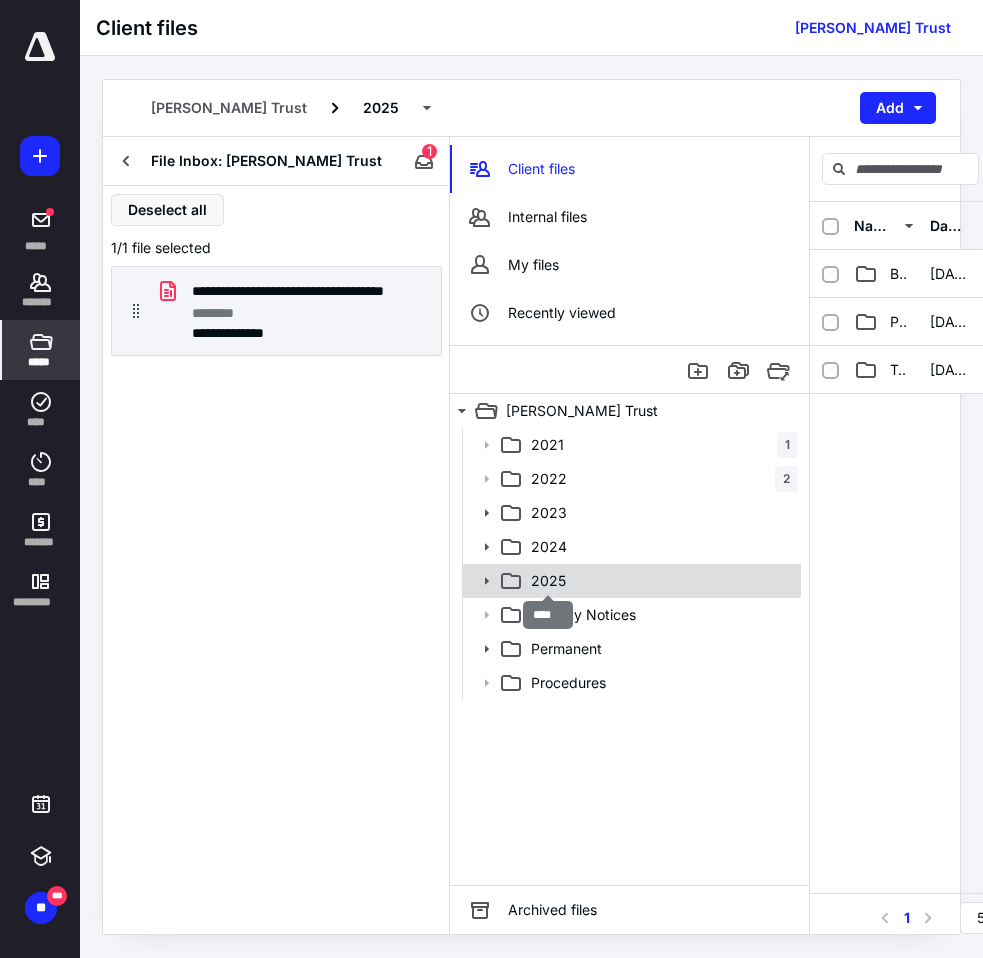 click on "2025" at bounding box center [548, 581] 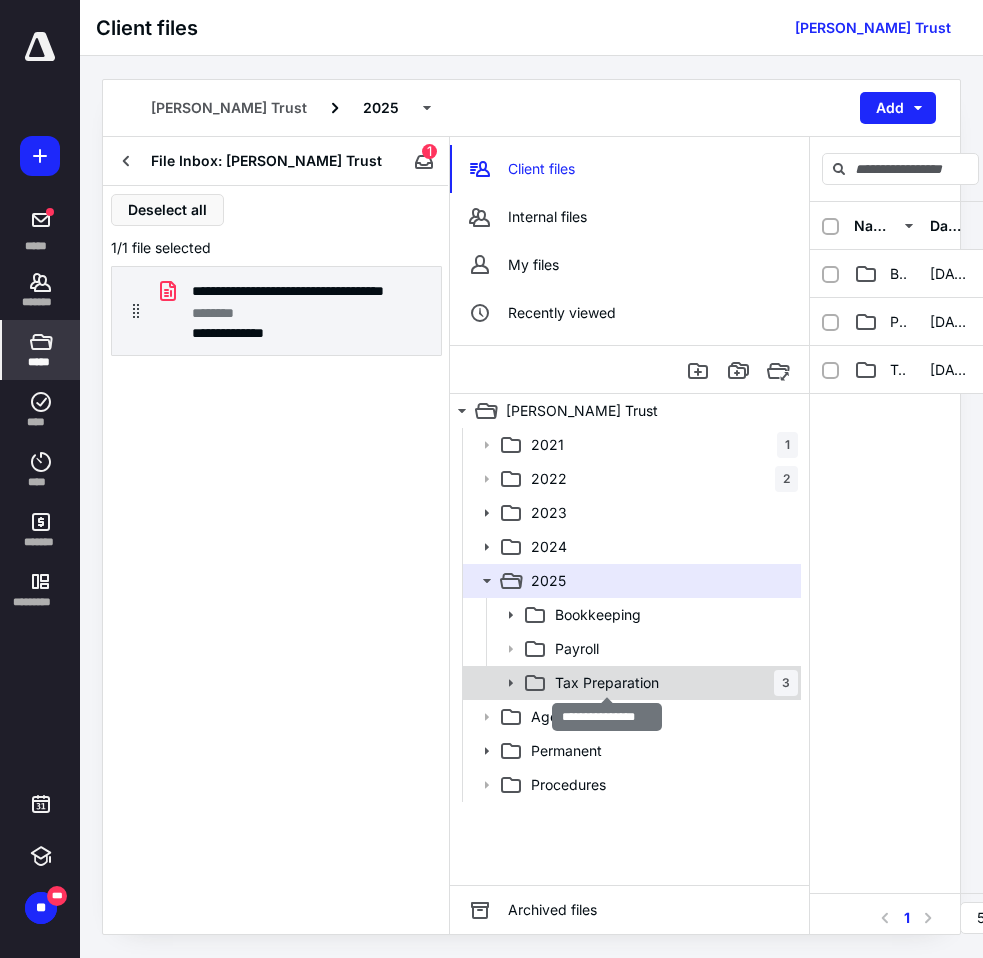 click on "Tax Preparation" at bounding box center (607, 683) 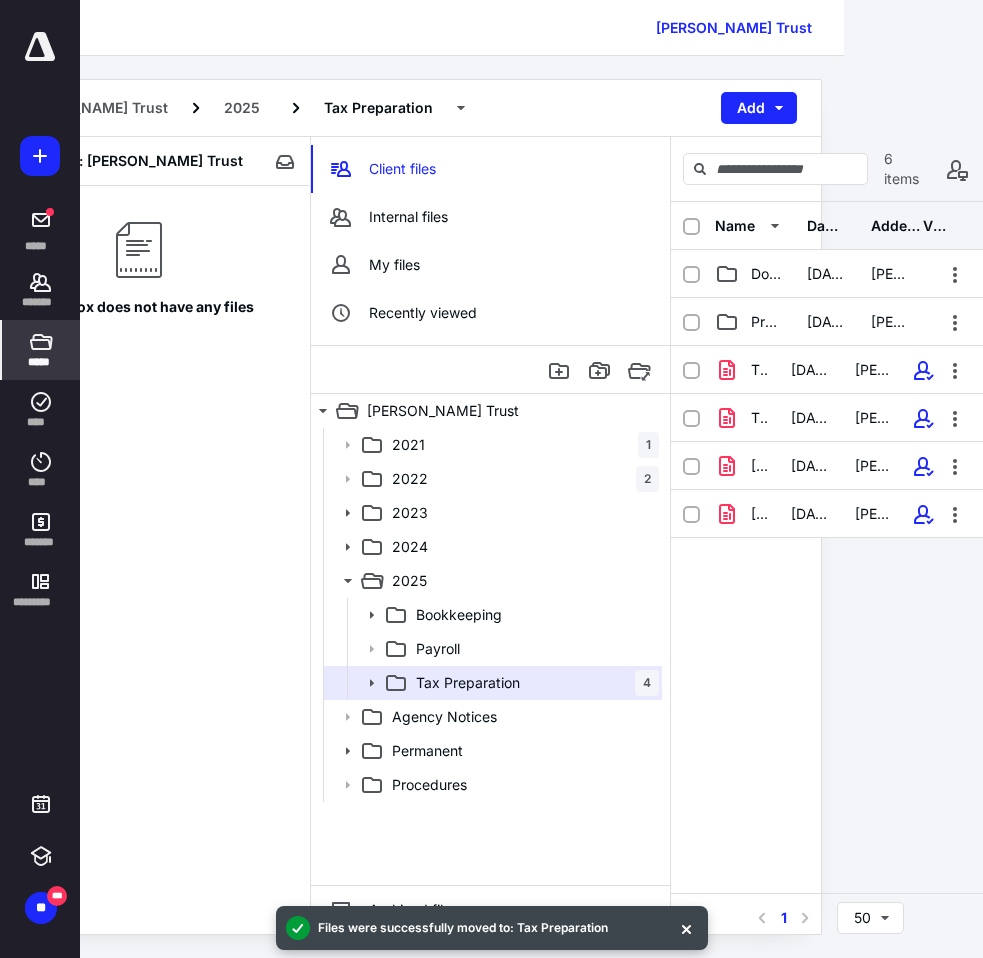 scroll, scrollTop: 0, scrollLeft: 0, axis: both 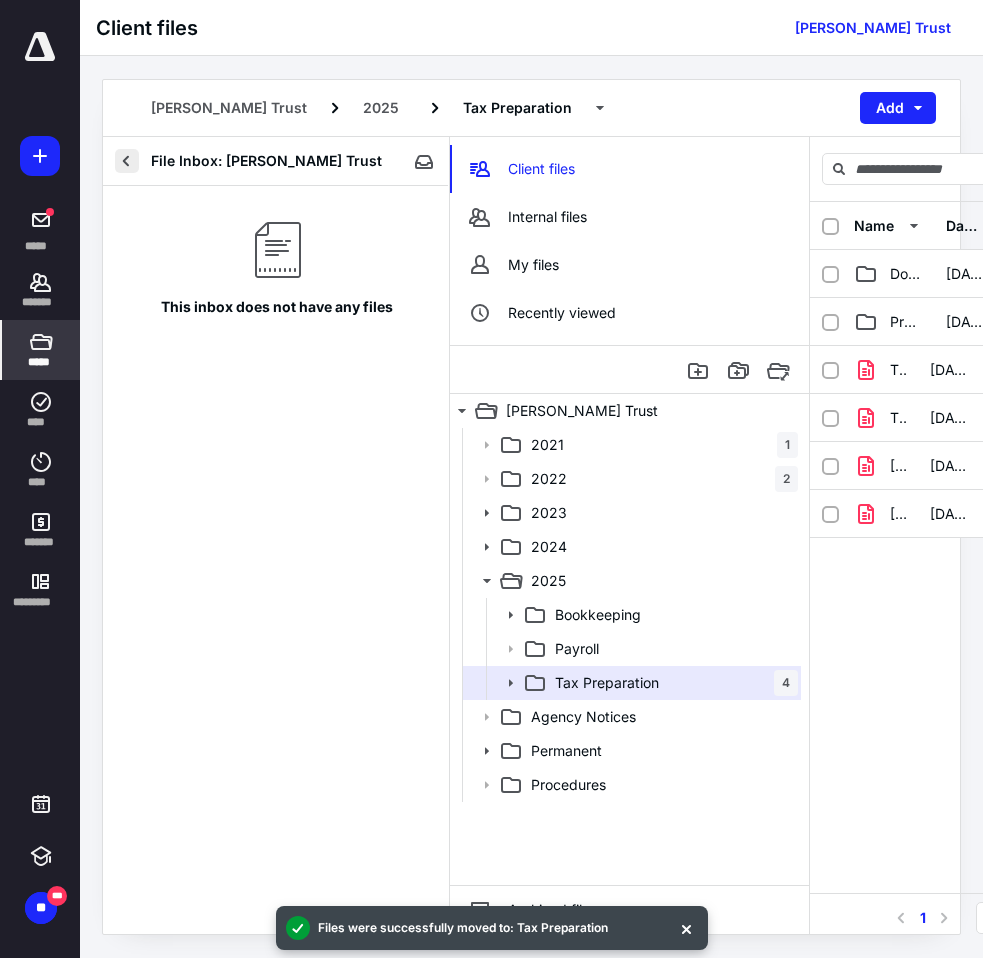 click at bounding box center [127, 161] 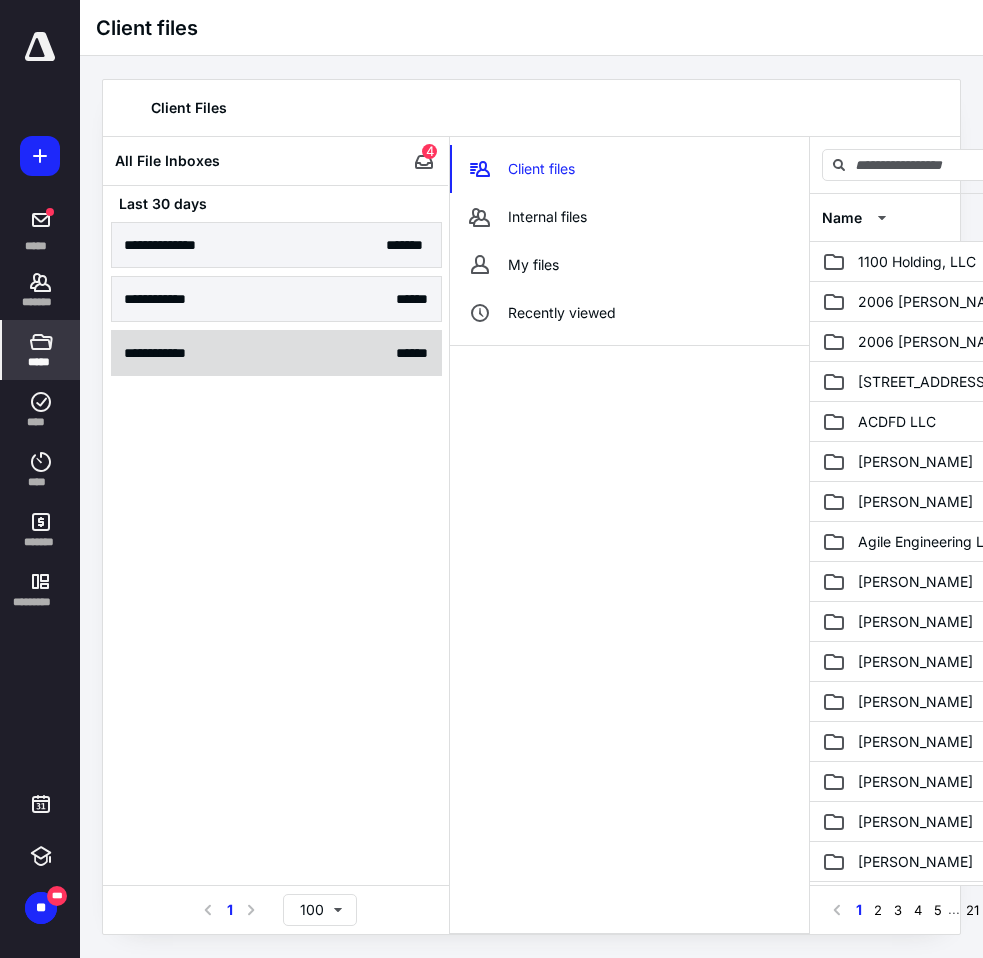 click on "**********" at bounding box center (276, 353) 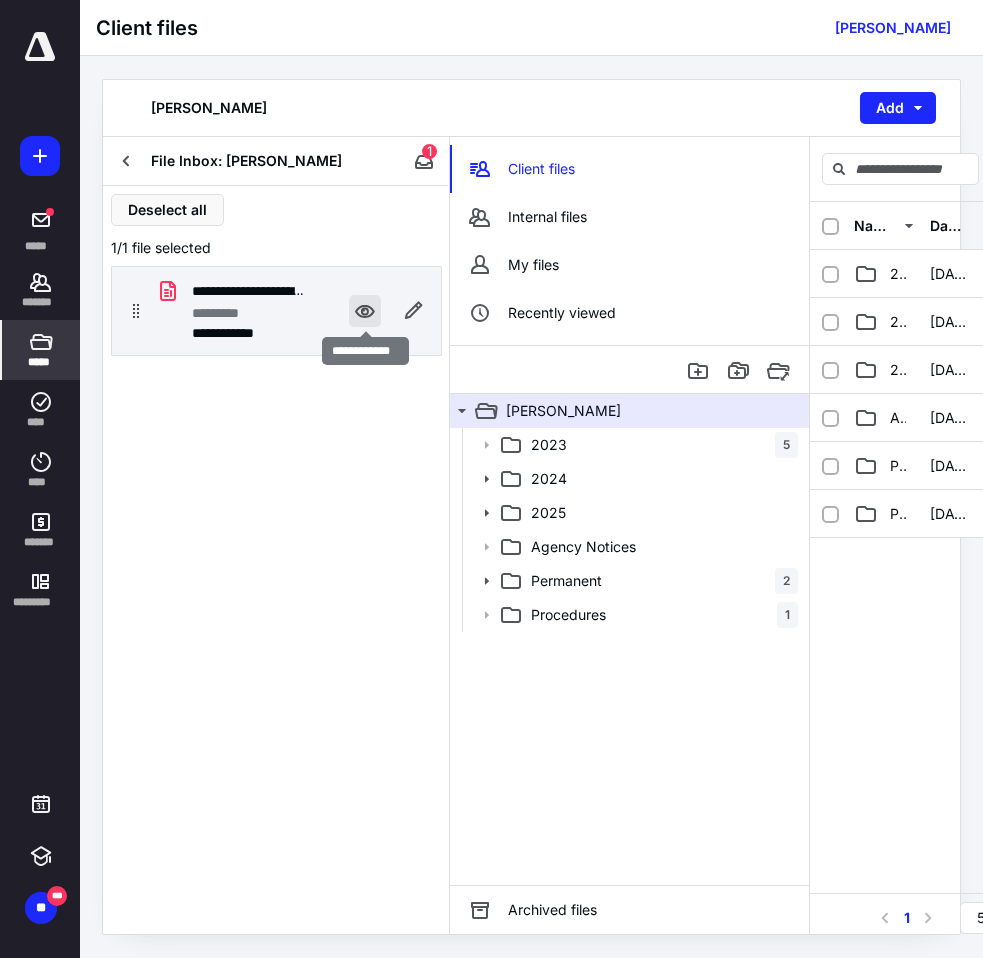 click at bounding box center (365, 311) 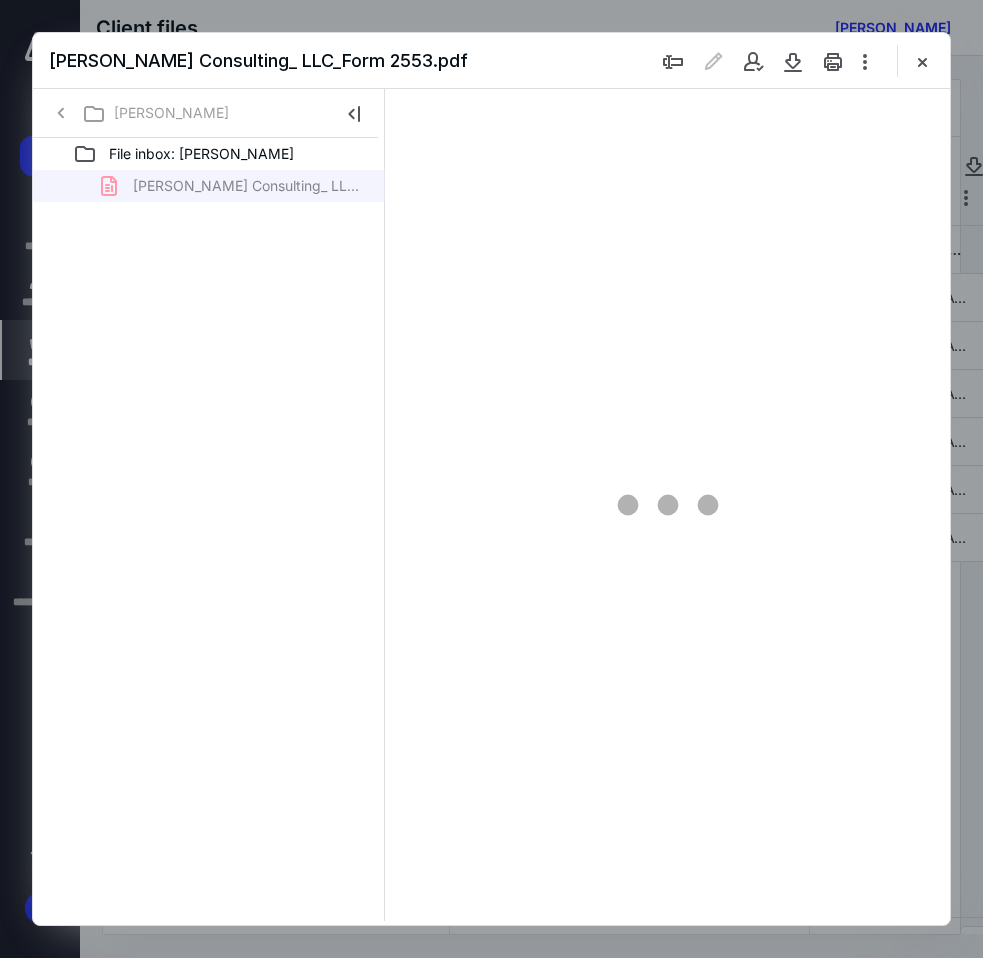 scroll, scrollTop: 0, scrollLeft: 0, axis: both 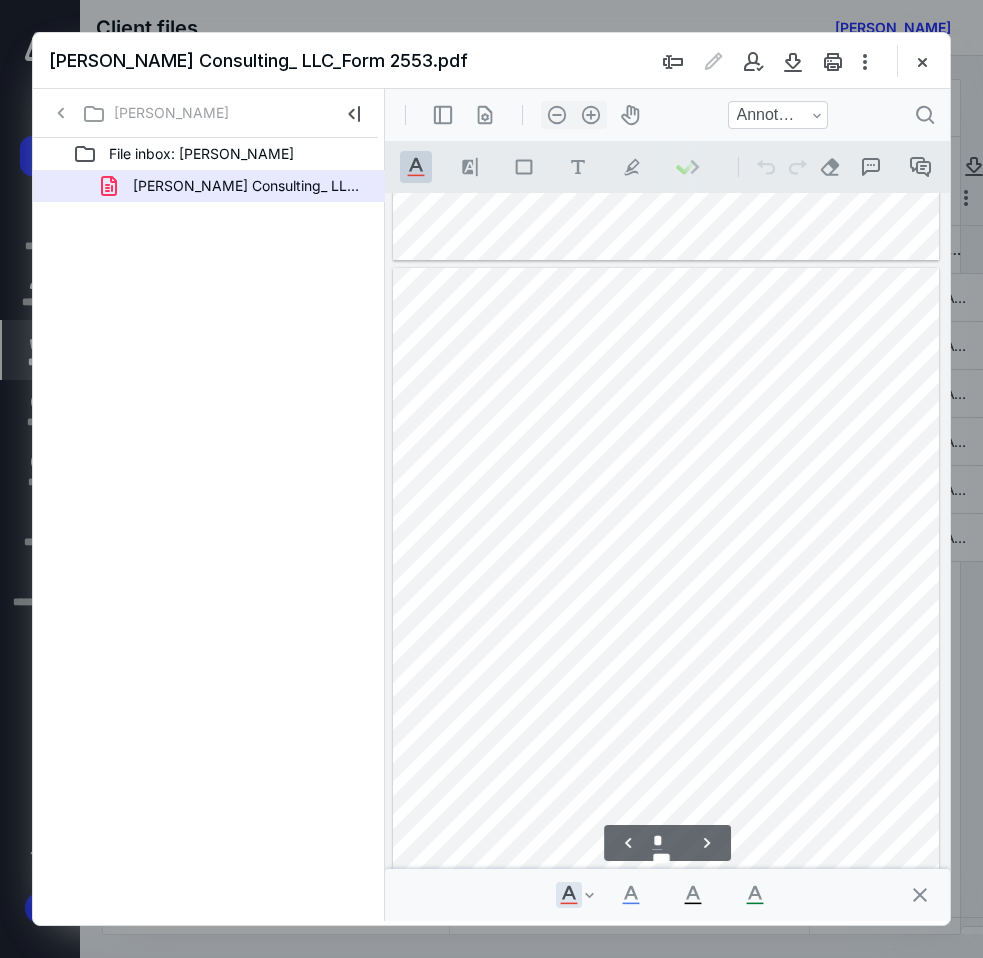 type on "*" 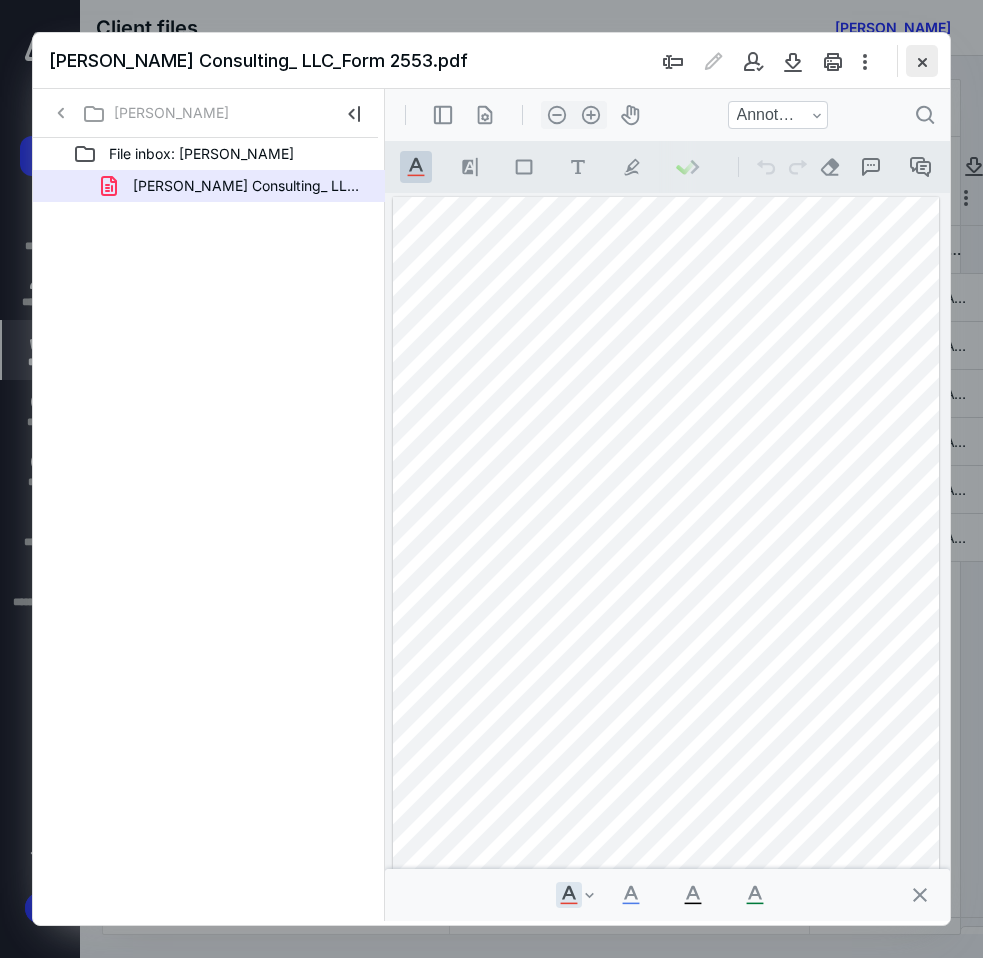 click at bounding box center [922, 61] 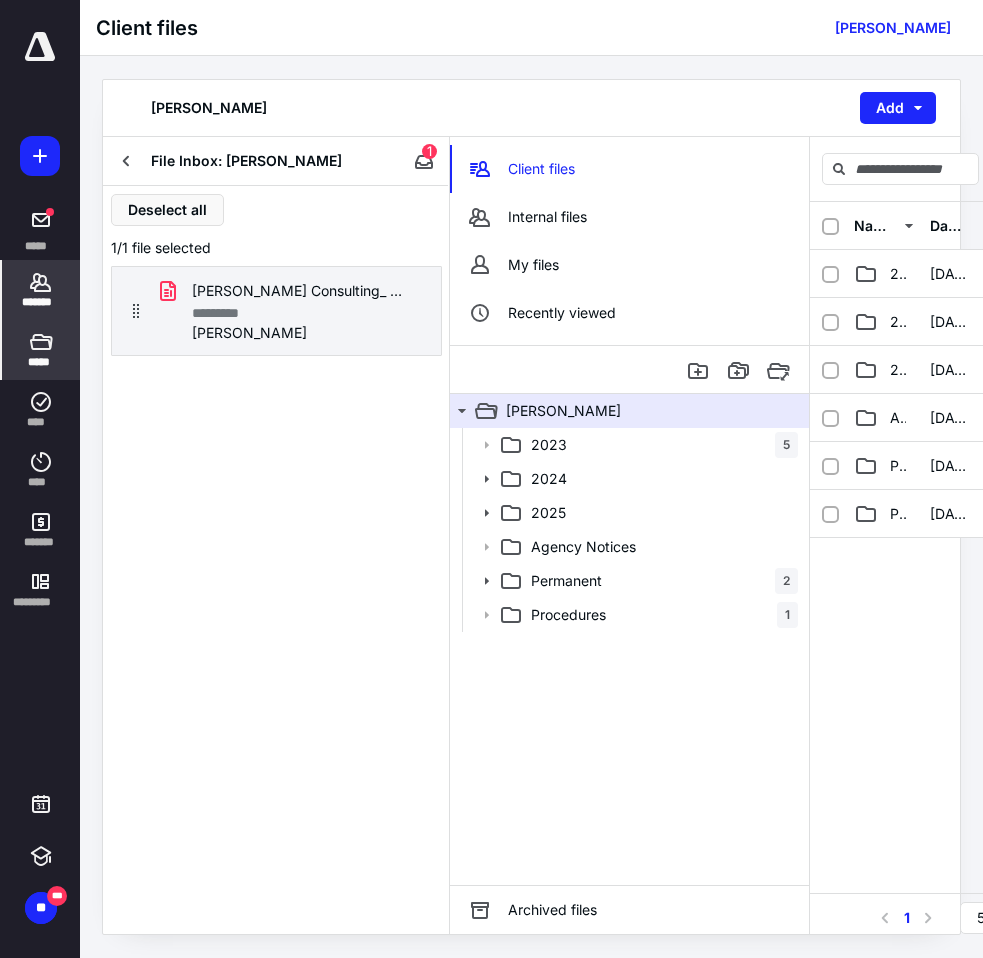 click on "*******" at bounding box center [41, 302] 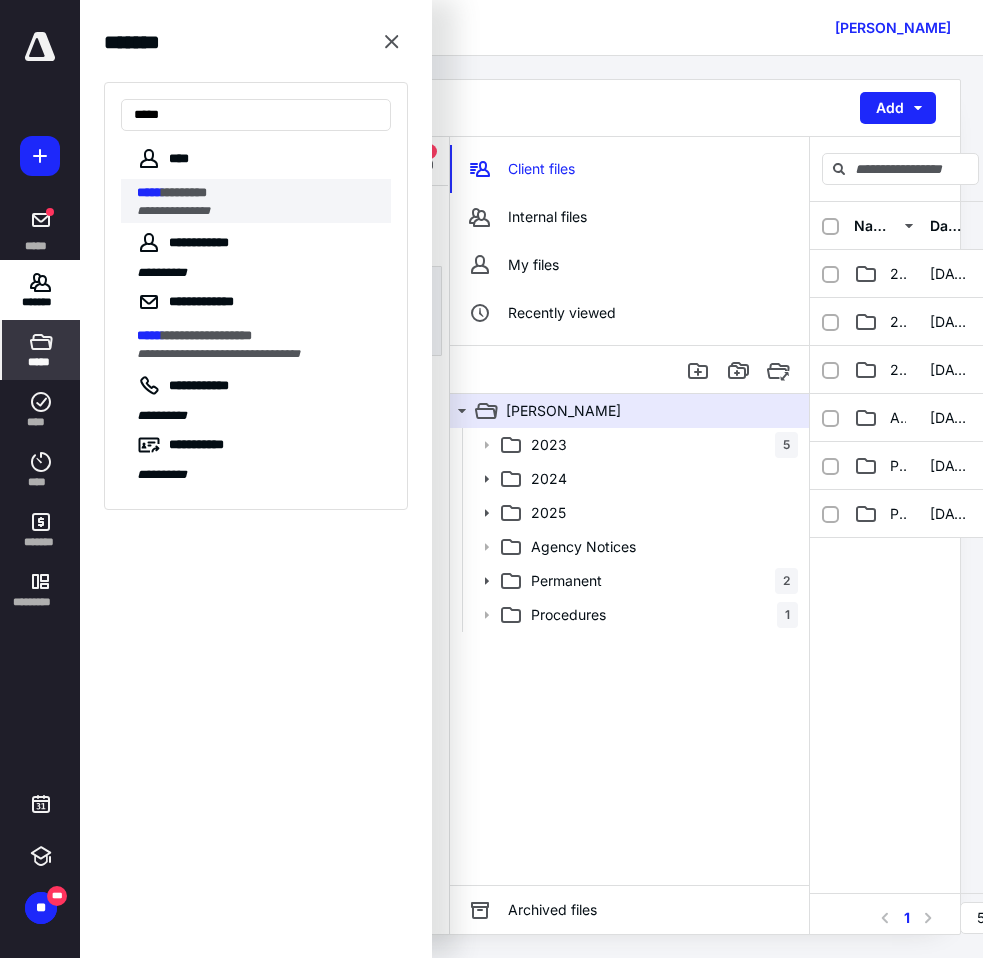 type on "*****" 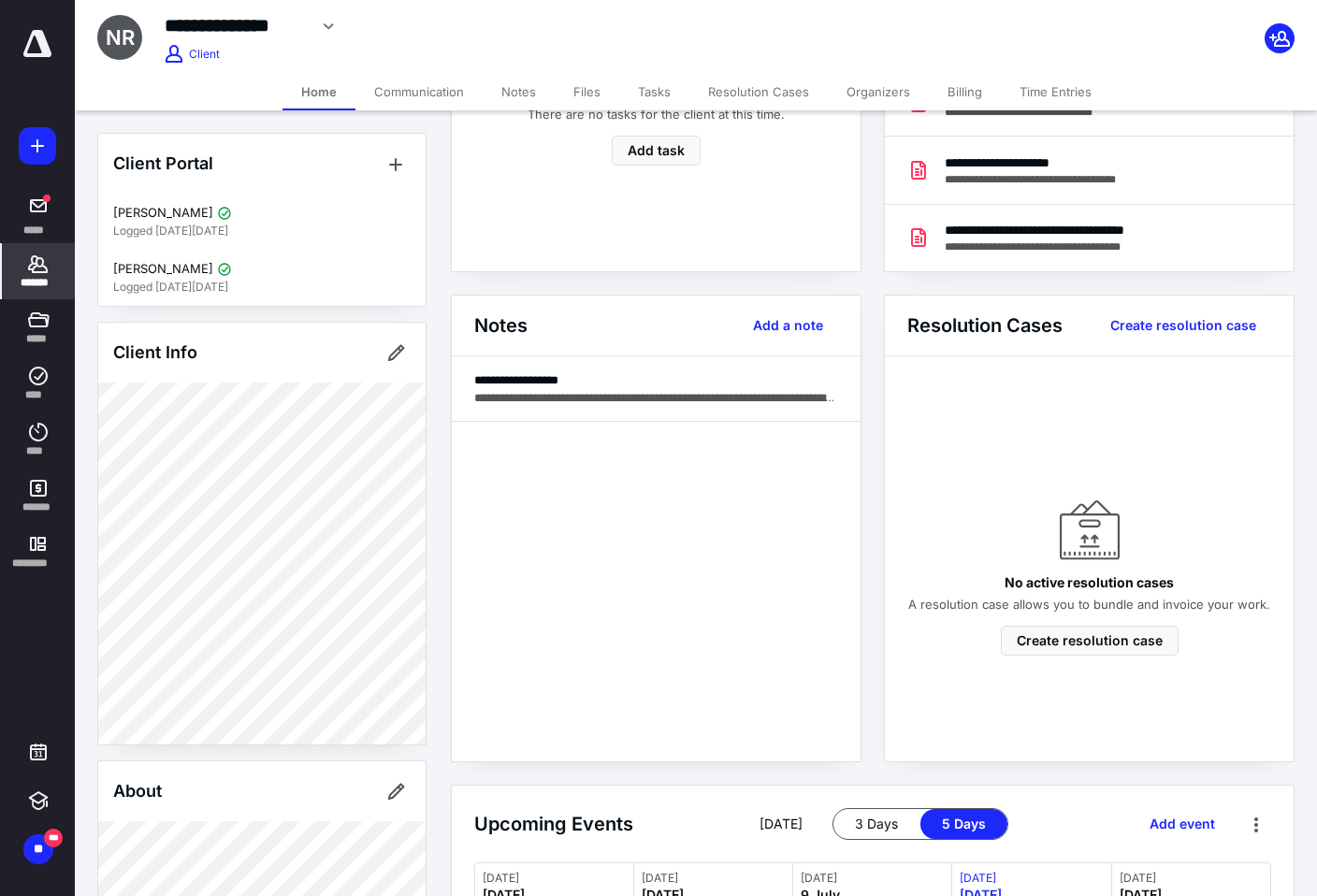 scroll, scrollTop: 0, scrollLeft: 0, axis: both 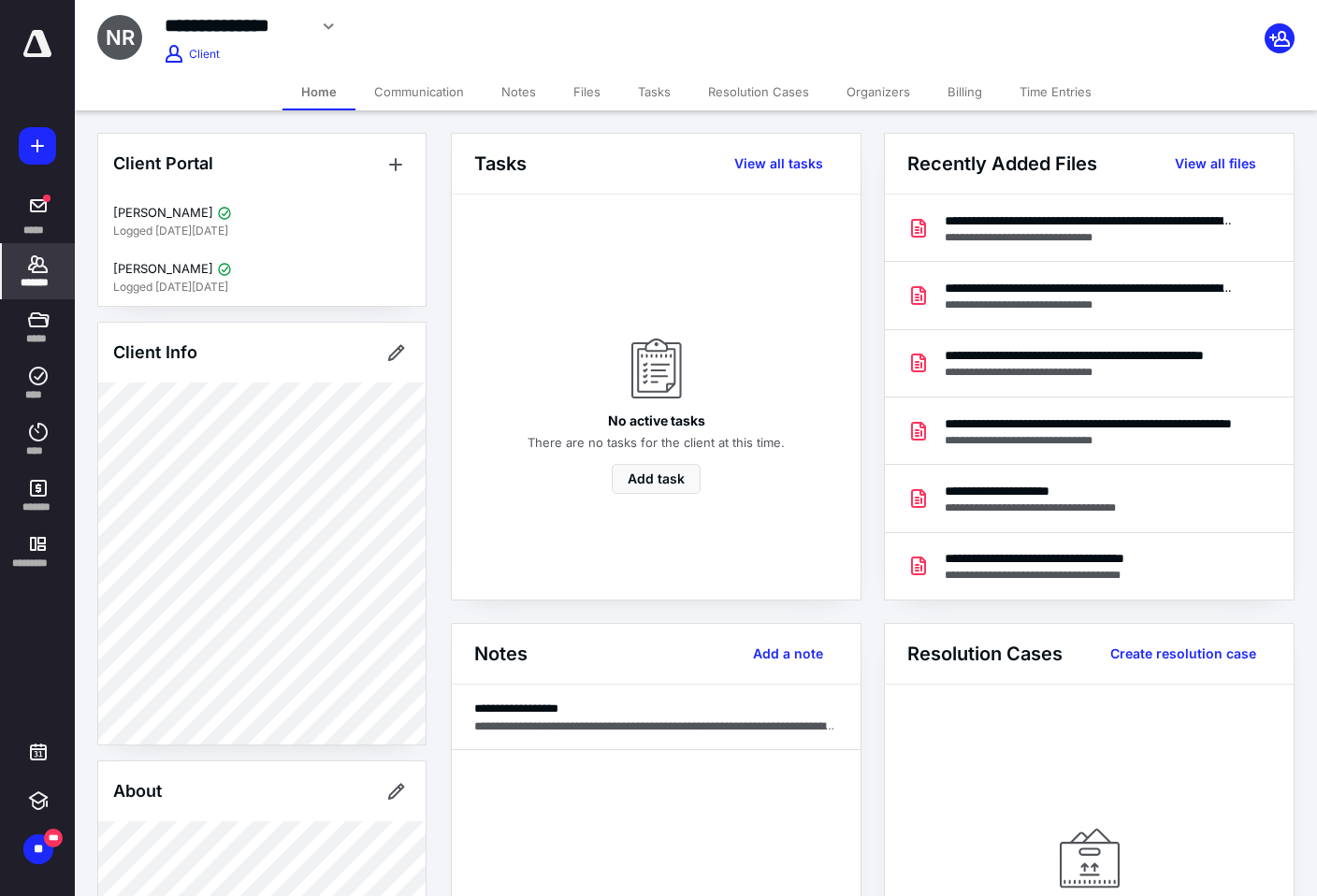 click on "Files" at bounding box center (586, 92) 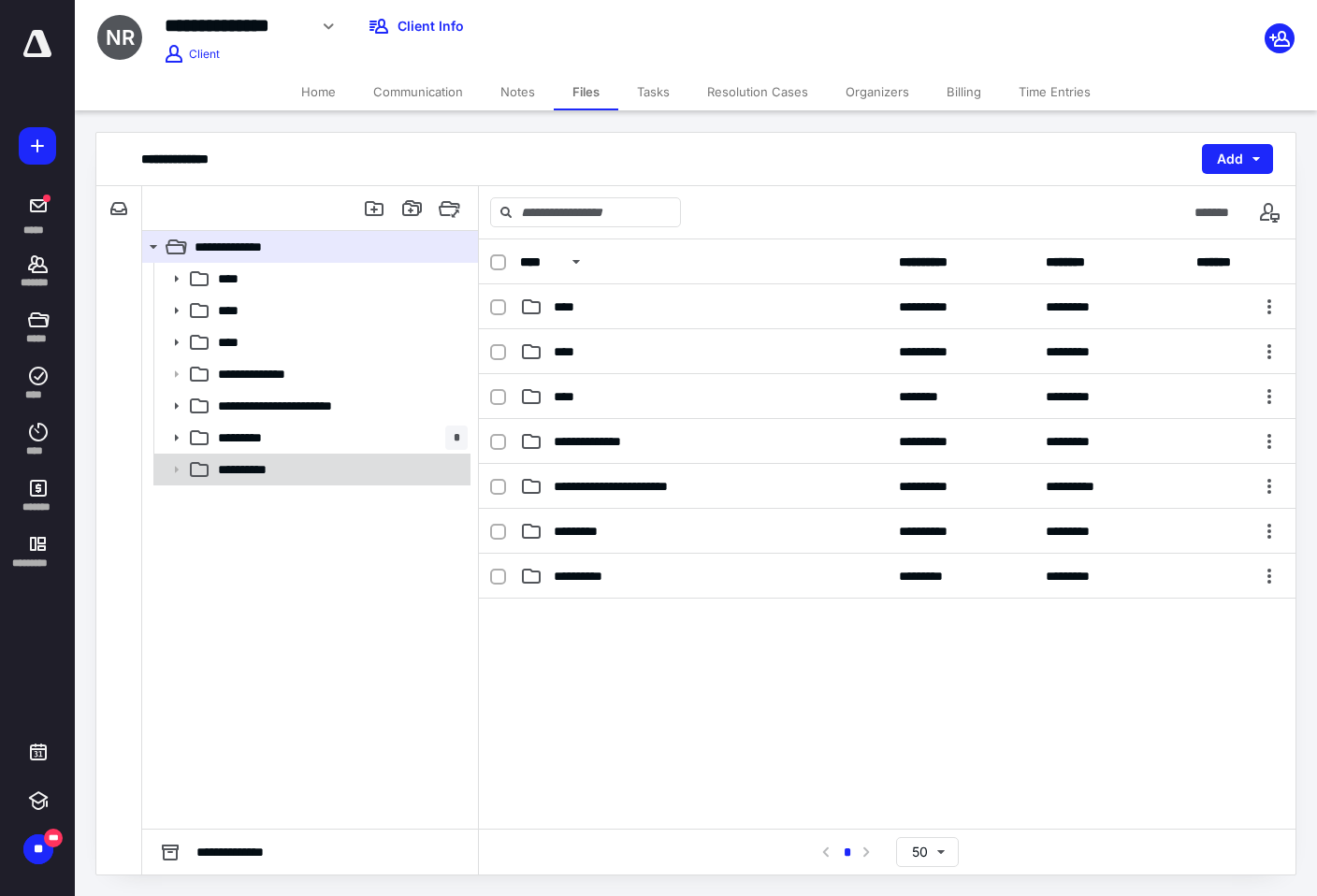 click on "**********" at bounding box center [339, 470] 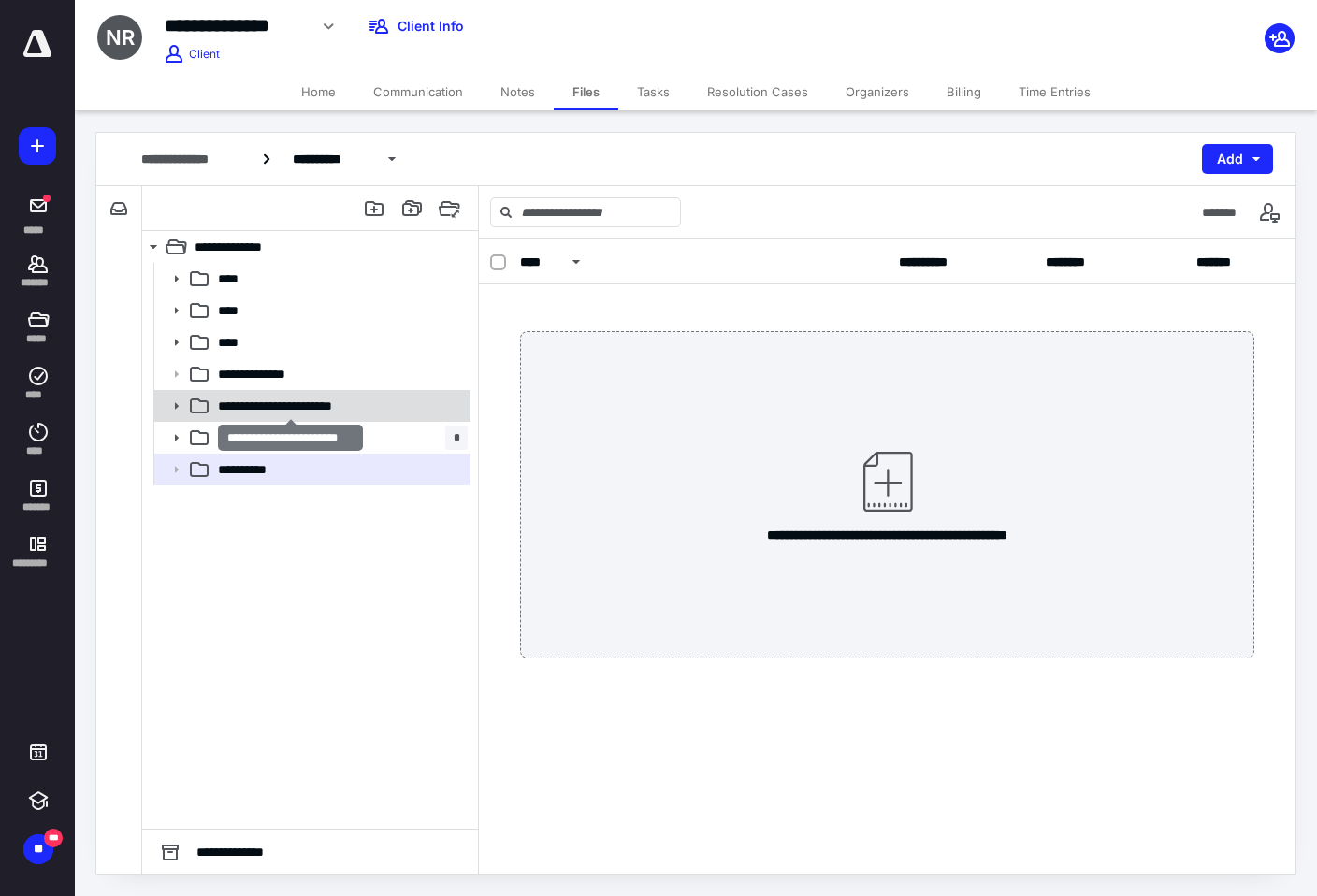 click on "**********" at bounding box center (290, 406) 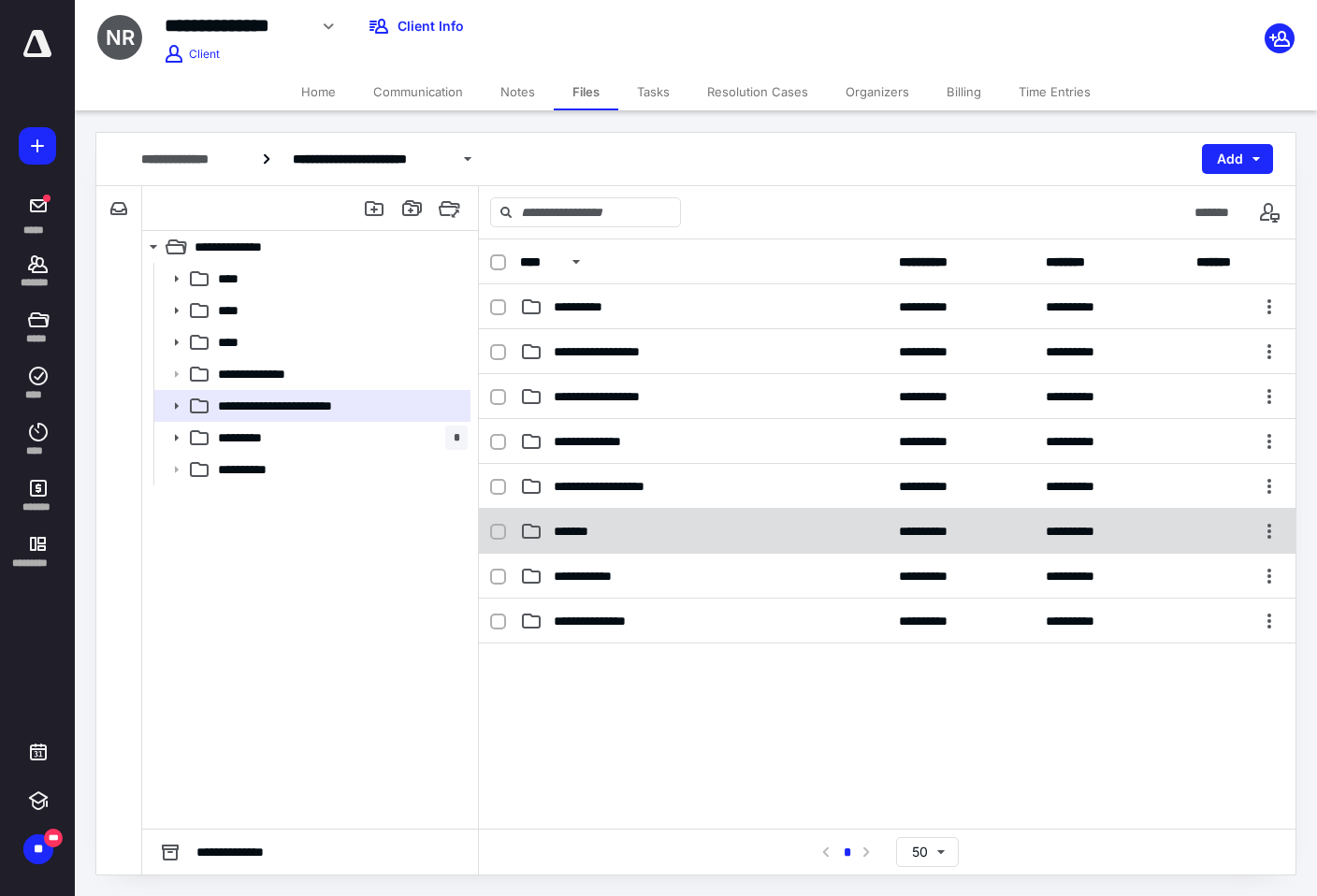 click on "*******" at bounding box center [574, 531] 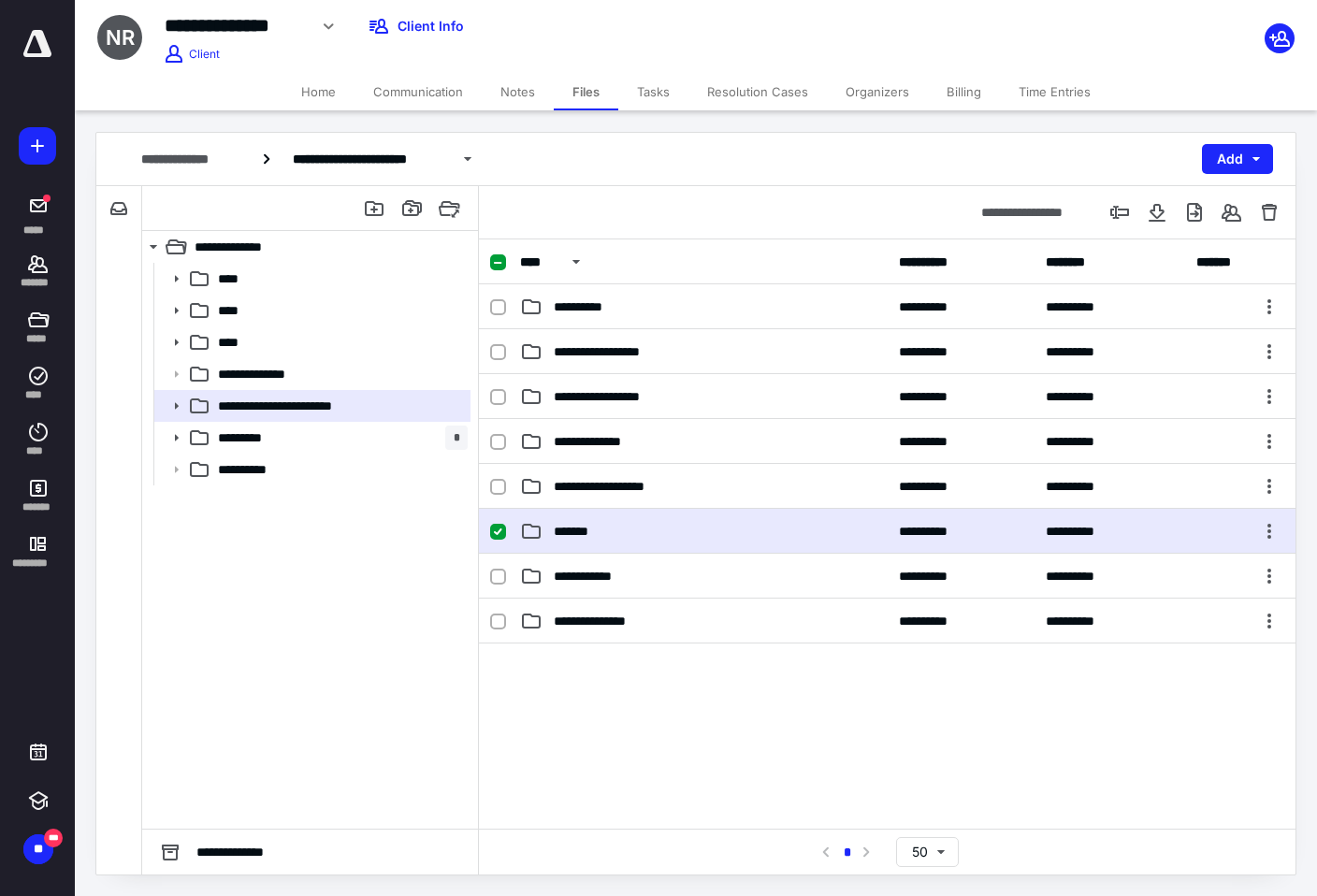 click on "*******" at bounding box center (574, 531) 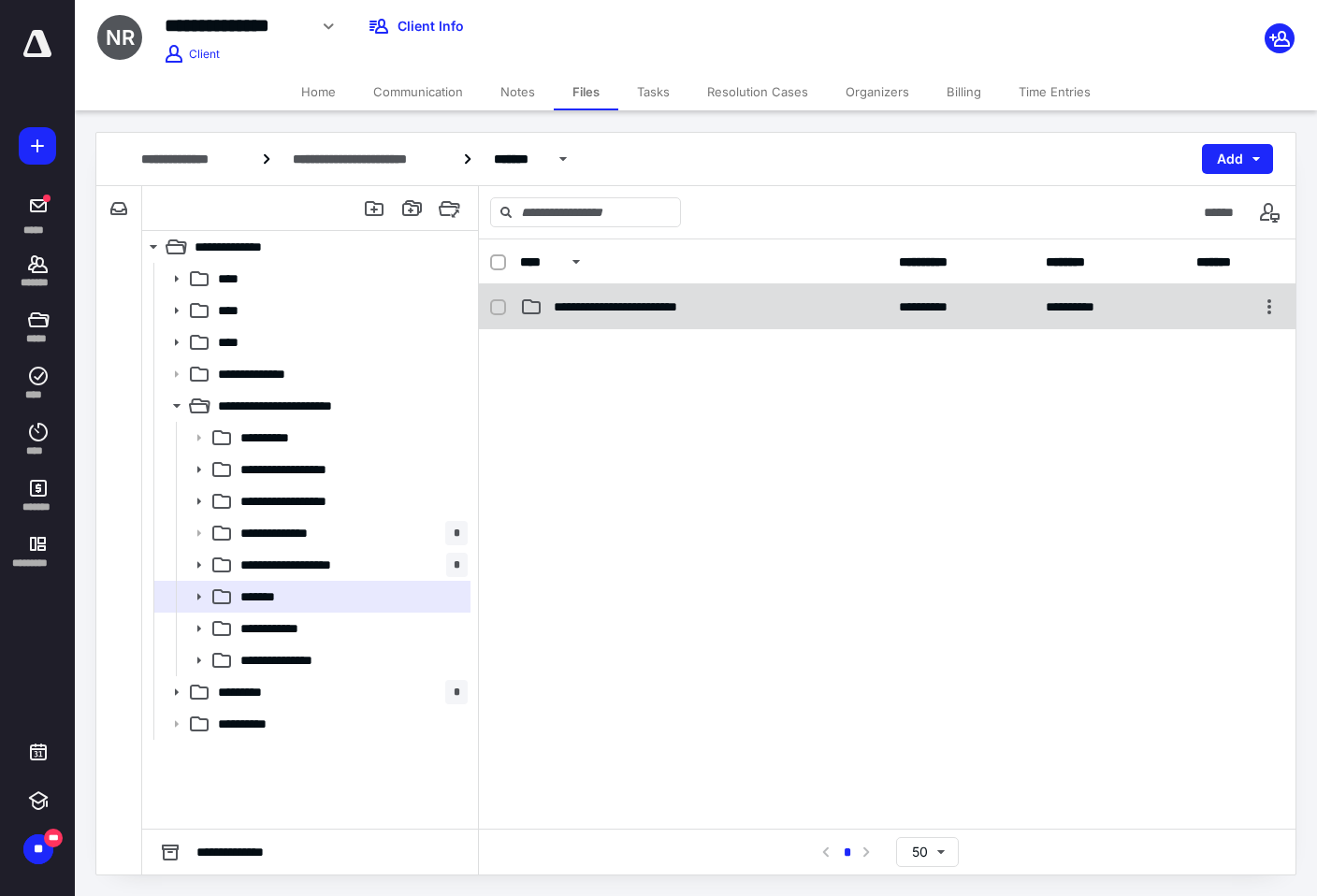 click on "**********" at bounding box center (887, 307) 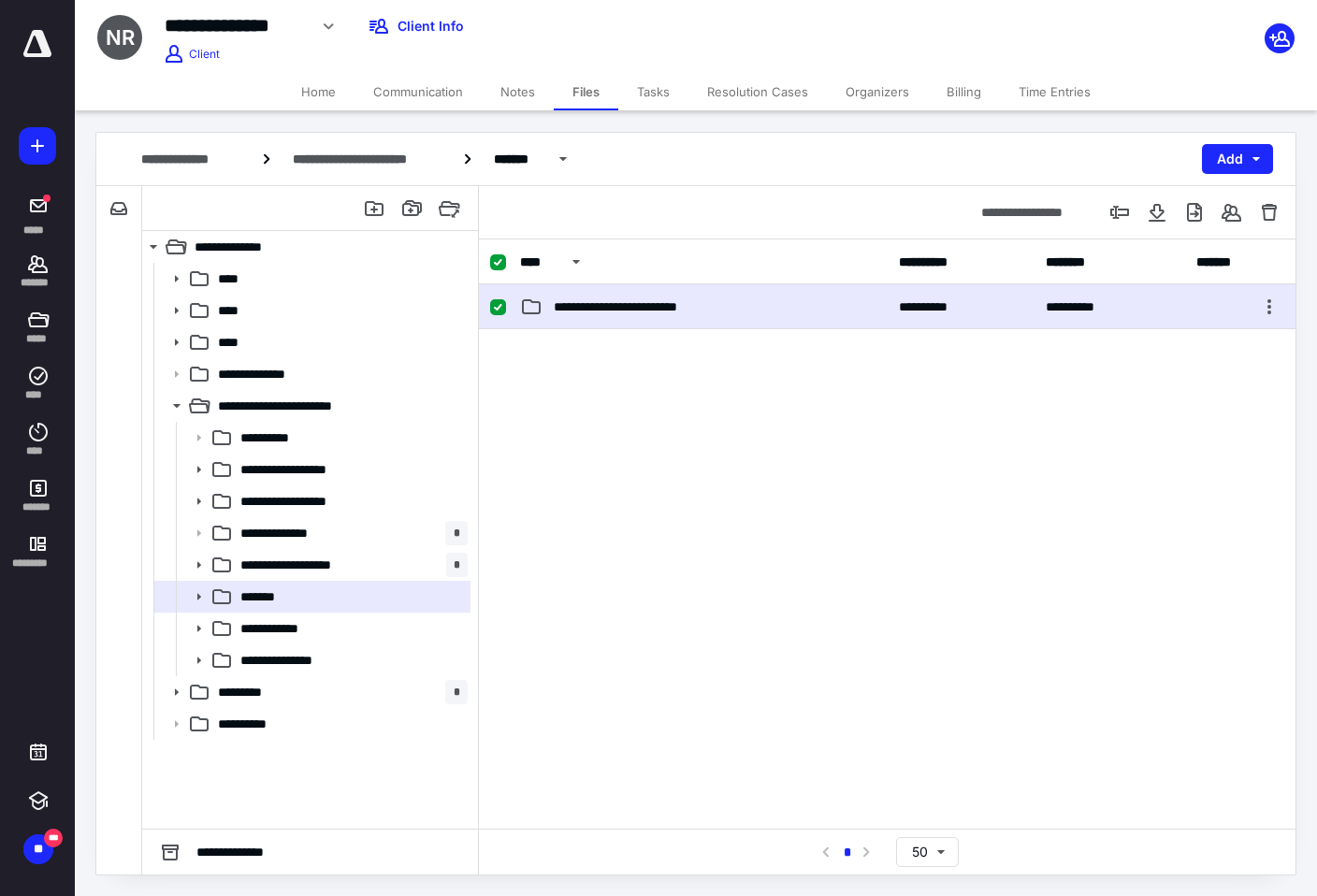 click on "**********" at bounding box center [887, 307] 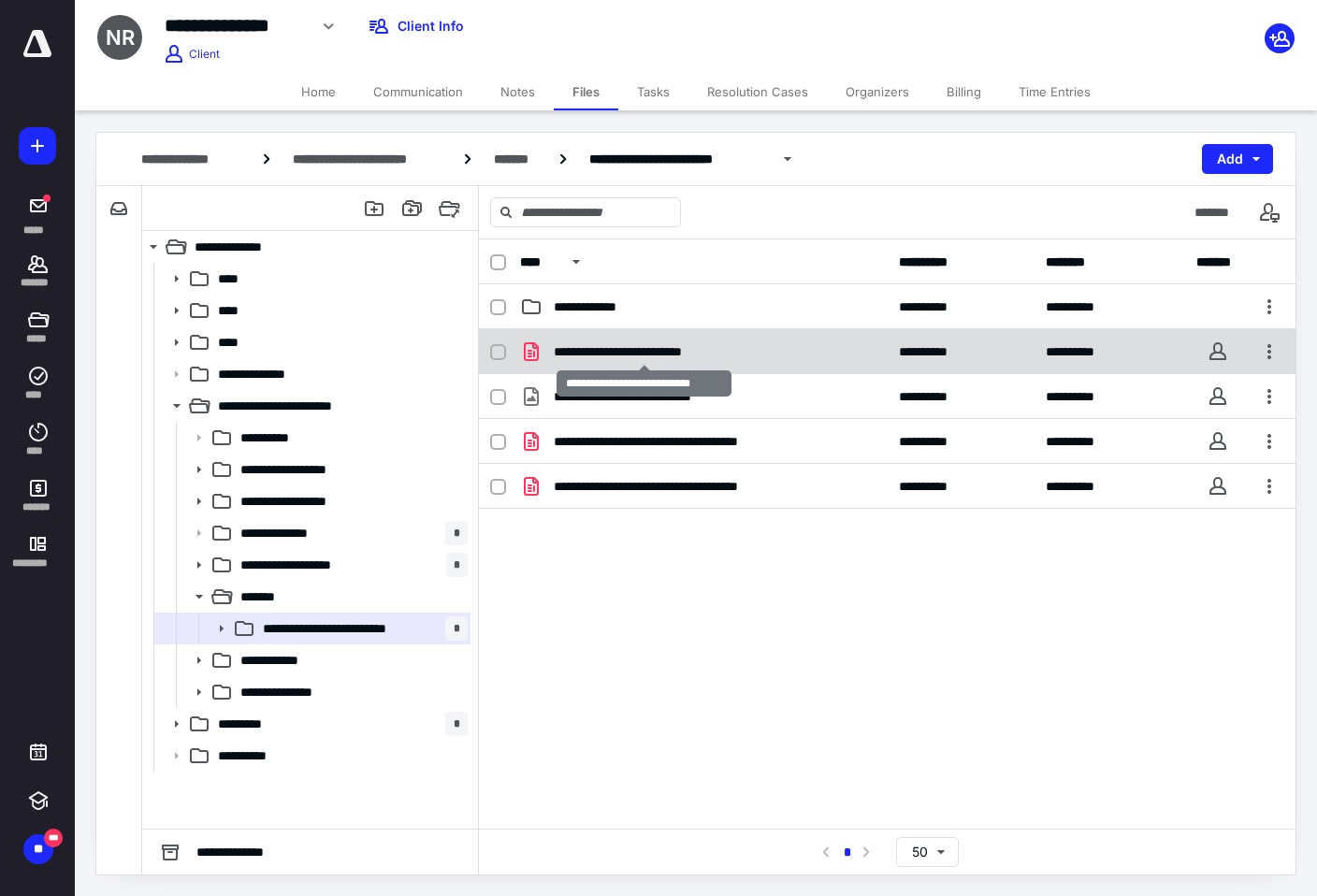 click on "**********" at bounding box center [644, 352] 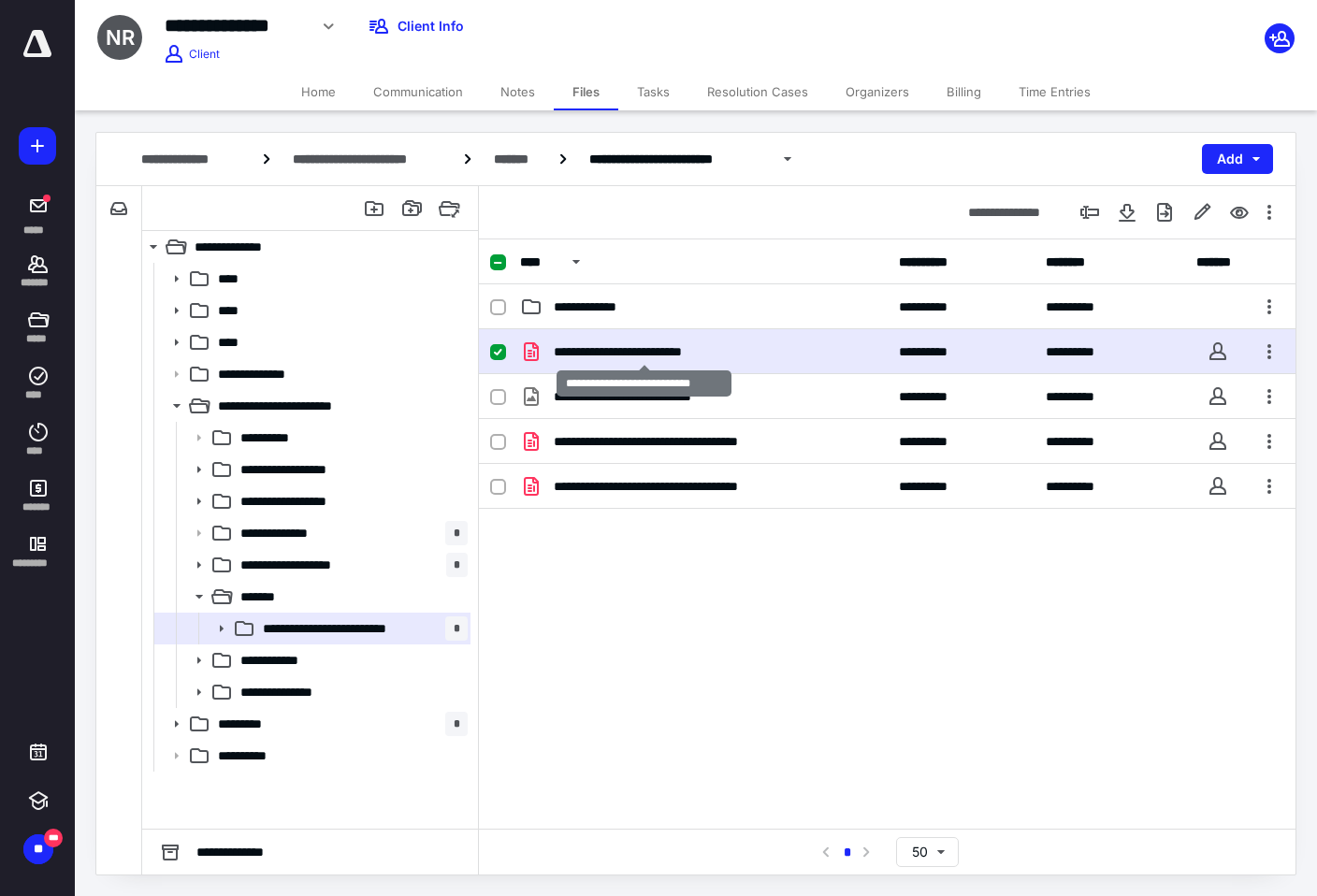 click on "**********" at bounding box center [644, 352] 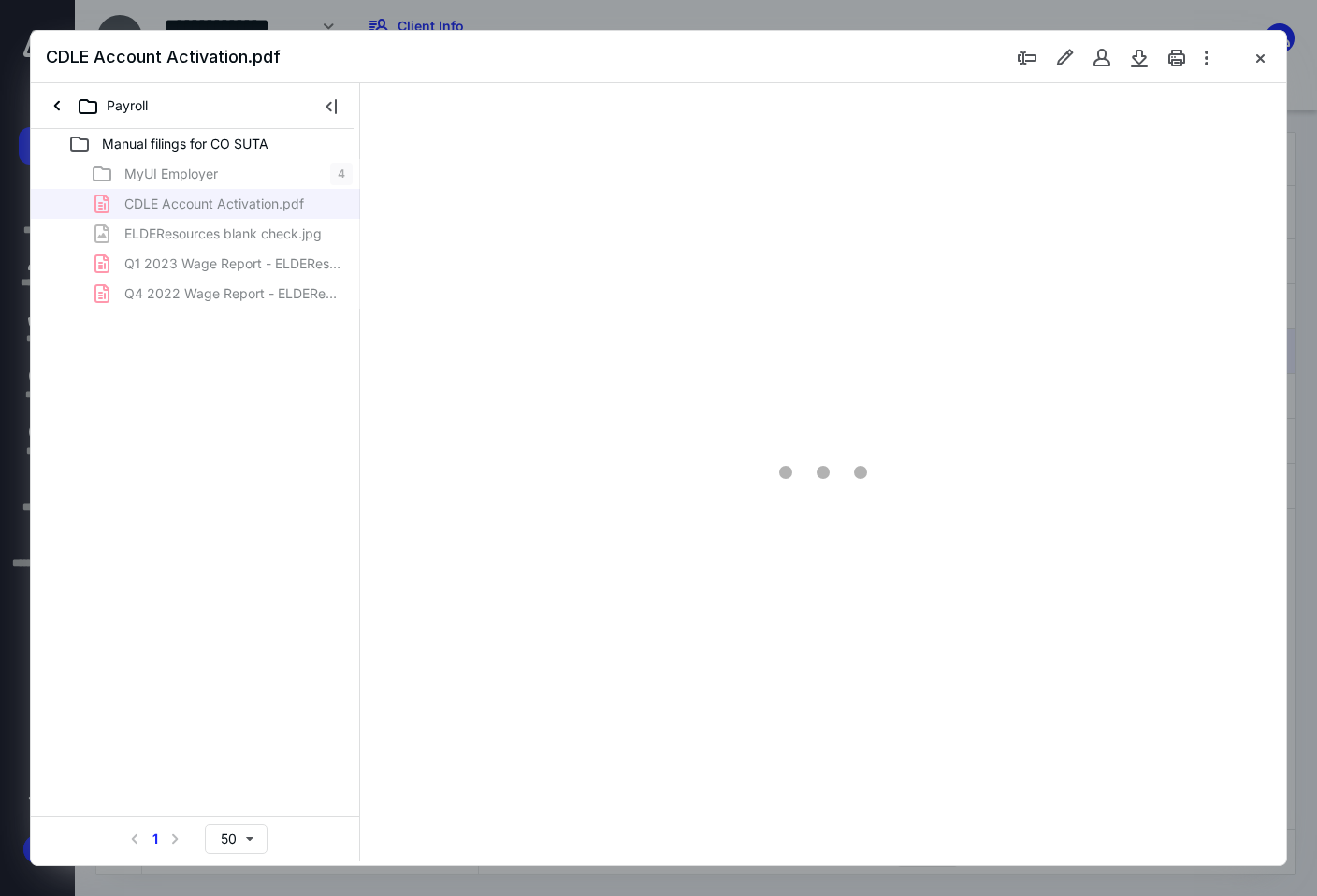 scroll, scrollTop: 0, scrollLeft: 0, axis: both 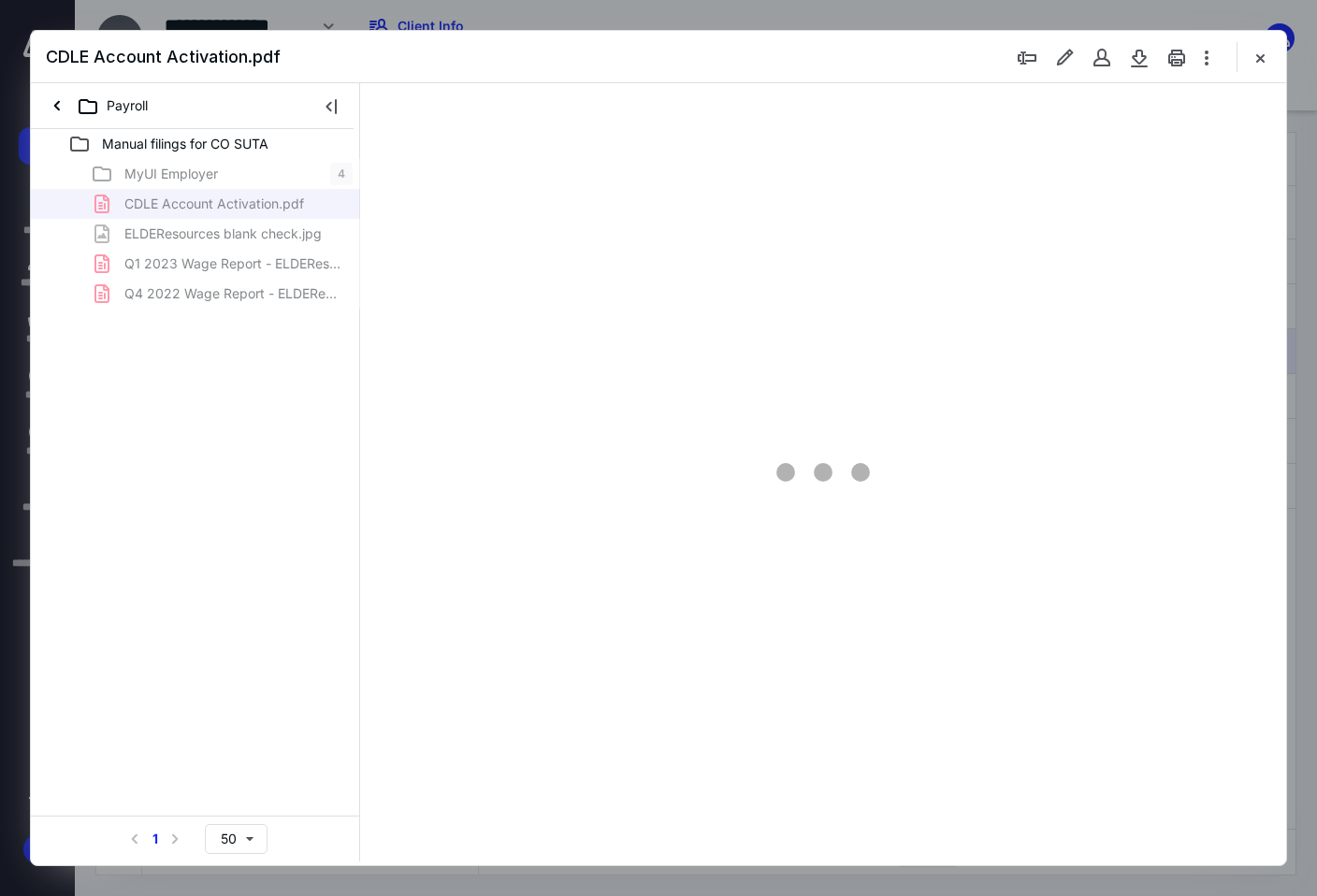 type on "95" 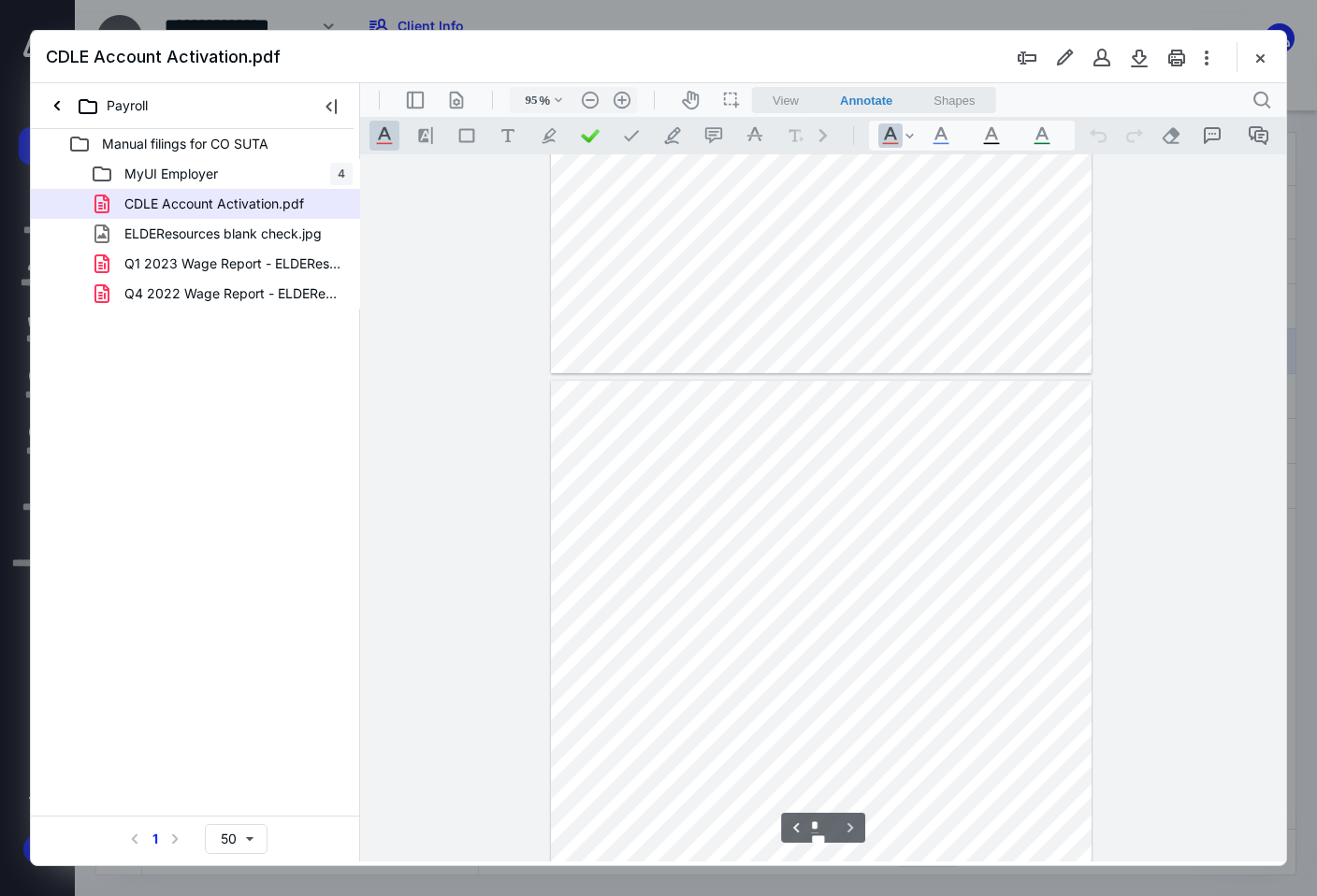 scroll, scrollTop: 483, scrollLeft: 0, axis: vertical 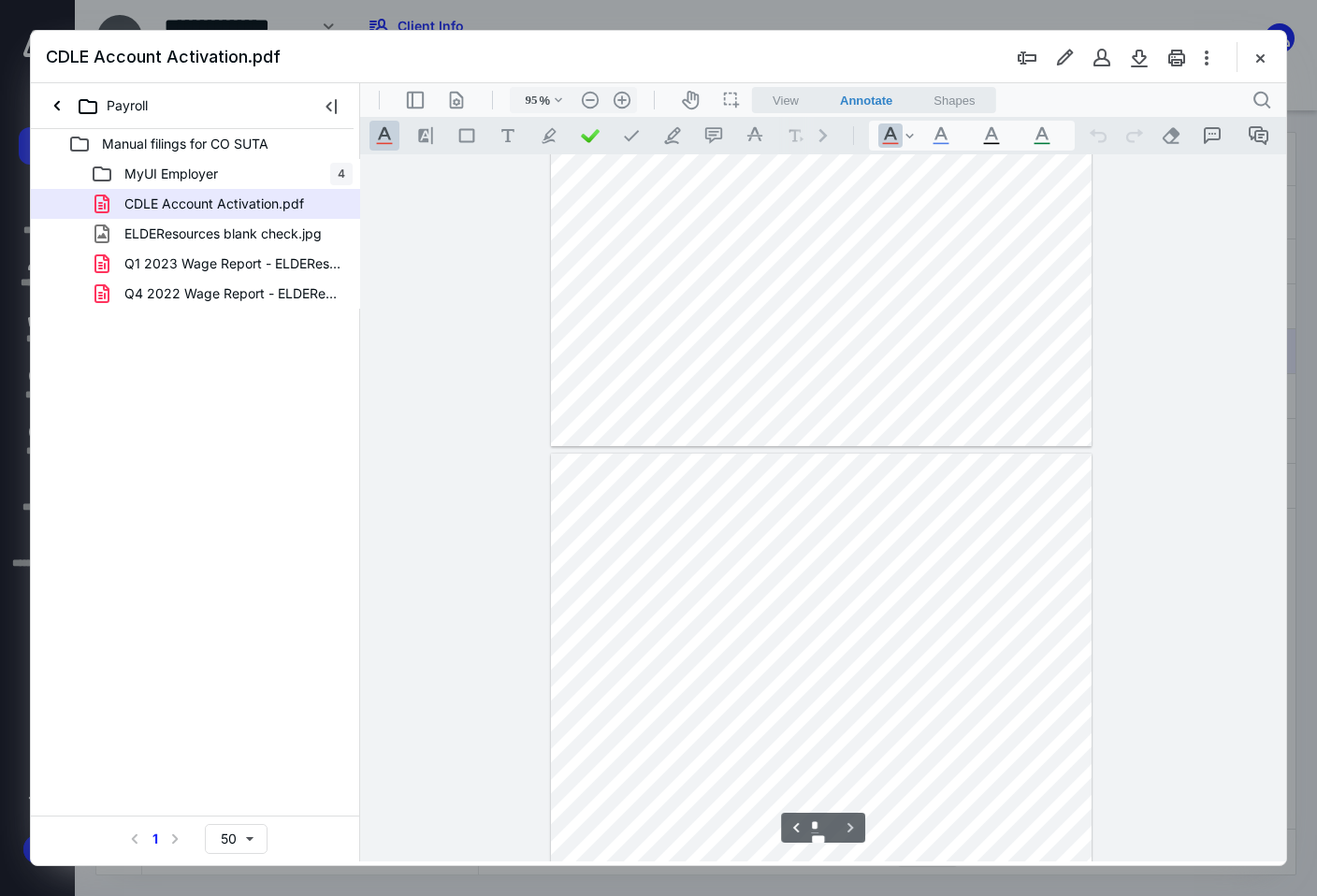 type on "*" 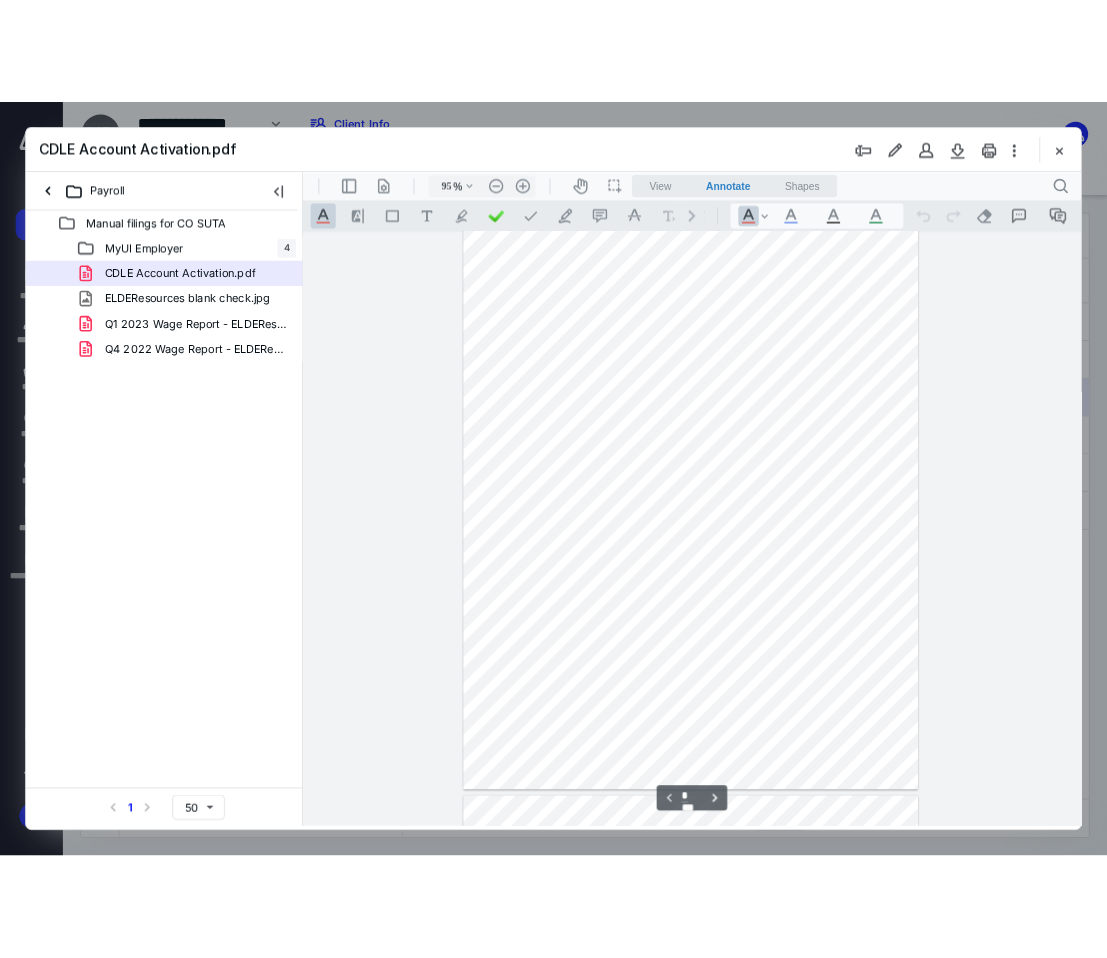 scroll, scrollTop: 0, scrollLeft: 0, axis: both 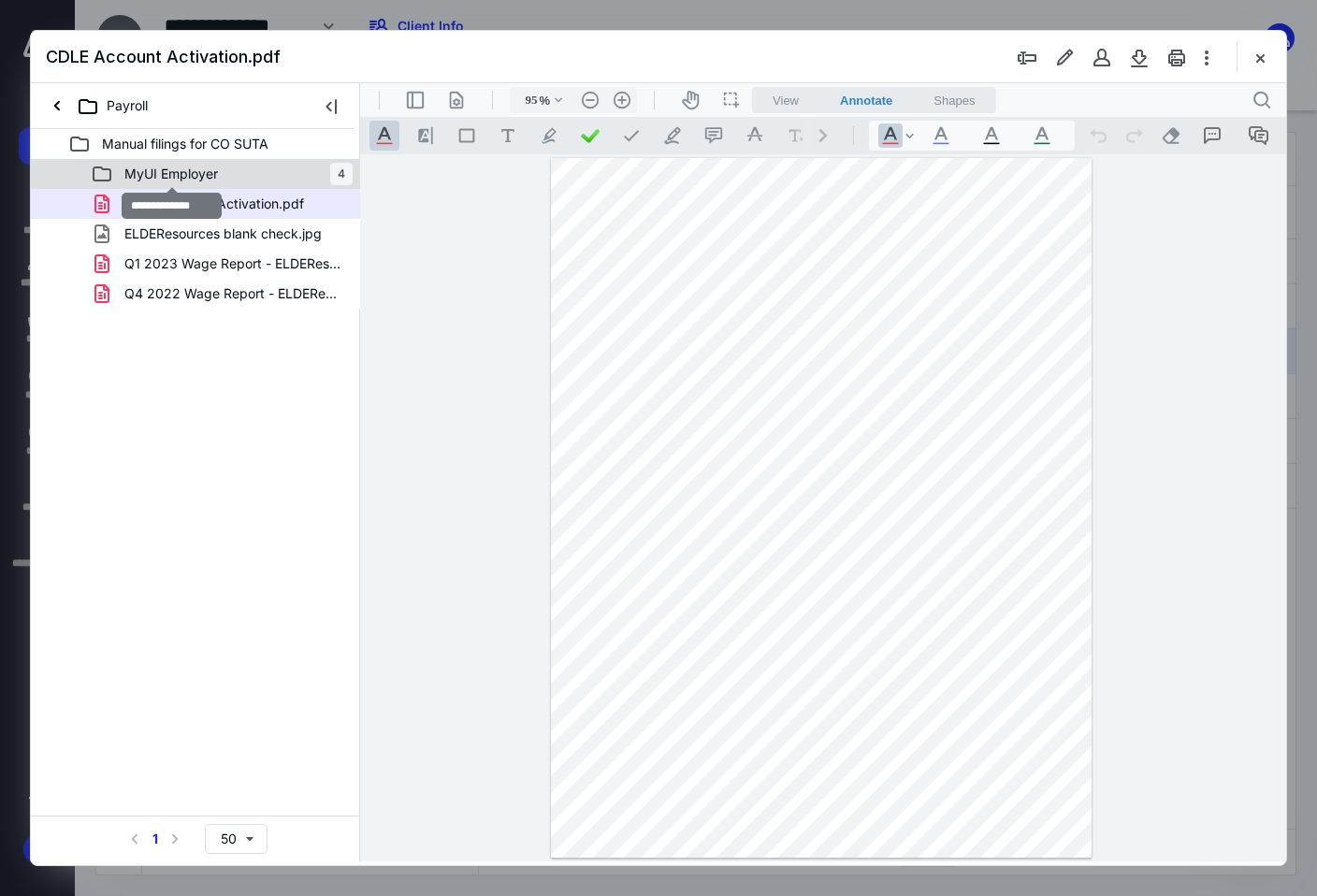 click on "MyUI Employer" at bounding box center [171, 174] 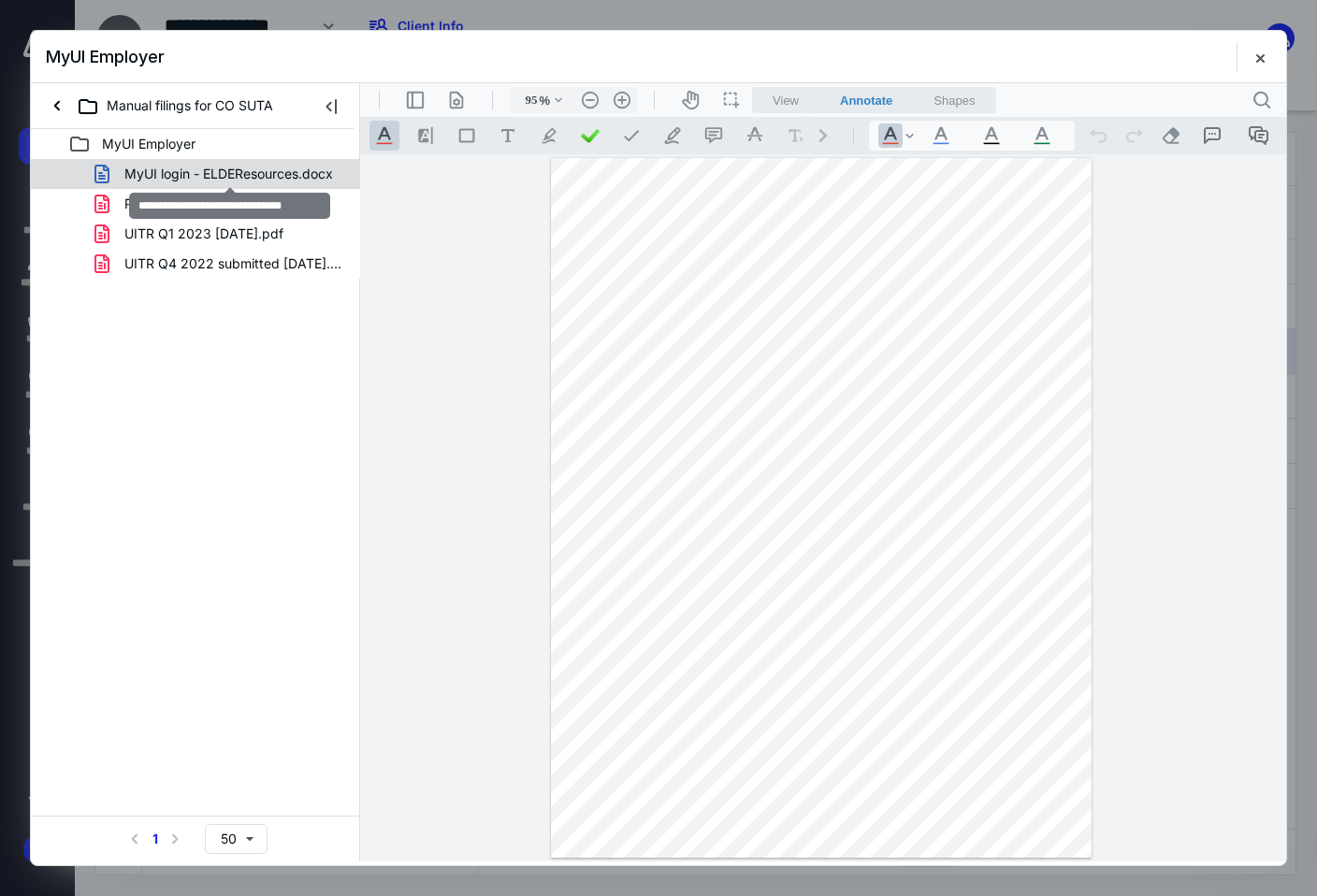 click on "MyUI login - ELDEResources.docx" at bounding box center (228, 174) 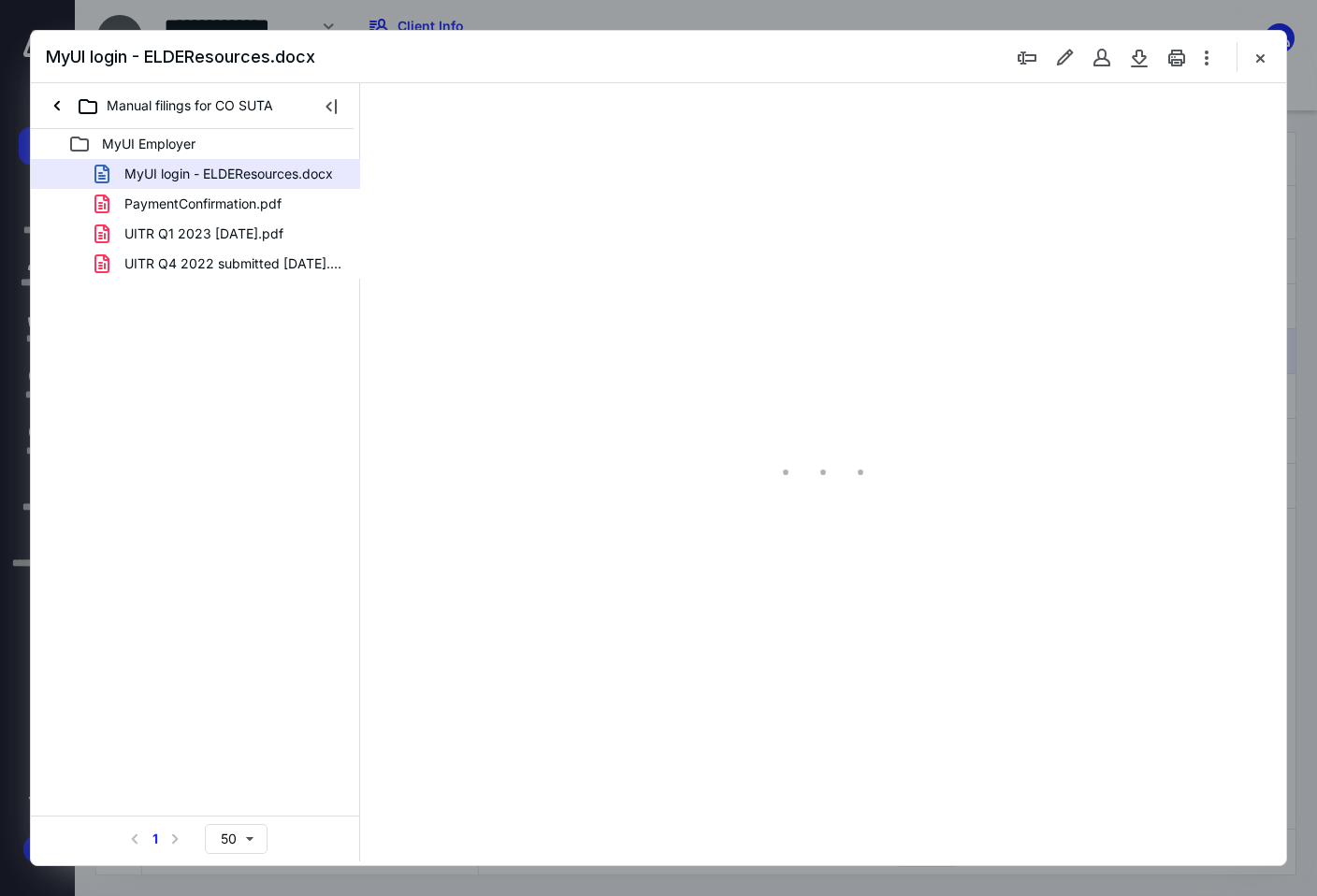 type on "95" 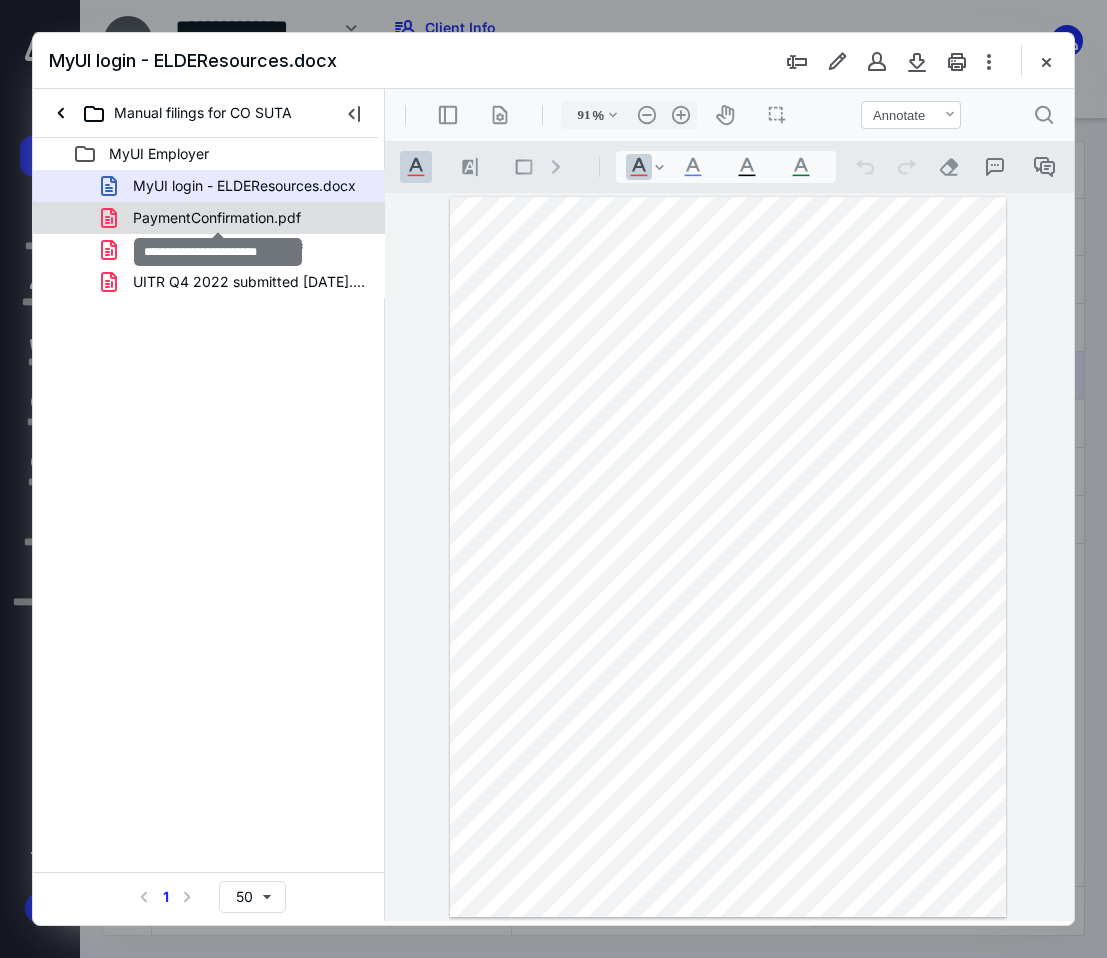 click on "PaymentConfirmation.pdf" at bounding box center (217, 218) 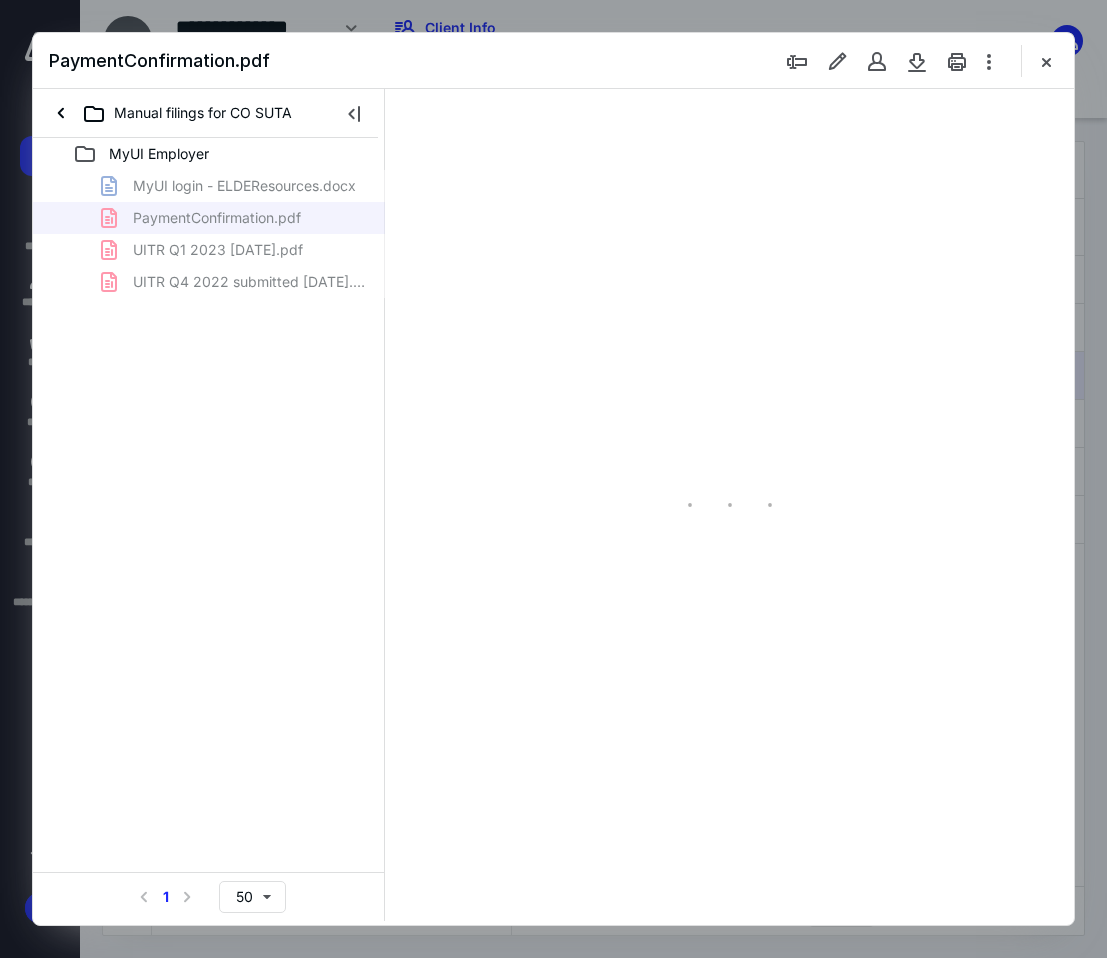 type on "91" 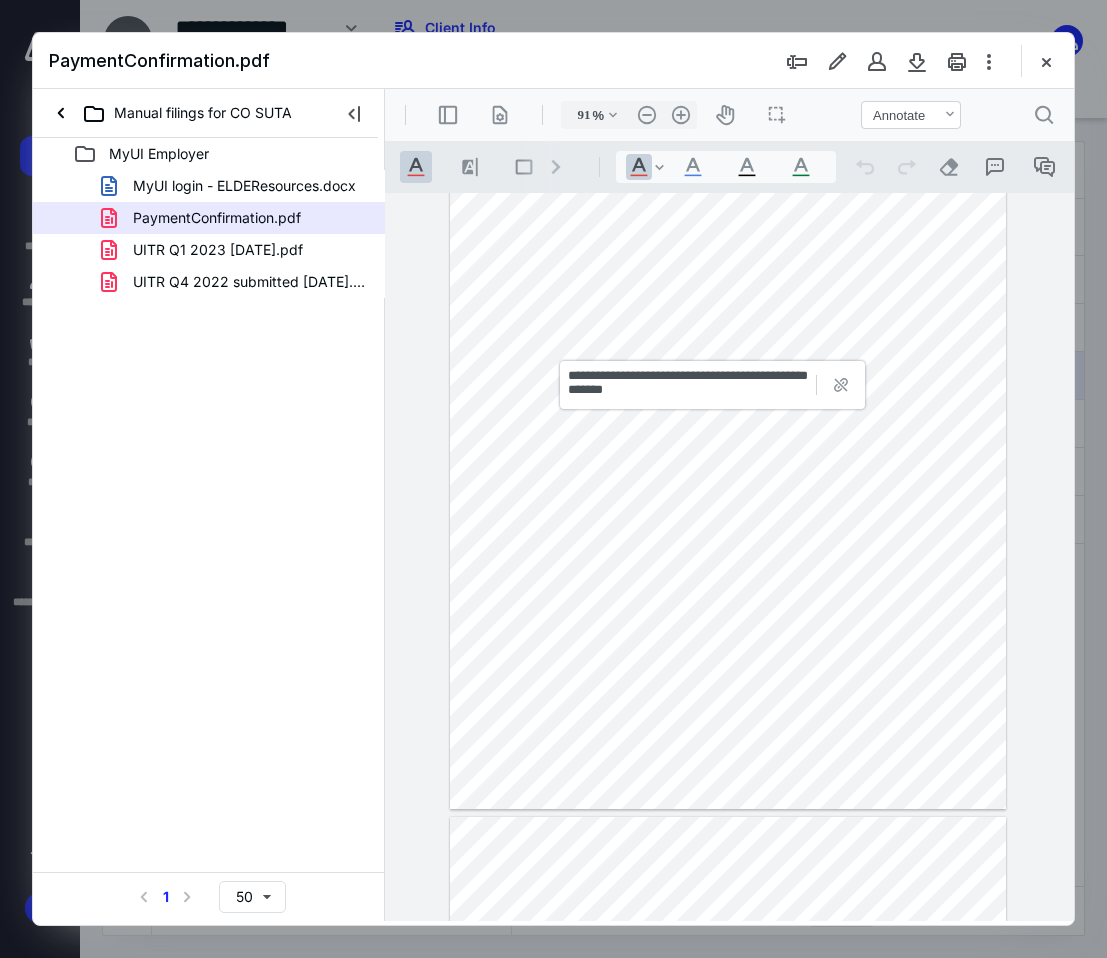scroll, scrollTop: 0, scrollLeft: 0, axis: both 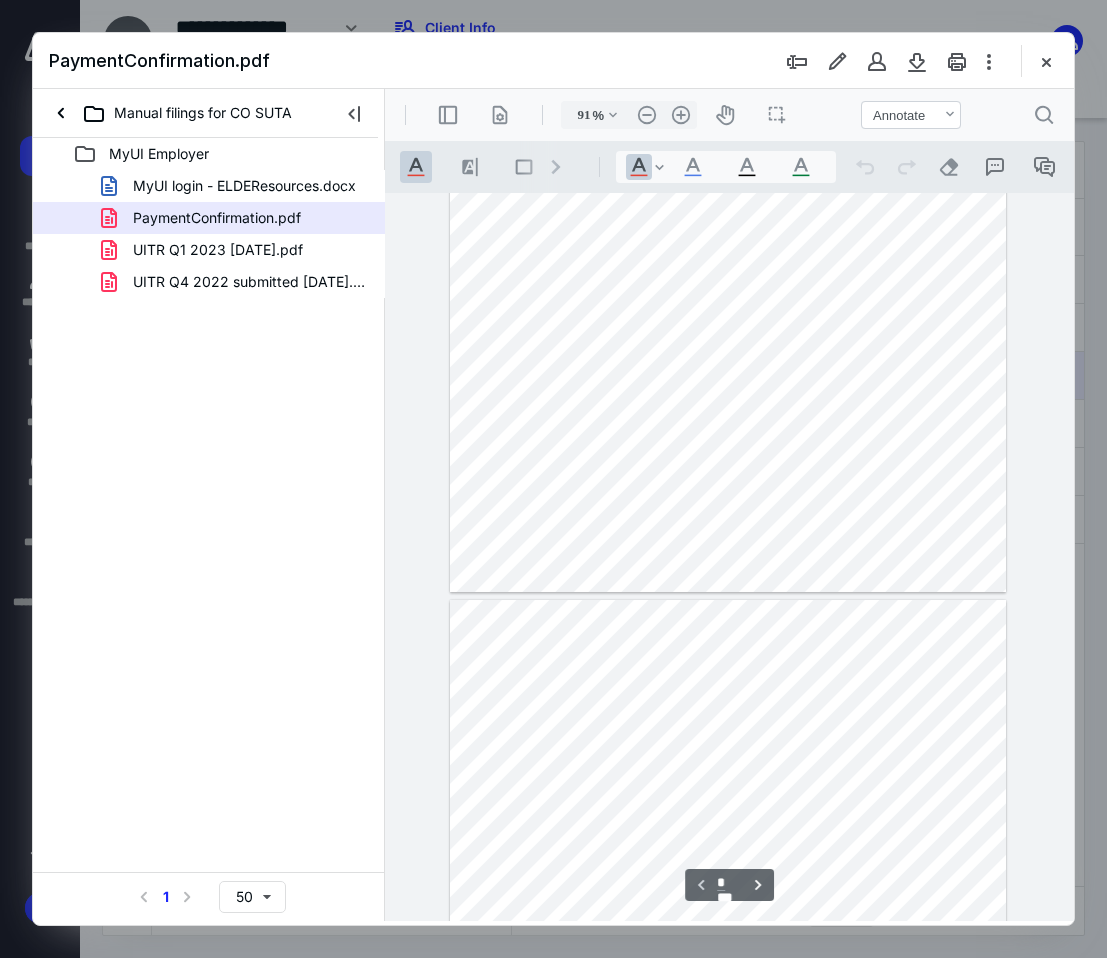 type on "*" 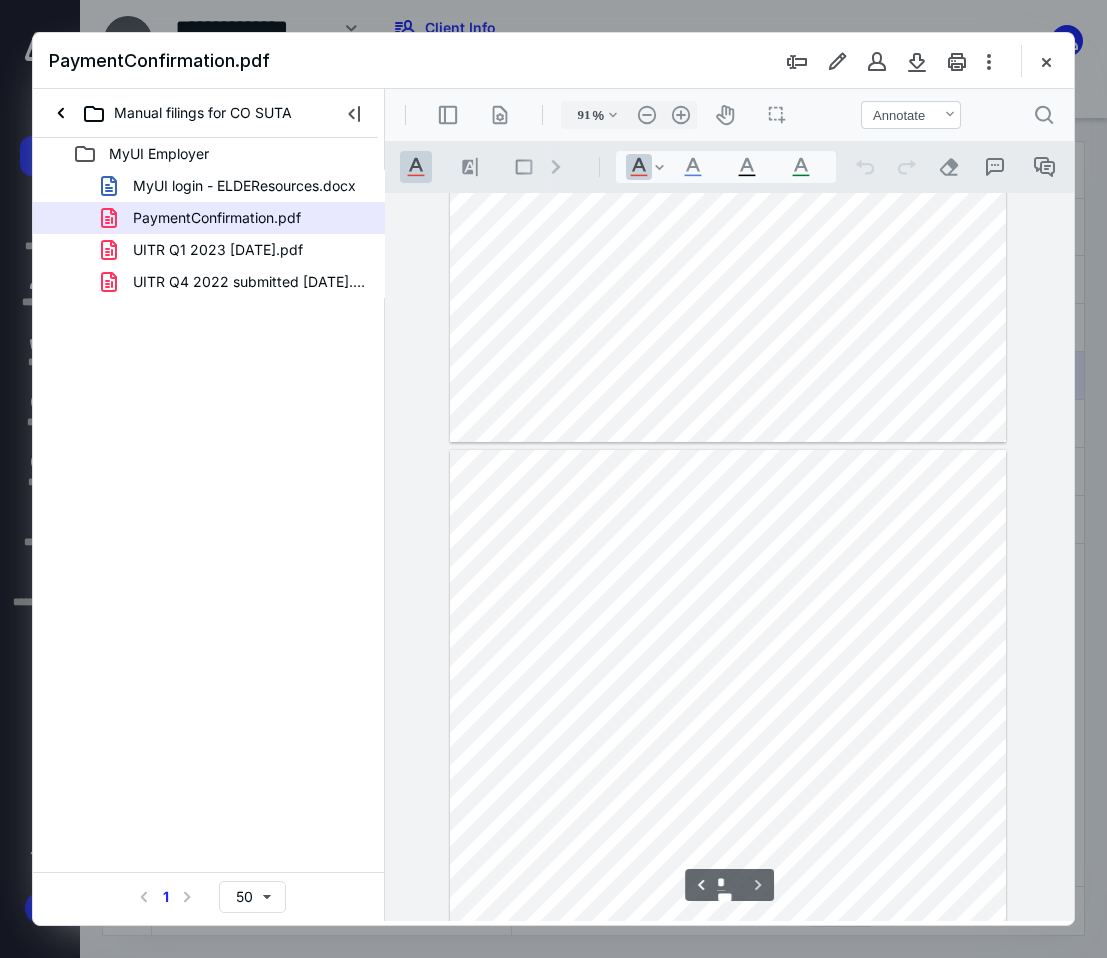 scroll, scrollTop: 728, scrollLeft: 0, axis: vertical 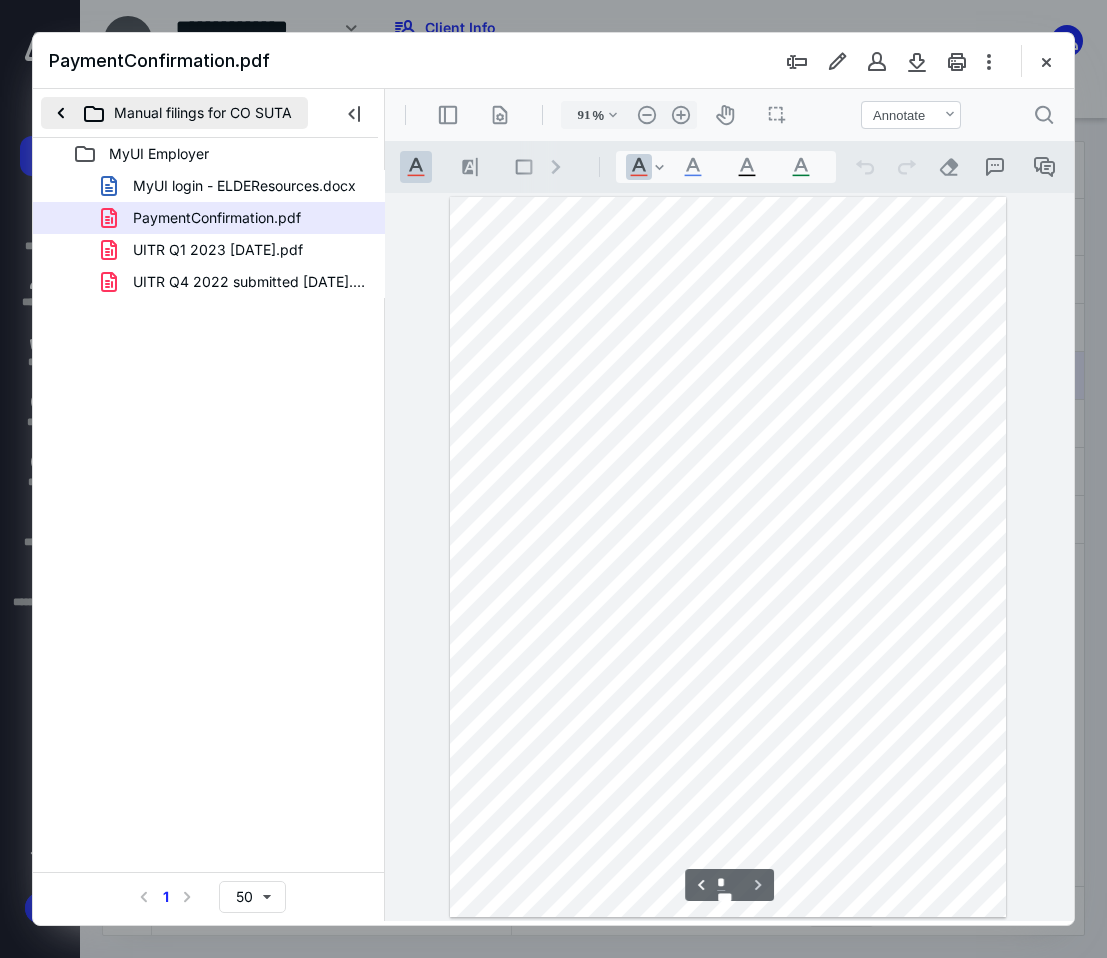 click on "Manual filings for CO SUTA" at bounding box center [174, 113] 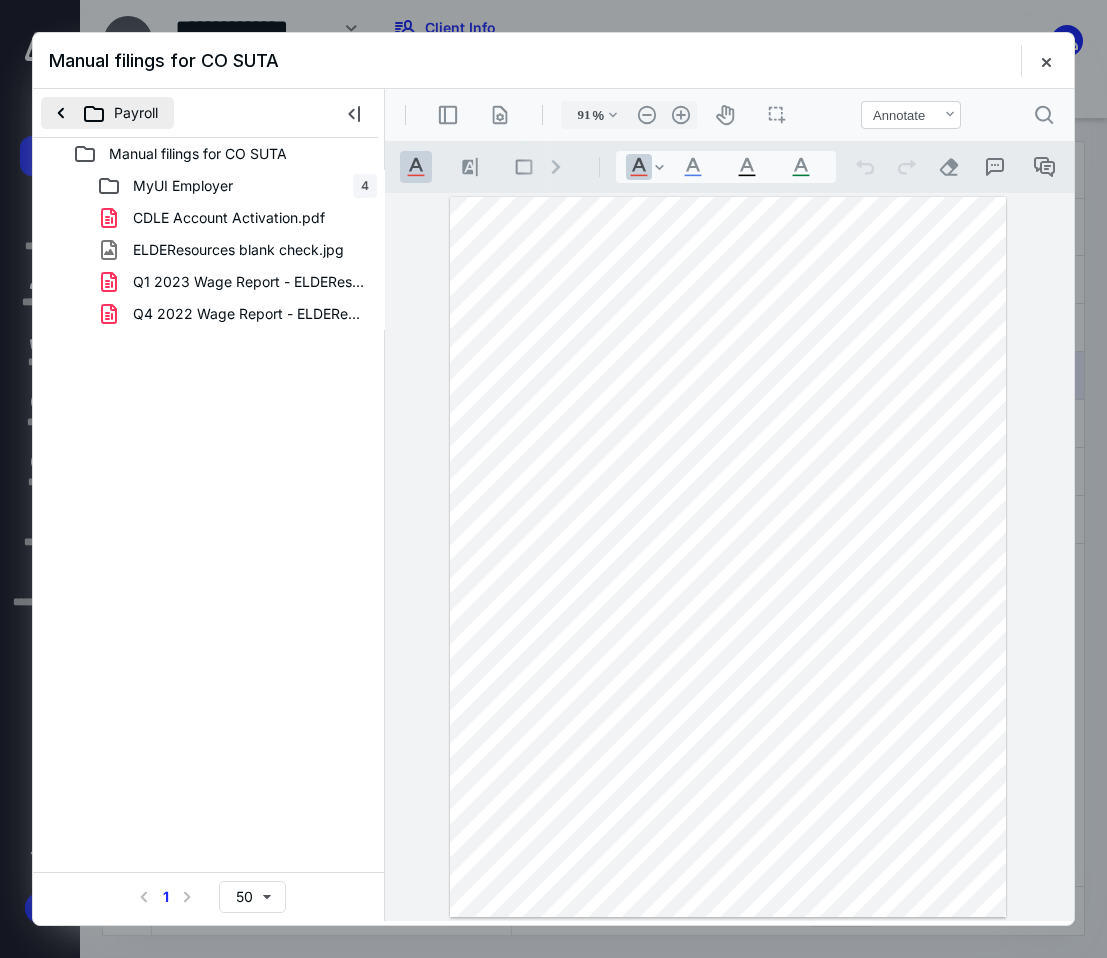 click on "Payroll" at bounding box center (107, 113) 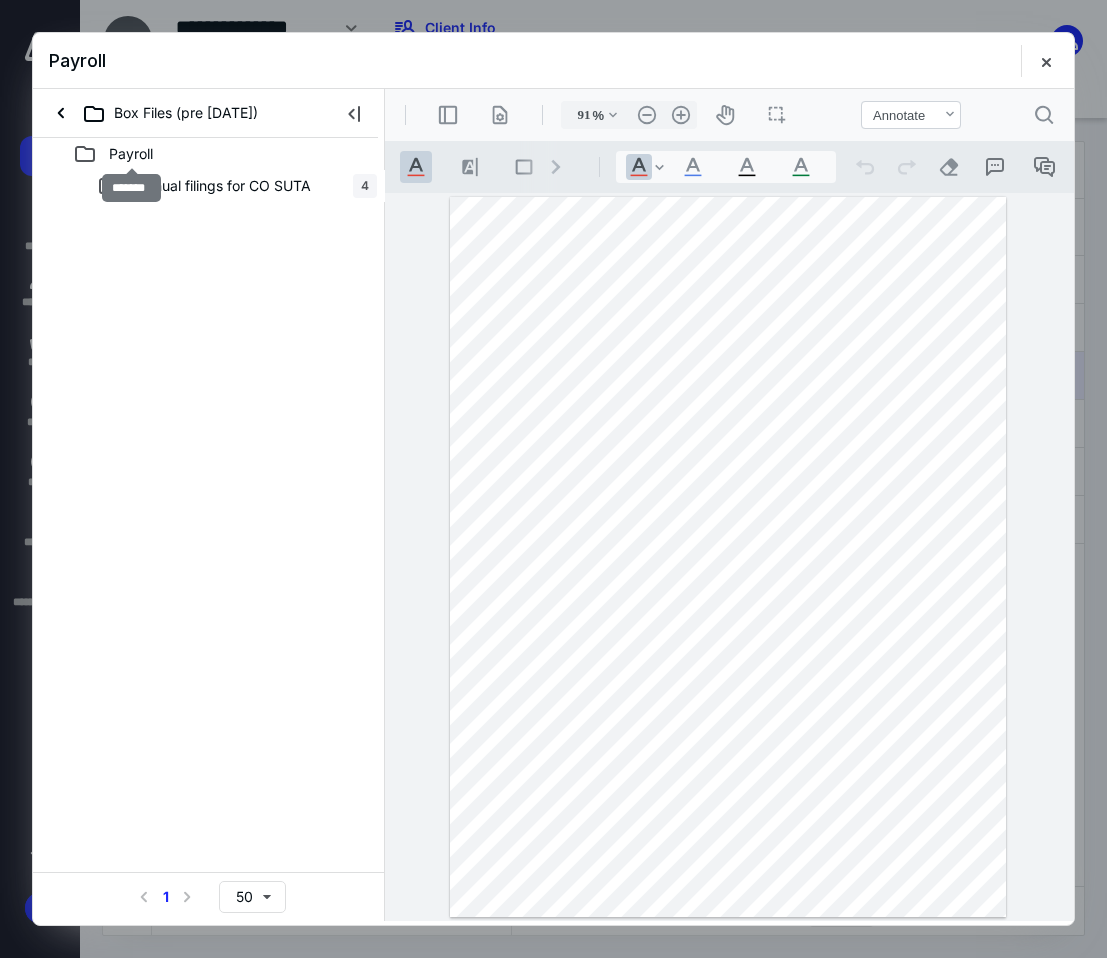 click on "Payroll" at bounding box center (131, 154) 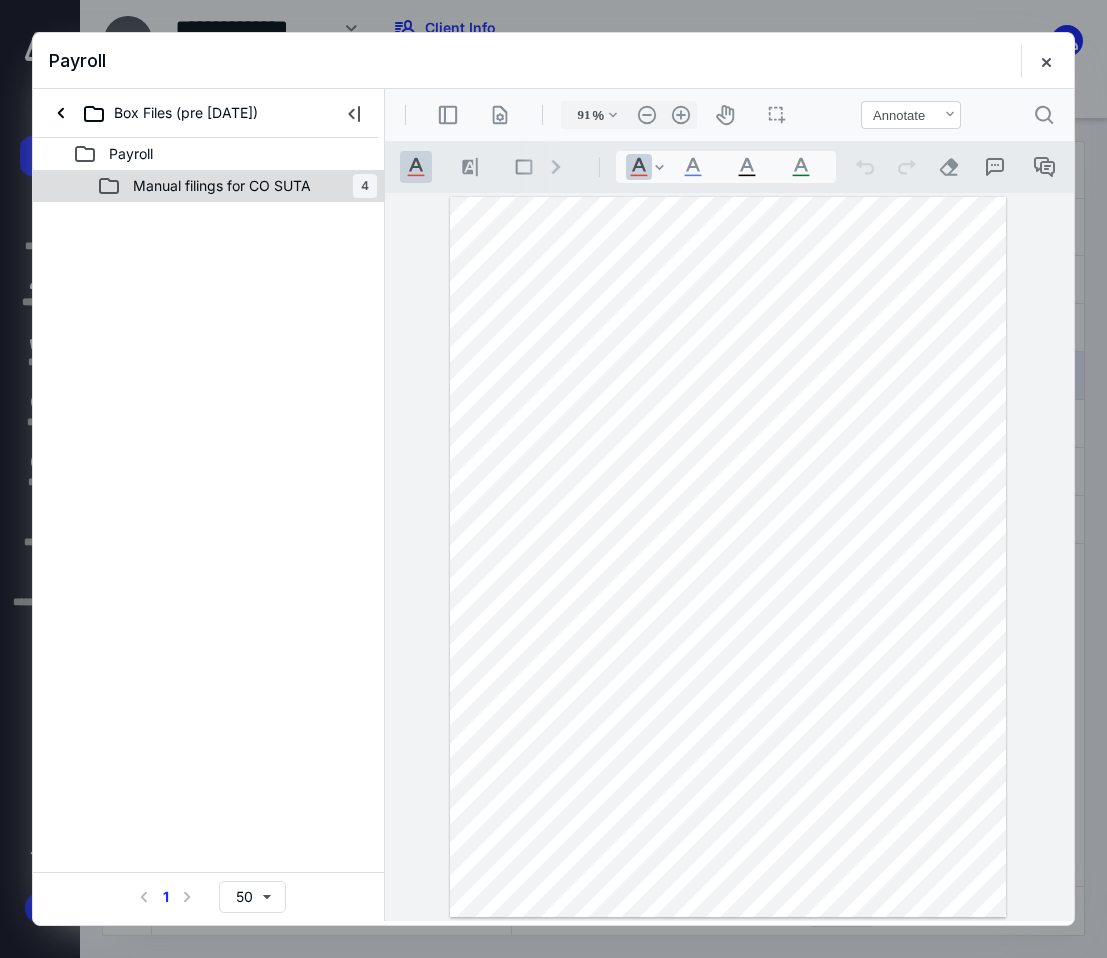click on "Manual filings for CO SUTA 4" at bounding box center (209, 186) 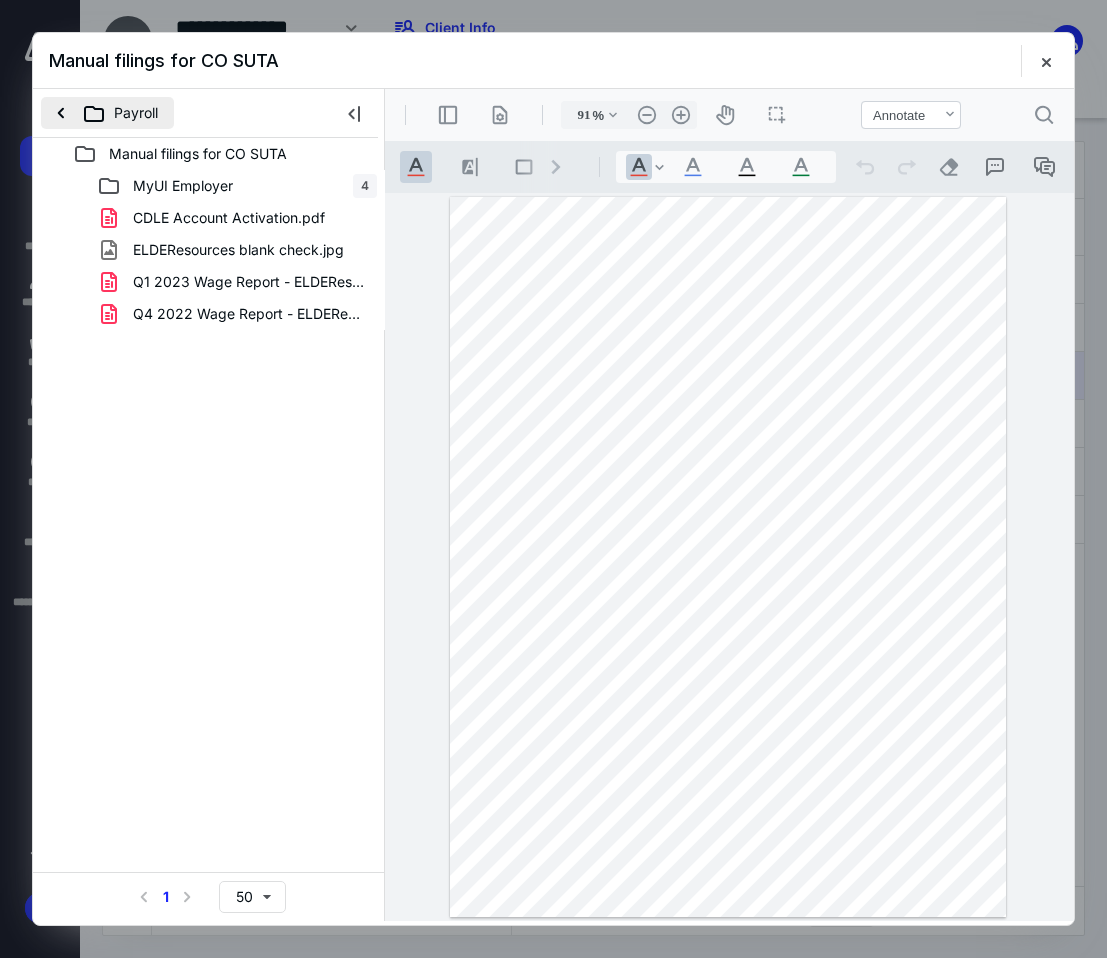 click on "Payroll" at bounding box center [107, 113] 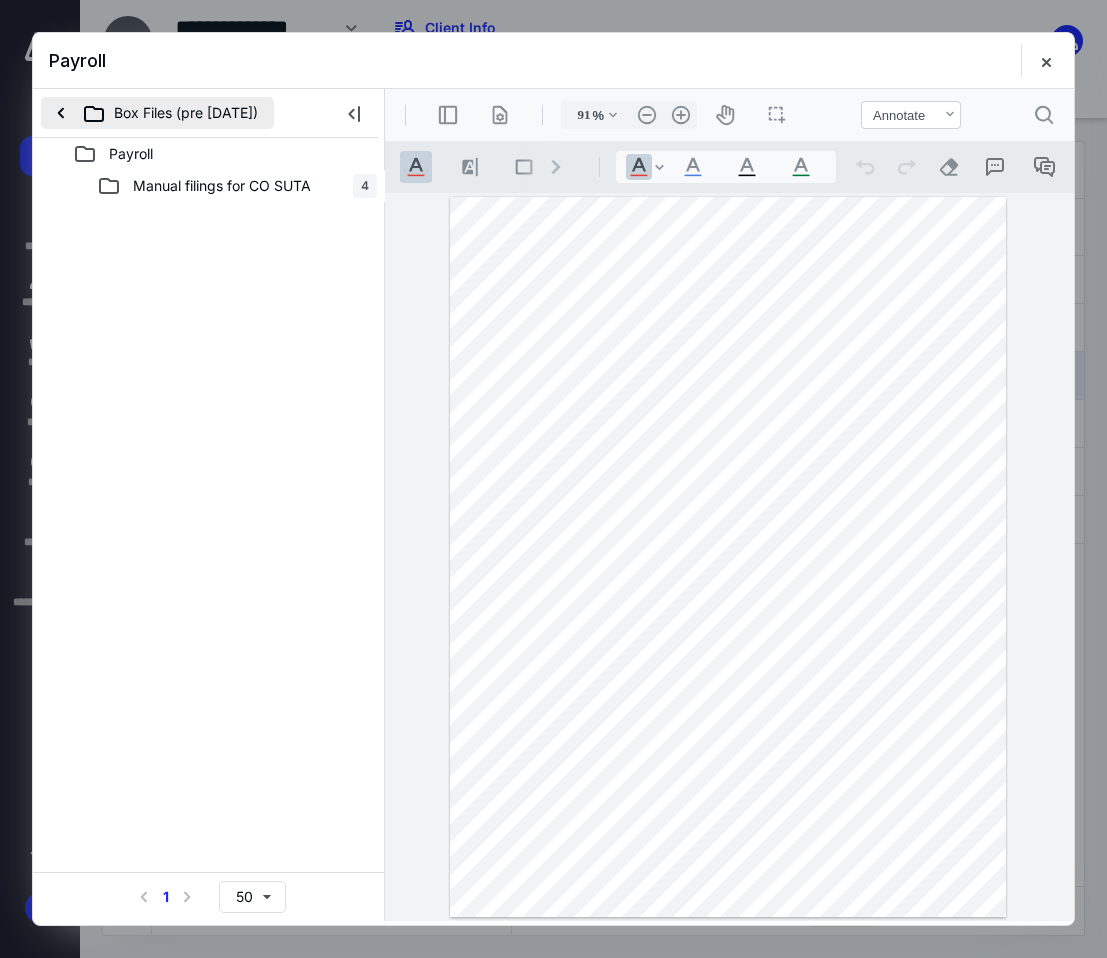 click on "Box Files (pre 10.30.23)" at bounding box center [157, 113] 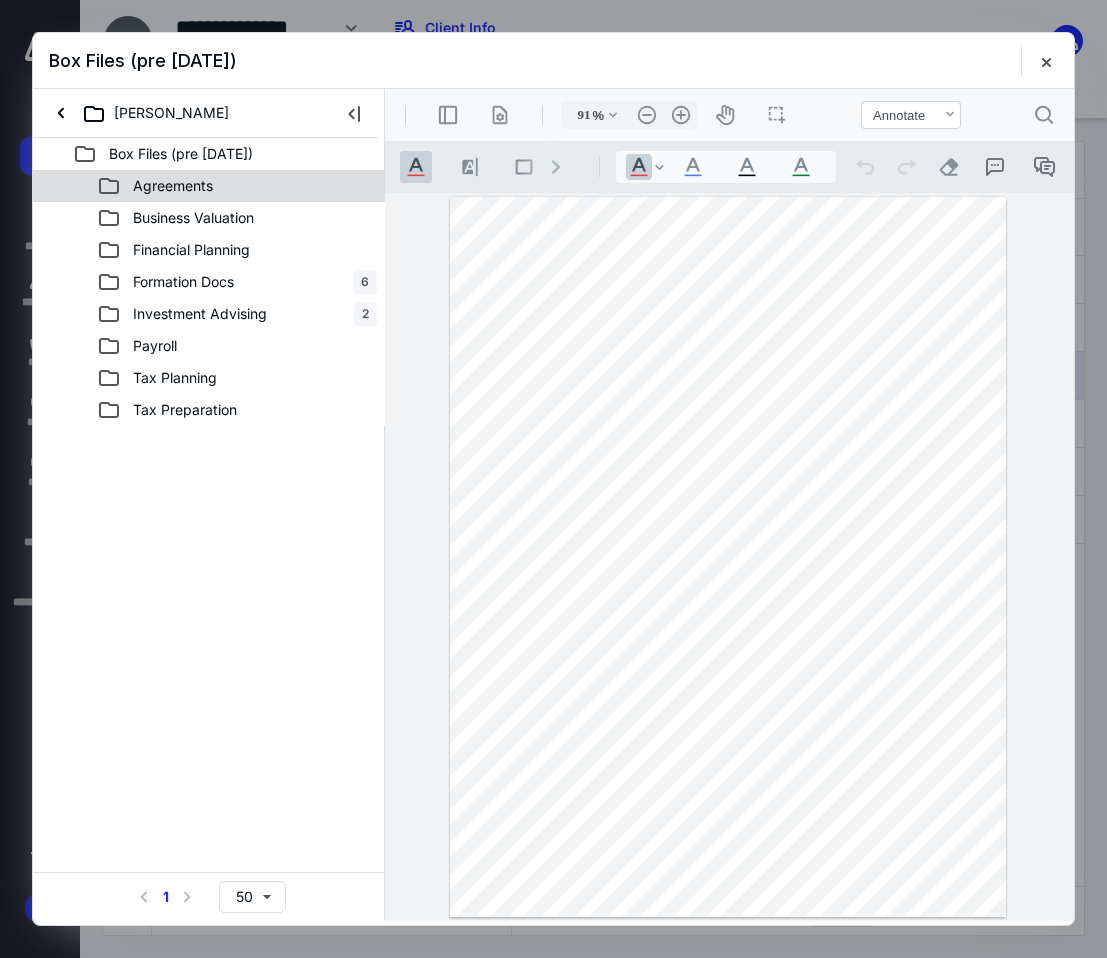 click on "Agreements" at bounding box center [173, 186] 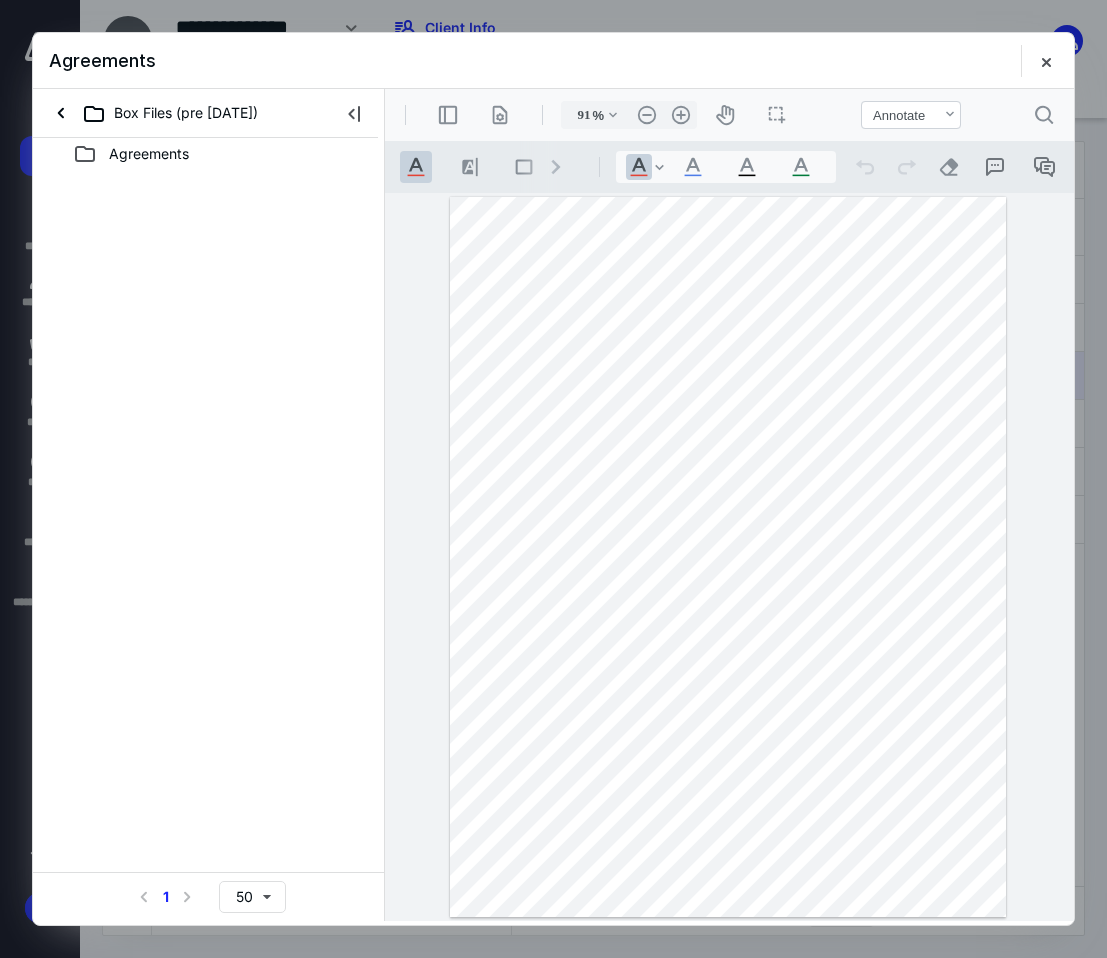 click on "Agreements" at bounding box center (149, 154) 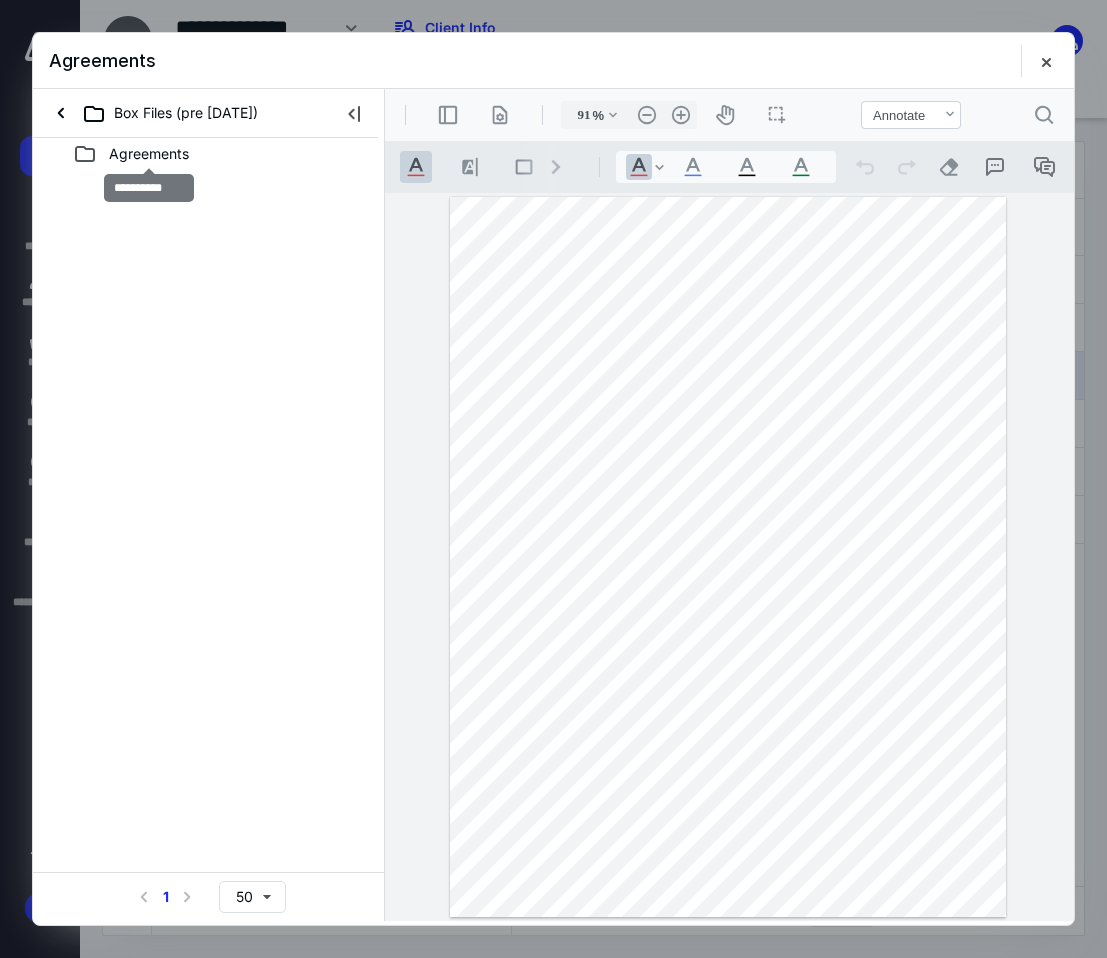 click on "Agreements" at bounding box center (149, 154) 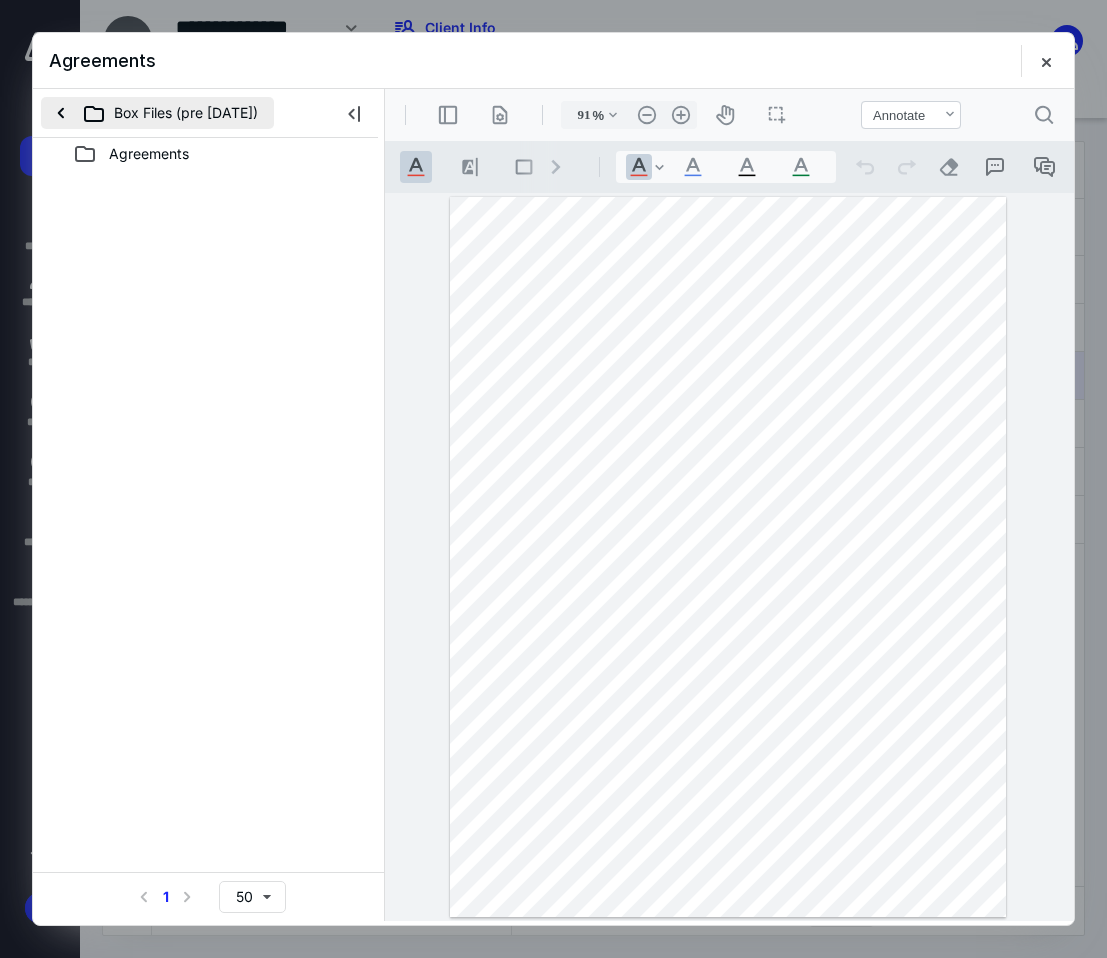 click on "Box Files (pre 10.30.23)" at bounding box center [157, 113] 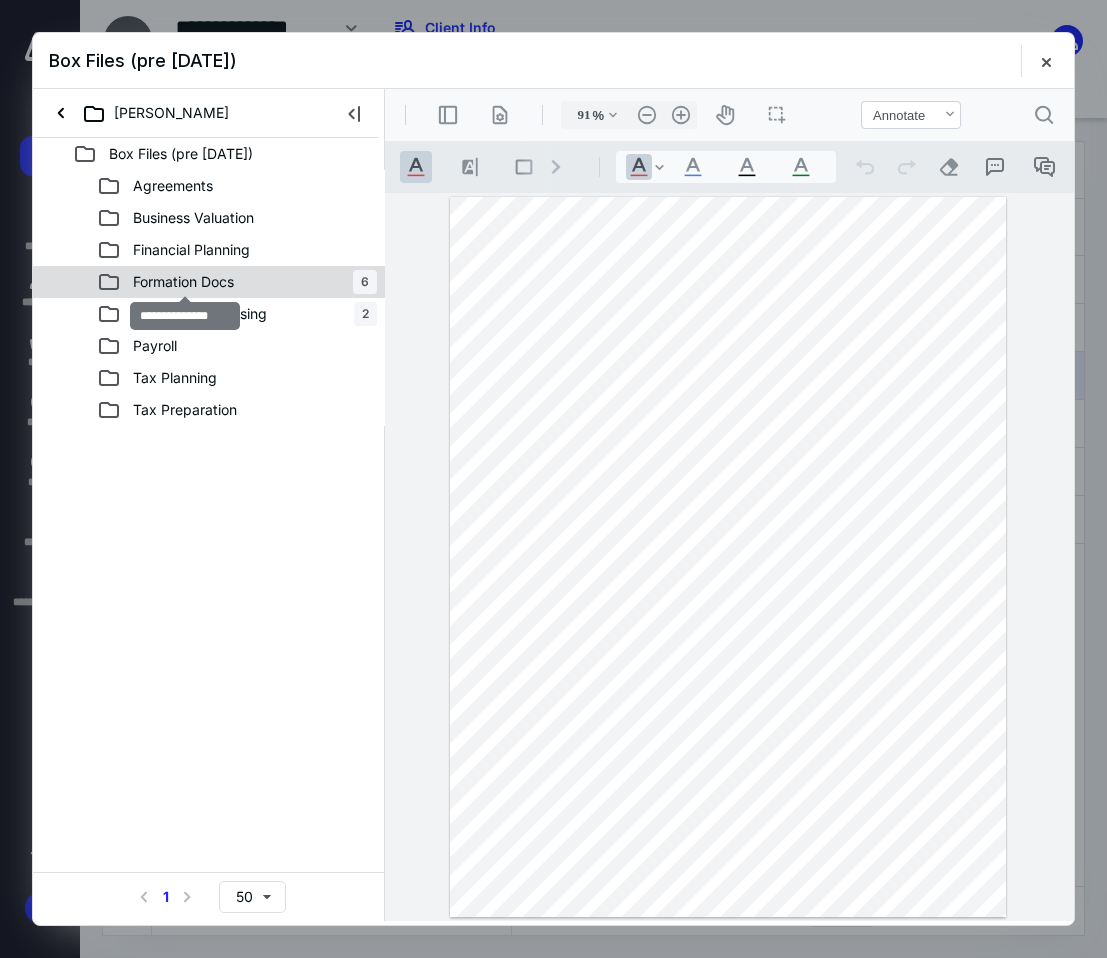 click on "Formation Docs" at bounding box center (183, 282) 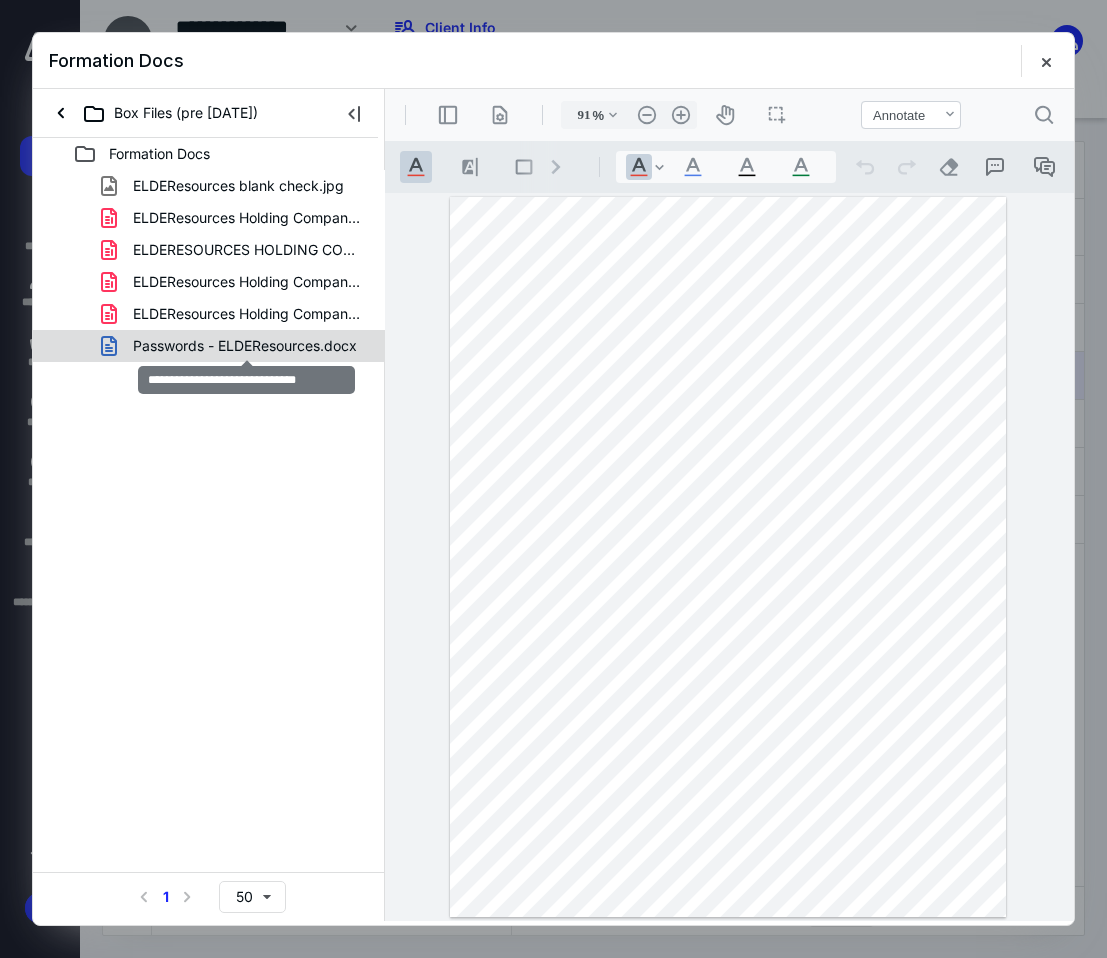 click on "Passwords - ELDEResources.docx" at bounding box center (245, 346) 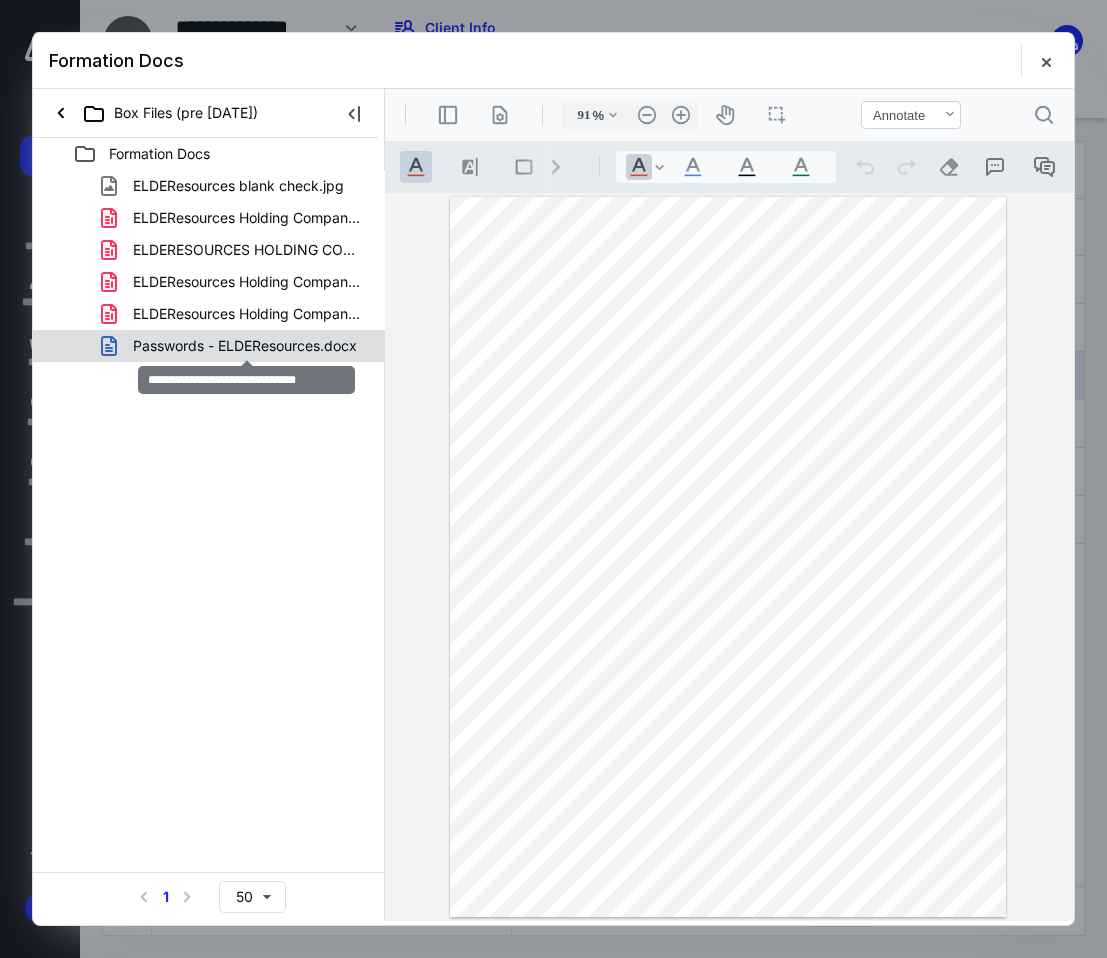 click on "ELDEResources blank check.jpg ELDEResources Holding Company LLC - Articles of Organization.pdf ELDERESOURCES HOLDING COMPANY LLC - EIN.pdf ELDEResources Holding Company LLC - Unemployment.pdf ELDEResources Holding Company LLC - Wage Withholding.pdf Passwords - ELDEResources.docx" at bounding box center [209, 266] 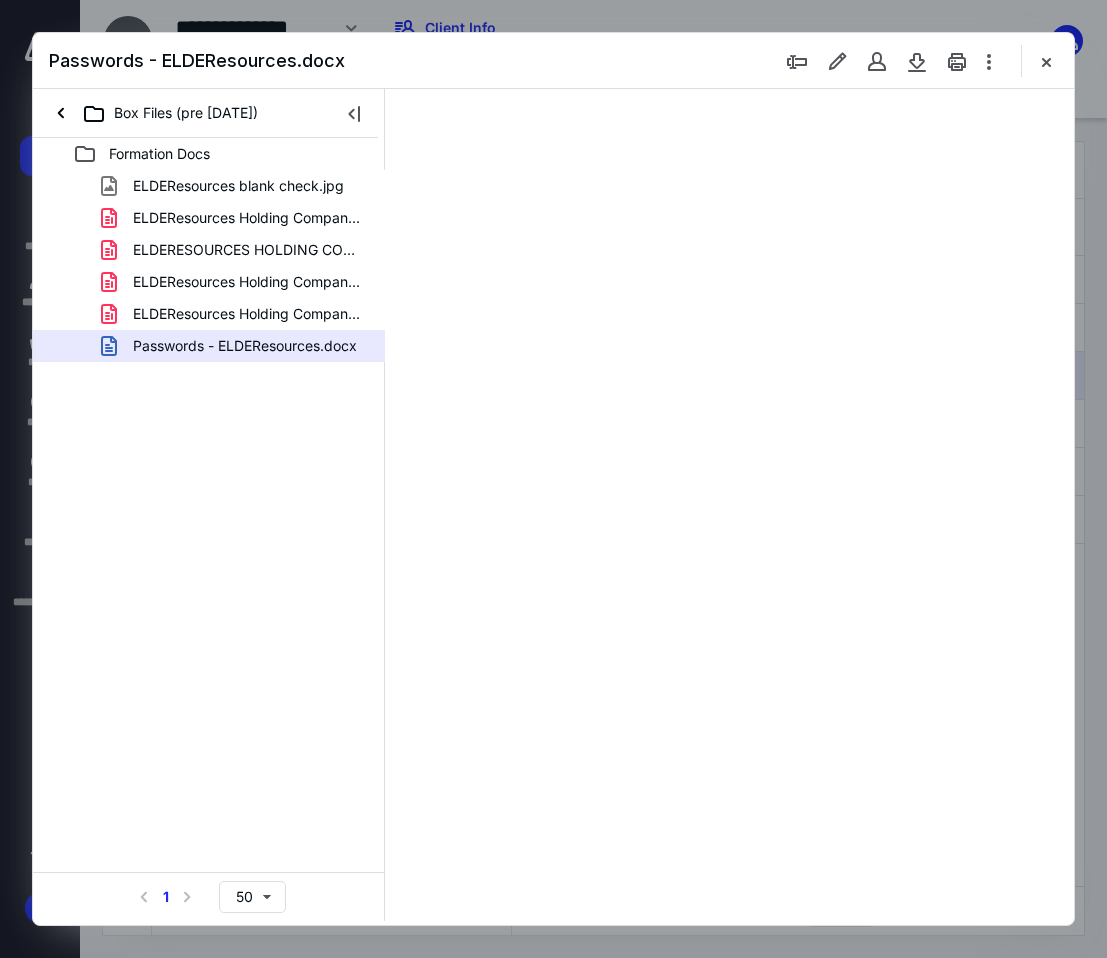 type on "91" 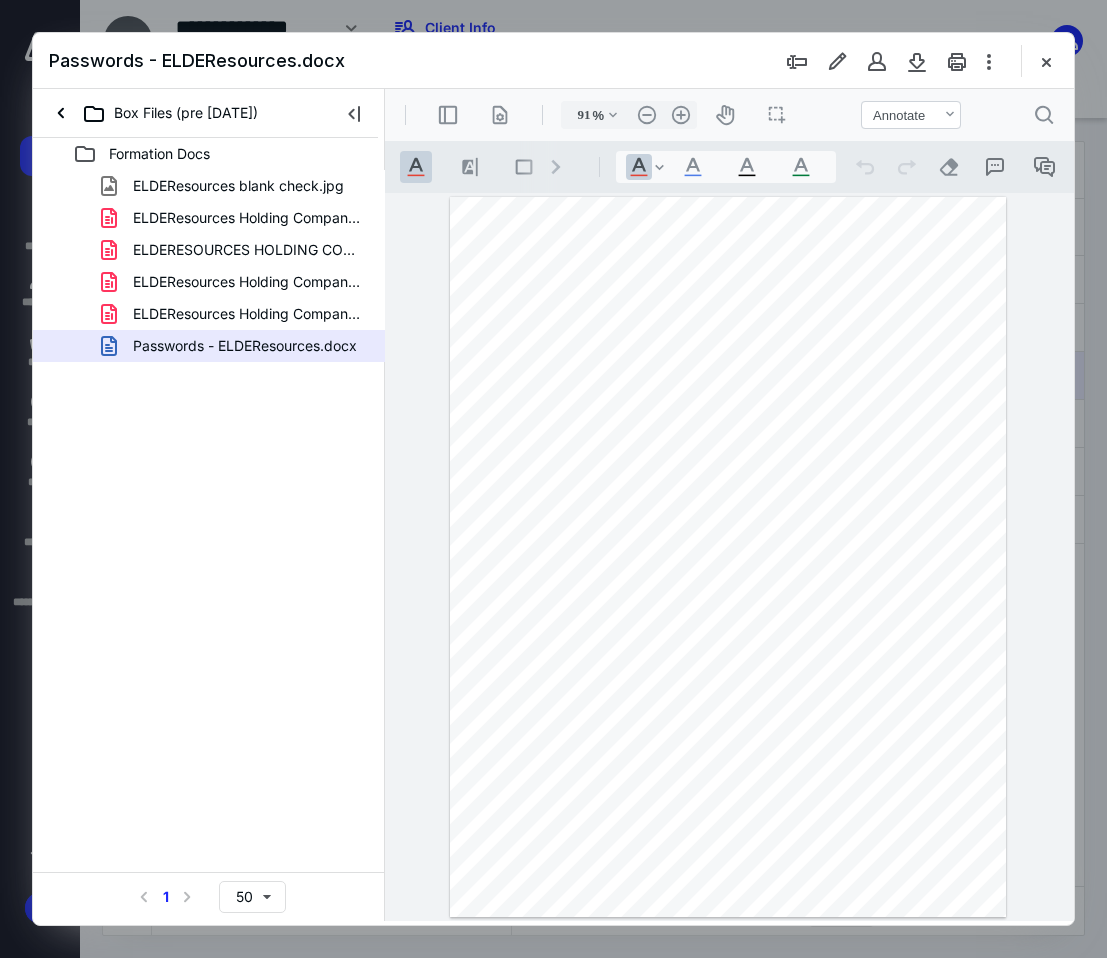 scroll, scrollTop: 0, scrollLeft: 0, axis: both 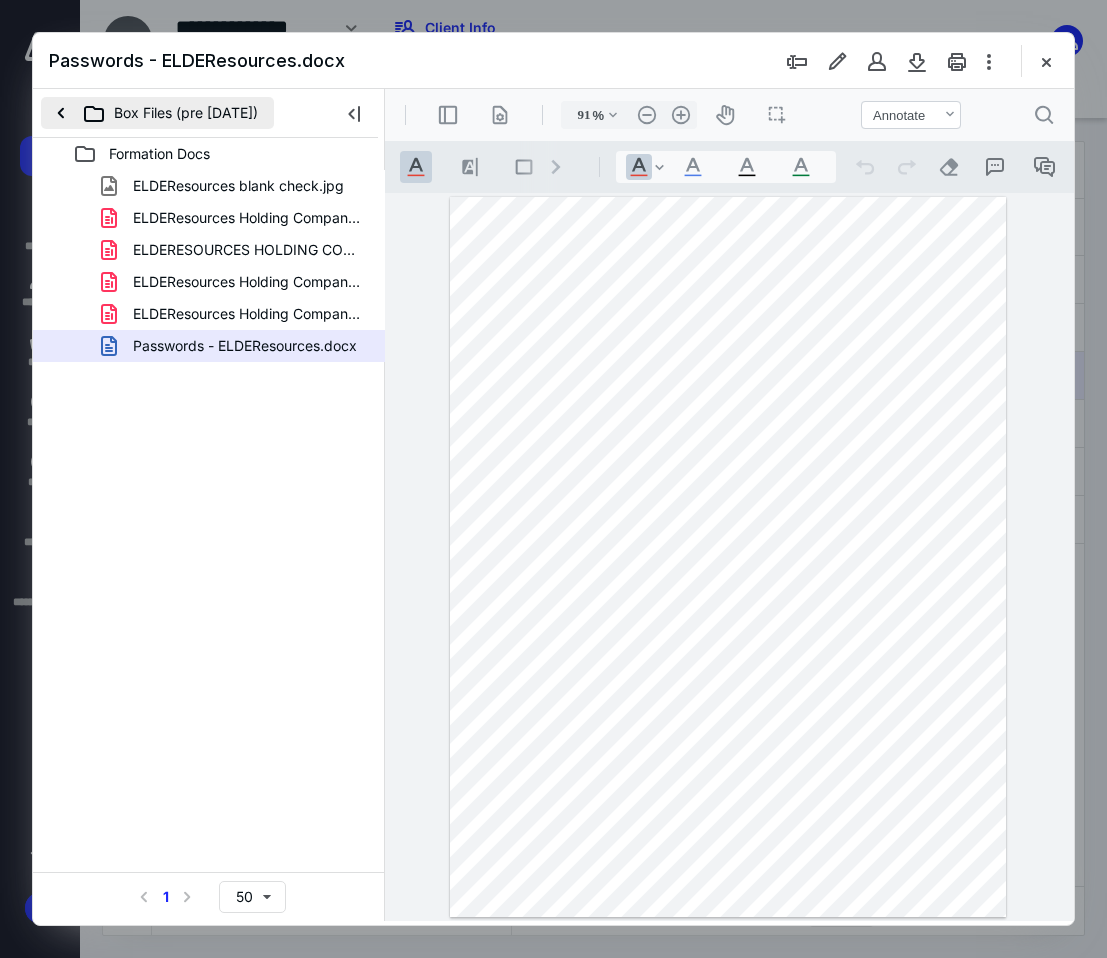 click on "Box Files (pre 10.30.23)" at bounding box center (157, 113) 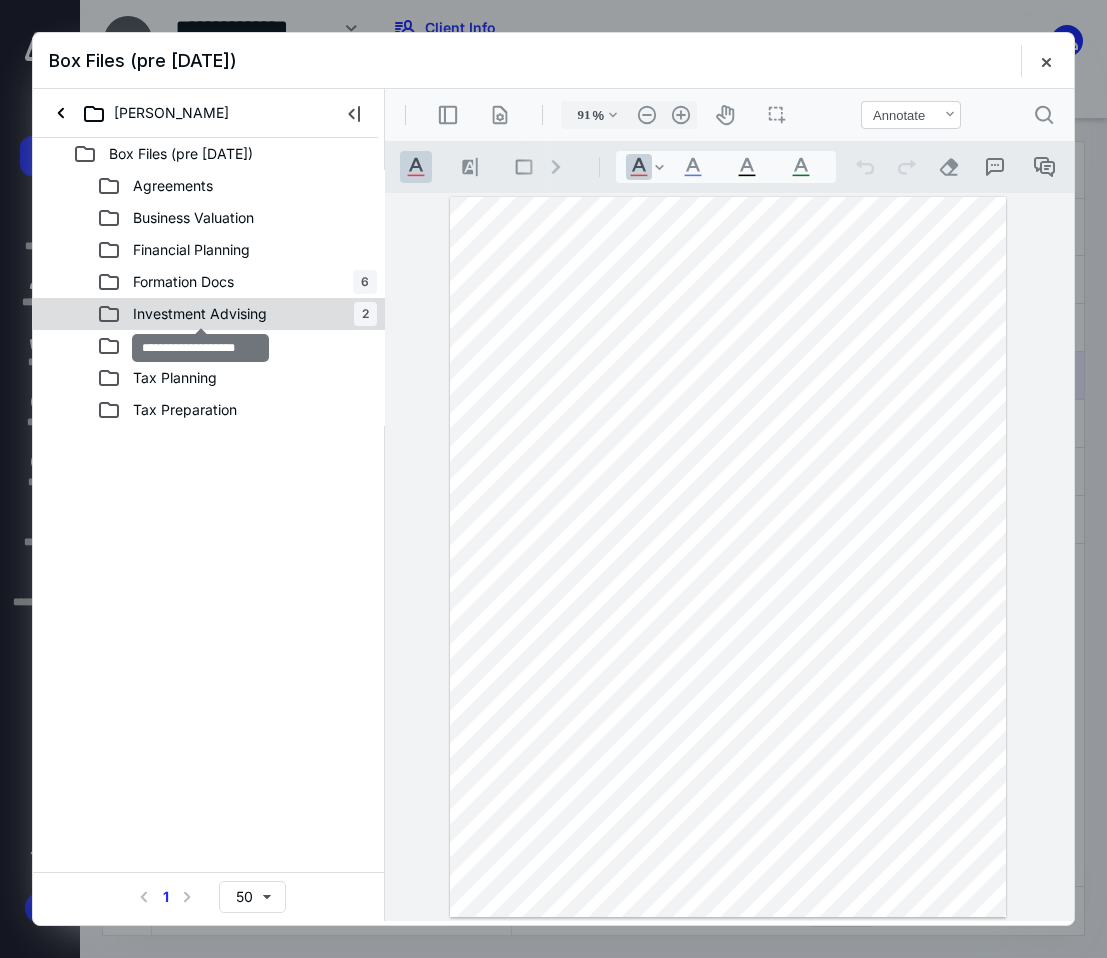 click on "Investment Advising" at bounding box center (200, 314) 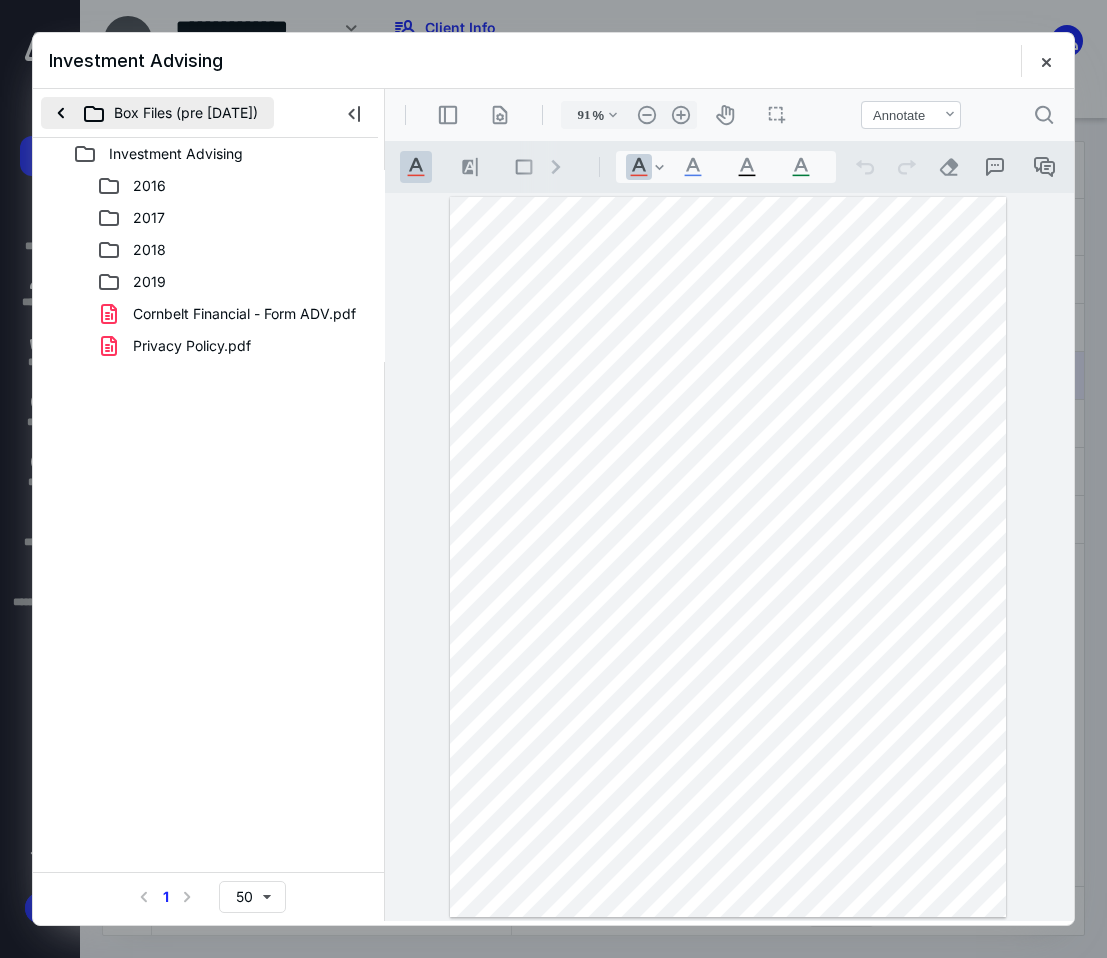 click on "Box Files (pre 10.30.23)" at bounding box center (157, 113) 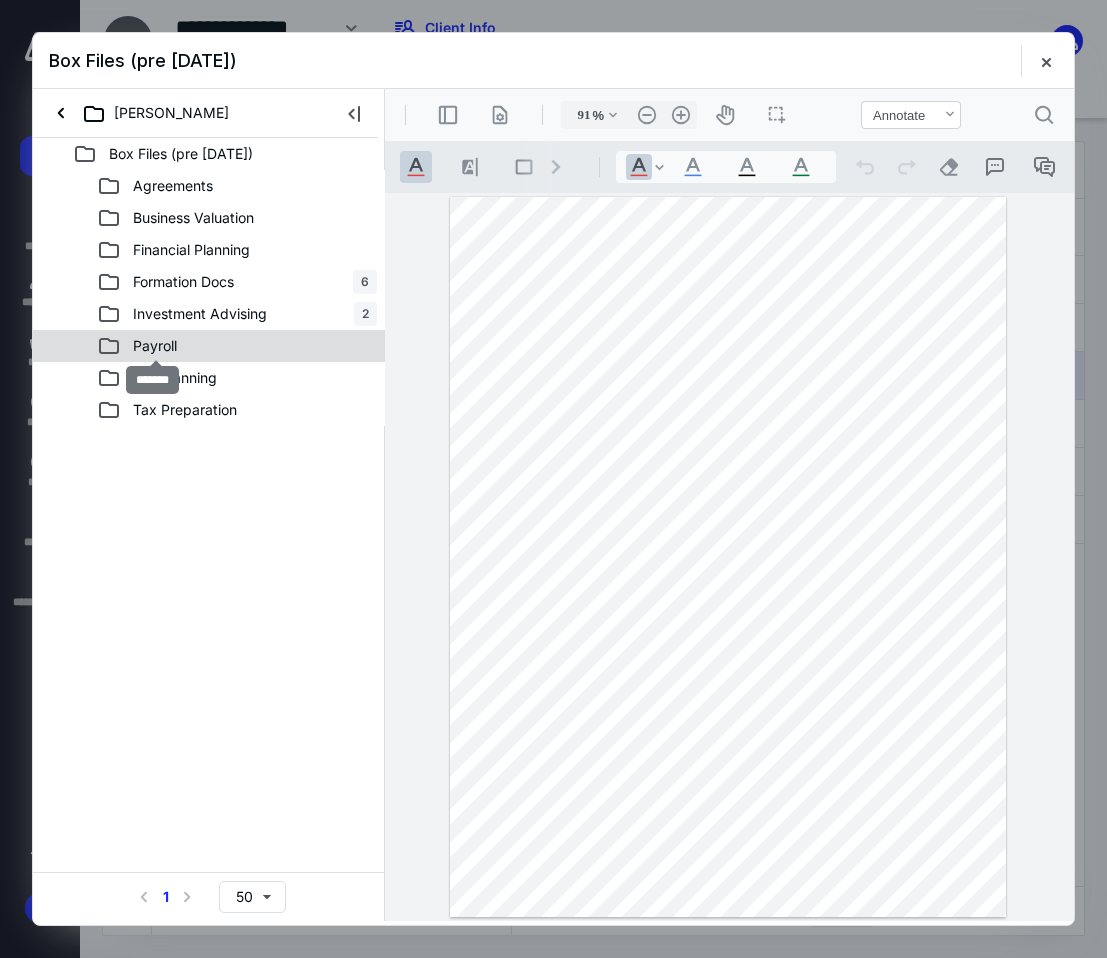 click on "Payroll" at bounding box center (155, 346) 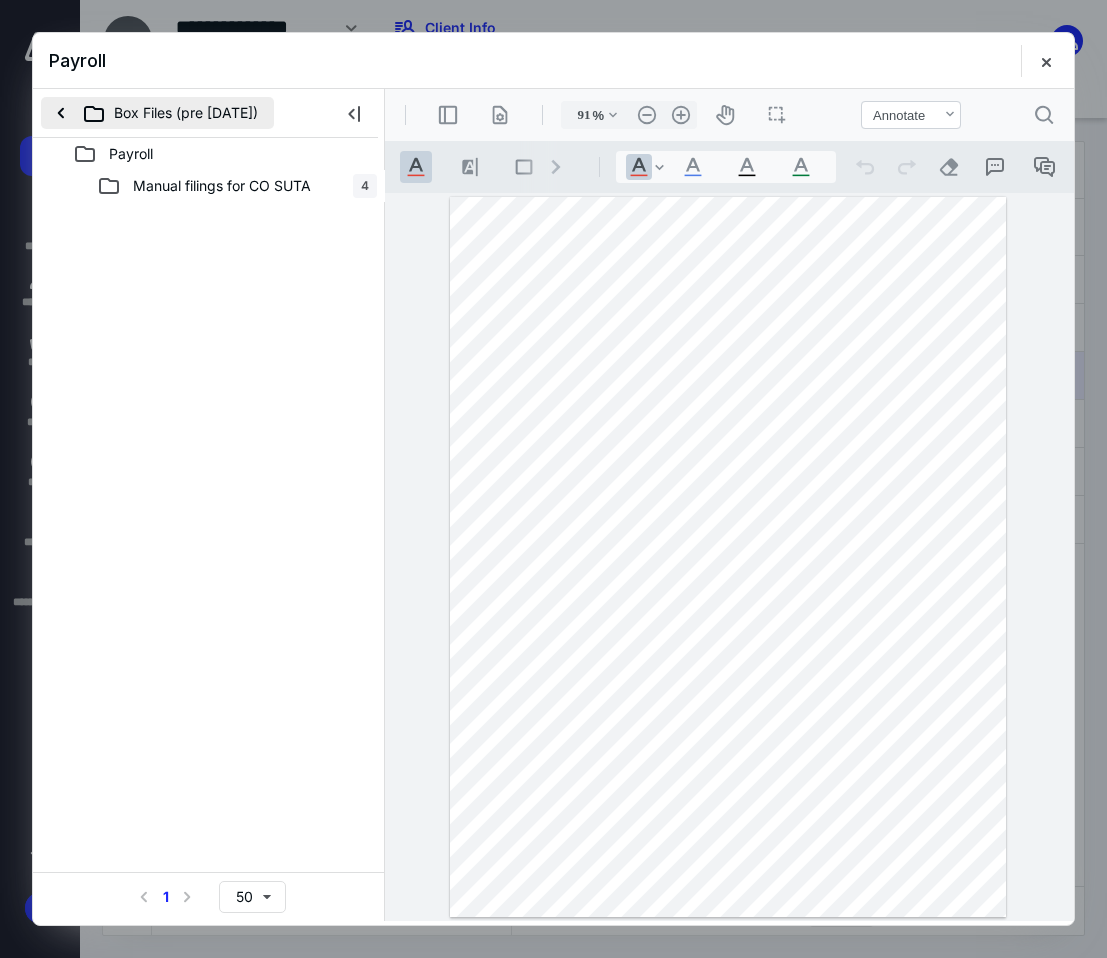 click on "Box Files (pre 10.30.23)" at bounding box center (157, 113) 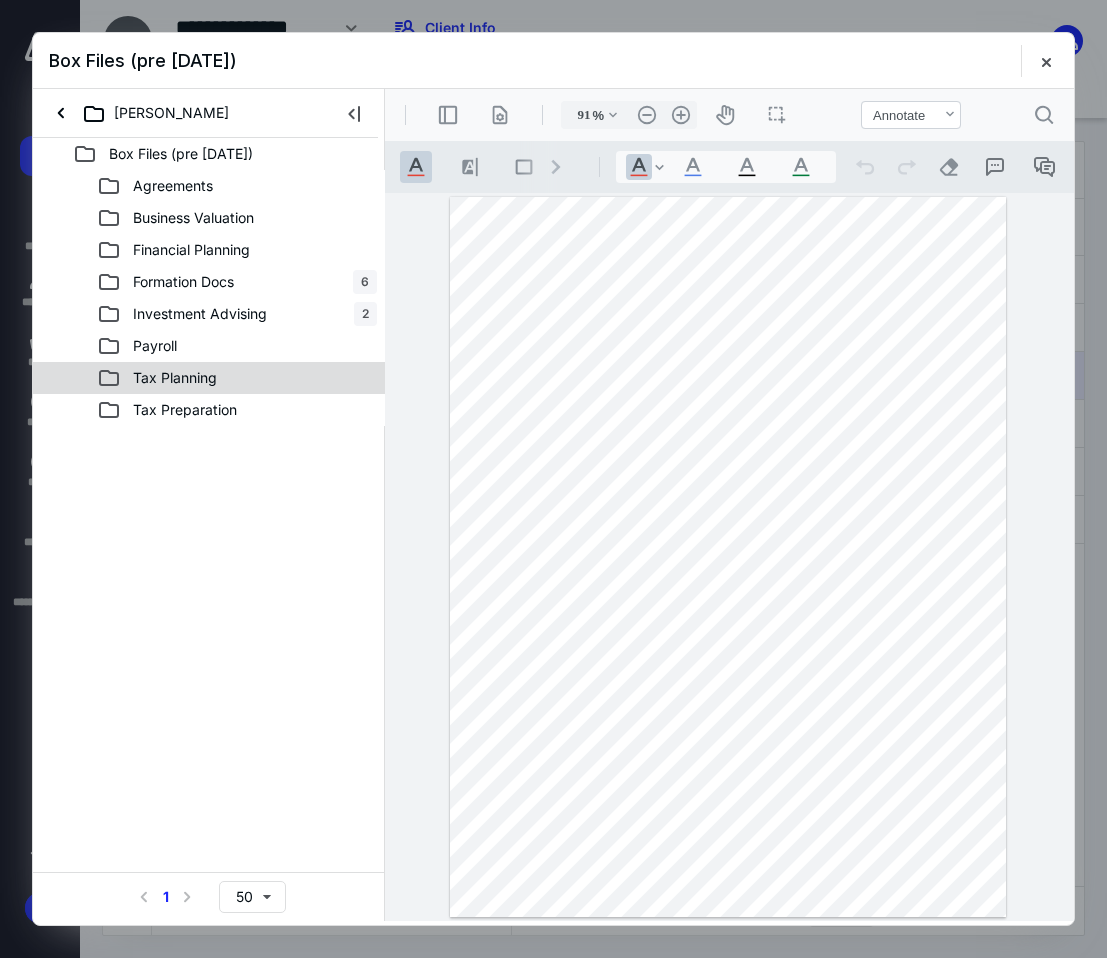 click on "Tax Planning" at bounding box center [175, 378] 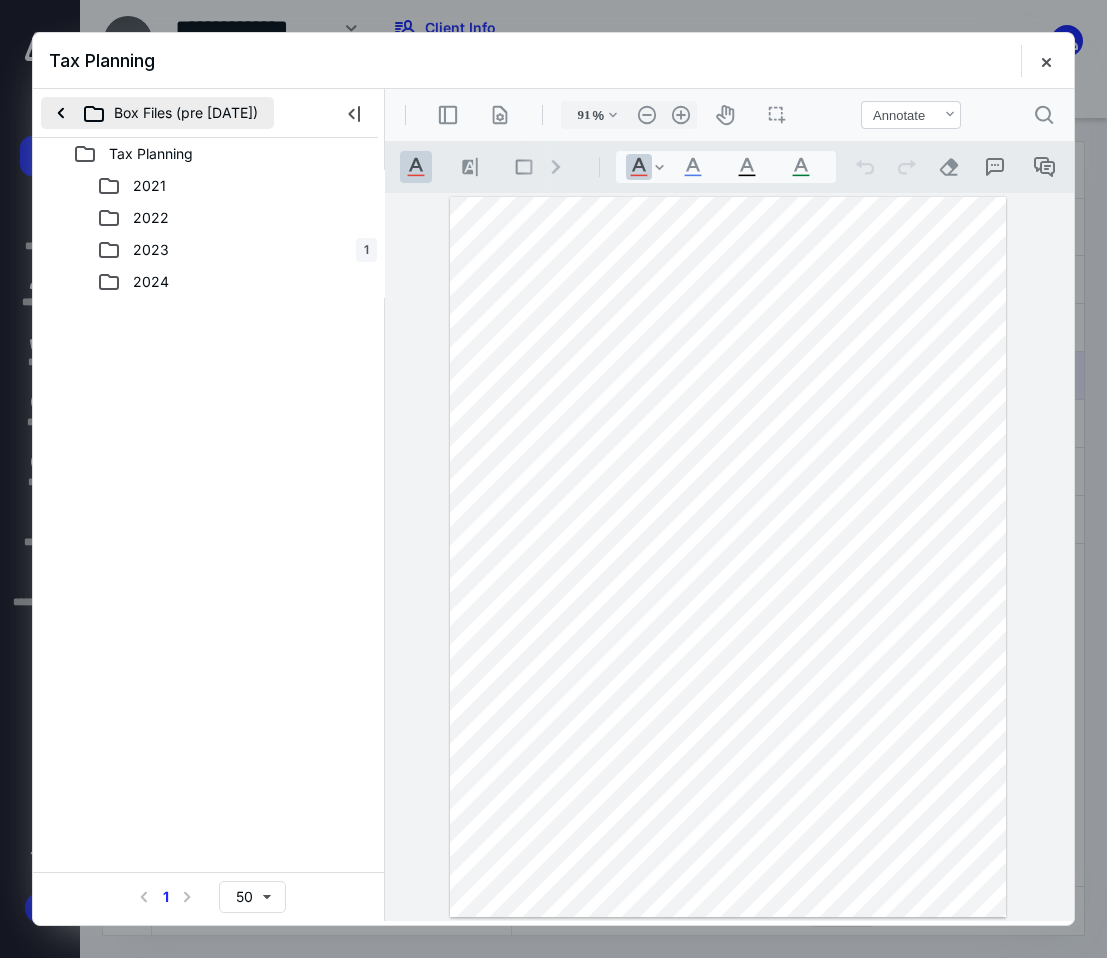 click on "Box Files (pre 10.30.23)" at bounding box center (157, 113) 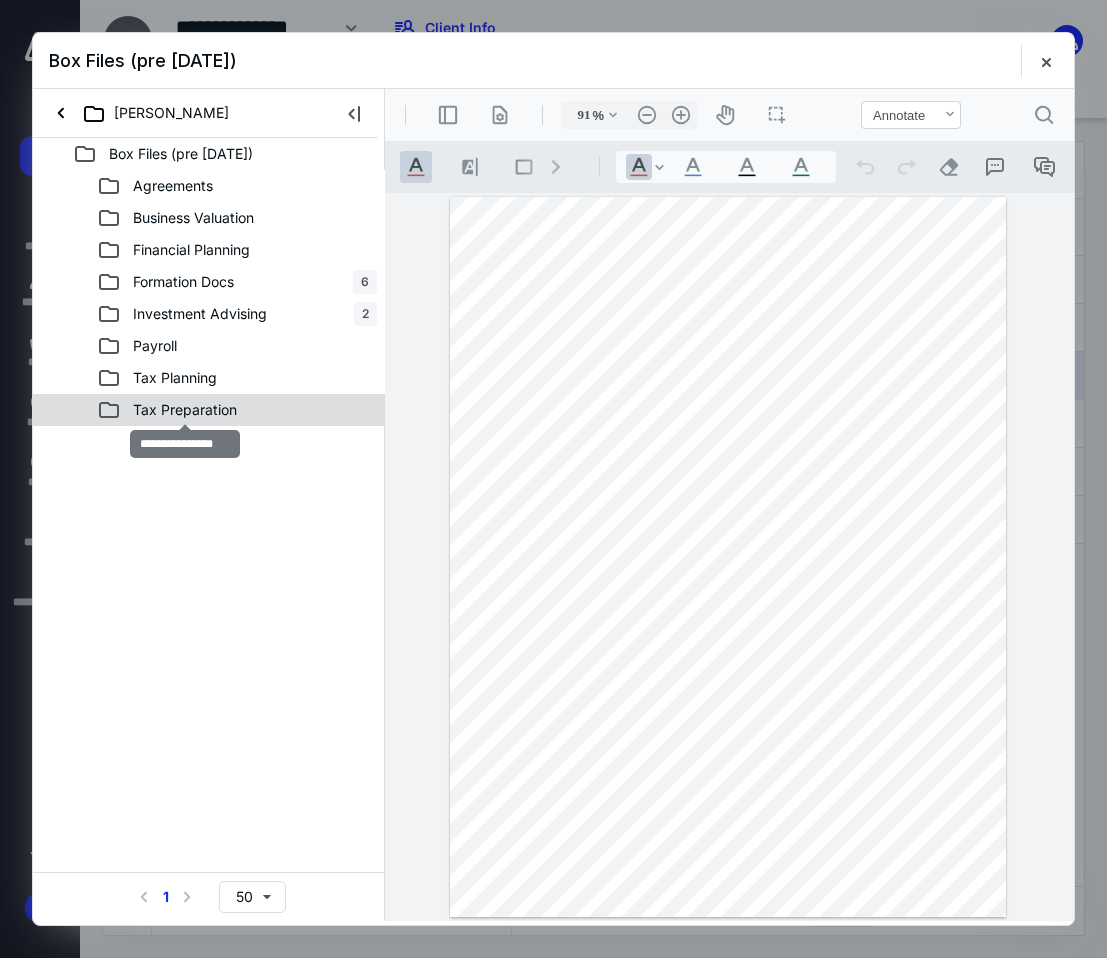 click on "Tax Preparation" at bounding box center [185, 410] 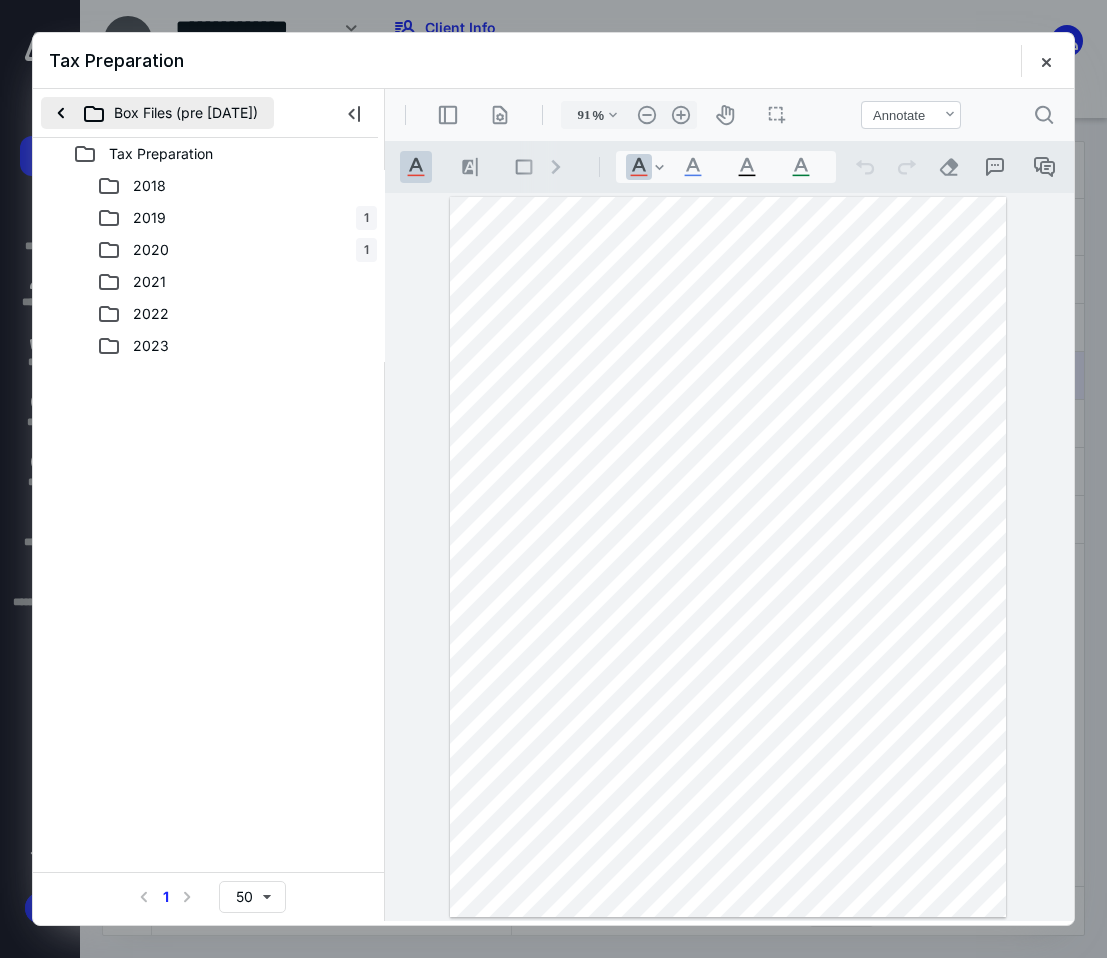 click on "Box Files (pre 10.30.23)" at bounding box center (157, 113) 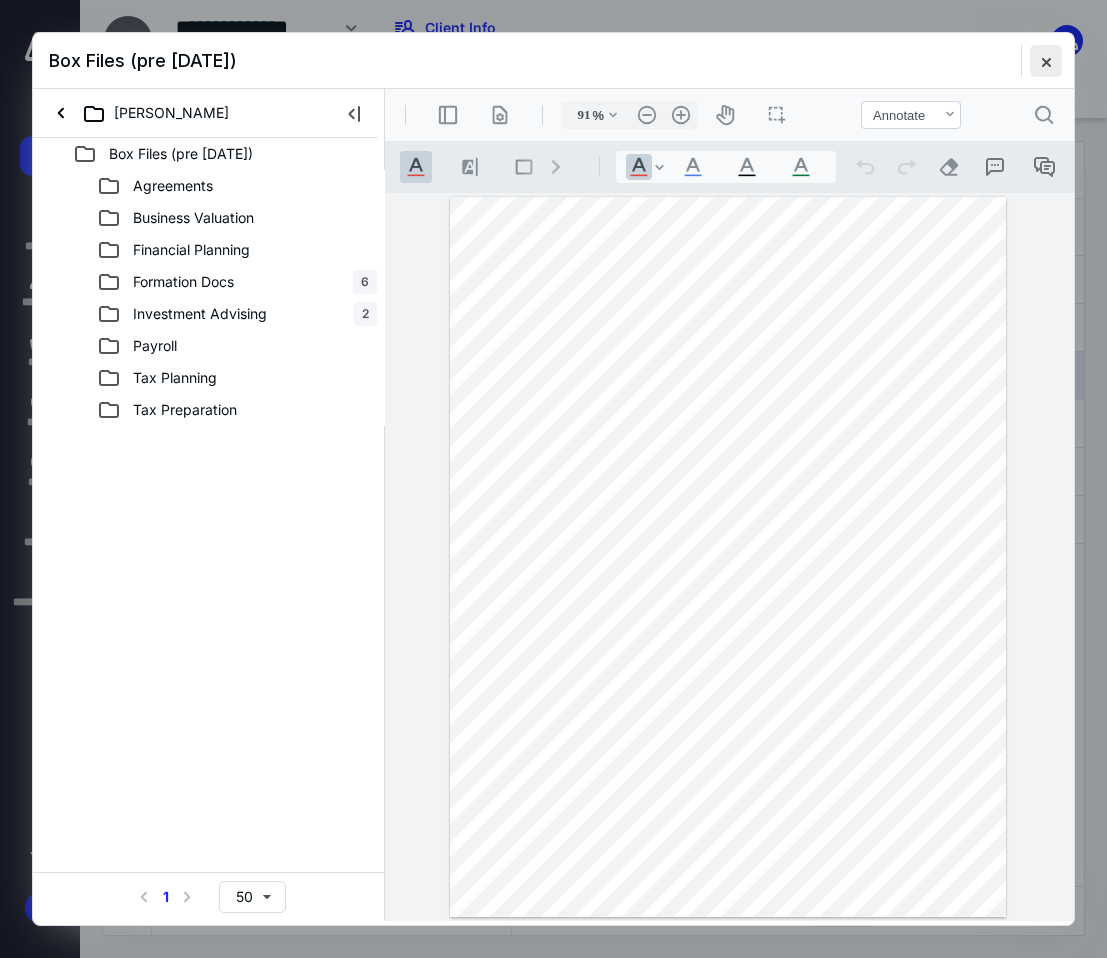 click at bounding box center (1046, 61) 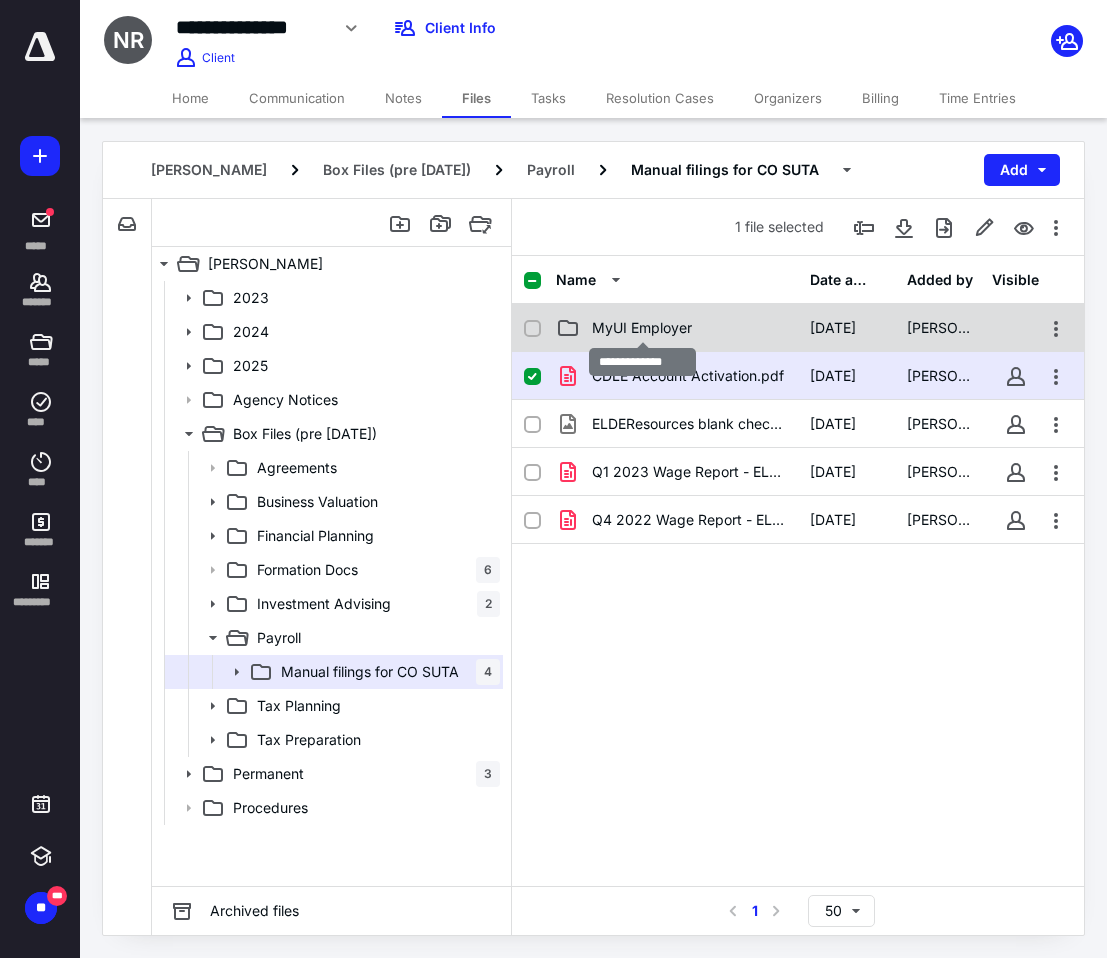 click on "MyUI Employer" at bounding box center (642, 328) 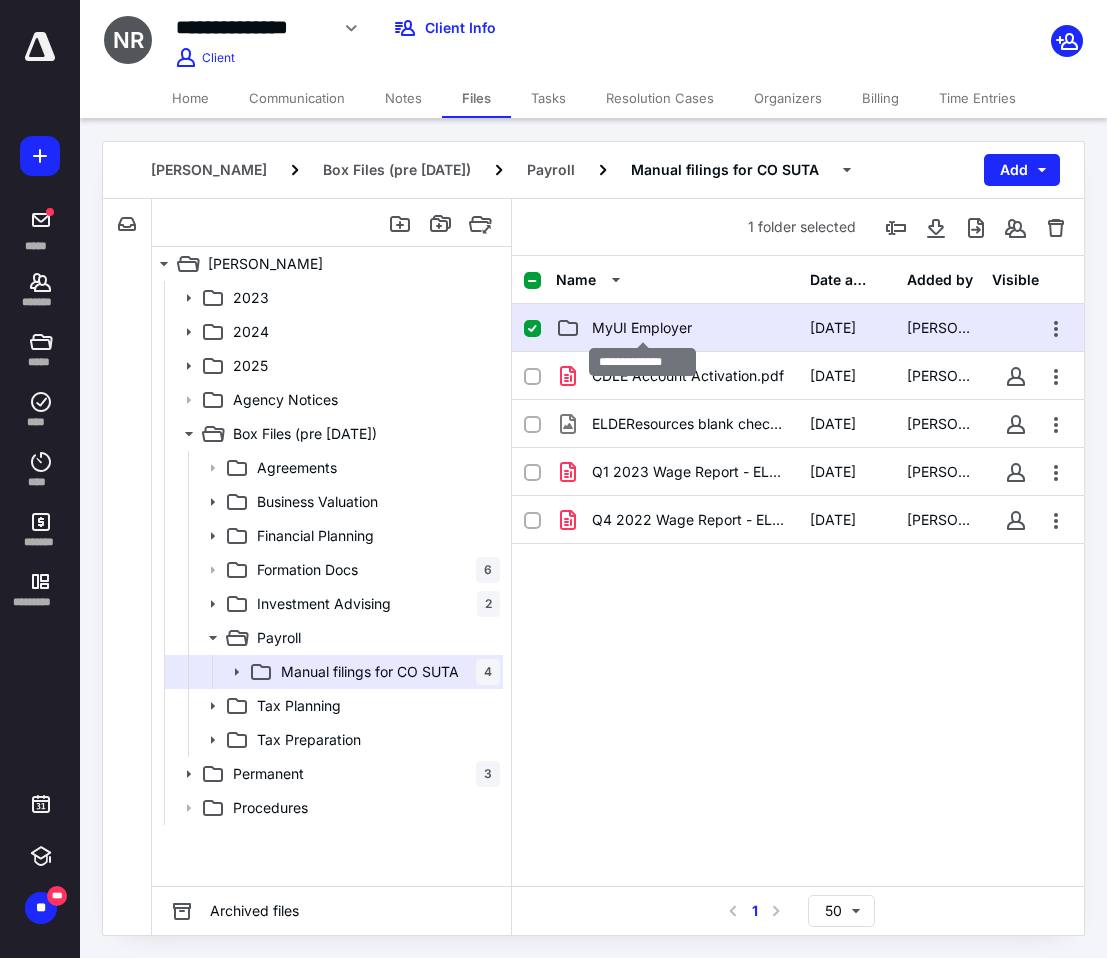click on "MyUI Employer" at bounding box center (642, 328) 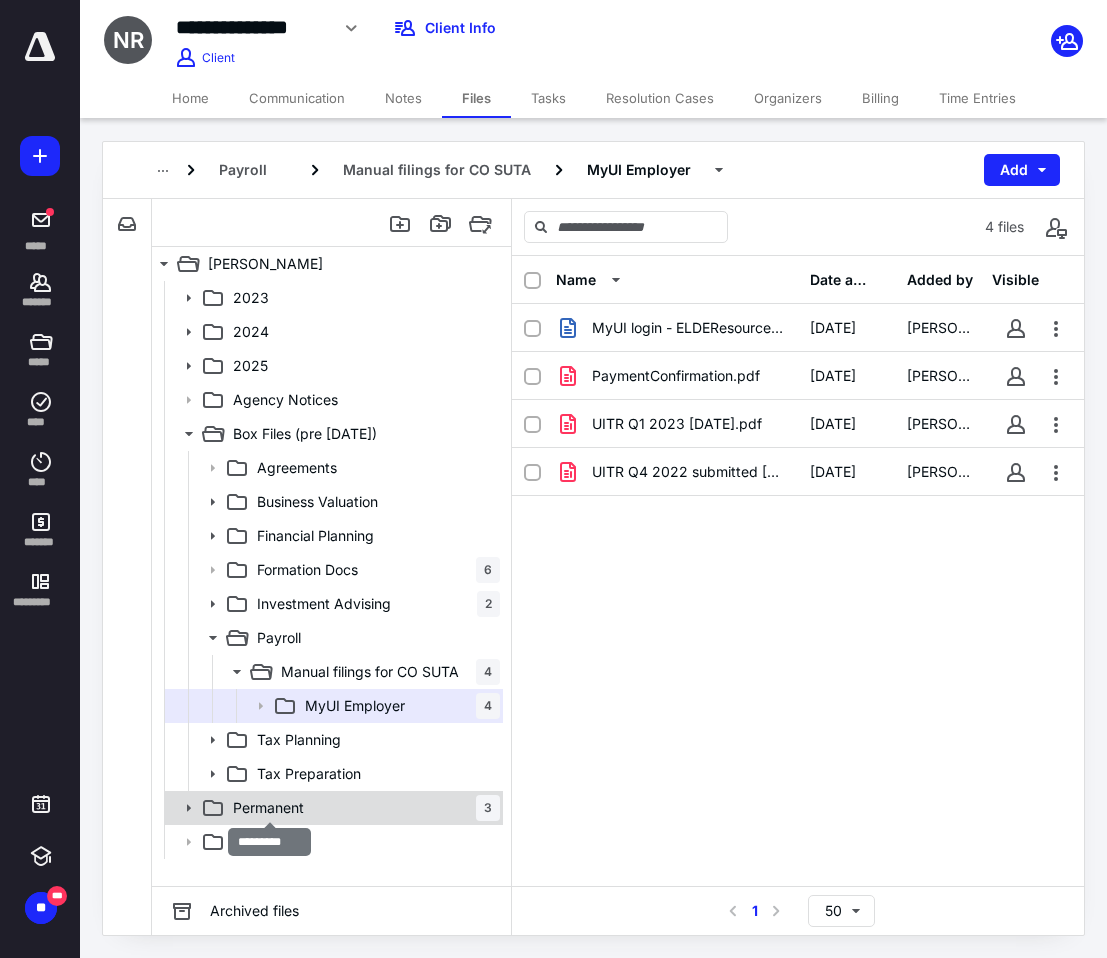 click on "Permanent" at bounding box center (268, 808) 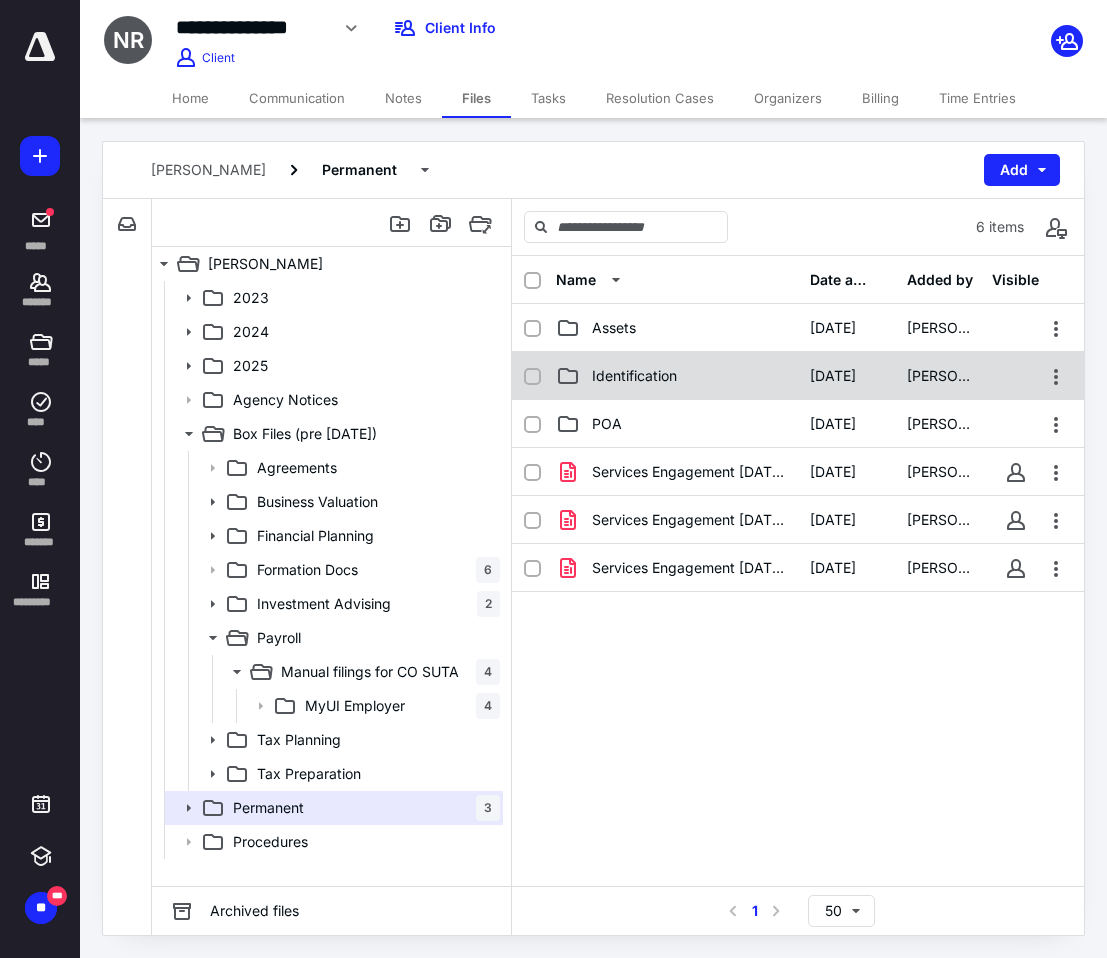 click on "Identification" at bounding box center [634, 376] 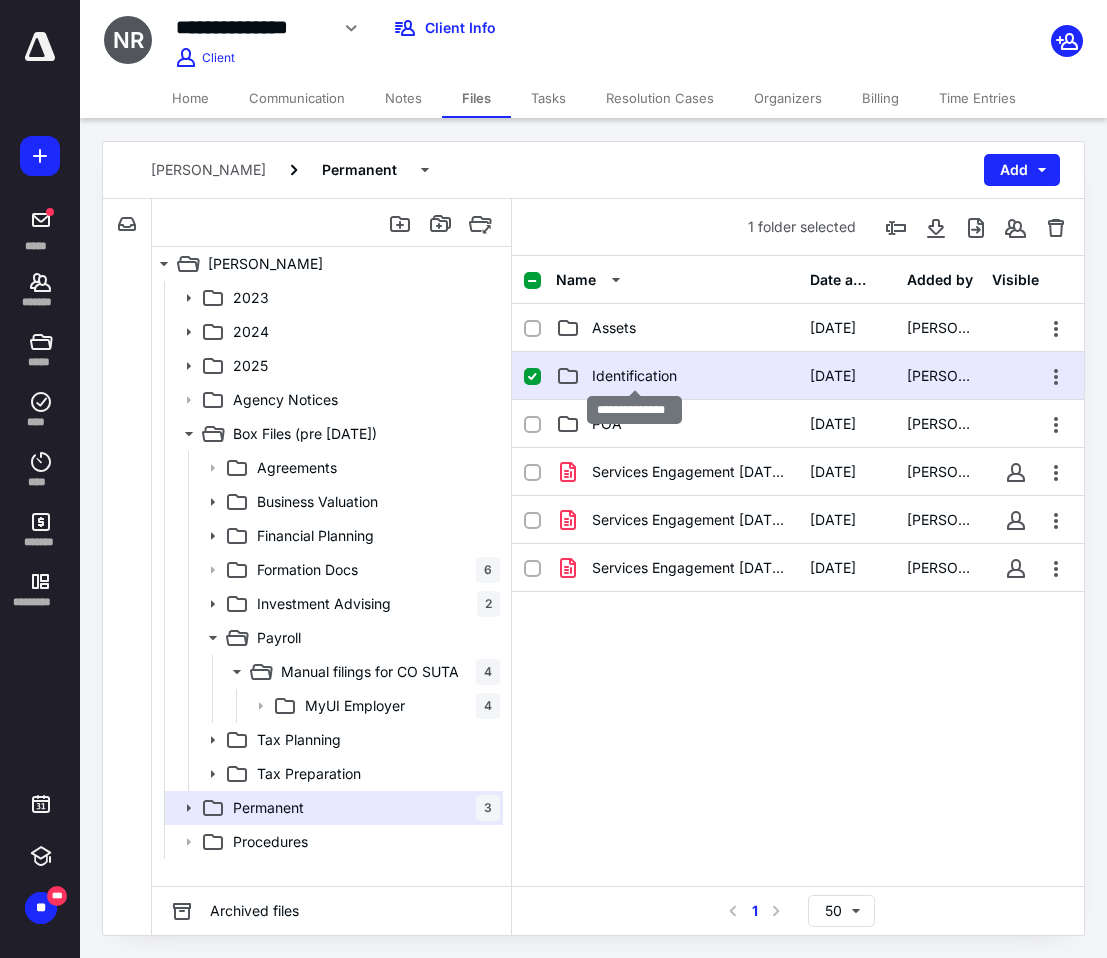 click on "Identification" at bounding box center [634, 376] 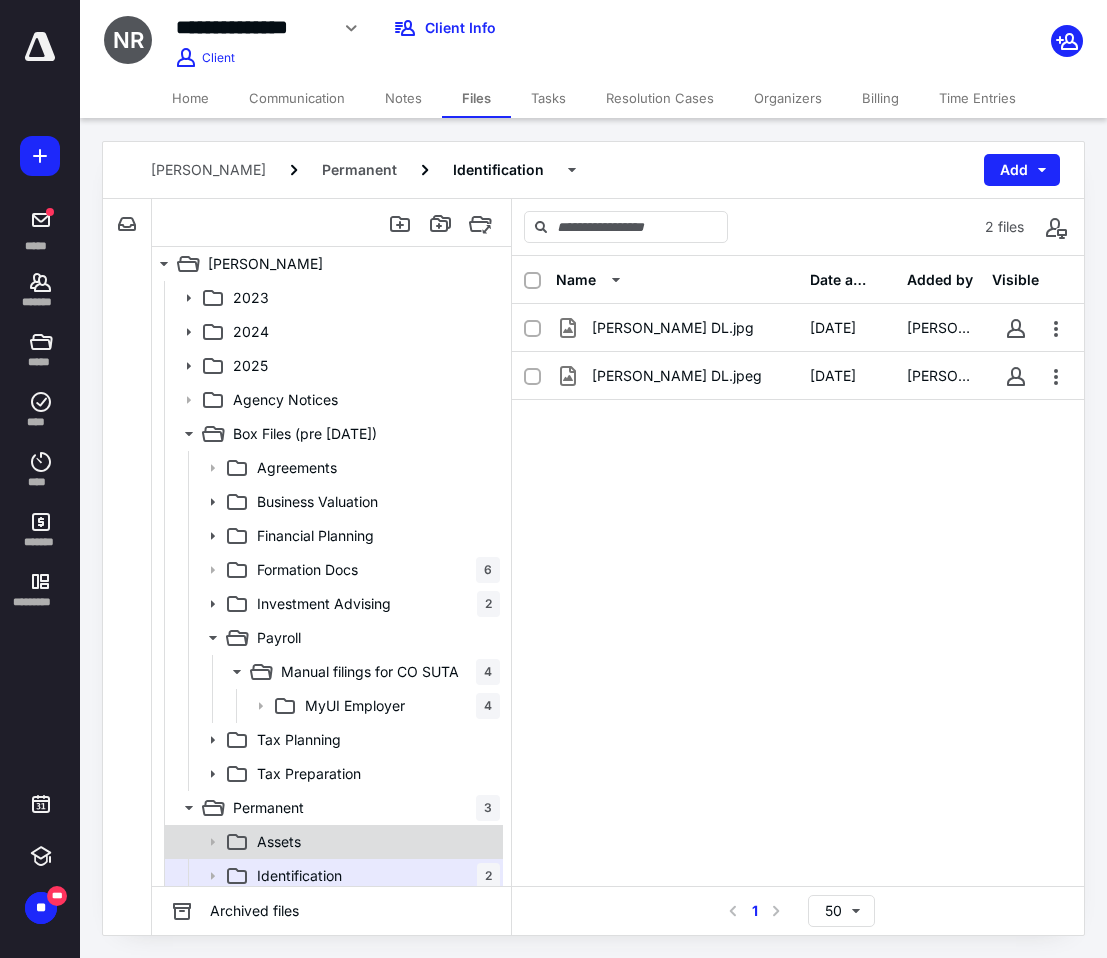 click on "Assets" at bounding box center [374, 842] 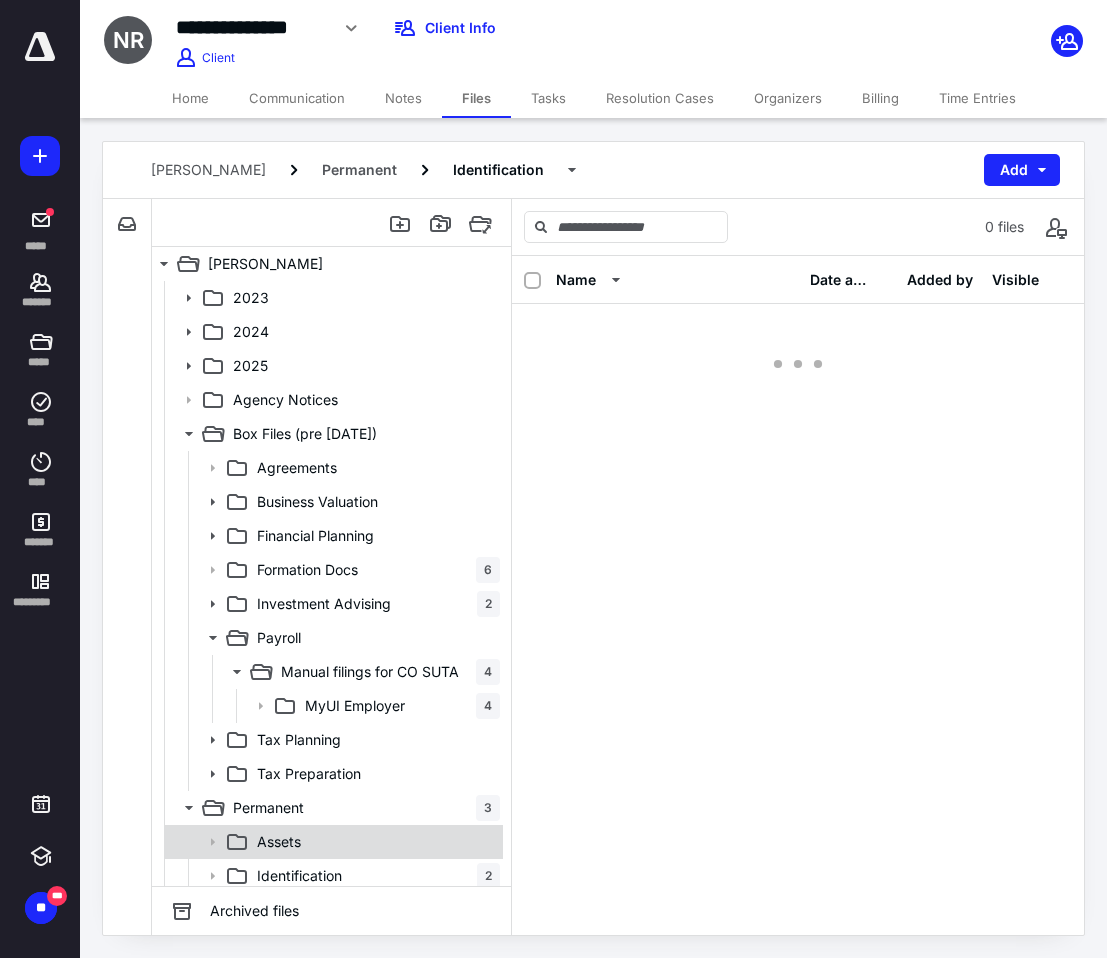 click on "Assets" at bounding box center [374, 842] 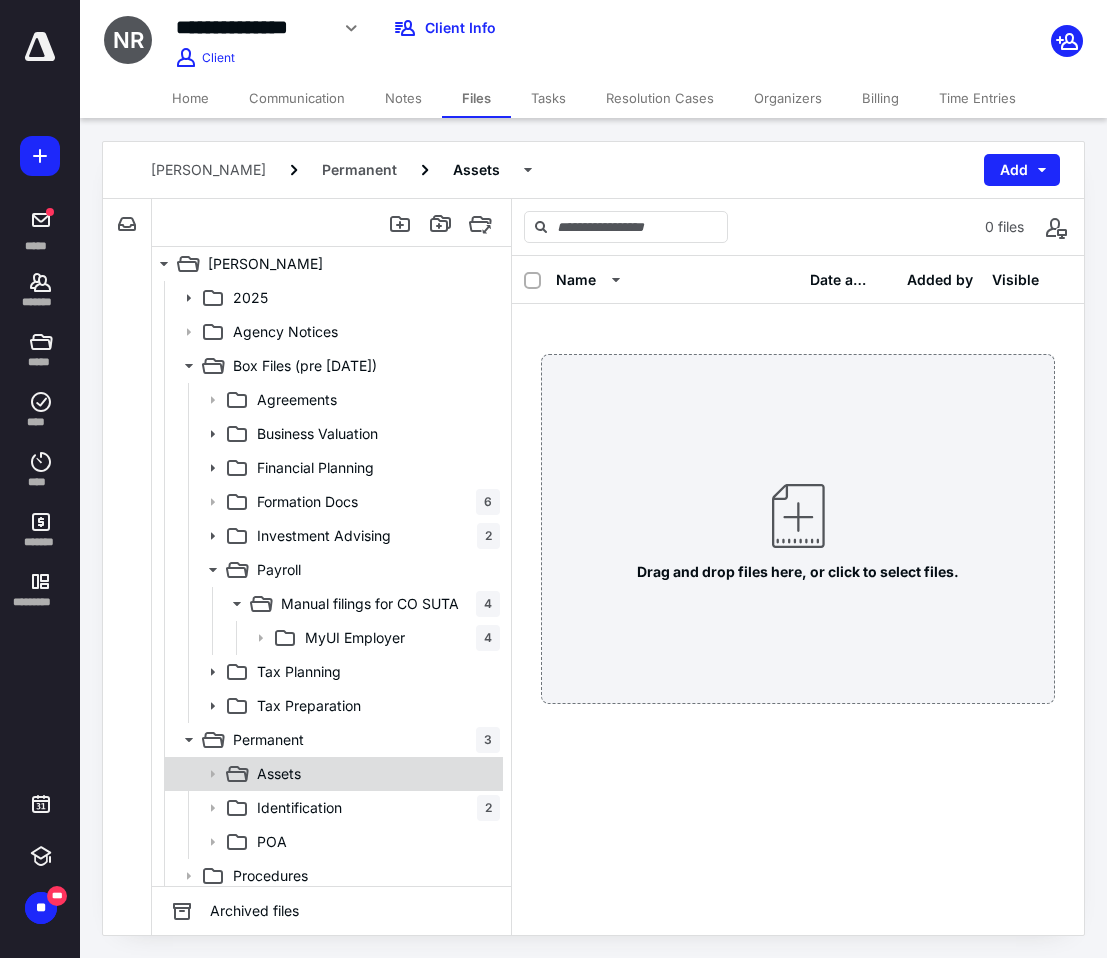 scroll, scrollTop: 75, scrollLeft: 0, axis: vertical 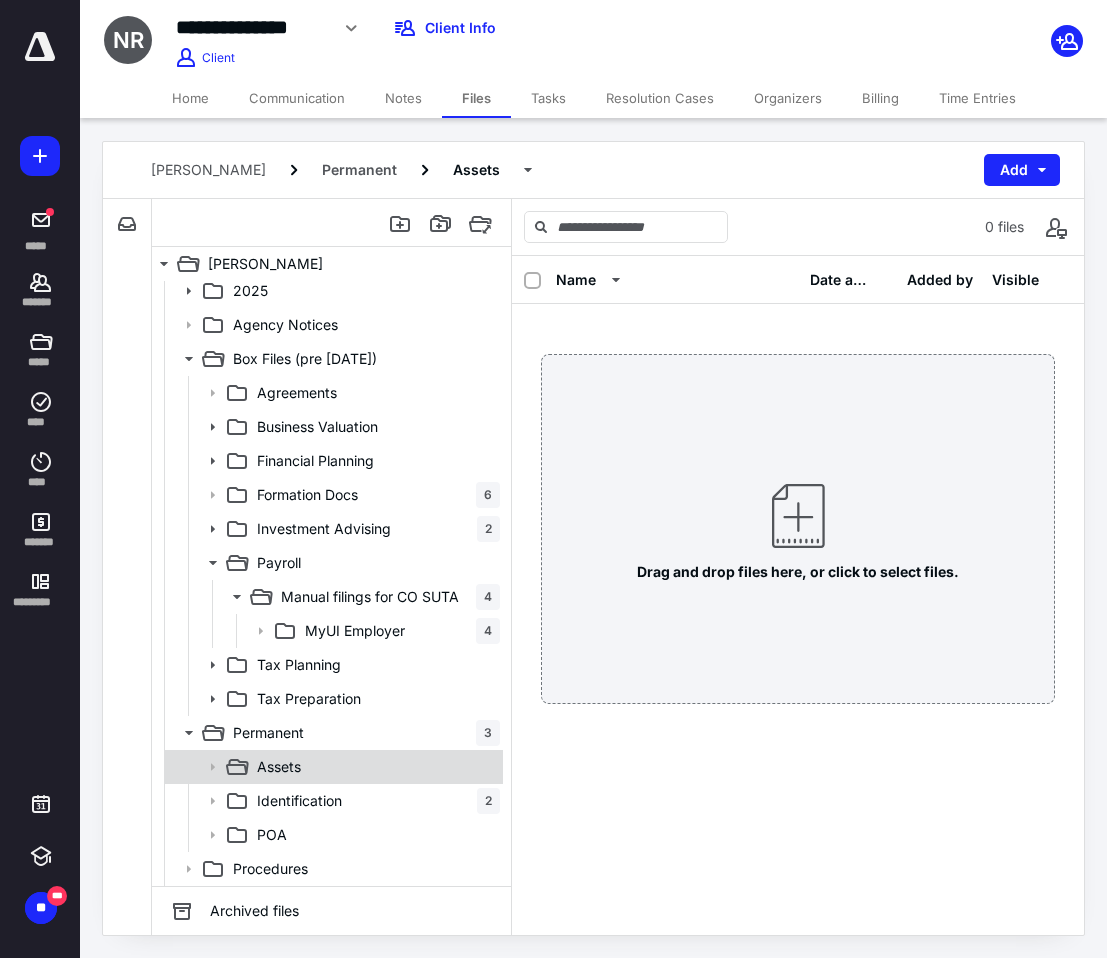 click on "POA" at bounding box center [374, 835] 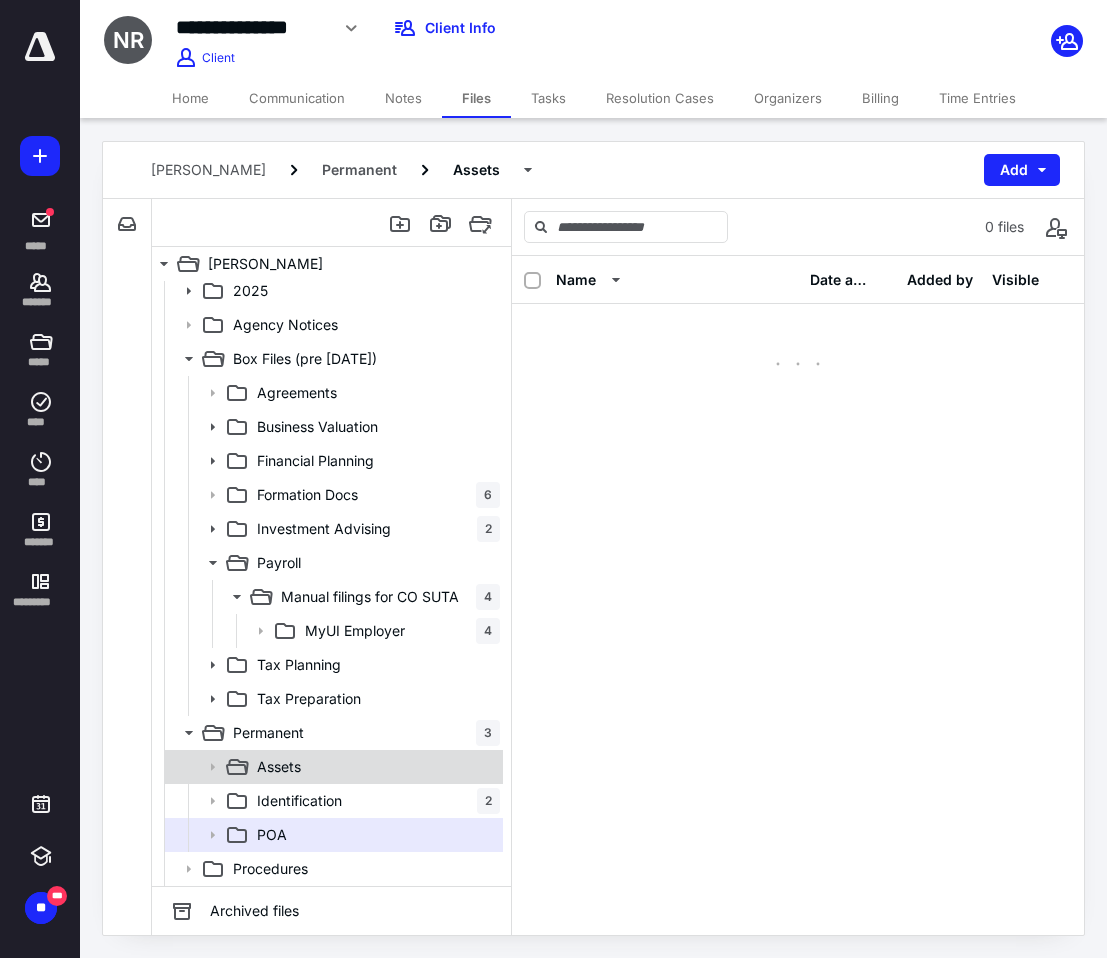 click on "POA" at bounding box center [374, 835] 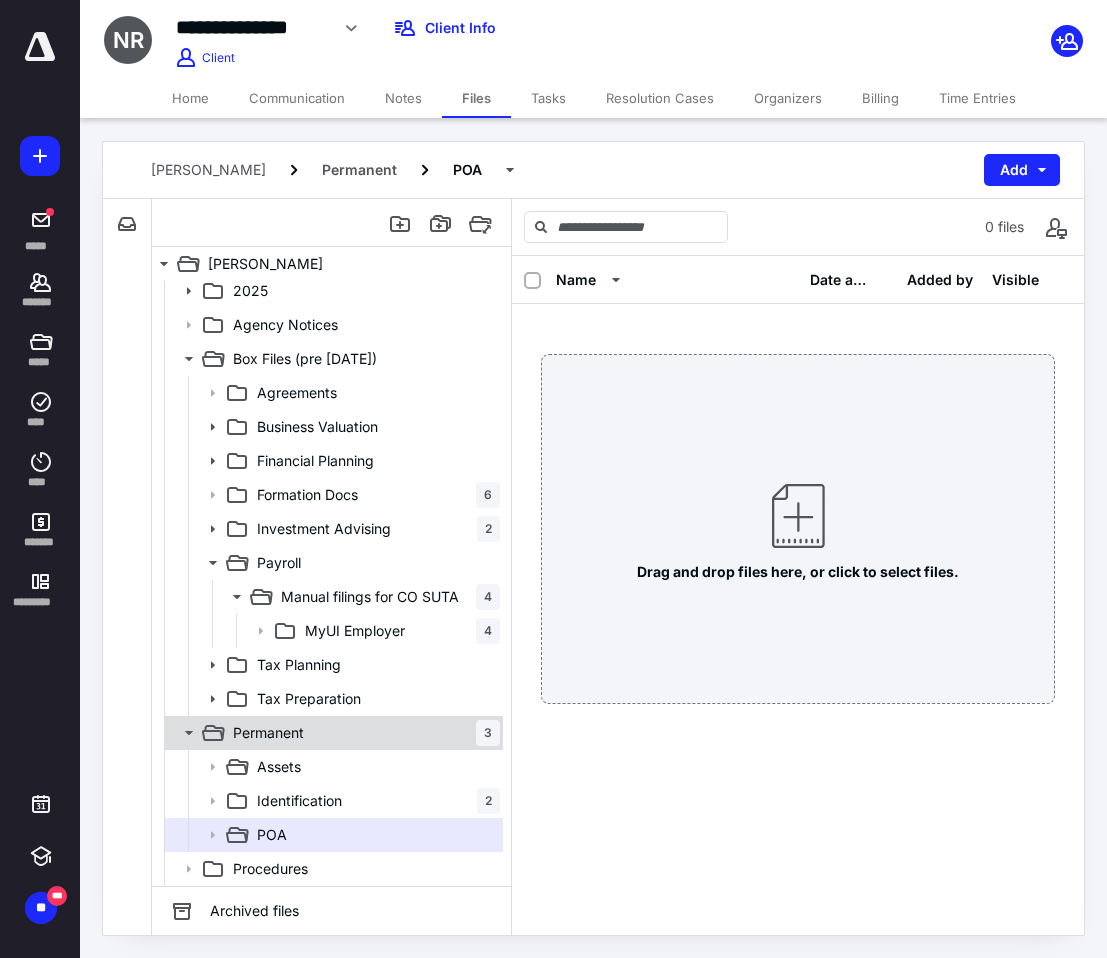 click 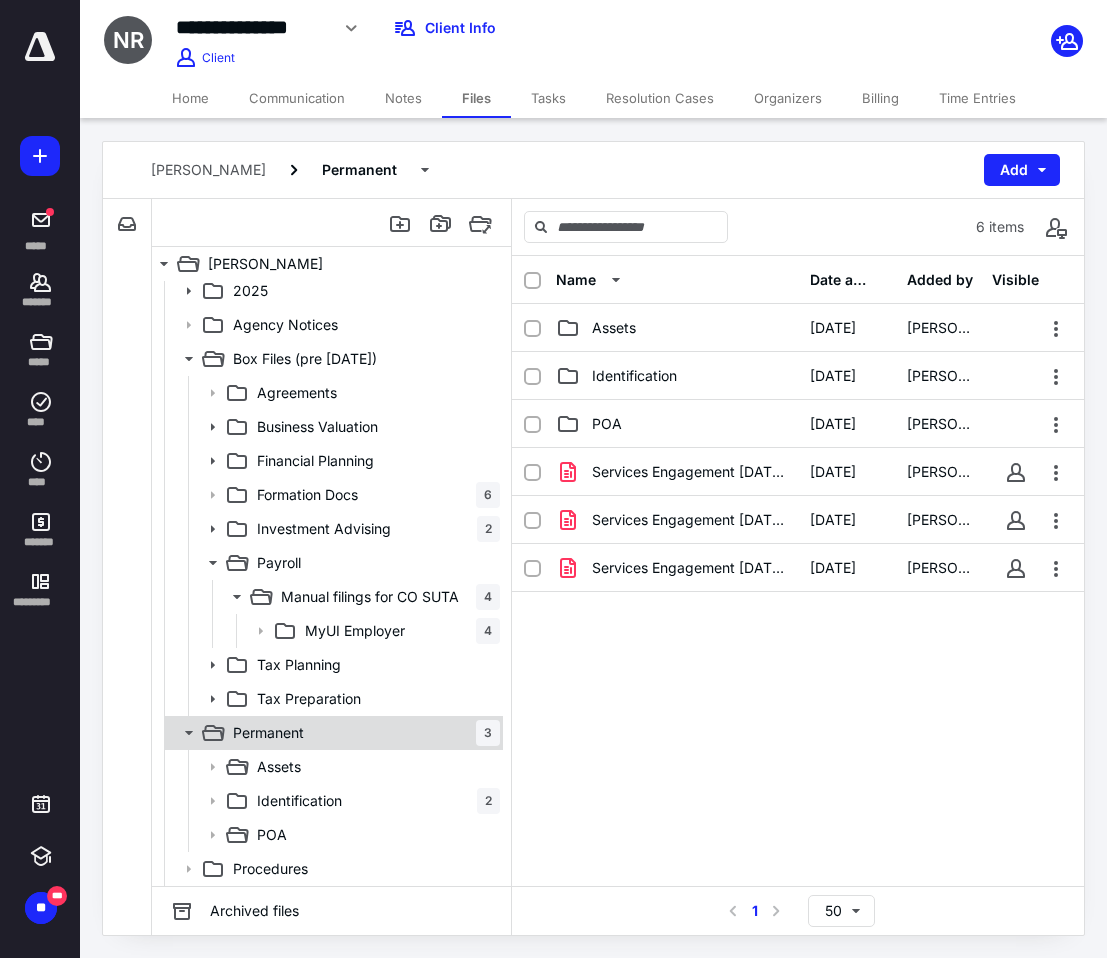 click 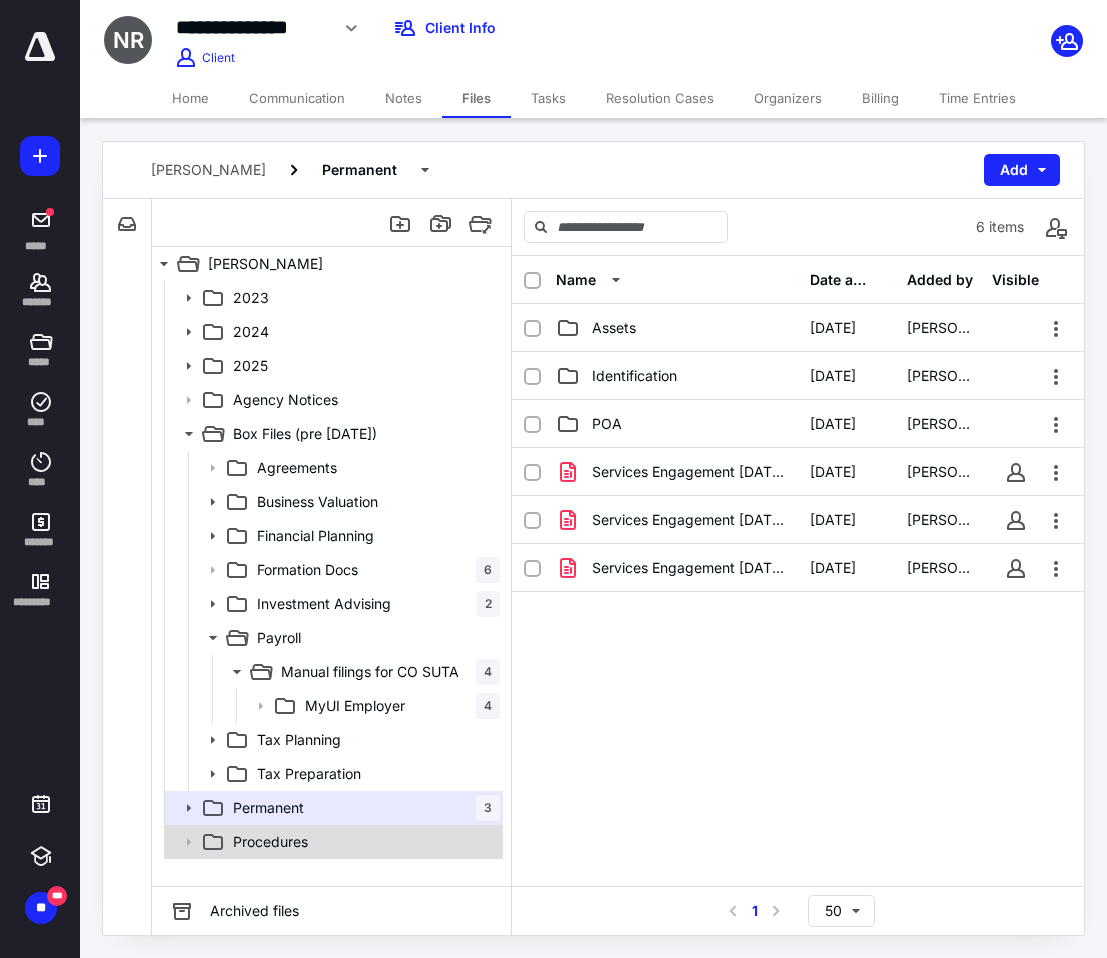 click on "Procedures" at bounding box center [362, 842] 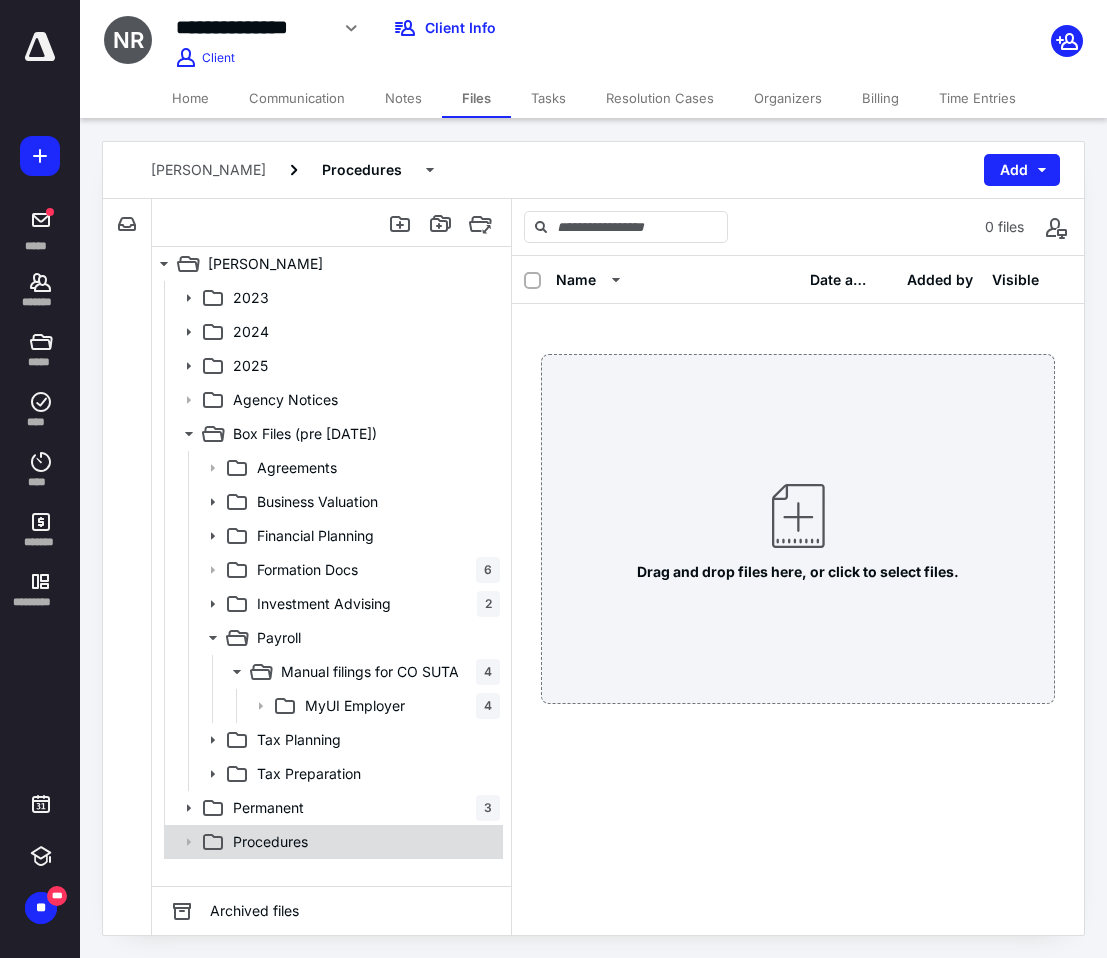 click 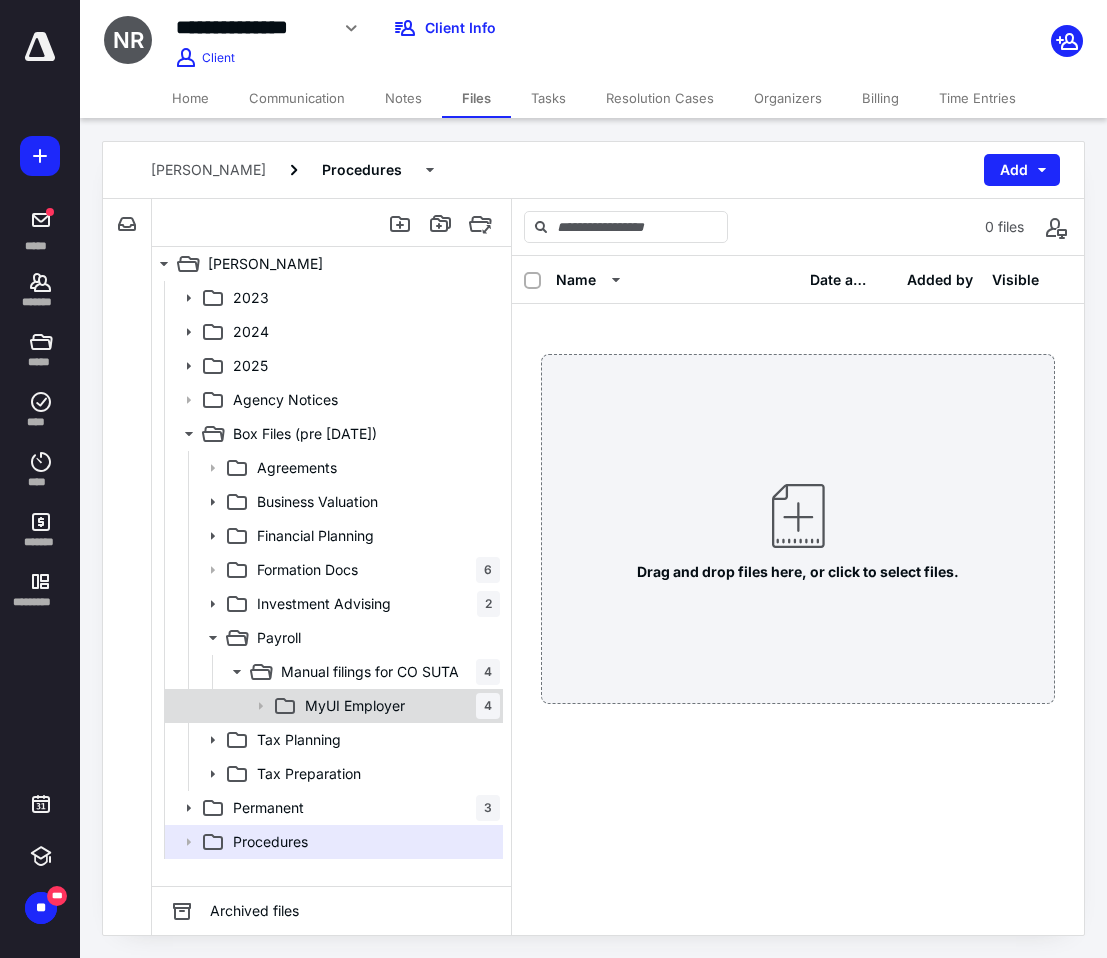 click on "MyUI Employer" at bounding box center (355, 706) 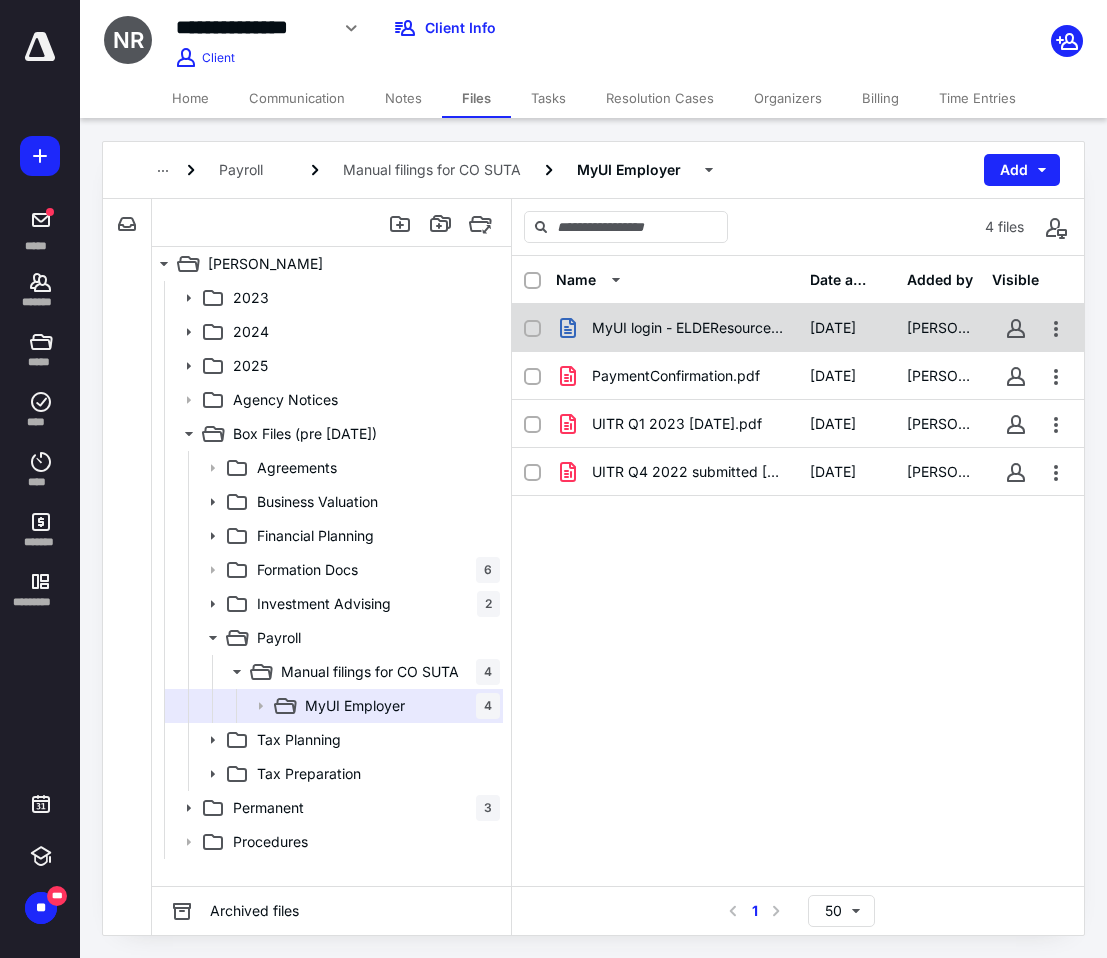 click on "MyUI login - ELDEResources.docx" at bounding box center (677, 328) 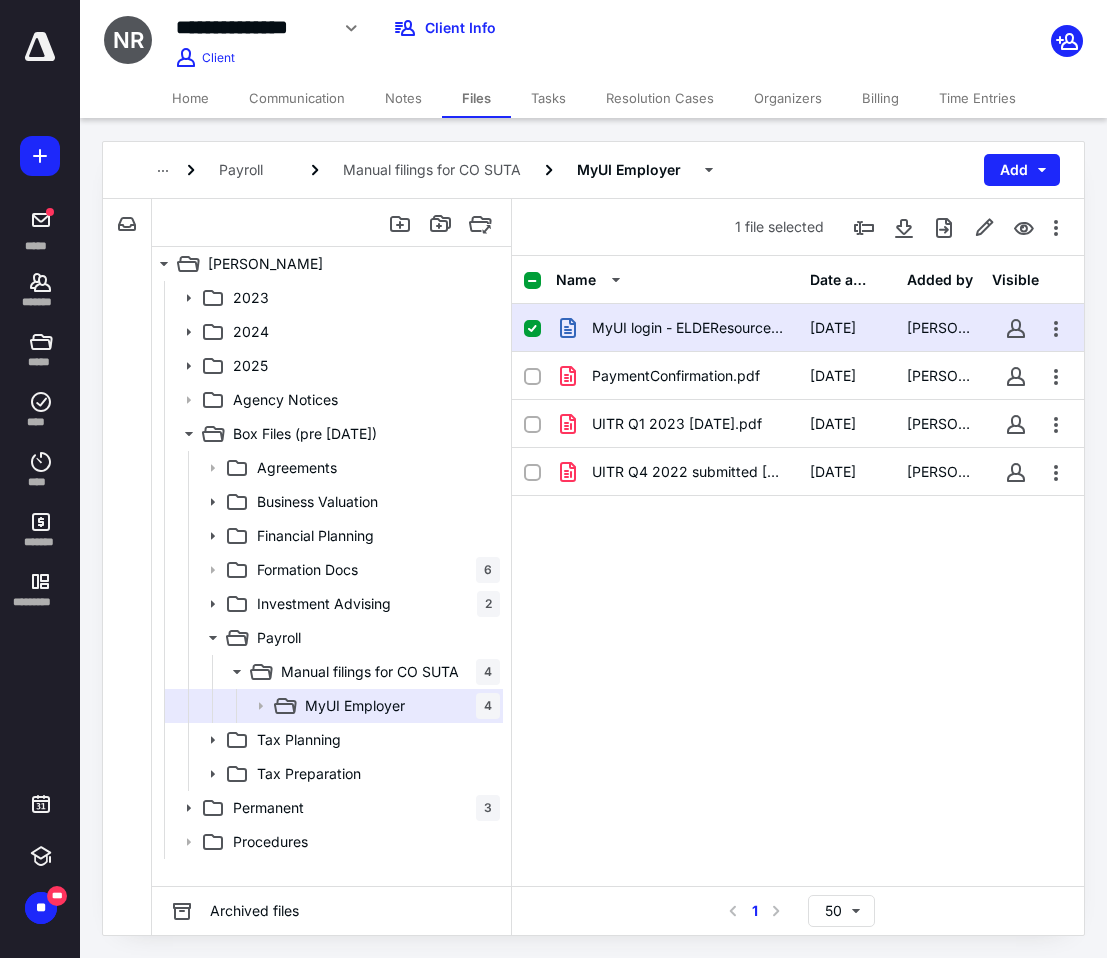 click on "MyUI login - ELDEResources.docx" at bounding box center [677, 328] 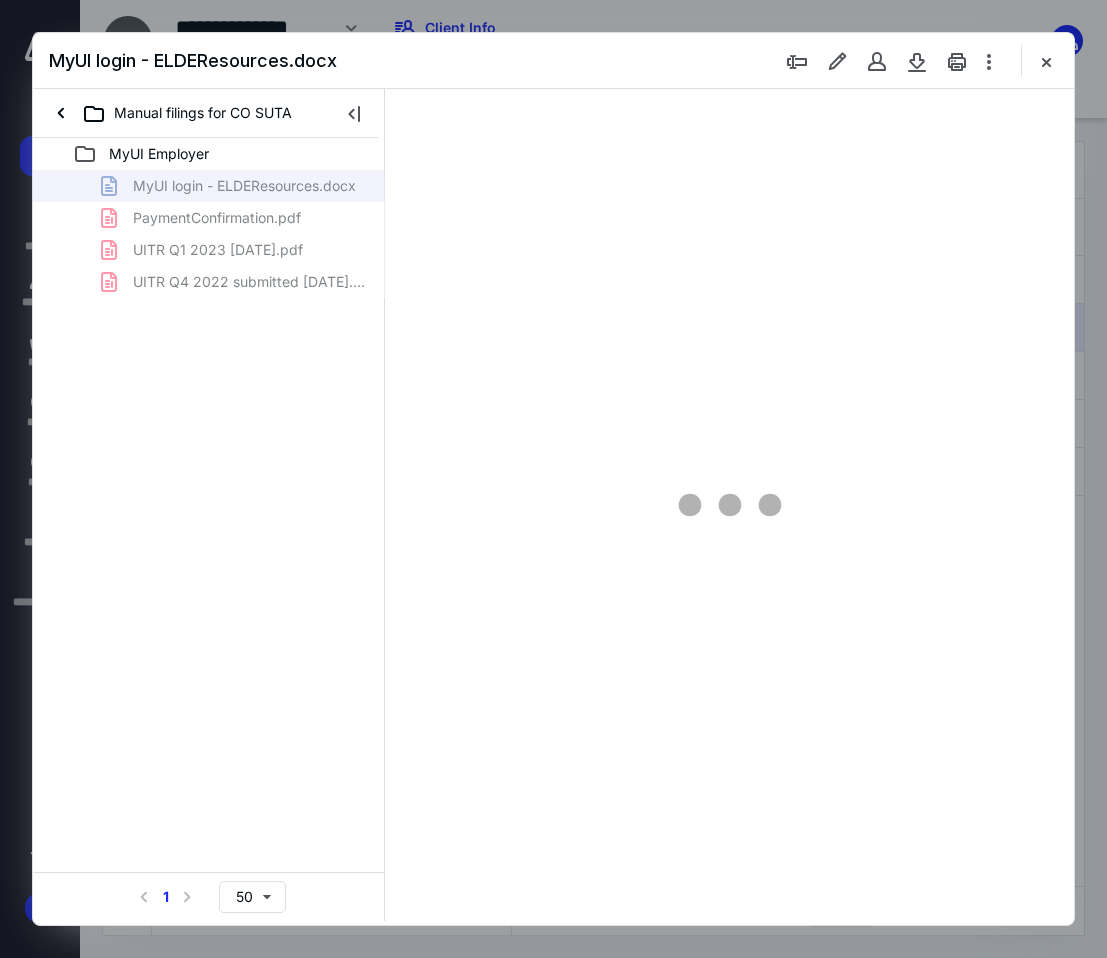 scroll, scrollTop: 0, scrollLeft: 0, axis: both 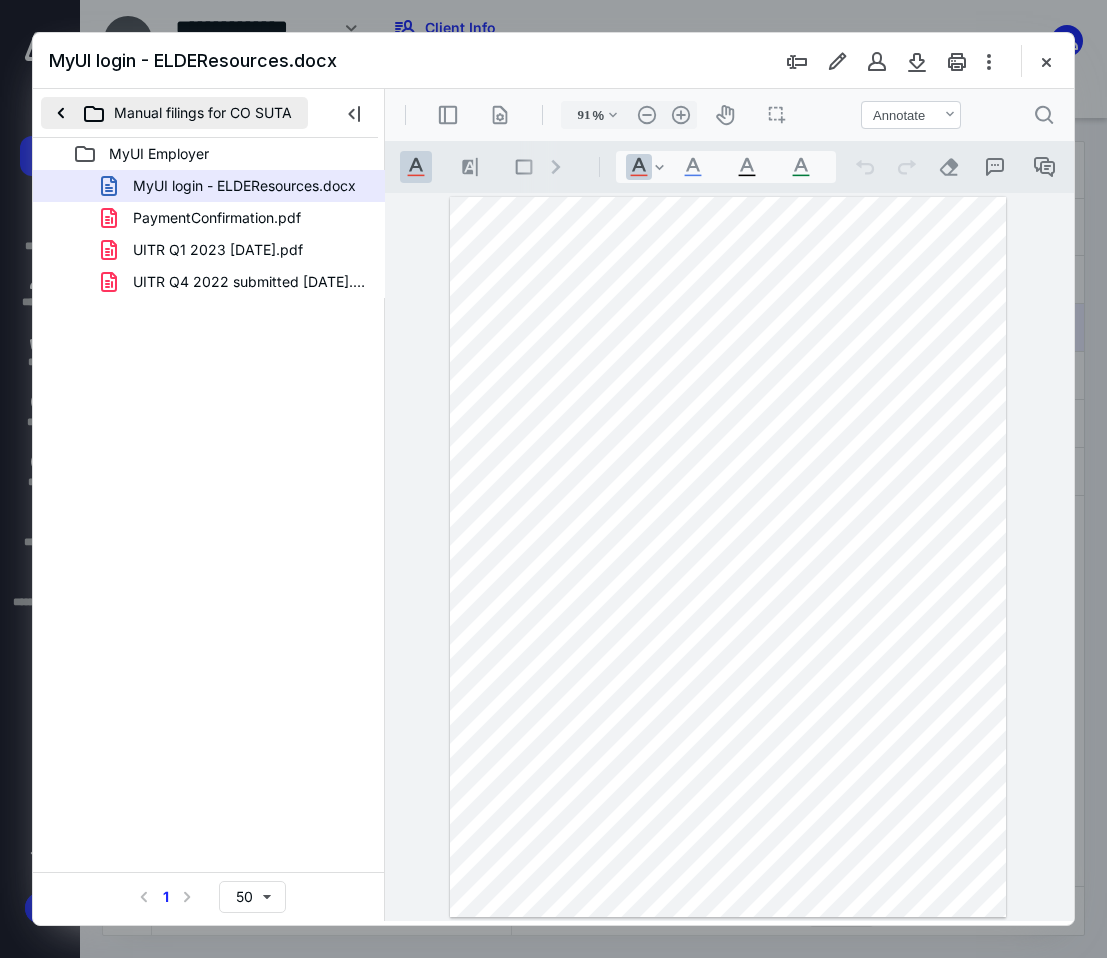 click on "Manual filings for CO SUTA" at bounding box center [174, 113] 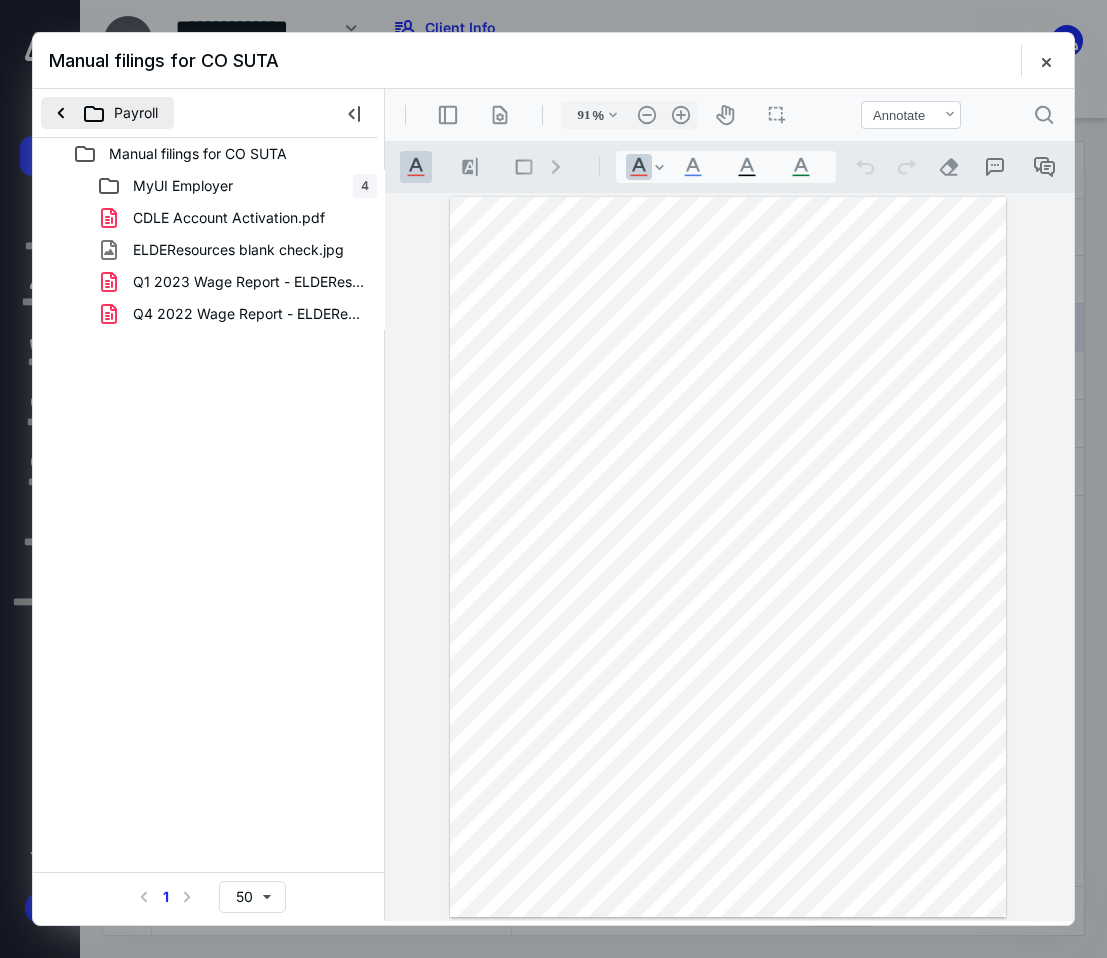 click on "Payroll" at bounding box center [107, 113] 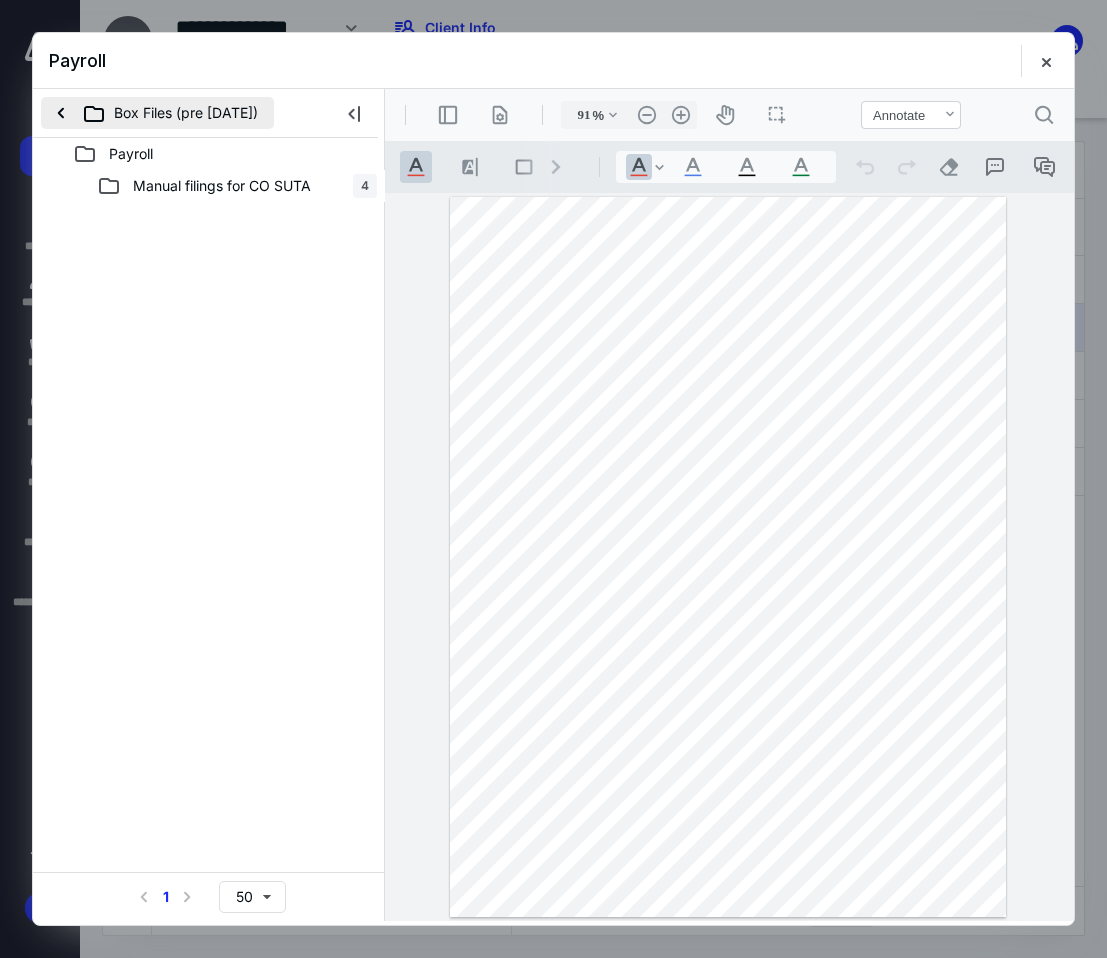 click on "Box Files (pre 10.30.23)" at bounding box center [157, 113] 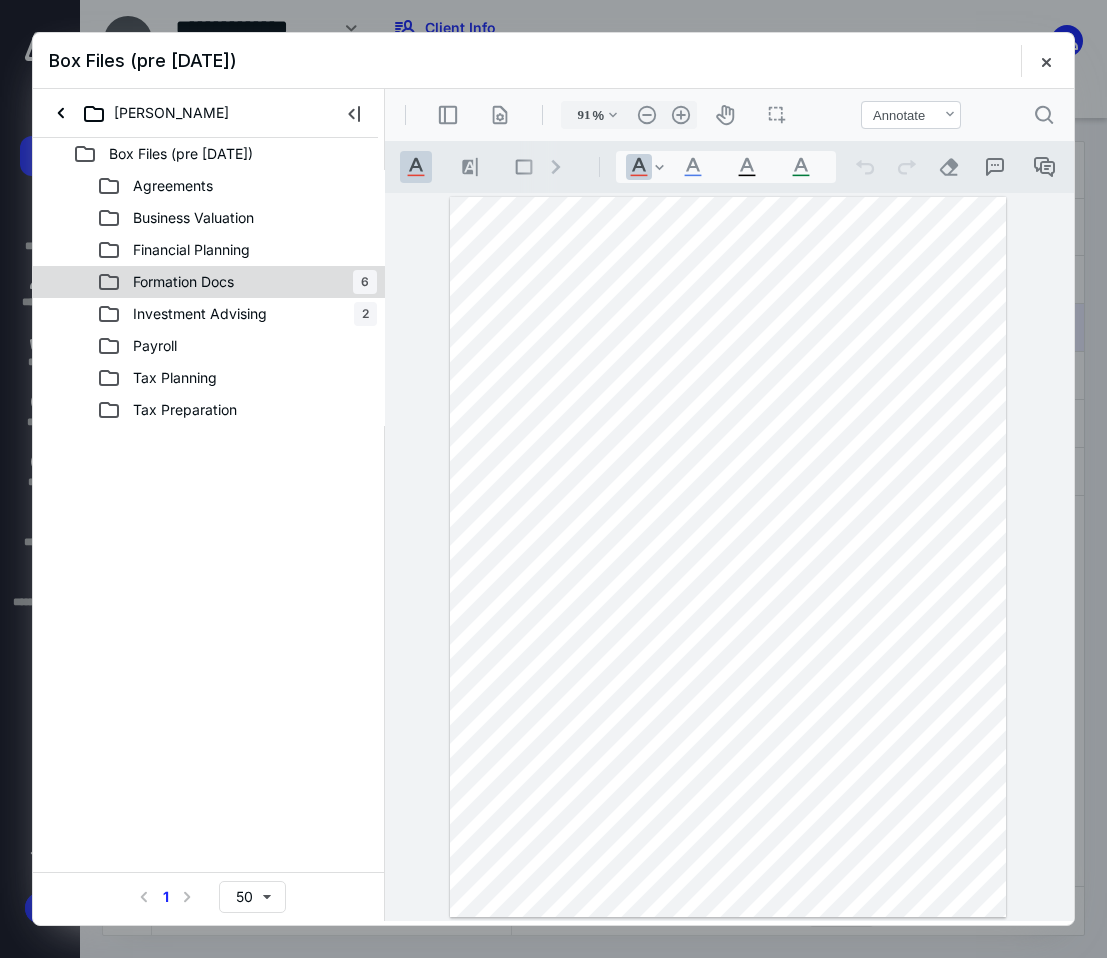 click on "Formation Docs" at bounding box center (183, 282) 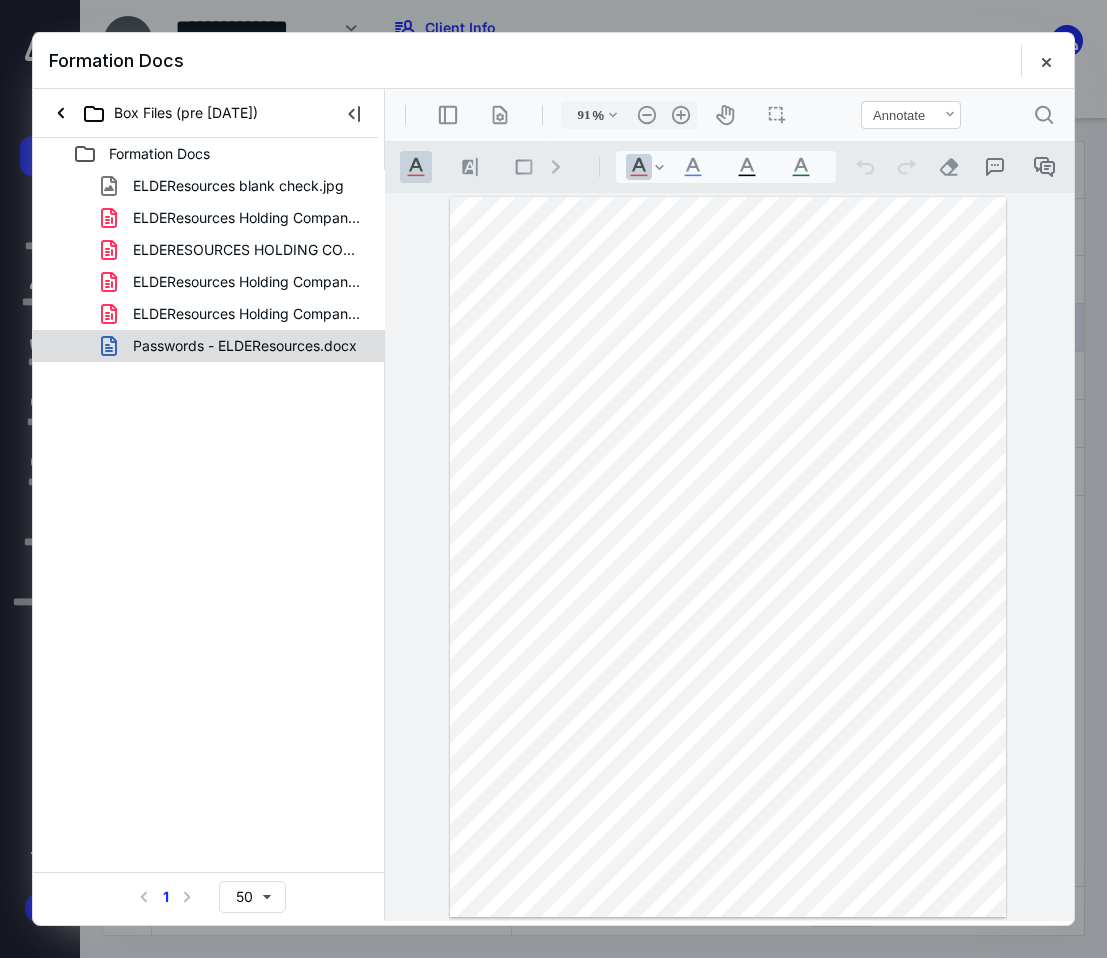 click on "Passwords - ELDEResources.docx" at bounding box center (245, 346) 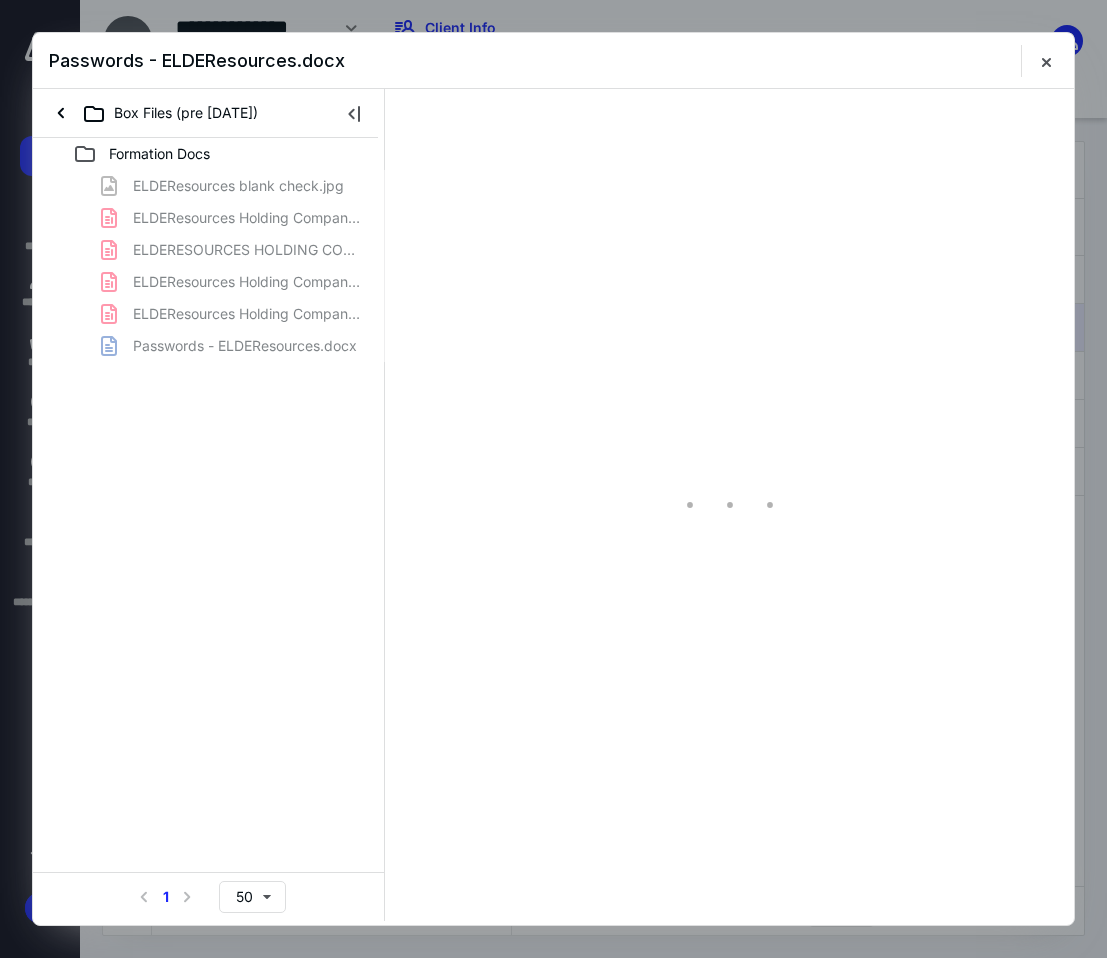 click on "ELDEResources blank check.jpg ELDEResources Holding Company LLC - Articles of Organization.pdf ELDERESOURCES HOLDING COMPANY LLC - EIN.pdf ELDEResources Holding Company LLC - Unemployment.pdf ELDEResources Holding Company LLC - Wage Withholding.pdf Passwords - ELDEResources.docx" at bounding box center [209, 266] 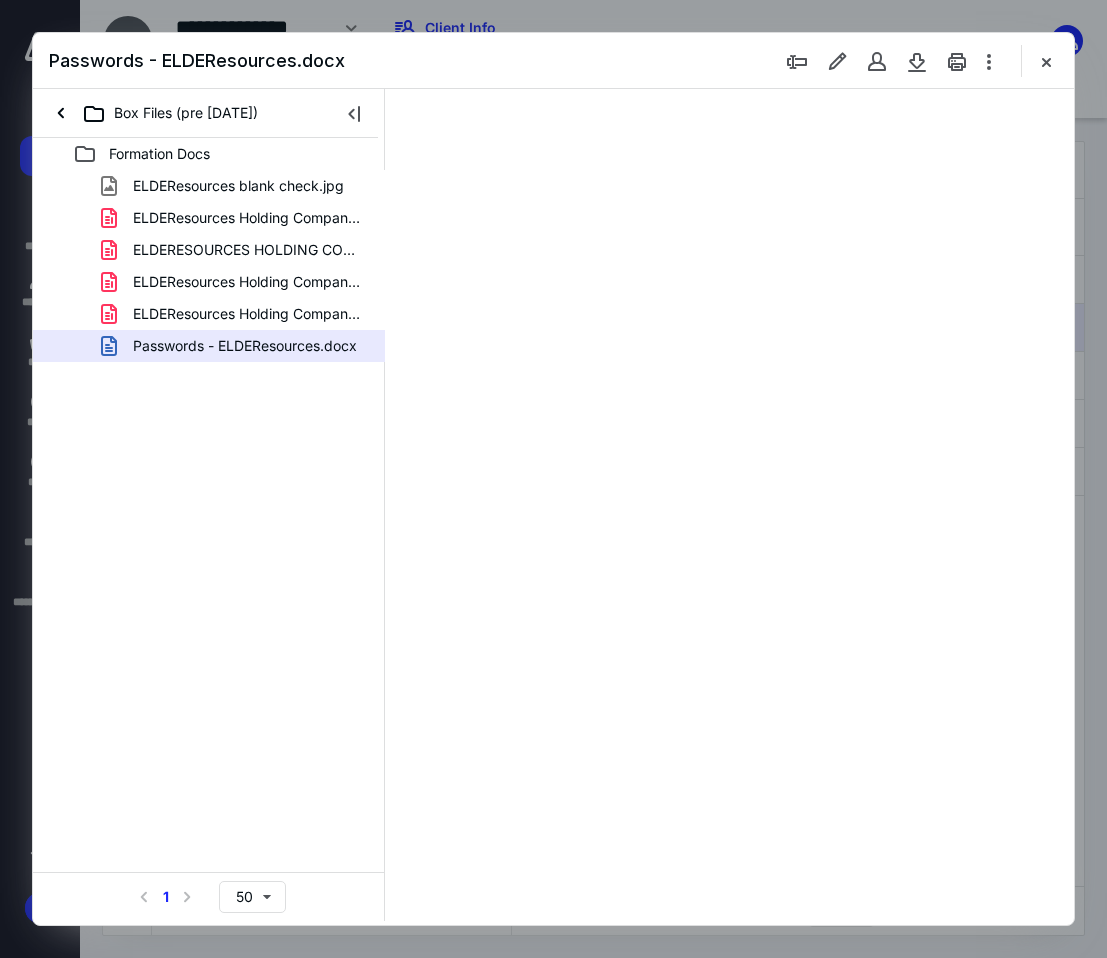 type on "91" 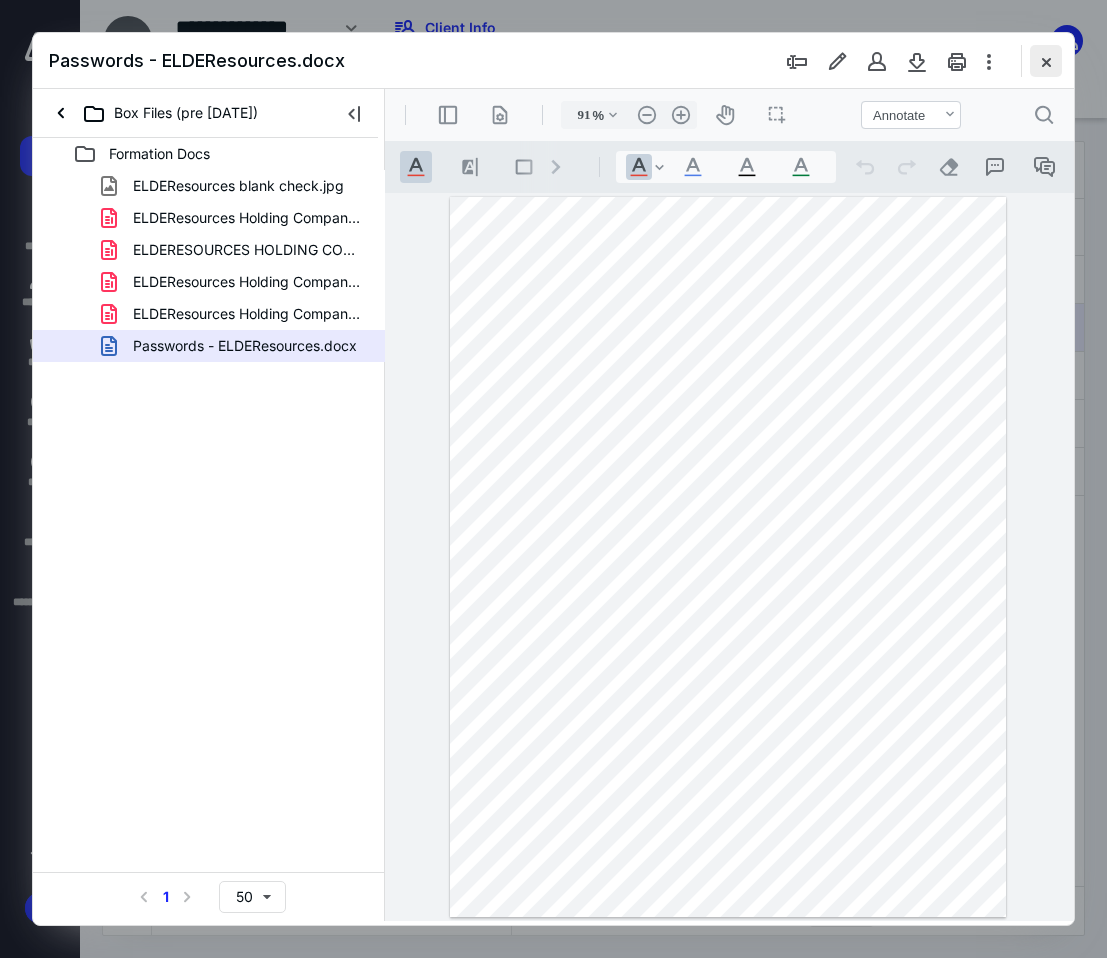 click at bounding box center (1046, 61) 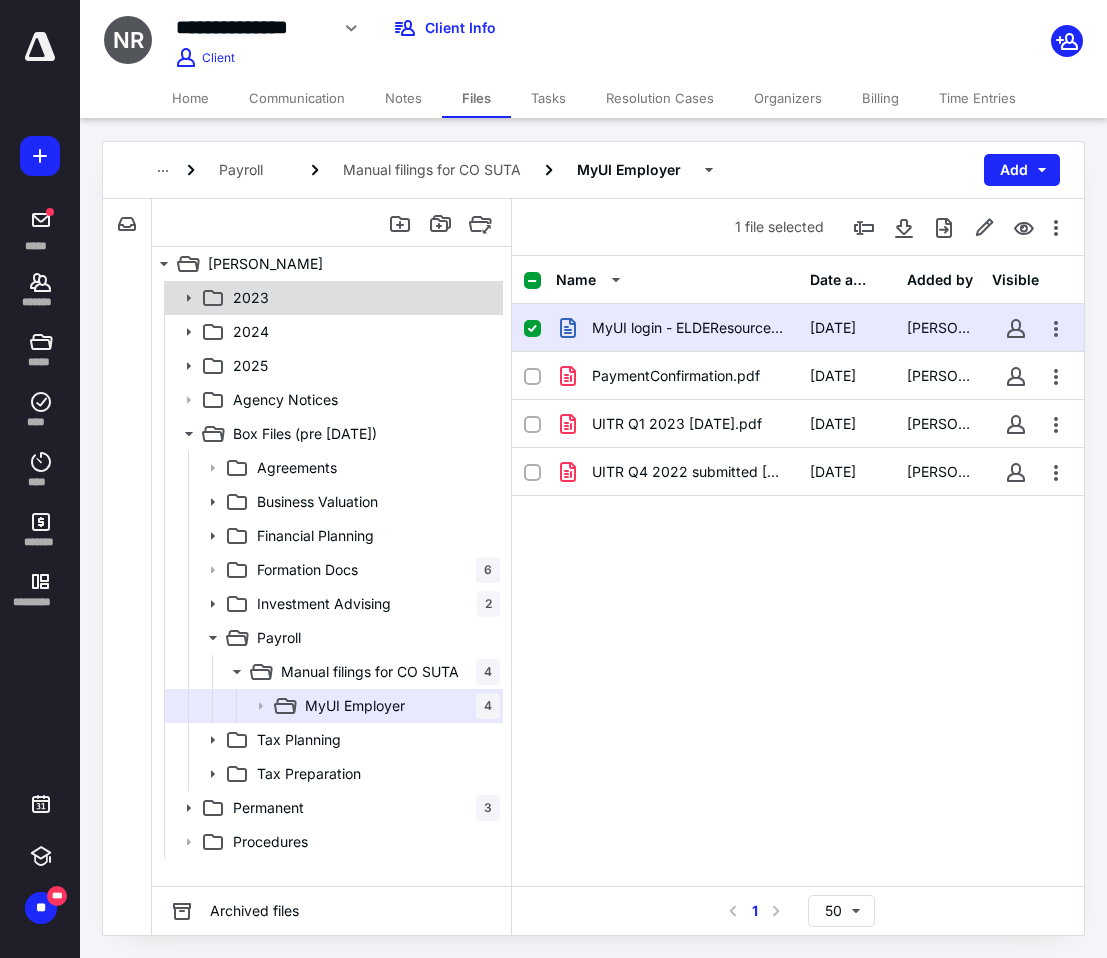 click on "2023" at bounding box center (362, 298) 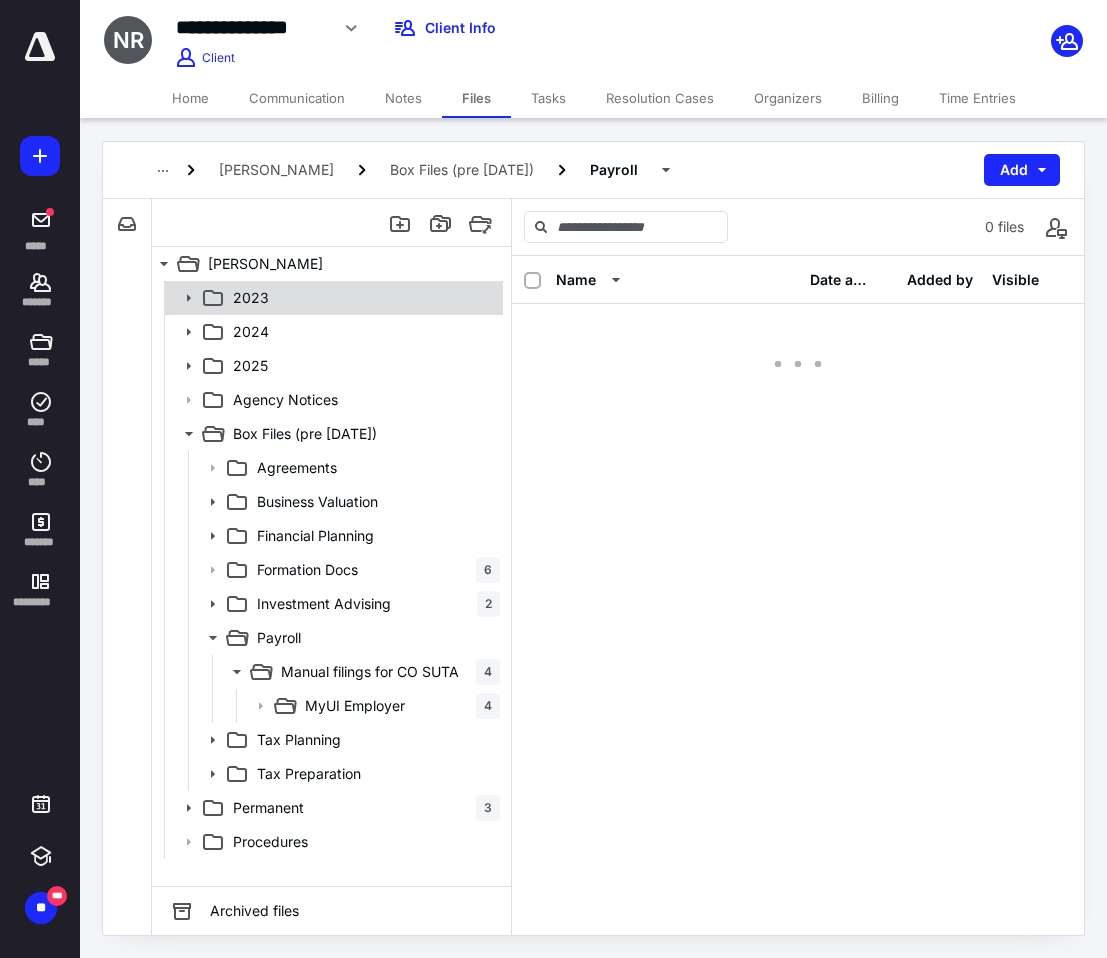 click on "2023" at bounding box center (362, 298) 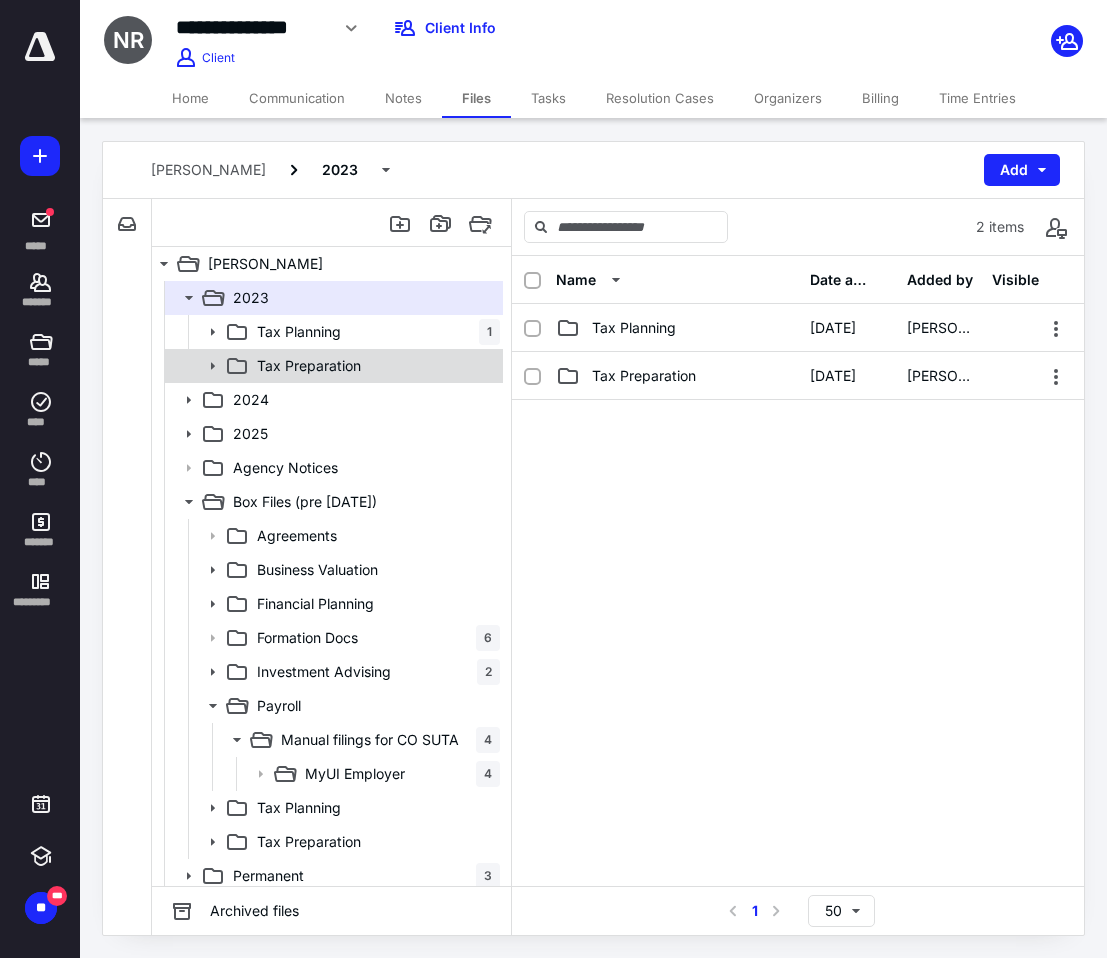 click on "Tax Preparation" at bounding box center [309, 366] 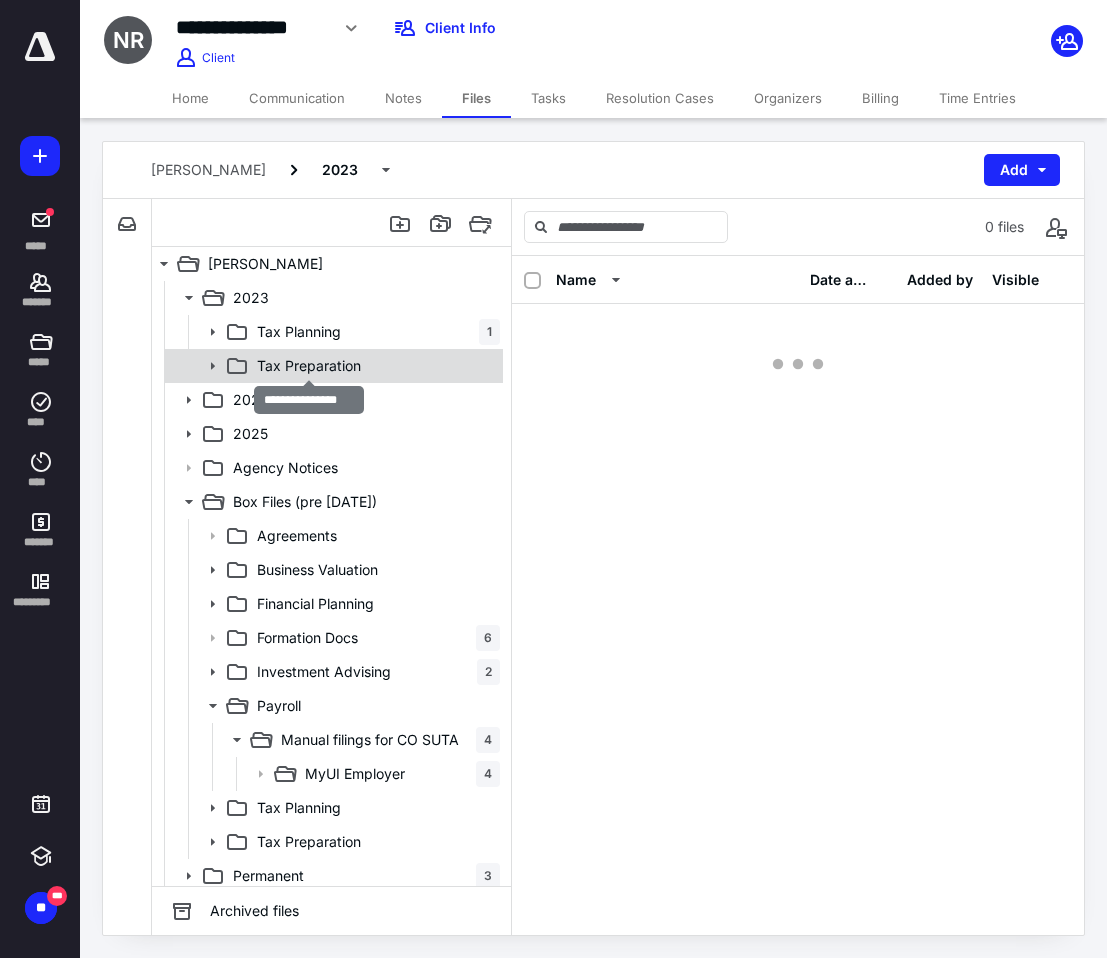 click on "Tax Preparation" at bounding box center [309, 366] 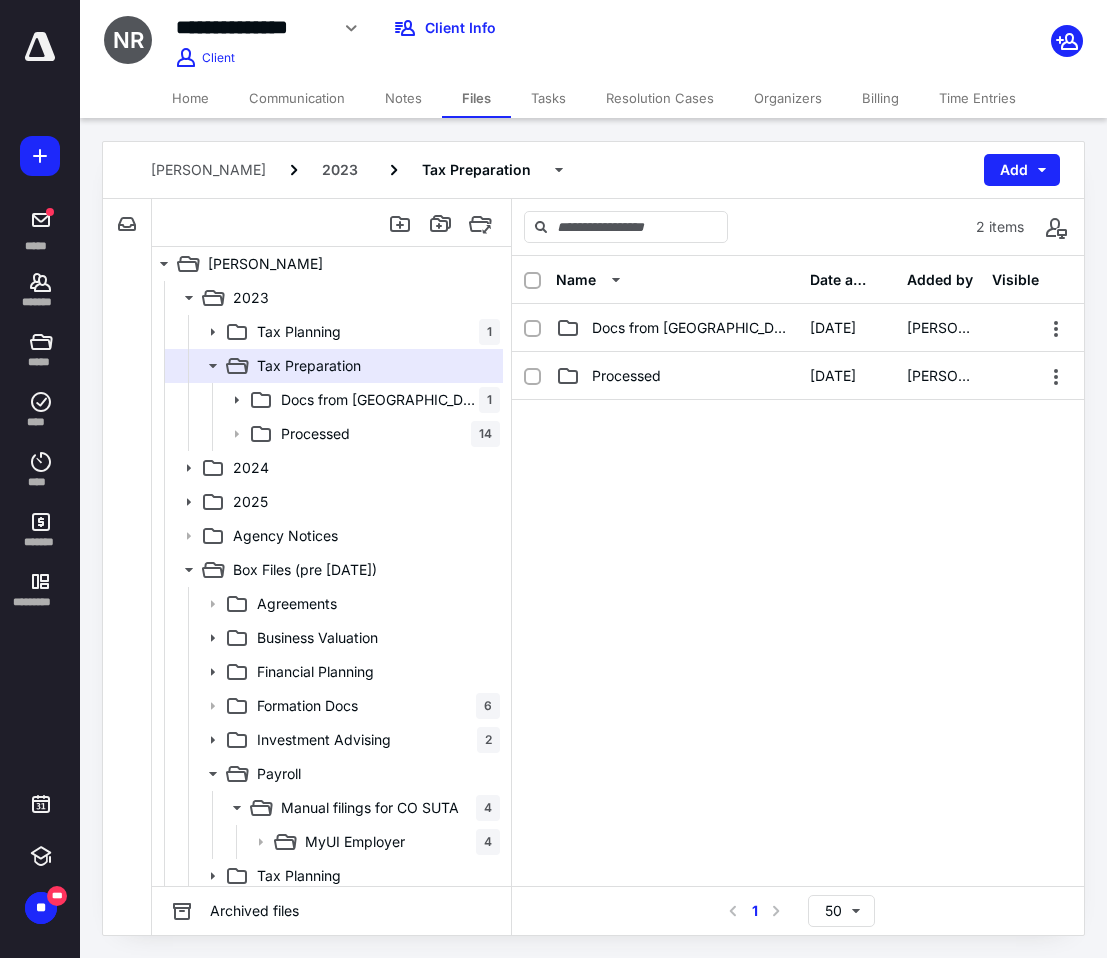 click on "Home" at bounding box center [190, 98] 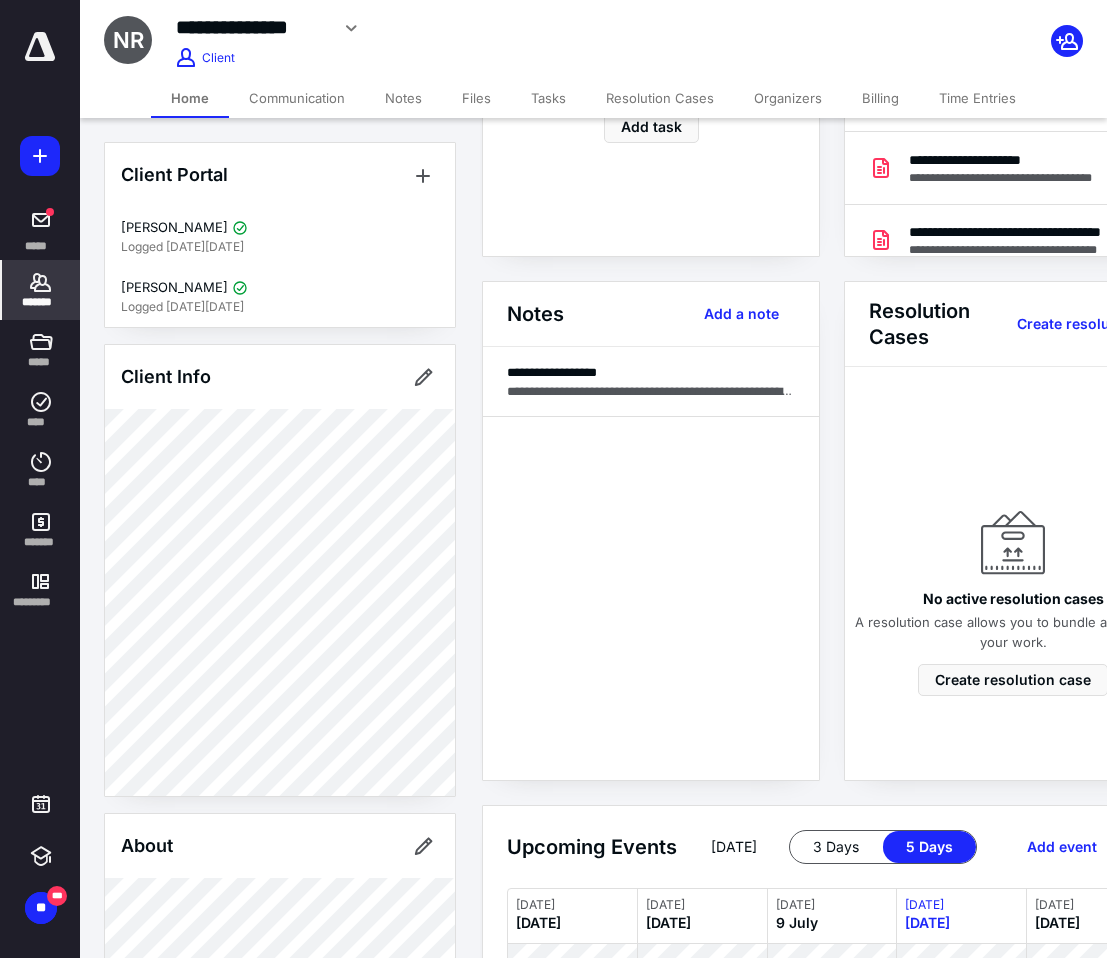 scroll, scrollTop: 388, scrollLeft: 0, axis: vertical 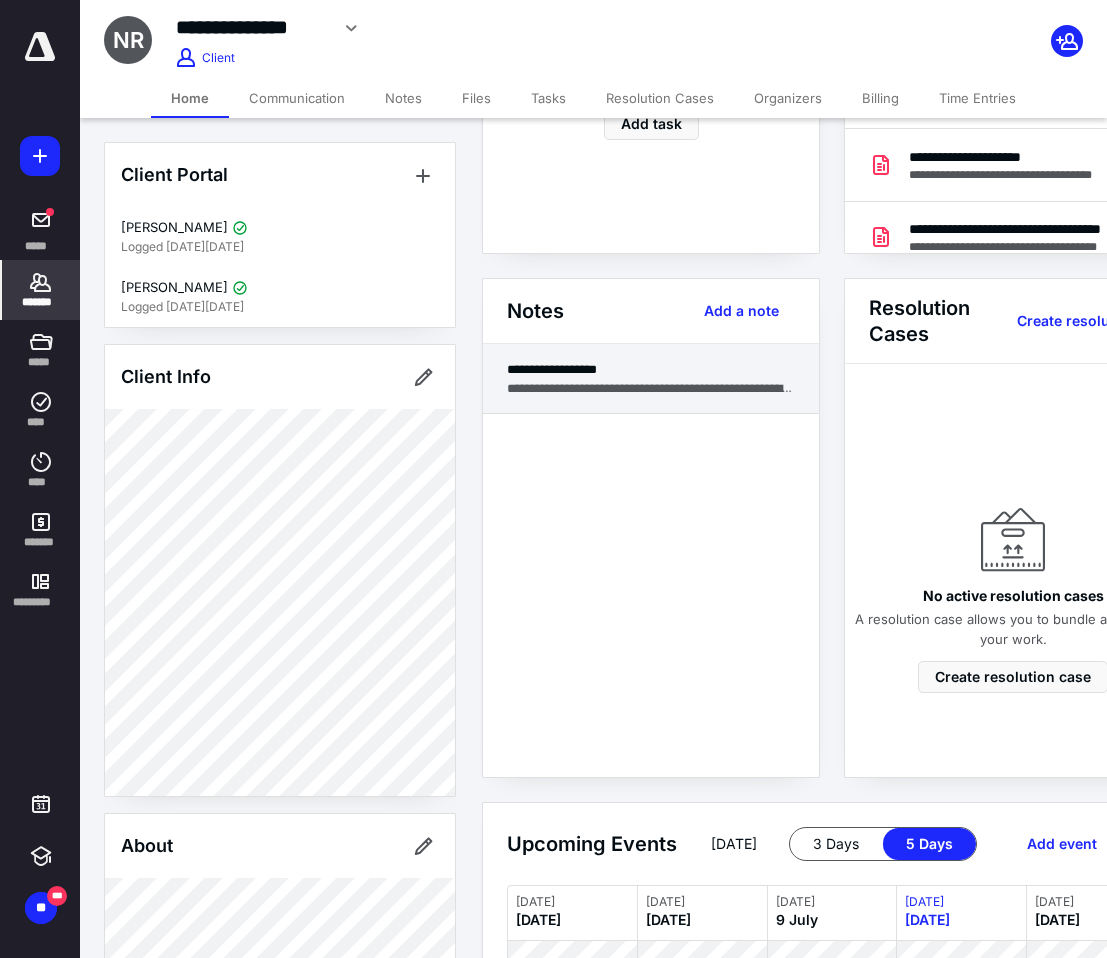 click on "**********" at bounding box center (651, 388) 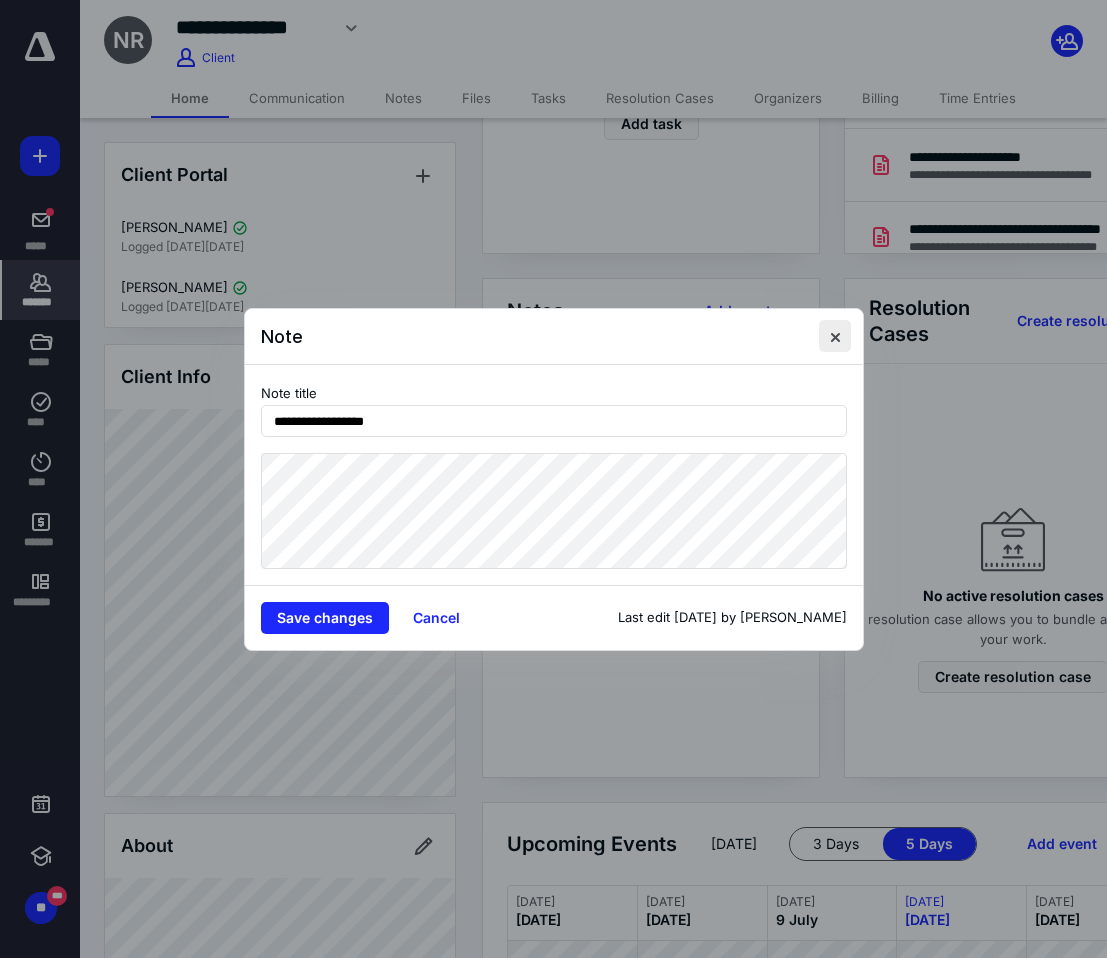 click at bounding box center (835, 336) 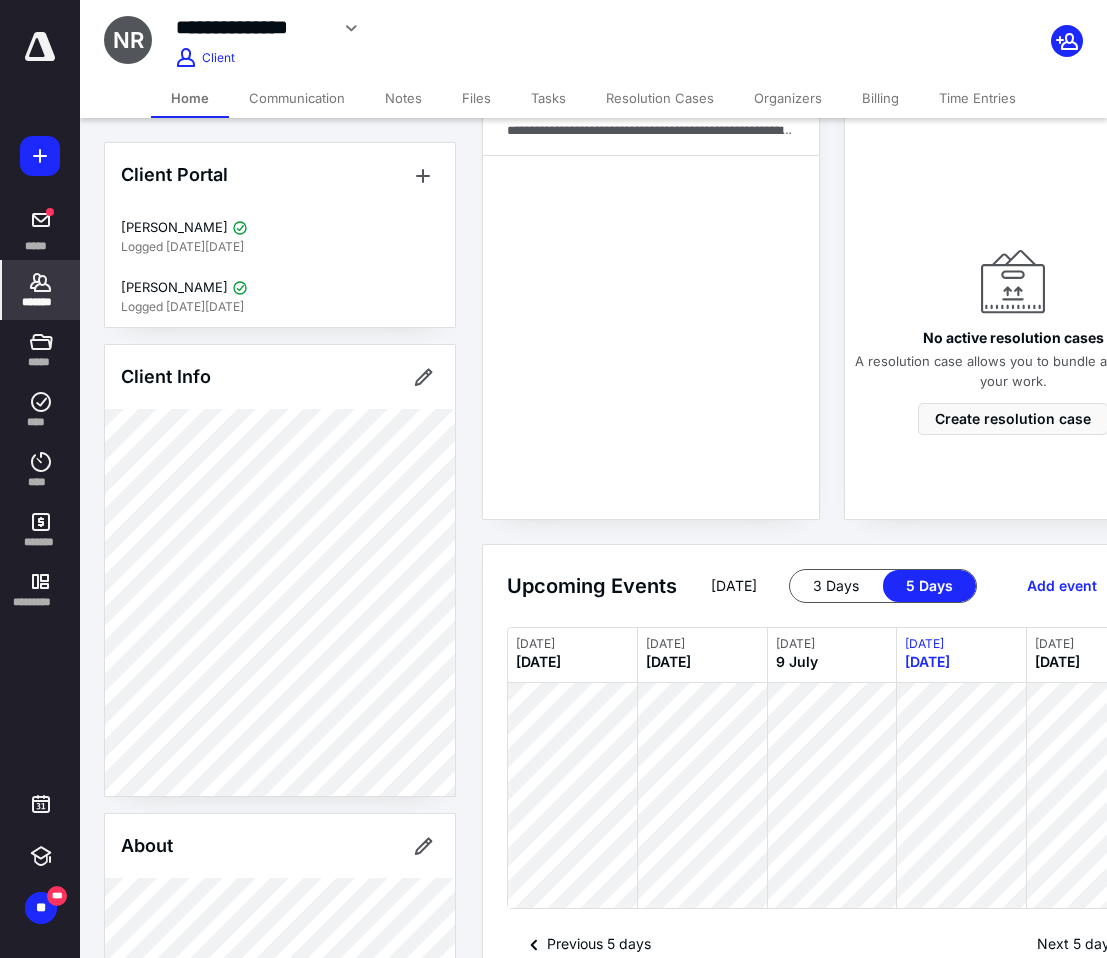 scroll, scrollTop: 692, scrollLeft: 0, axis: vertical 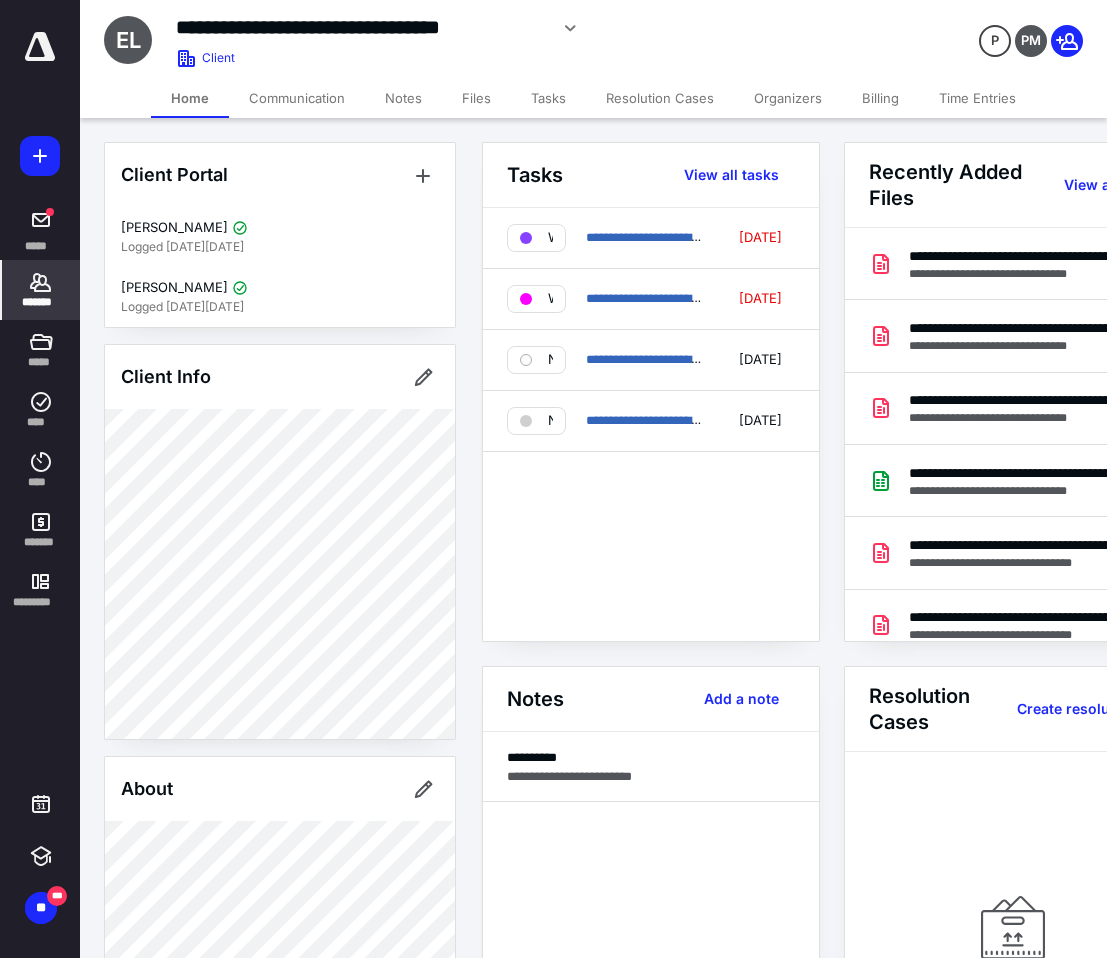 click on "Files" at bounding box center [476, 98] 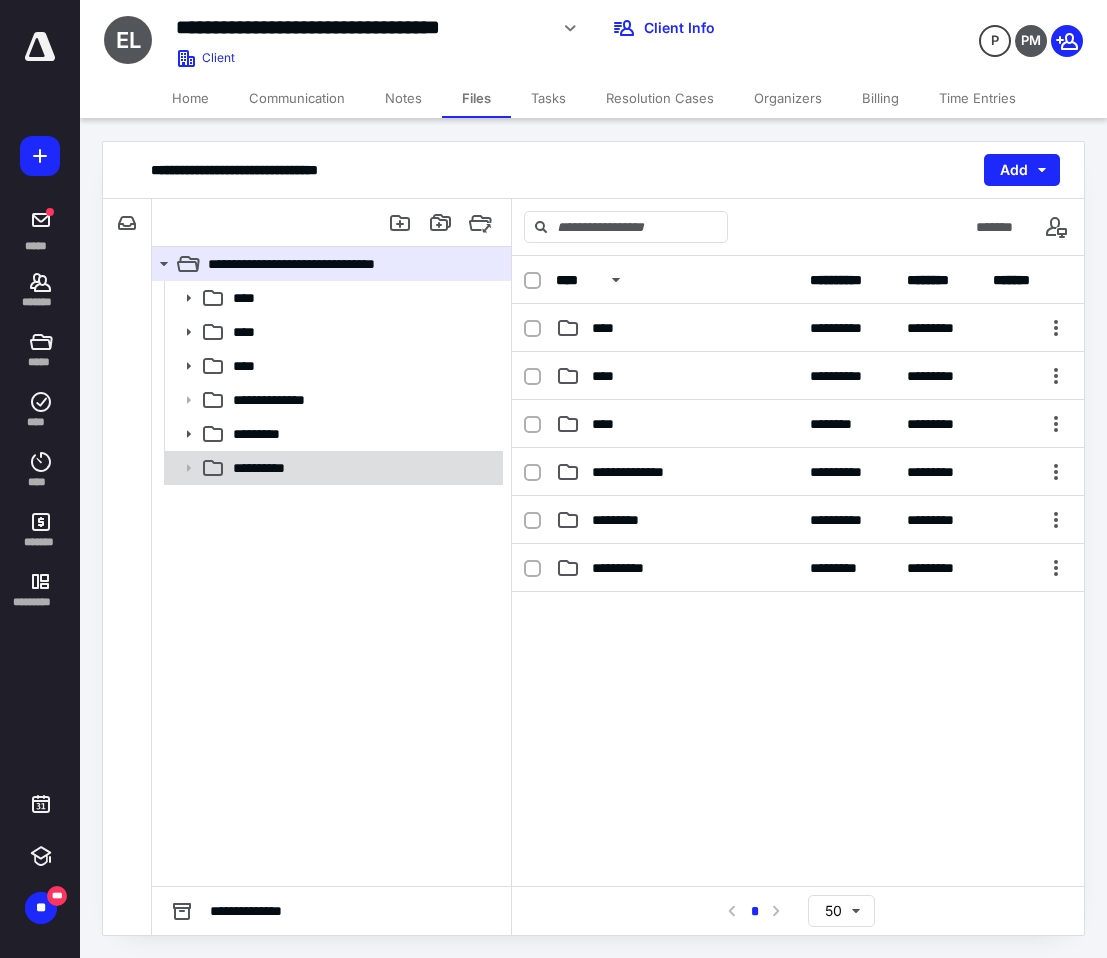 click on "**********" at bounding box center (362, 468) 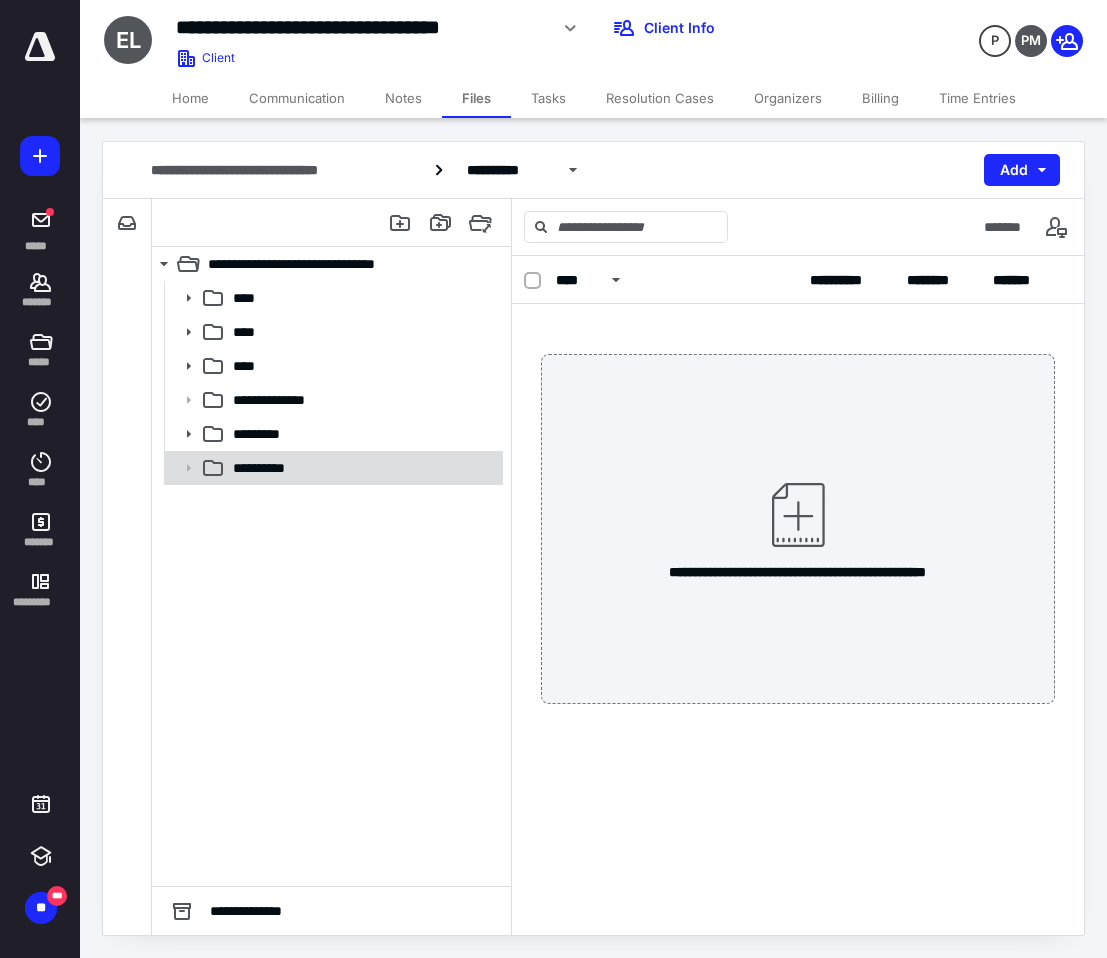 click on "**********" at bounding box center (362, 468) 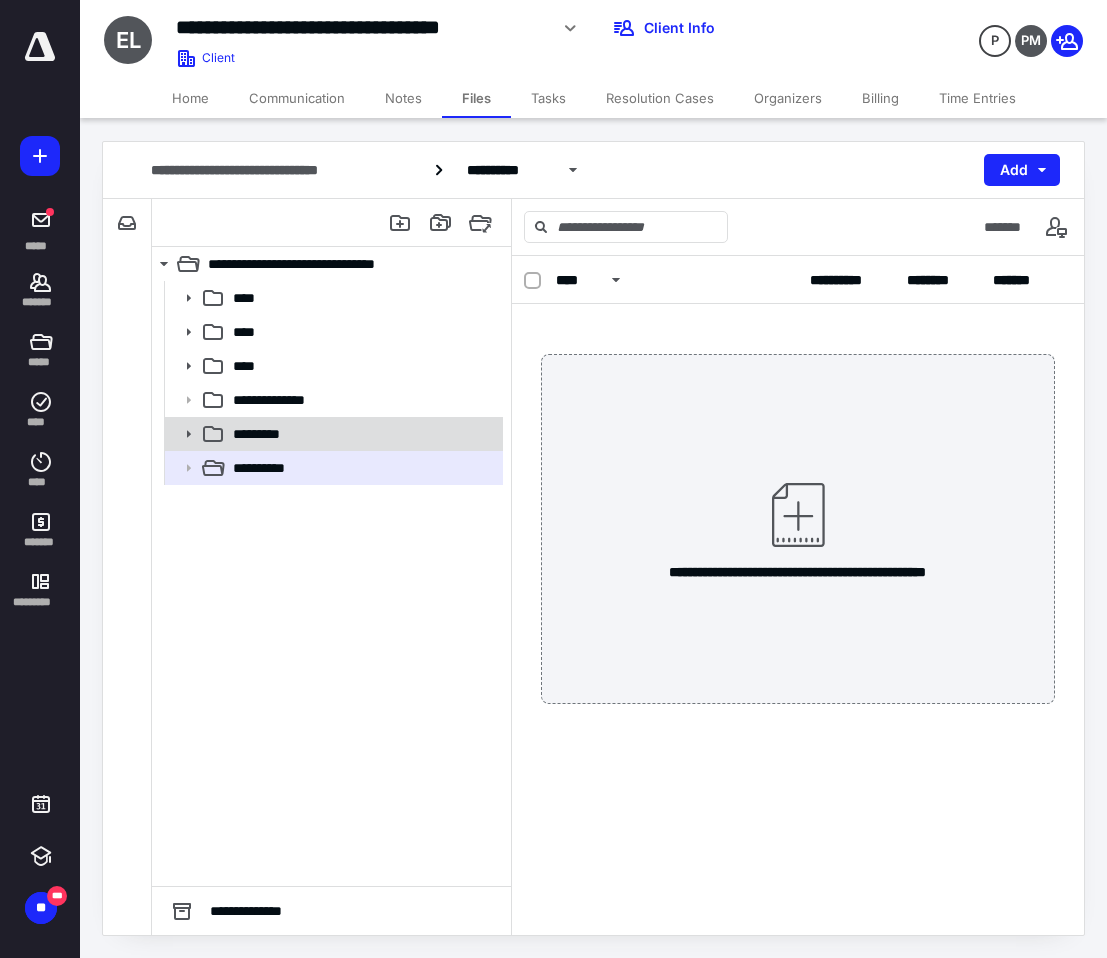 click on "*********" at bounding box center (362, 434) 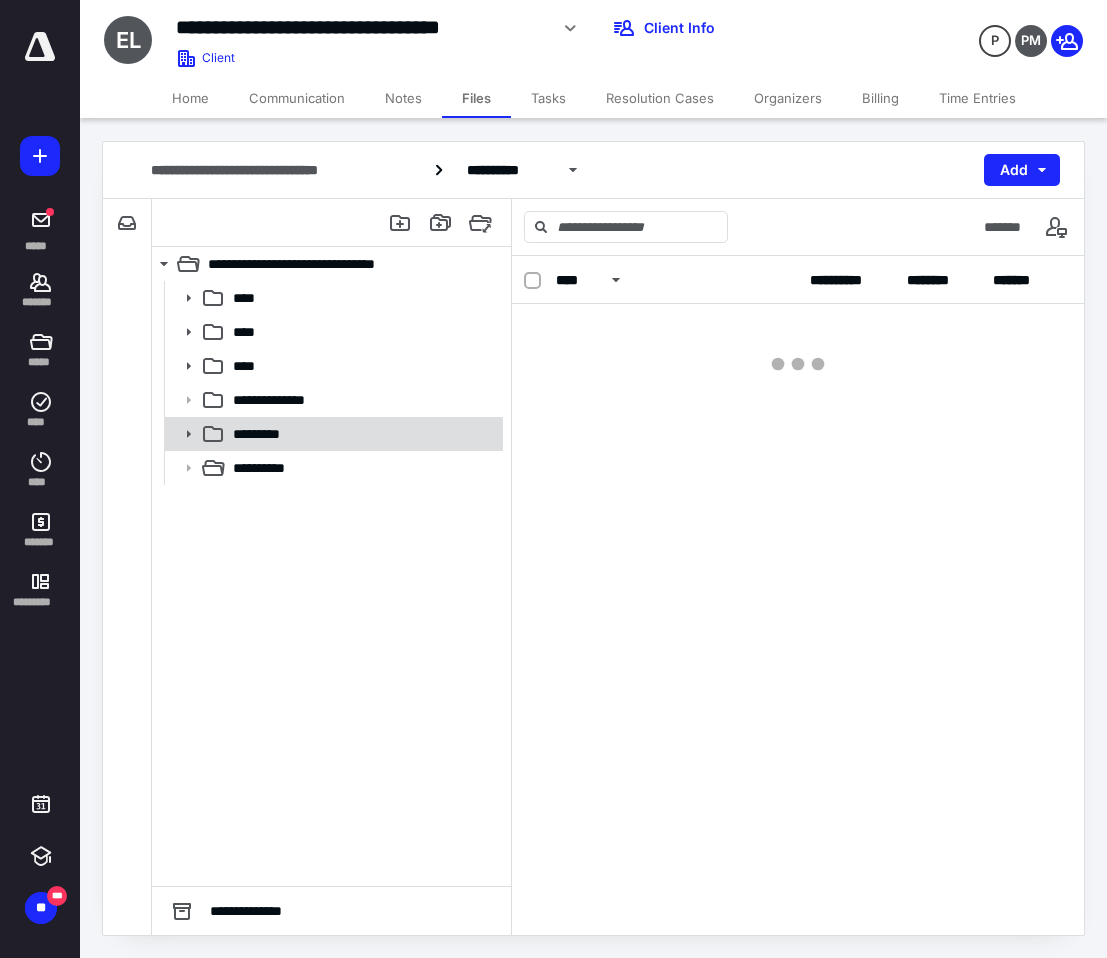 click on "*********" at bounding box center [362, 434] 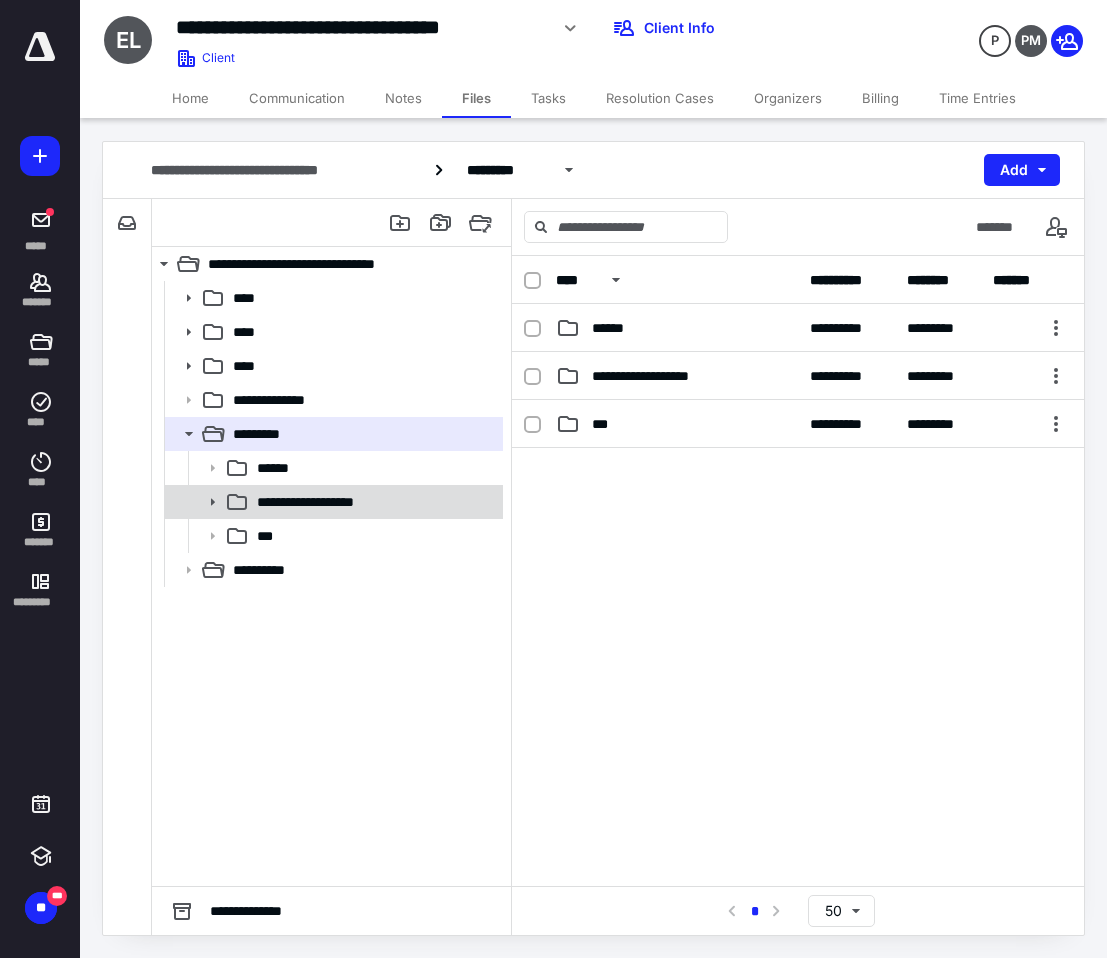 click on "**********" at bounding box center [323, 502] 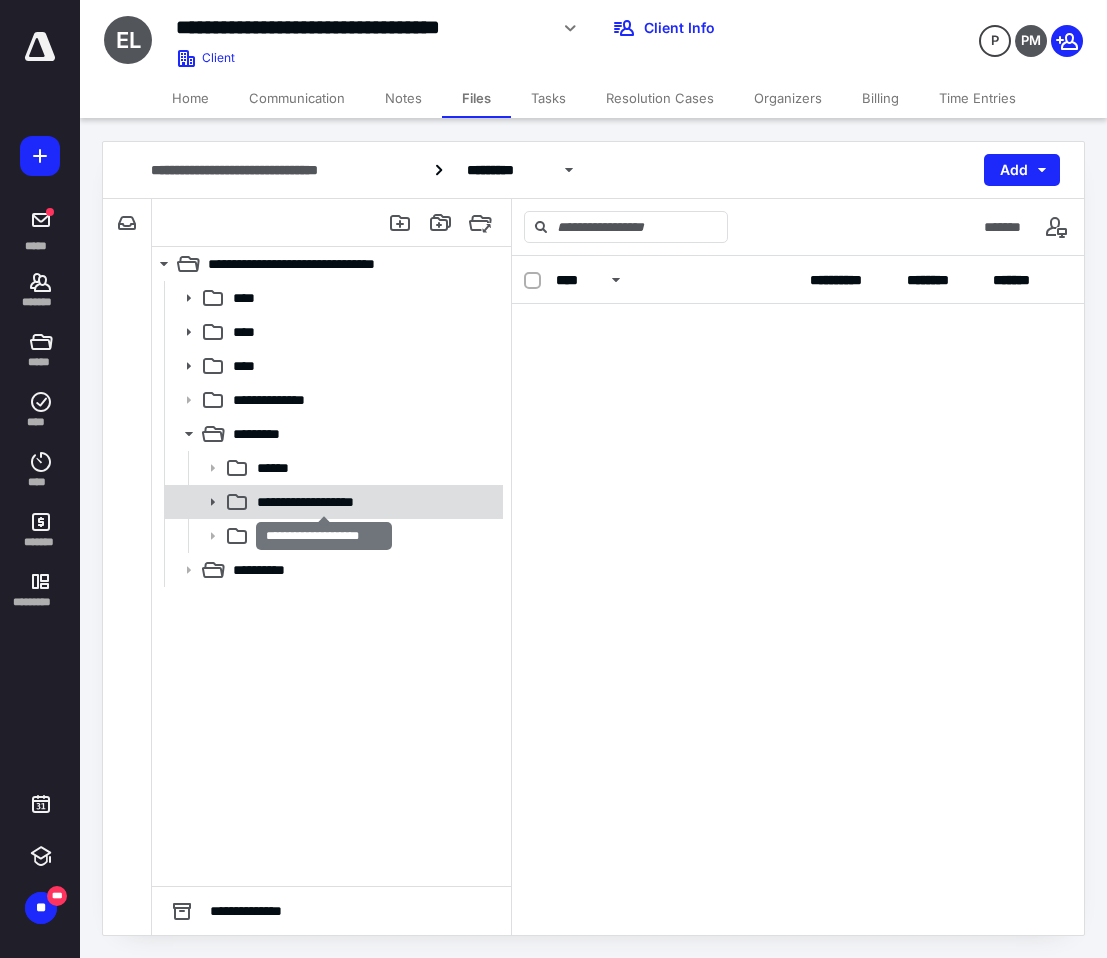 click on "**********" at bounding box center (323, 502) 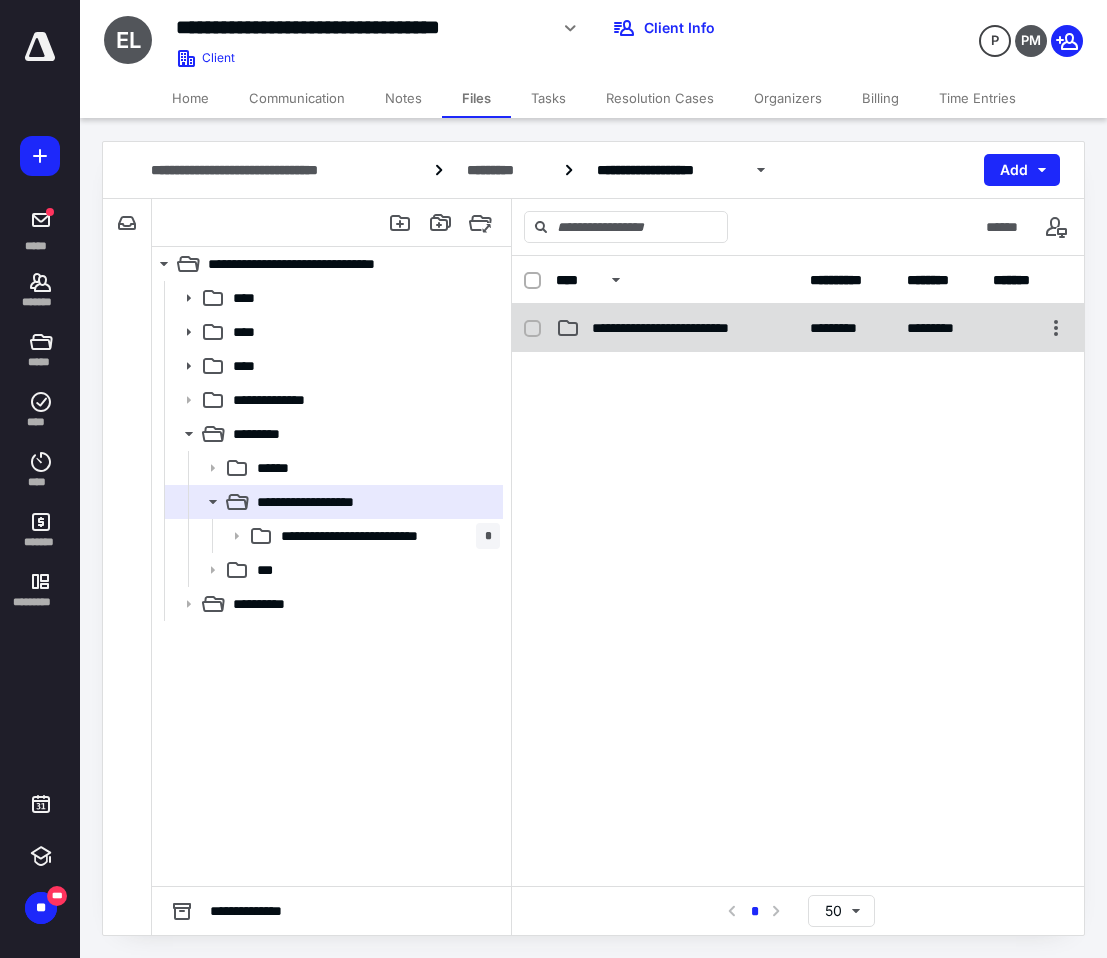 click on "**********" at bounding box center (677, 328) 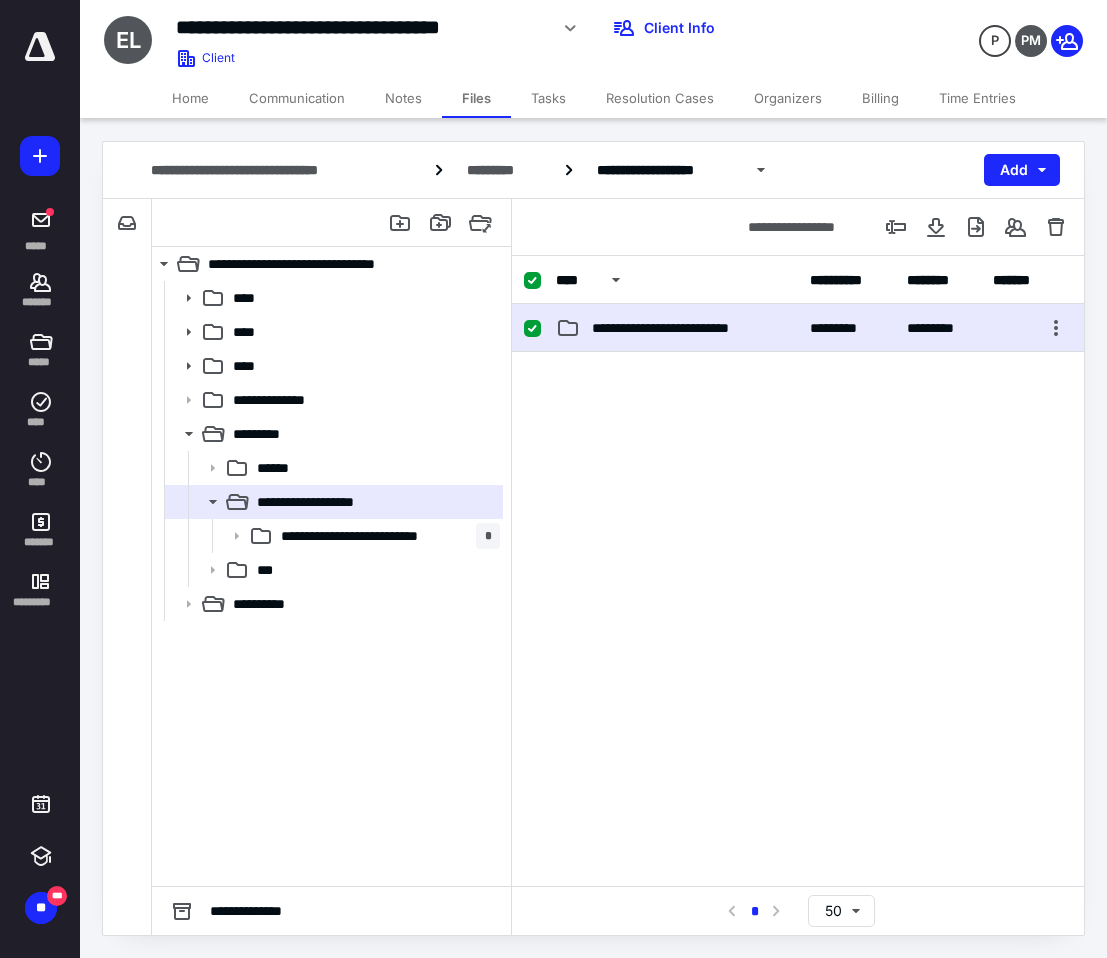 click on "**********" at bounding box center [677, 328] 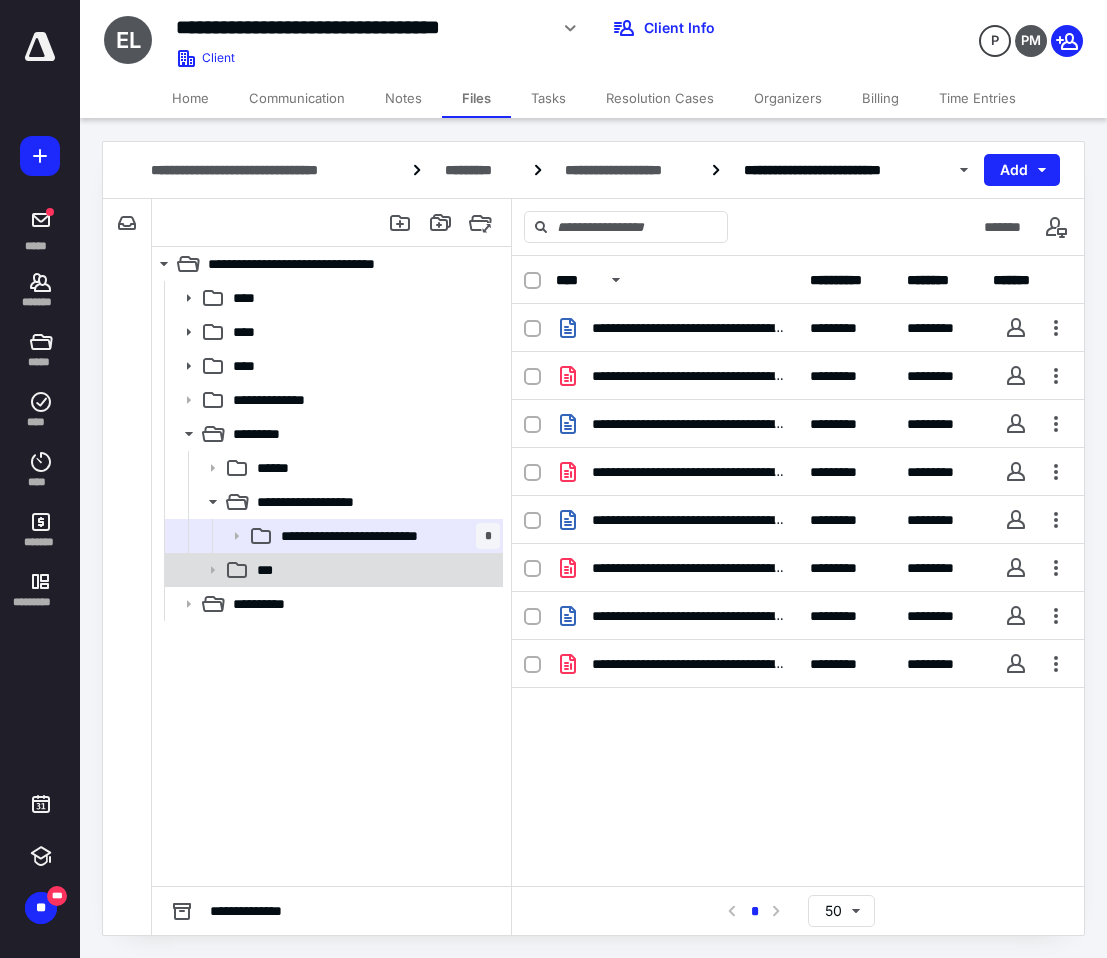 click on "***" at bounding box center [374, 570] 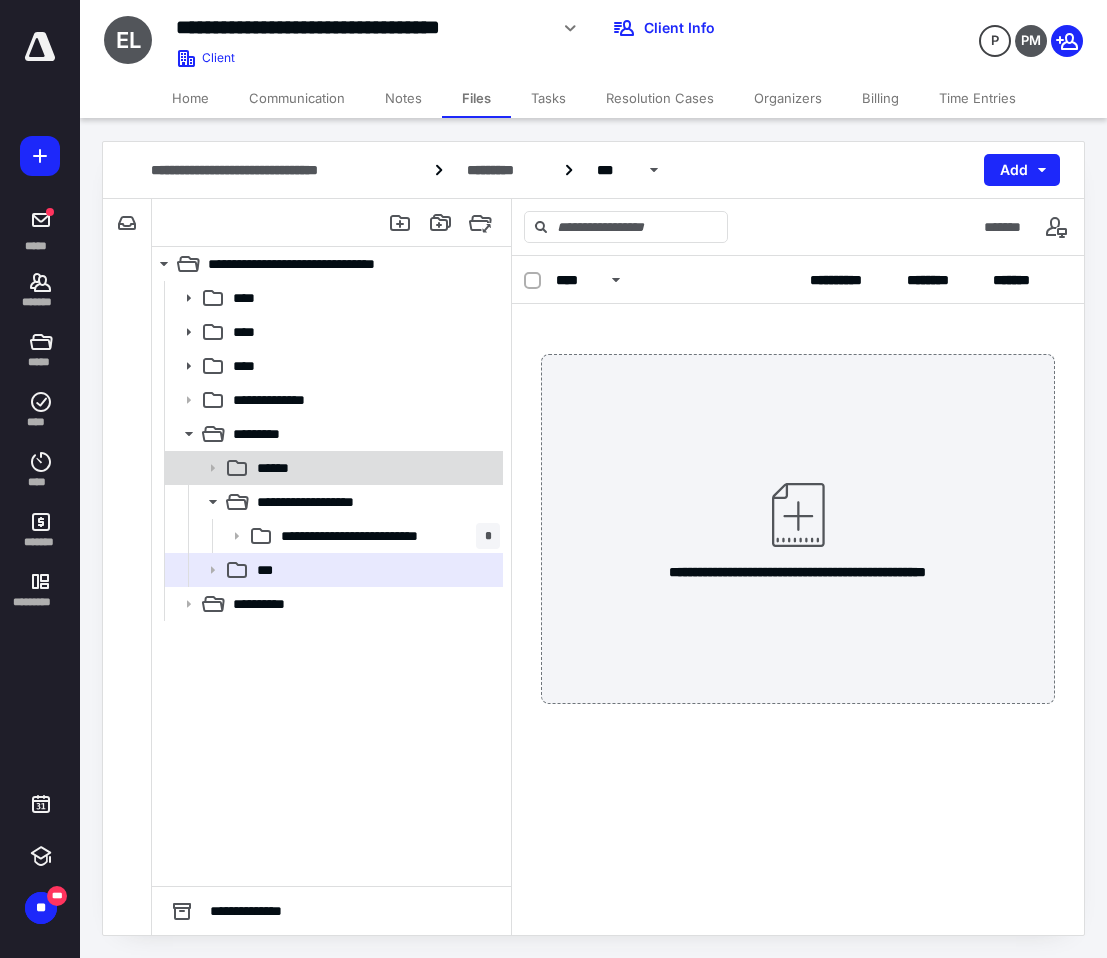 click on "******" at bounding box center (374, 468) 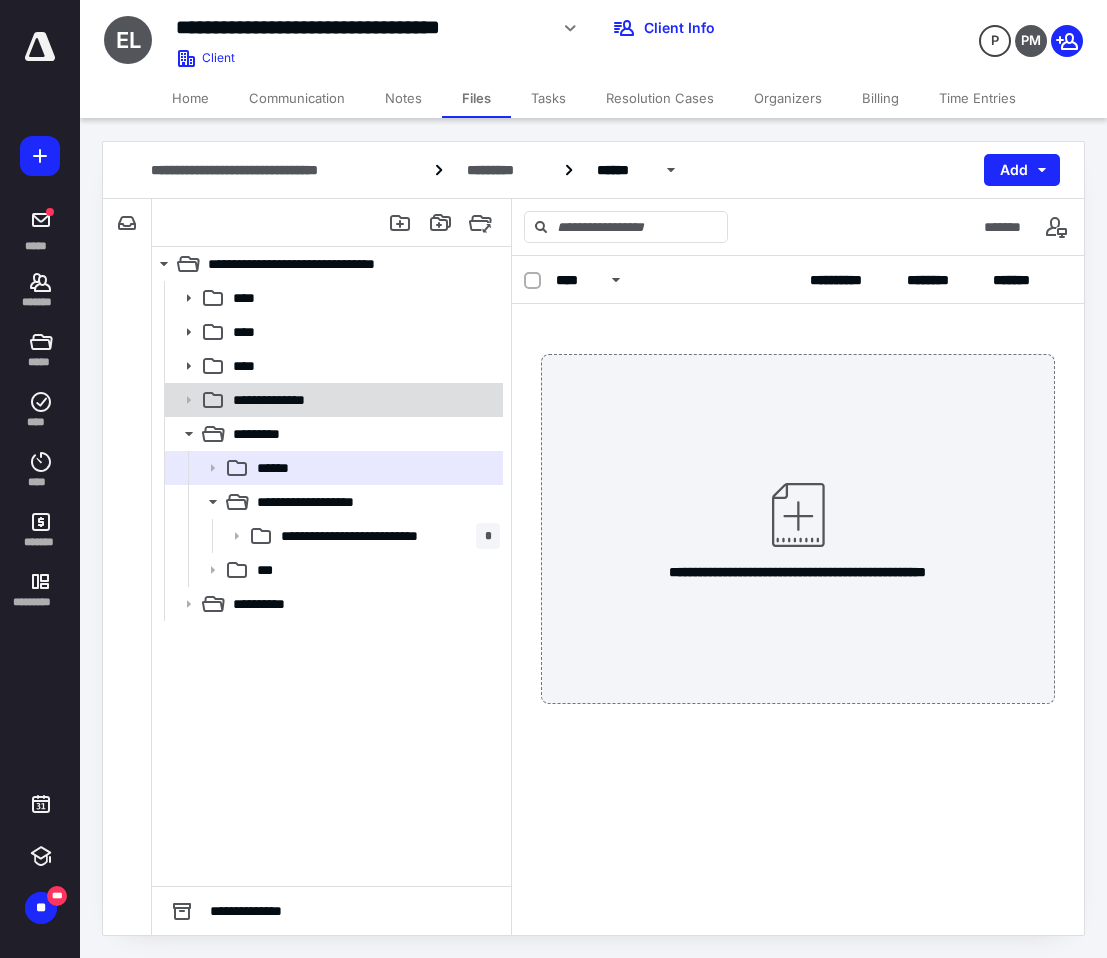 click on "**********" at bounding box center [332, 400] 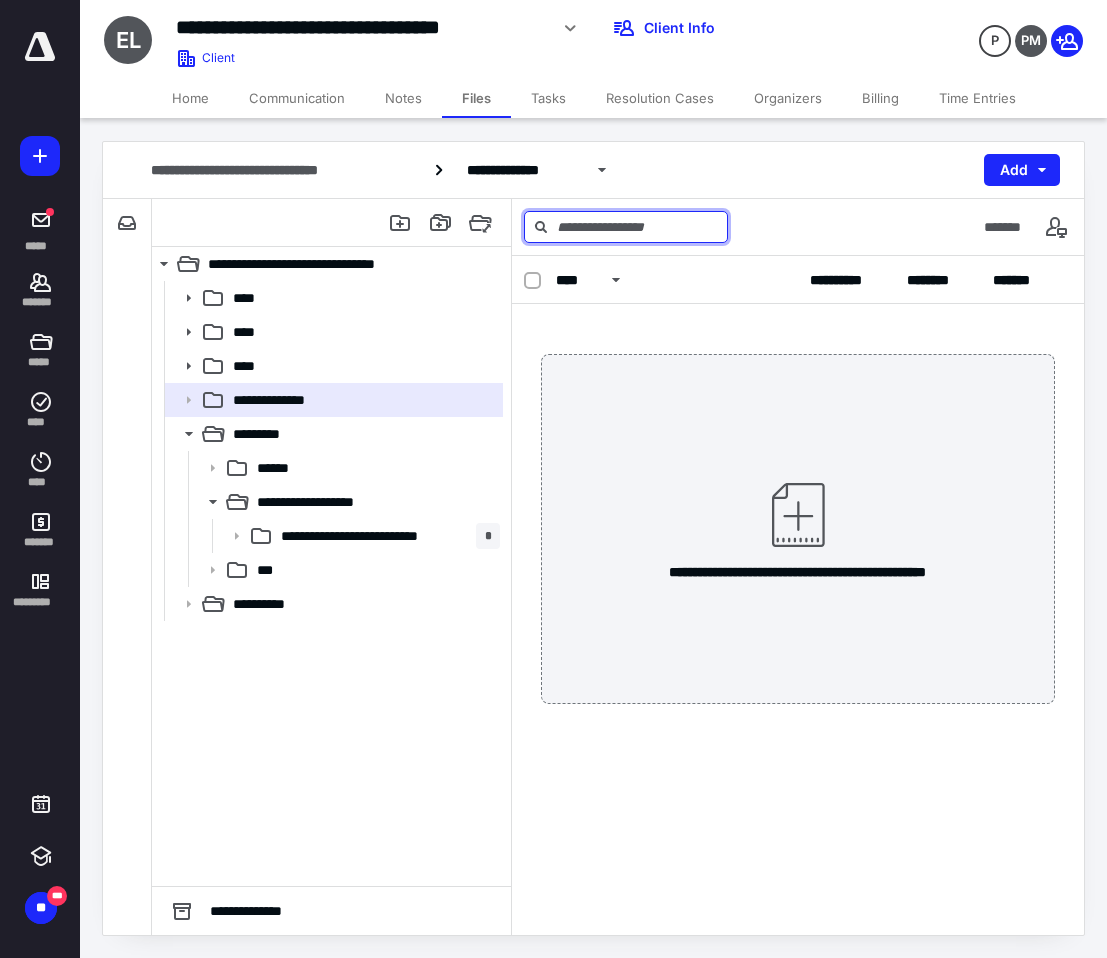 click at bounding box center (626, 227) 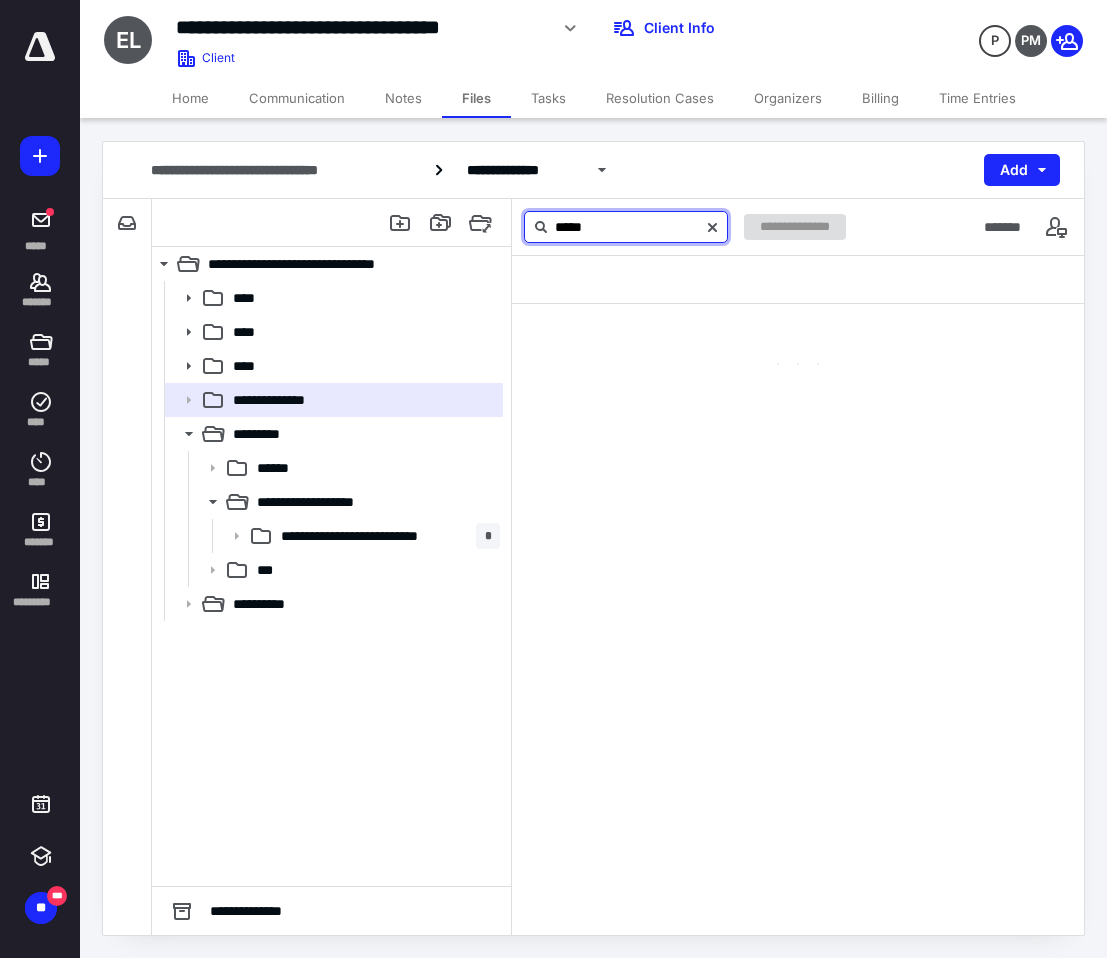 type on "*****" 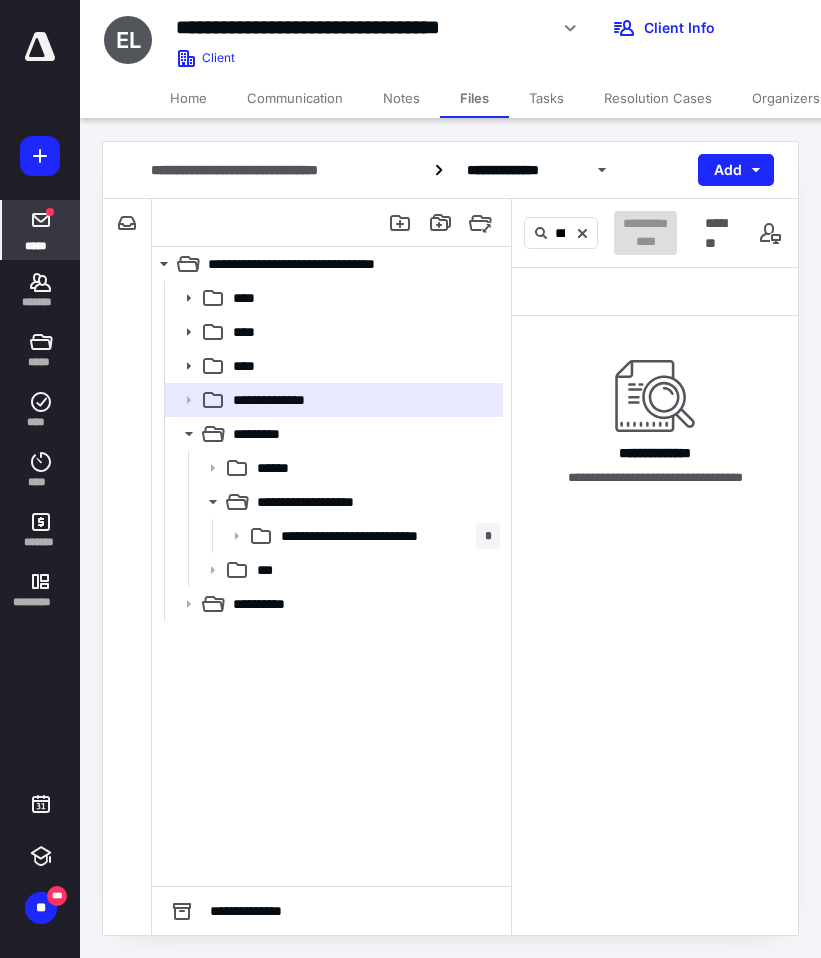 click 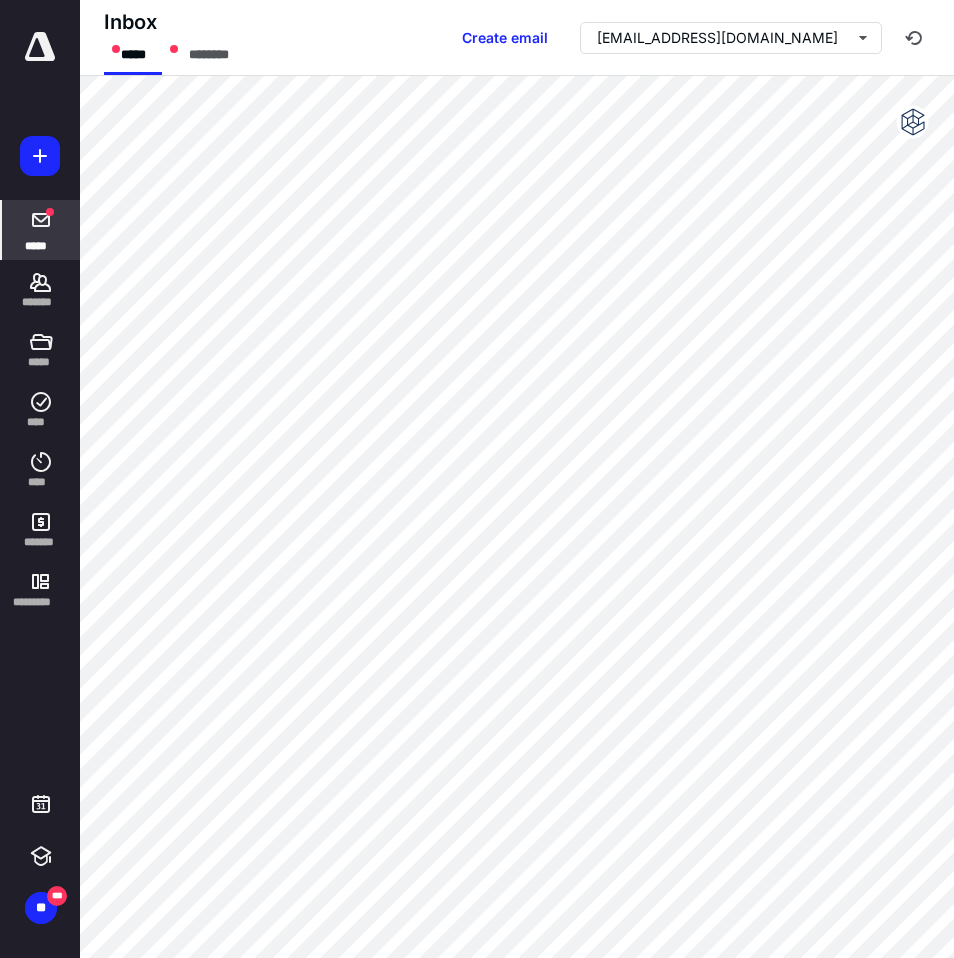 click on "**********" at bounding box center (477, 479) 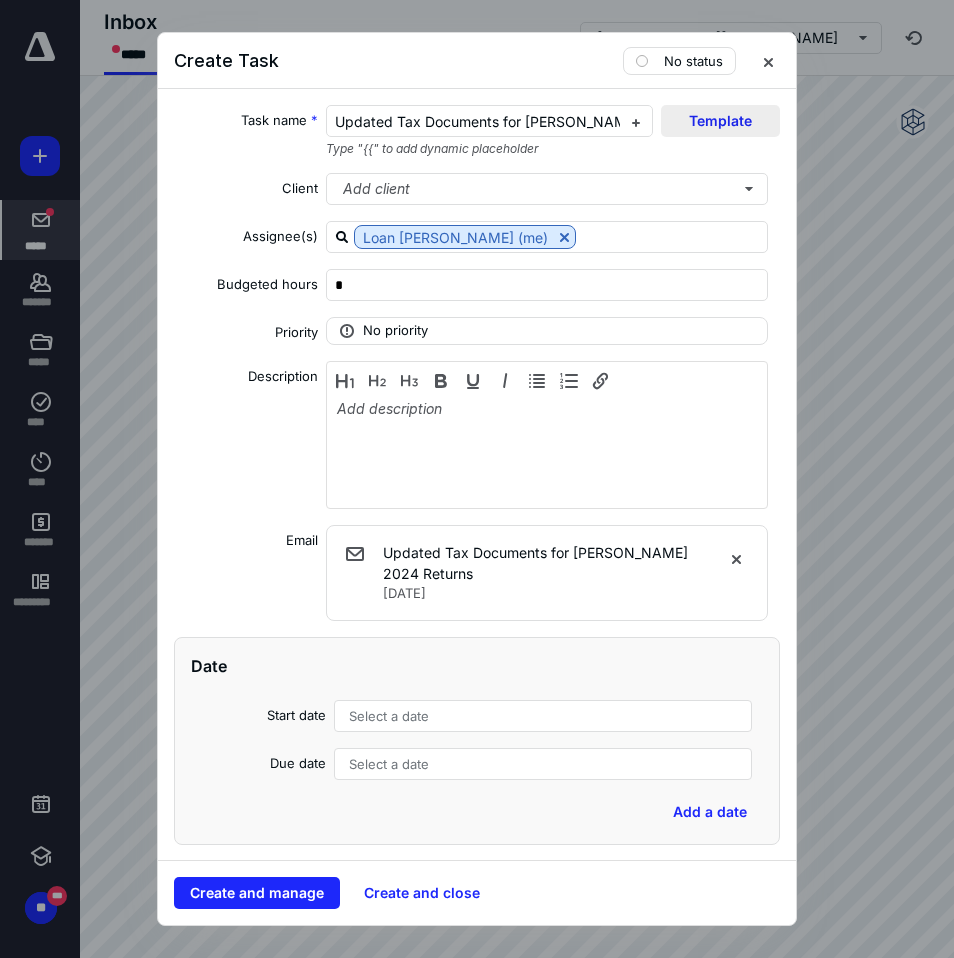 click on "Template" at bounding box center [720, 121] 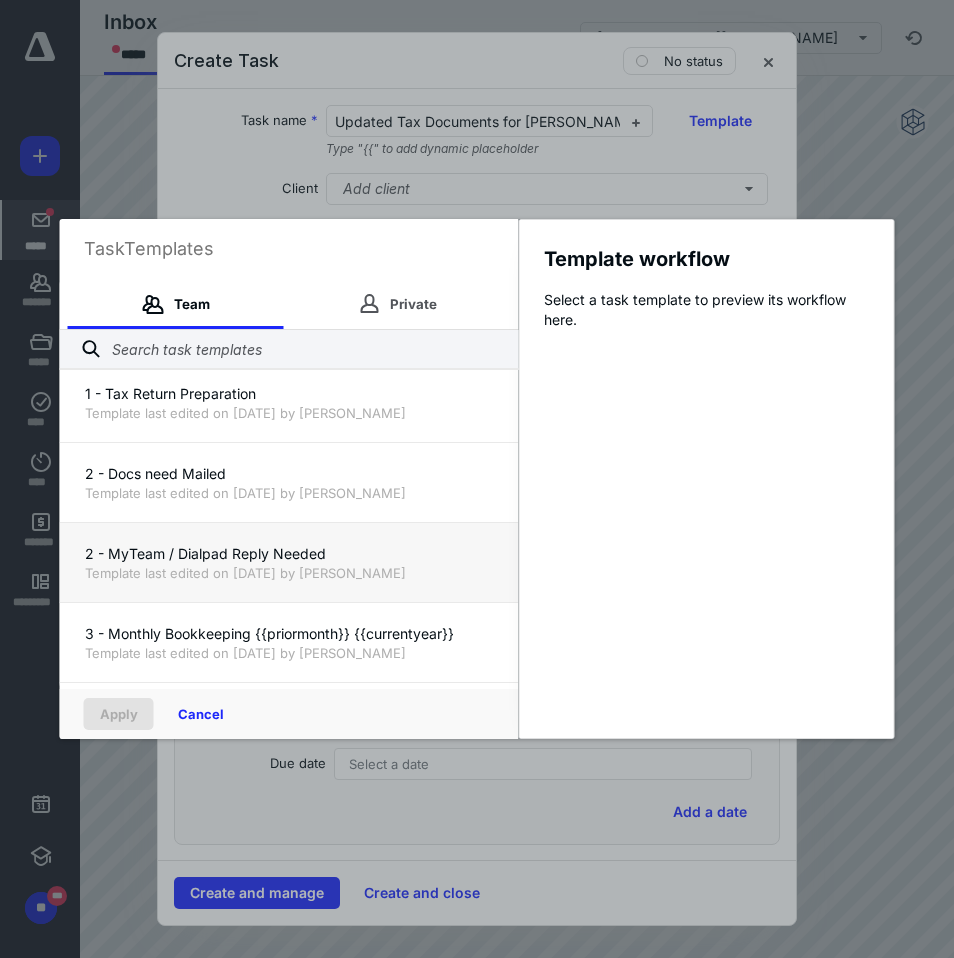 scroll, scrollTop: 178, scrollLeft: 0, axis: vertical 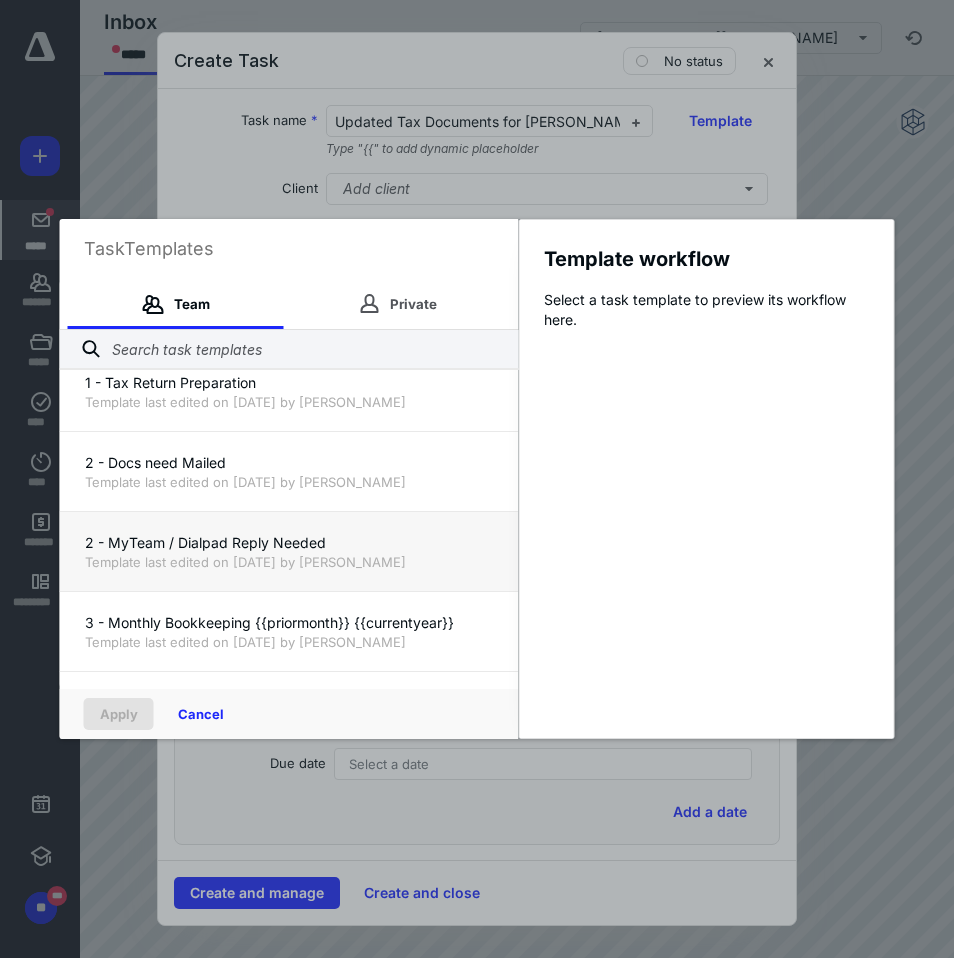 click on "2 - MyTeam / Dialpad Reply Needed Template last edited on 6/4/2024 by Adam Carr" at bounding box center (289, 551) 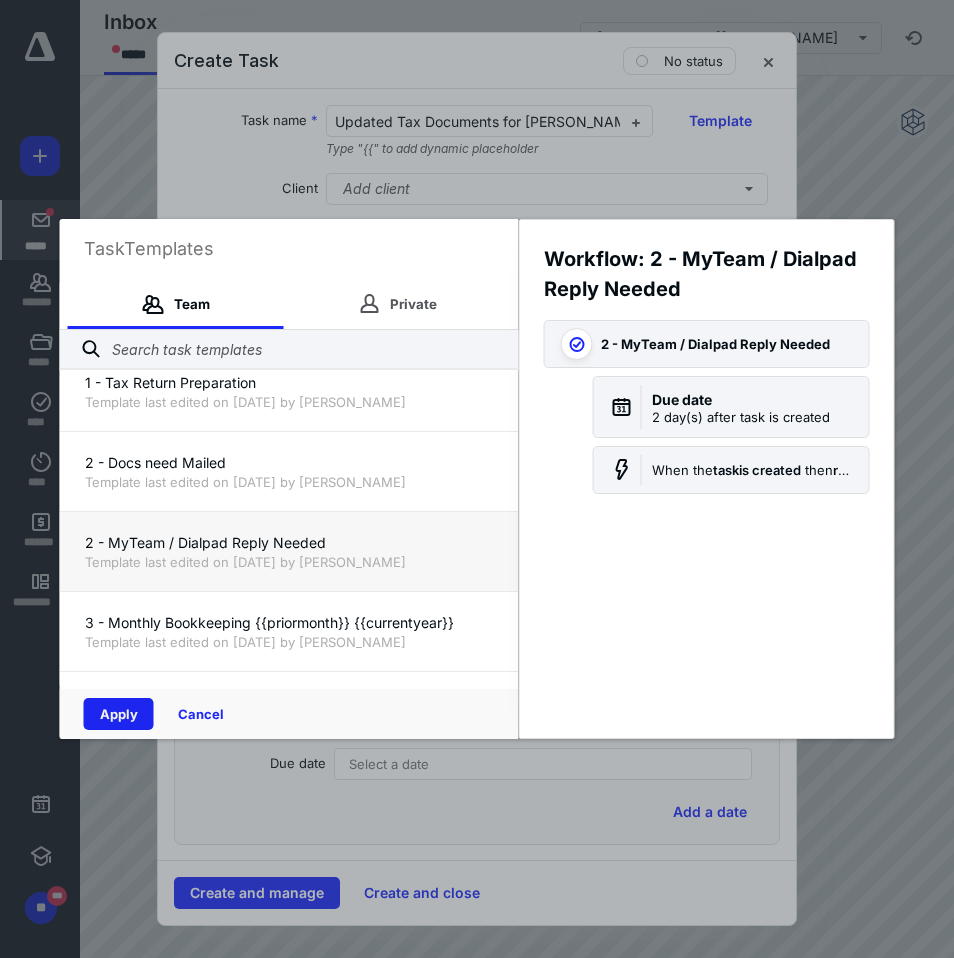 click on "Apply" at bounding box center (119, 714) 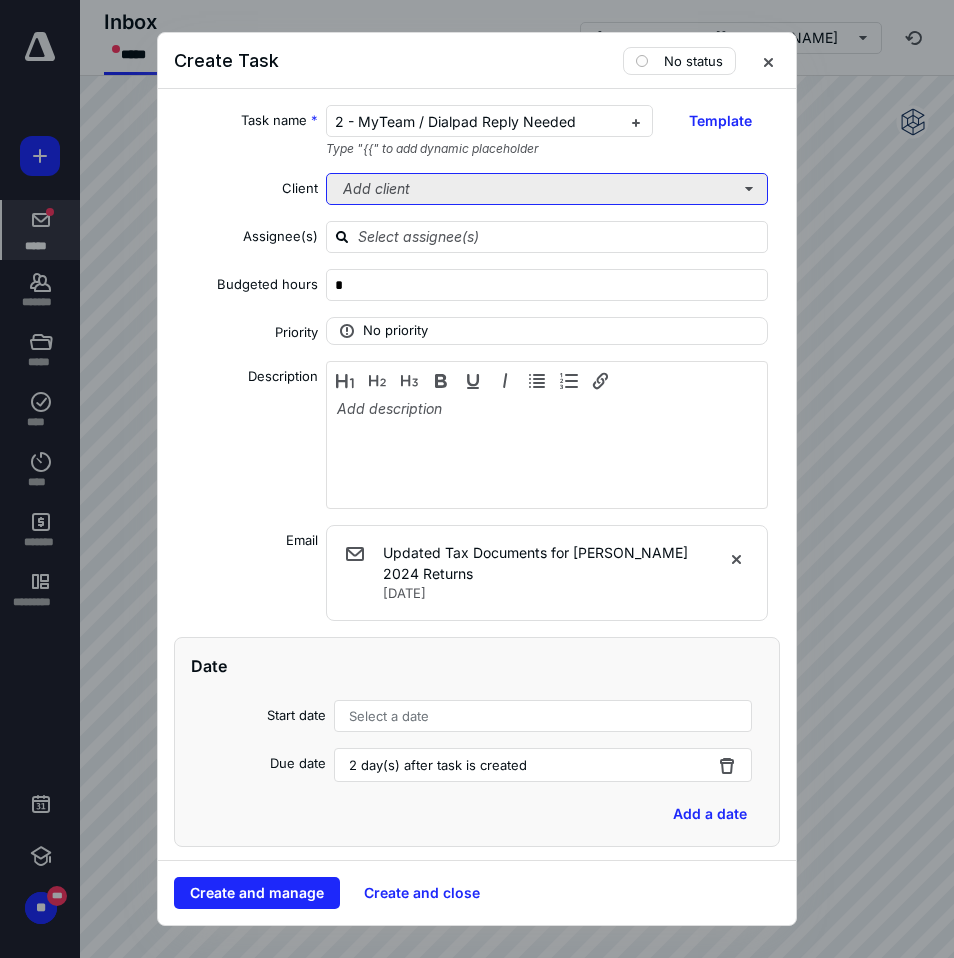 click on "Add client" at bounding box center (547, 189) 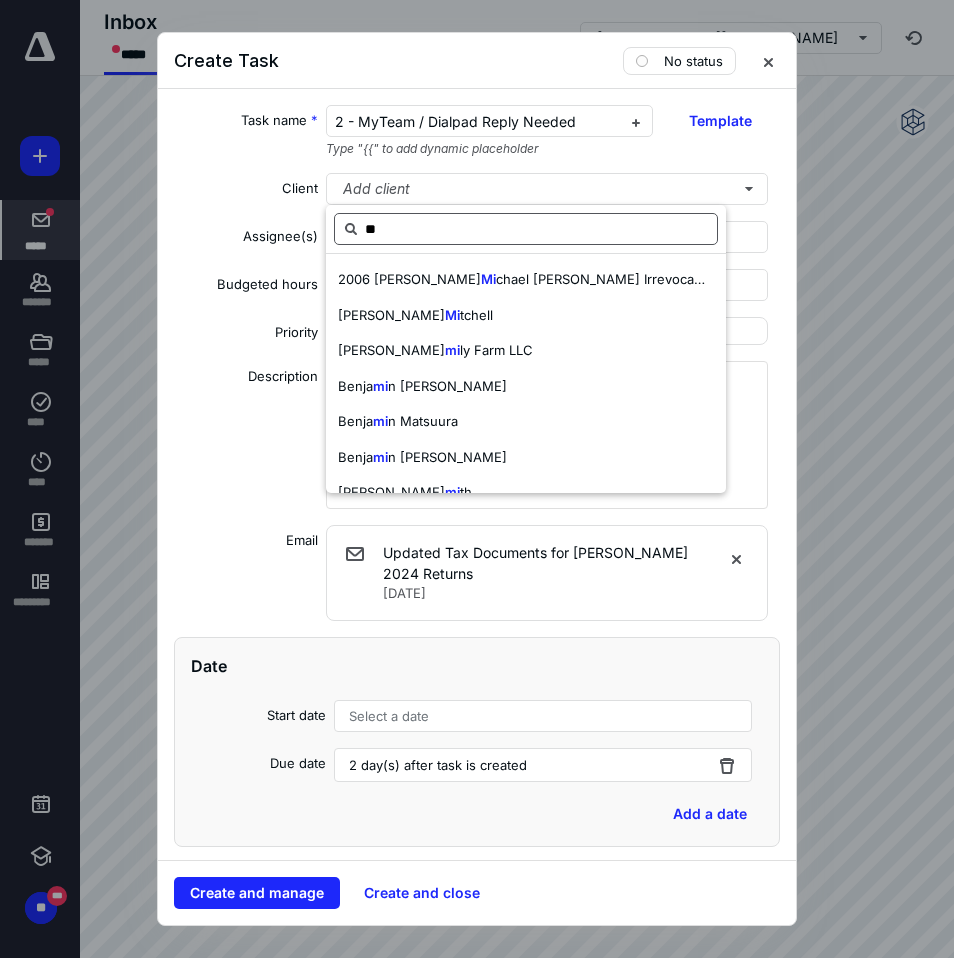 type on "*" 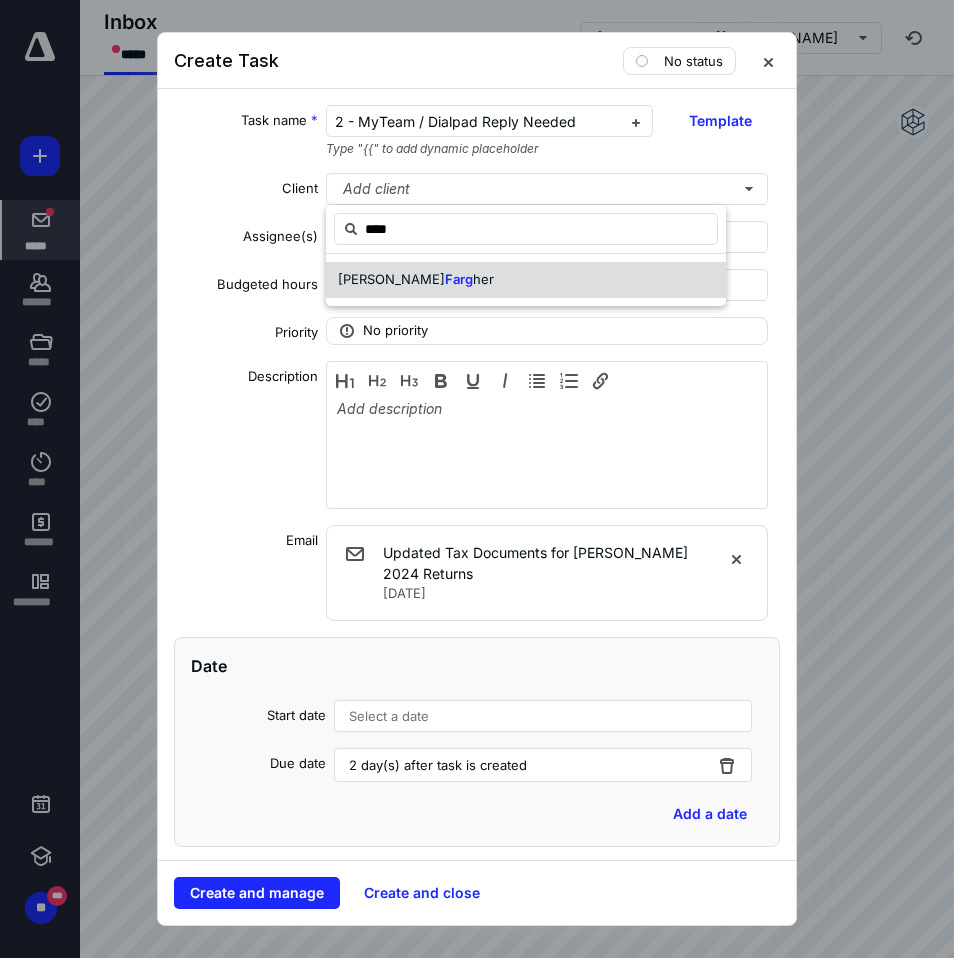 click on "her" at bounding box center (483, 279) 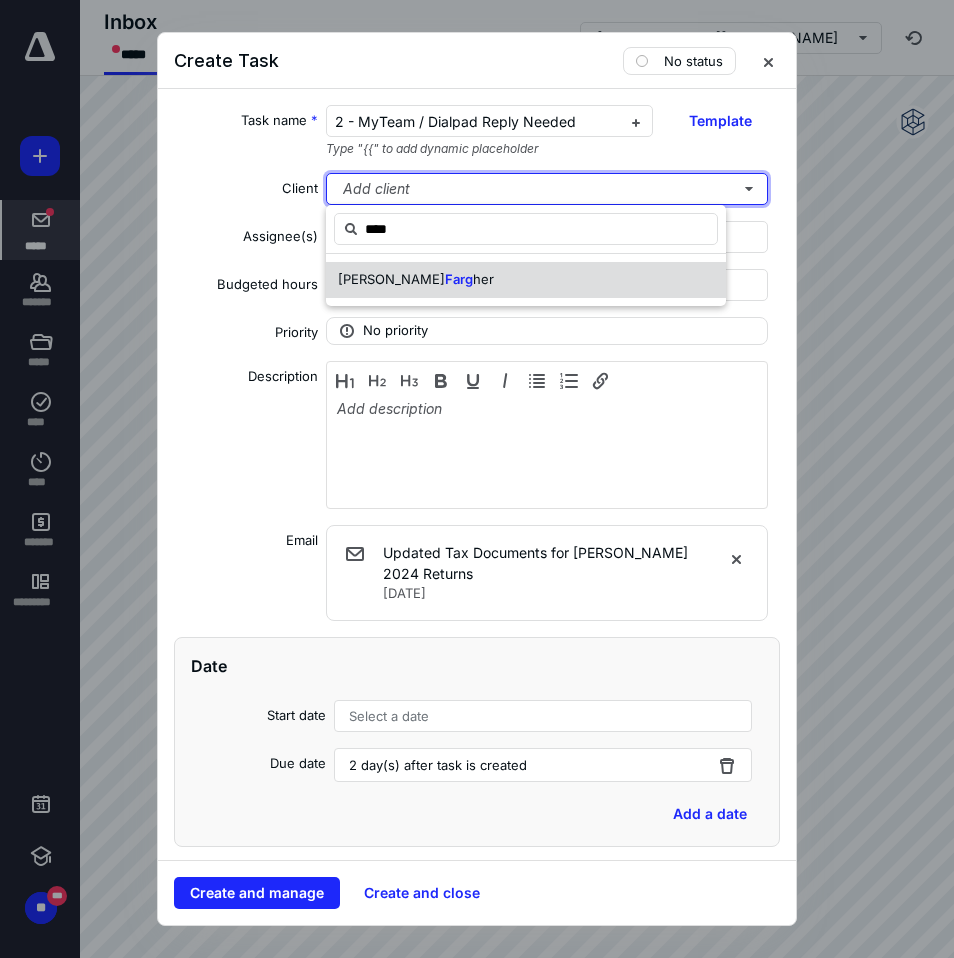 type 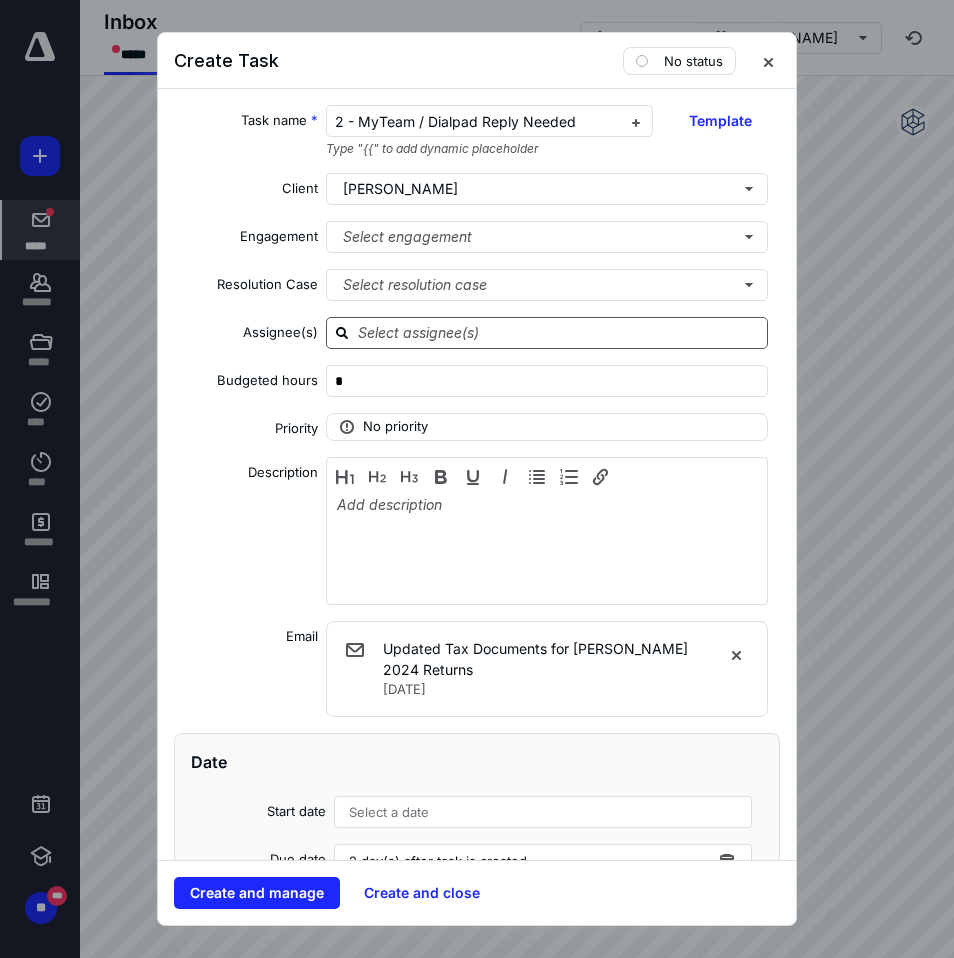 click at bounding box center [559, 332] 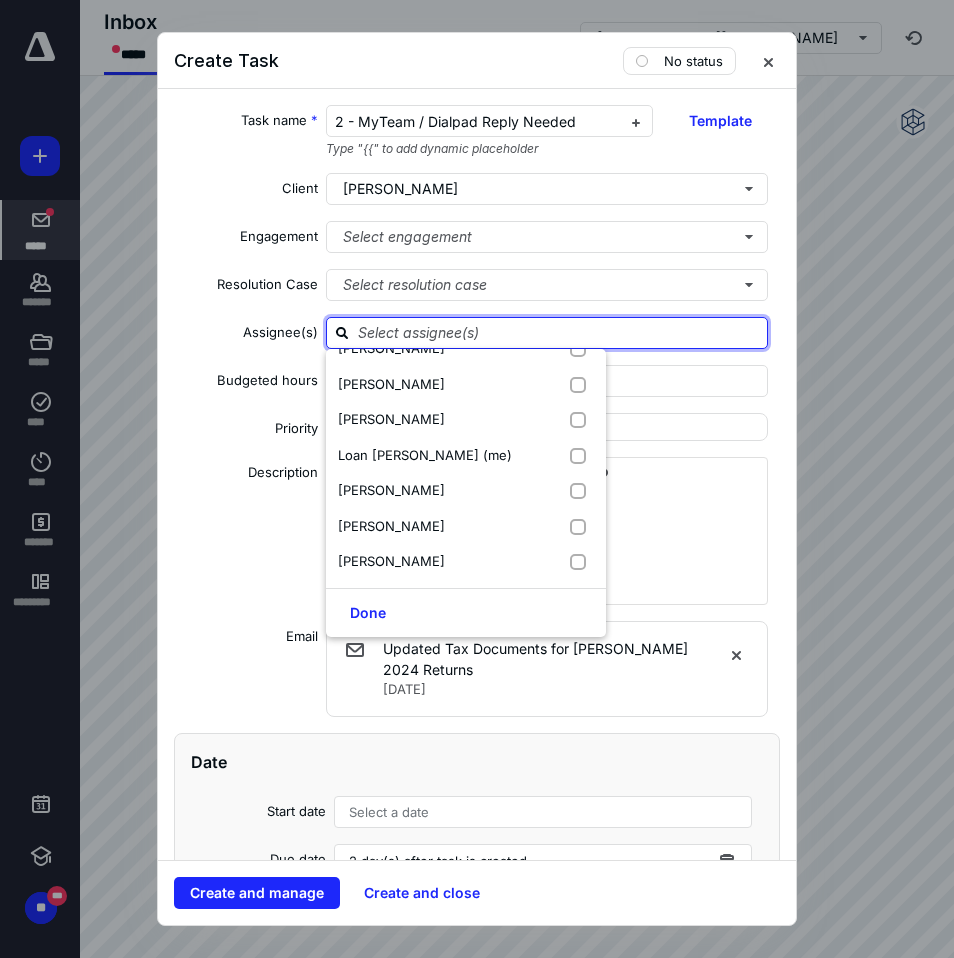 scroll, scrollTop: 366, scrollLeft: 0, axis: vertical 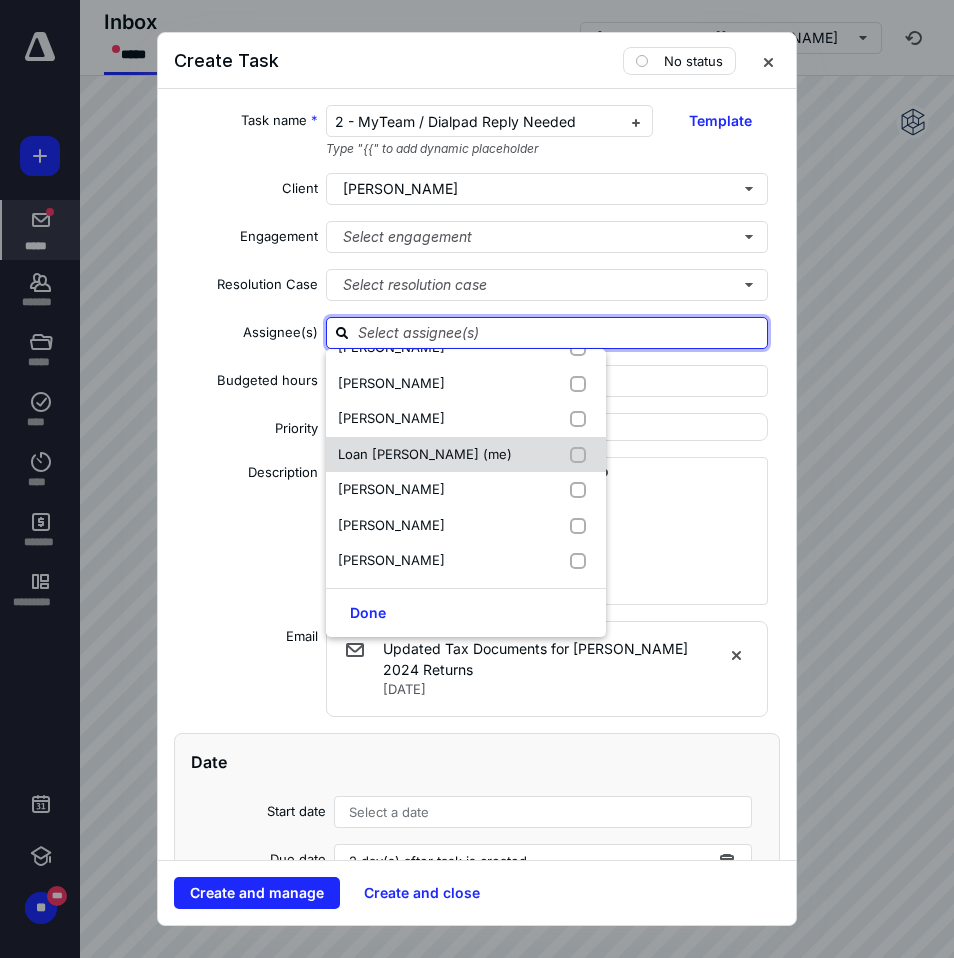 click on "Loan Quach (me)" at bounding box center (425, 454) 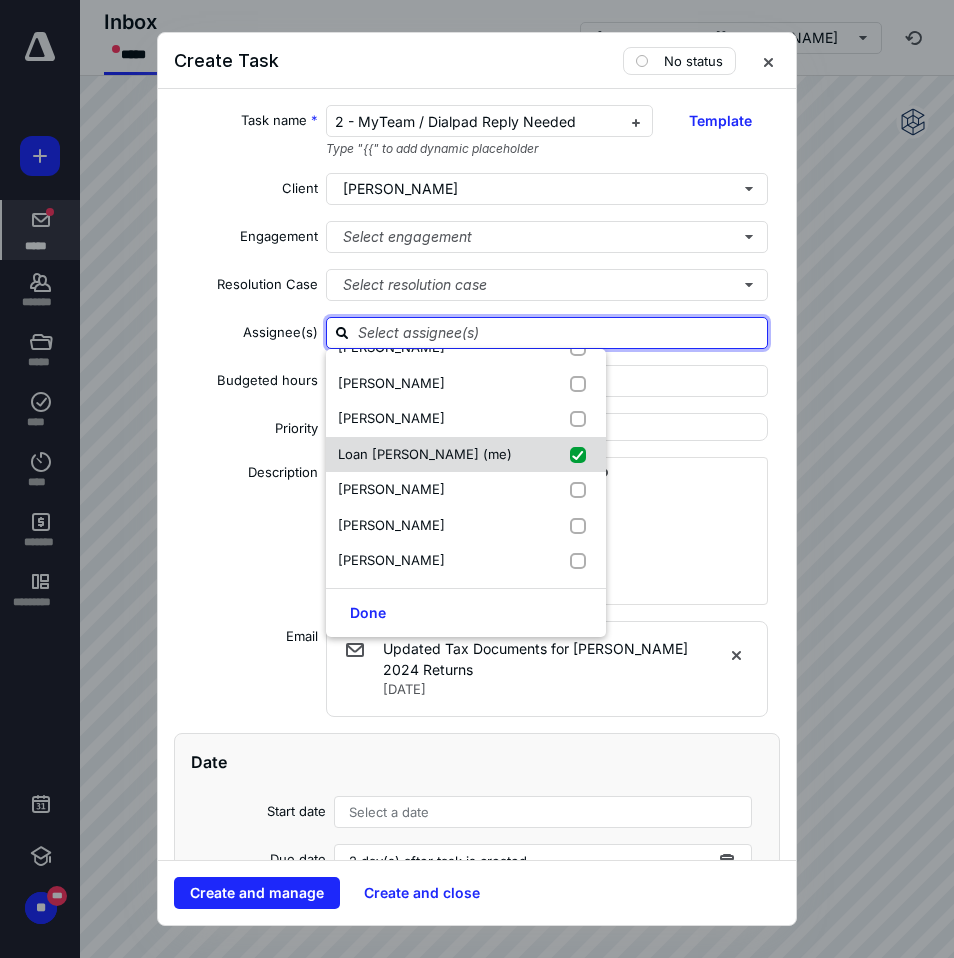 checkbox on "true" 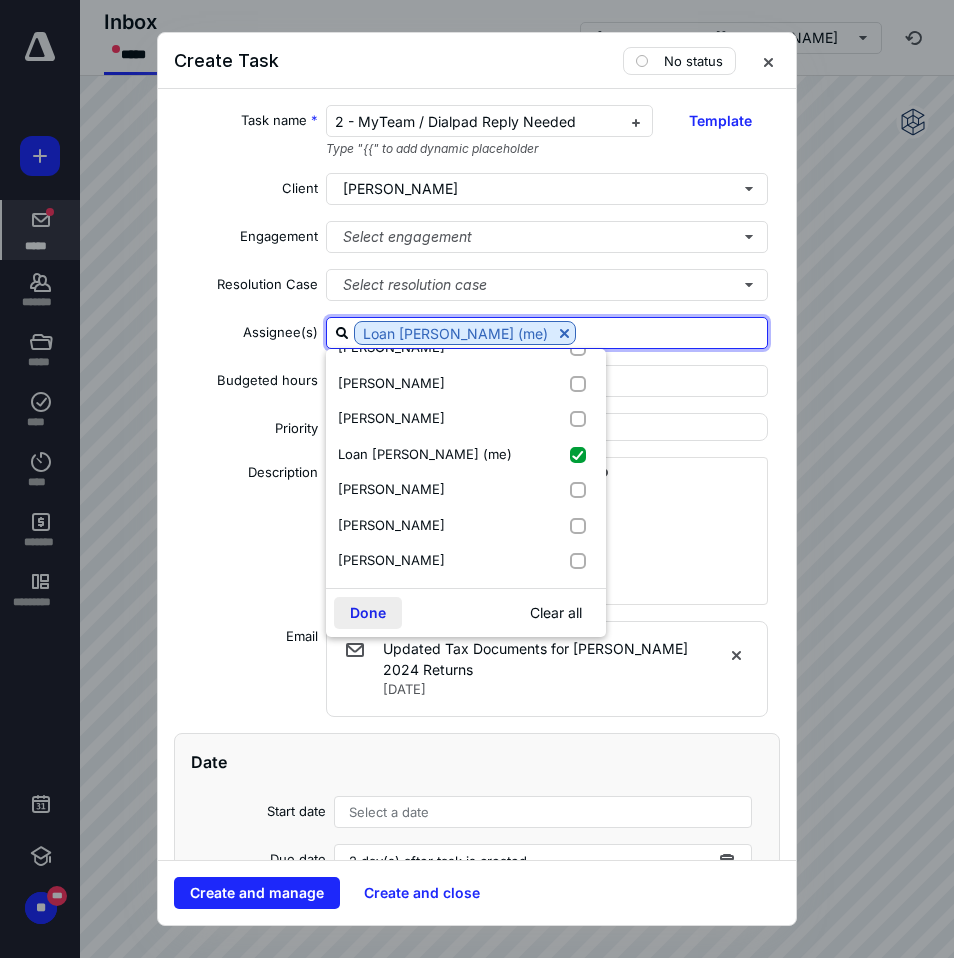 click on "Done" at bounding box center (368, 613) 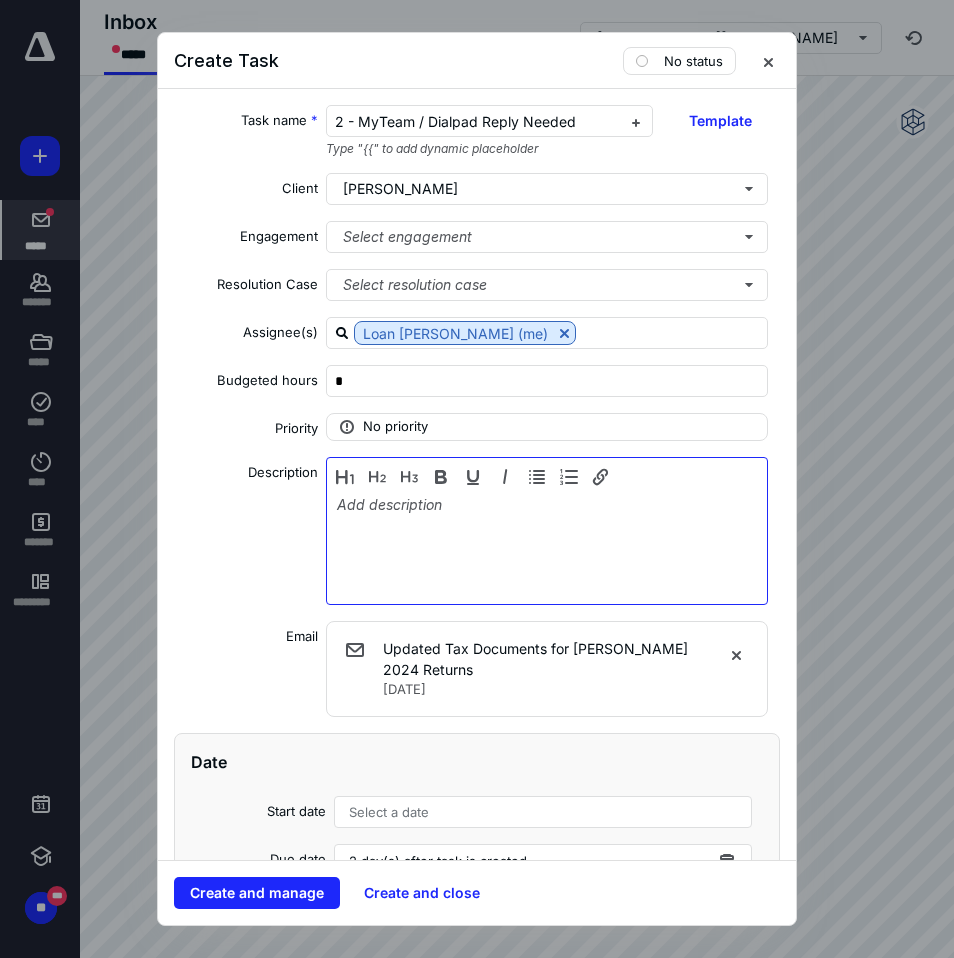 click at bounding box center (547, 546) 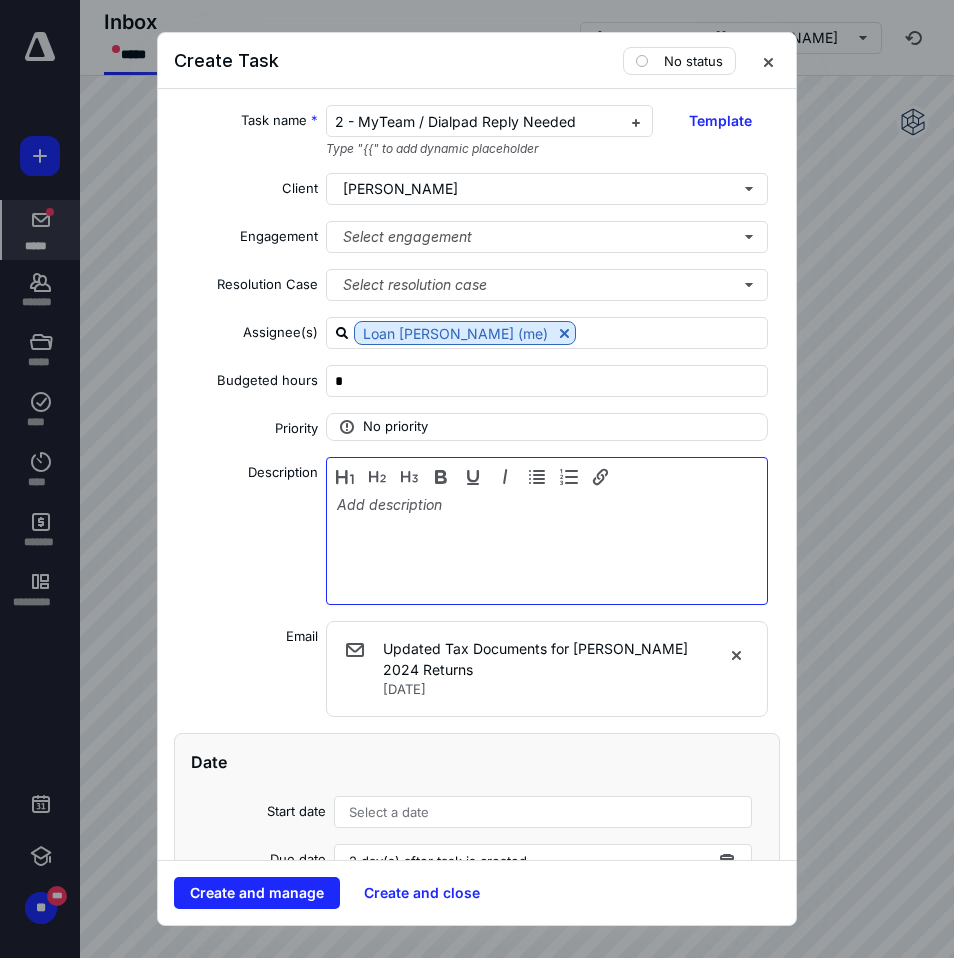 type 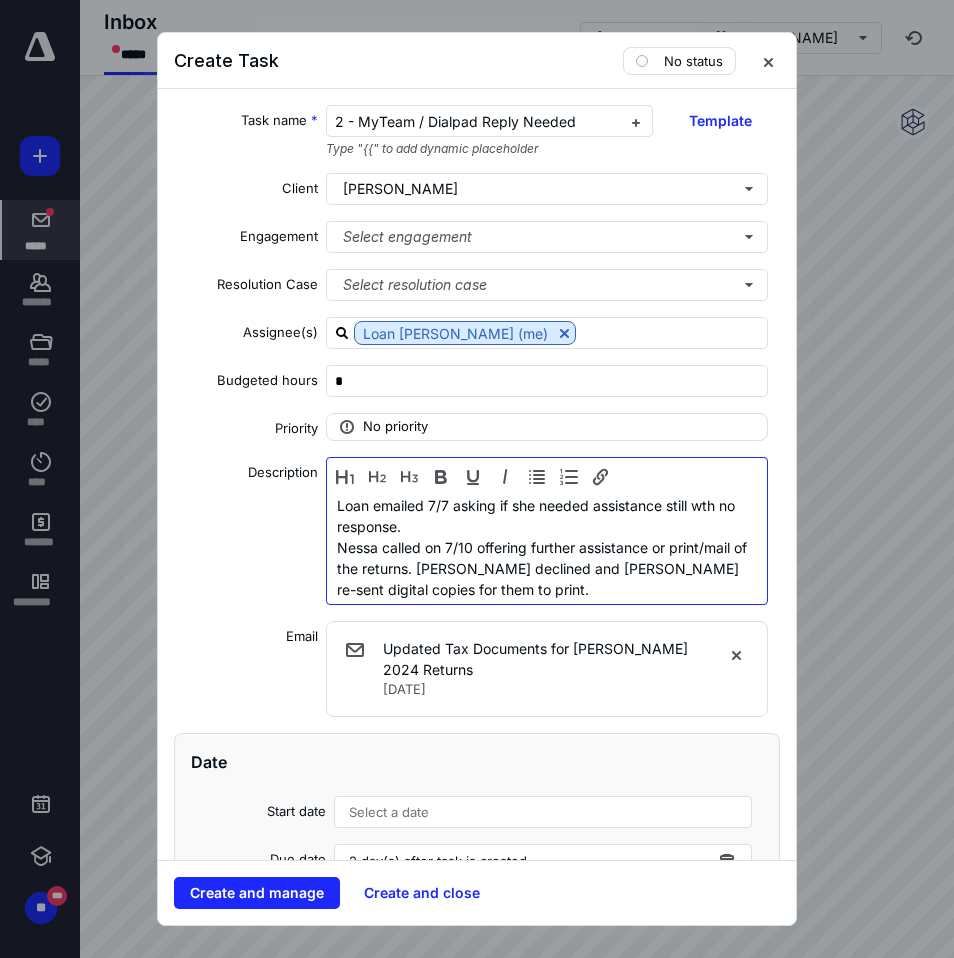 scroll, scrollTop: 22, scrollLeft: 0, axis: vertical 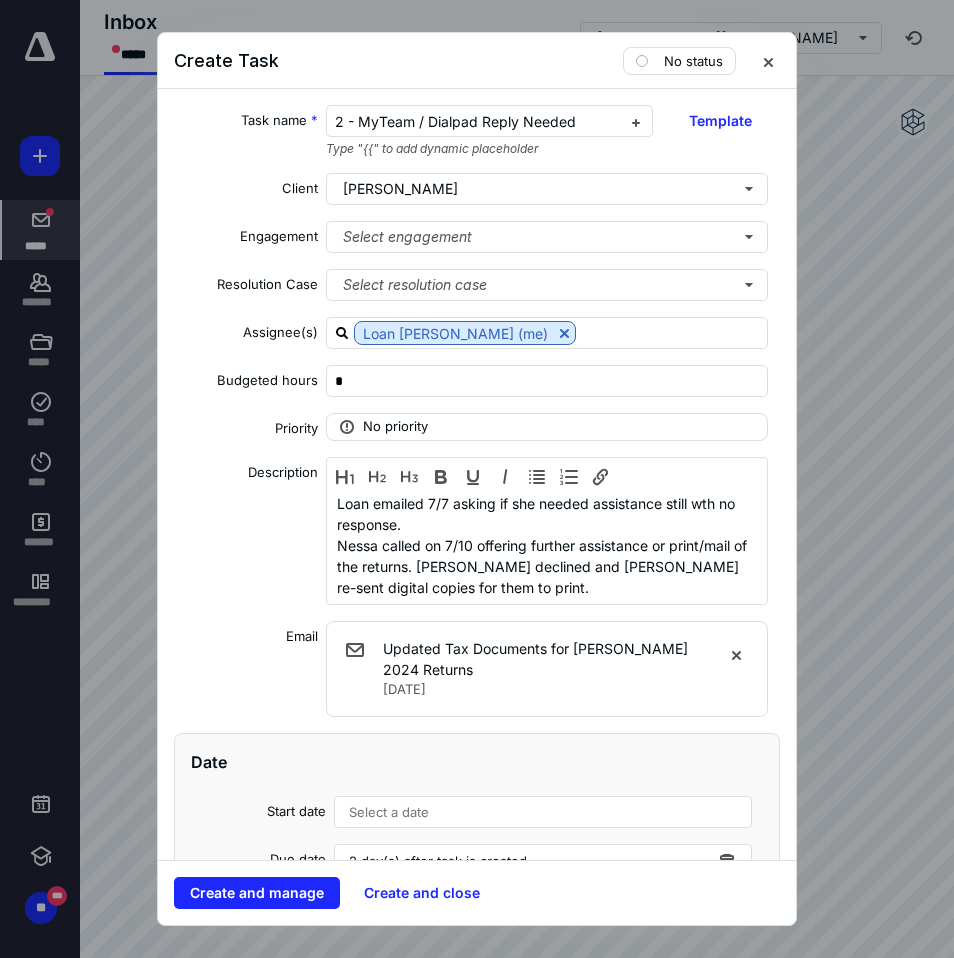 click on "Select a date" at bounding box center (543, 812) 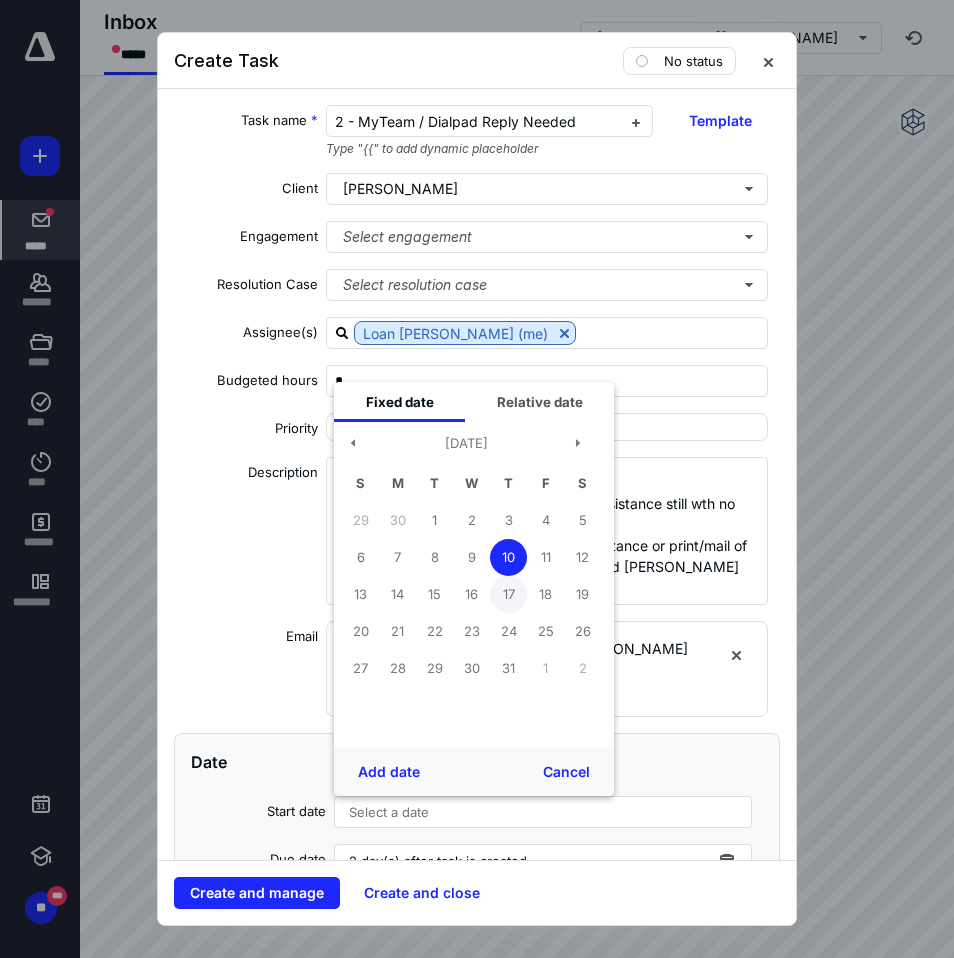 scroll, scrollTop: 2, scrollLeft: 0, axis: vertical 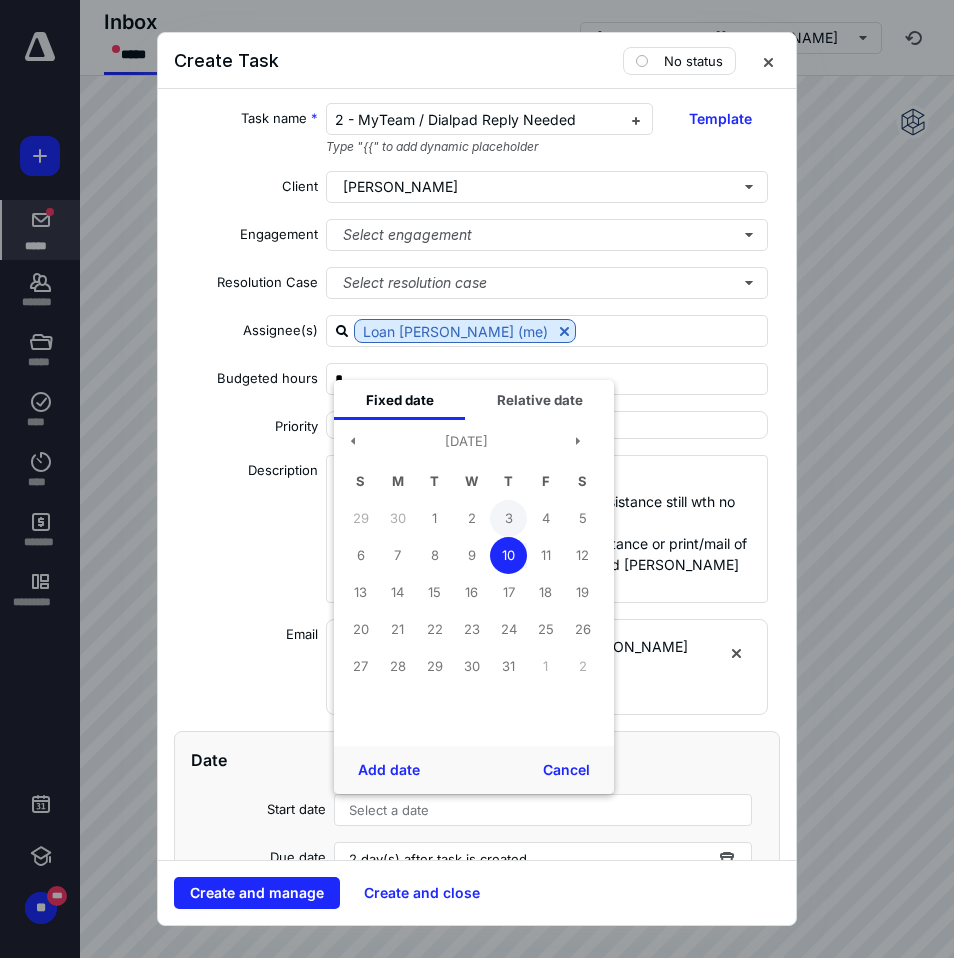 click on "3" at bounding box center (508, 518) 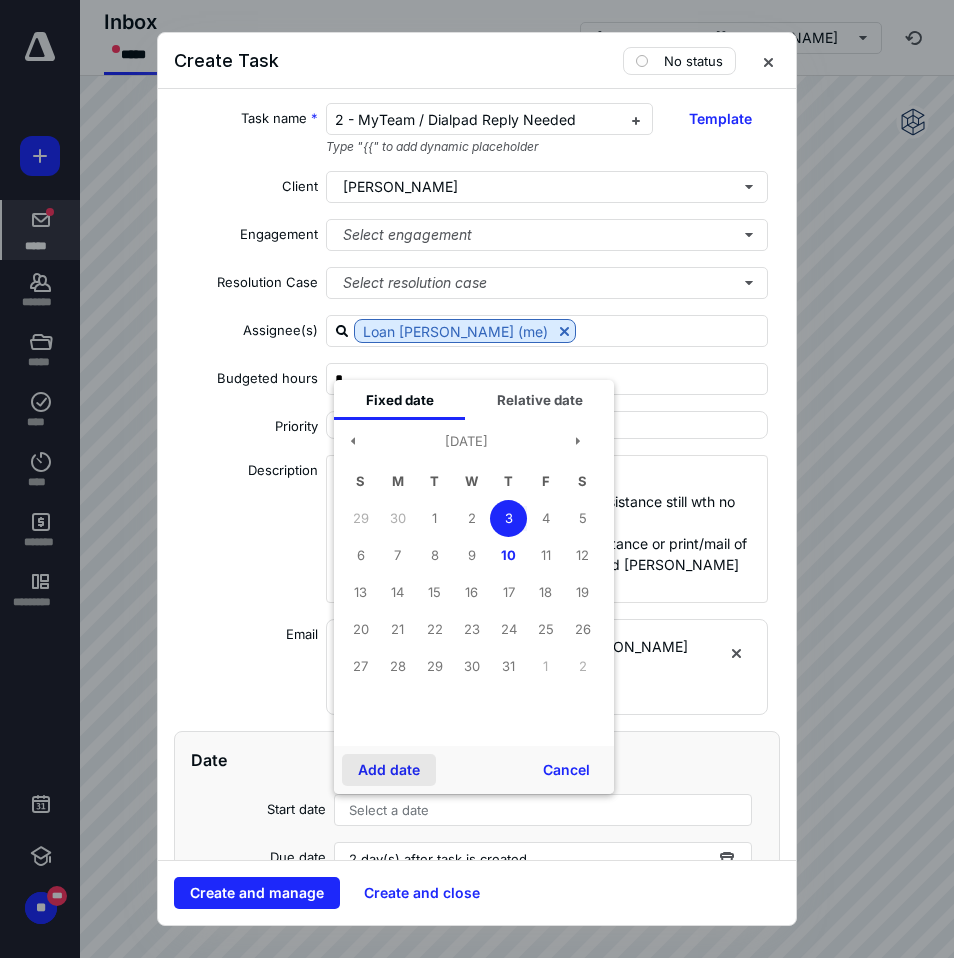 click on "Add date" at bounding box center [389, 770] 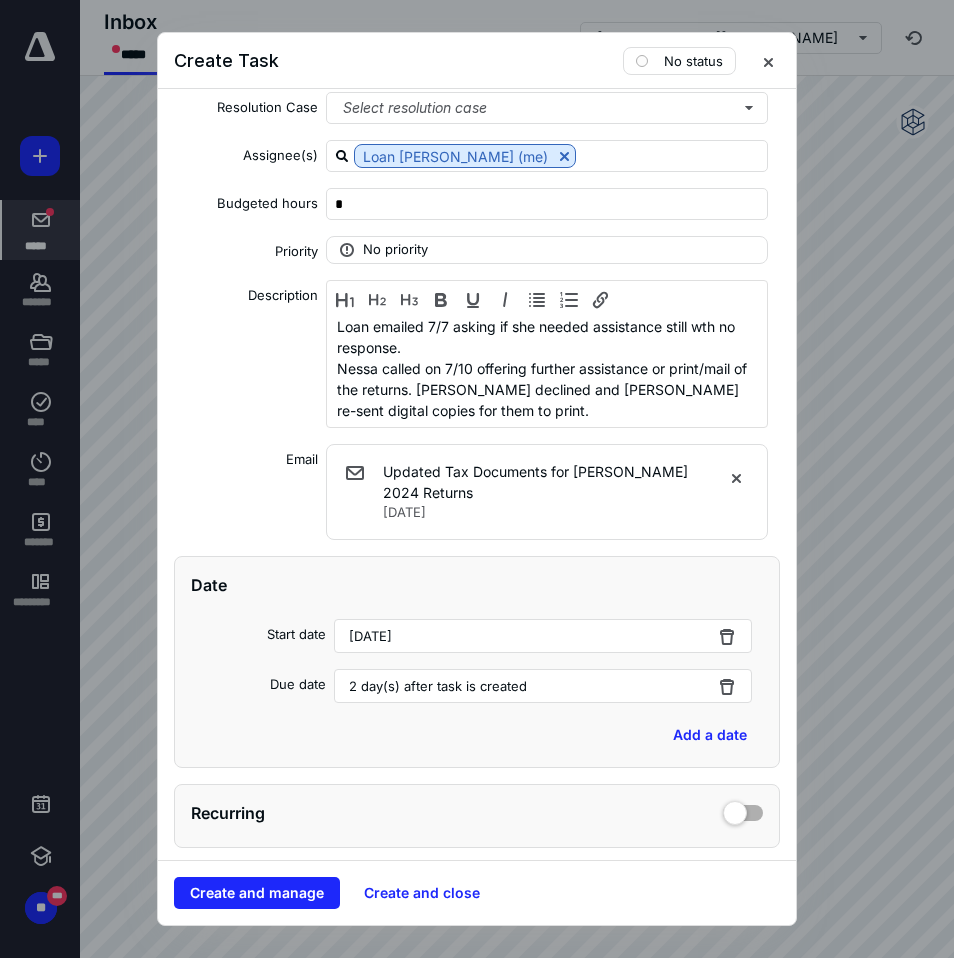 scroll, scrollTop: 193, scrollLeft: 0, axis: vertical 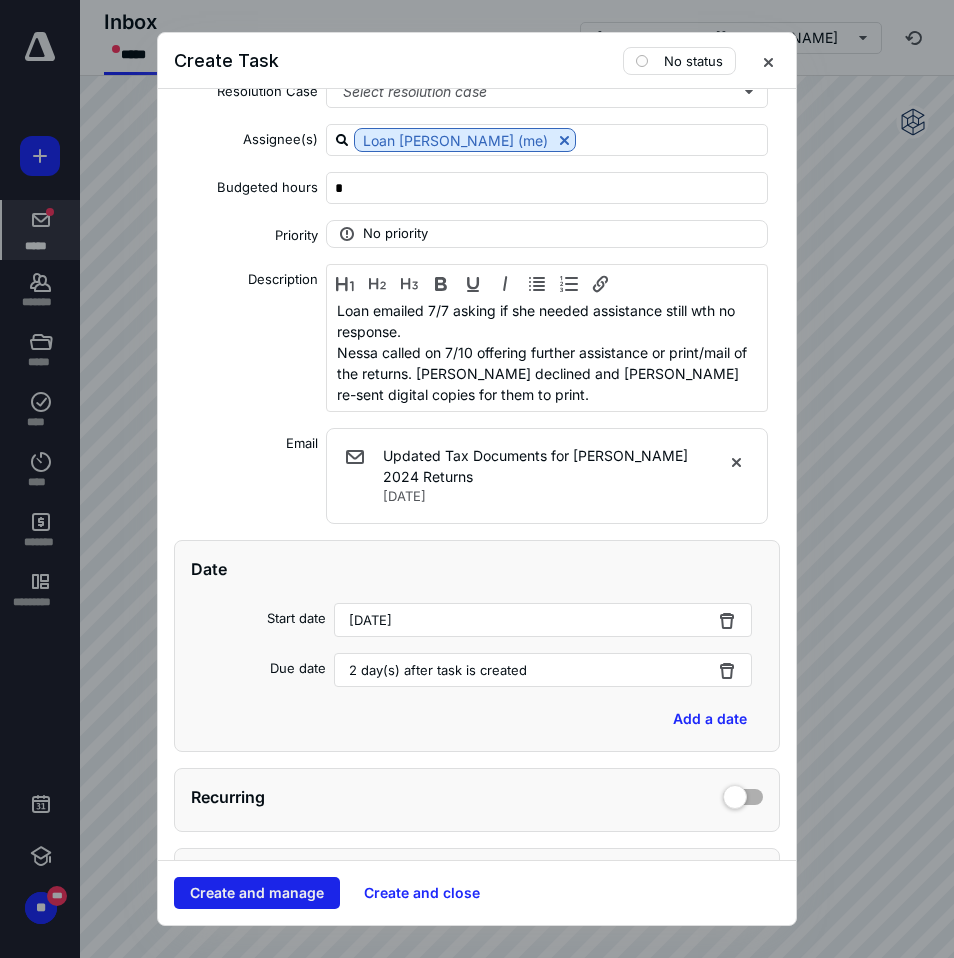 click on "Create and manage" at bounding box center [257, 893] 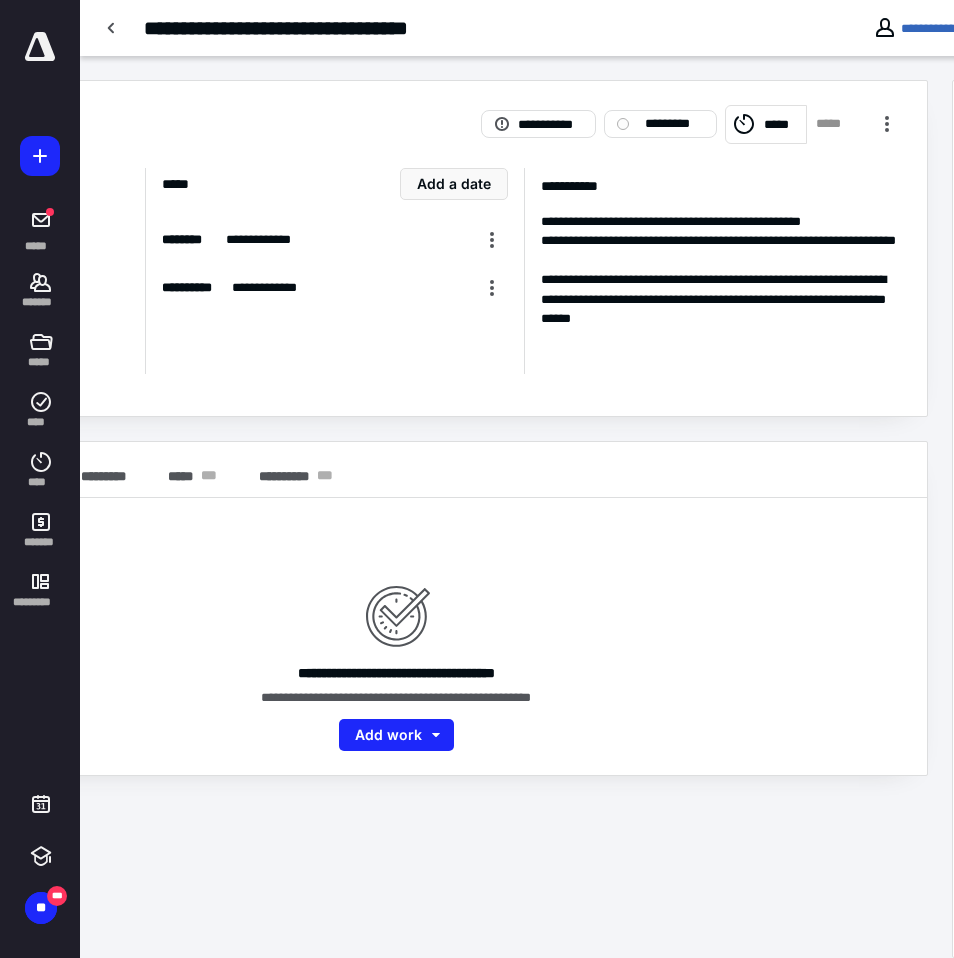 scroll, scrollTop: 0, scrollLeft: 274, axis: horizontal 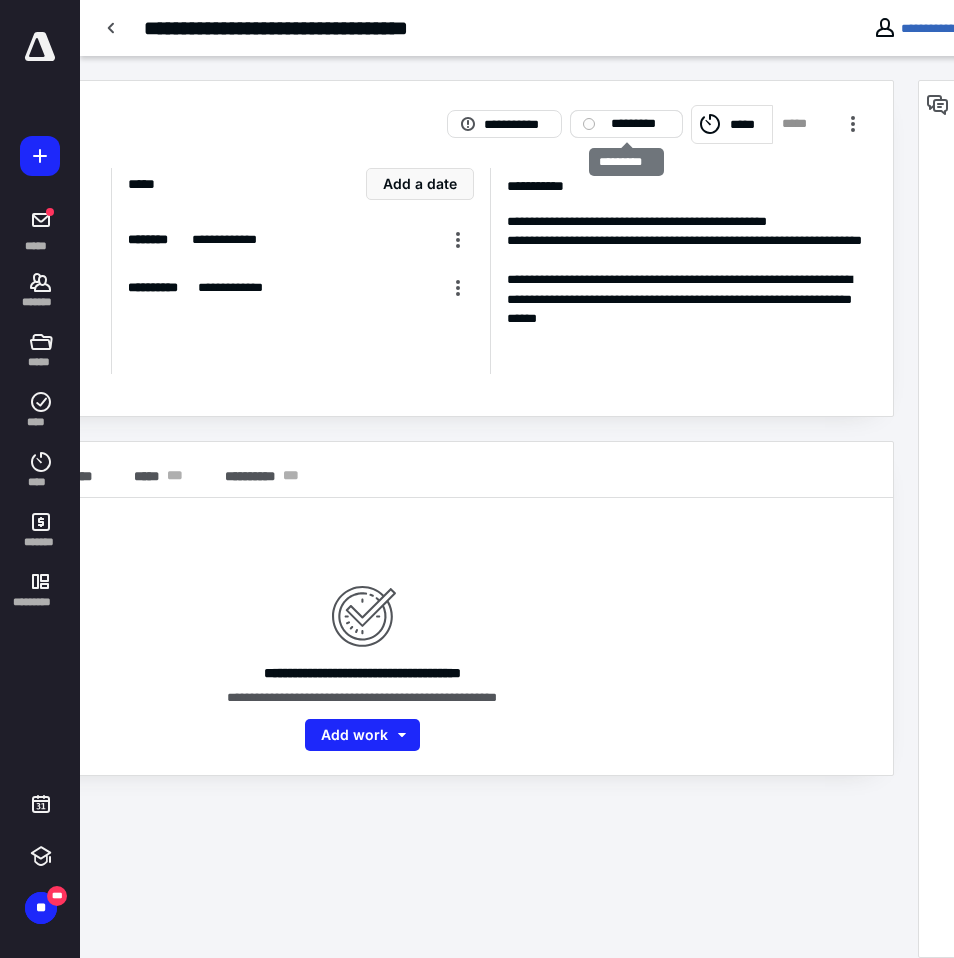 click on "*********" at bounding box center (640, 124) 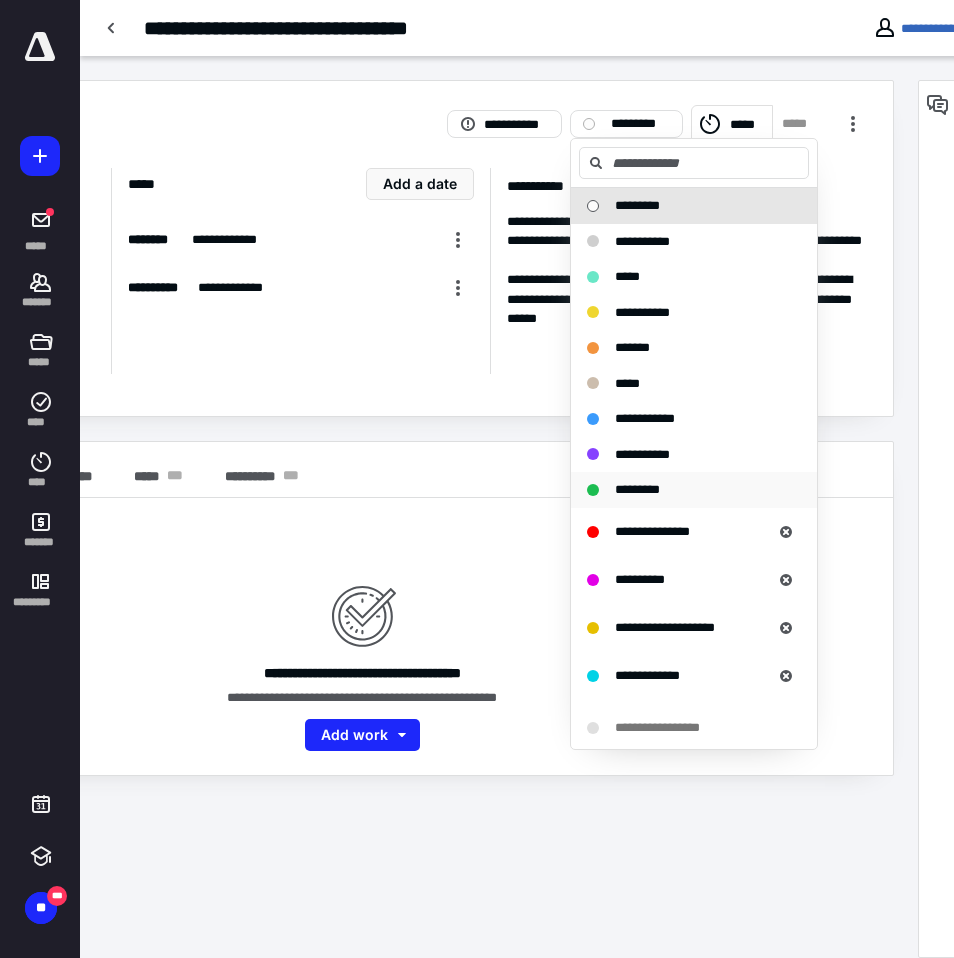 click on "*********" at bounding box center (637, 489) 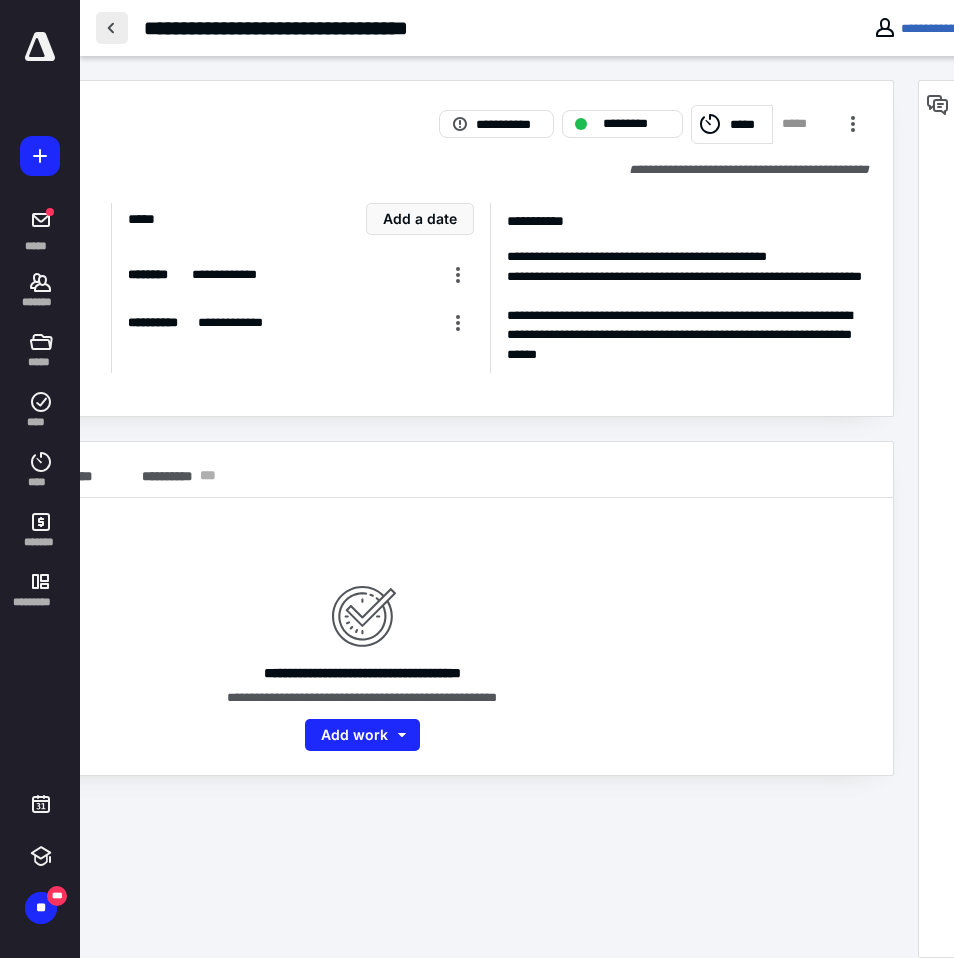 click at bounding box center (112, 28) 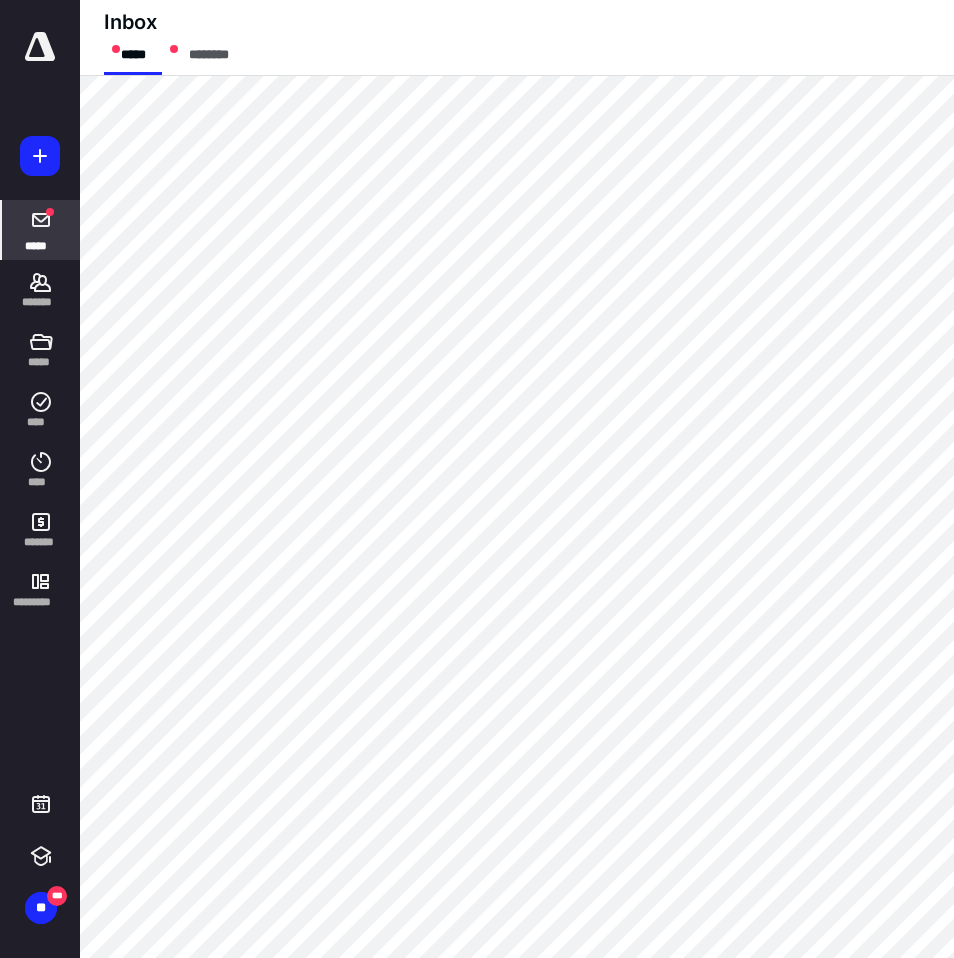 scroll, scrollTop: 0, scrollLeft: 0, axis: both 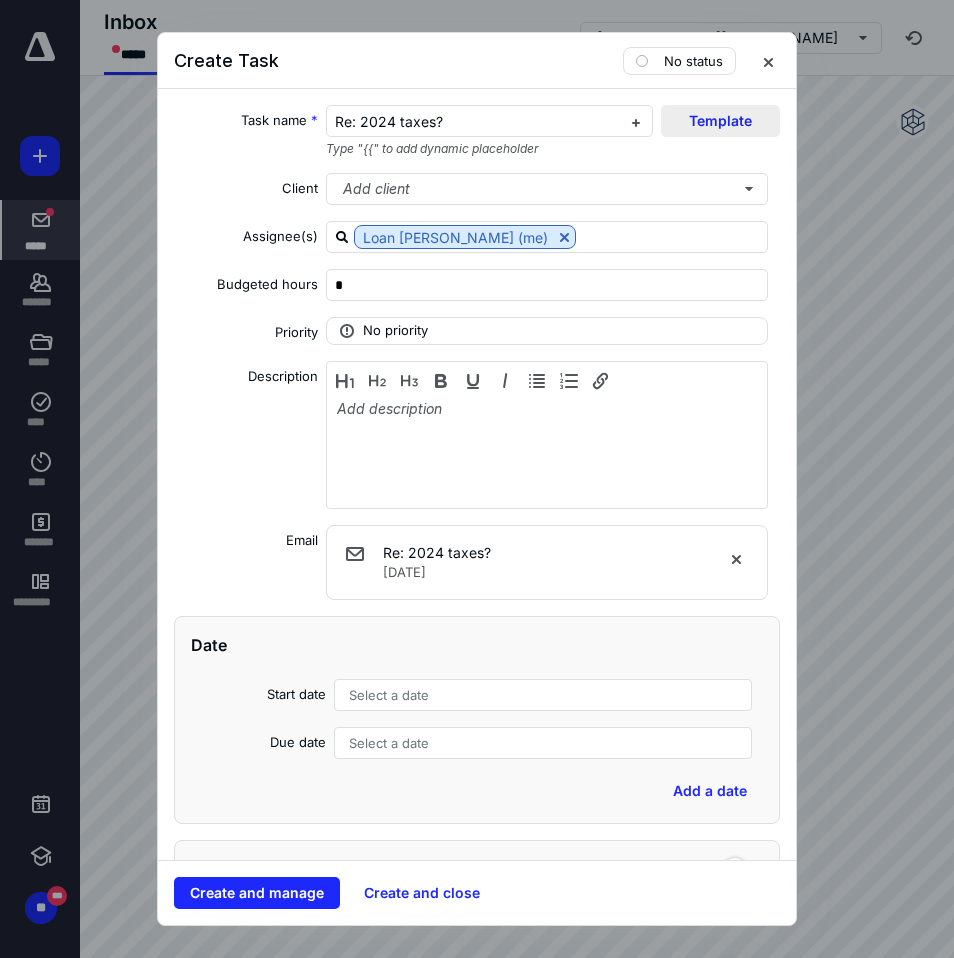 click on "Template" at bounding box center [720, 121] 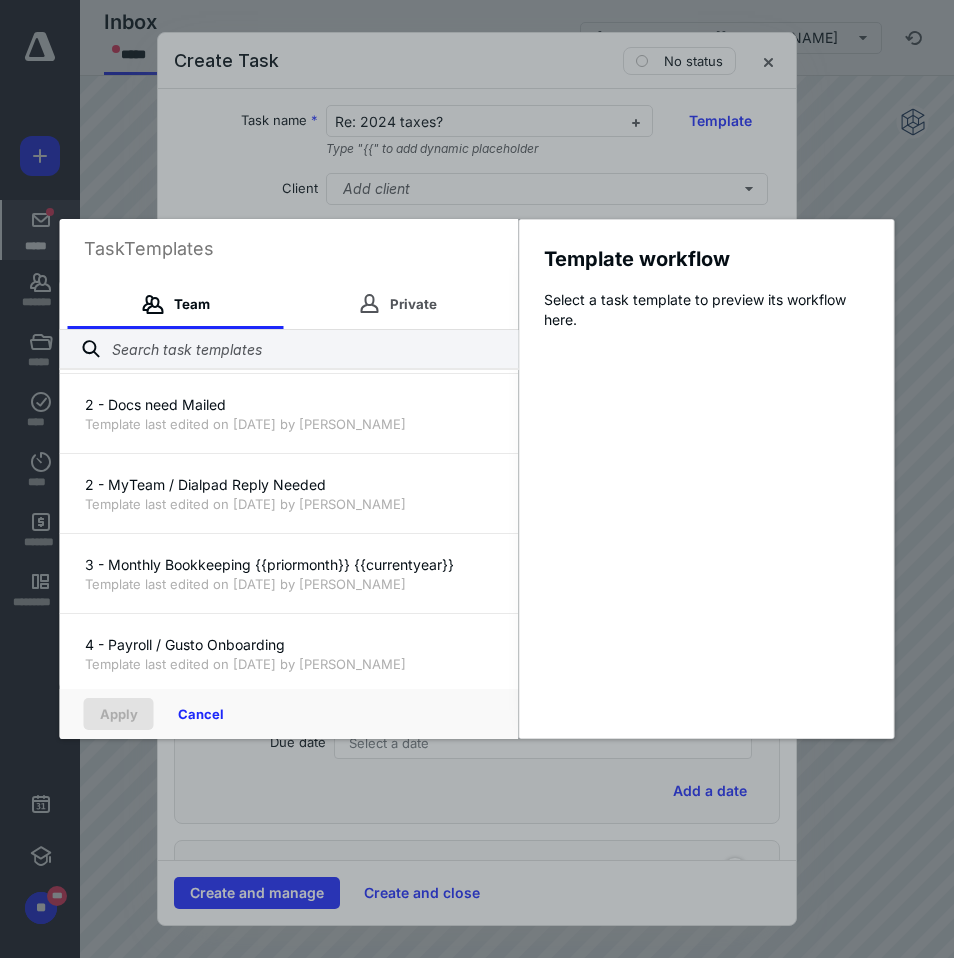 scroll, scrollTop: 239, scrollLeft: 0, axis: vertical 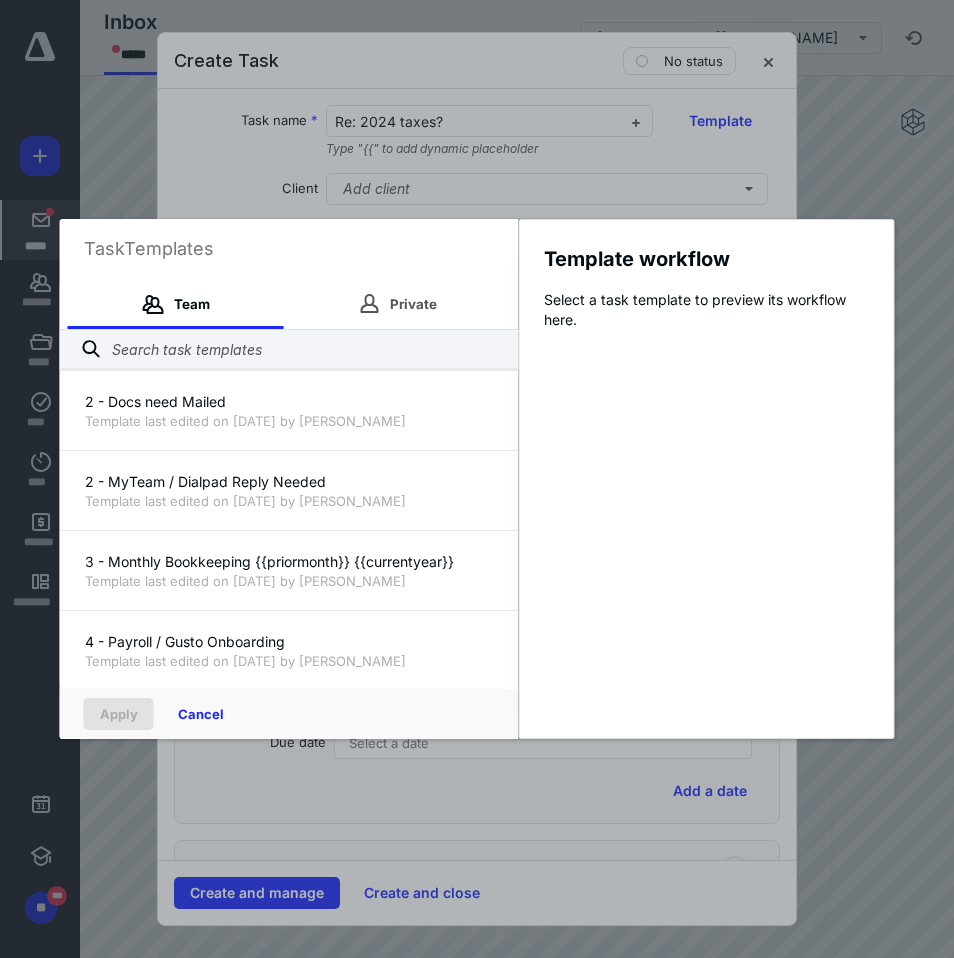 click on "2 - MyTeam / Dialpad Reply Needed" at bounding box center (289, 482) 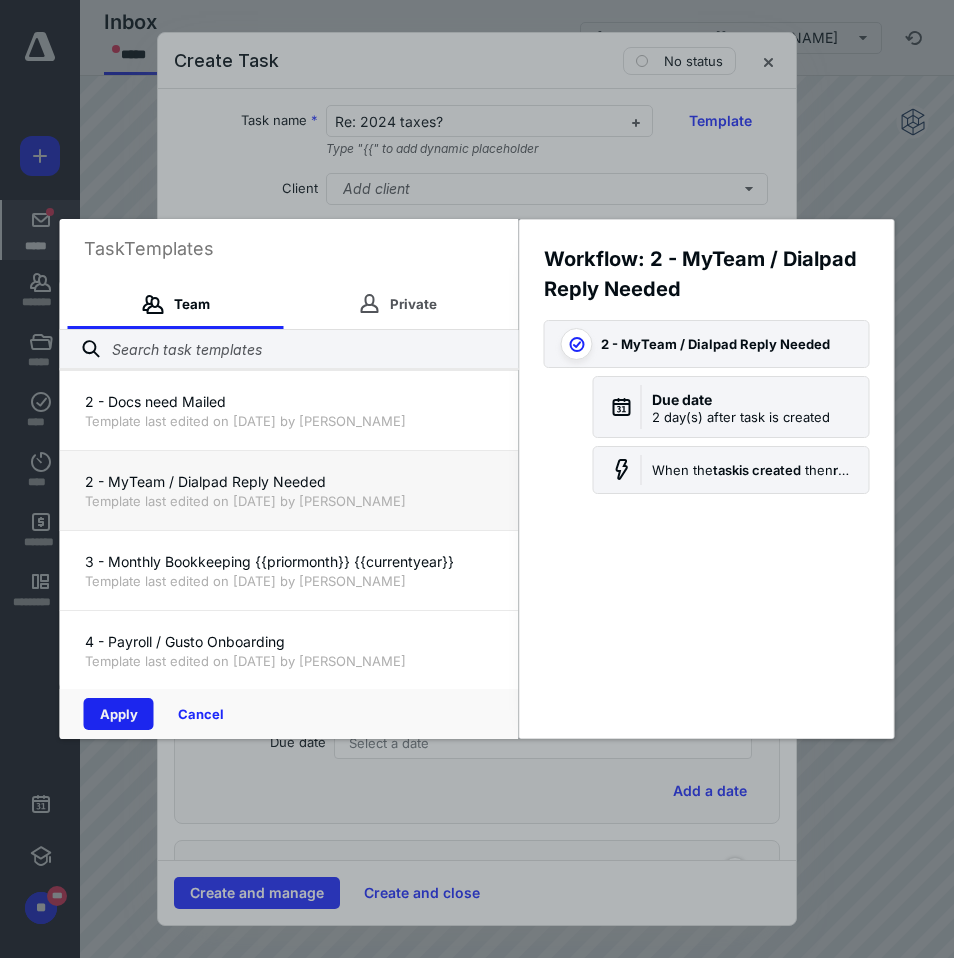 click on "Apply" at bounding box center (119, 714) 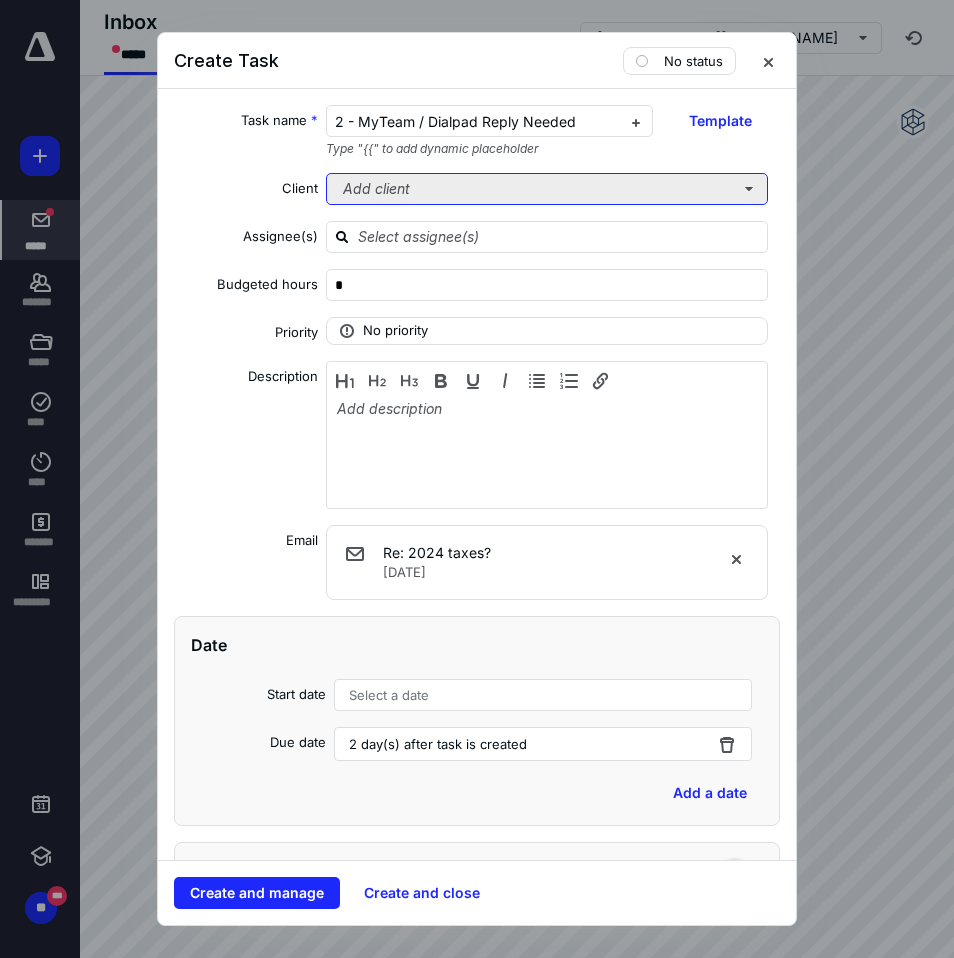 click on "Add client" at bounding box center [547, 189] 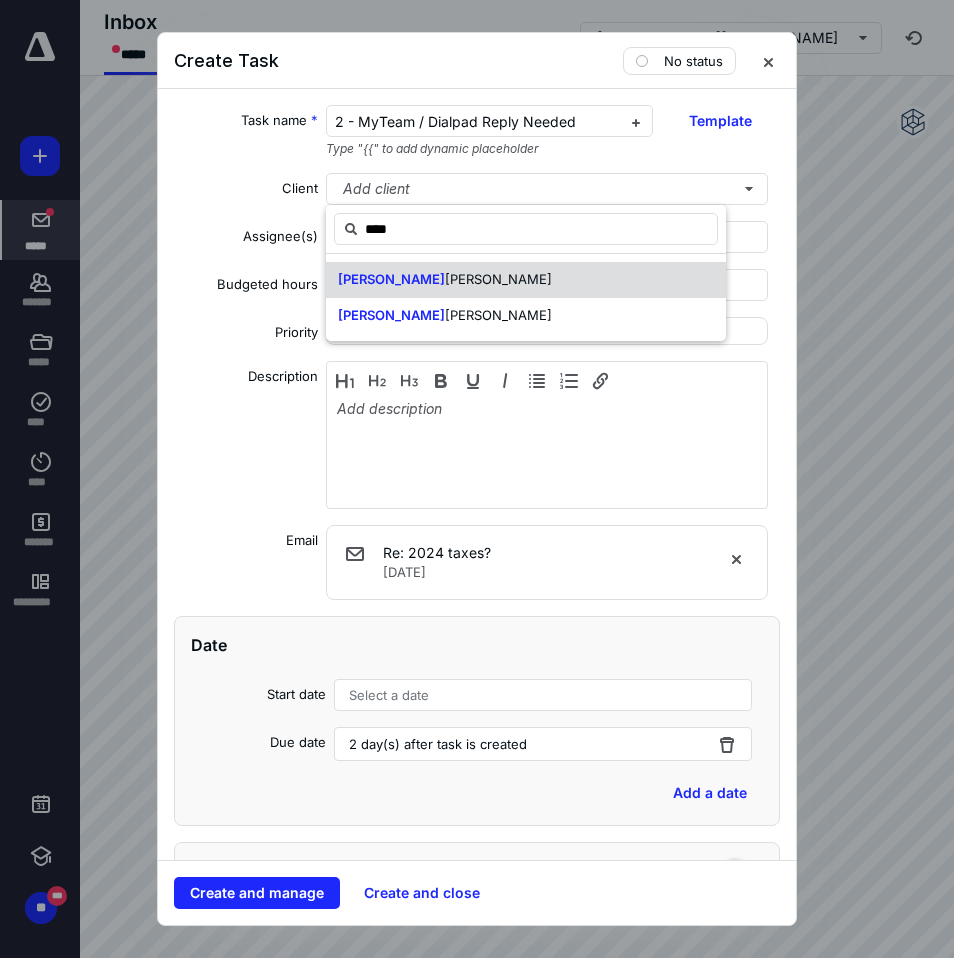 click on "Jill  Brooks" at bounding box center [526, 280] 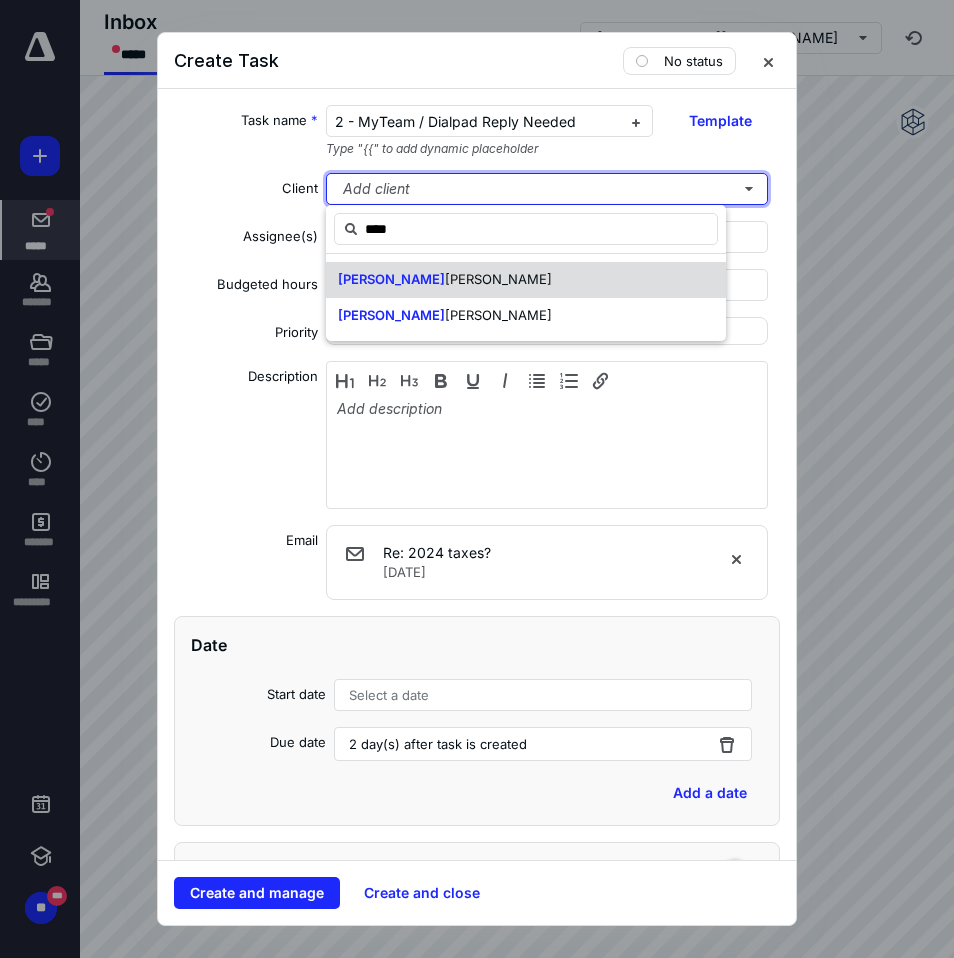 type 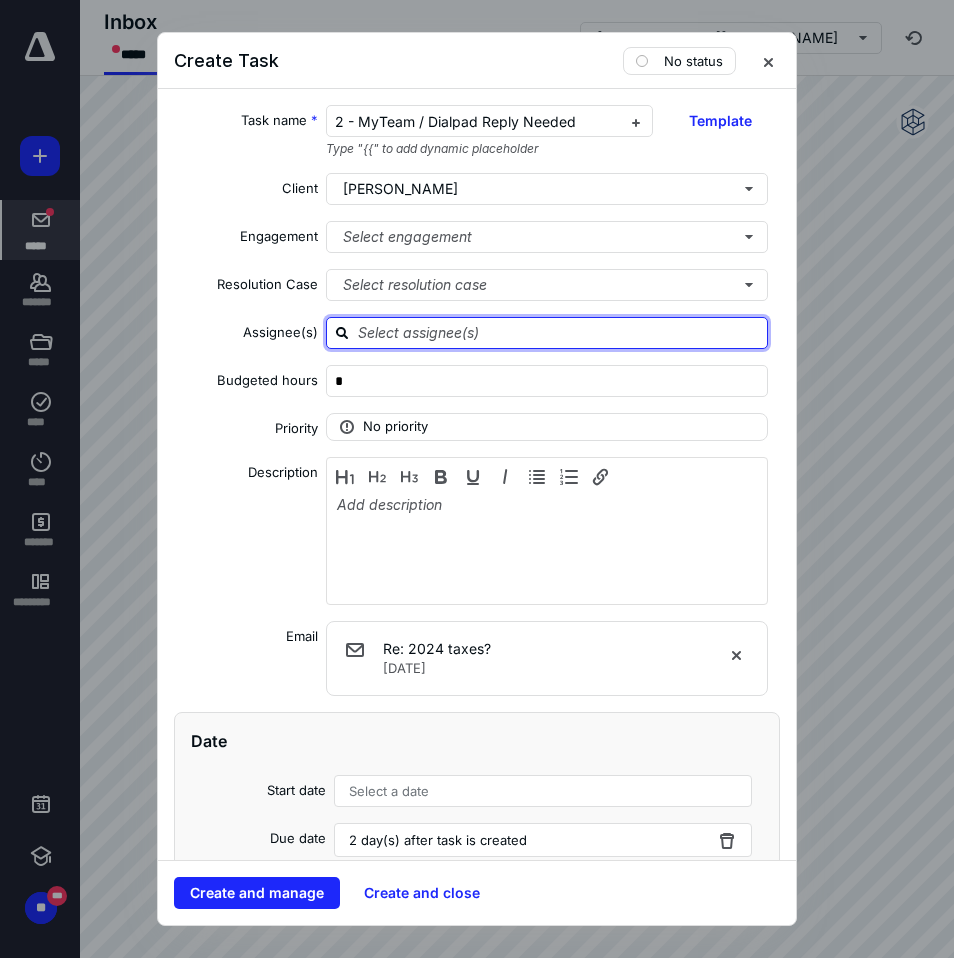 click at bounding box center (559, 332) 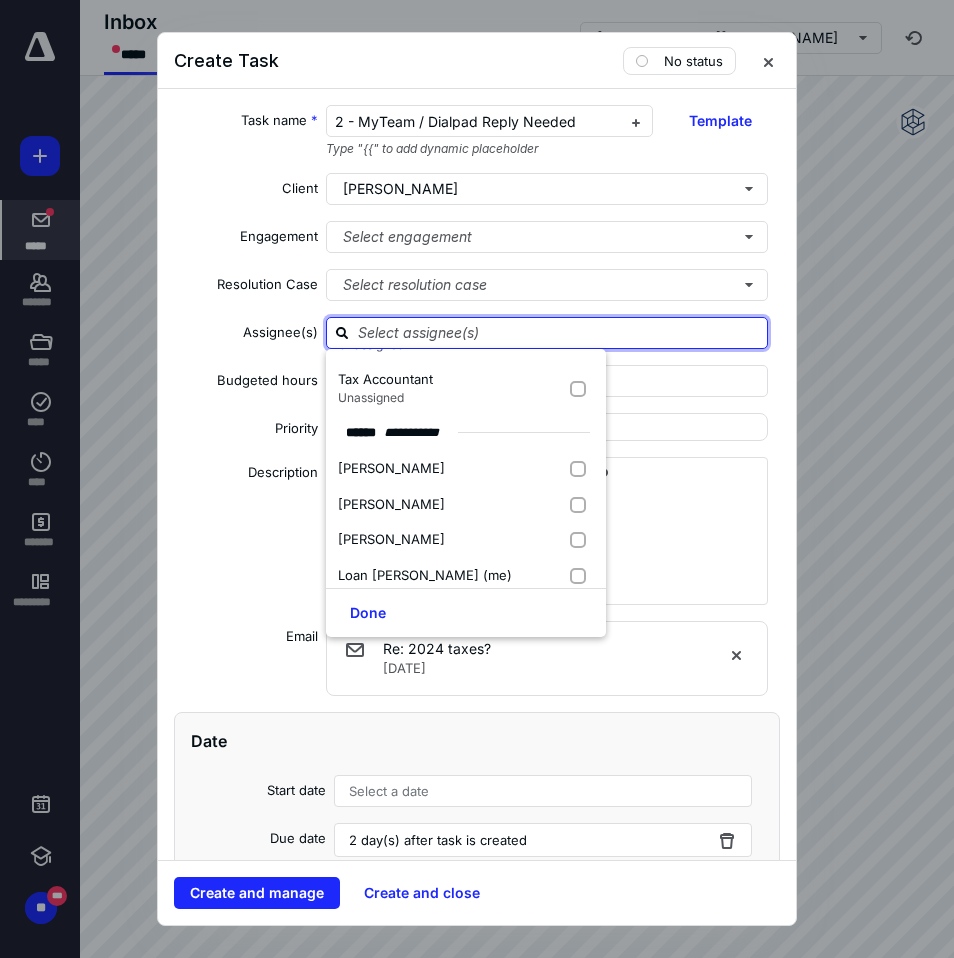 scroll, scrollTop: 254, scrollLeft: 0, axis: vertical 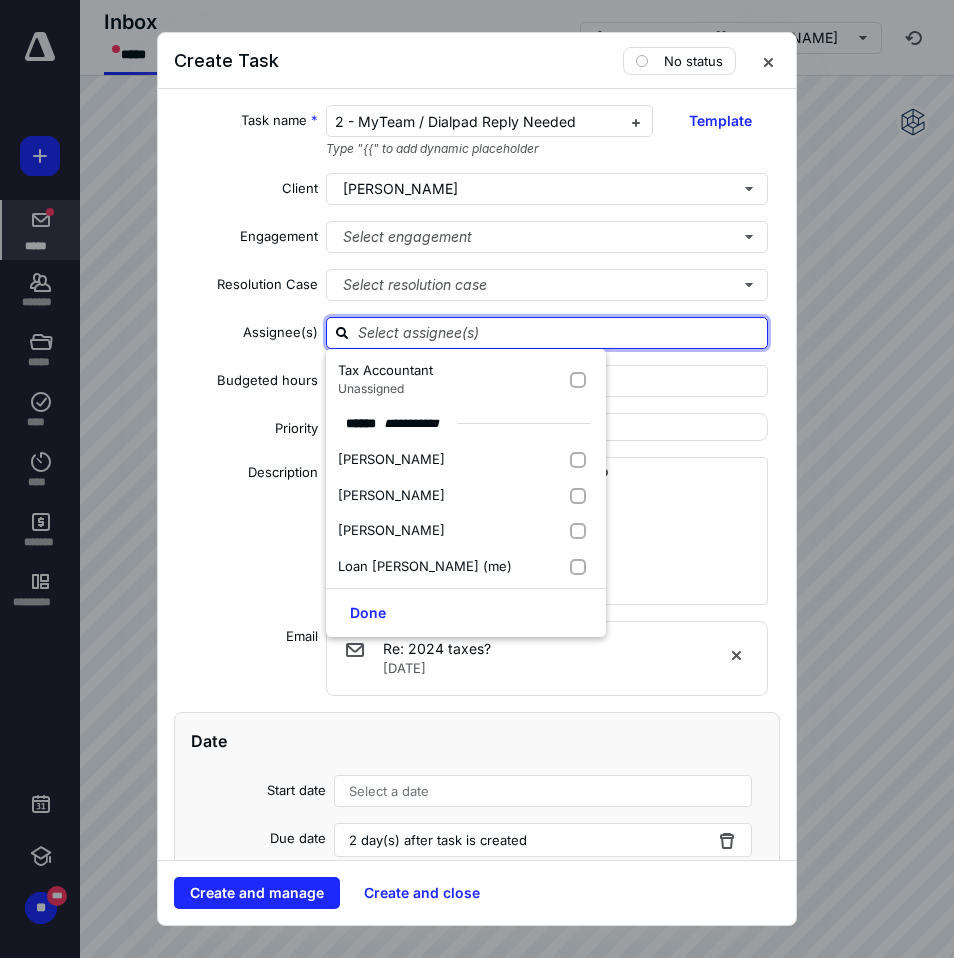 click on "Adam Carr" at bounding box center (466, 460) 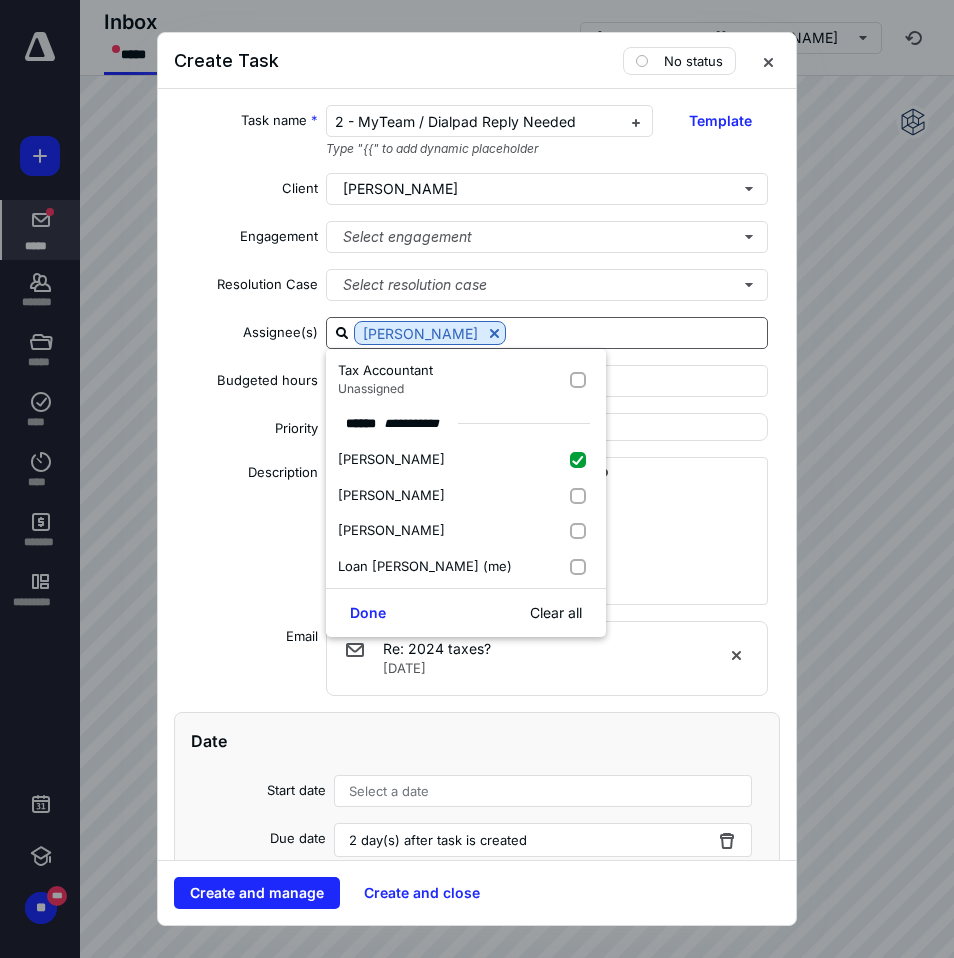 click at bounding box center (494, 333) 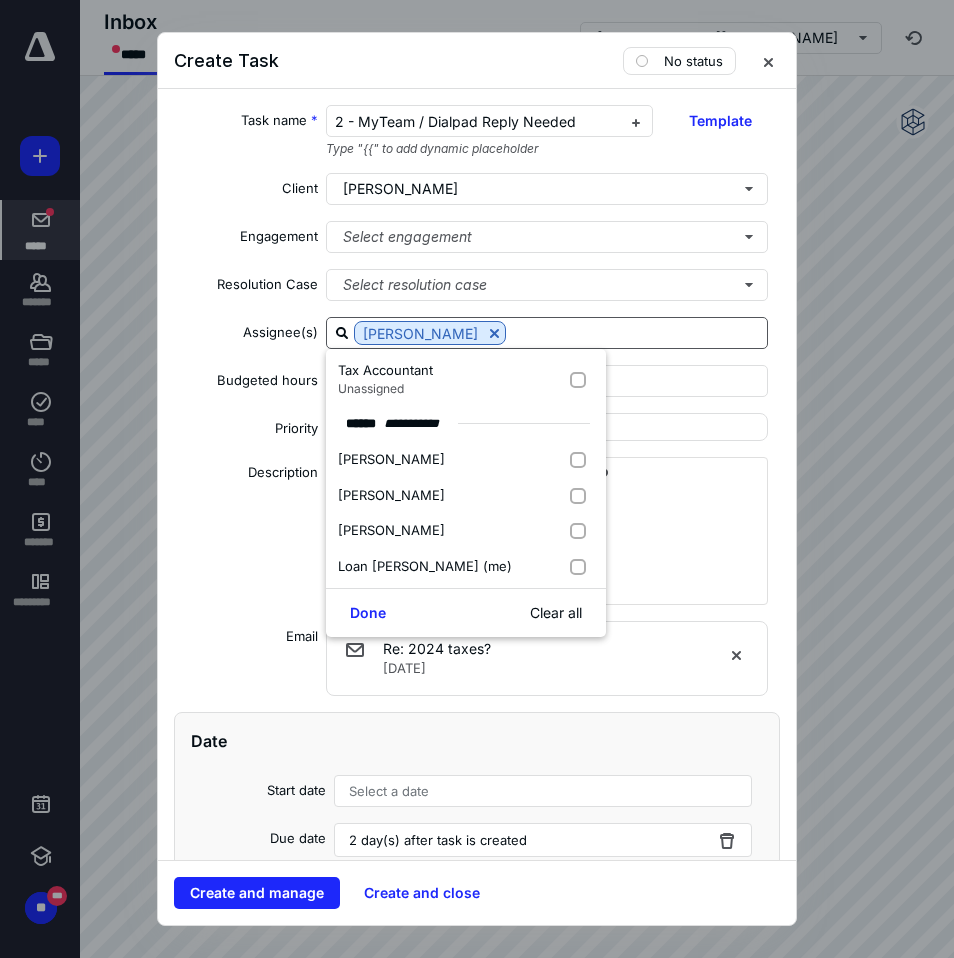 checkbox on "false" 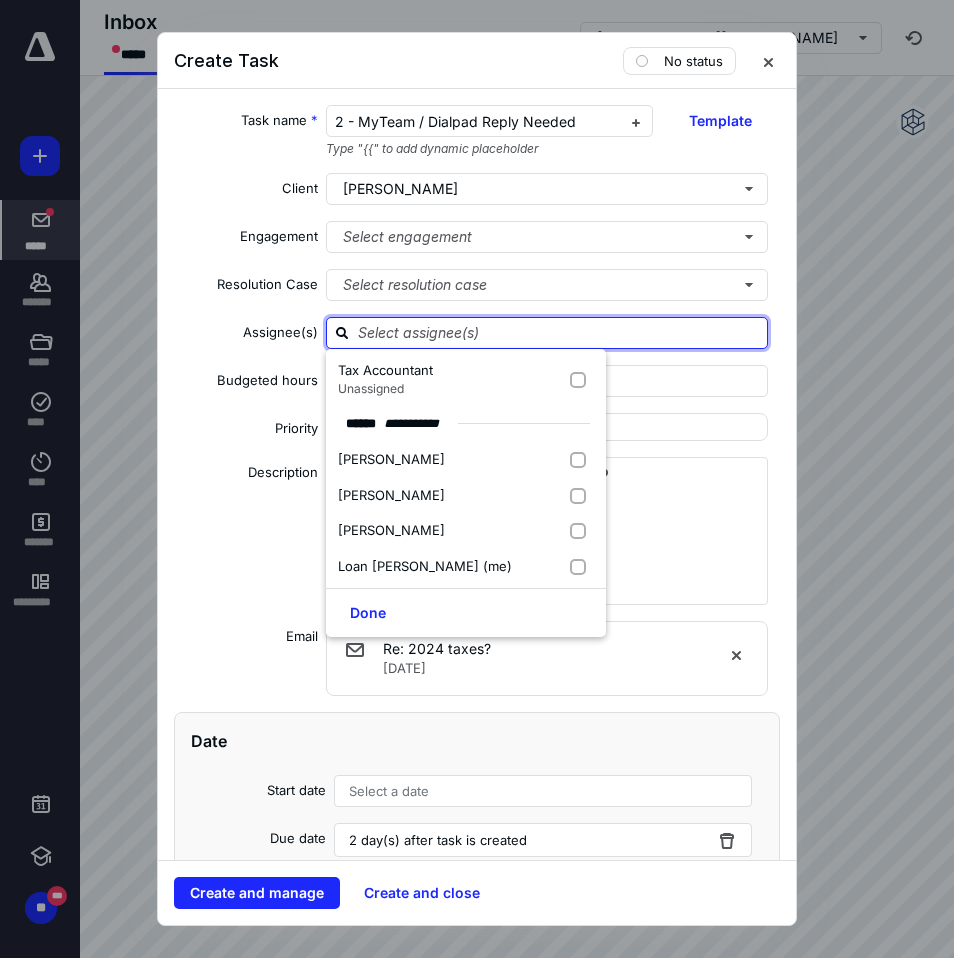 click at bounding box center (559, 332) 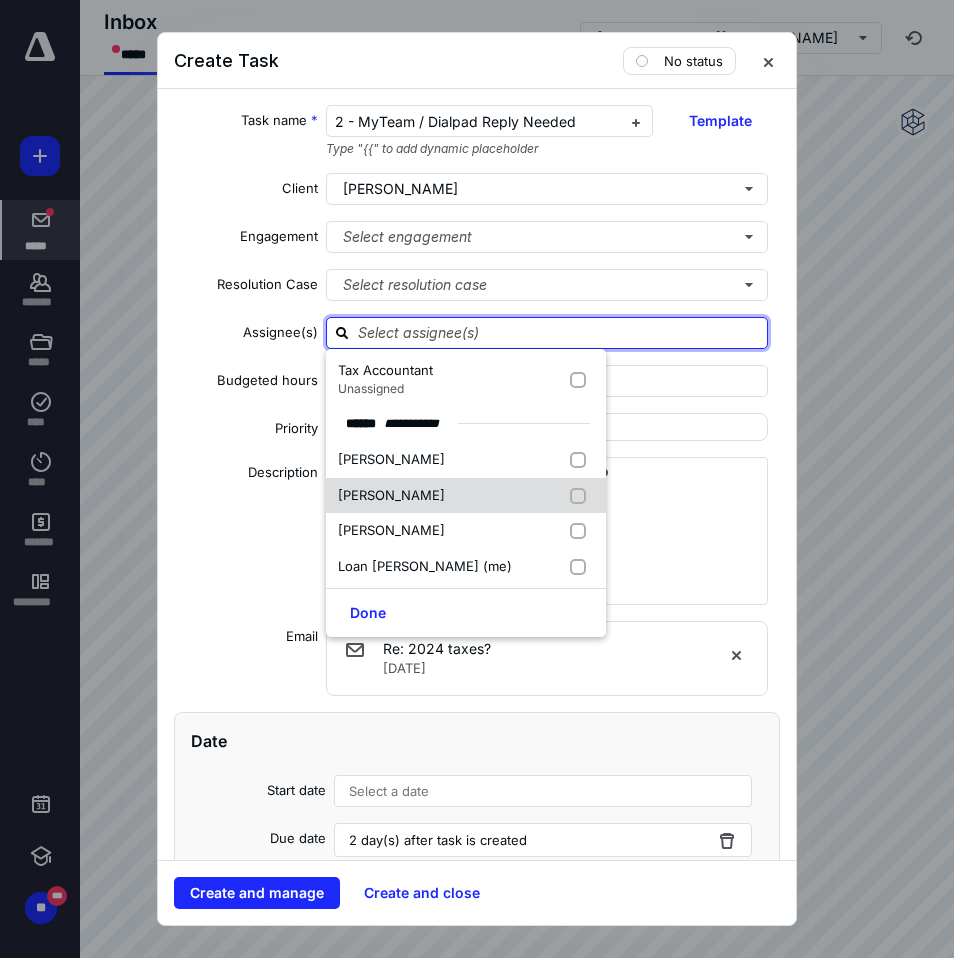 click on "Dana Olsen" at bounding box center (466, 496) 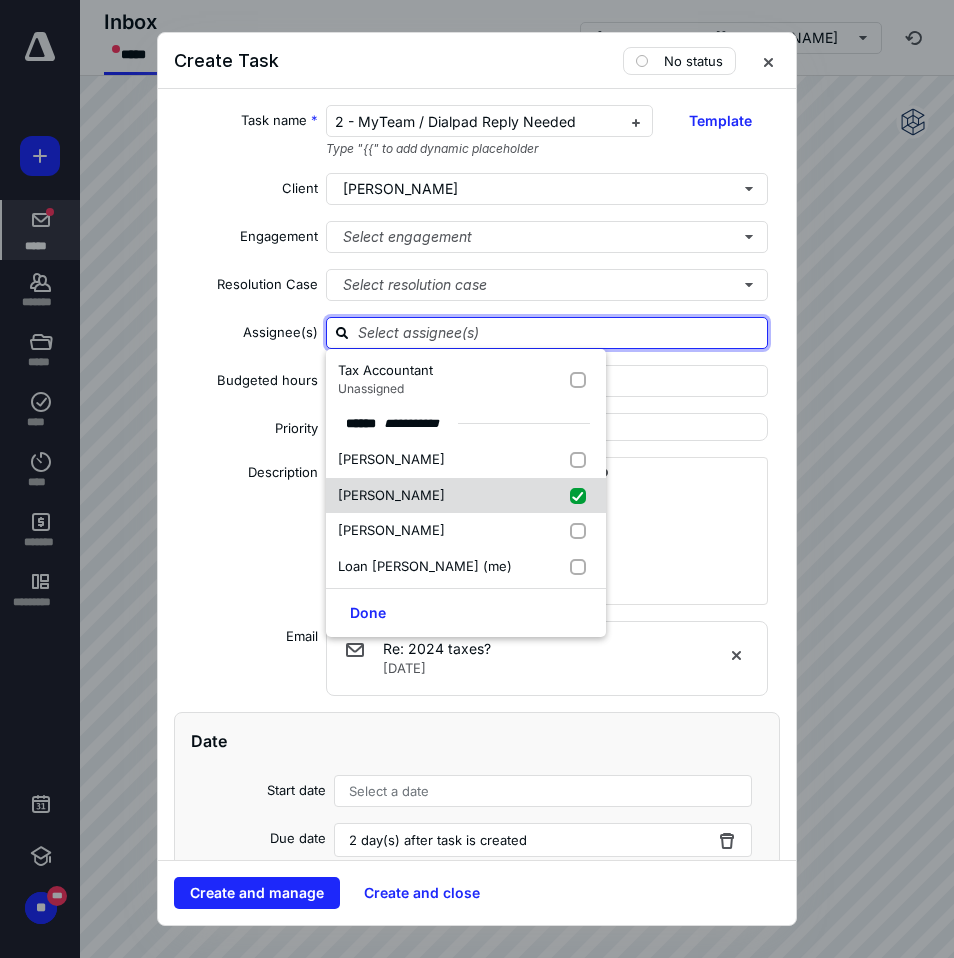 checkbox on "true" 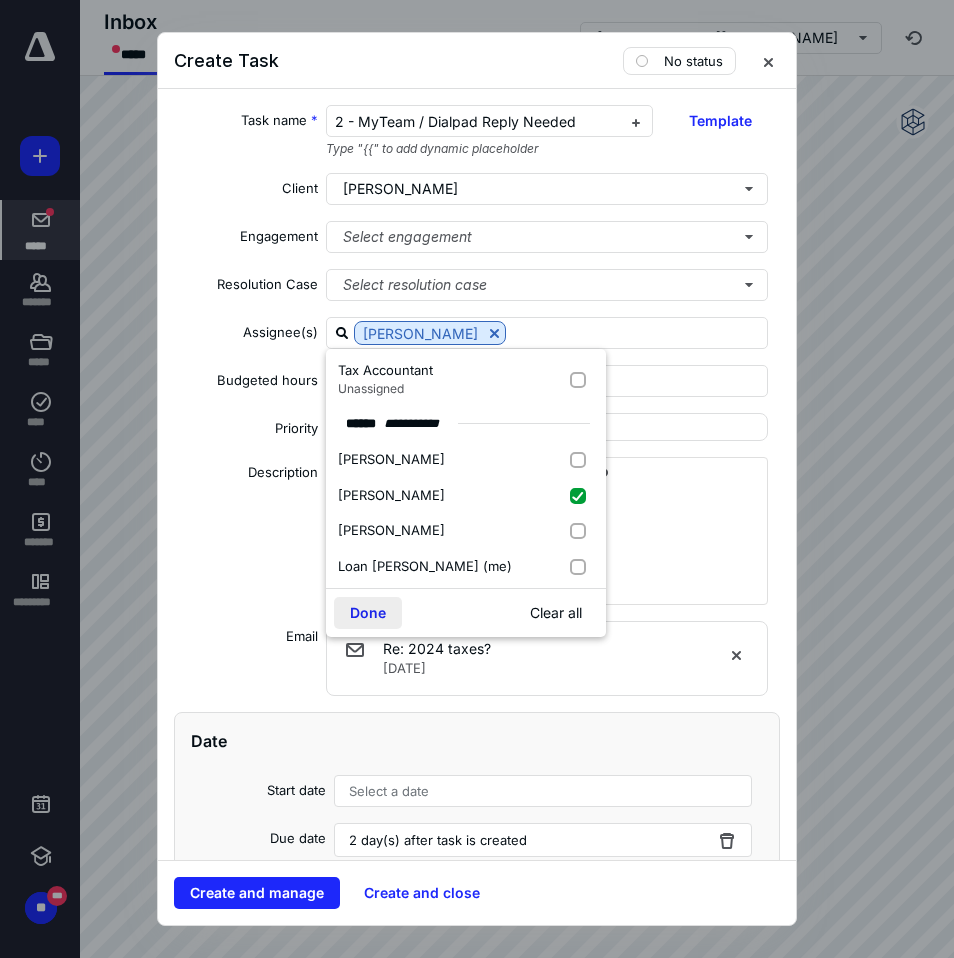 click on "Done" at bounding box center (368, 613) 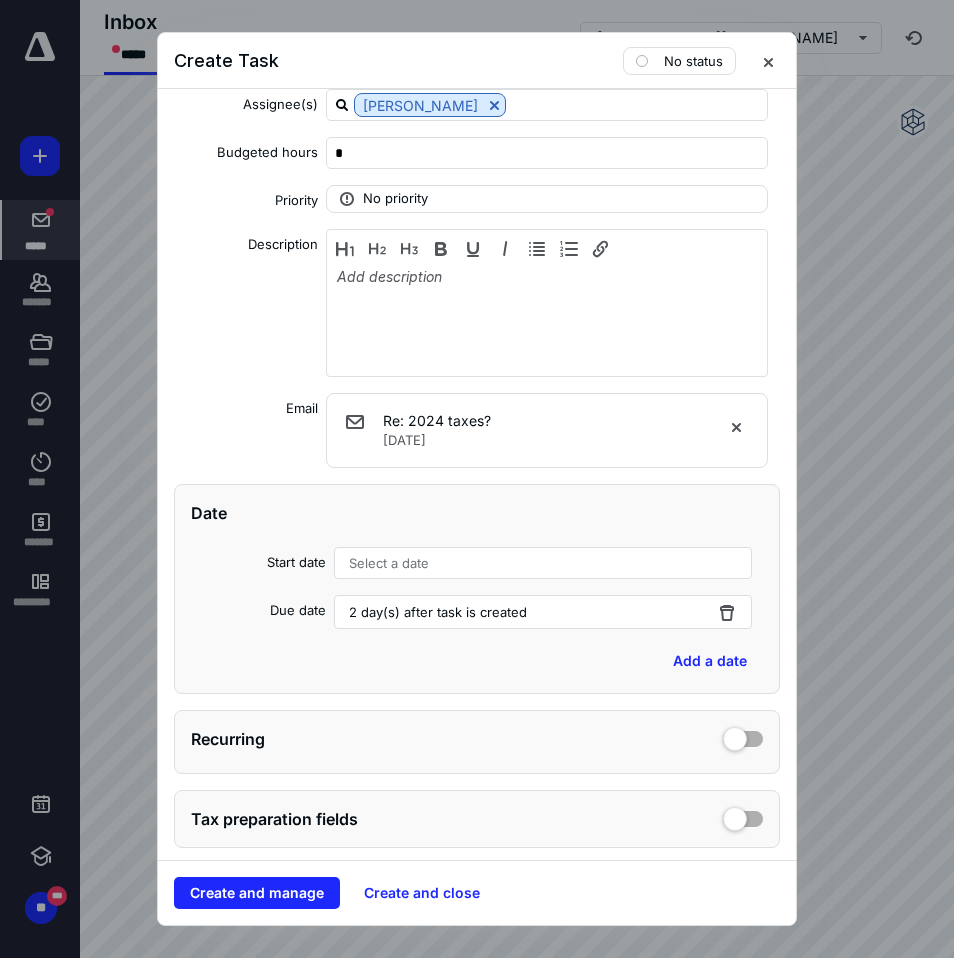 scroll, scrollTop: 235, scrollLeft: 0, axis: vertical 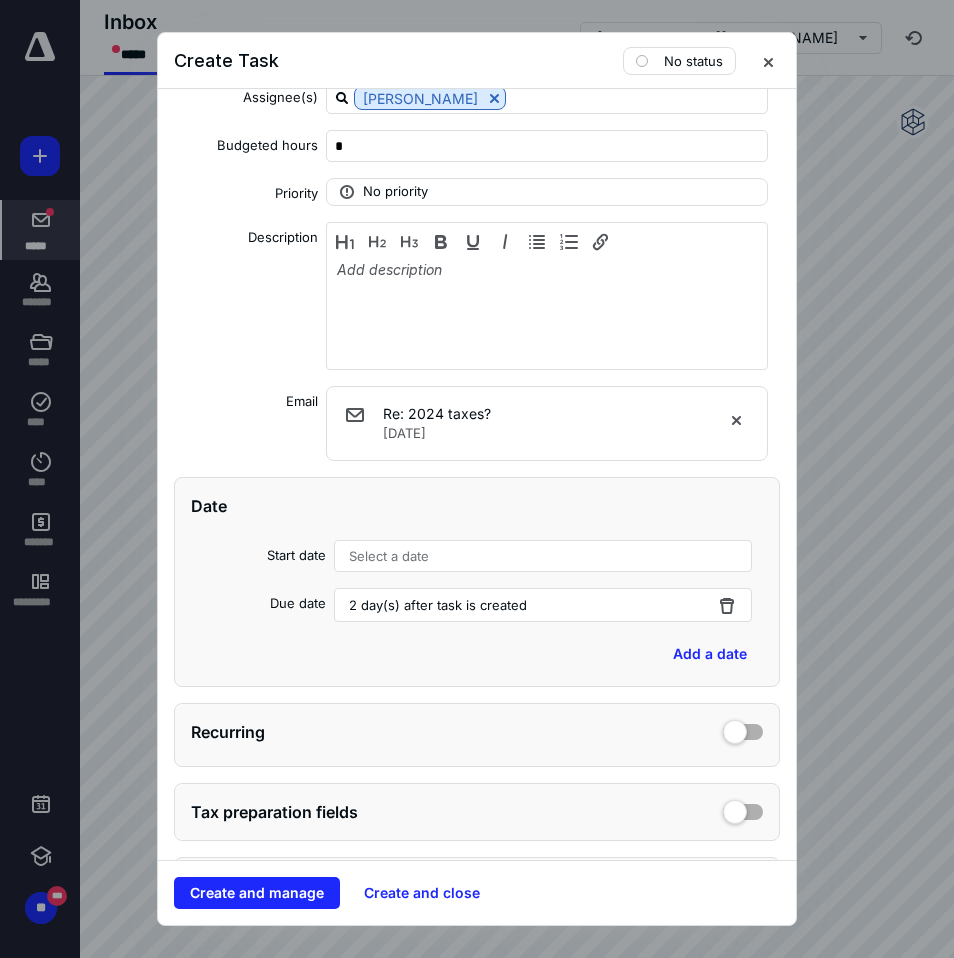 click on "Select a date" at bounding box center [543, 556] 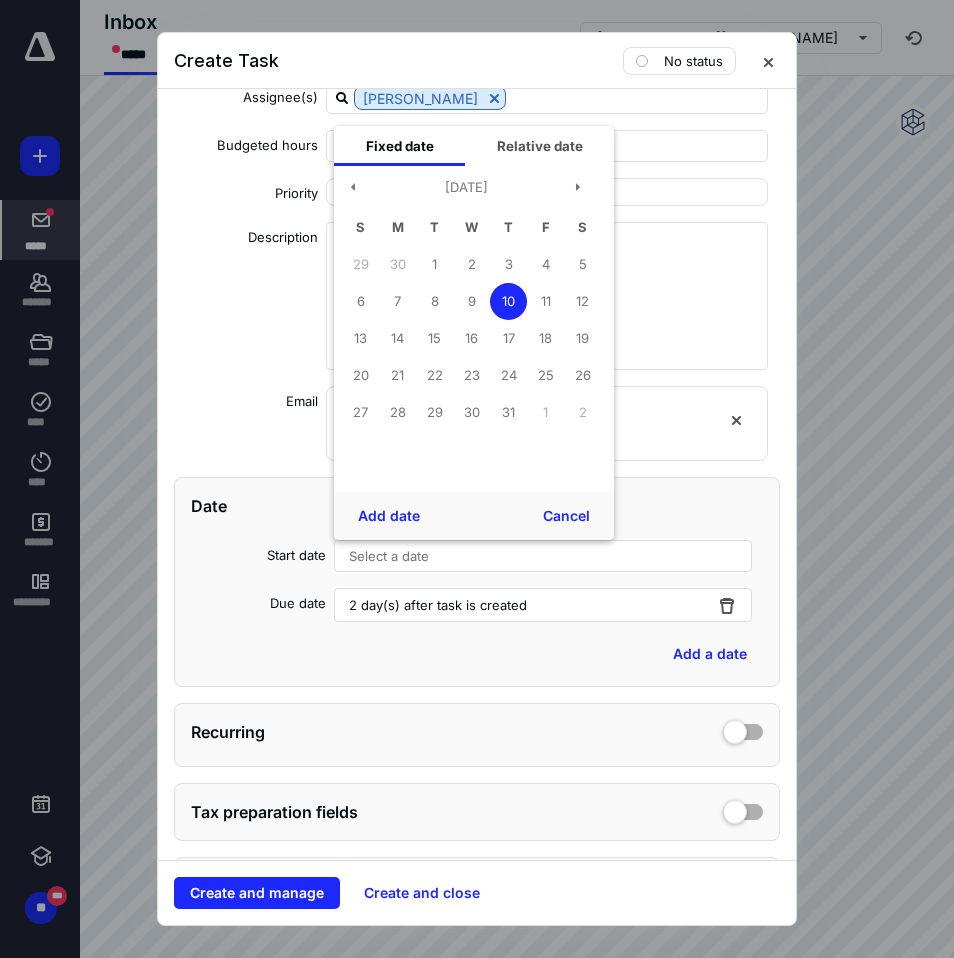 click on "10" at bounding box center (508, 301) 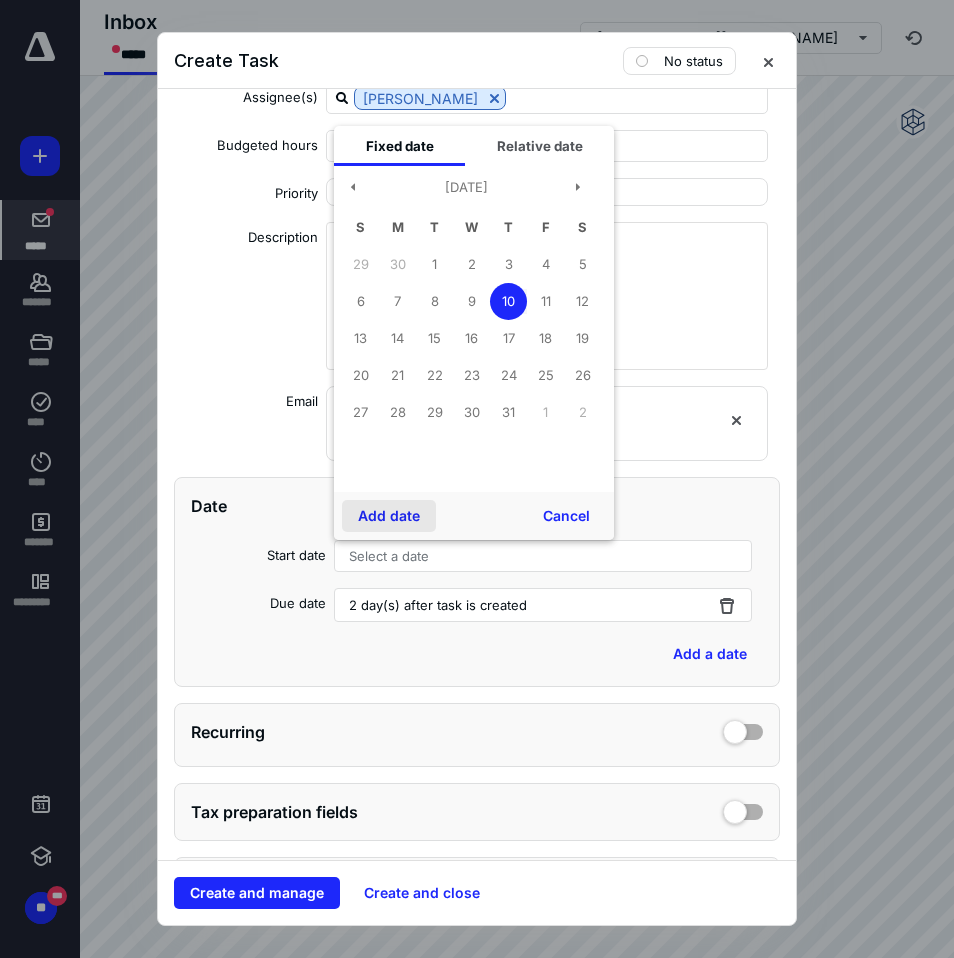 click on "Add date" at bounding box center [389, 516] 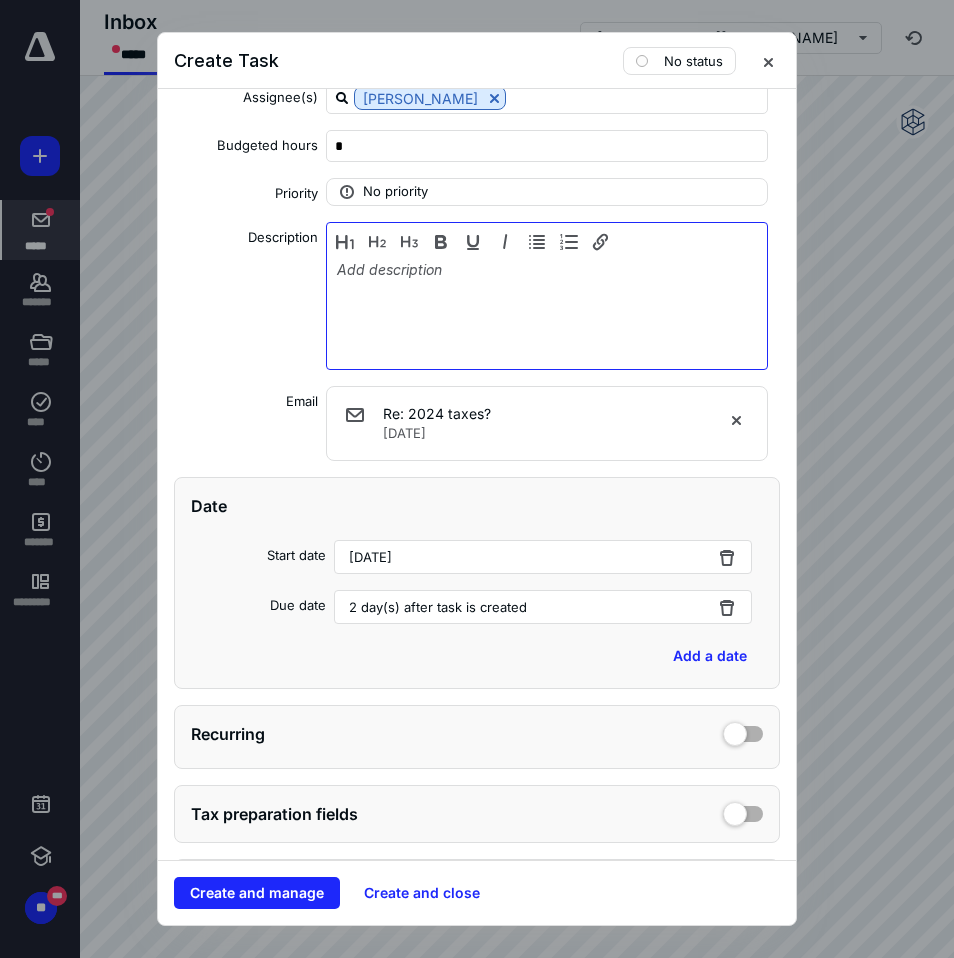 click at bounding box center [547, 311] 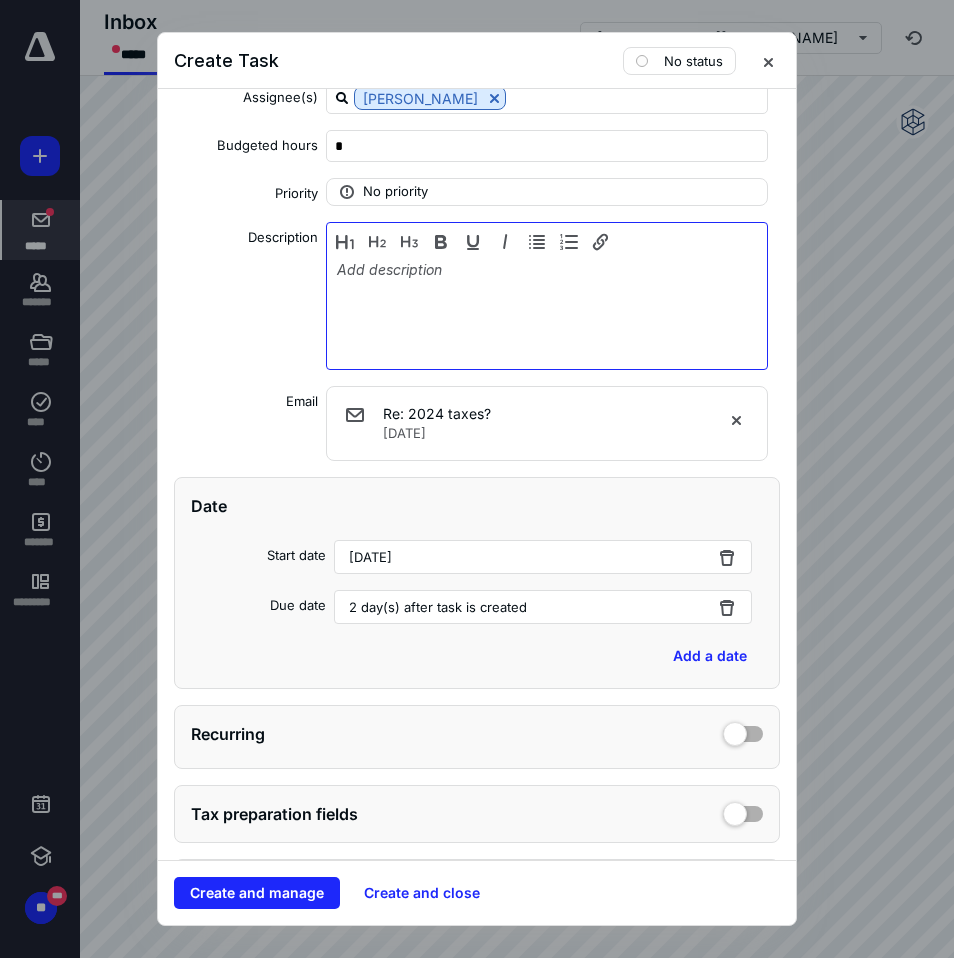 type 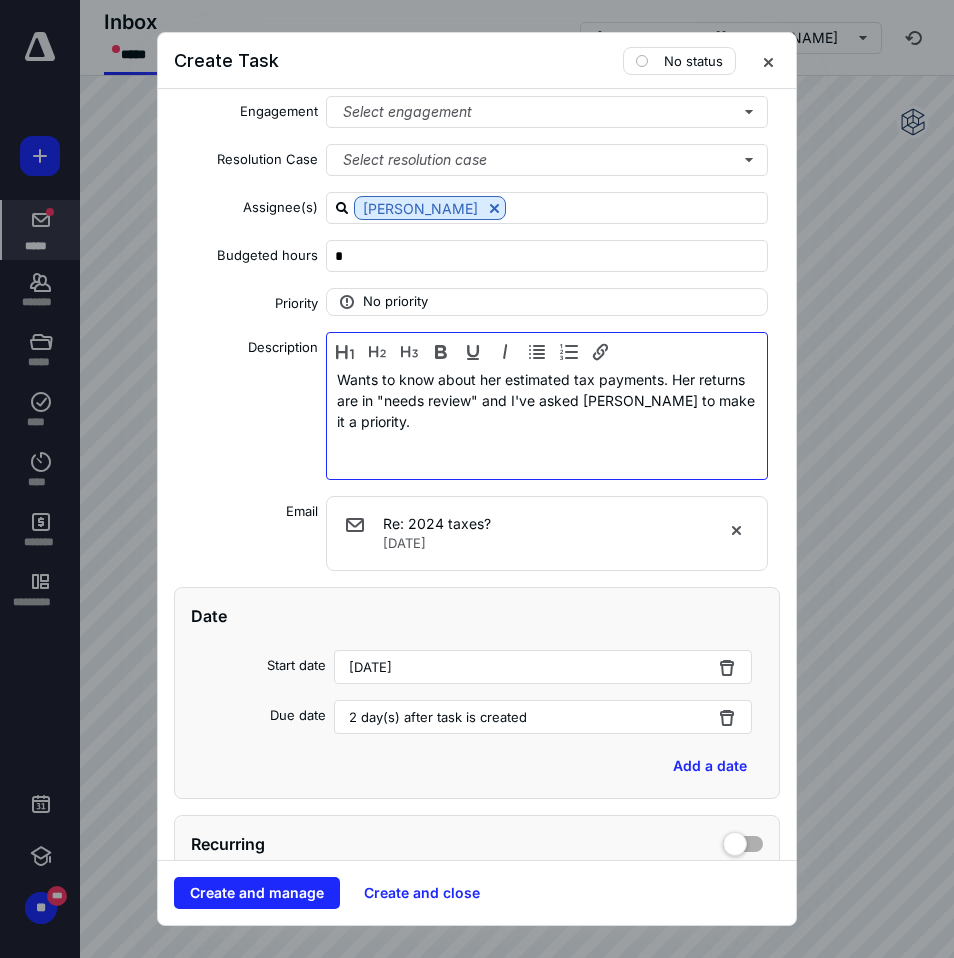 scroll, scrollTop: 126, scrollLeft: 0, axis: vertical 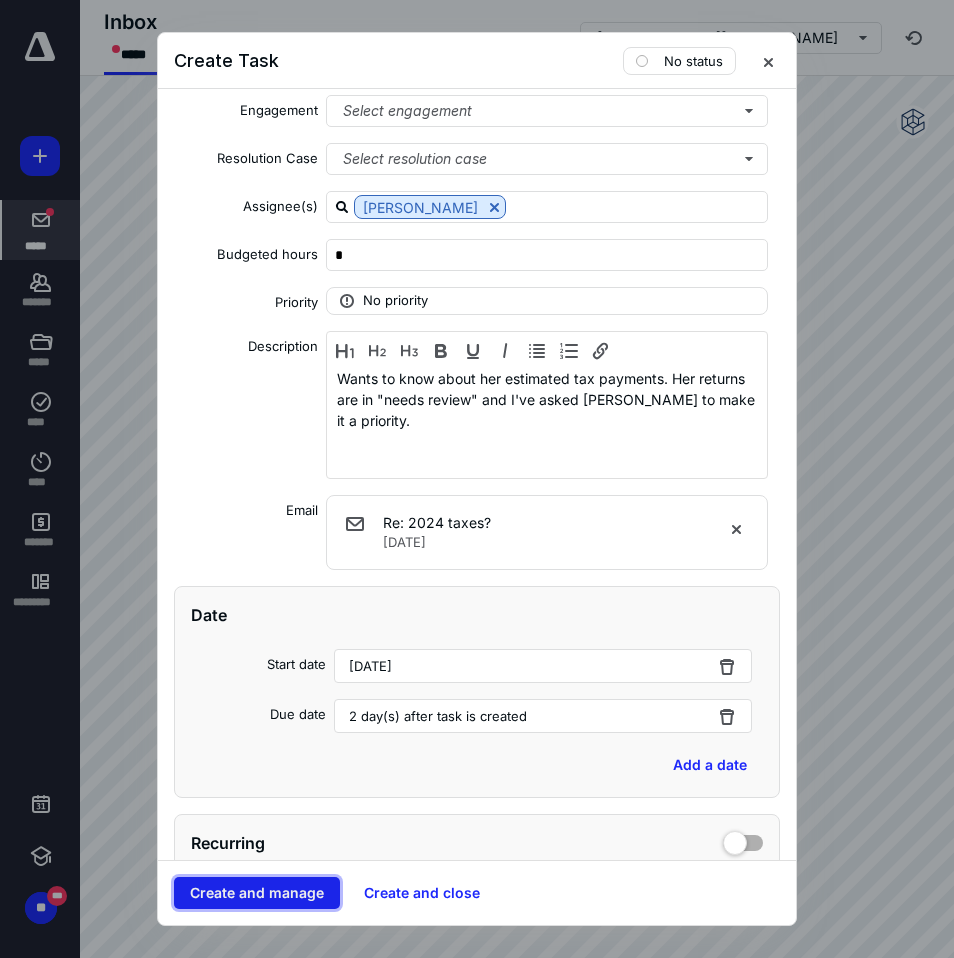 click on "Create and manage" at bounding box center [257, 893] 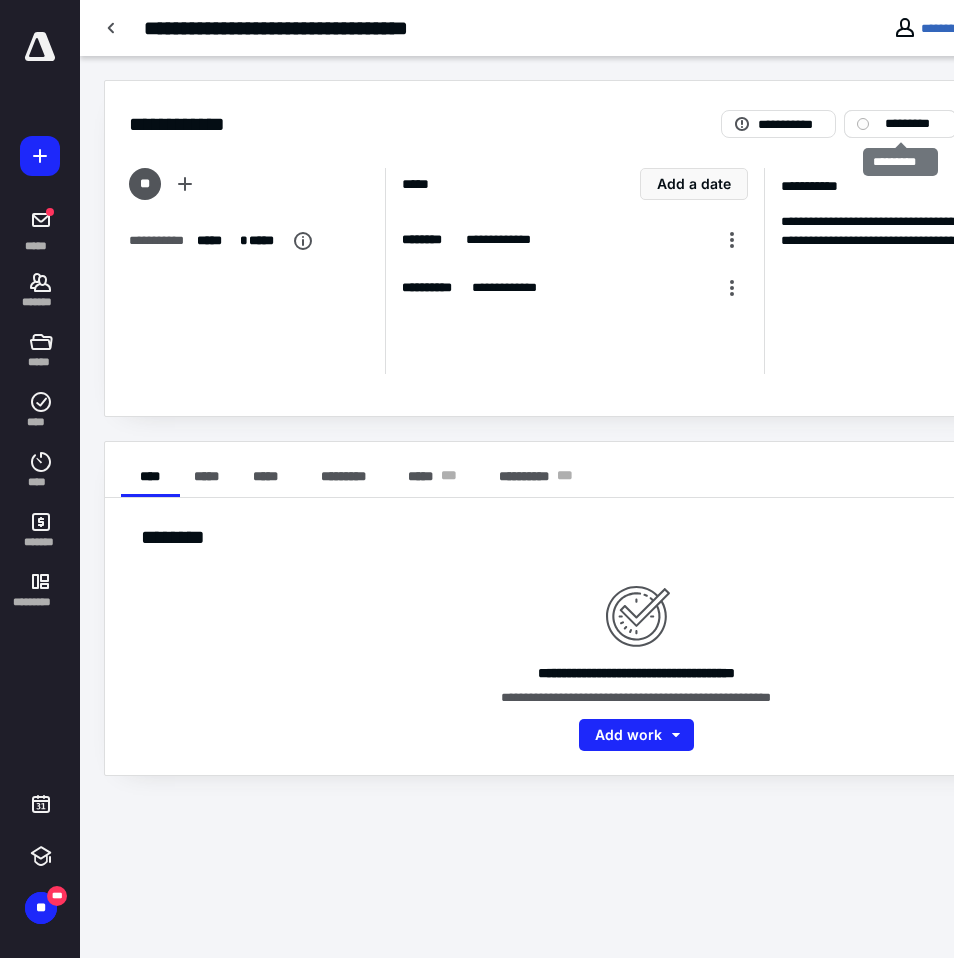 click on "*********" at bounding box center (900, 124) 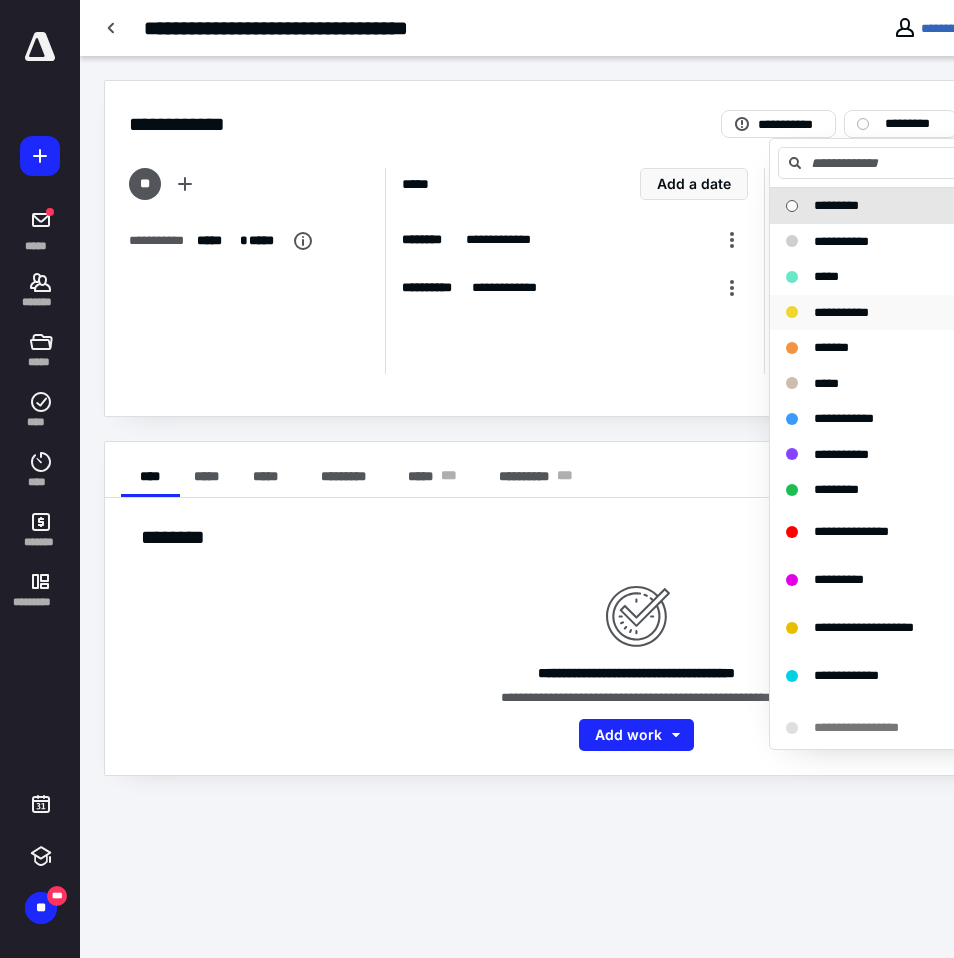 click on "**********" at bounding box center [893, 313] 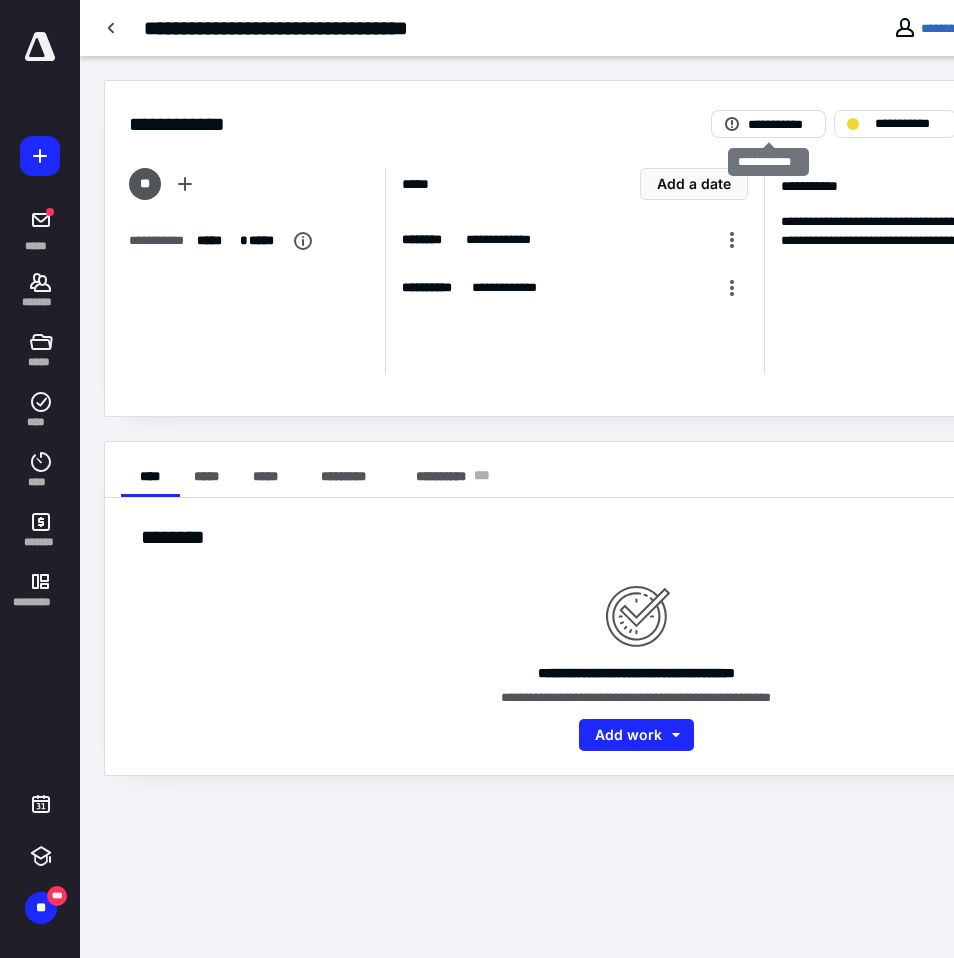 click on "**********" at bounding box center [780, 125] 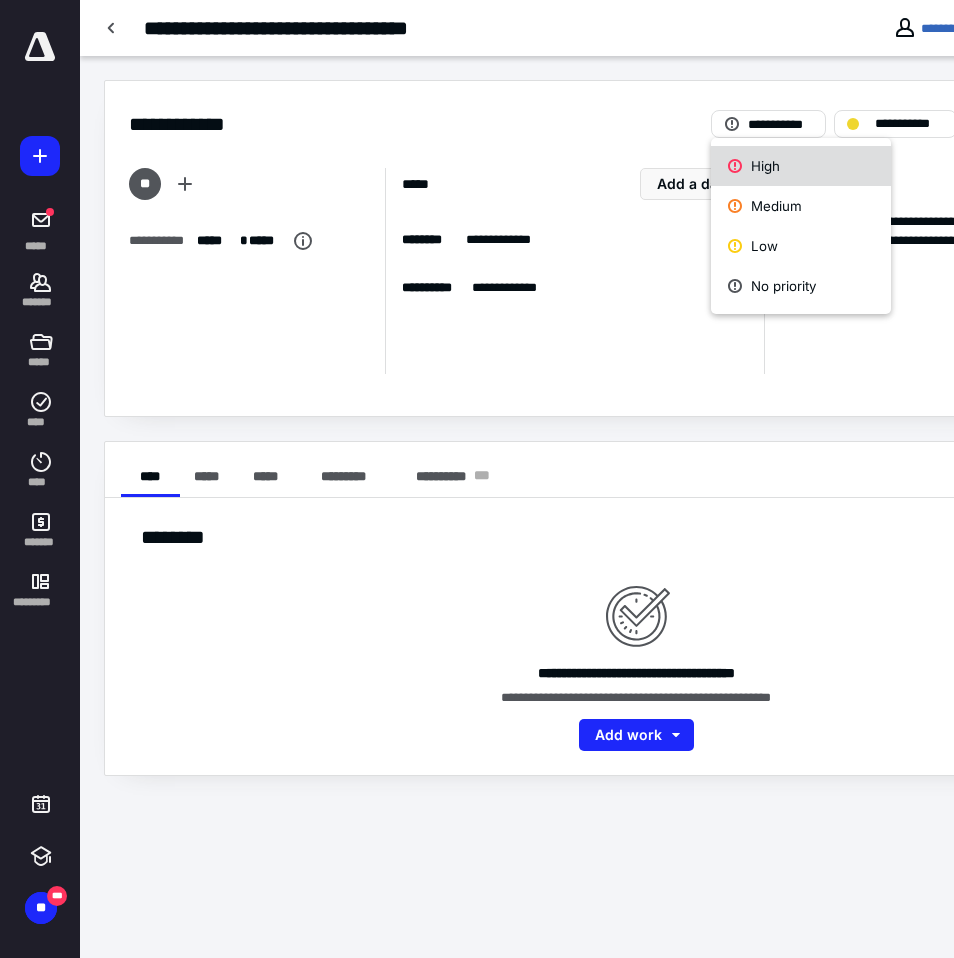 click on "High" at bounding box center [801, 166] 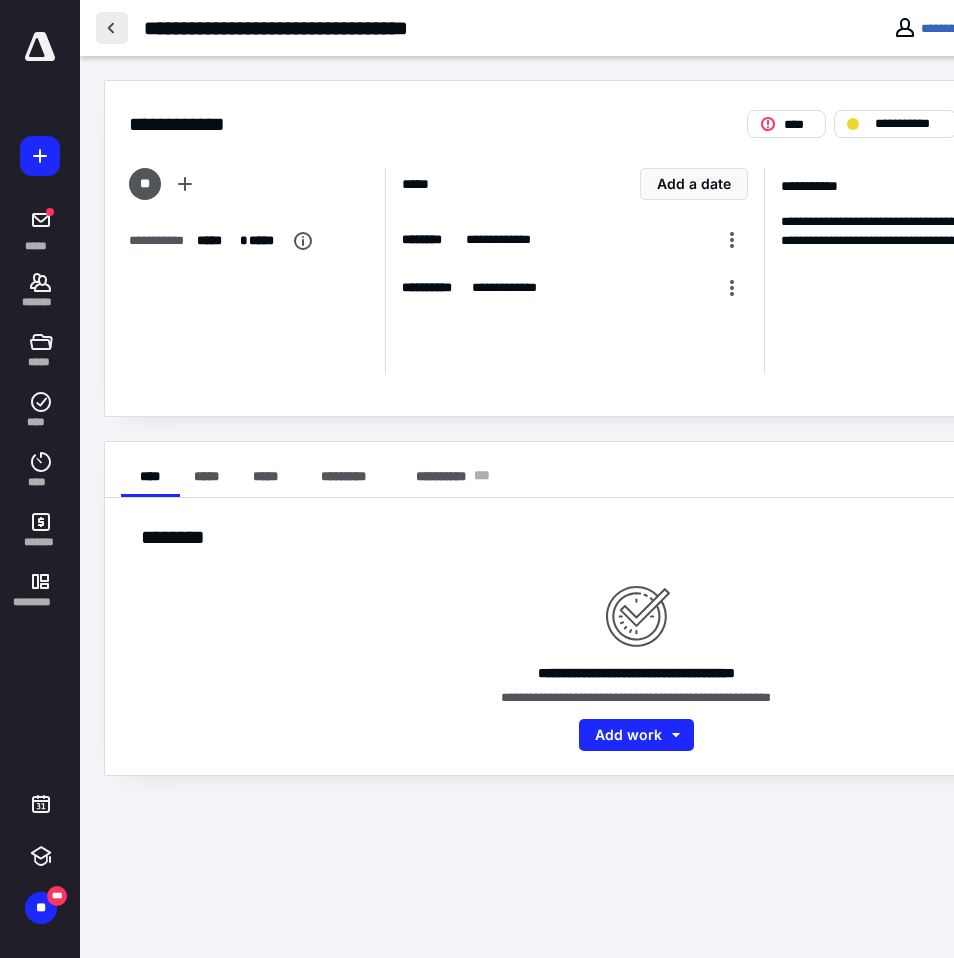 click at bounding box center (112, 28) 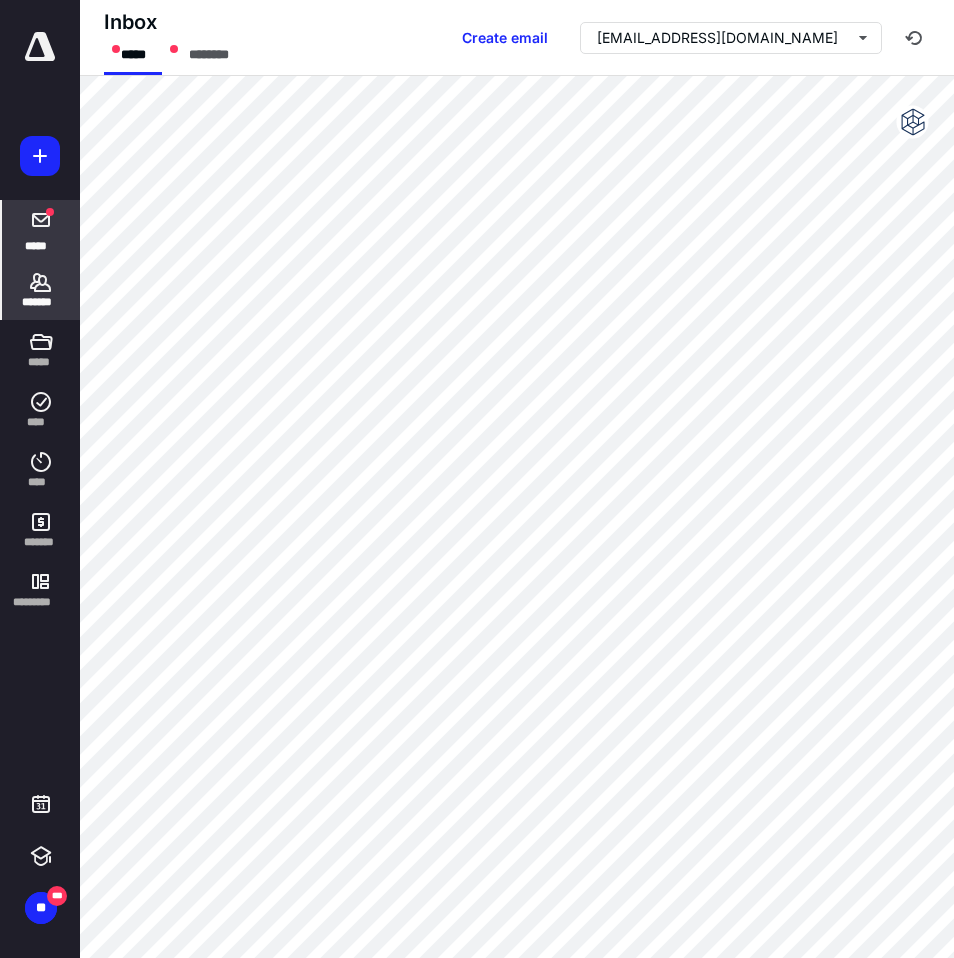 click 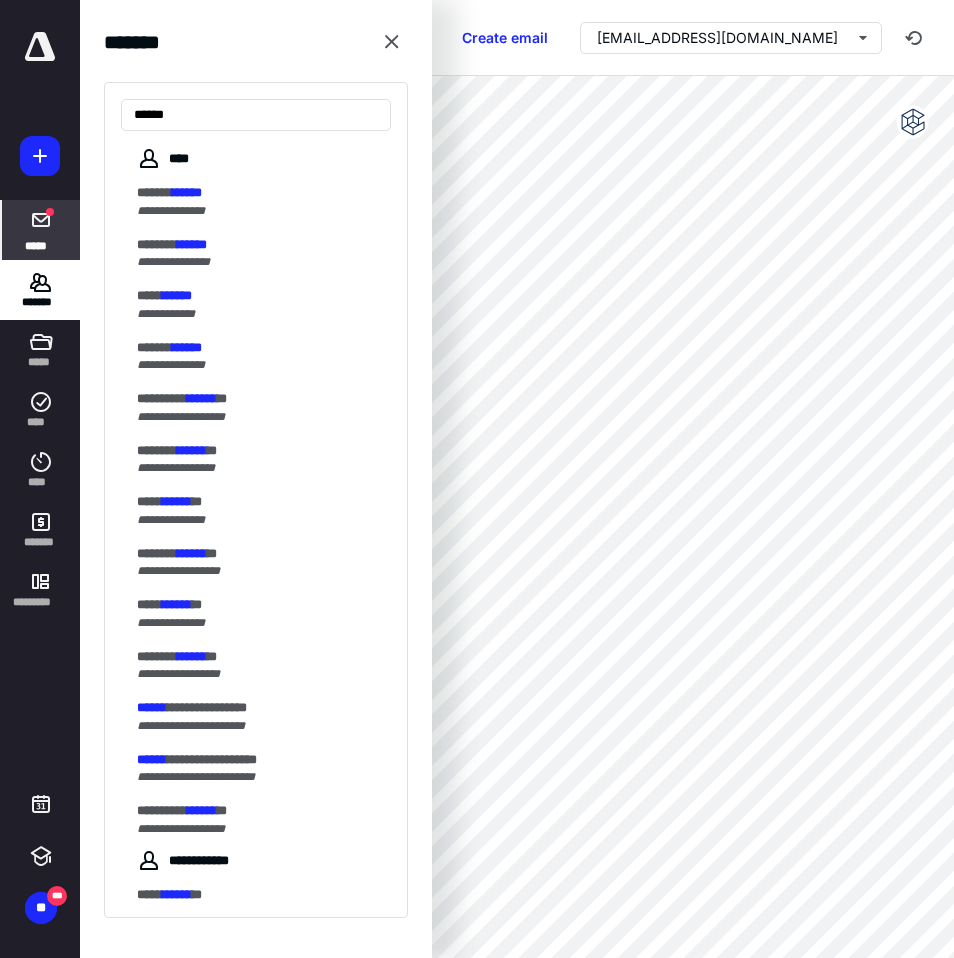 type on "******" 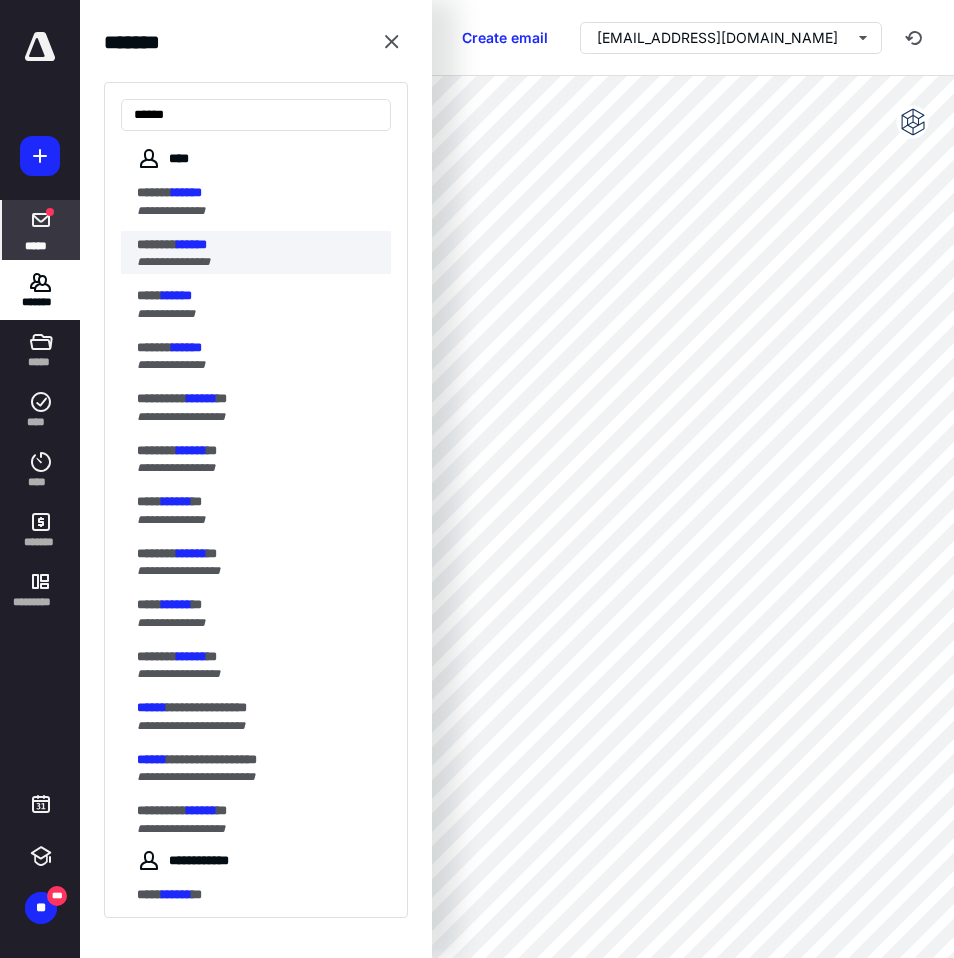 click on "**********" at bounding box center [256, 510] 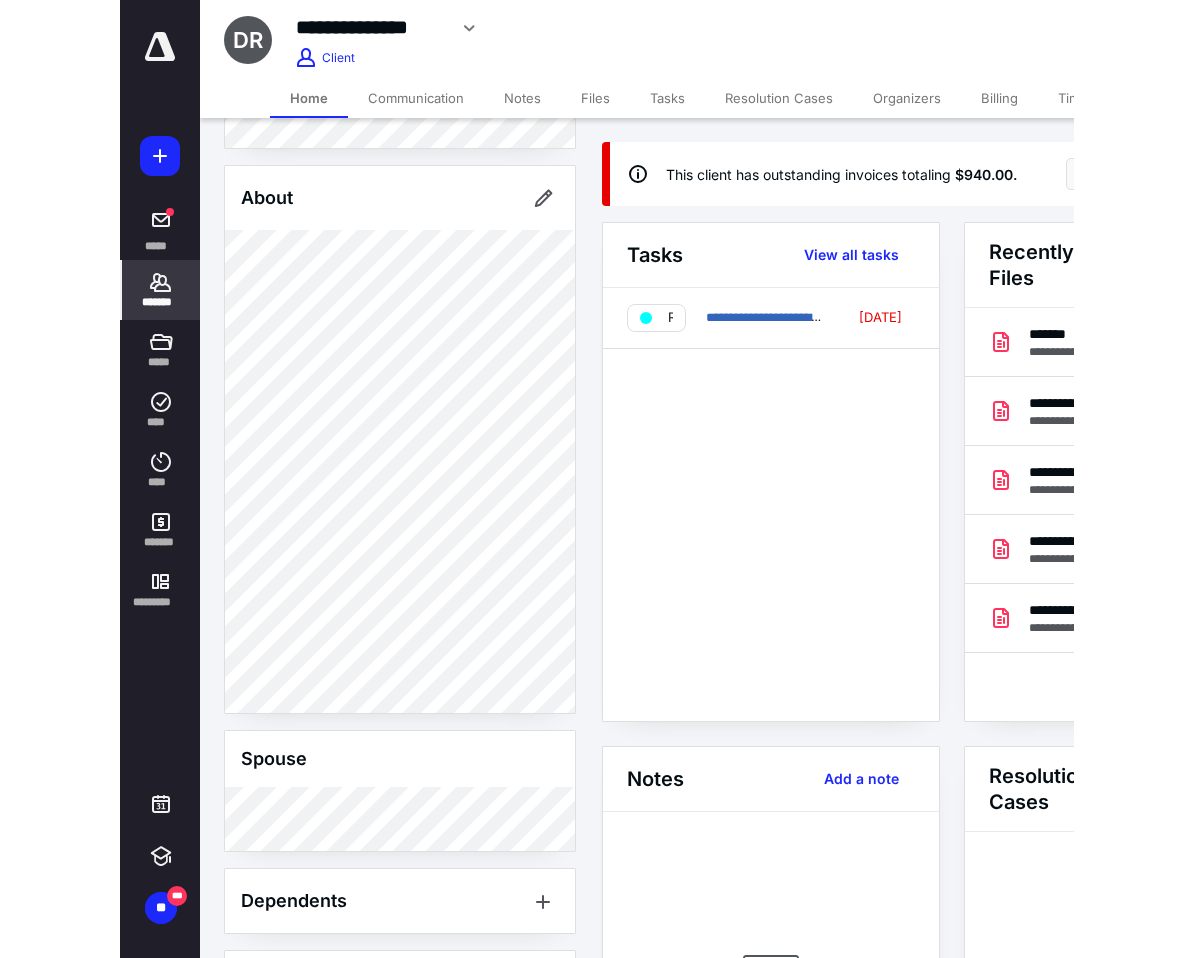 scroll, scrollTop: 451, scrollLeft: 0, axis: vertical 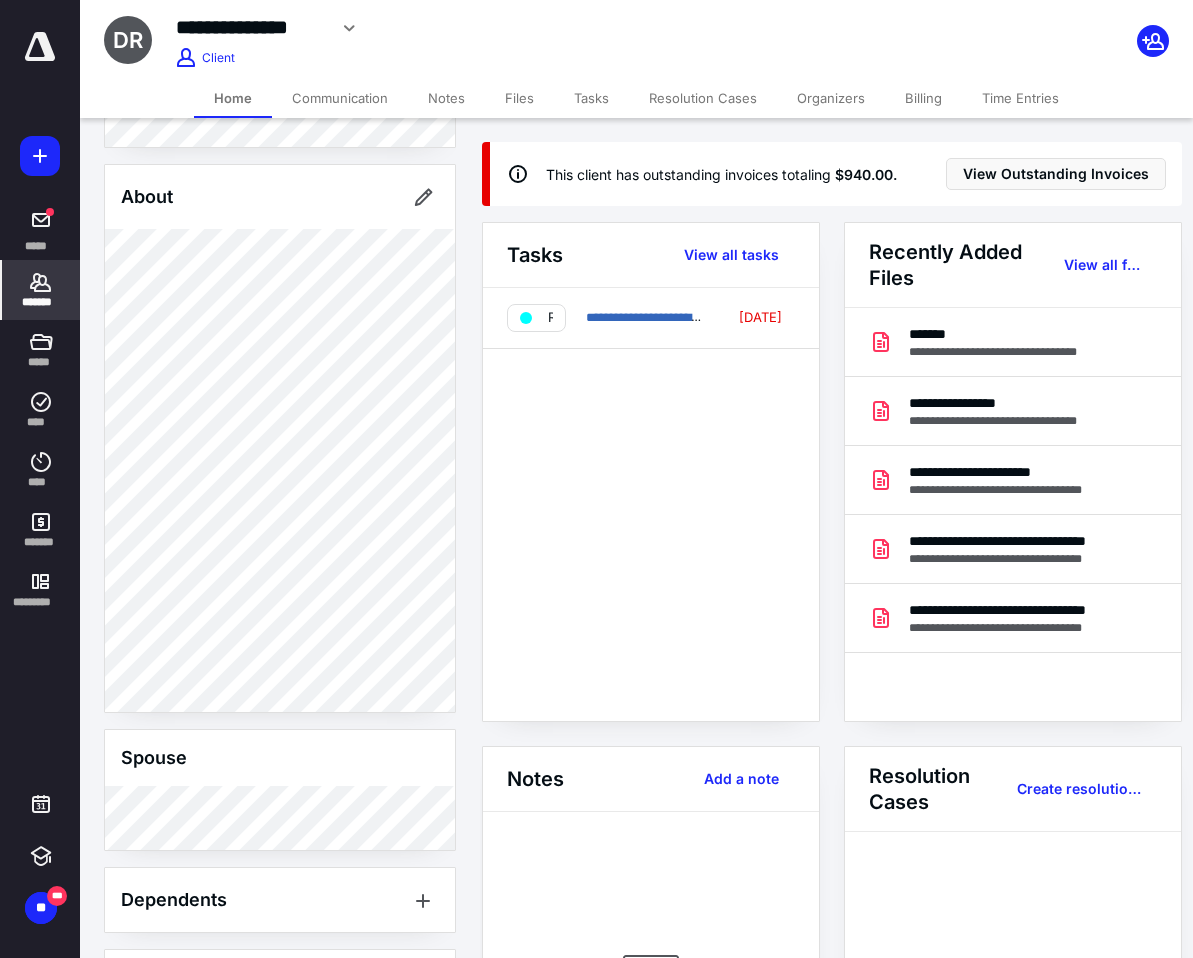 click on "Files" at bounding box center [519, 98] 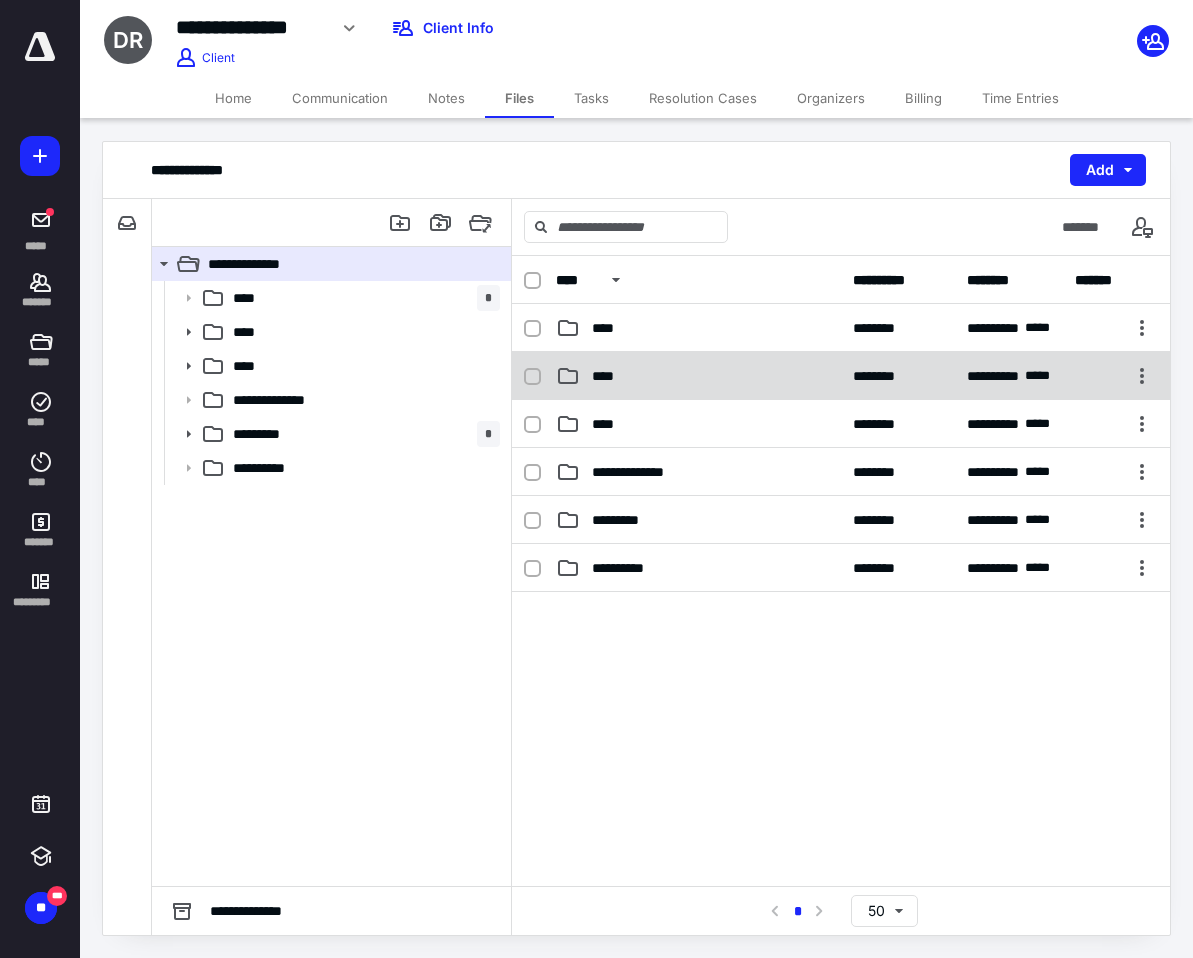 click on "****" at bounding box center [698, 376] 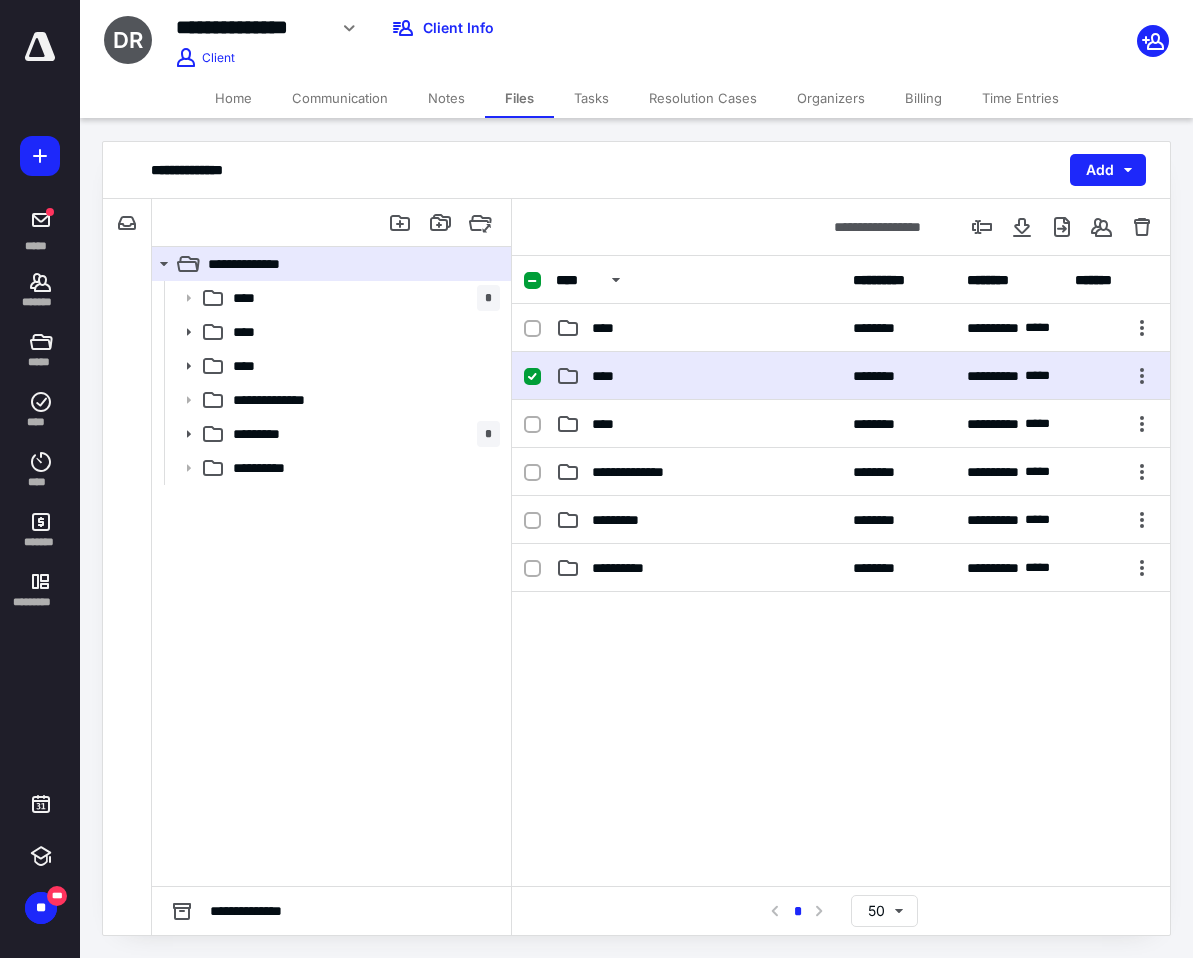 click on "****" at bounding box center (698, 376) 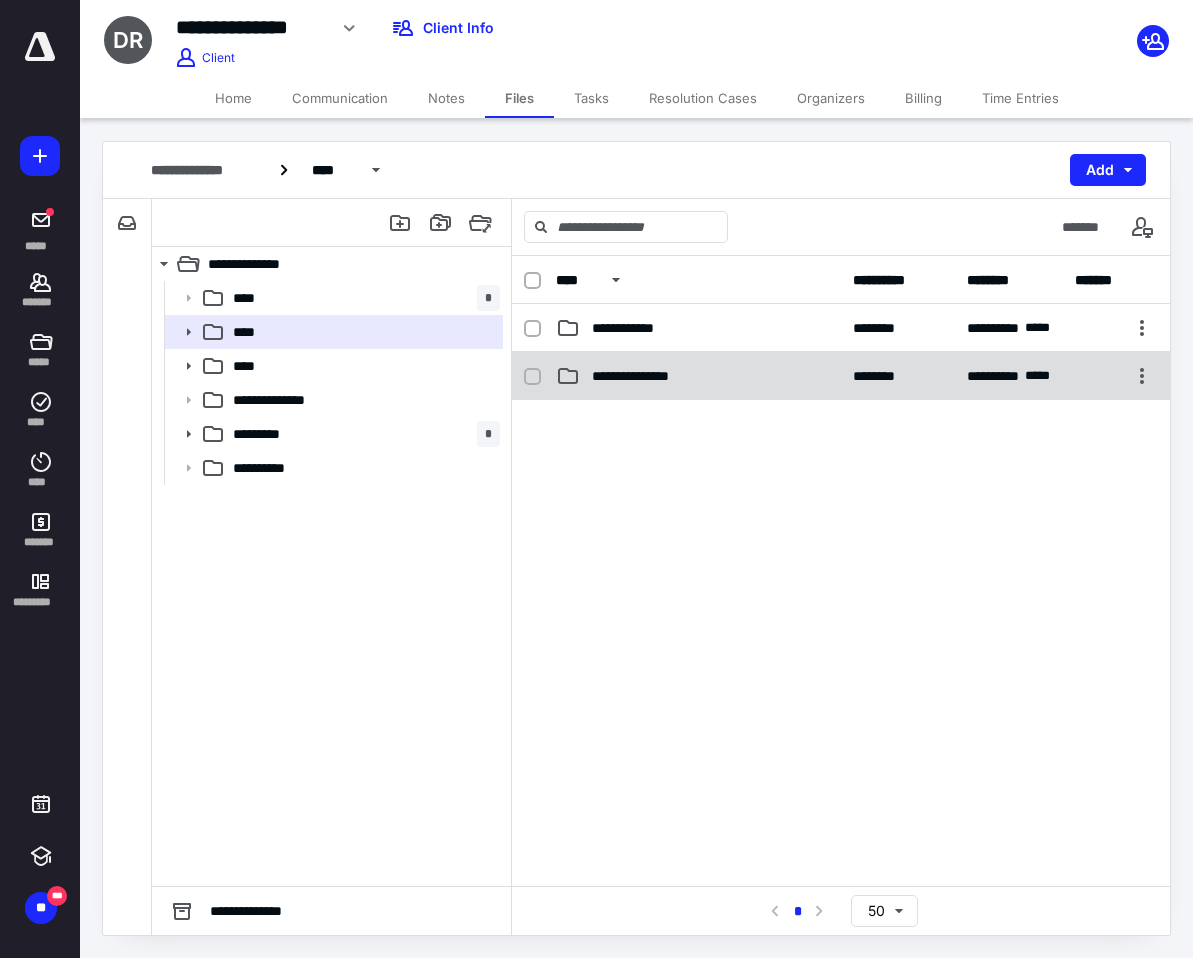 click on "**********" at bounding box center [644, 376] 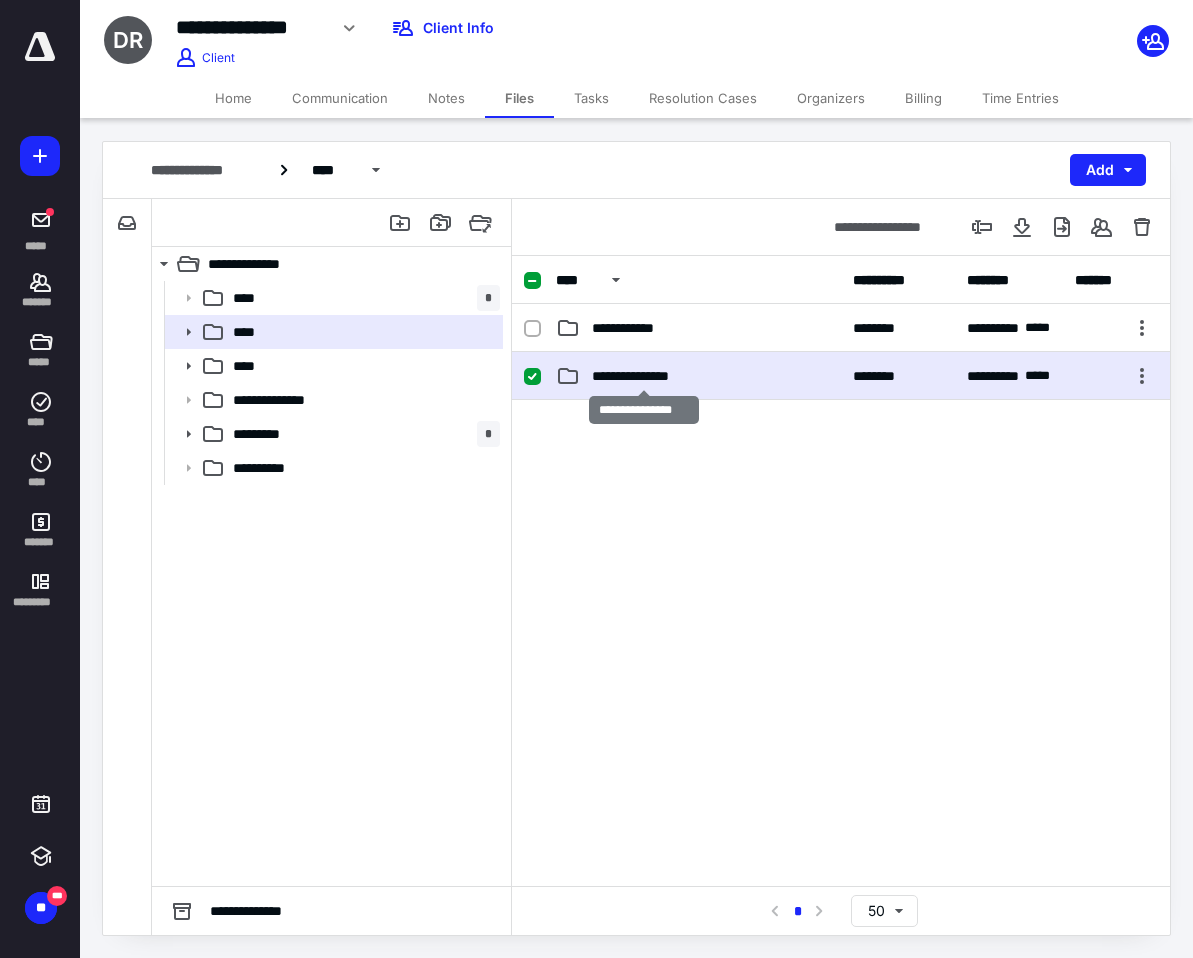 click on "**********" at bounding box center [644, 376] 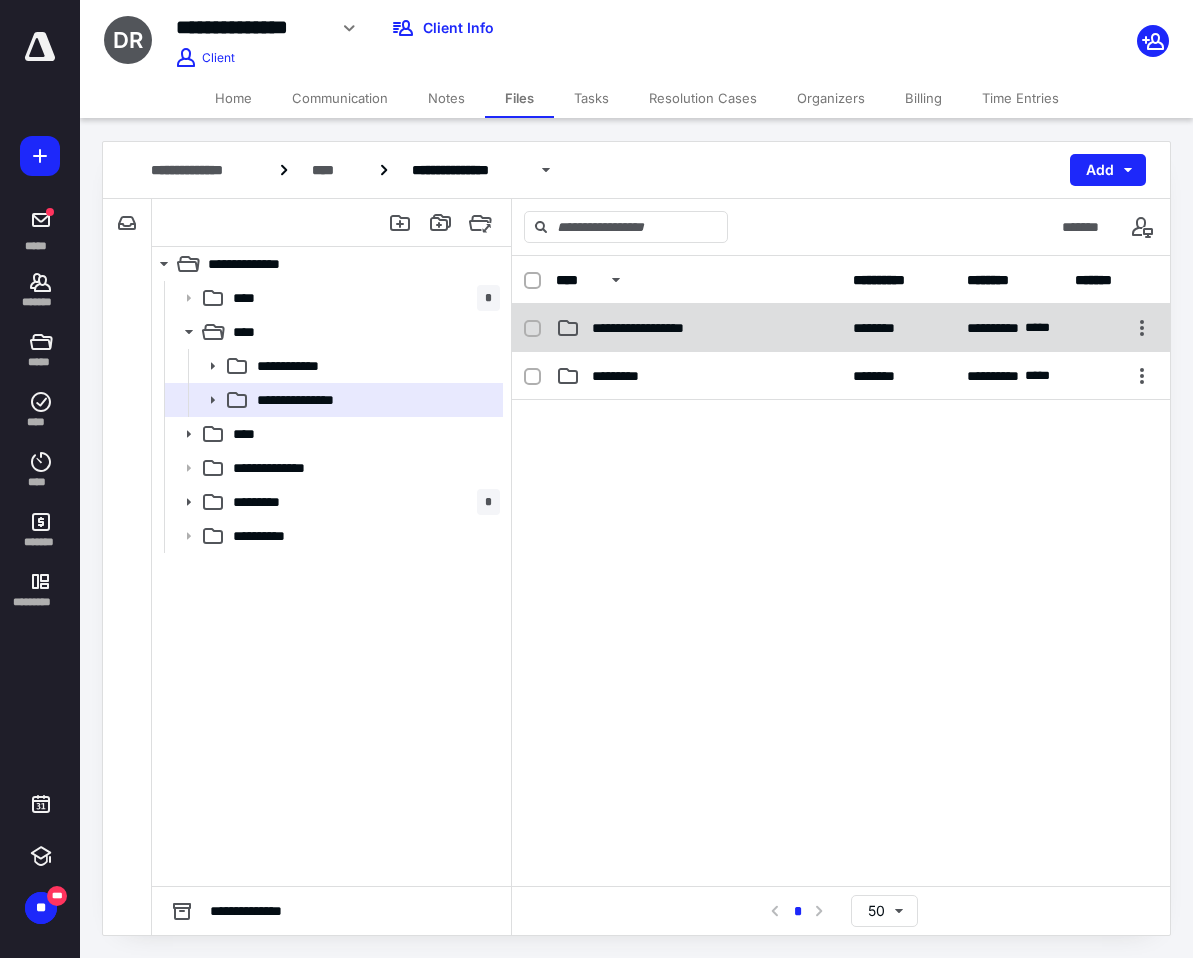 click on "**********" at bounding box center (657, 328) 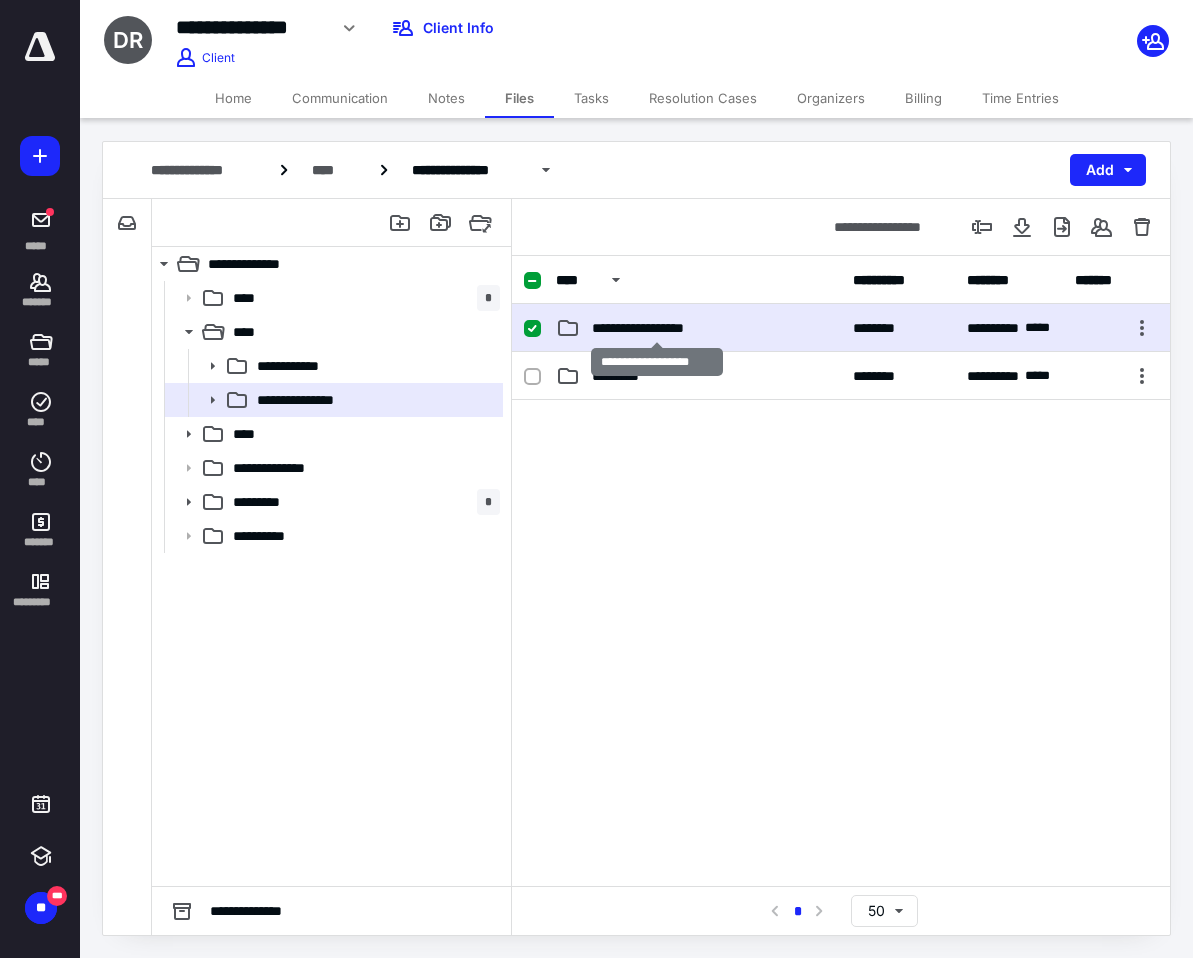 click on "**********" at bounding box center [657, 328] 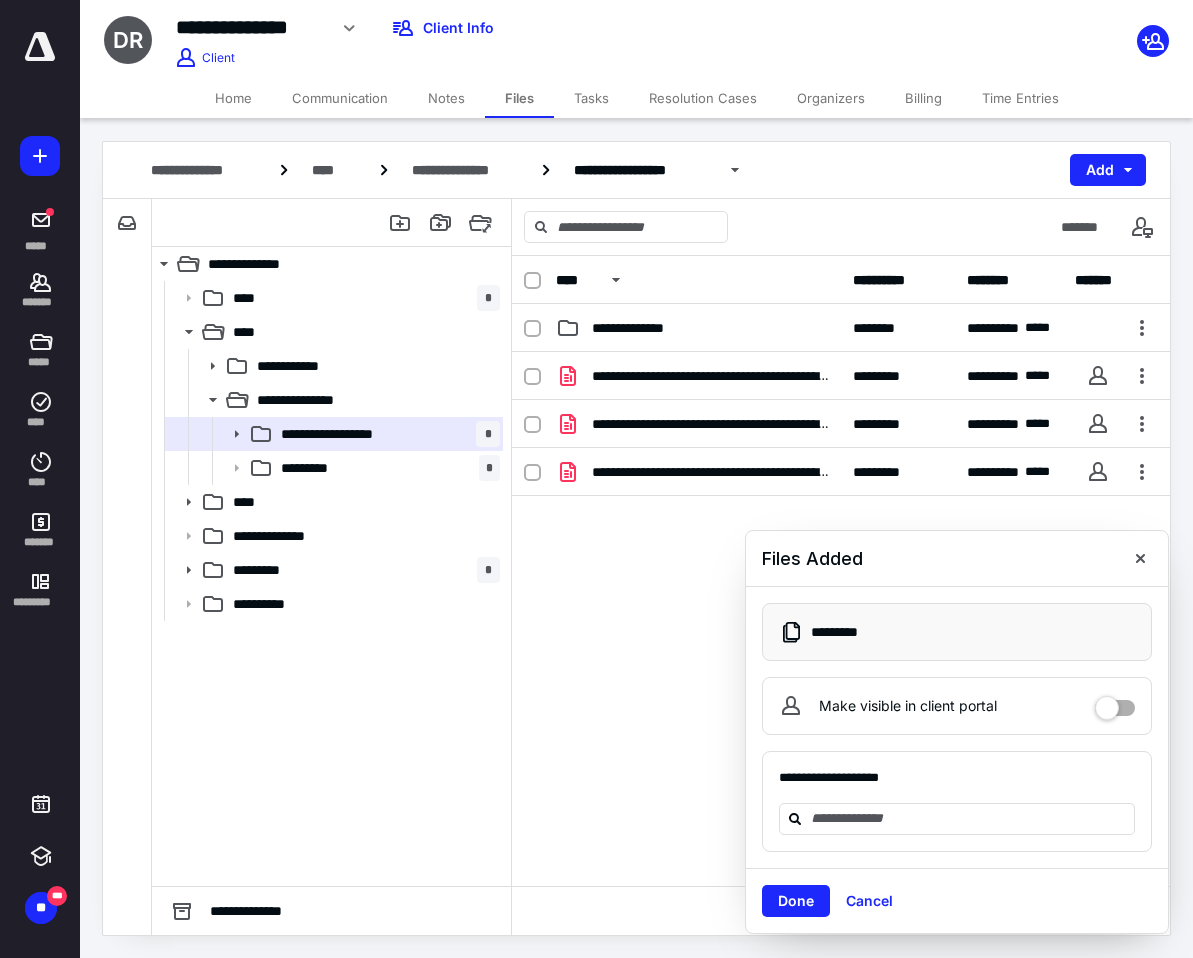 click at bounding box center (1140, 558) 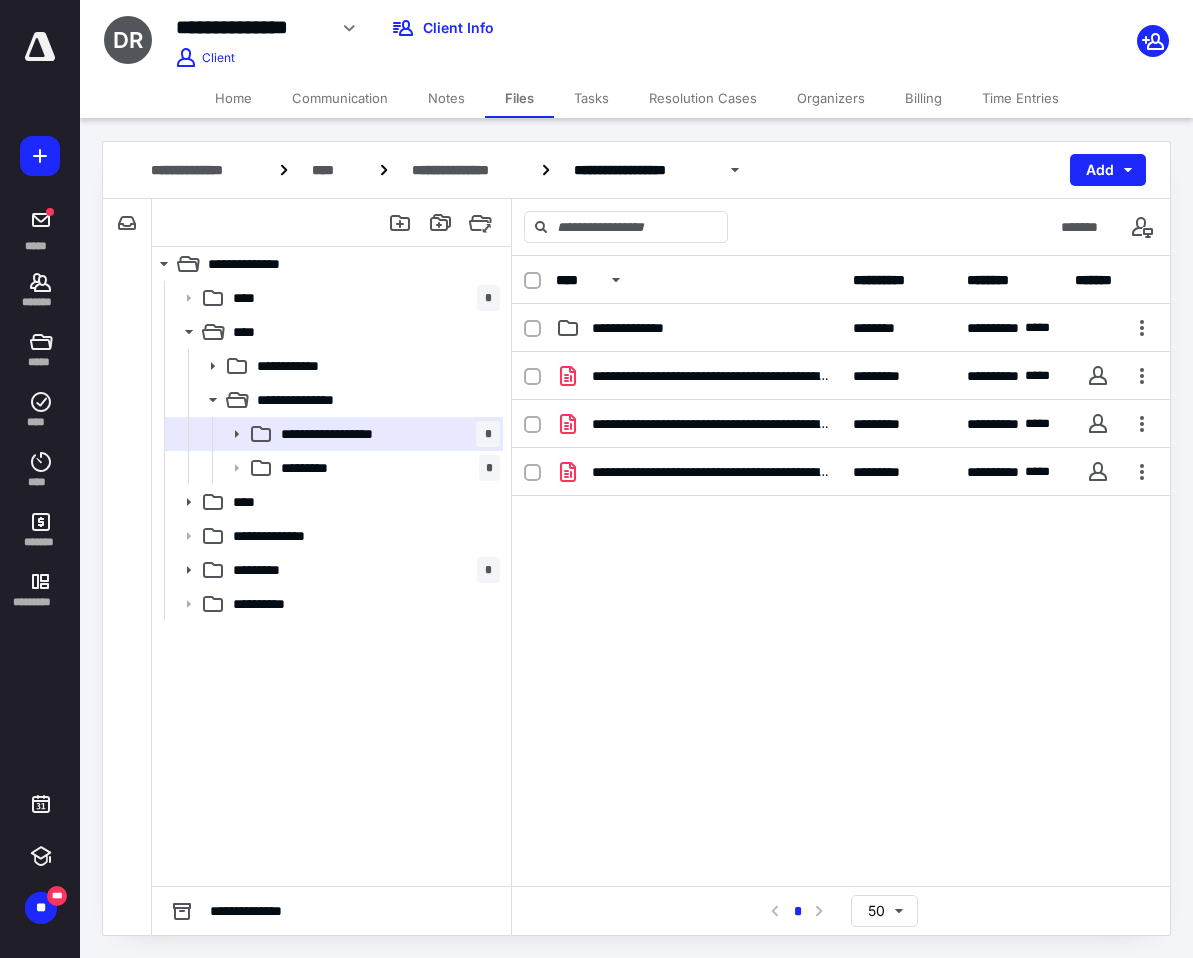 click on "Billing" at bounding box center (923, 98) 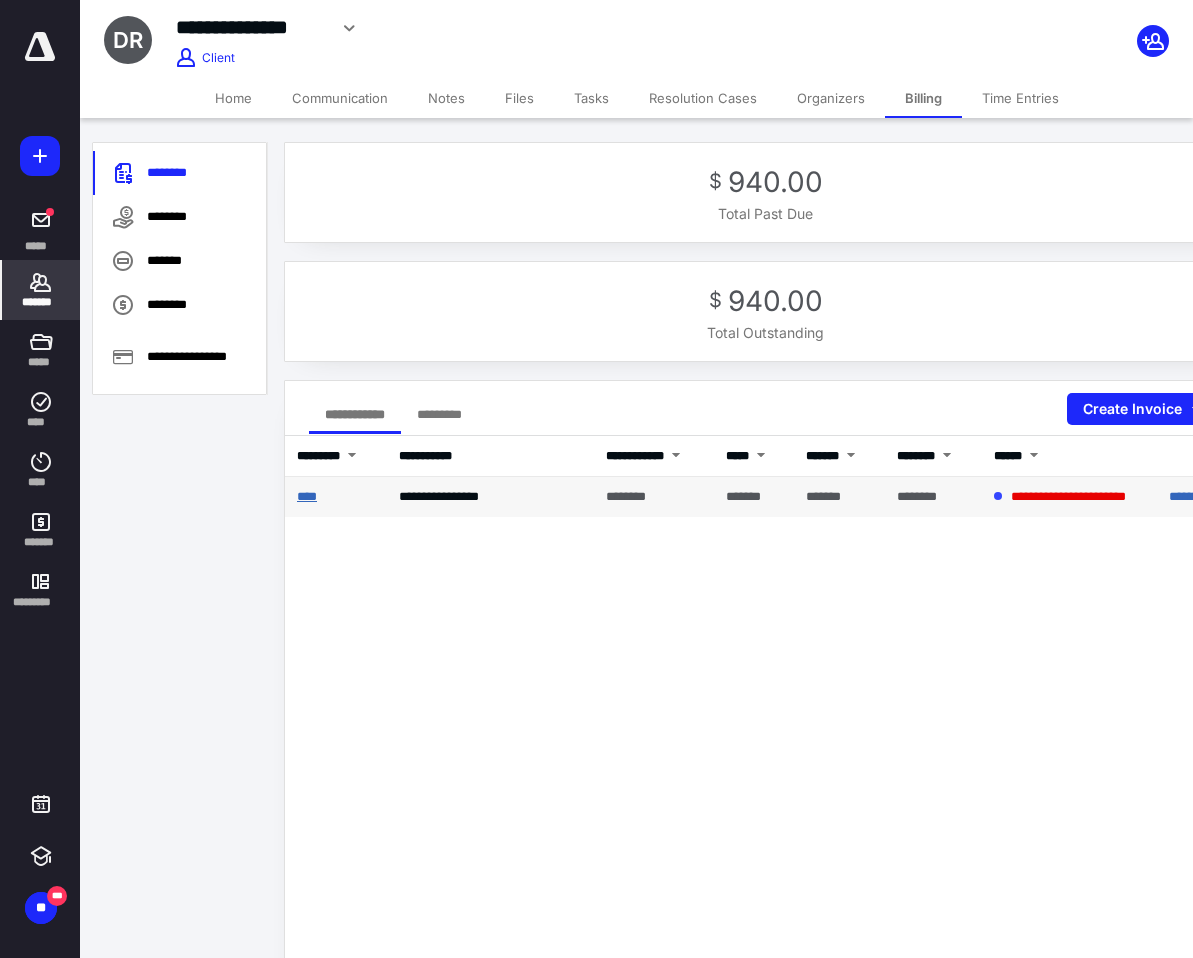 click on "****" at bounding box center [307, 496] 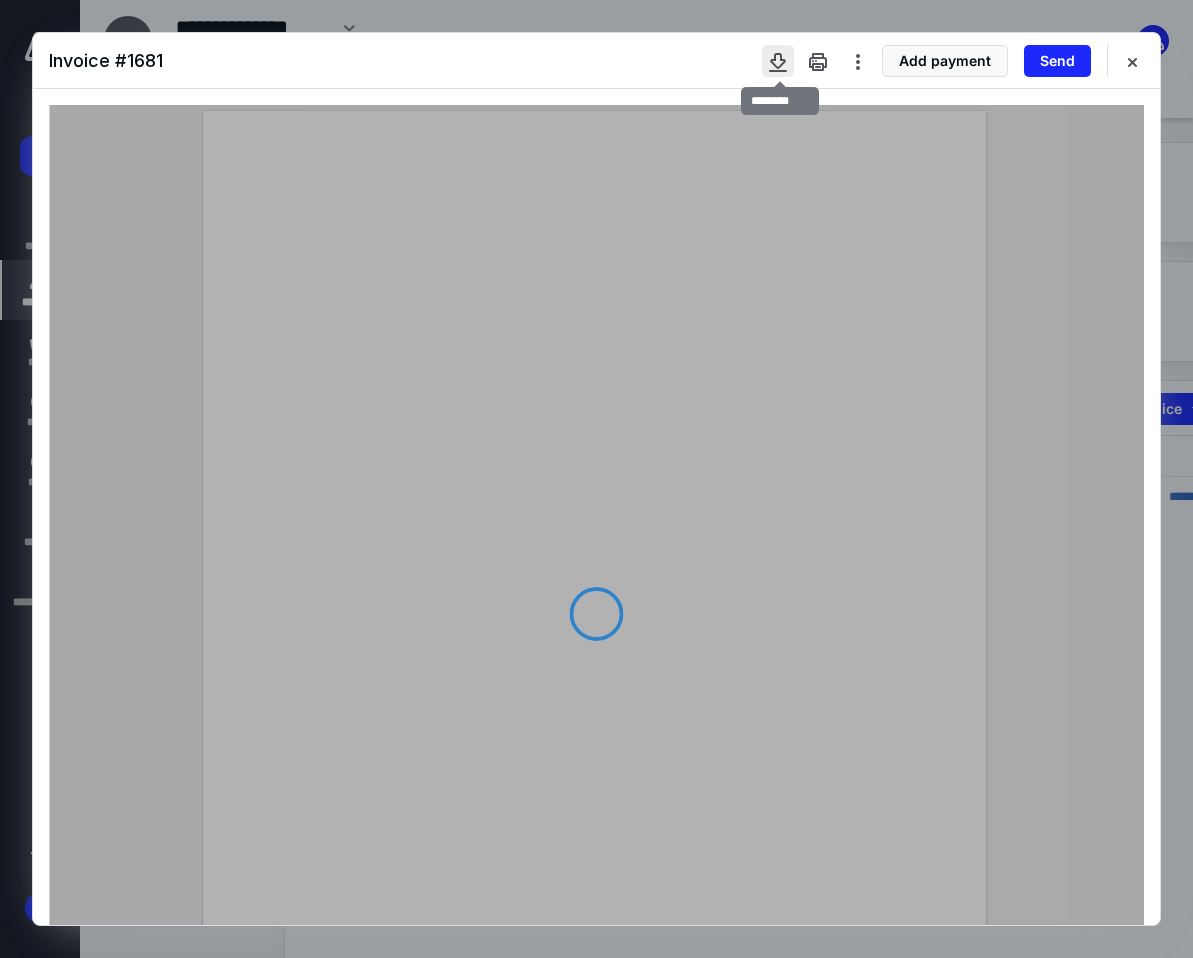 click at bounding box center [778, 61] 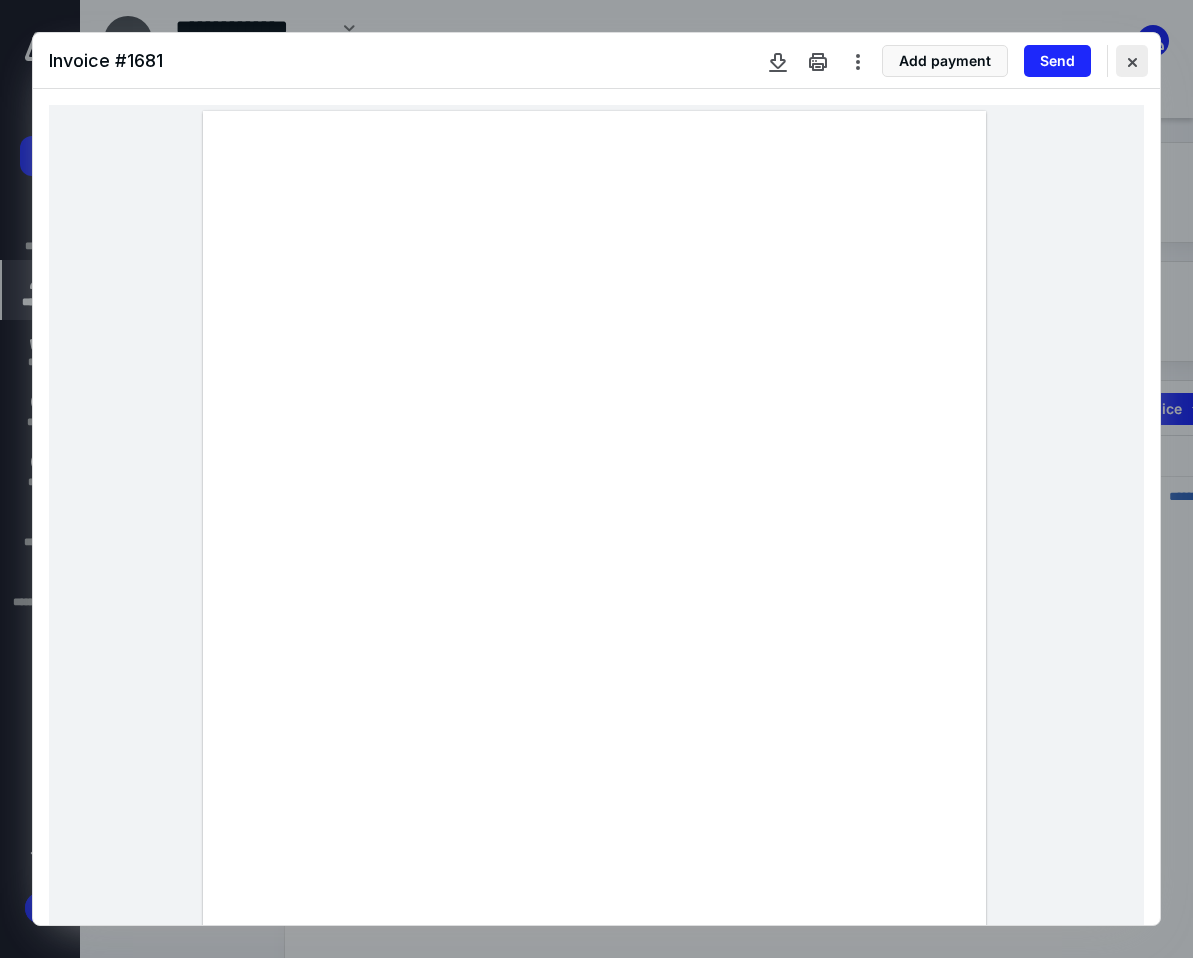 click at bounding box center (1132, 61) 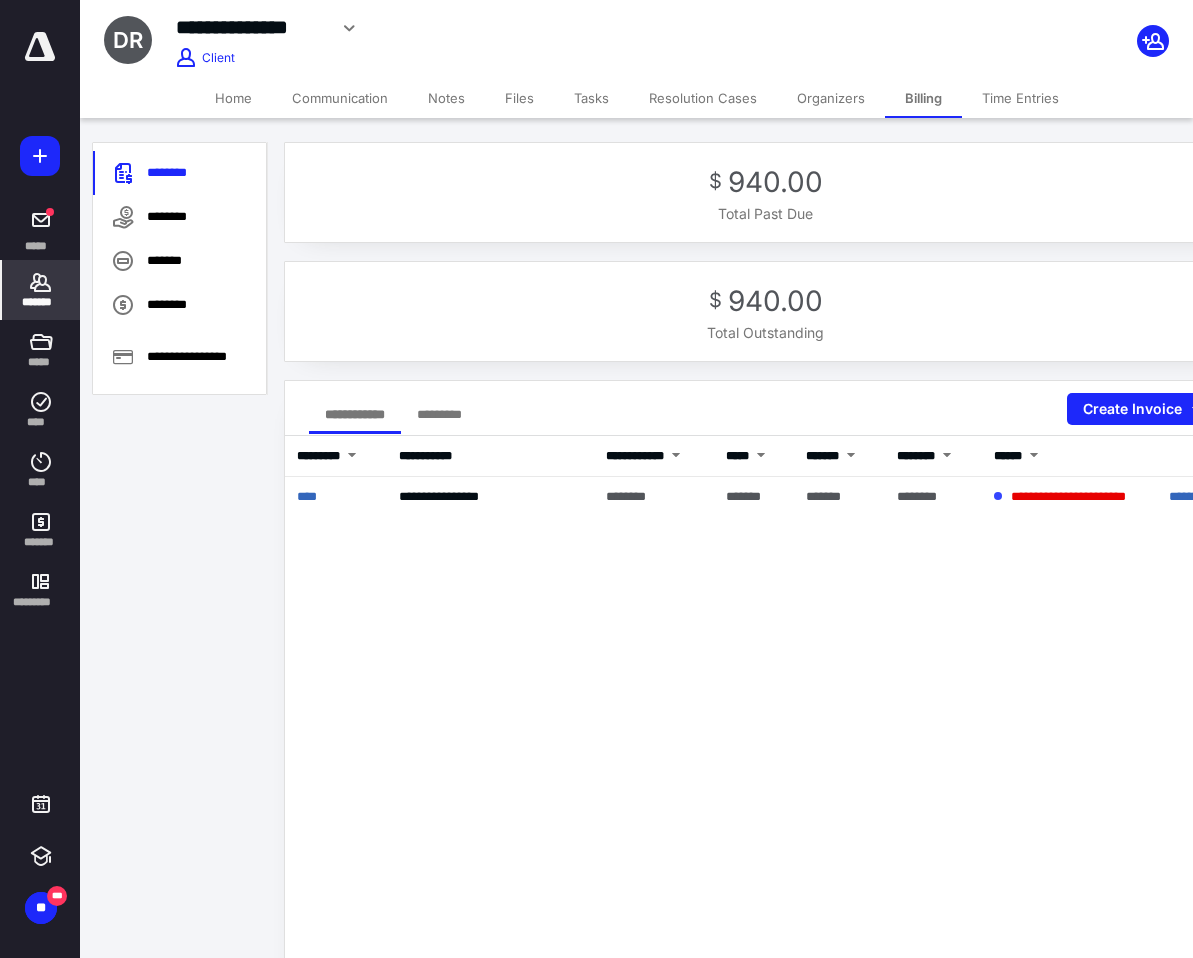 click on "Tasks" at bounding box center [591, 98] 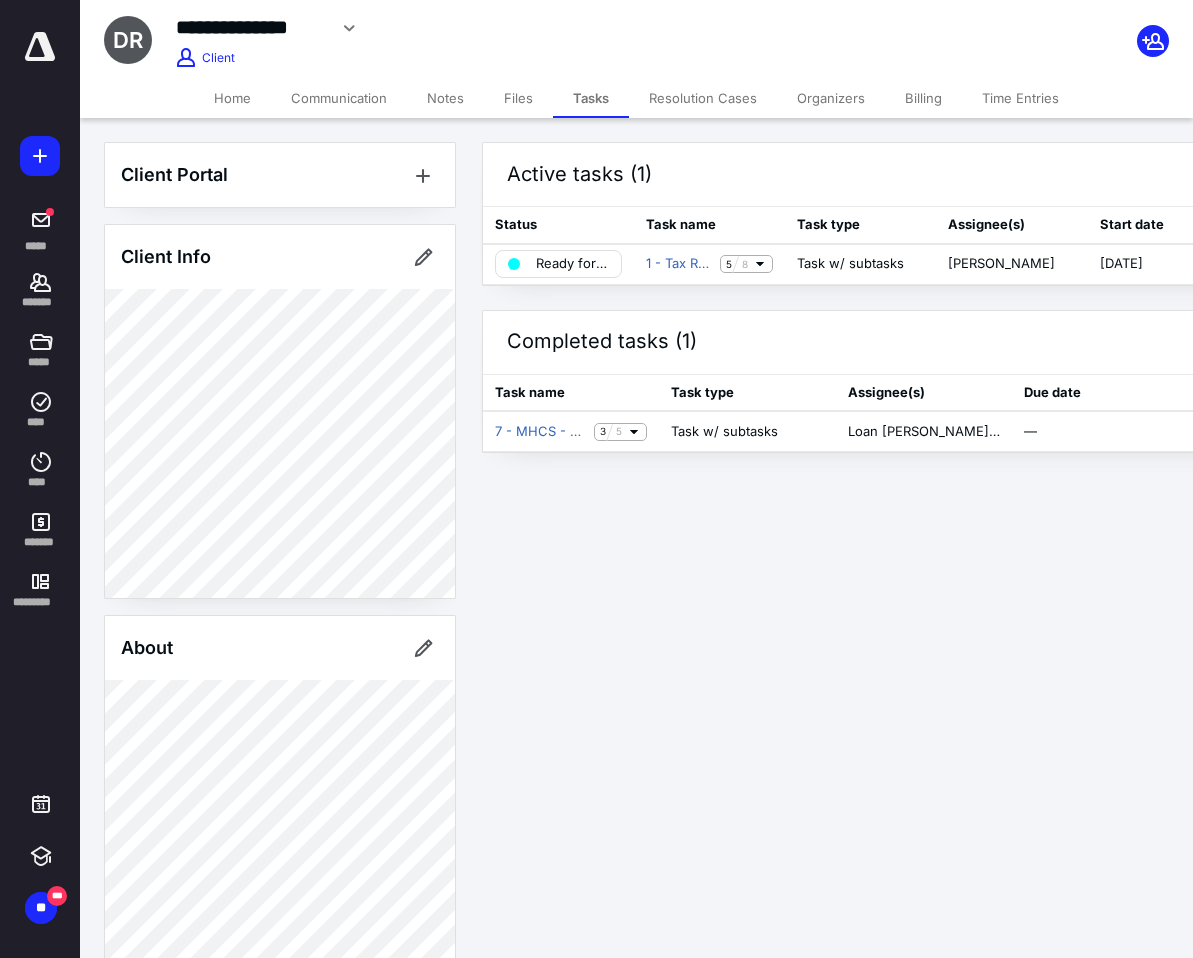 click on "Files" at bounding box center [518, 98] 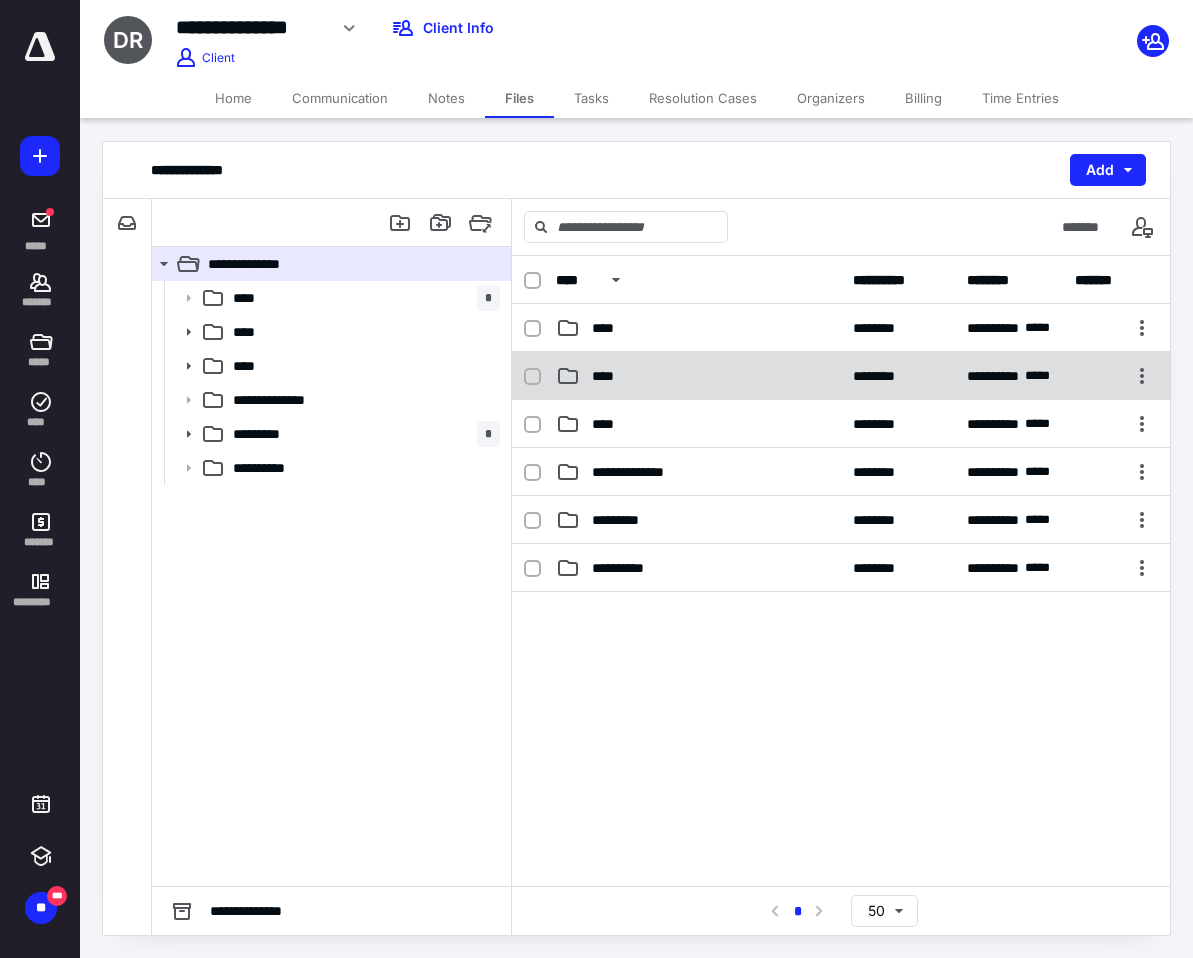 click on "****" at bounding box center [698, 376] 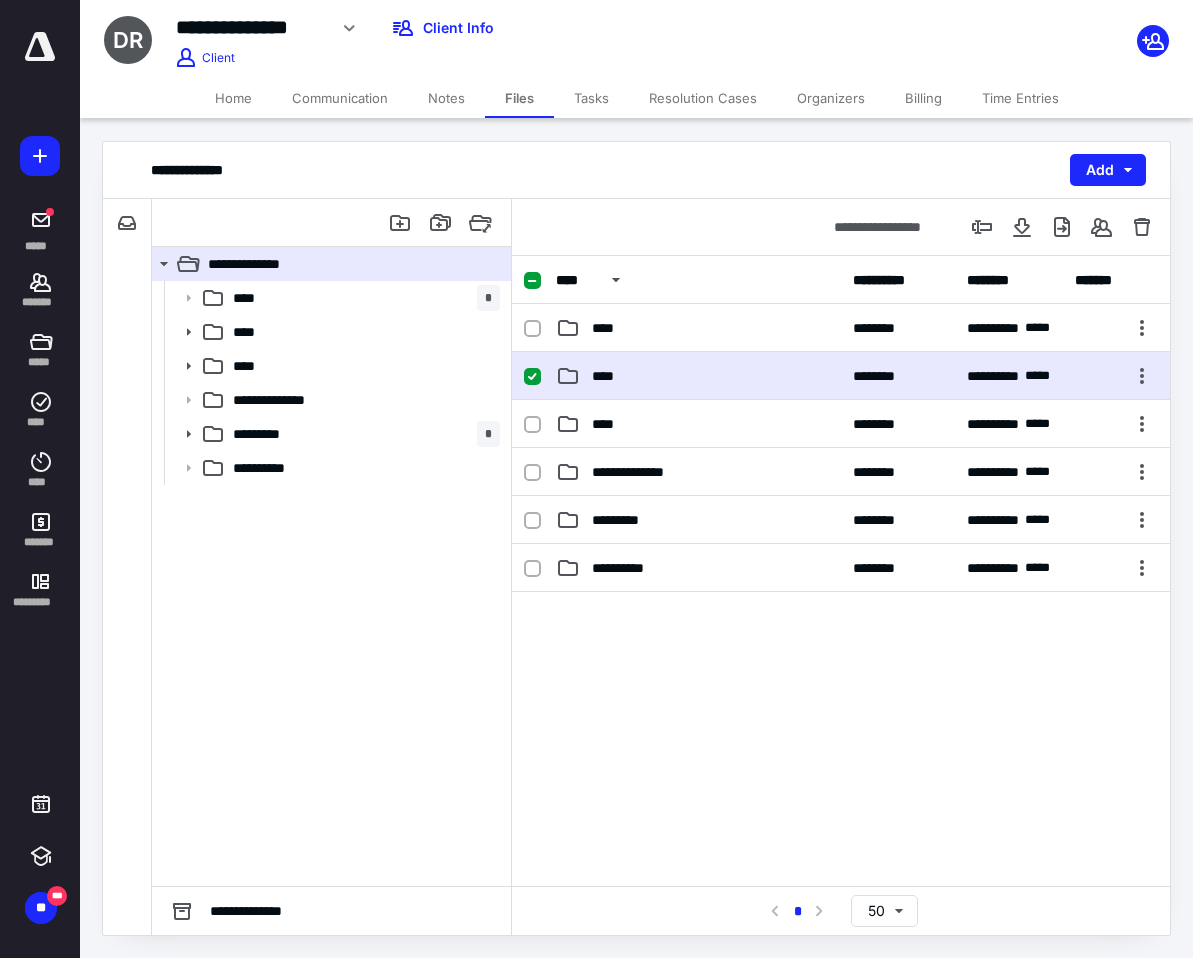 click on "****" at bounding box center (698, 376) 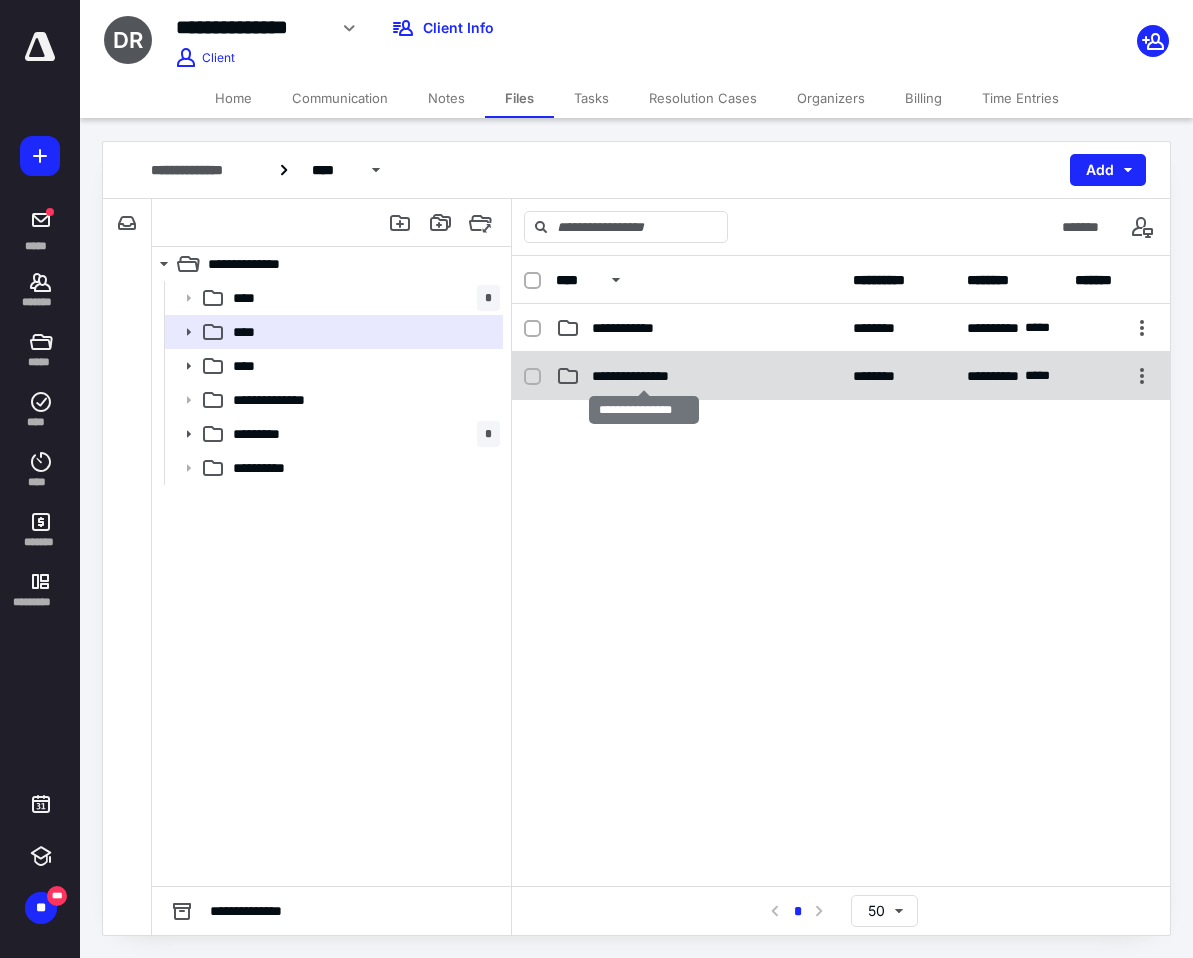 click on "**********" at bounding box center (644, 376) 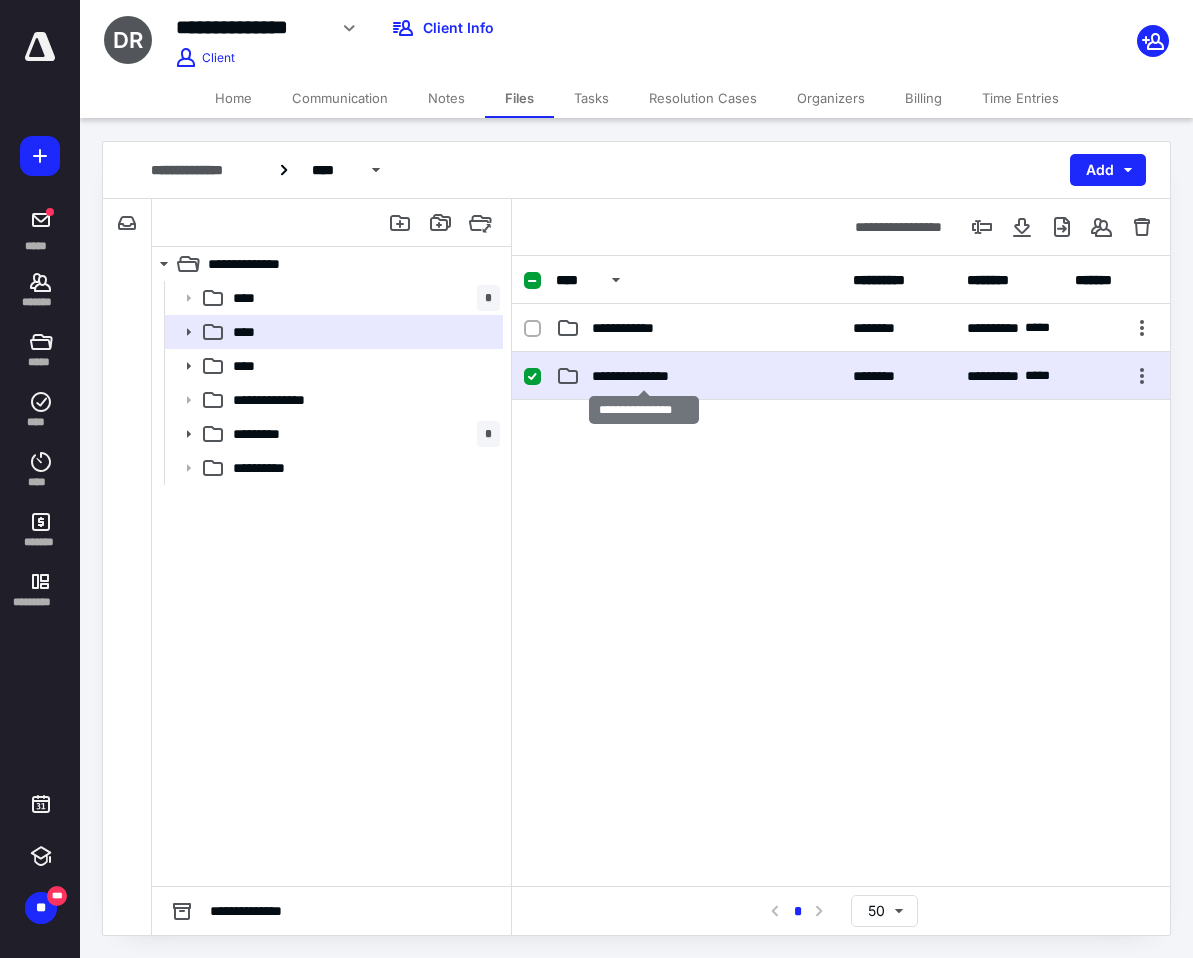 click on "**********" at bounding box center (644, 376) 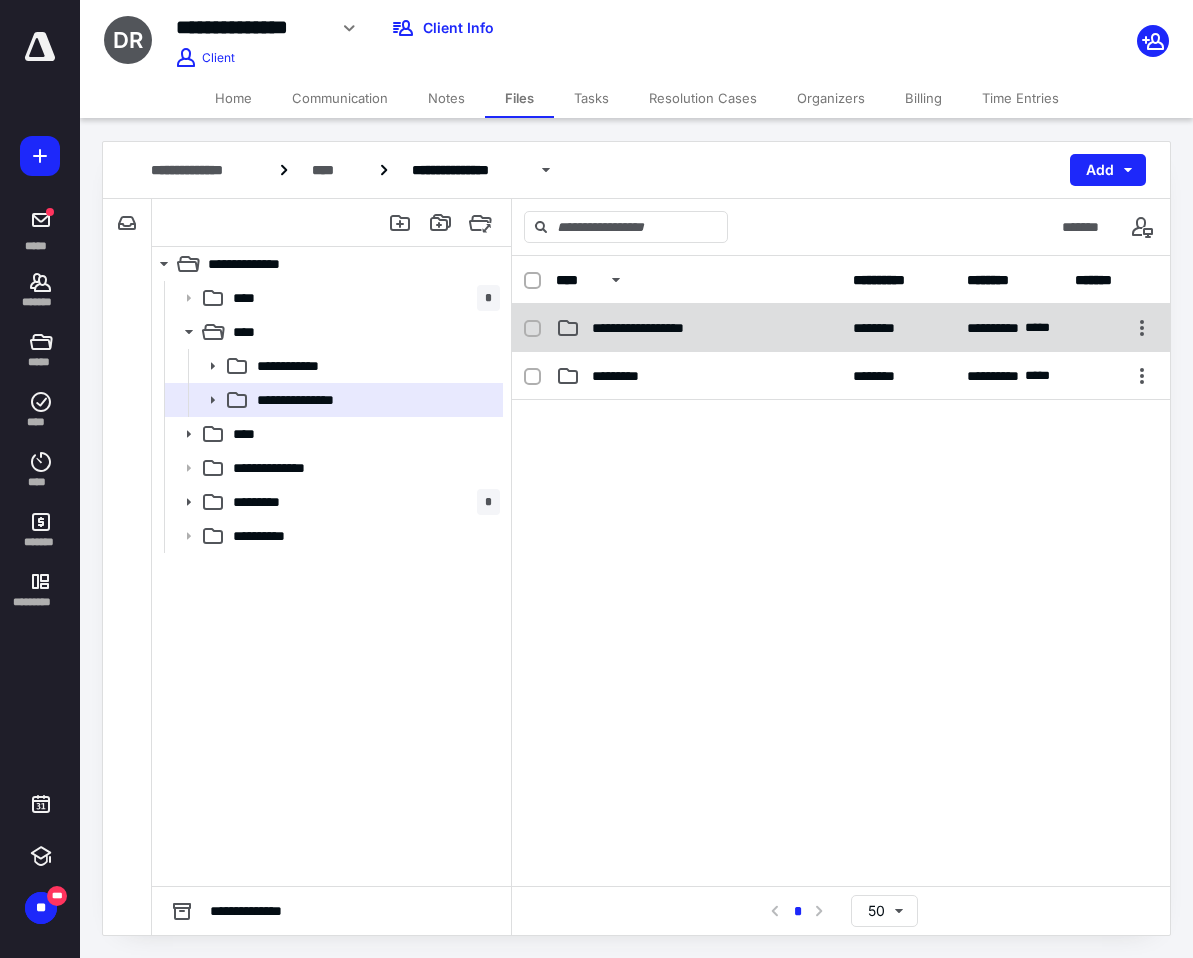 click on "**********" at bounding box center [657, 328] 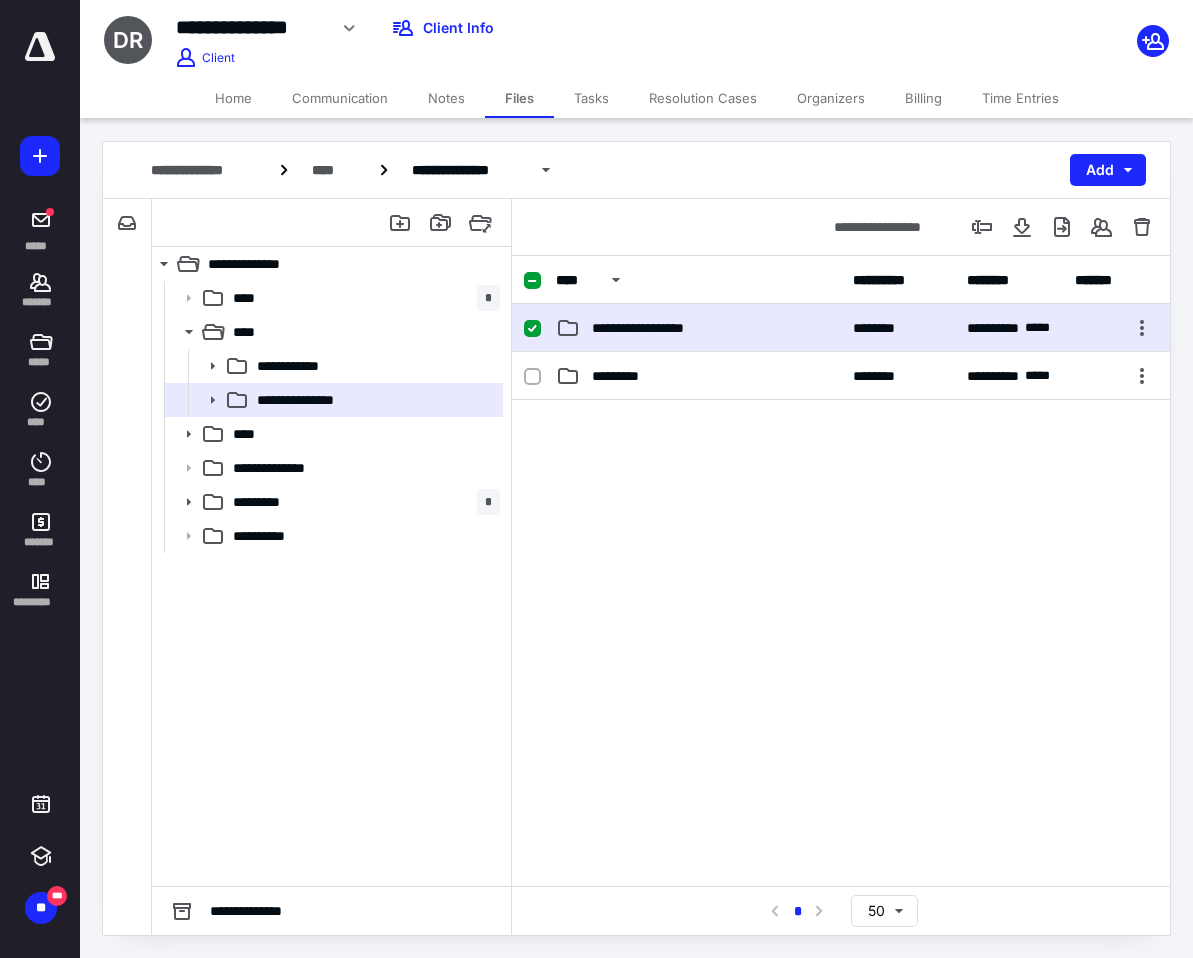 click on "**********" at bounding box center (657, 328) 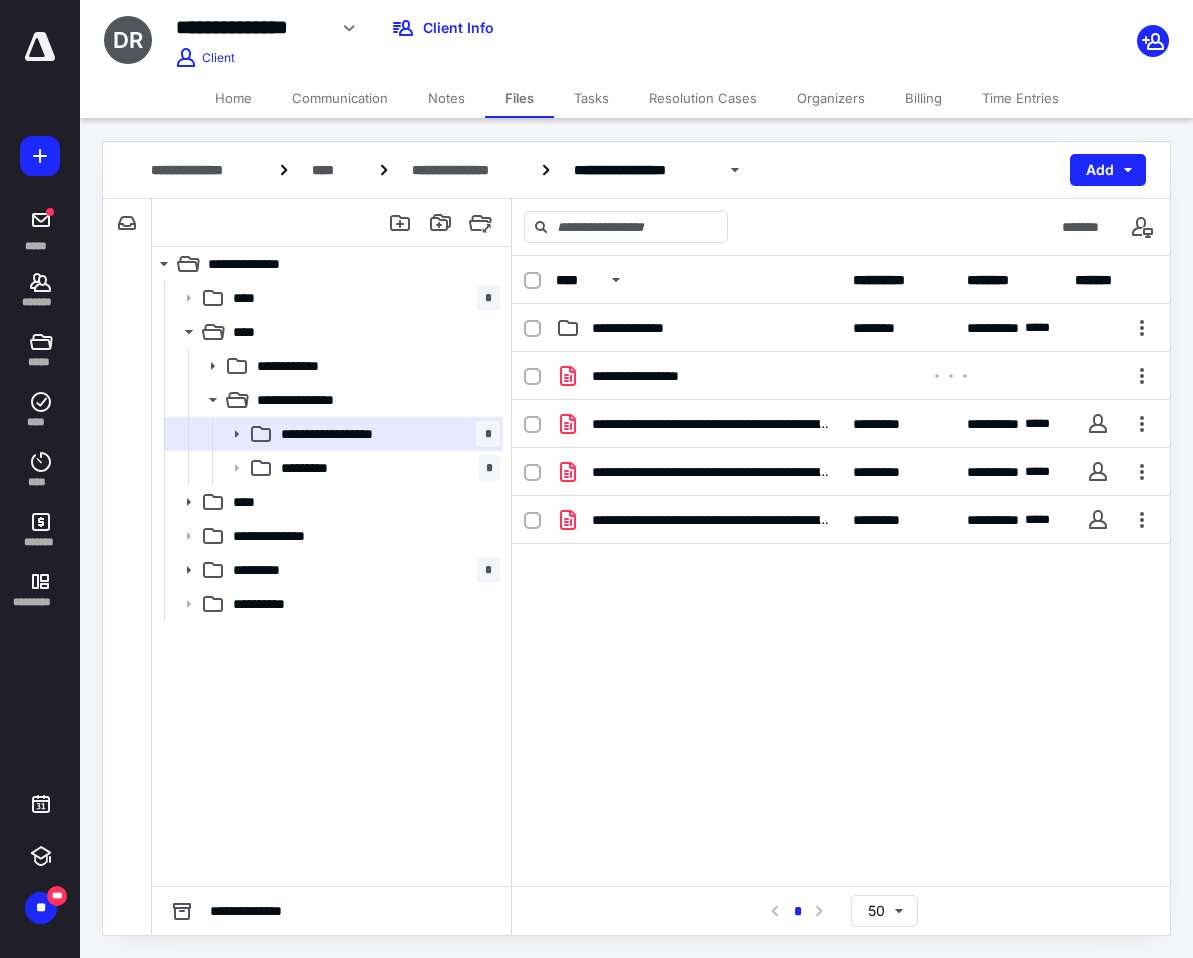 scroll, scrollTop: 18, scrollLeft: 0, axis: vertical 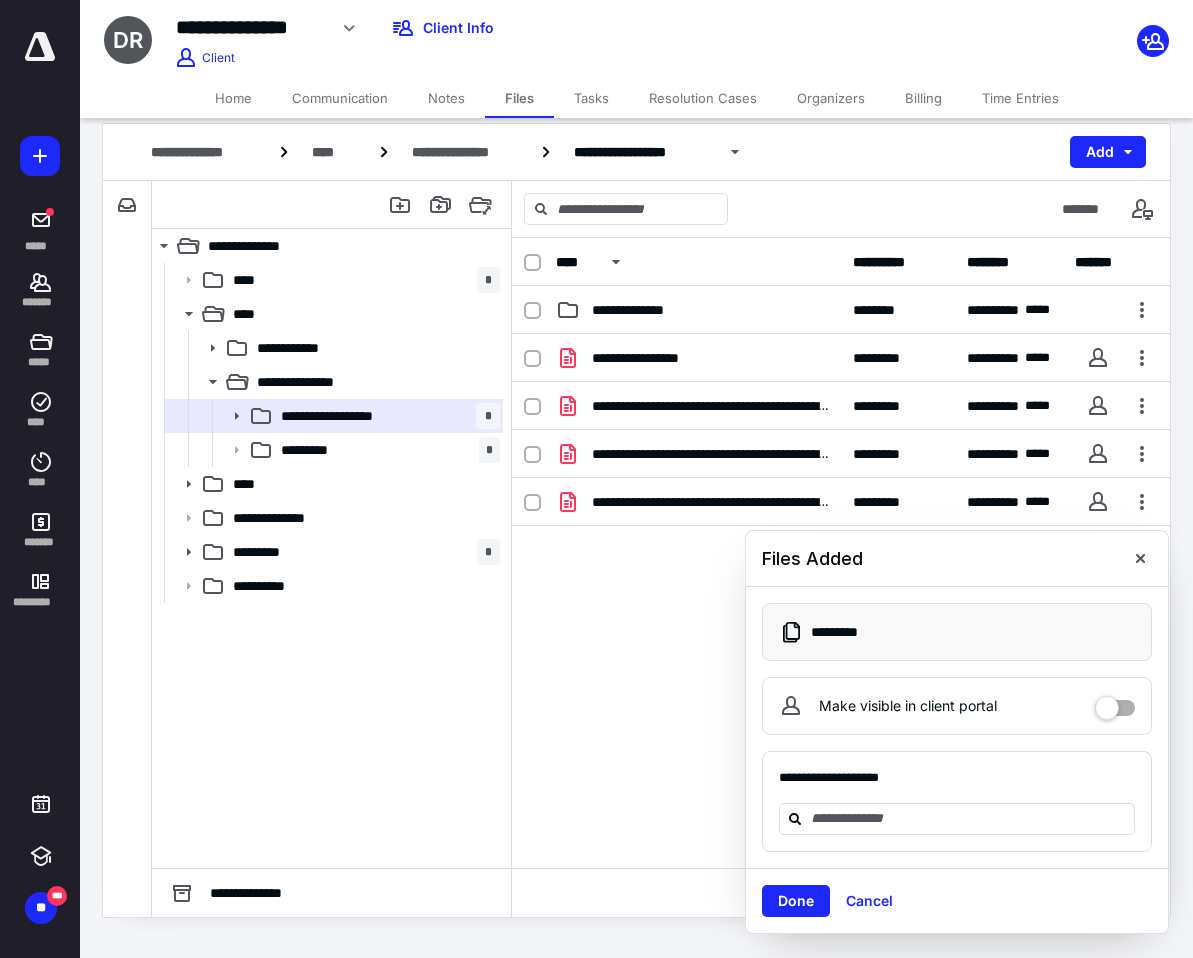 click at bounding box center (1140, 558) 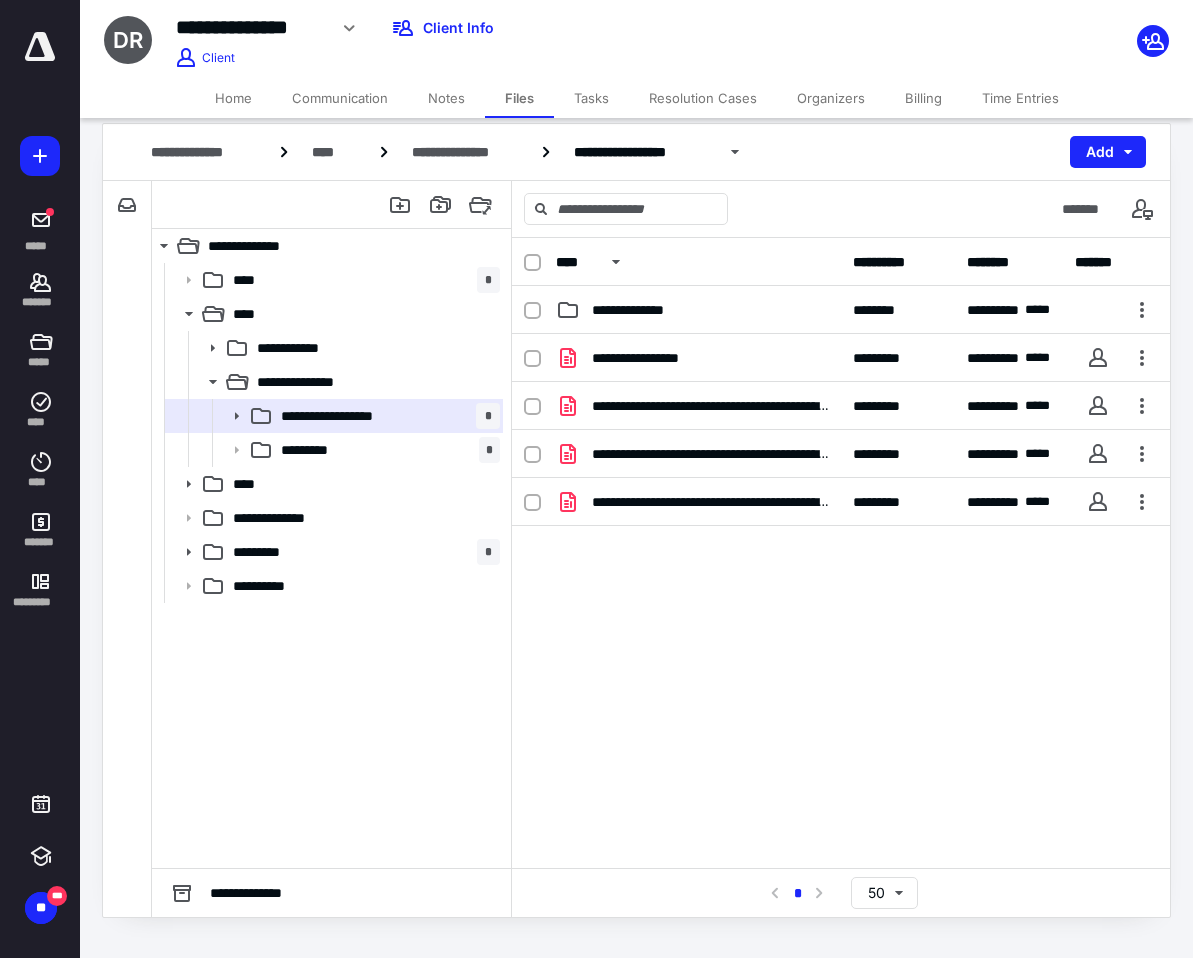 scroll, scrollTop: 17, scrollLeft: 0, axis: vertical 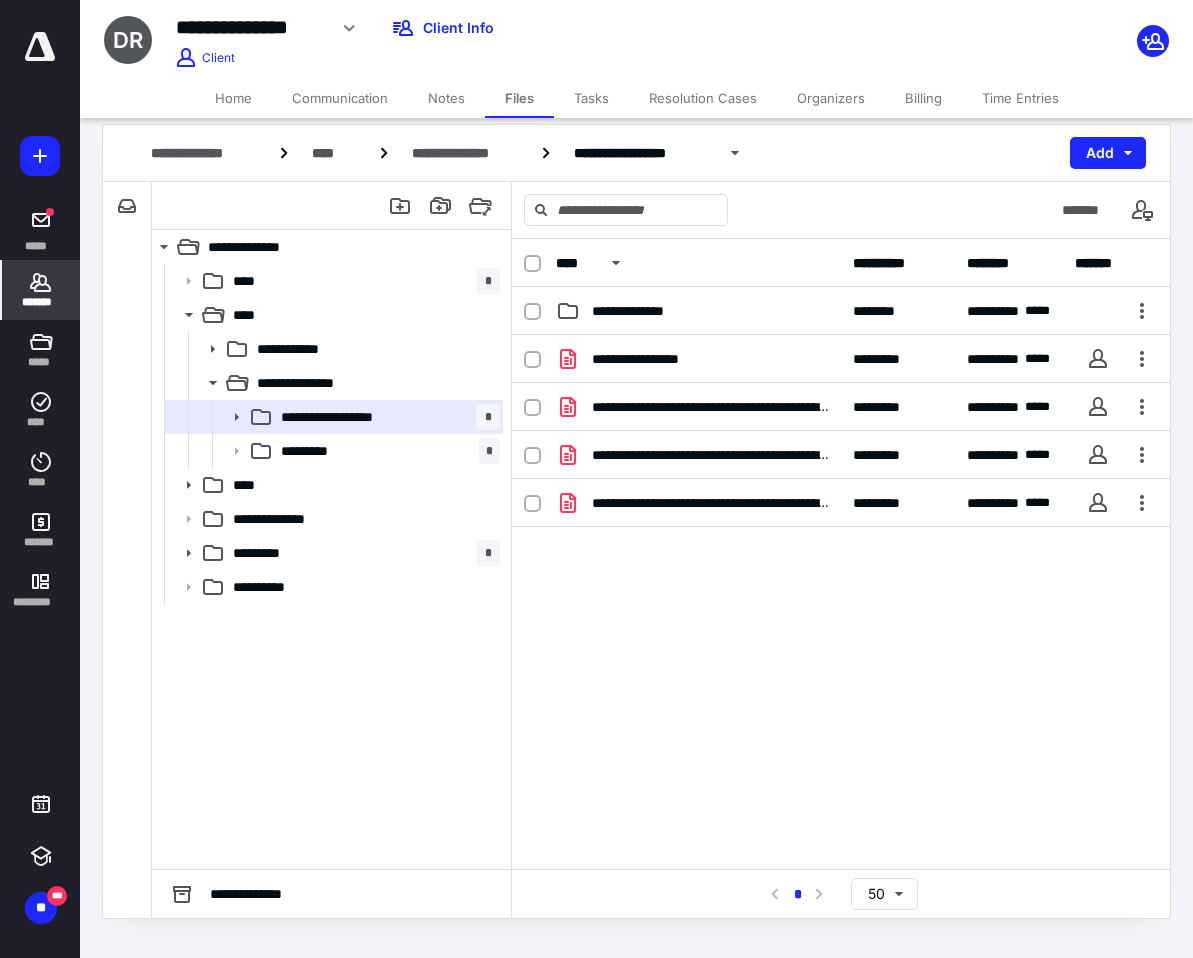click 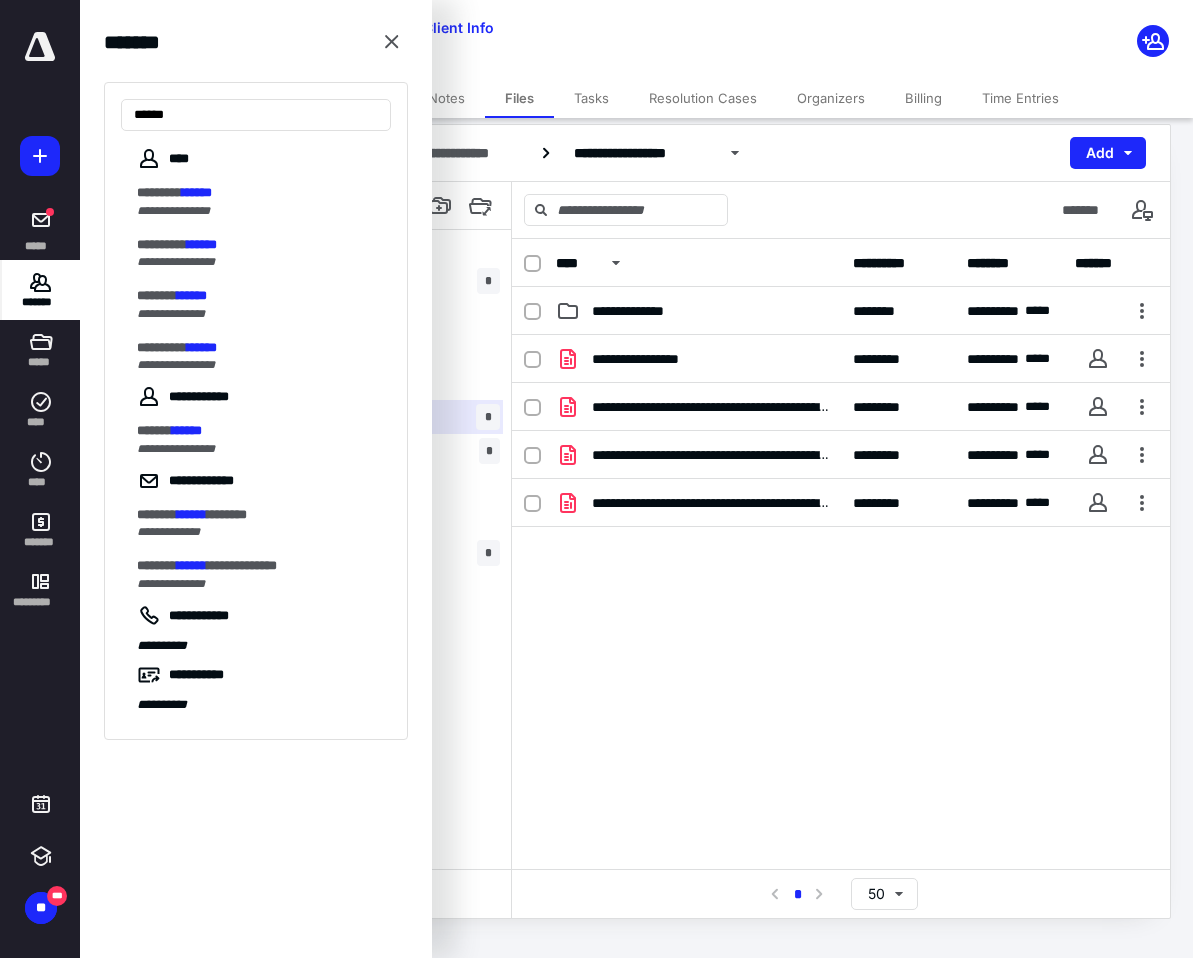 scroll, scrollTop: 0, scrollLeft: 0, axis: both 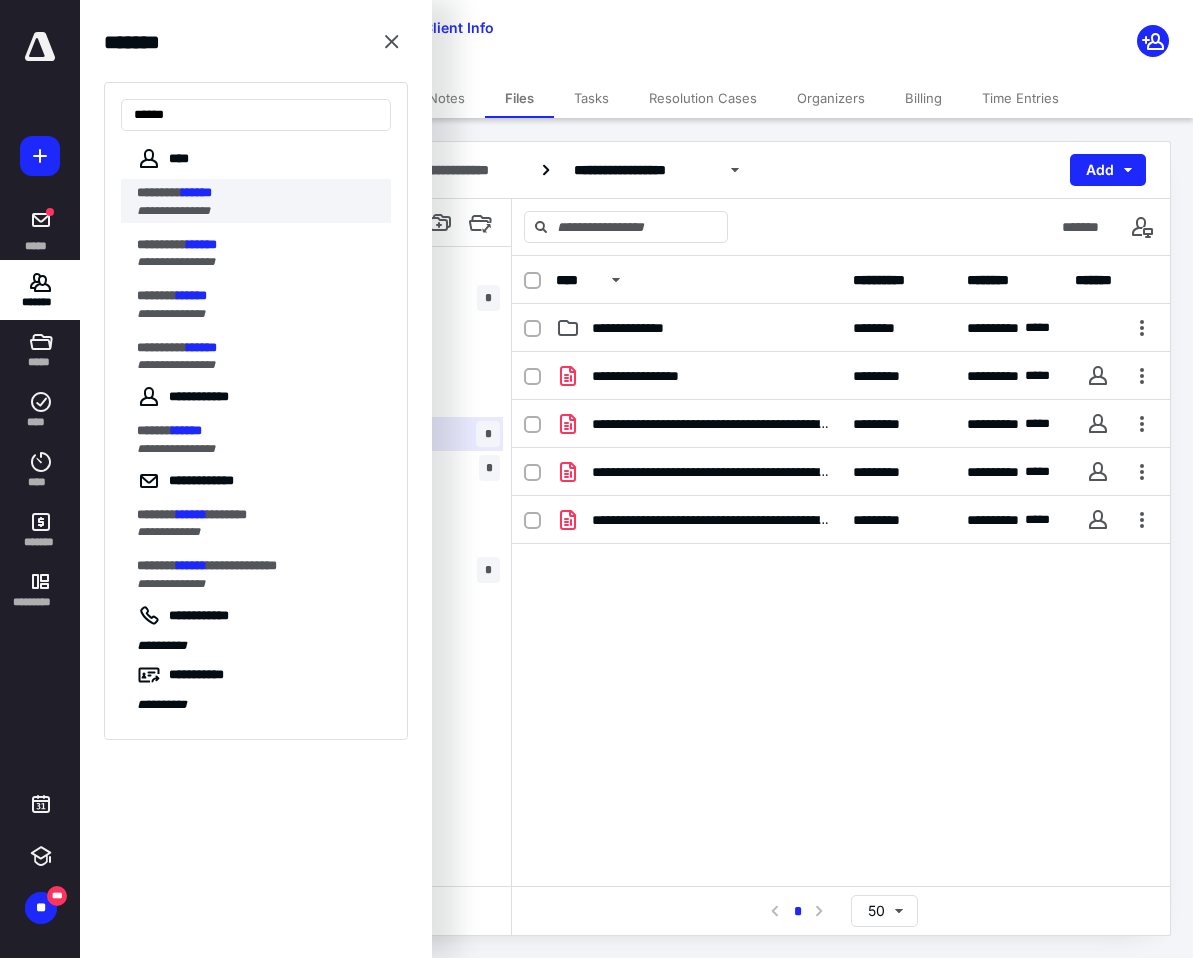 type on "******" 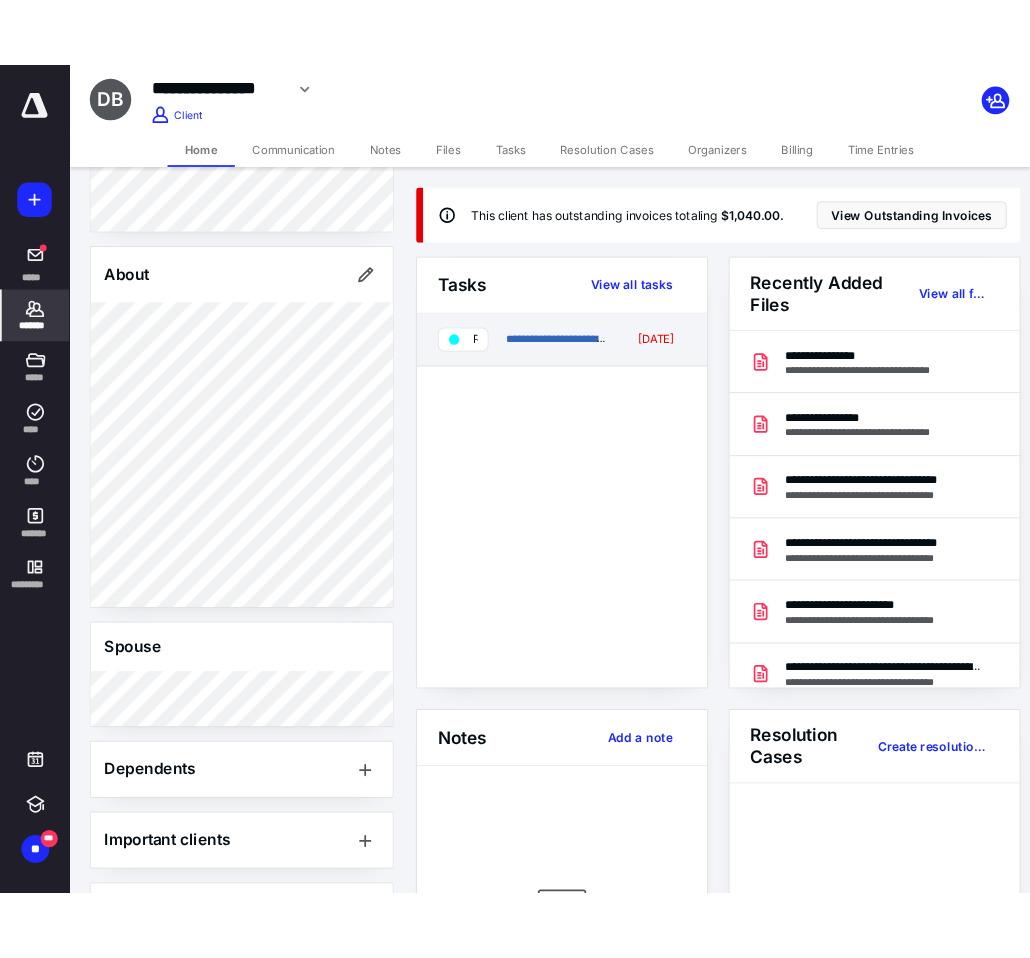 scroll, scrollTop: 388, scrollLeft: 0, axis: vertical 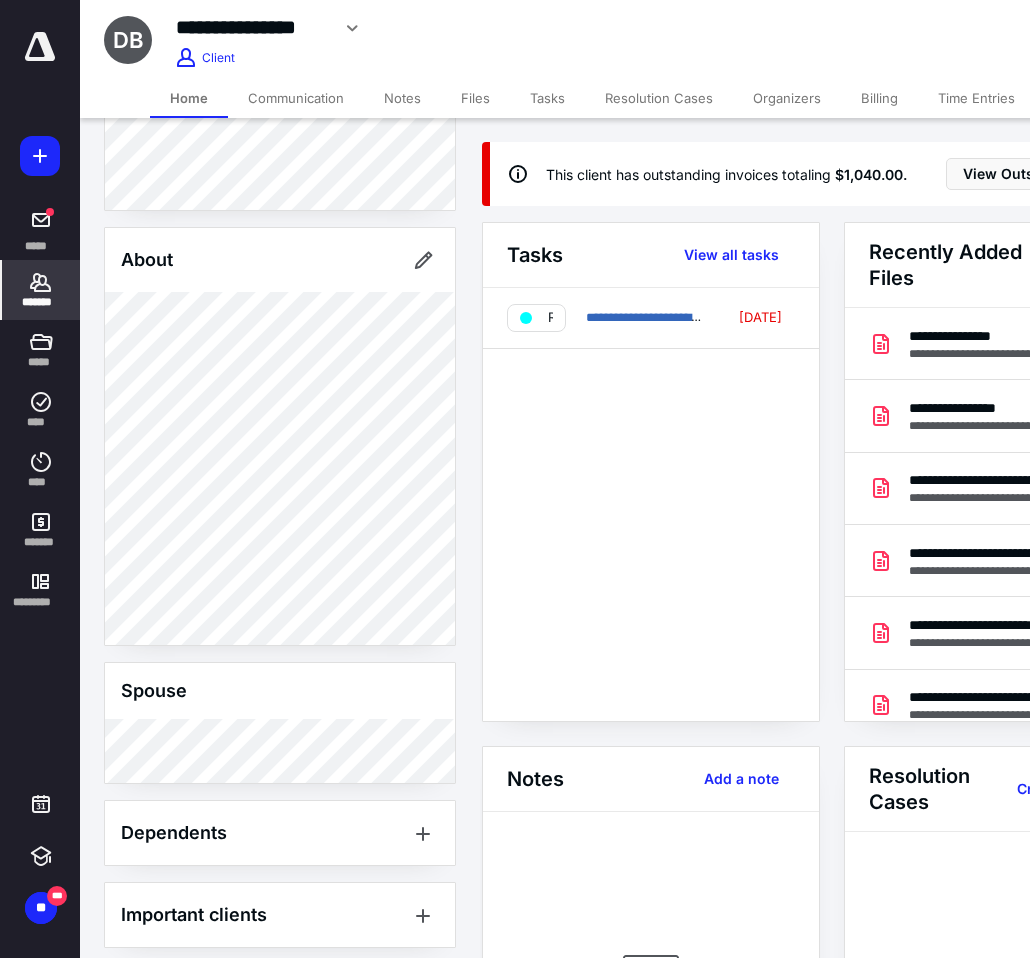 click on "Billing" at bounding box center (879, 98) 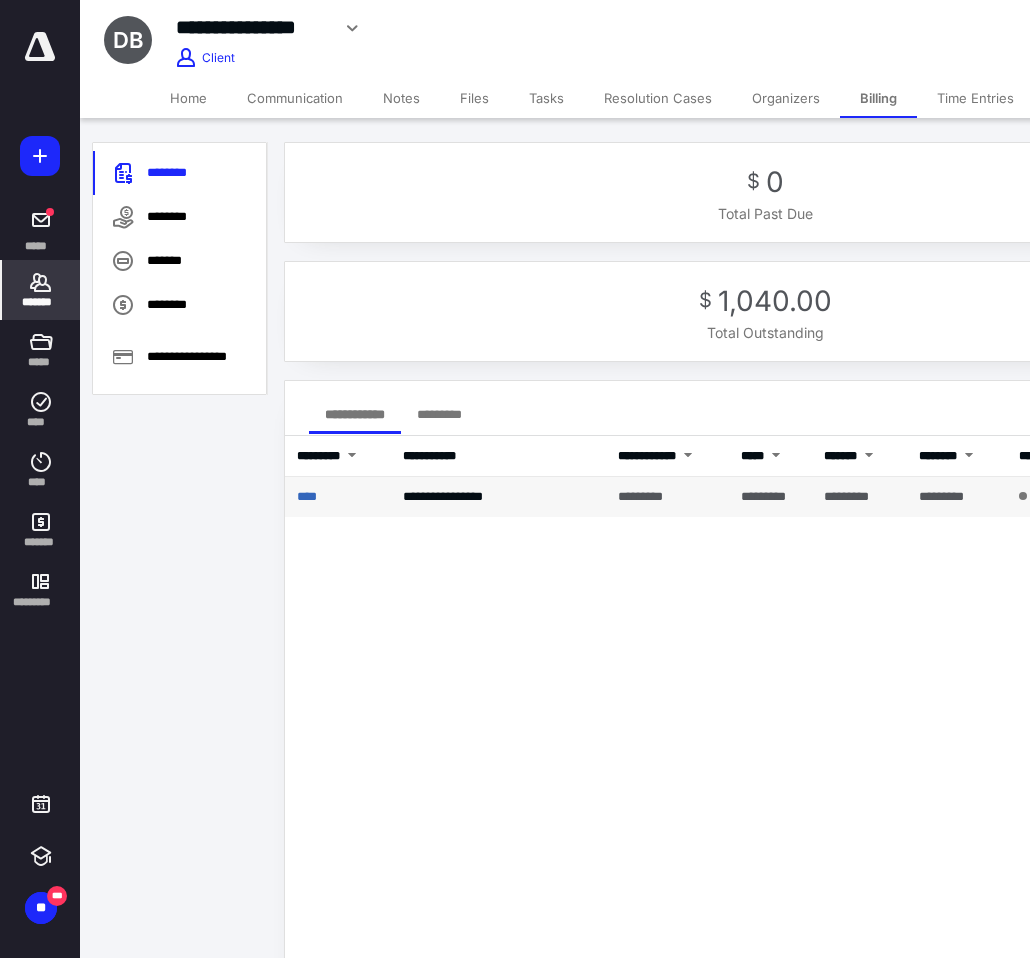 click on "****" at bounding box center (338, 497) 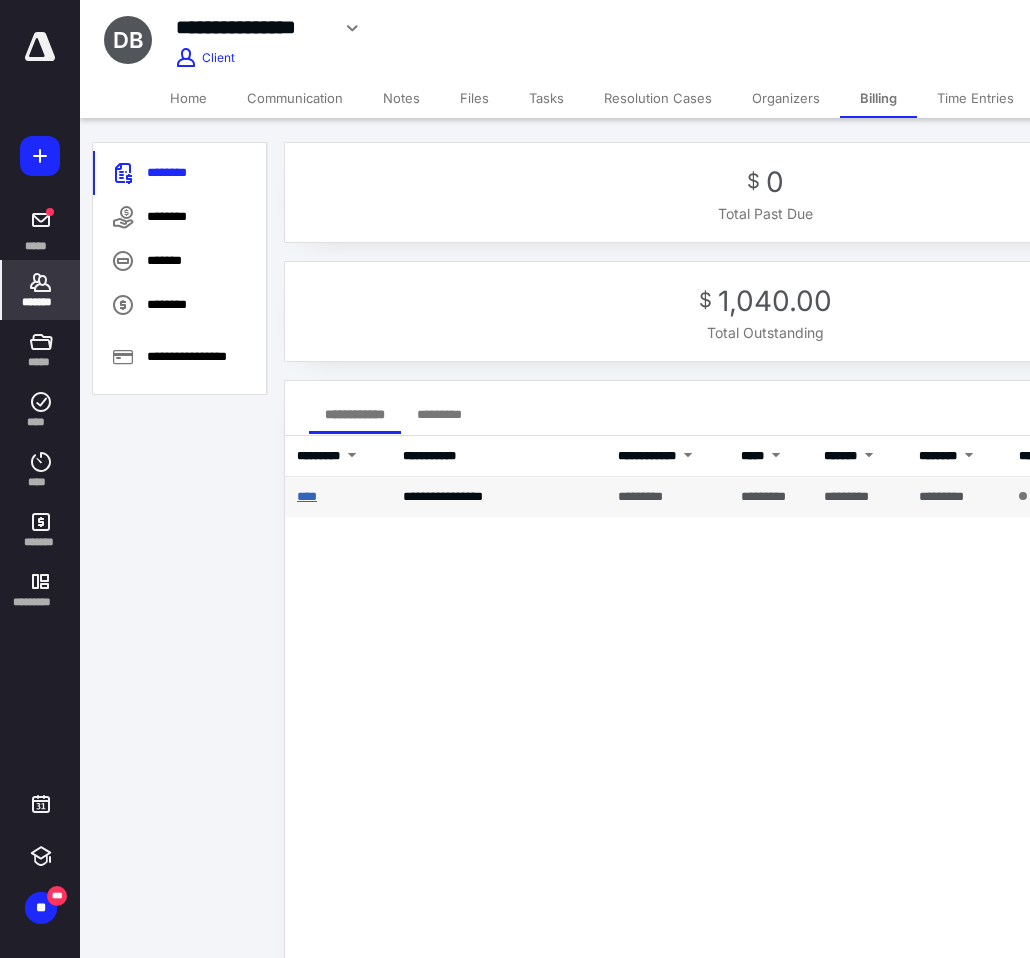 click on "****" at bounding box center [307, 496] 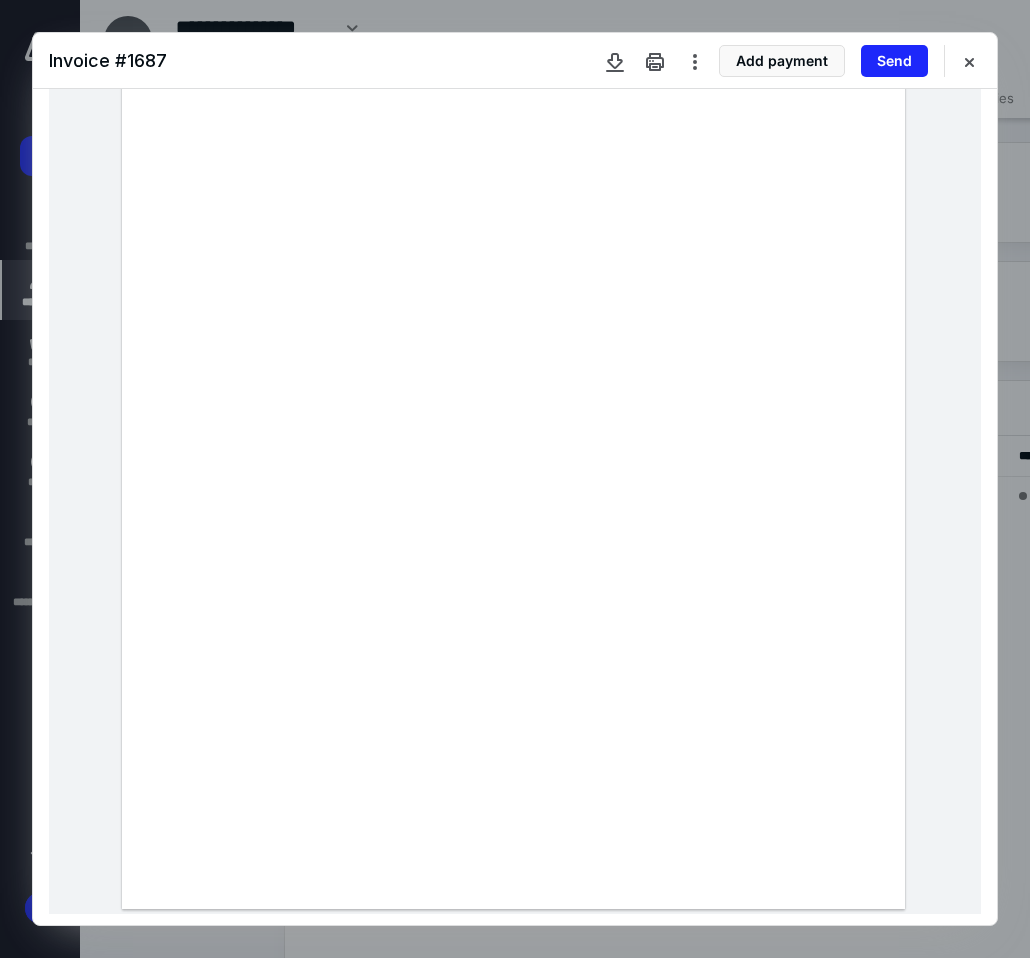 scroll, scrollTop: 0, scrollLeft: 0, axis: both 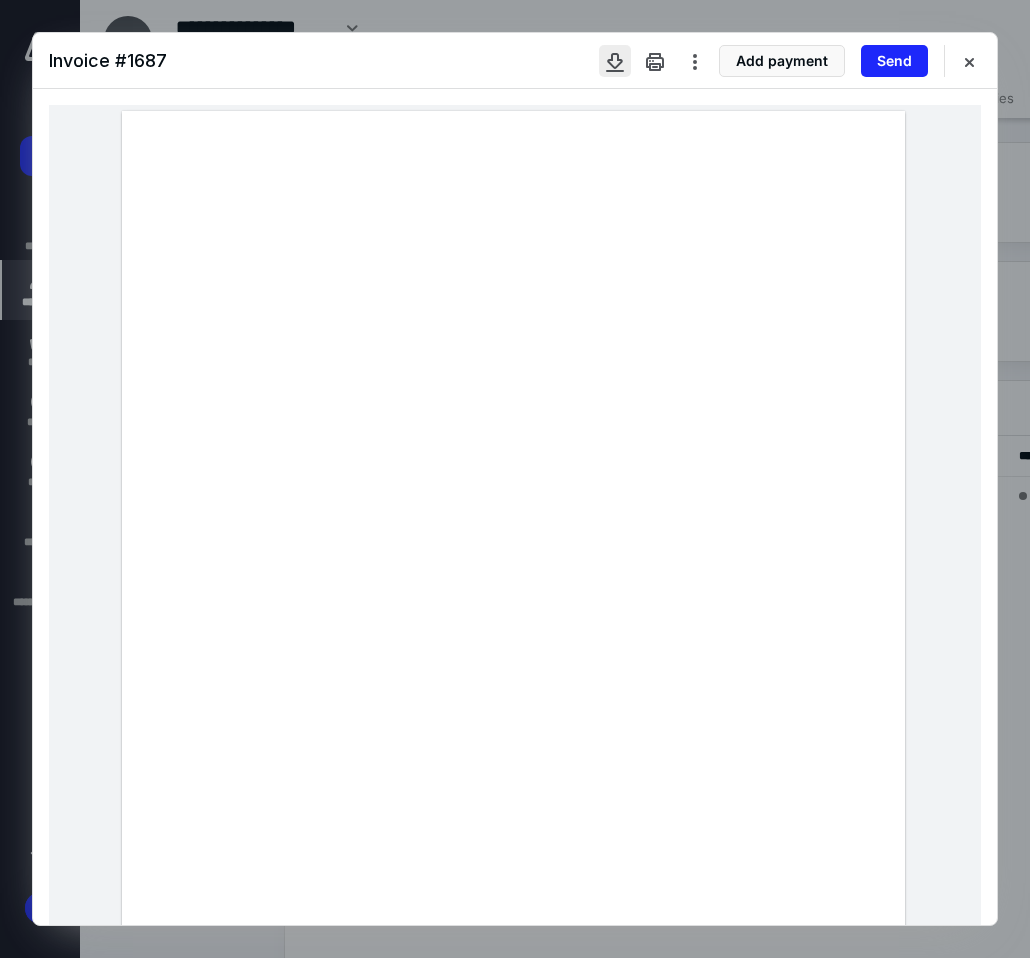 click at bounding box center (615, 61) 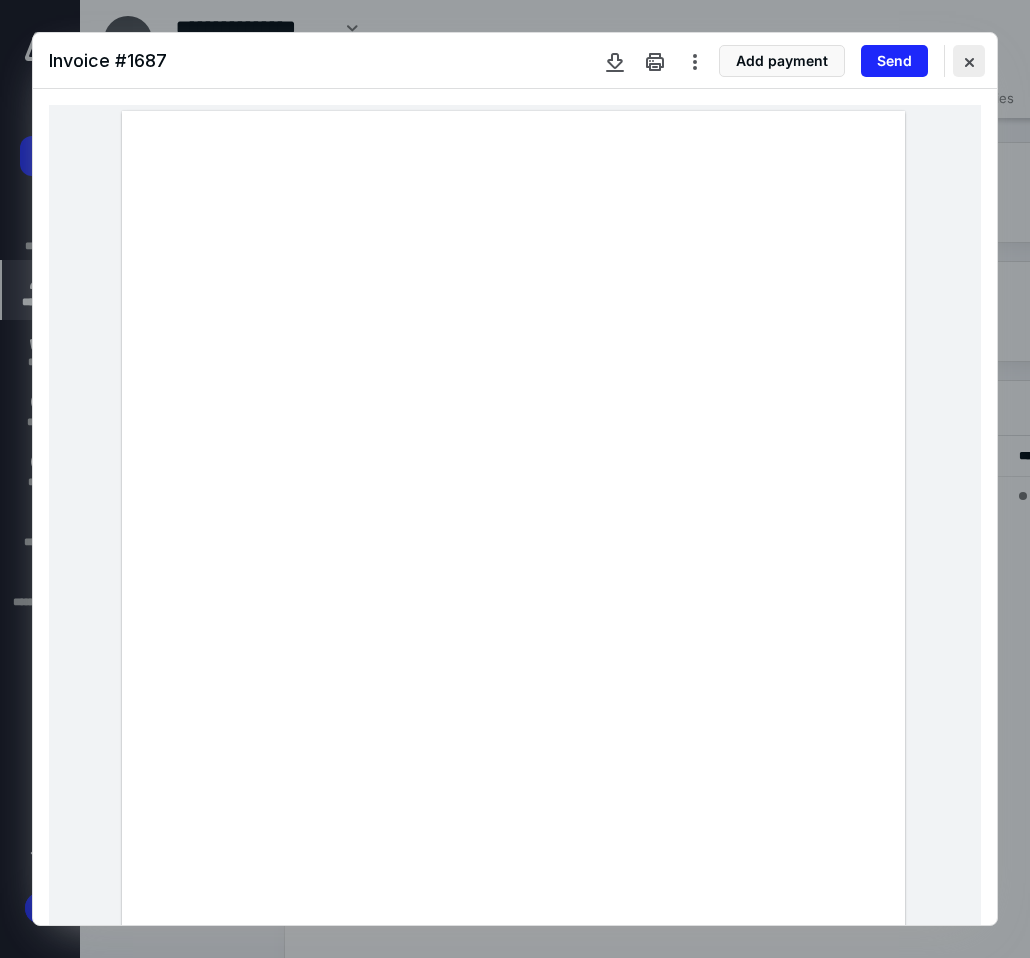 click at bounding box center (969, 61) 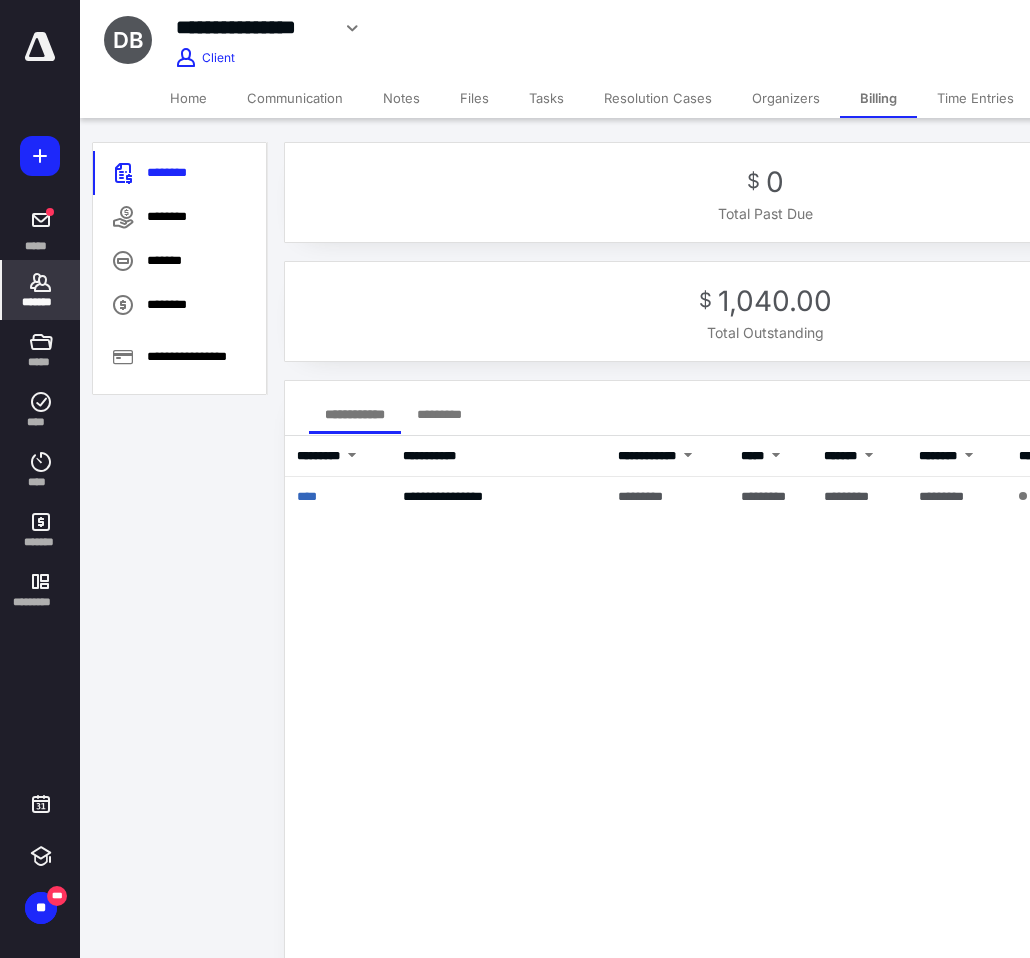click on "Total Past Due" at bounding box center [765, 213] 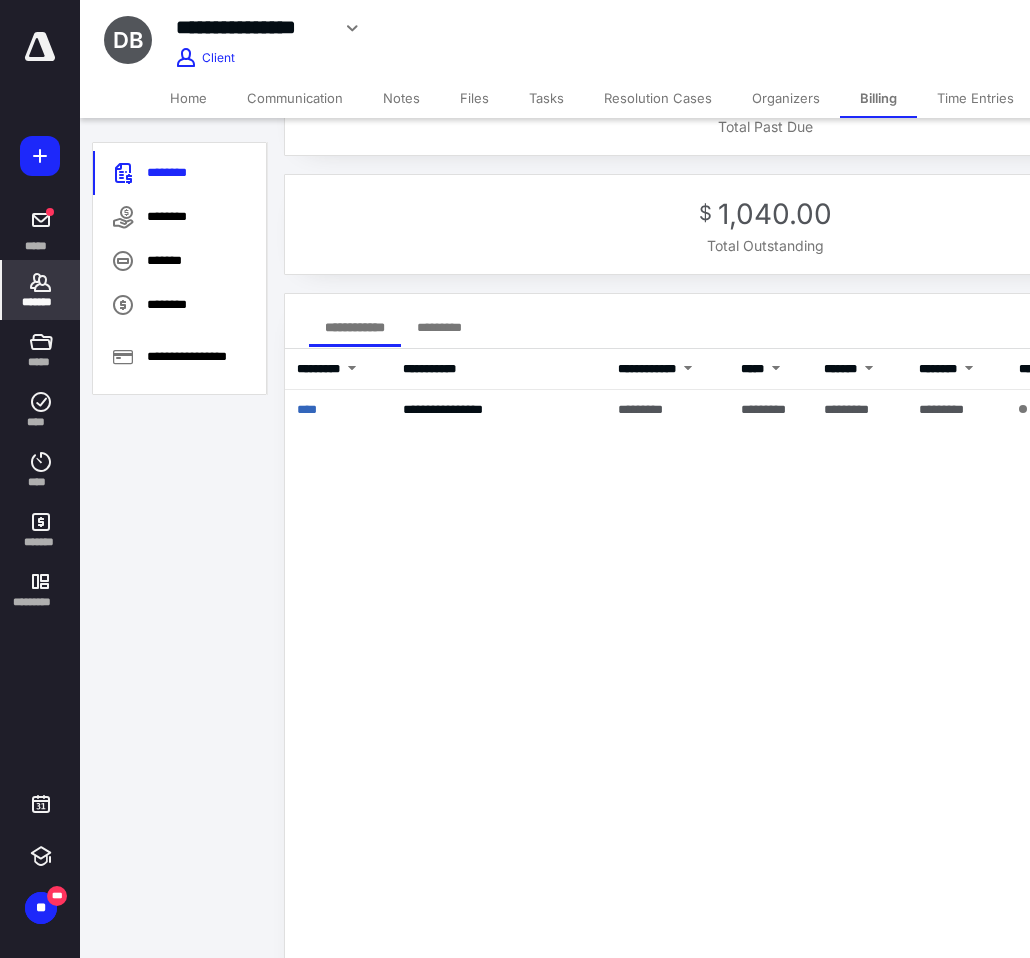 scroll, scrollTop: 0, scrollLeft: 0, axis: both 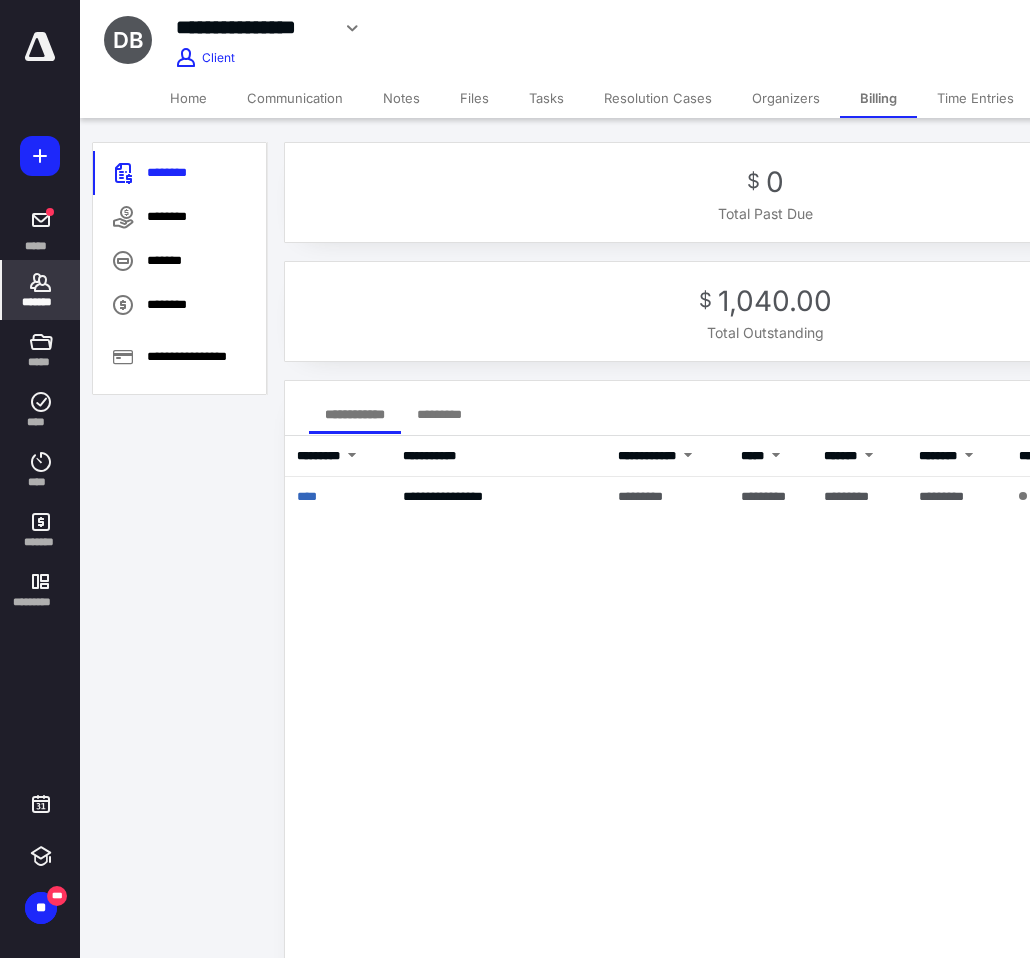 click on "Files" at bounding box center [474, 98] 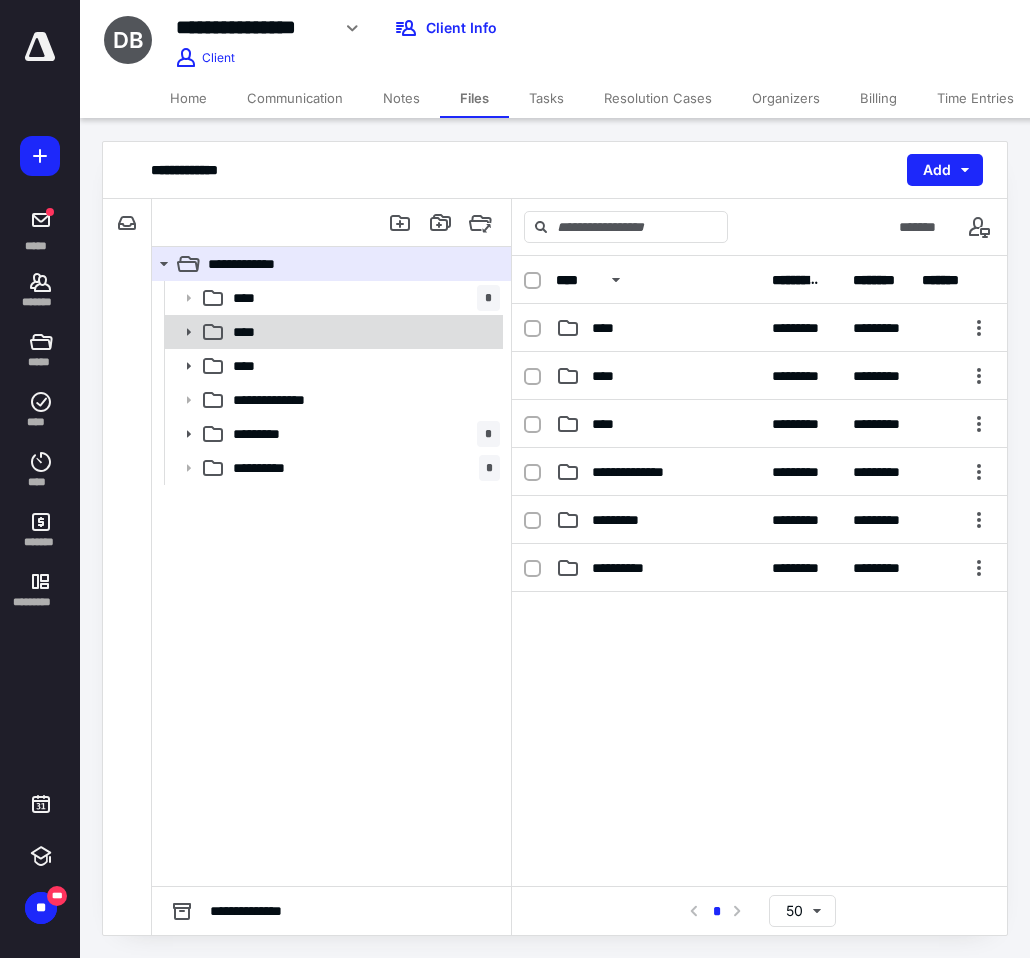 click on "****" at bounding box center [362, 332] 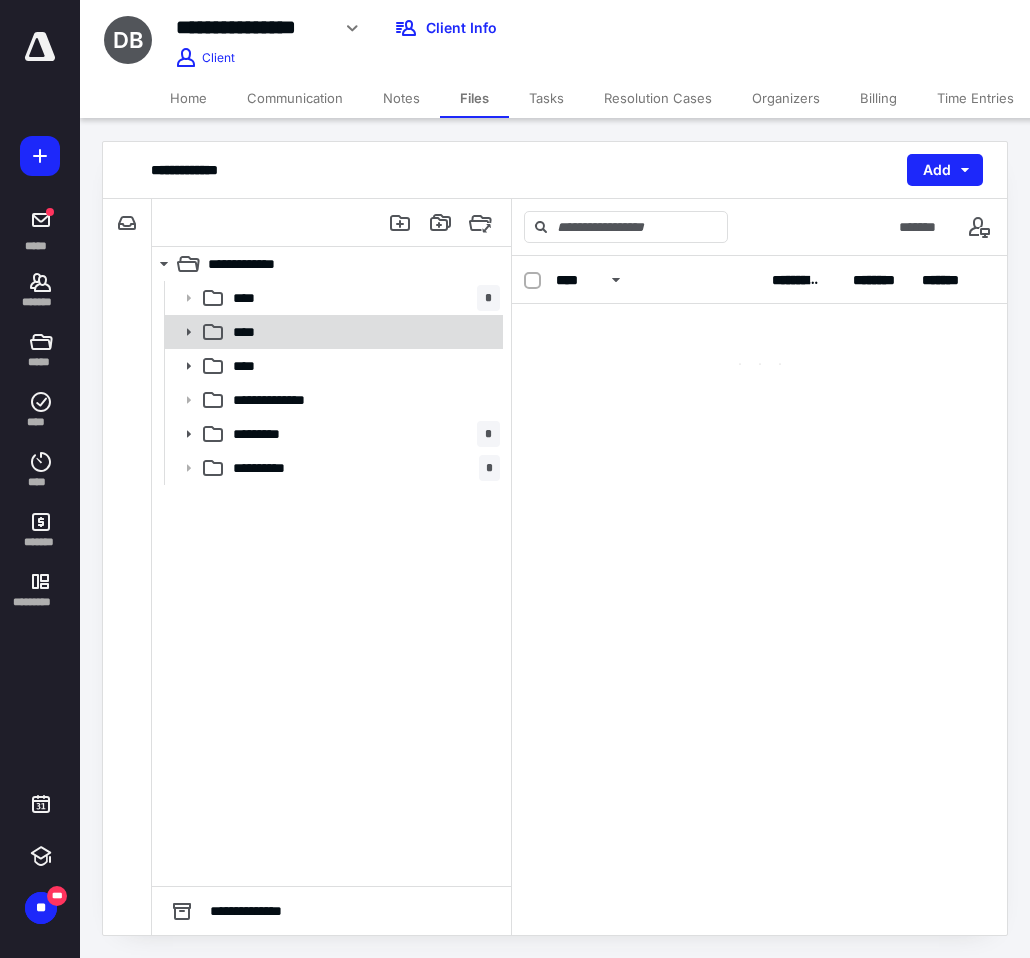 click on "****" at bounding box center (362, 332) 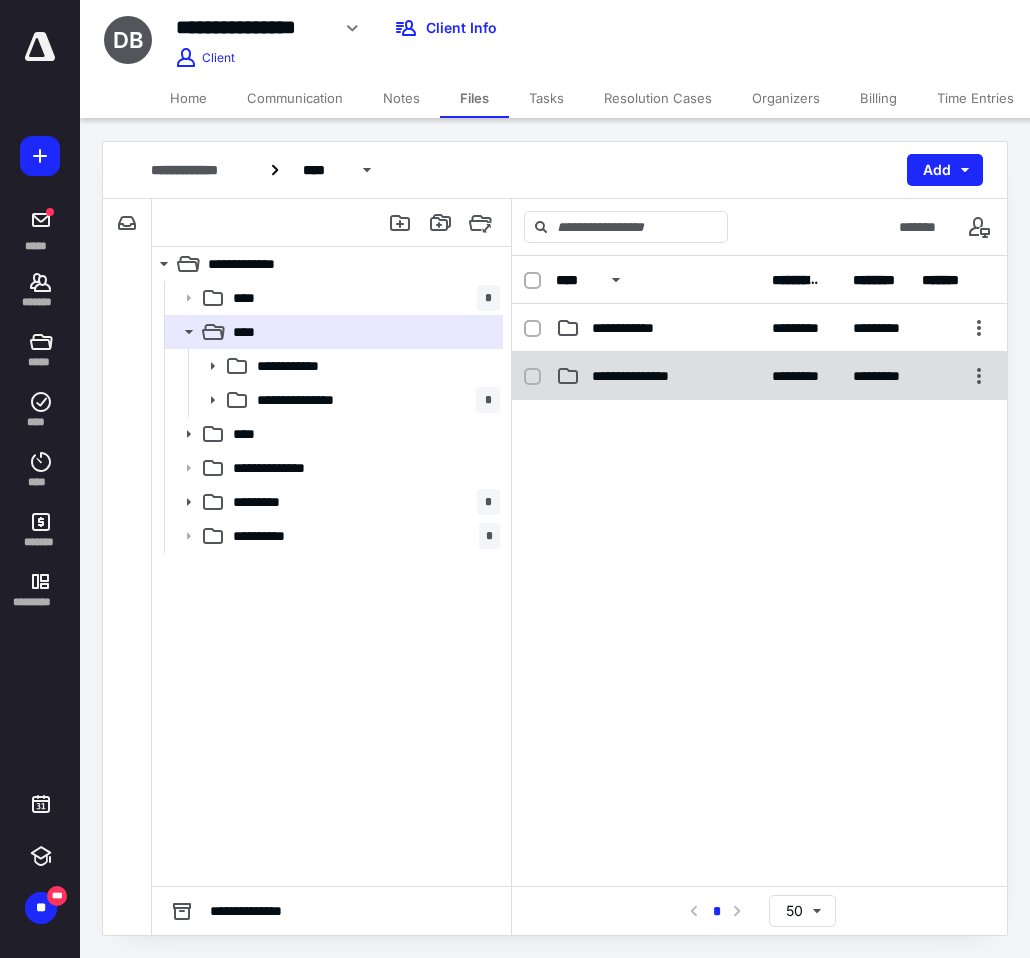 click on "**********" at bounding box center [759, 376] 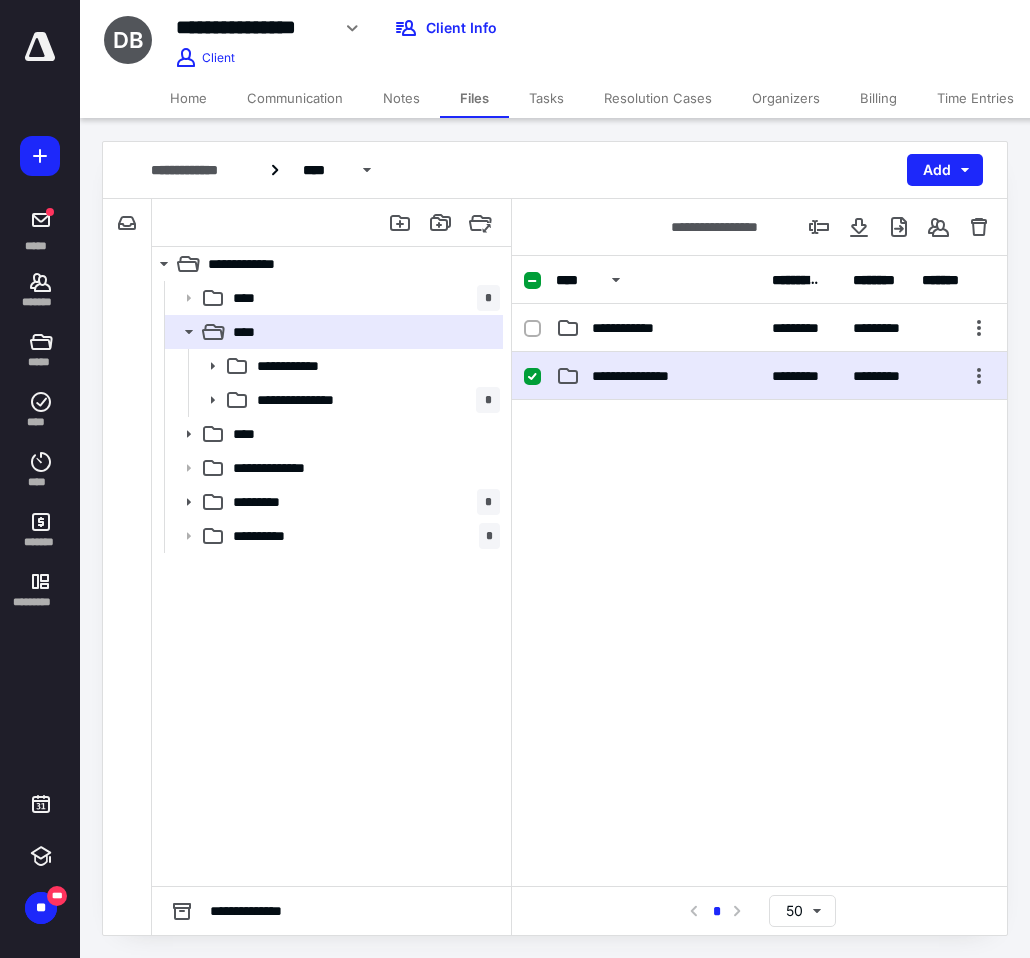 click on "**********" at bounding box center (759, 376) 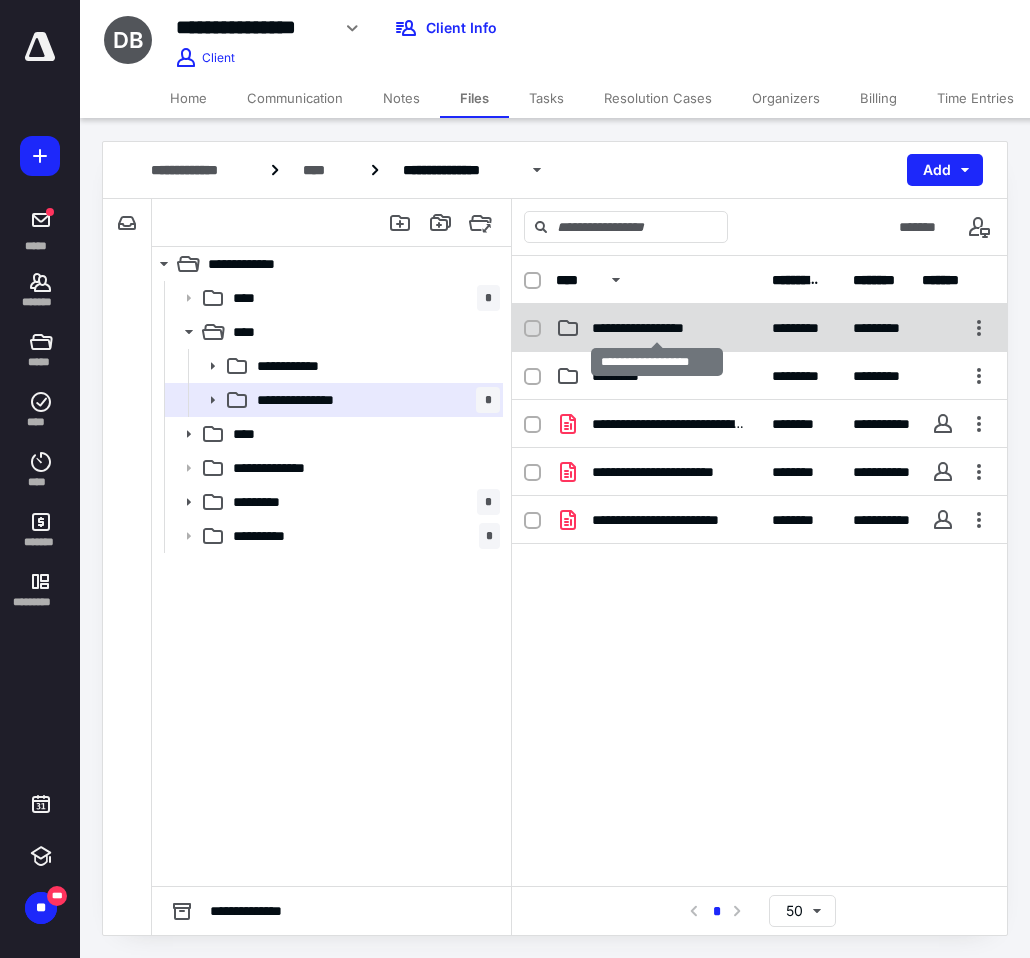 click on "**********" at bounding box center (657, 328) 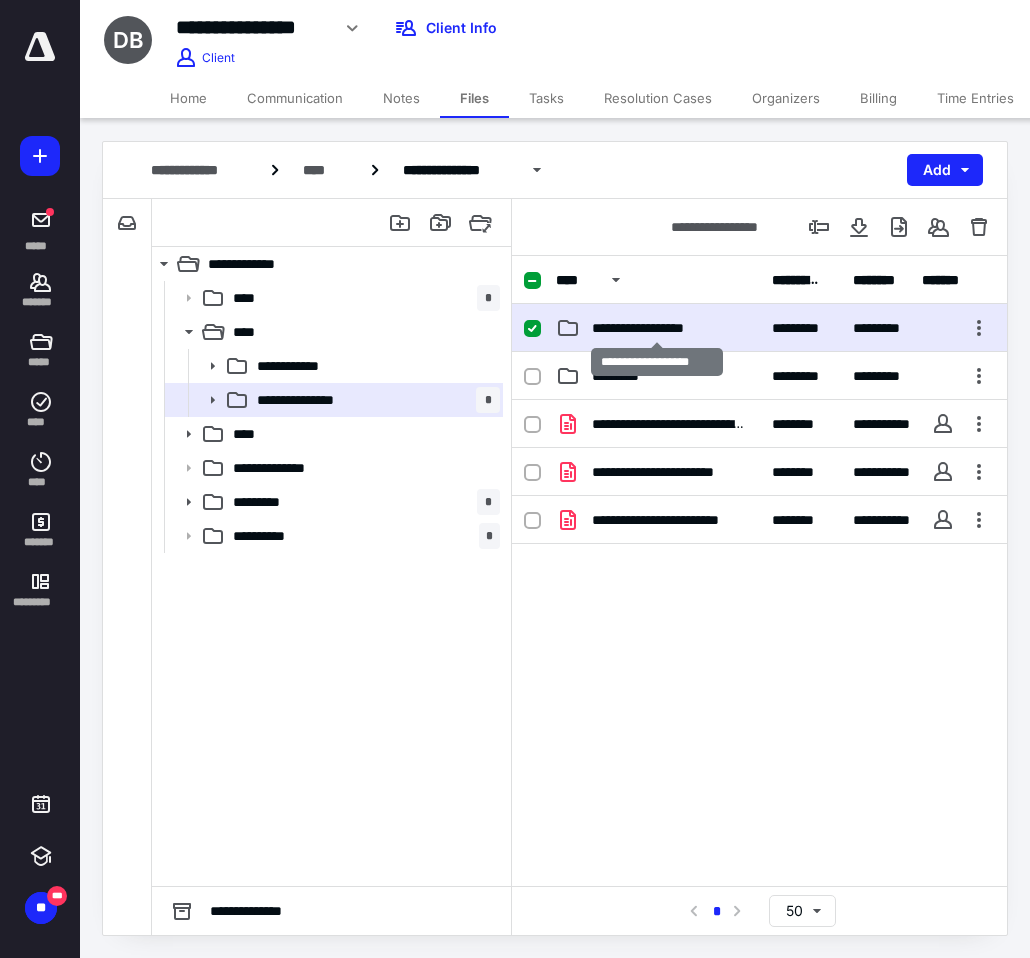 click on "**********" at bounding box center (657, 328) 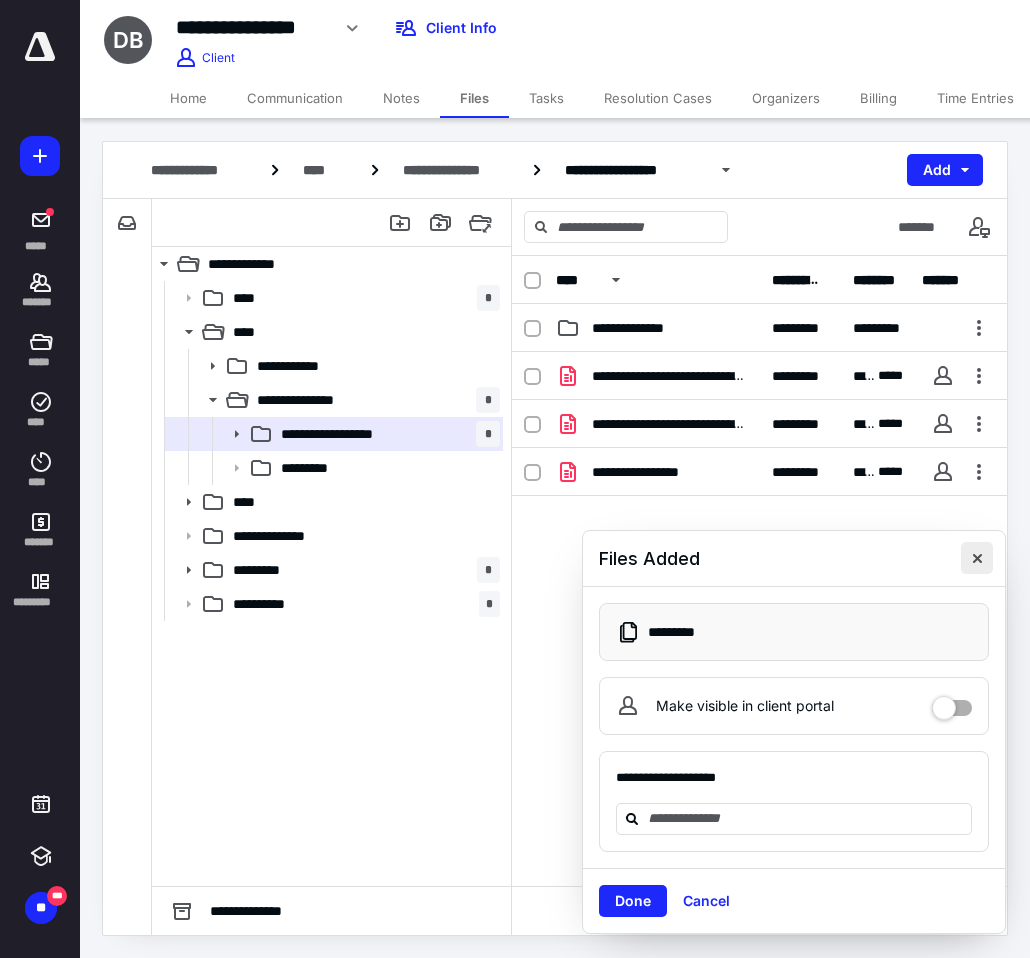 click at bounding box center [977, 558] 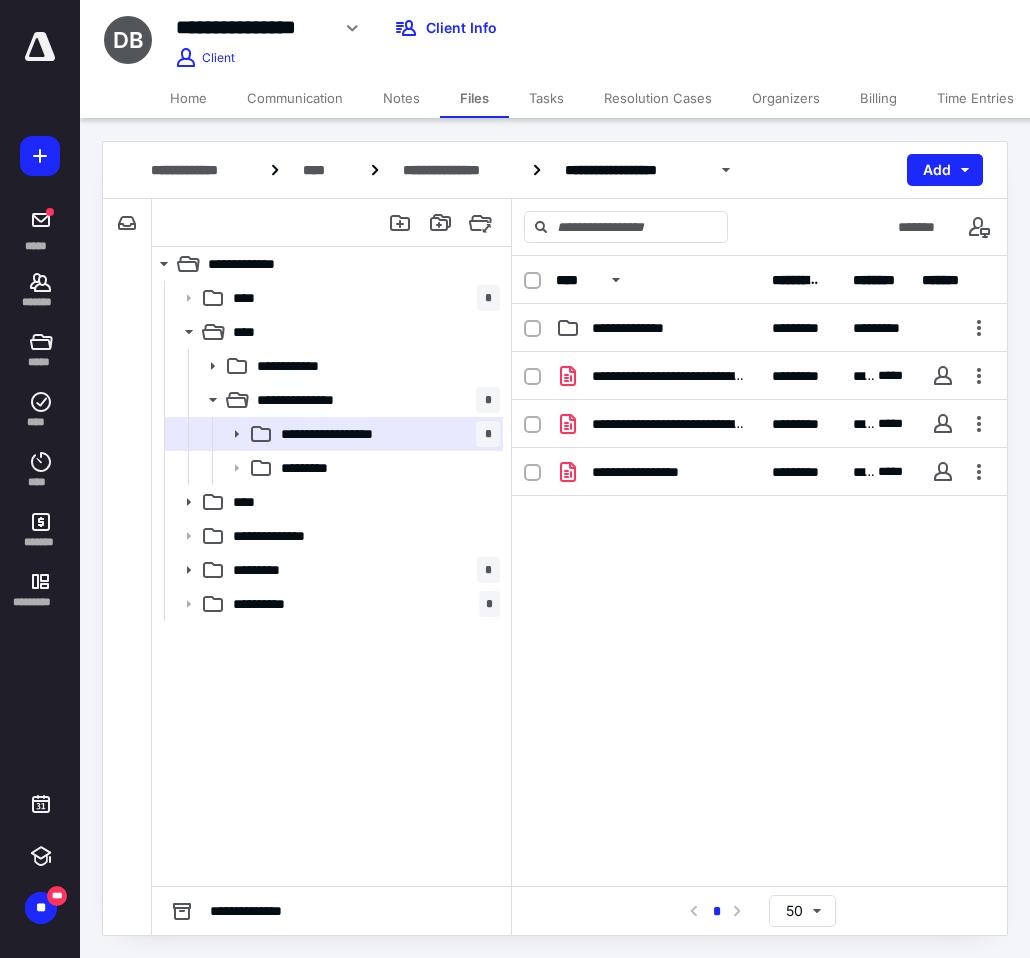 click on "Home" at bounding box center [188, 98] 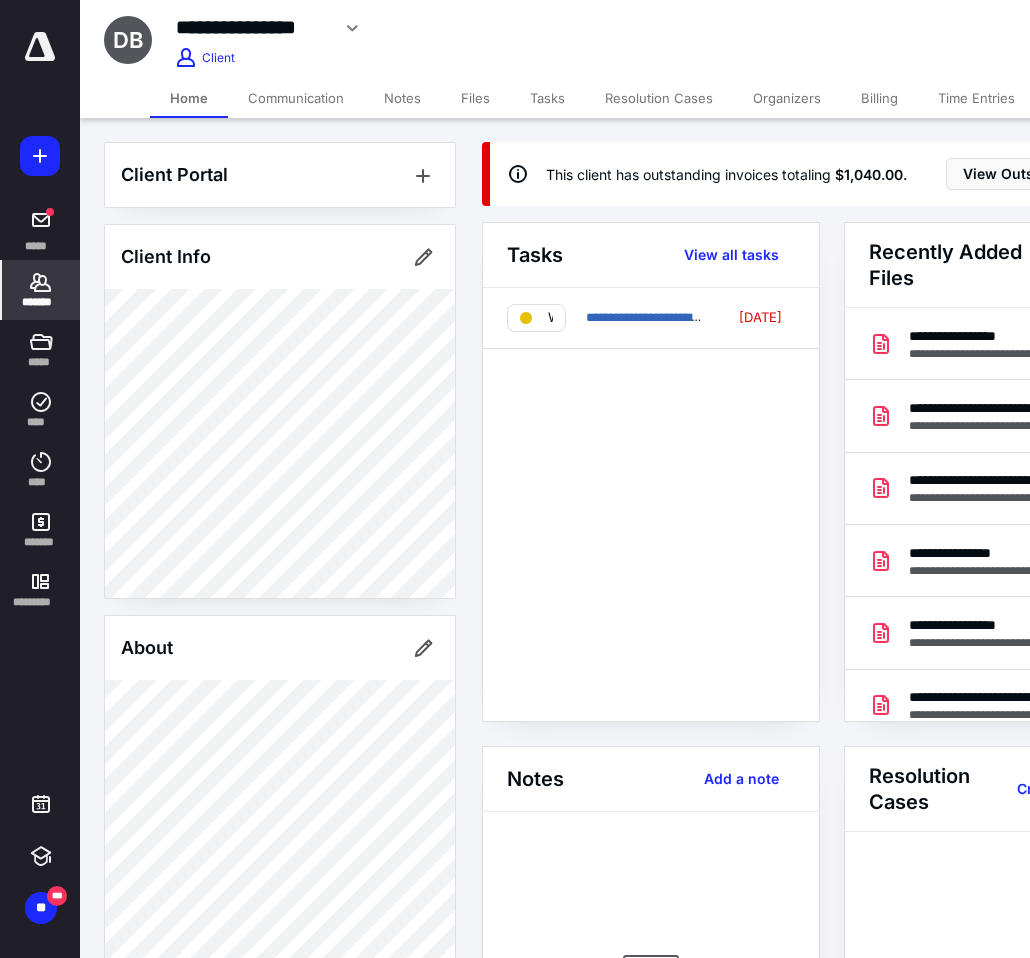 click on "*******" at bounding box center (41, 302) 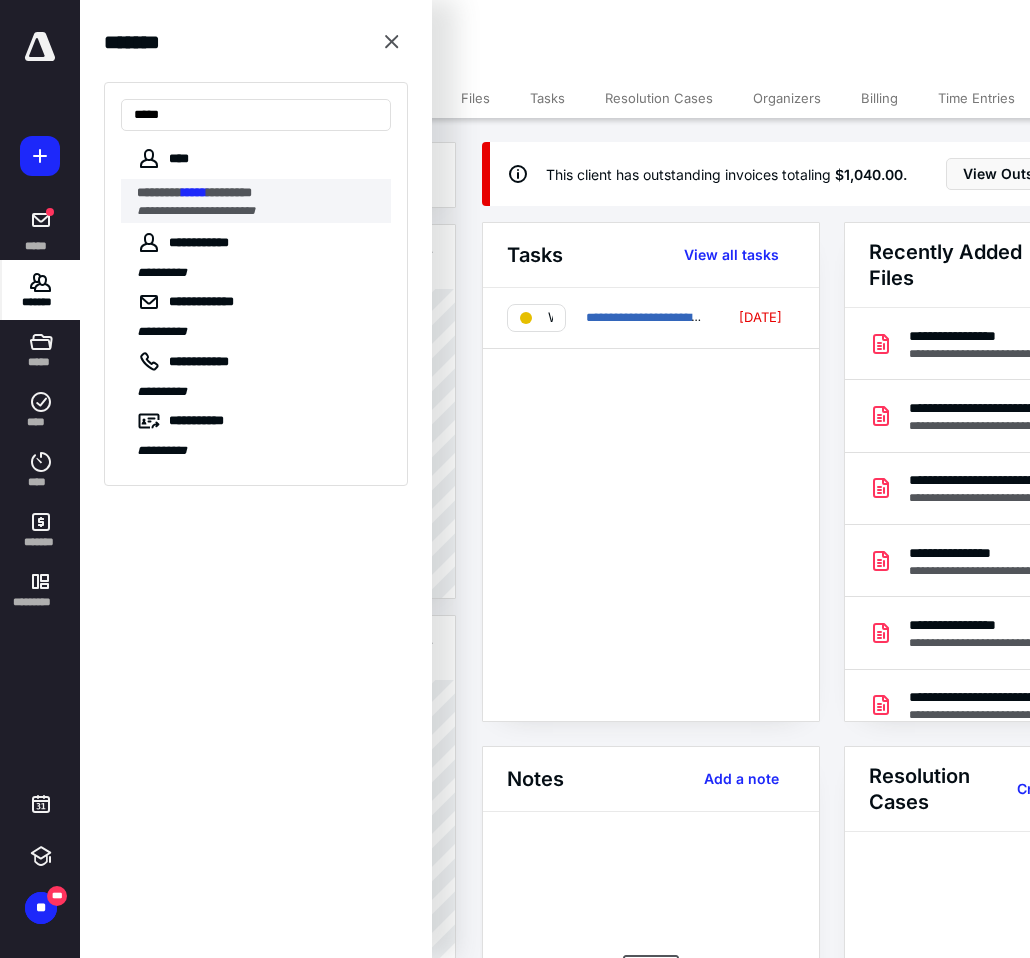 type on "*****" 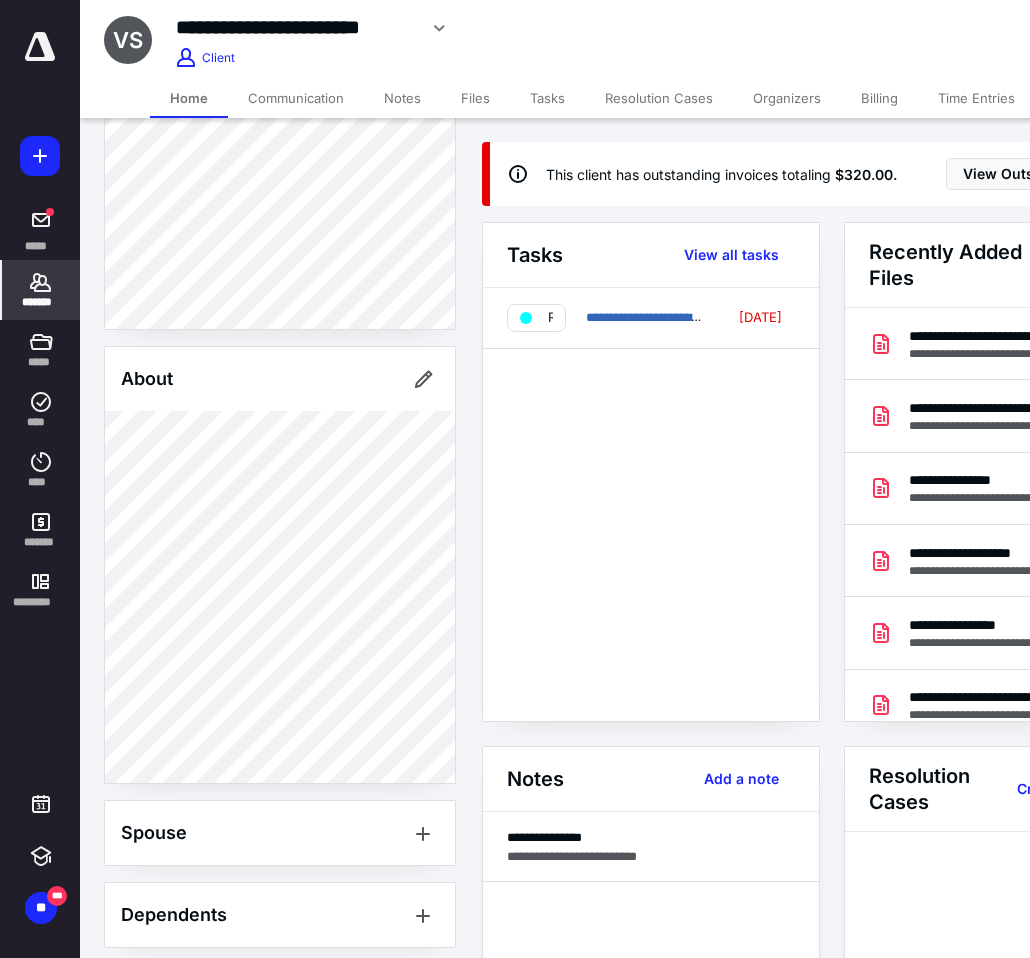 scroll, scrollTop: 771, scrollLeft: 0, axis: vertical 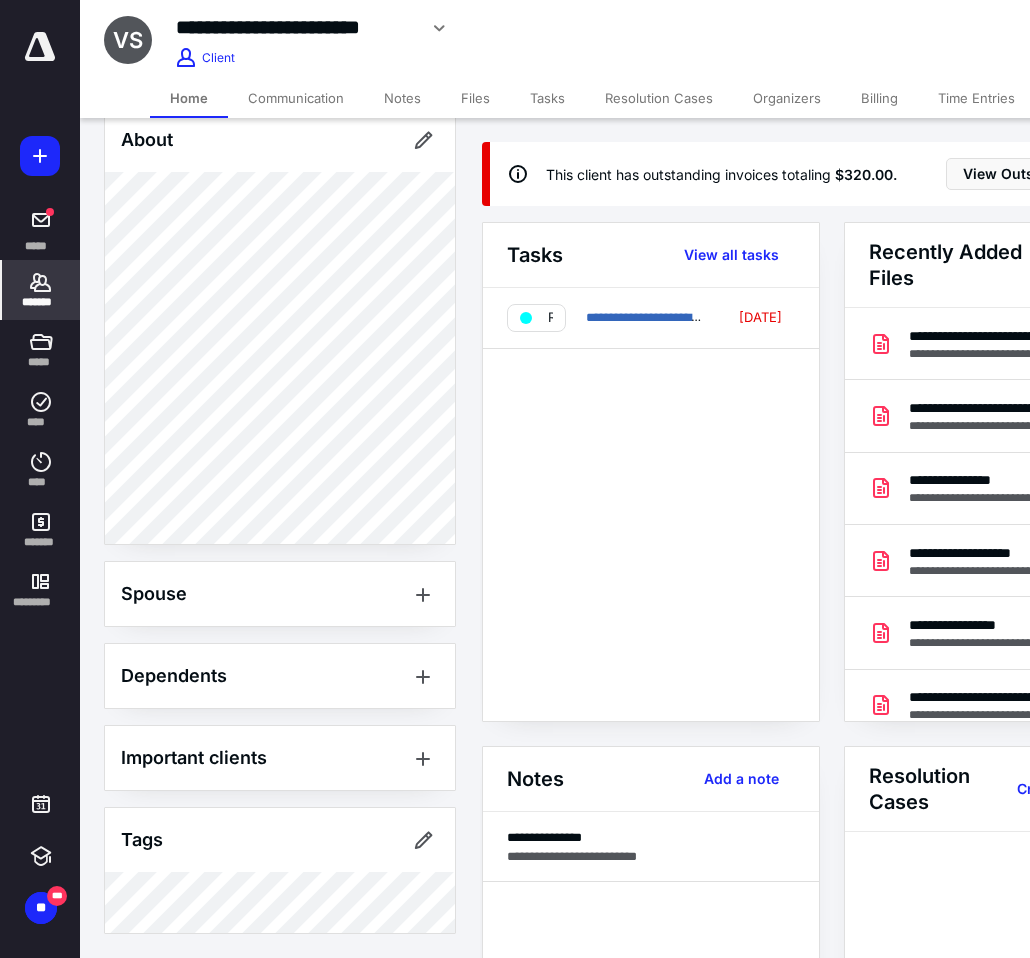 click on "Billing" at bounding box center (879, 98) 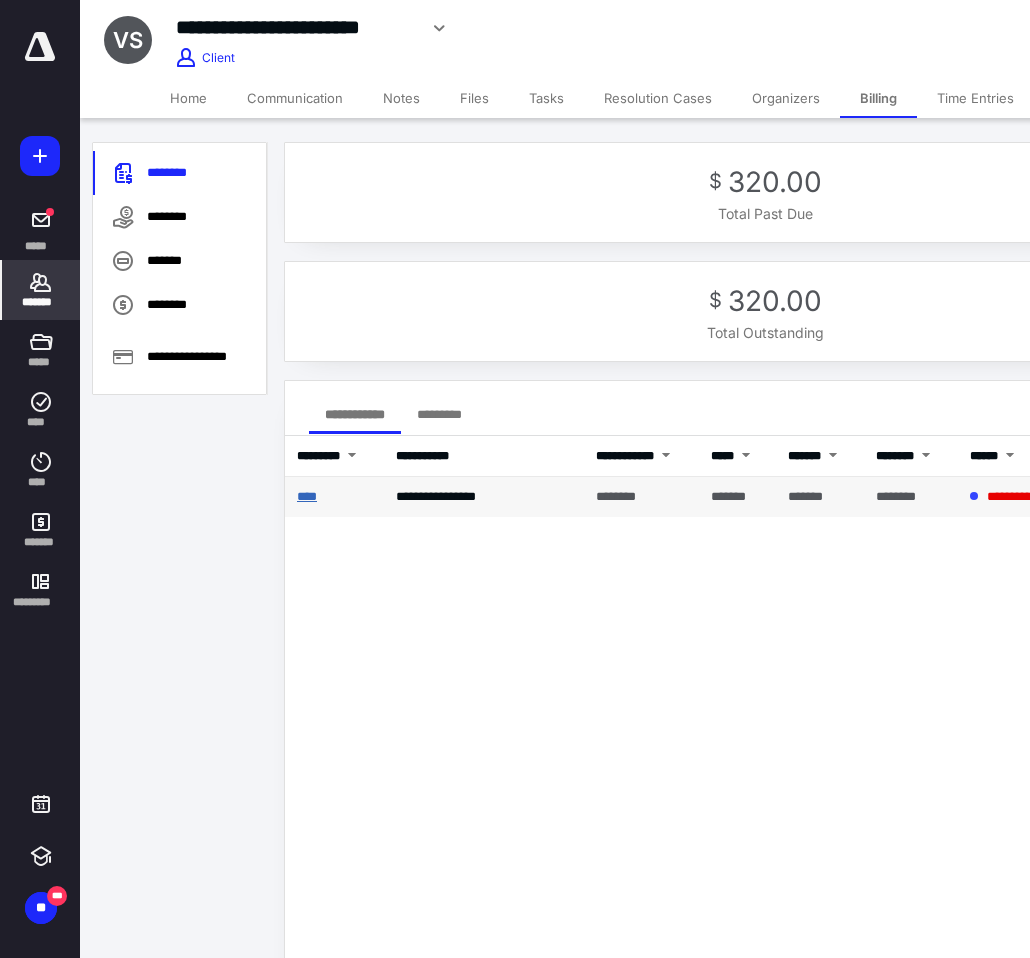 click on "****" at bounding box center [307, 496] 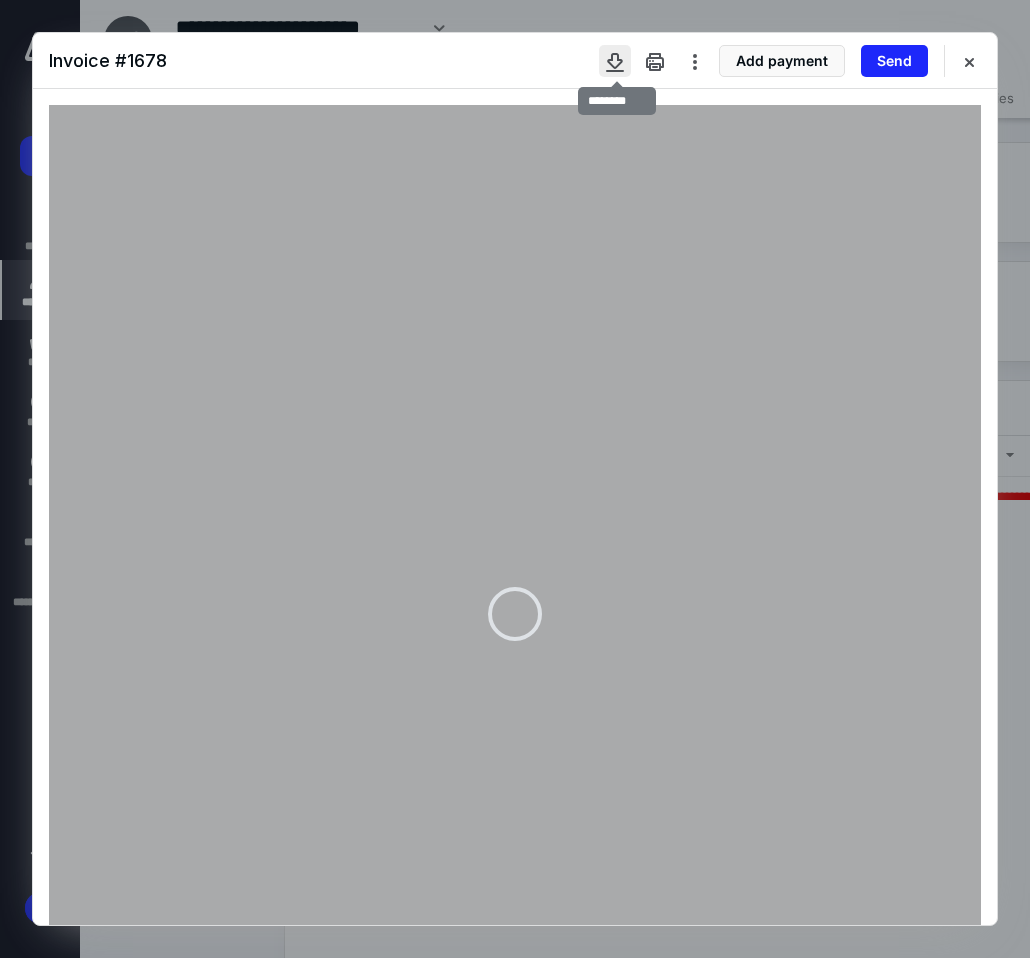 click at bounding box center [615, 61] 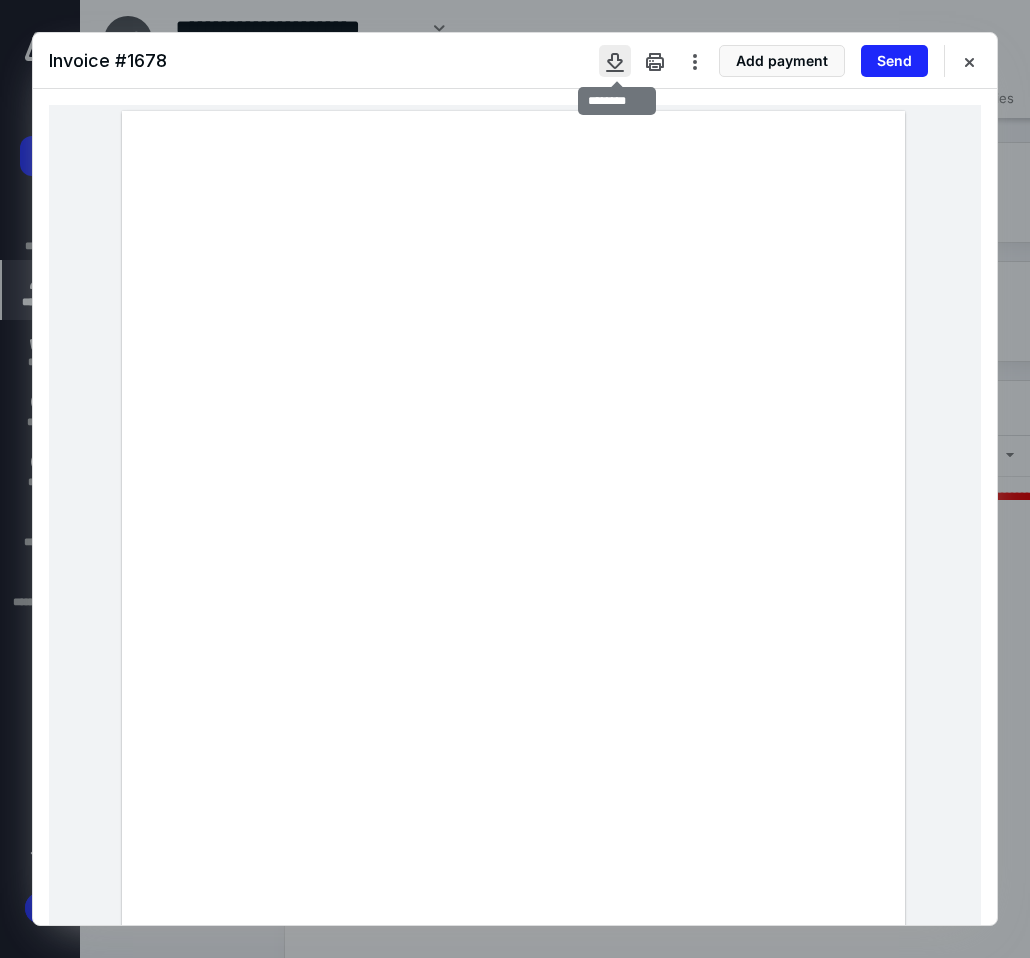 click at bounding box center [615, 61] 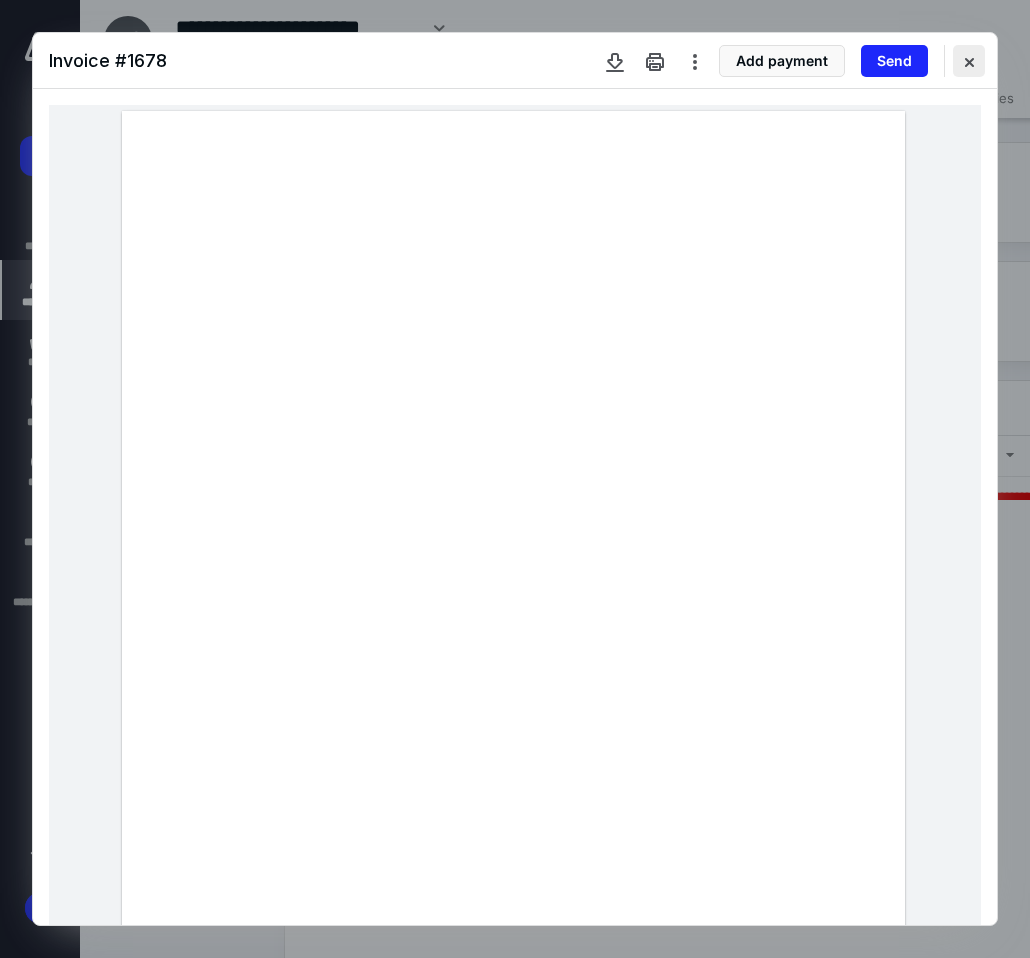 click at bounding box center [969, 61] 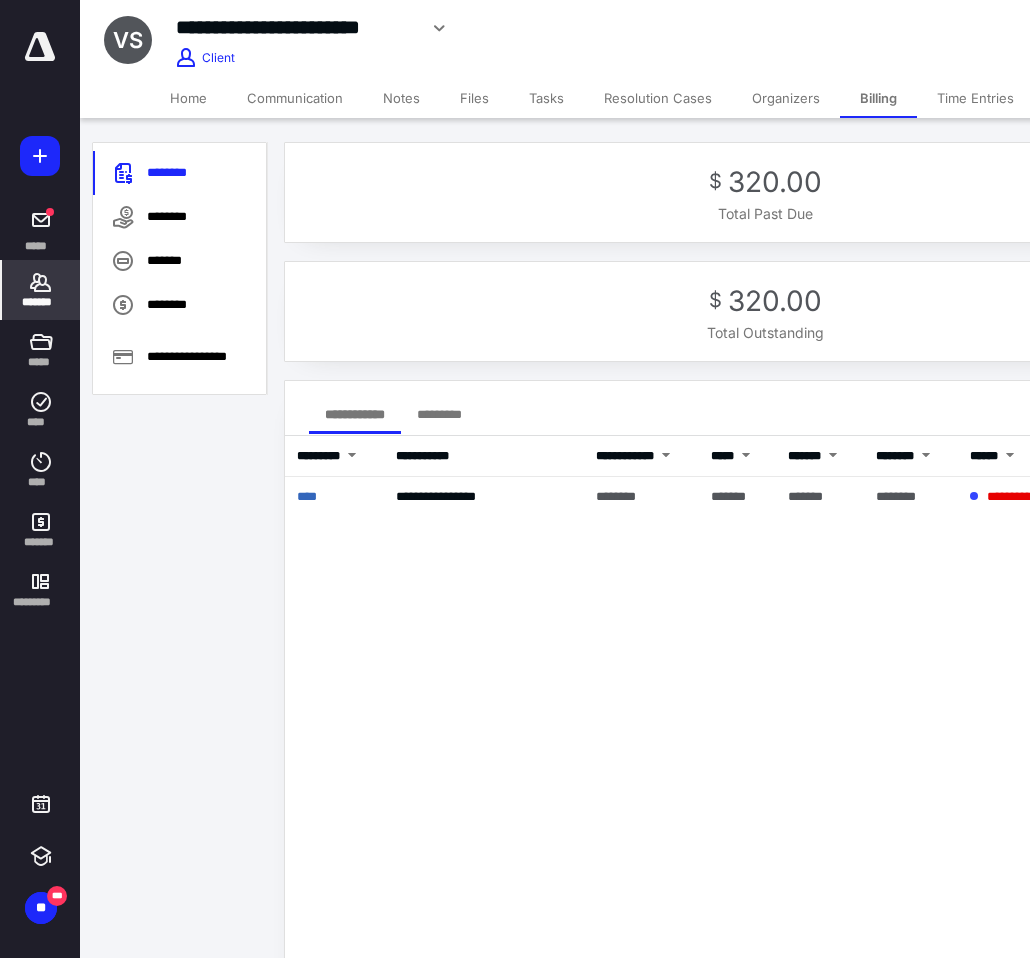click on "Files" at bounding box center [474, 98] 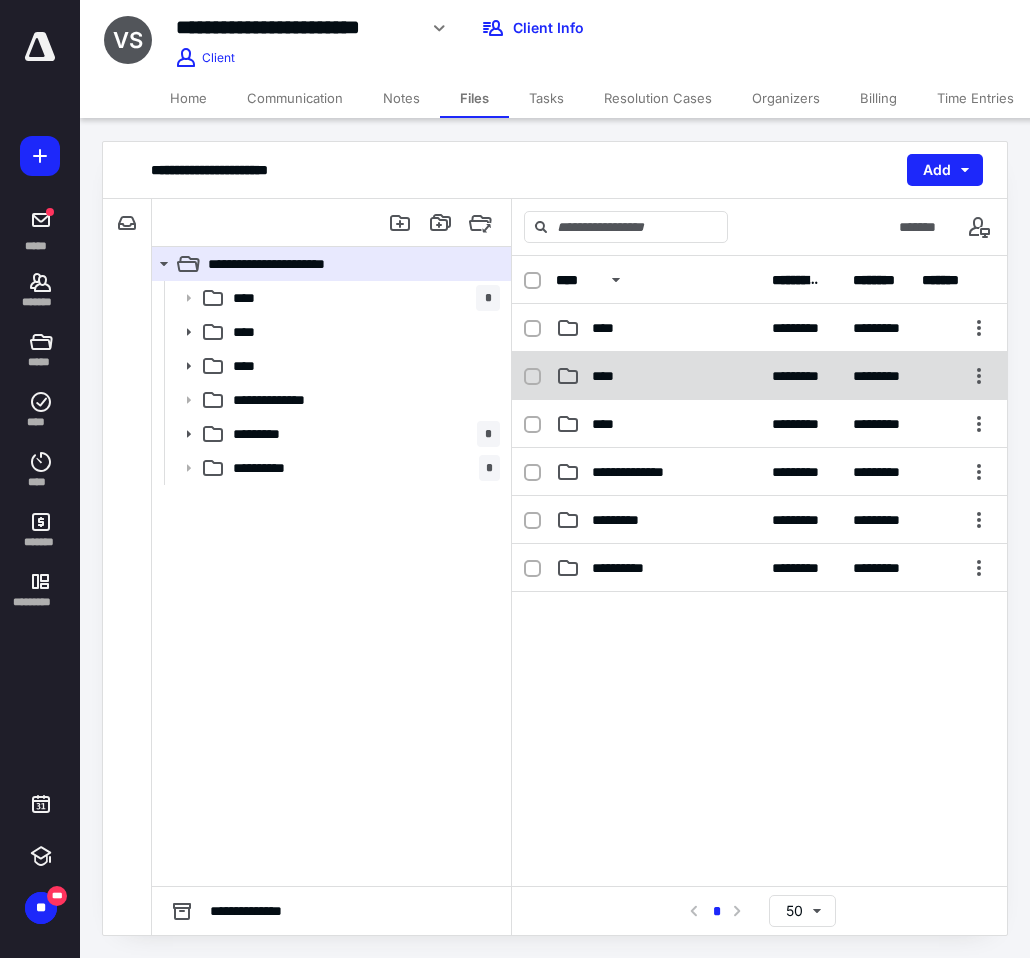 click on "****" at bounding box center (609, 376) 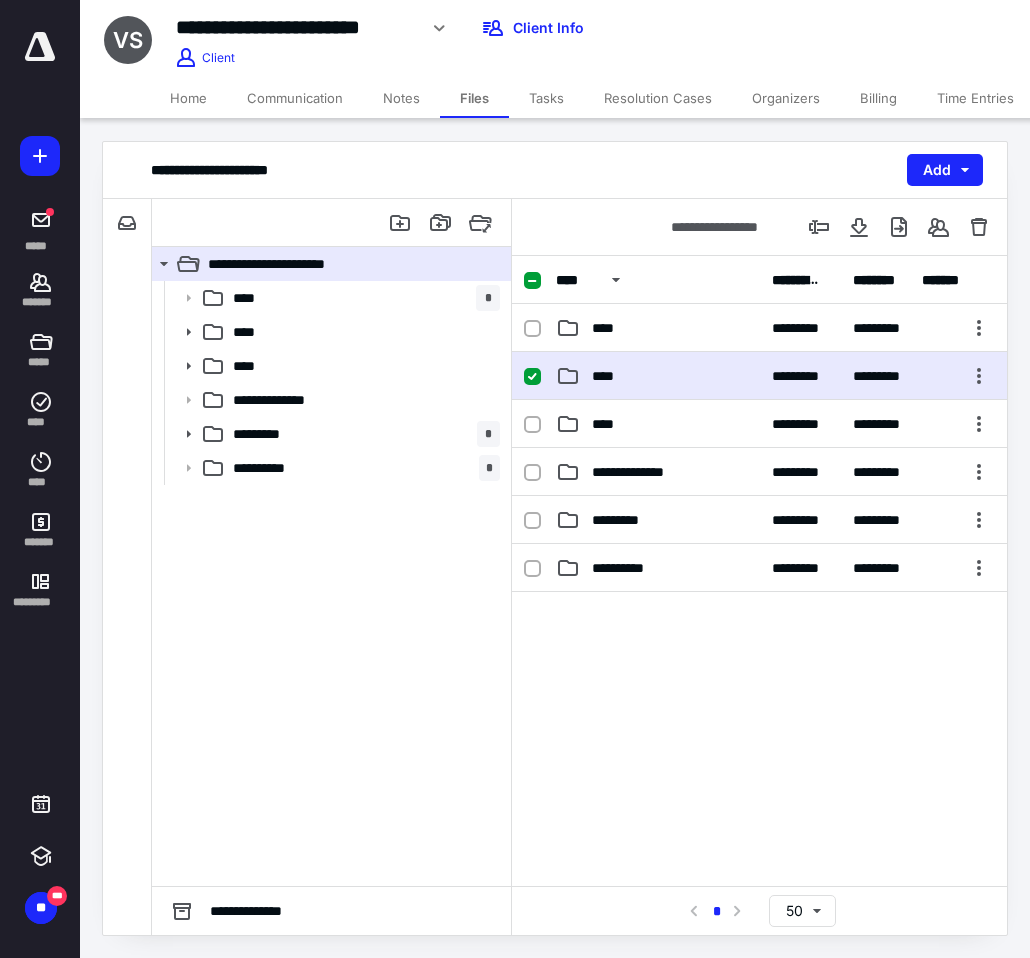 click on "****" at bounding box center [609, 376] 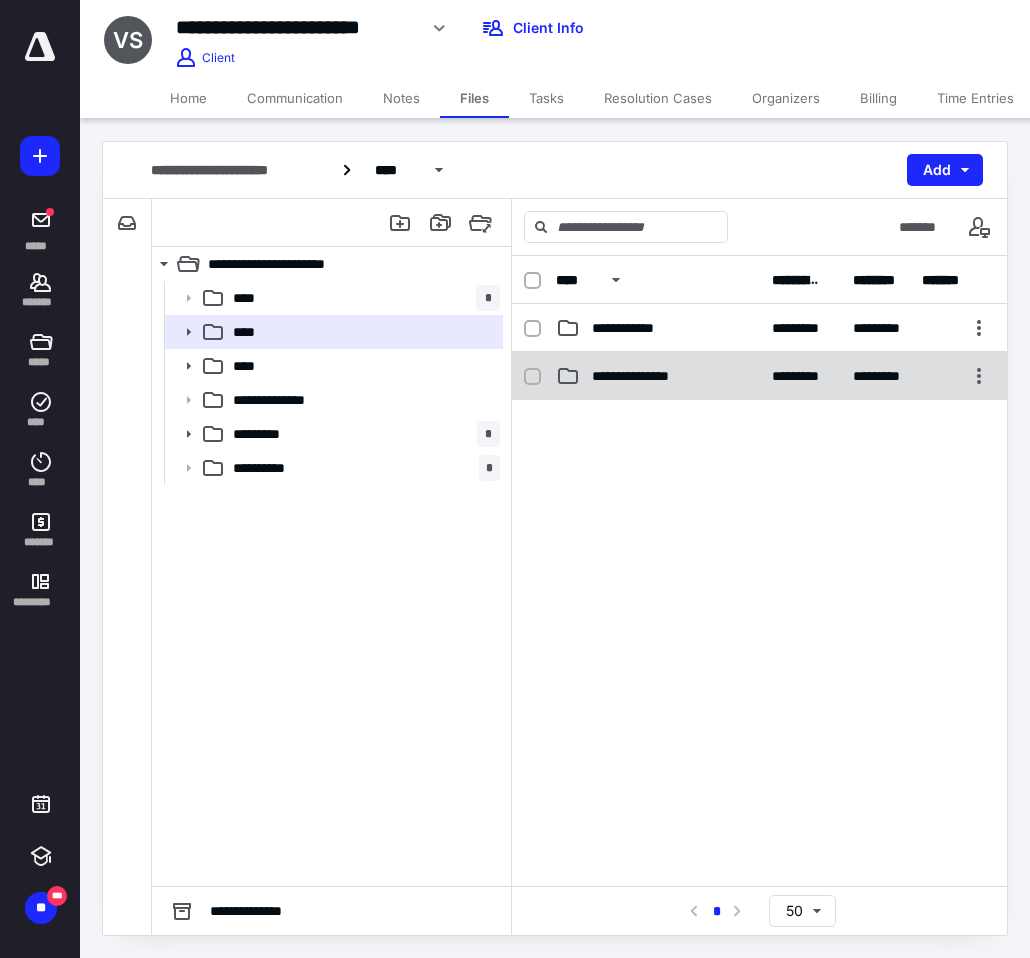 click on "**********" at bounding box center [658, 376] 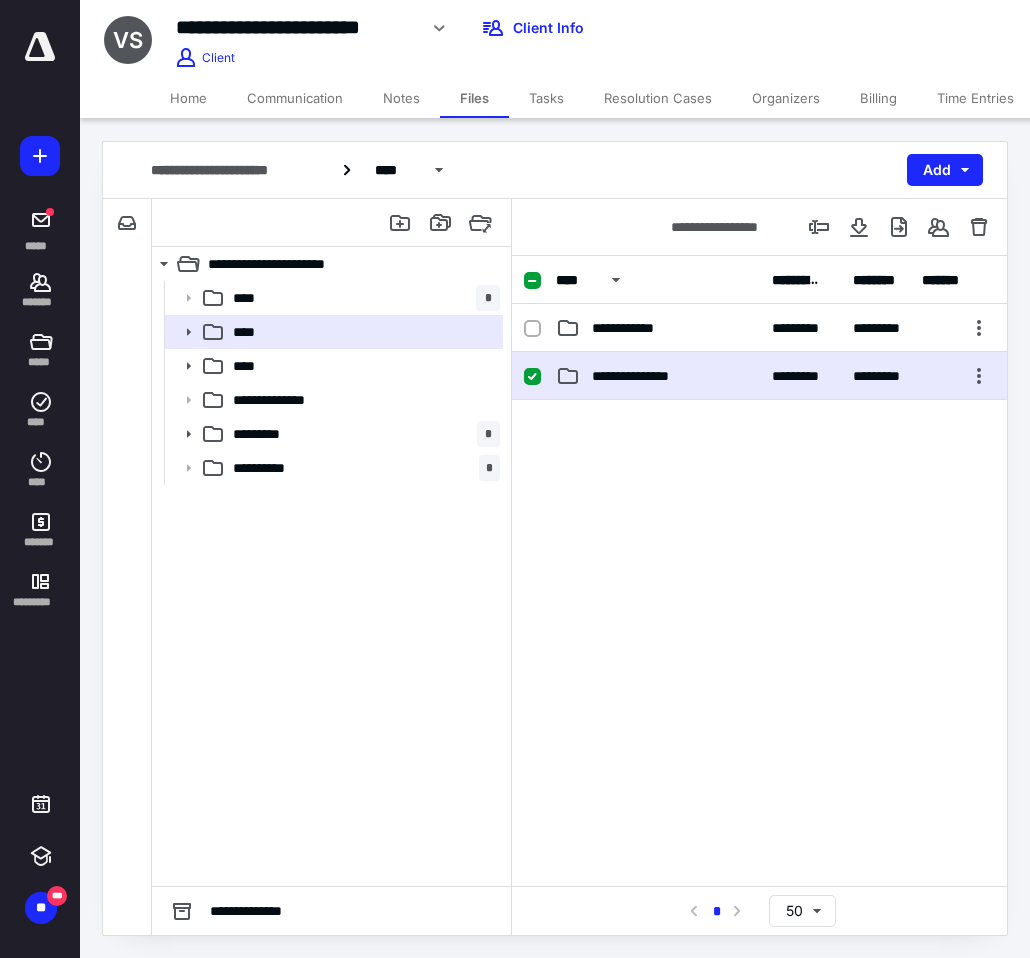 click on "**********" at bounding box center (658, 376) 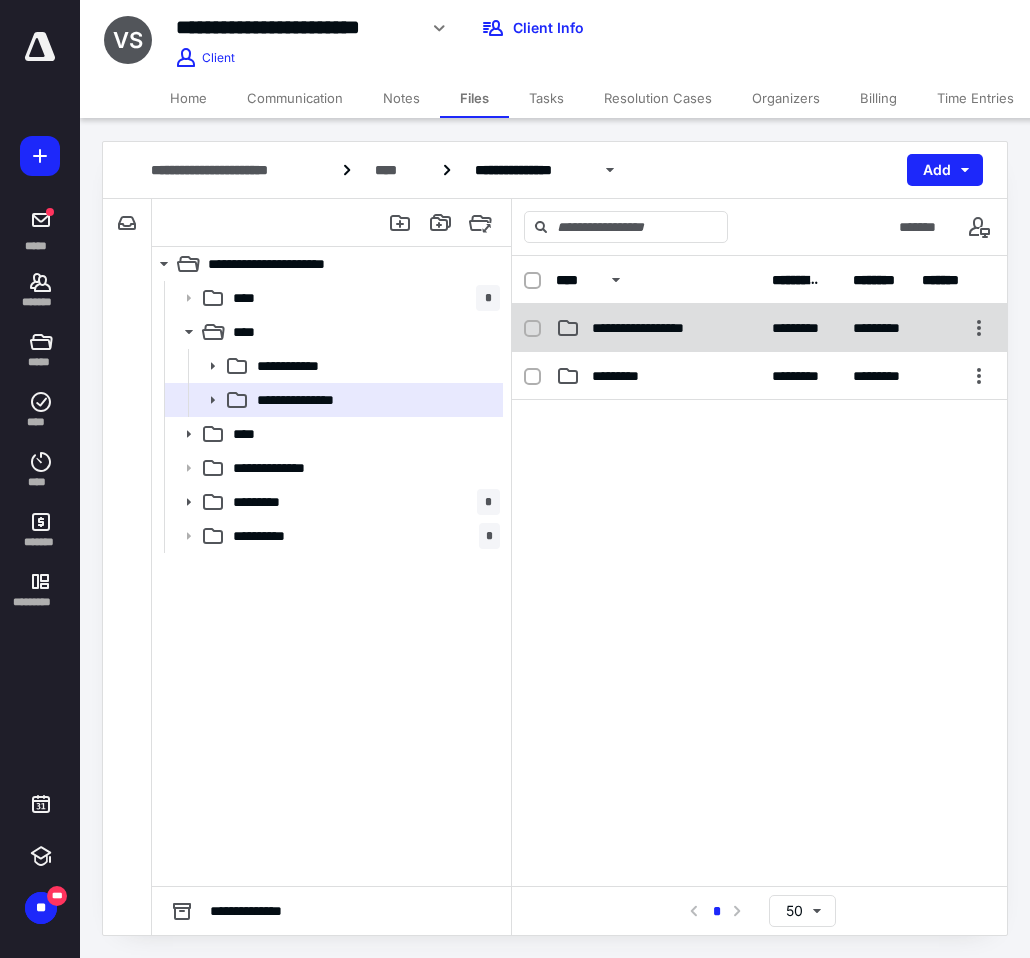 click on "**********" at bounding box center (657, 328) 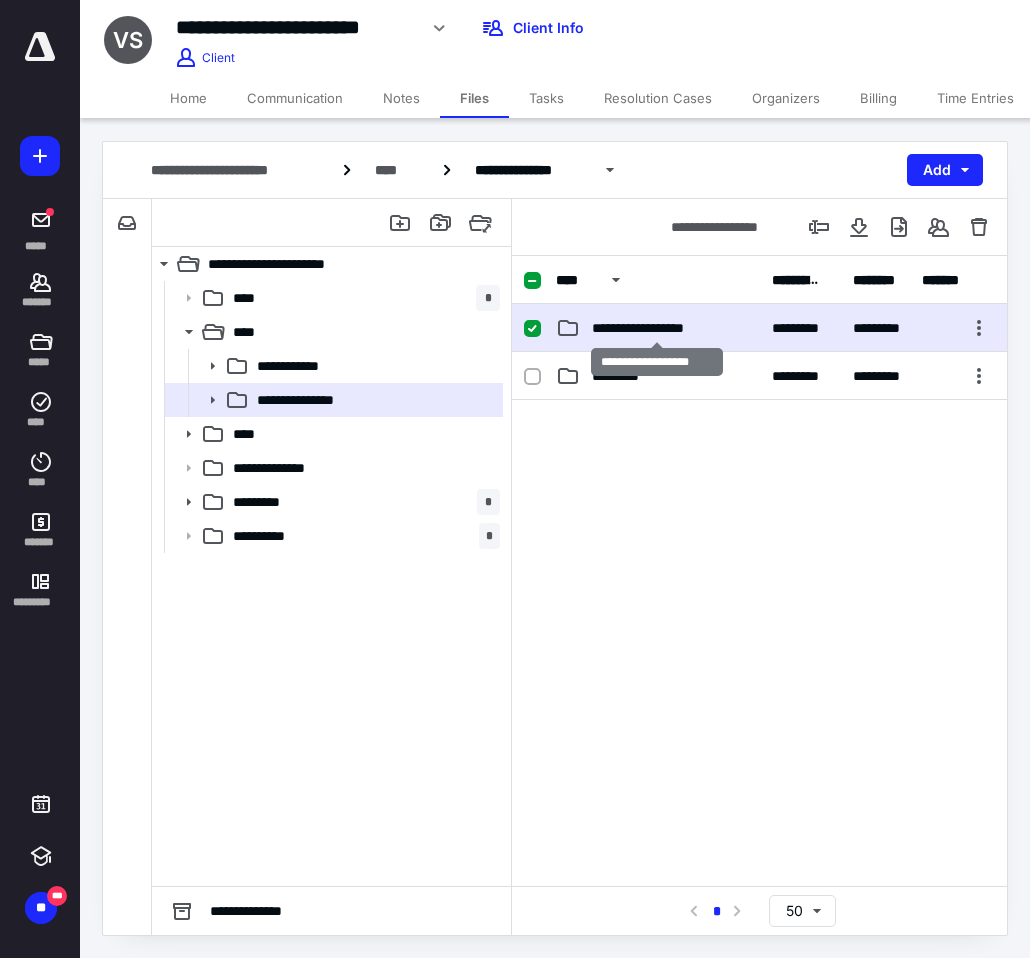 click on "**********" at bounding box center (657, 328) 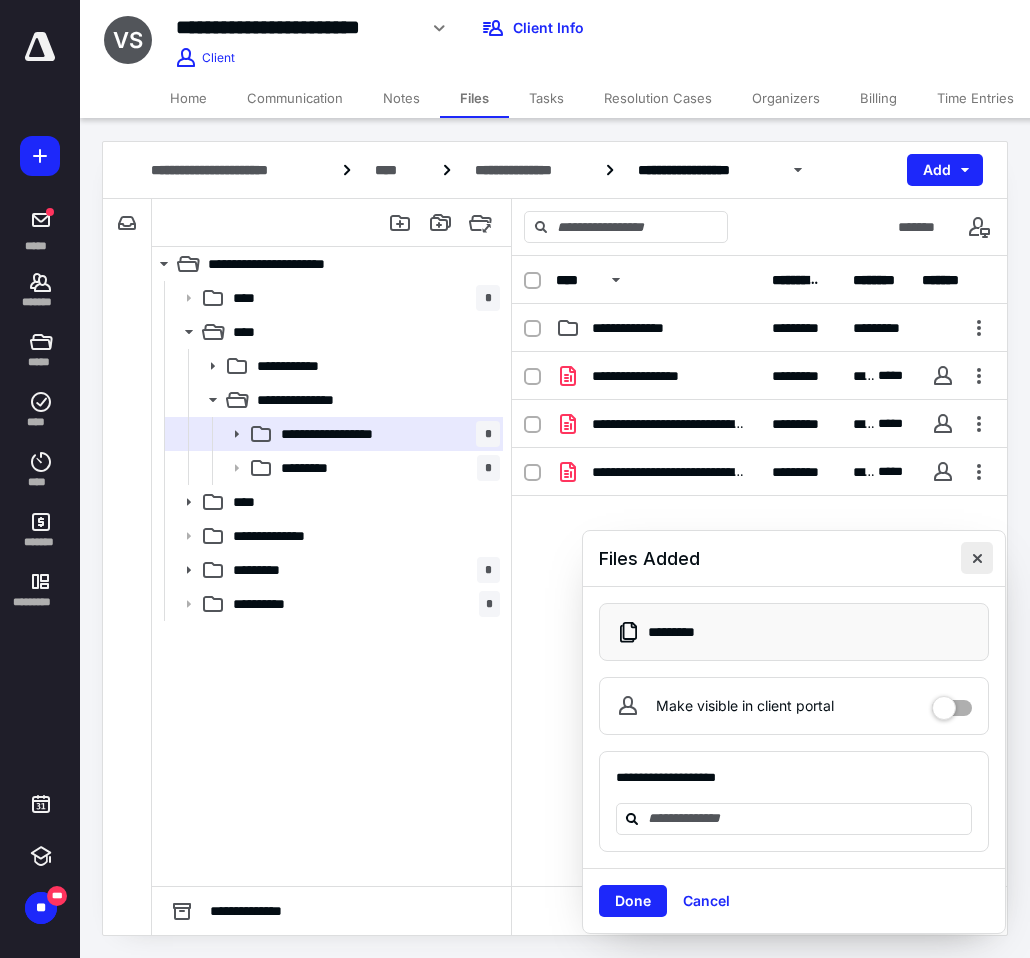 click at bounding box center [977, 558] 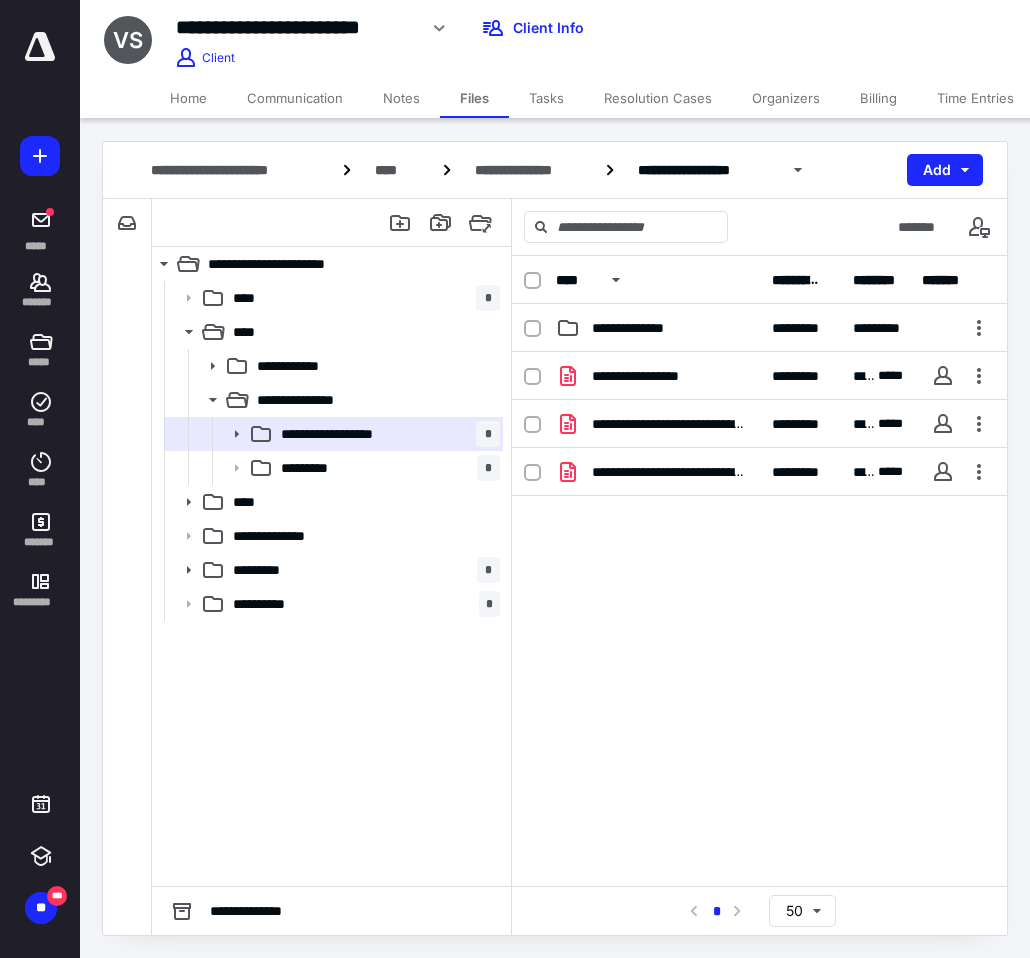 click on "Home" at bounding box center [188, 98] 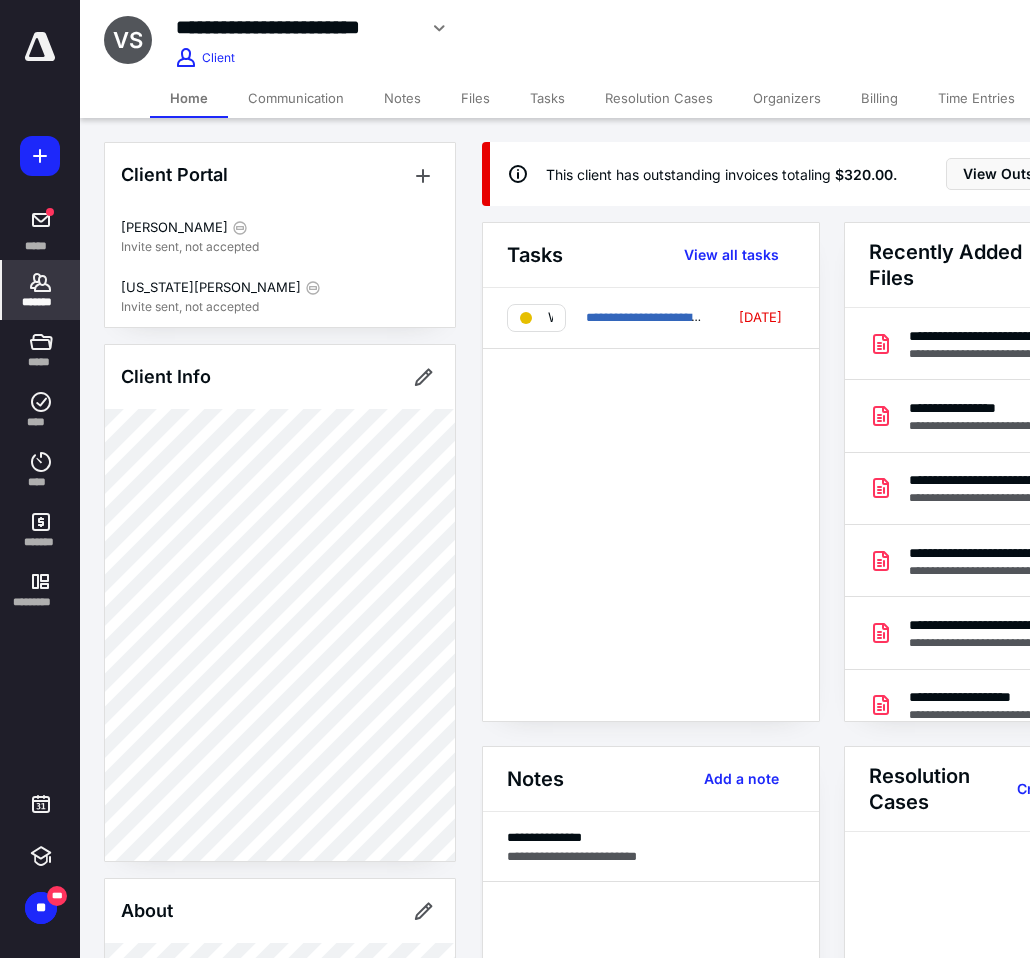 scroll, scrollTop: 771, scrollLeft: 0, axis: vertical 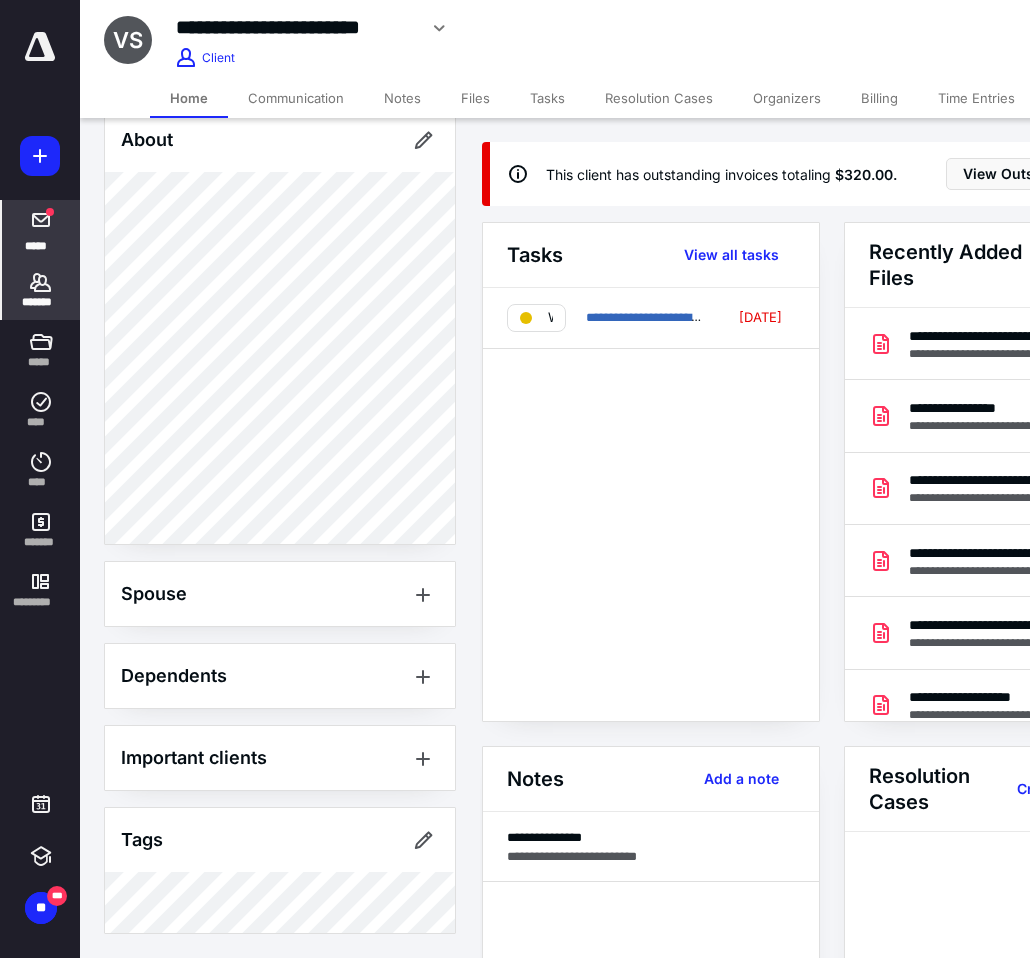 click 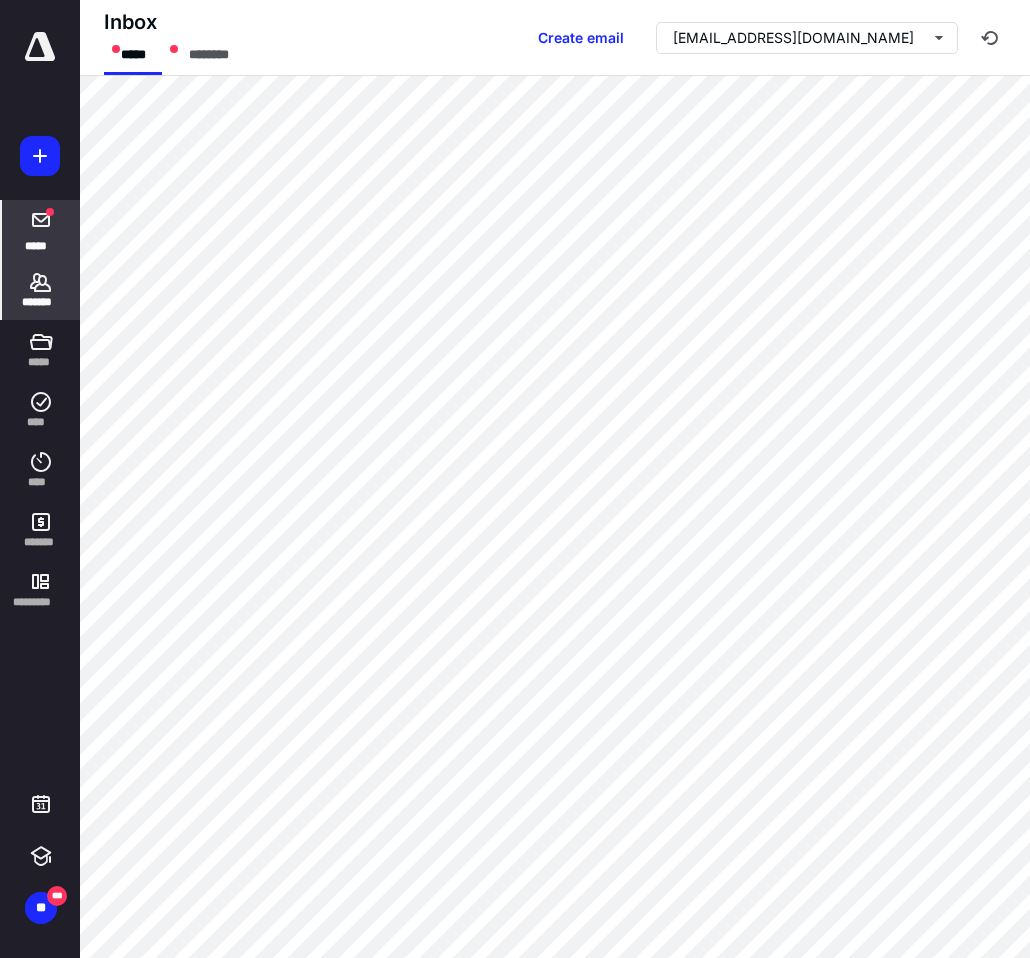 click 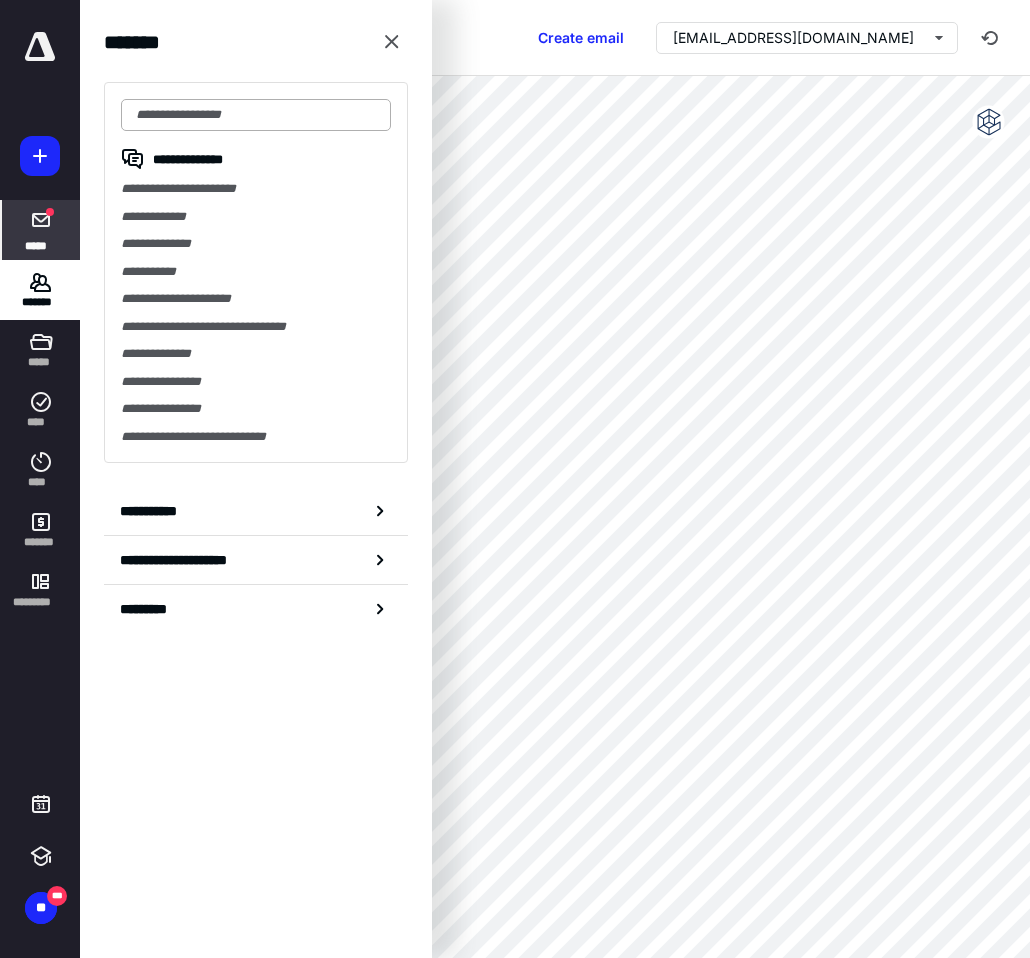 click at bounding box center (256, 115) 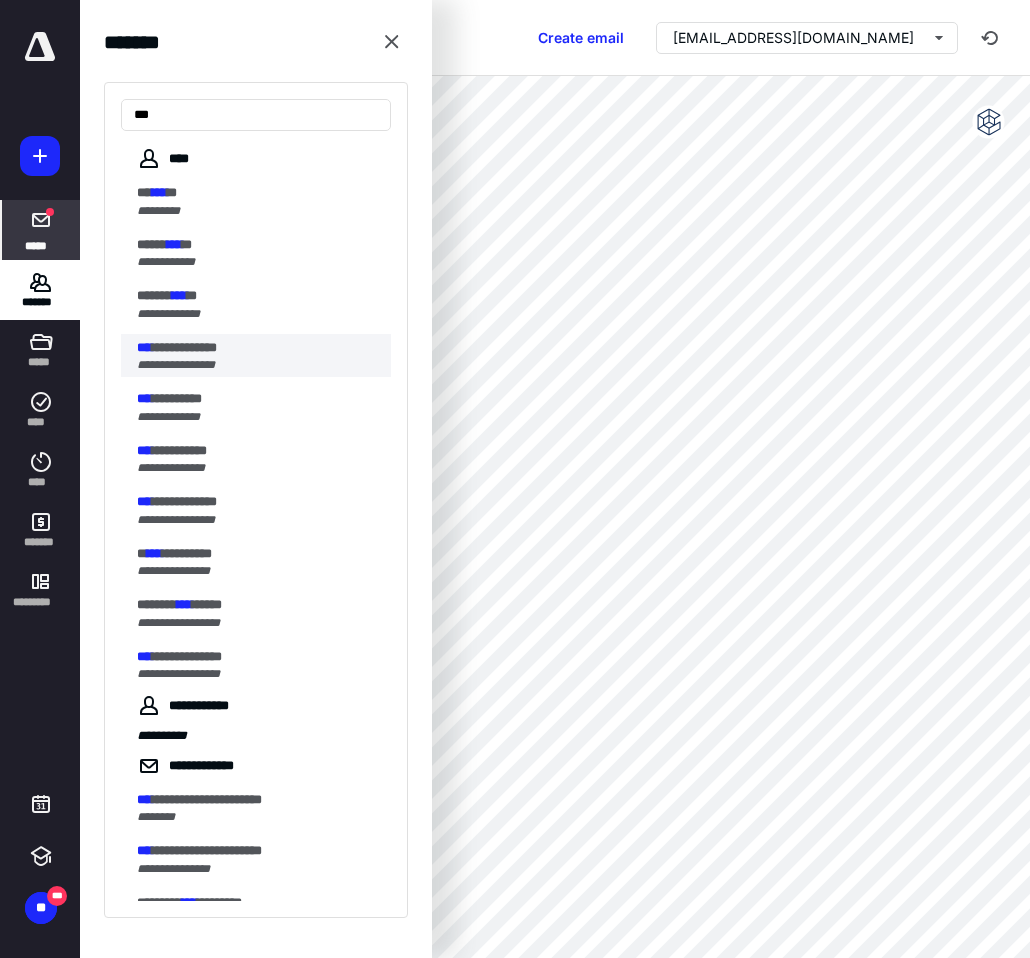 type on "***" 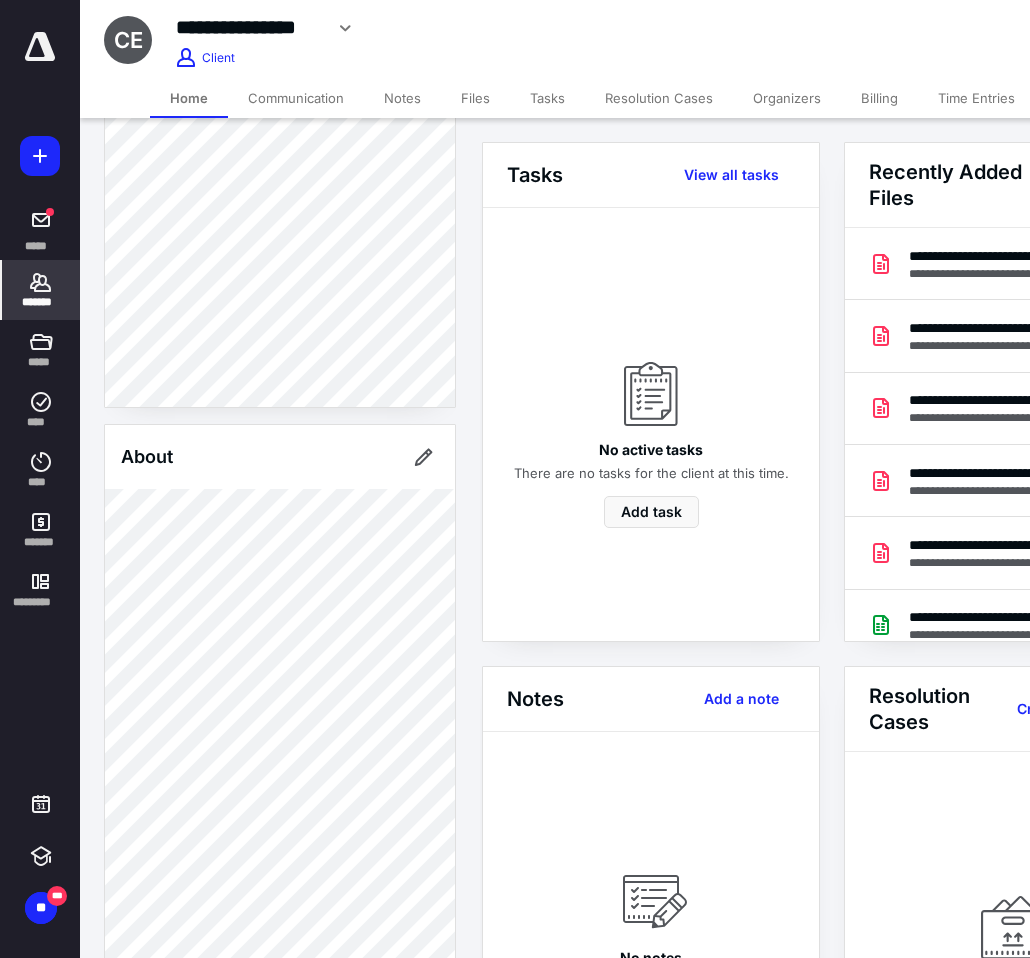 scroll, scrollTop: 332, scrollLeft: 0, axis: vertical 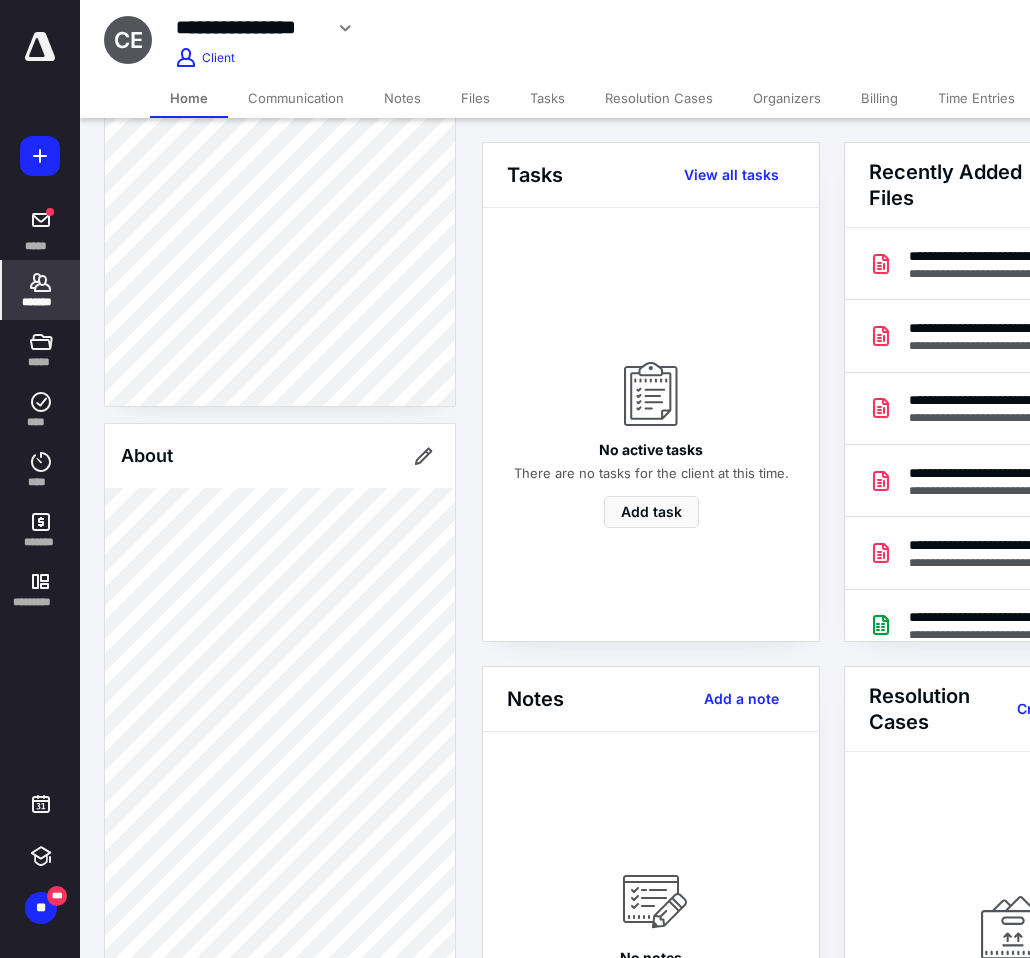 click on "No active tasks There are no tasks for the client at this time. Add task" at bounding box center (651, 424) 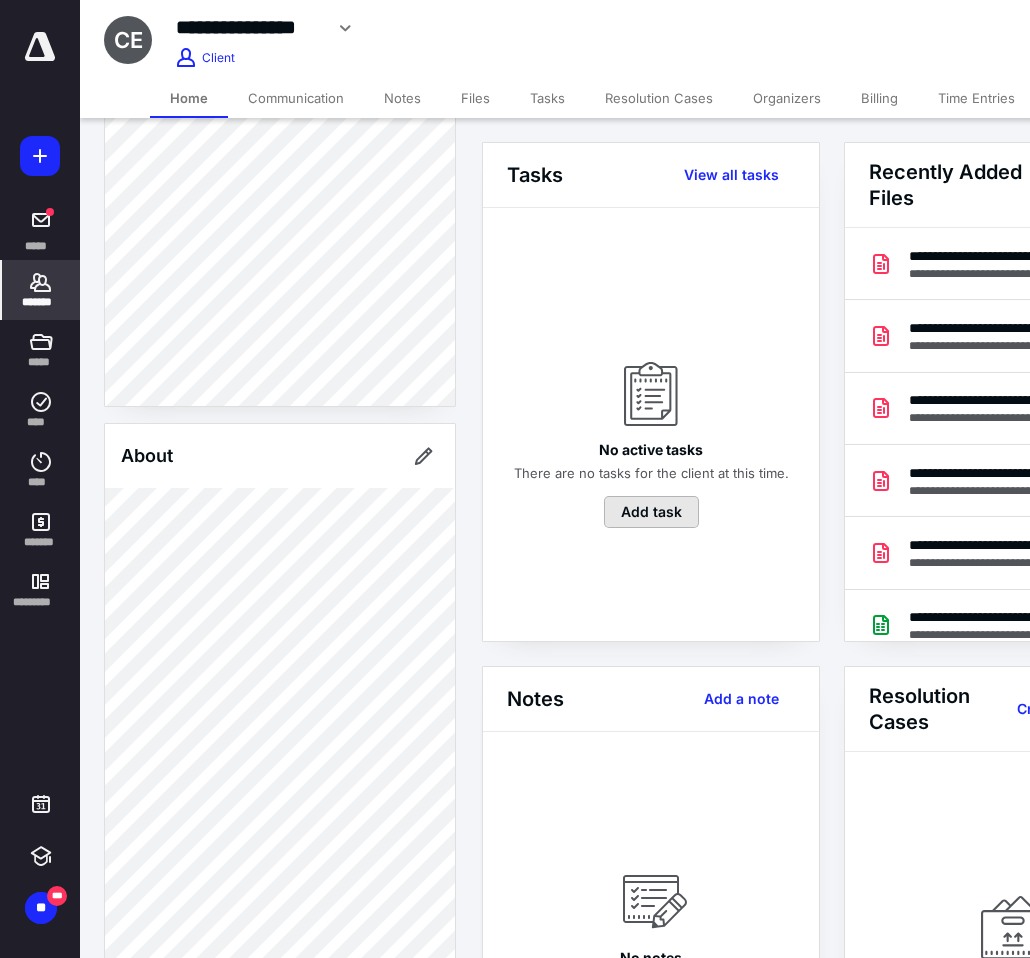 click on "Add task" at bounding box center (651, 512) 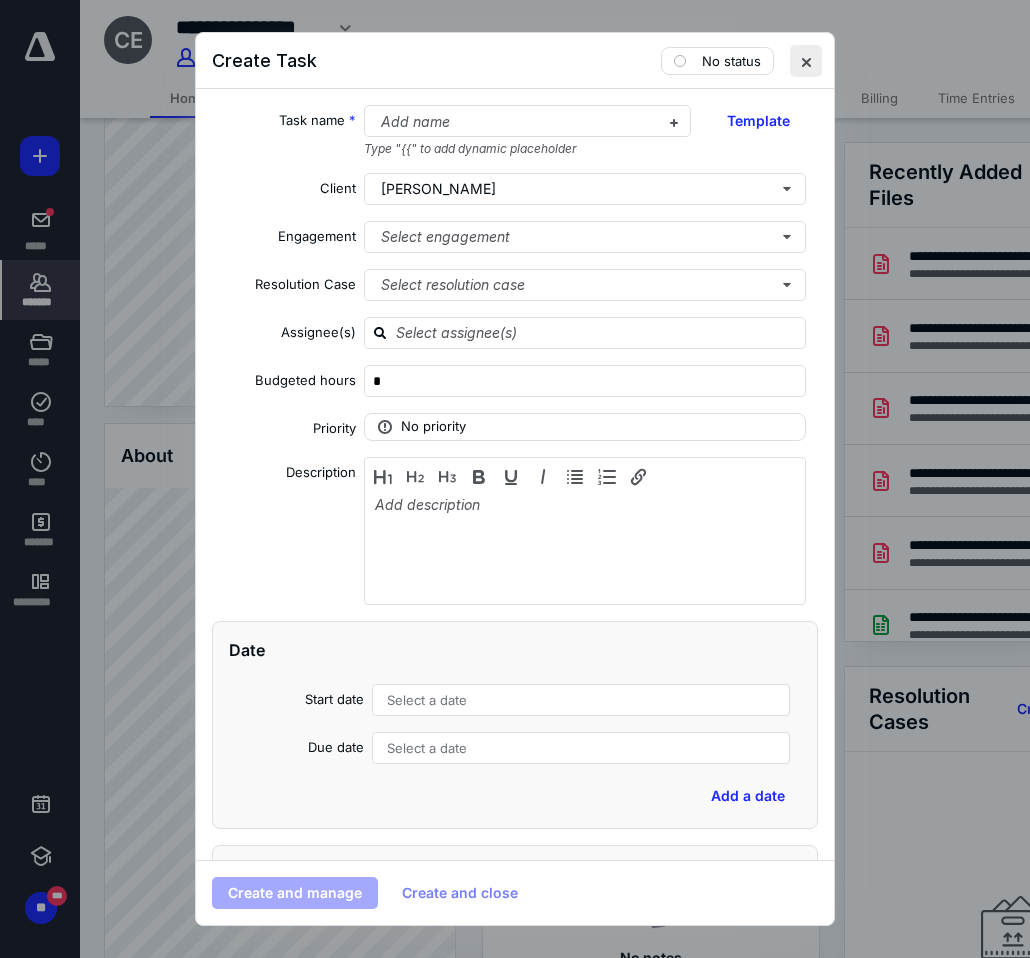 click at bounding box center [806, 61] 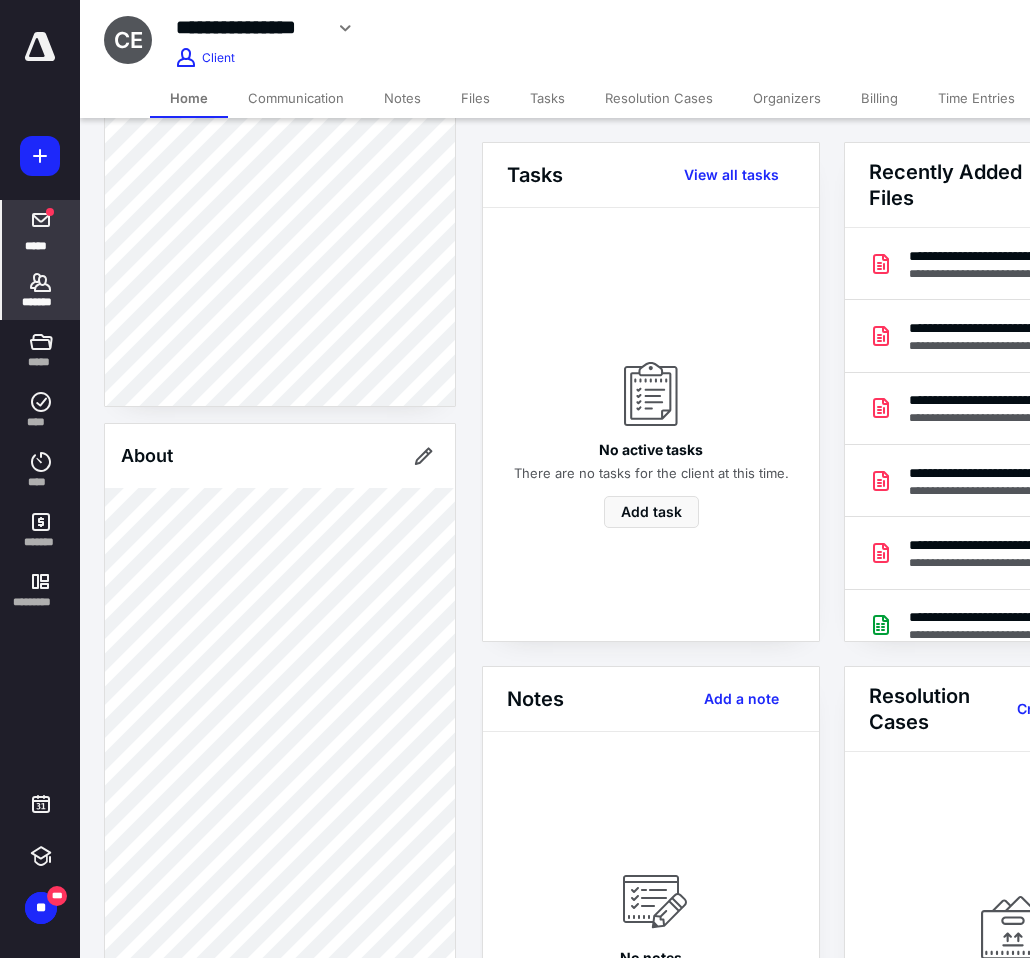 click 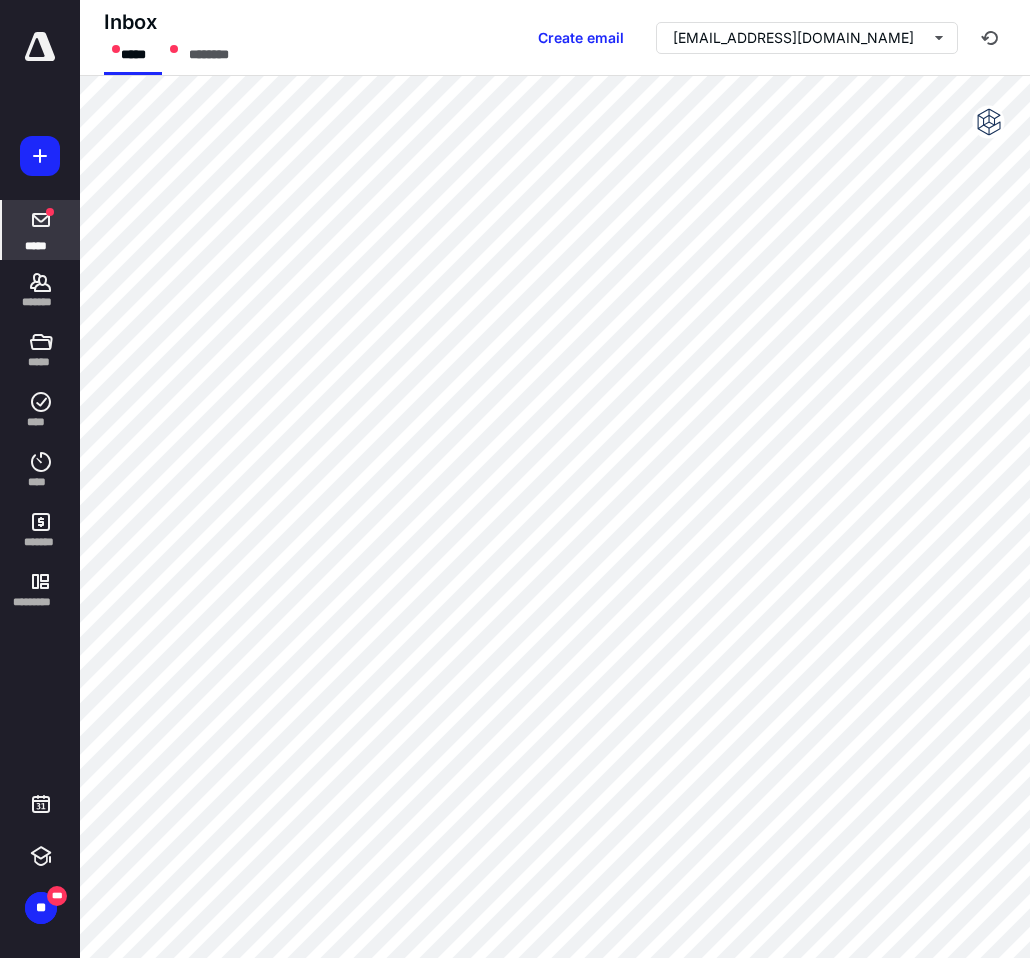 scroll, scrollTop: 20, scrollLeft: 0, axis: vertical 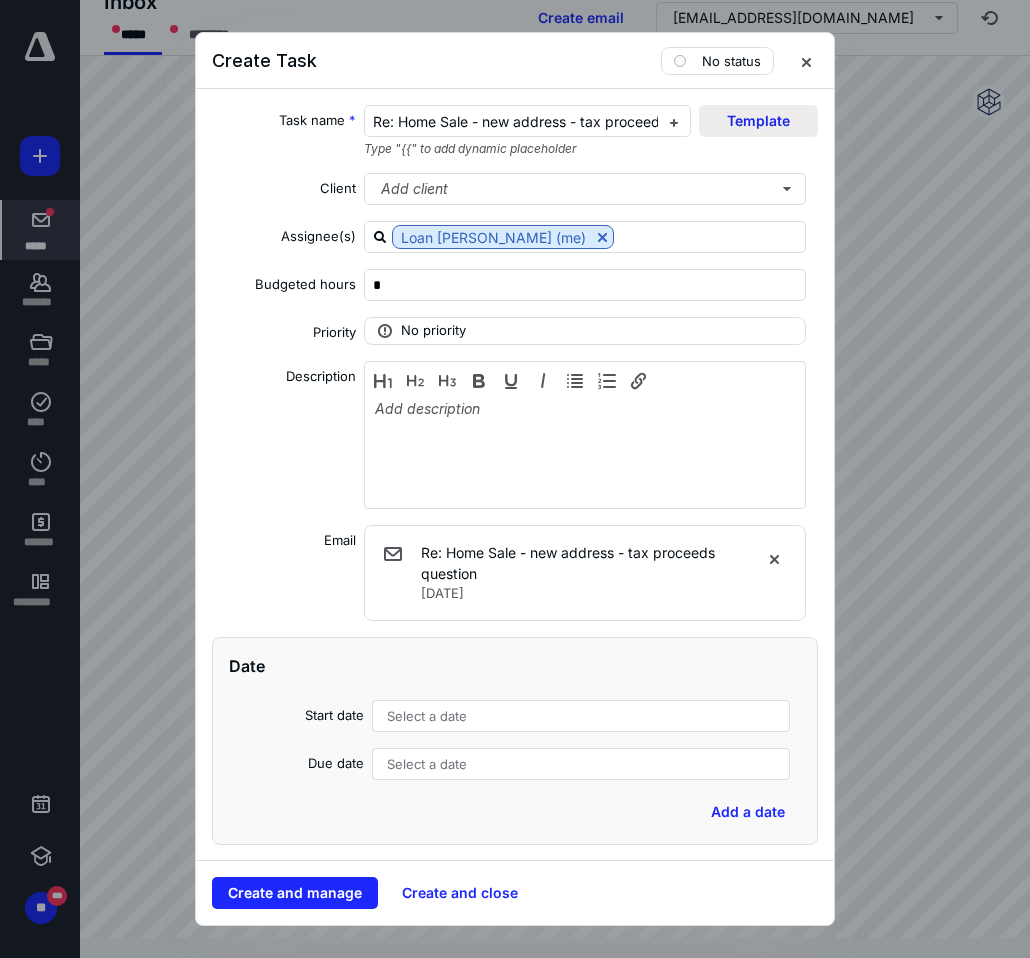 click on "Template" at bounding box center (758, 121) 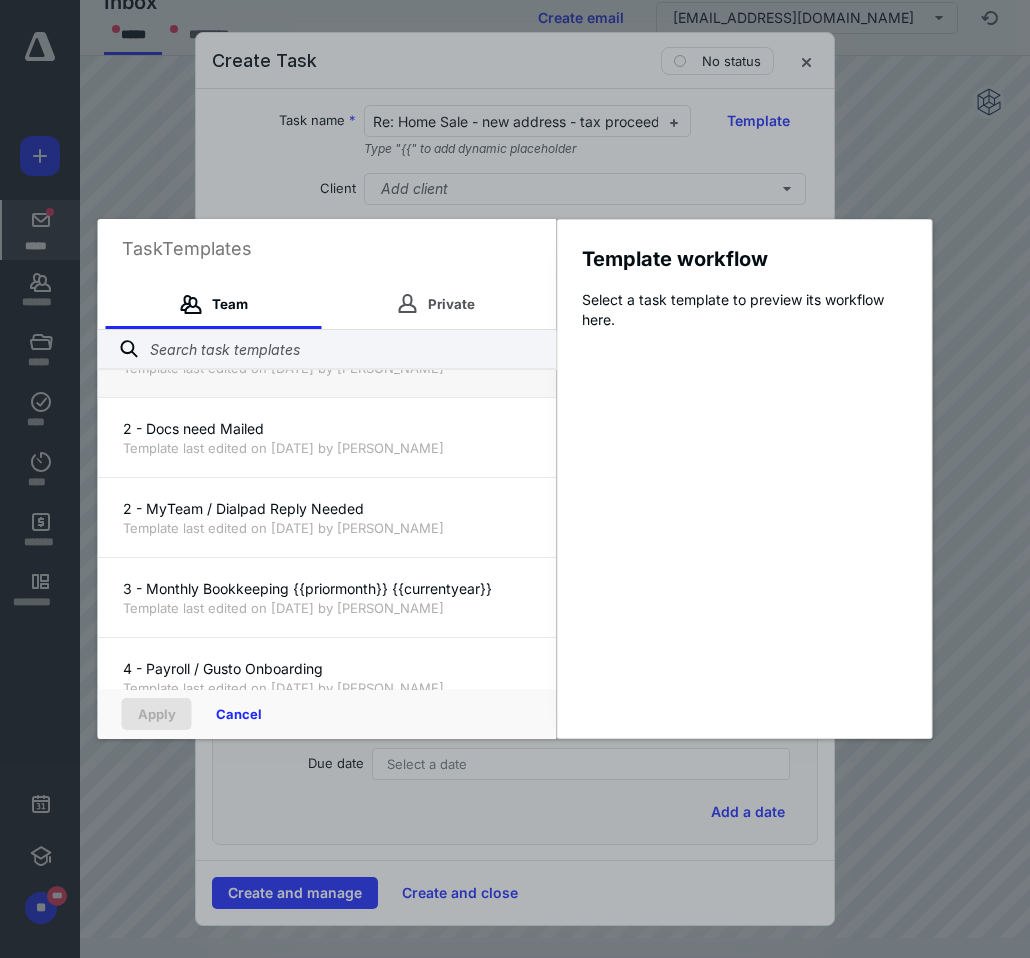 scroll, scrollTop: 211, scrollLeft: 0, axis: vertical 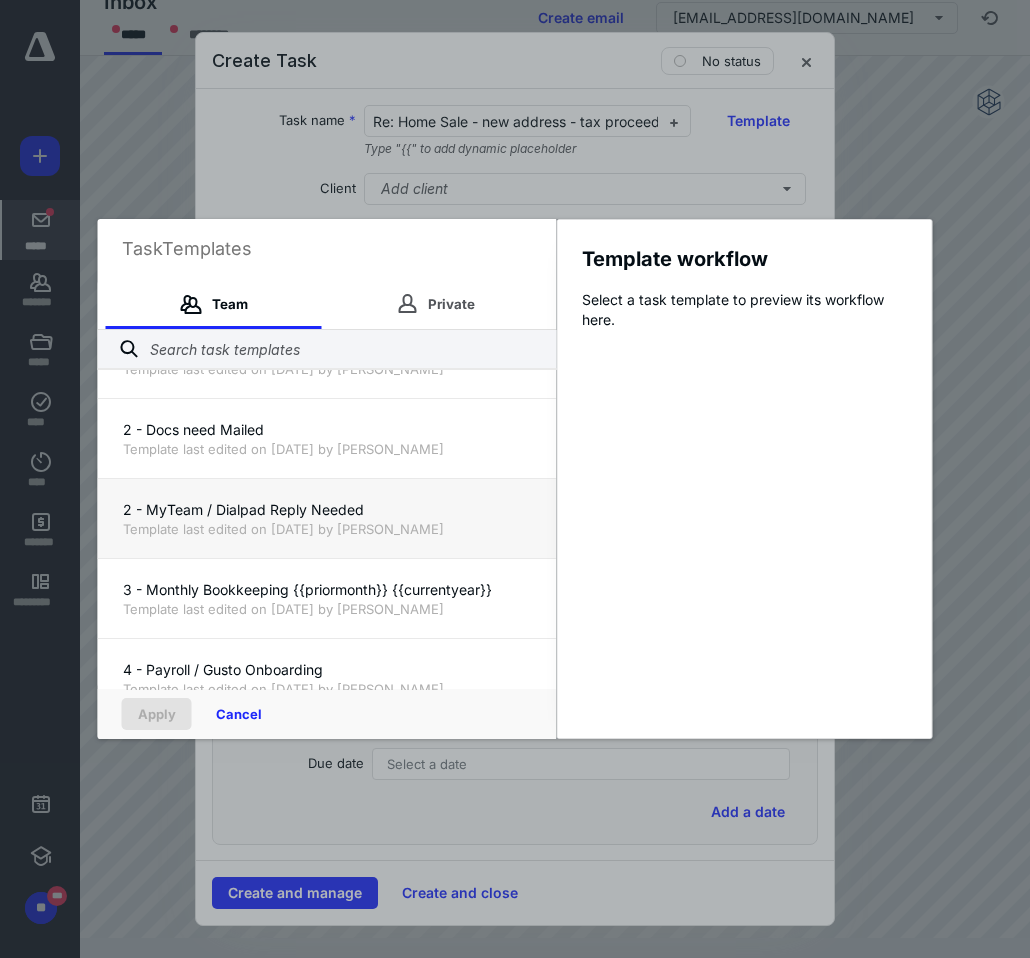 click on "Template last edited on 6/4/2024 by Adam Carr" at bounding box center [327, 529] 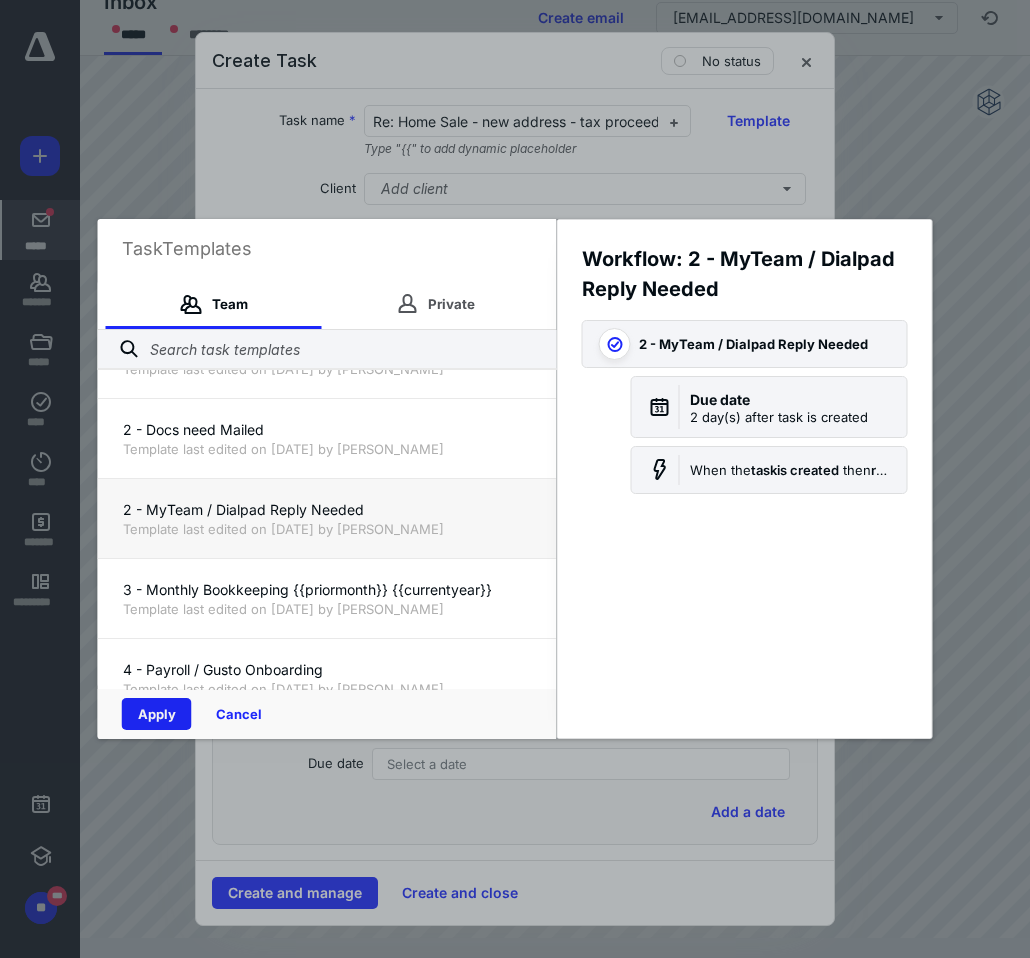 click on "Apply" at bounding box center (157, 714) 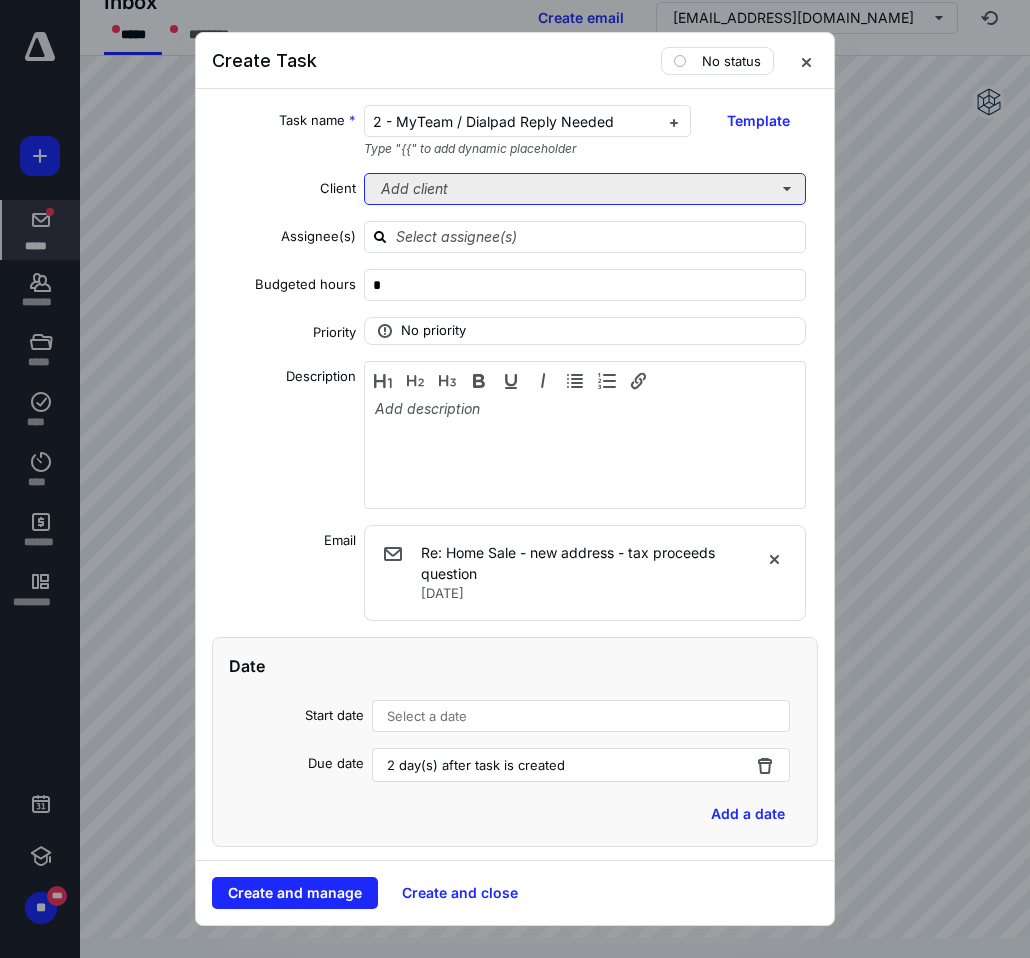 click on "Add client" at bounding box center (585, 189) 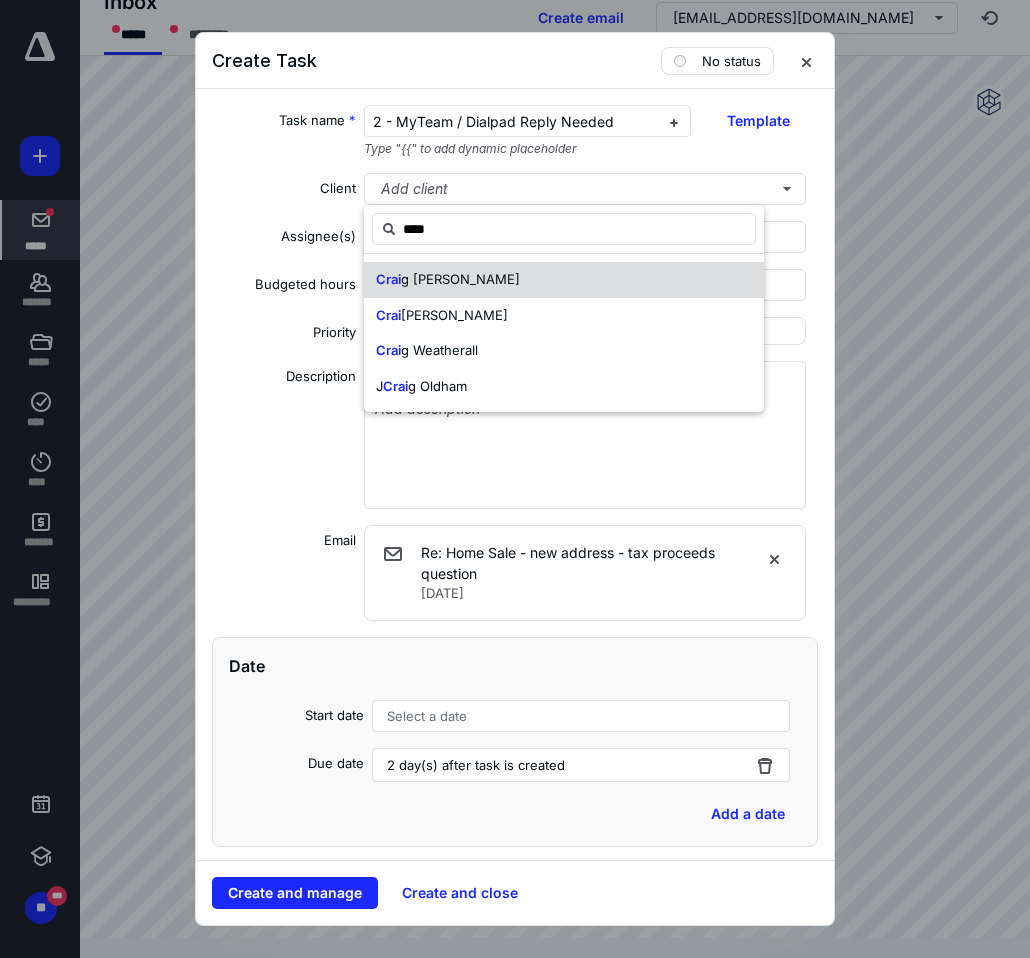 click on "g Edelstein" at bounding box center (460, 279) 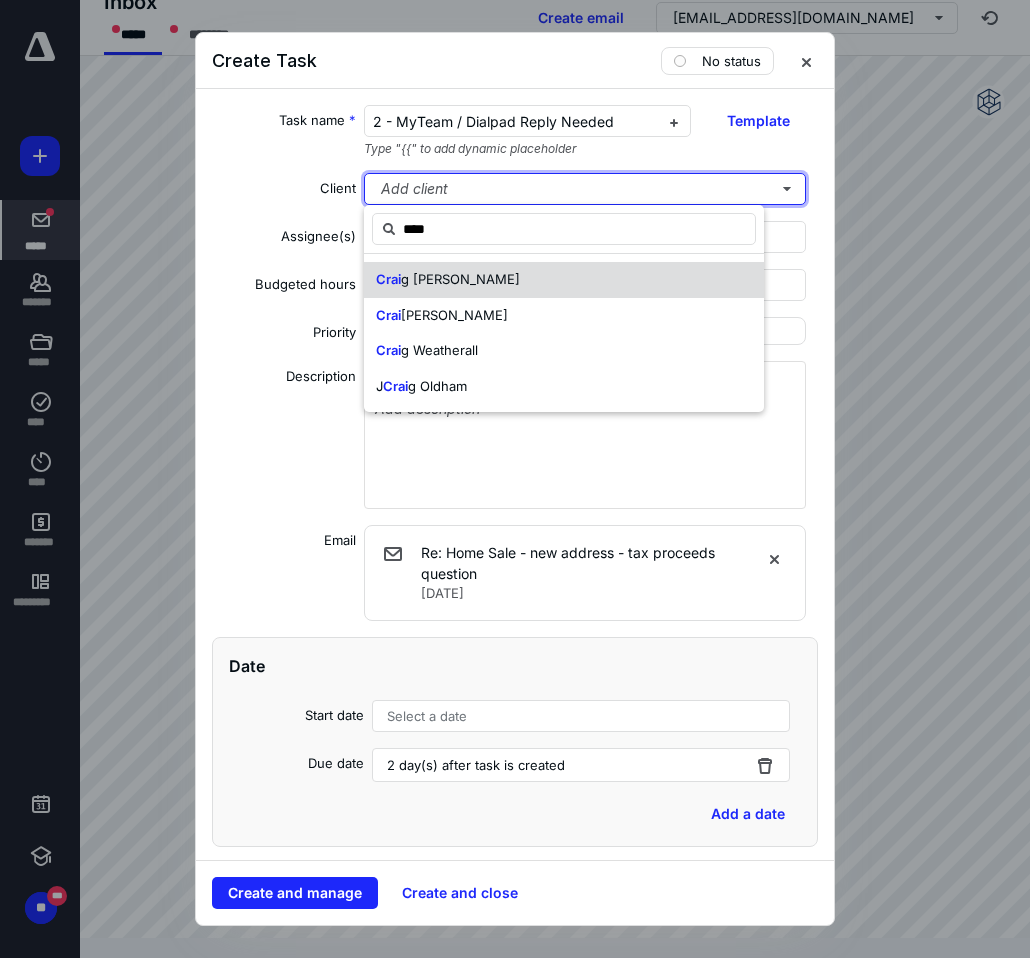 type 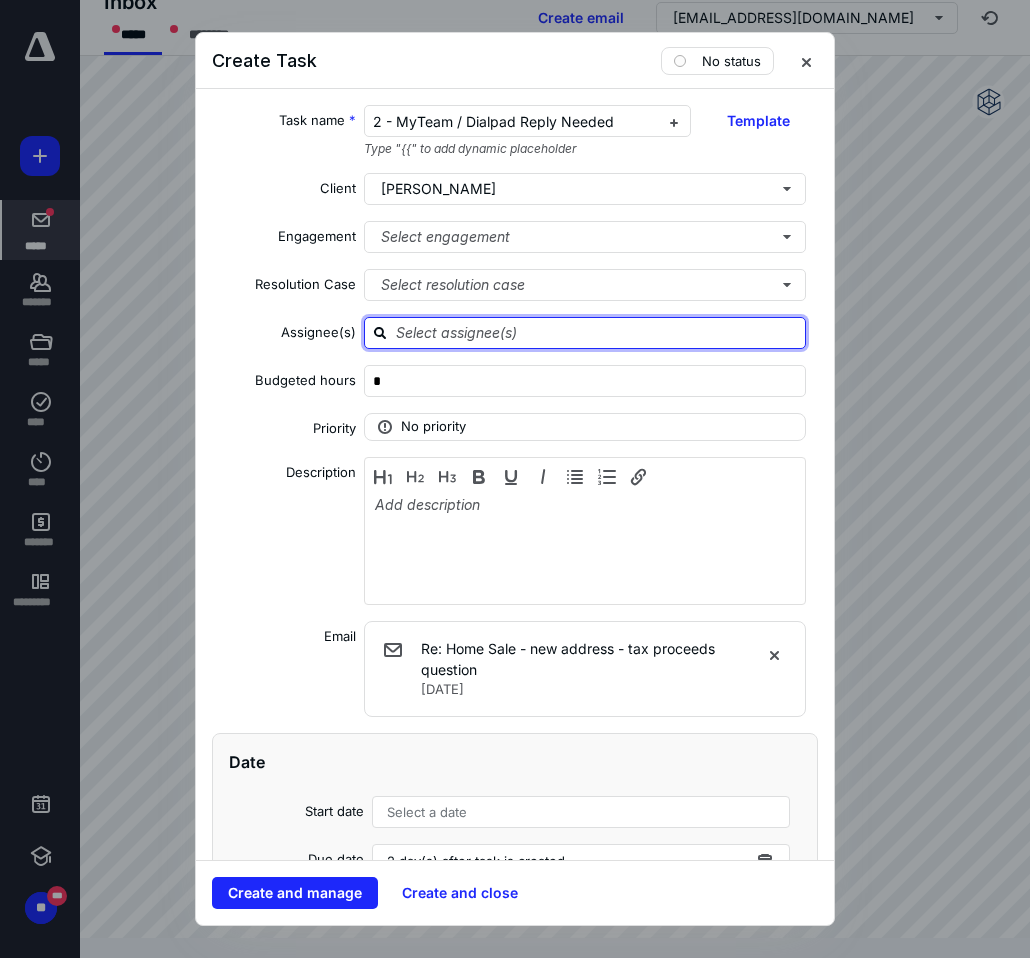 click at bounding box center [597, 332] 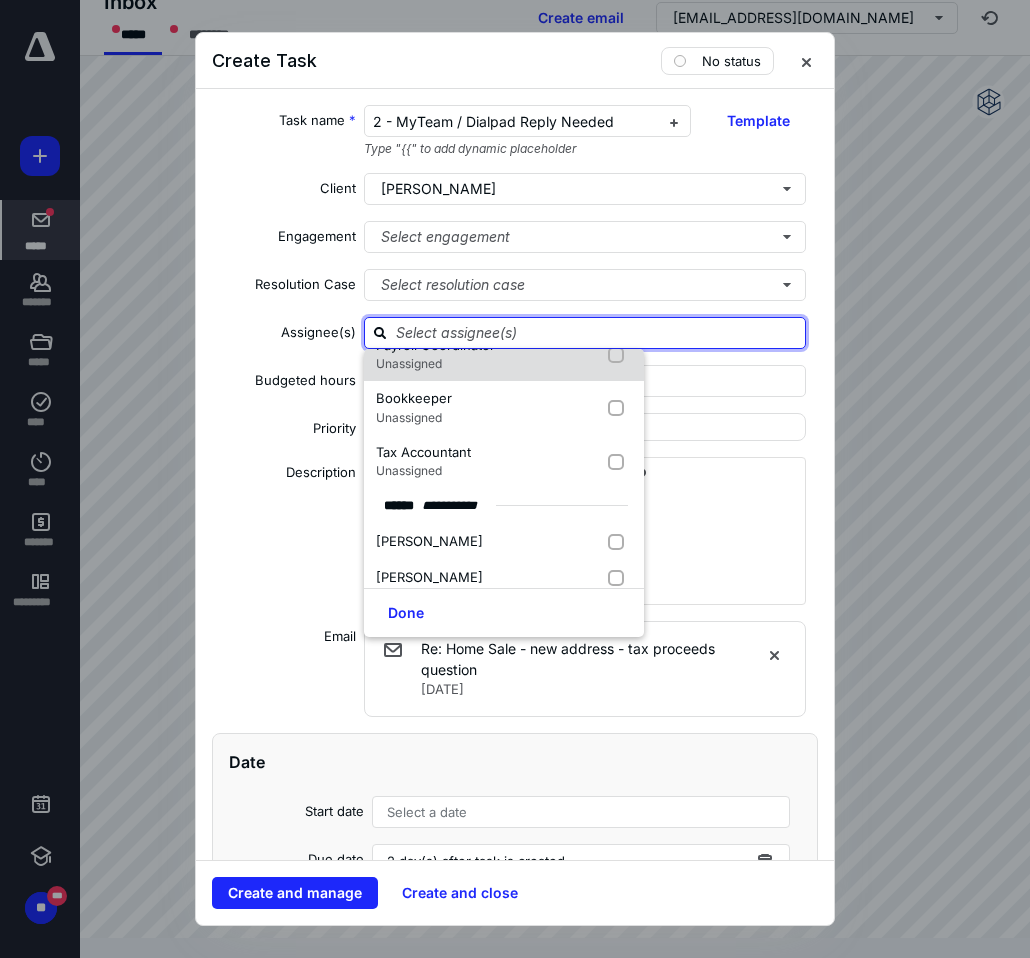 scroll, scrollTop: 196, scrollLeft: 0, axis: vertical 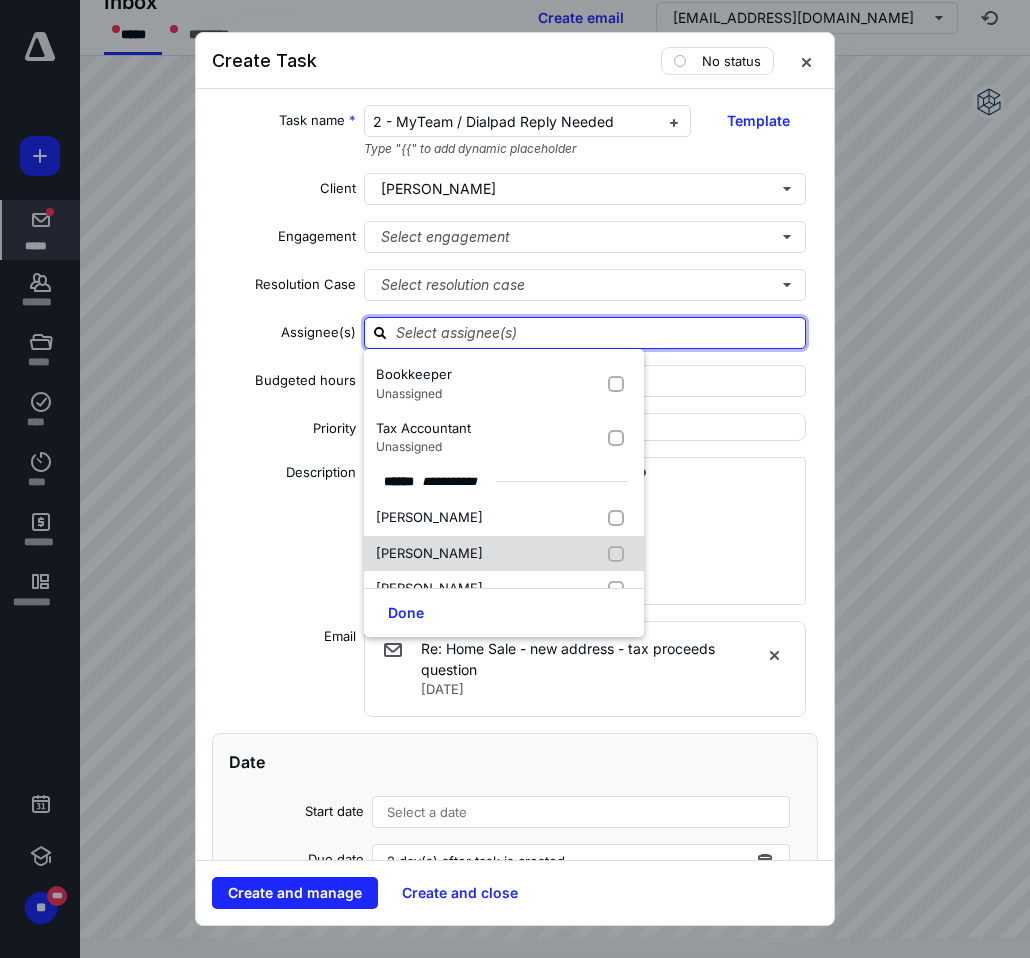 click on "Dana Olsen" at bounding box center (429, 553) 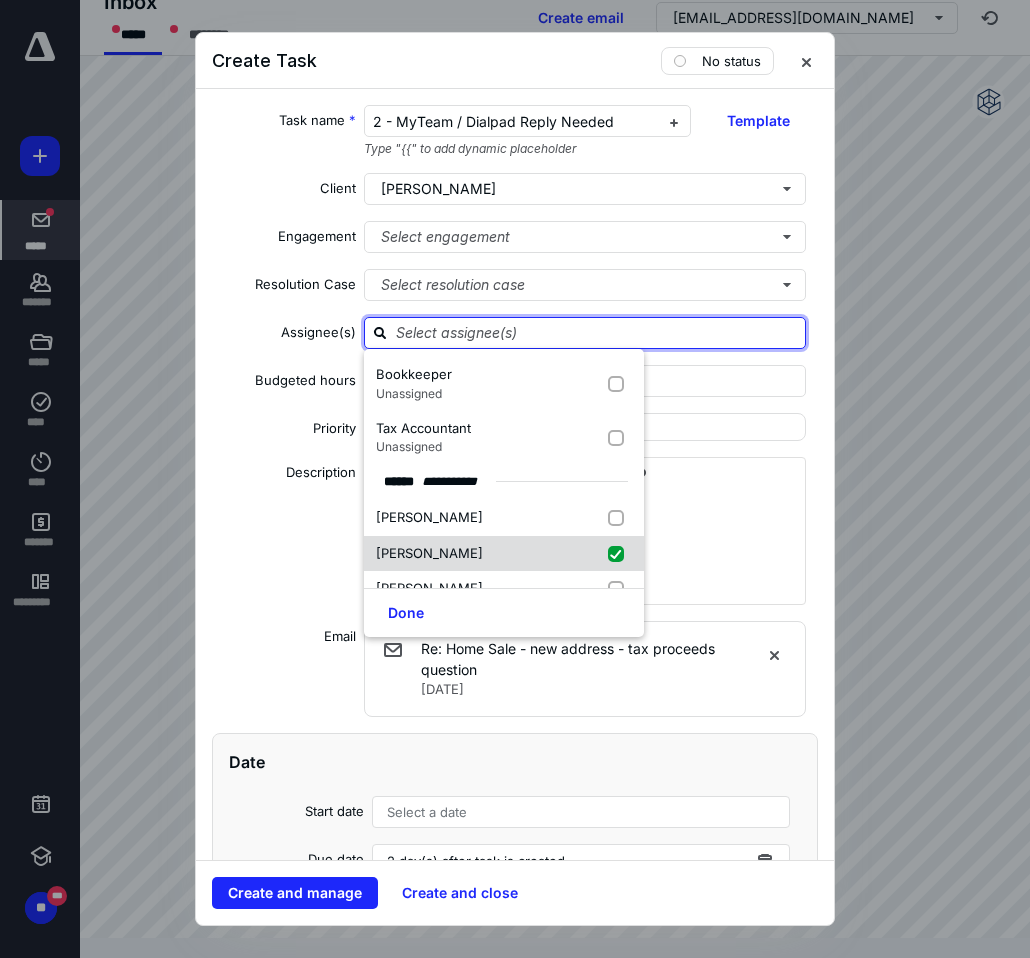 checkbox on "true" 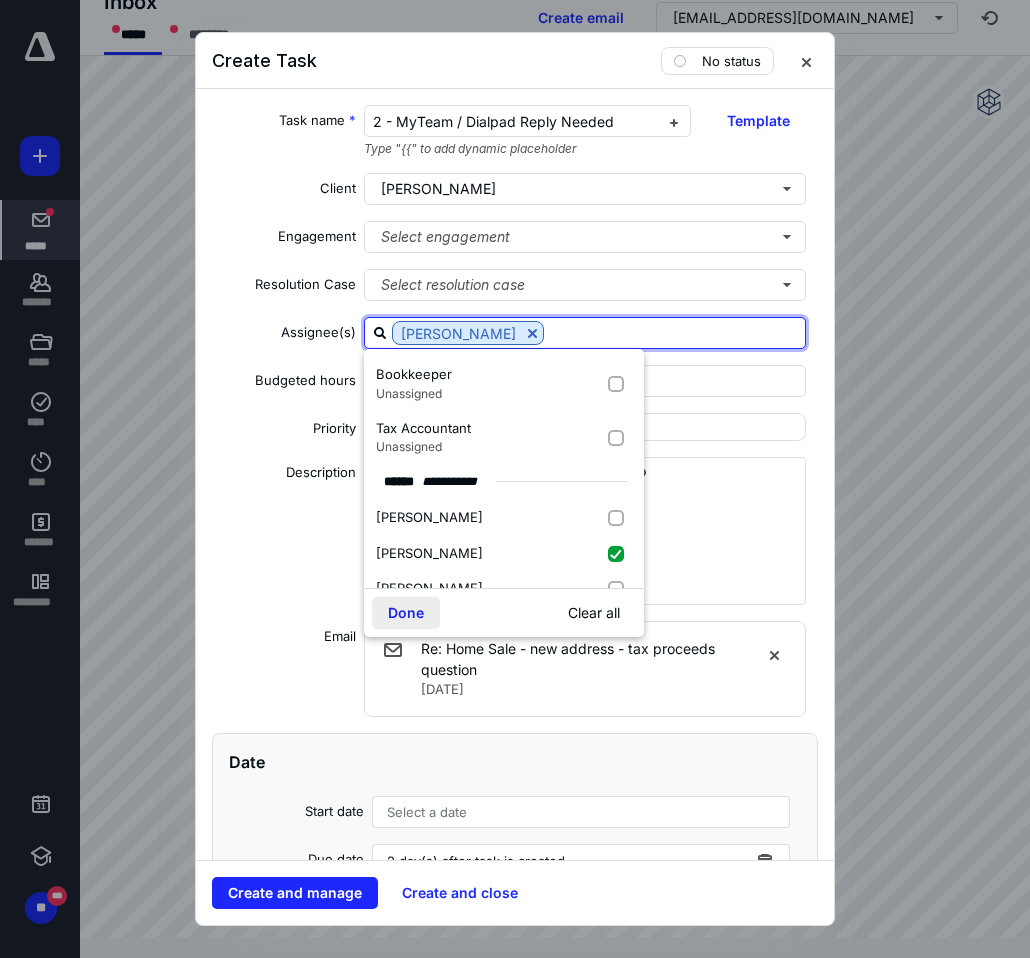 click on "Done" at bounding box center (406, 613) 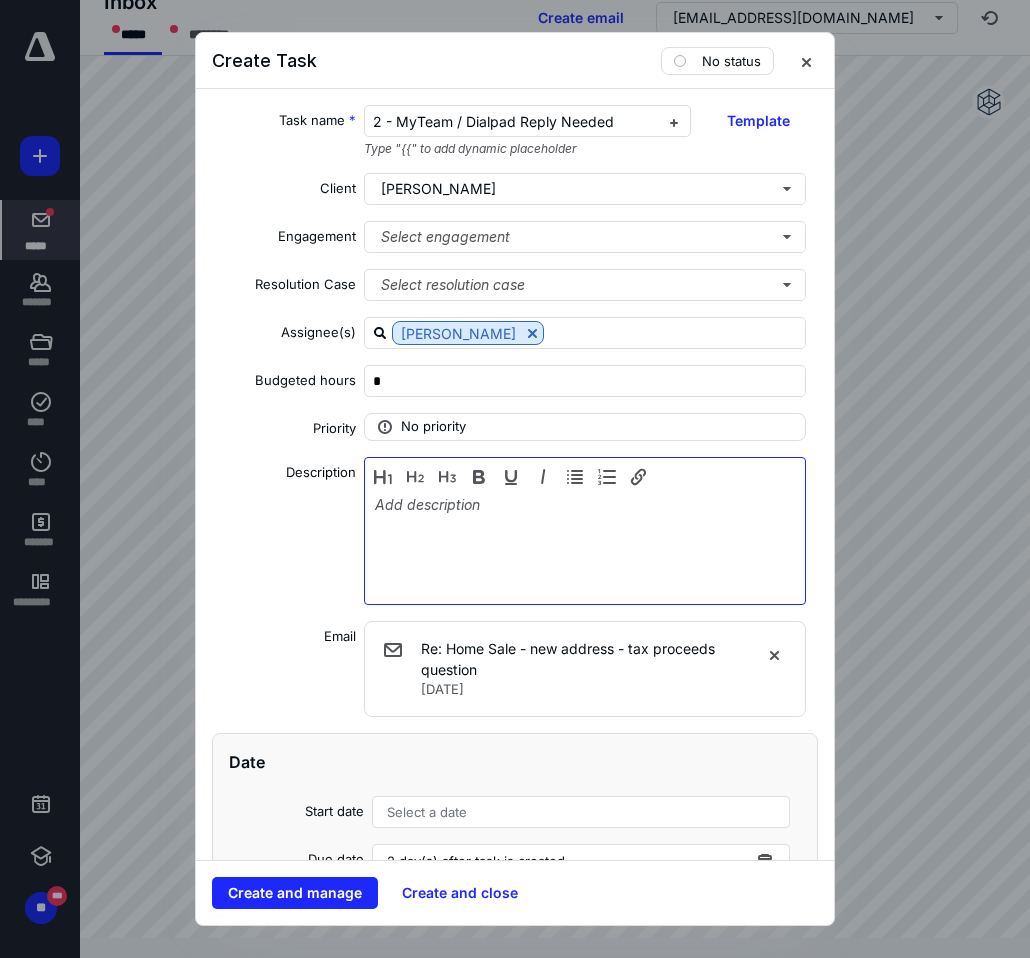 click at bounding box center [585, 546] 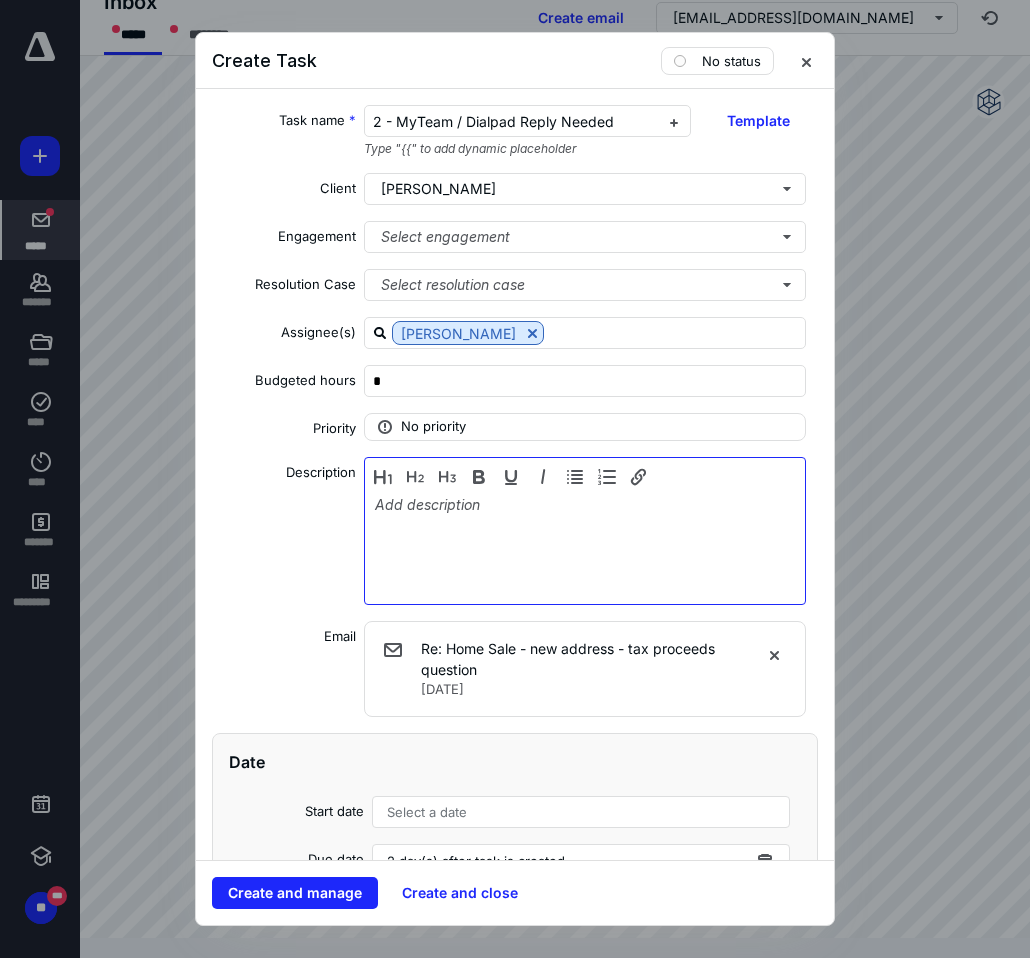 type 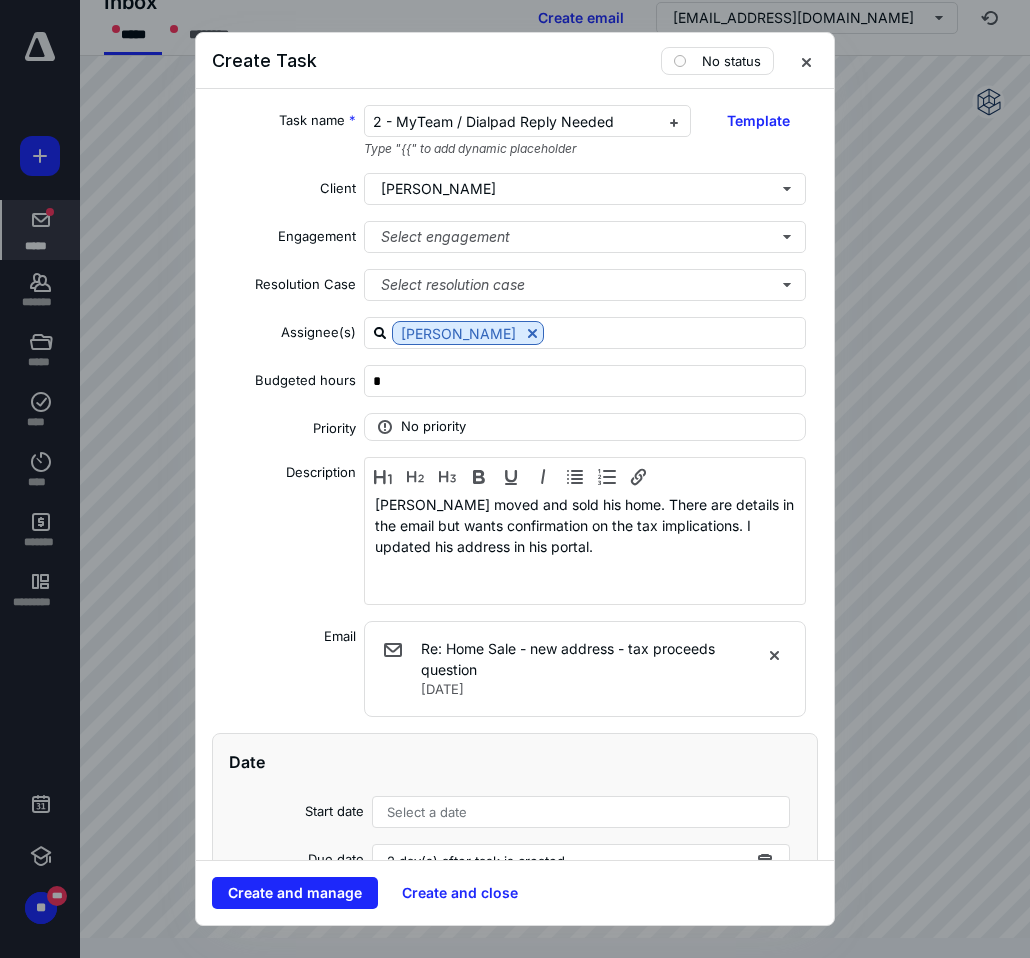 click on "Select a date" at bounding box center [581, 812] 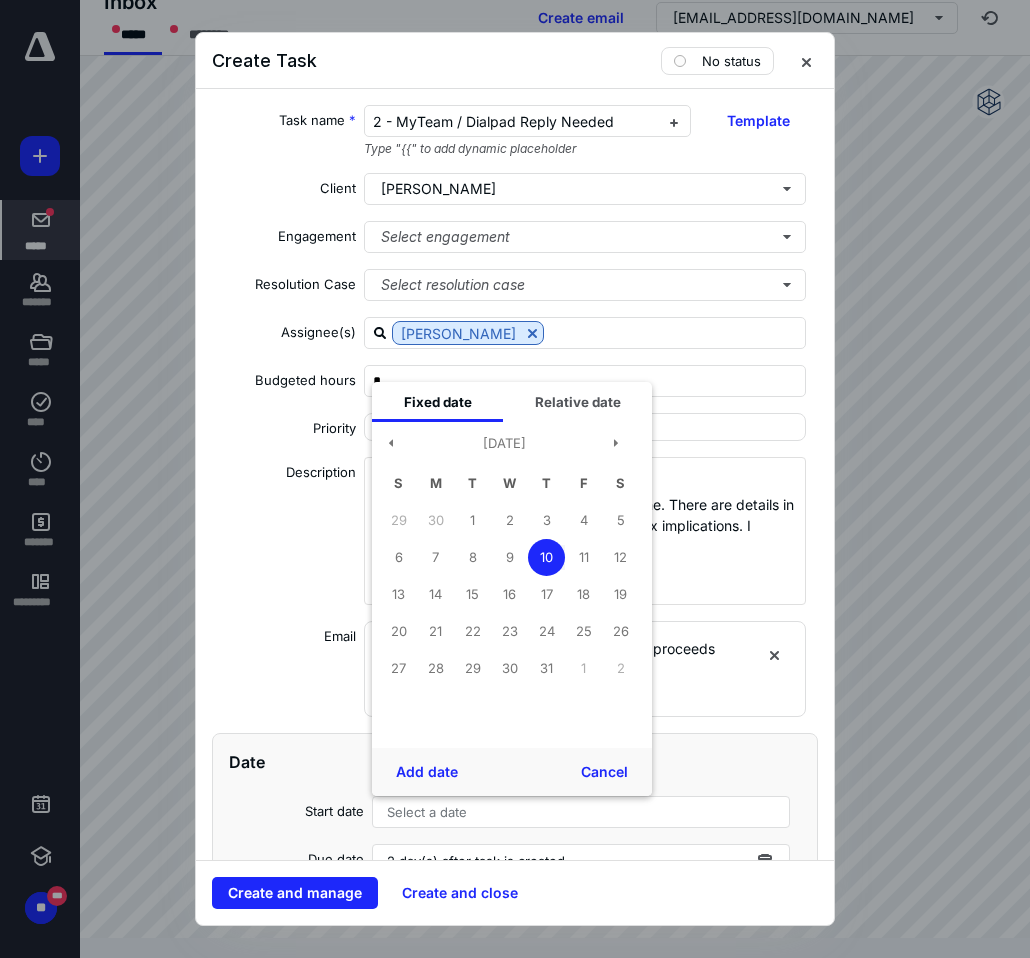 click on "10" at bounding box center (546, 557) 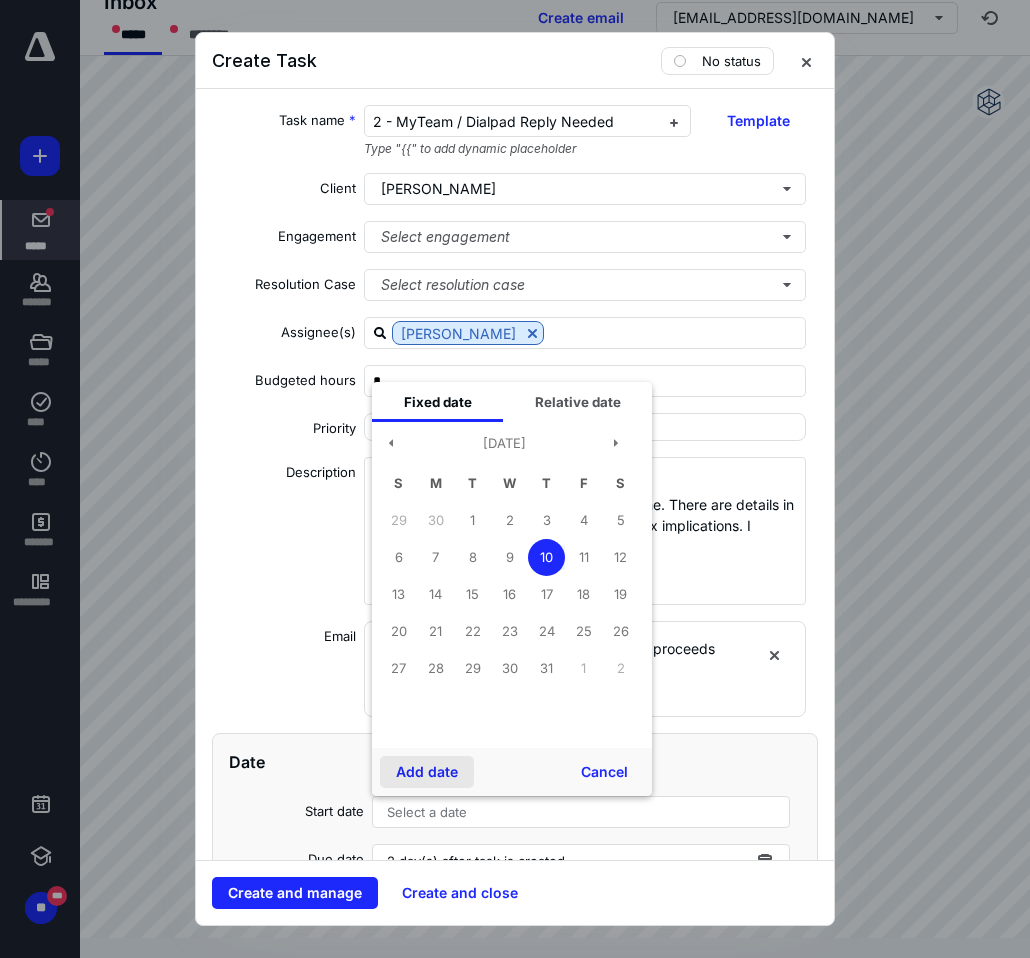 click on "Add date" at bounding box center (427, 772) 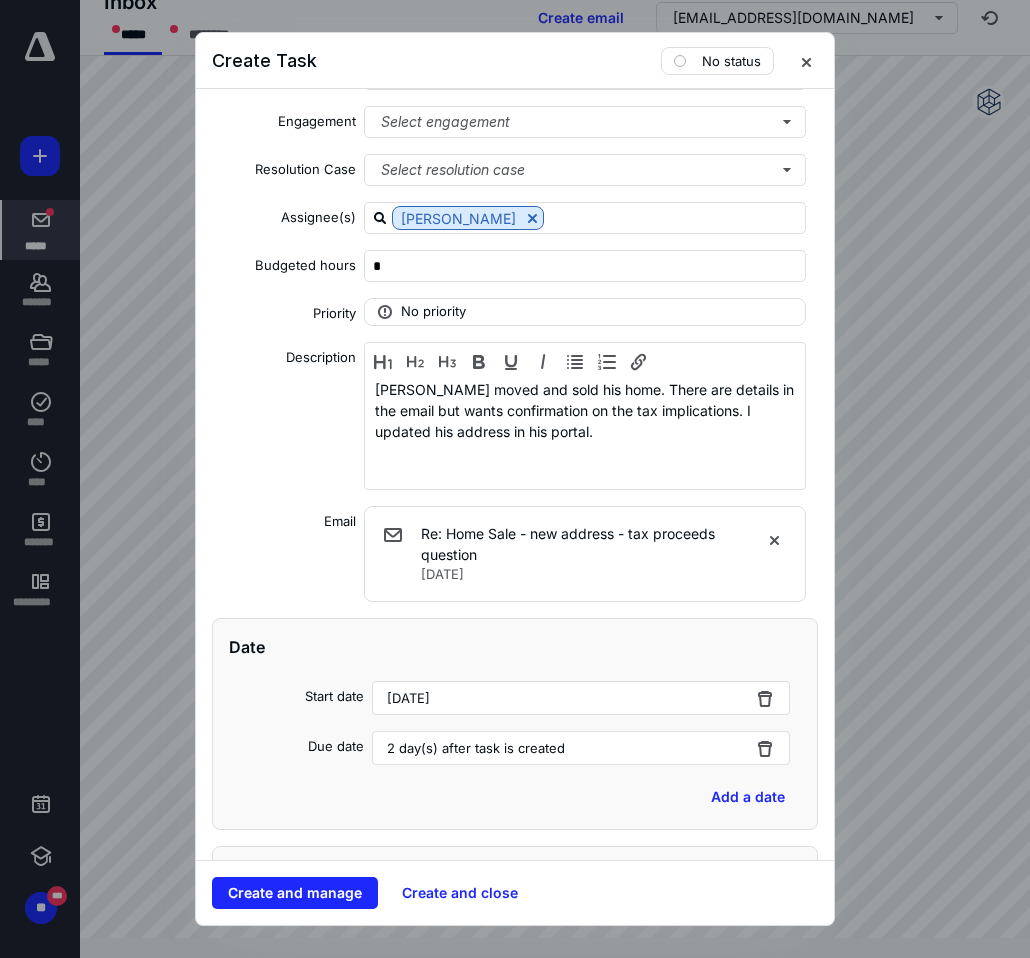 scroll, scrollTop: 176, scrollLeft: 0, axis: vertical 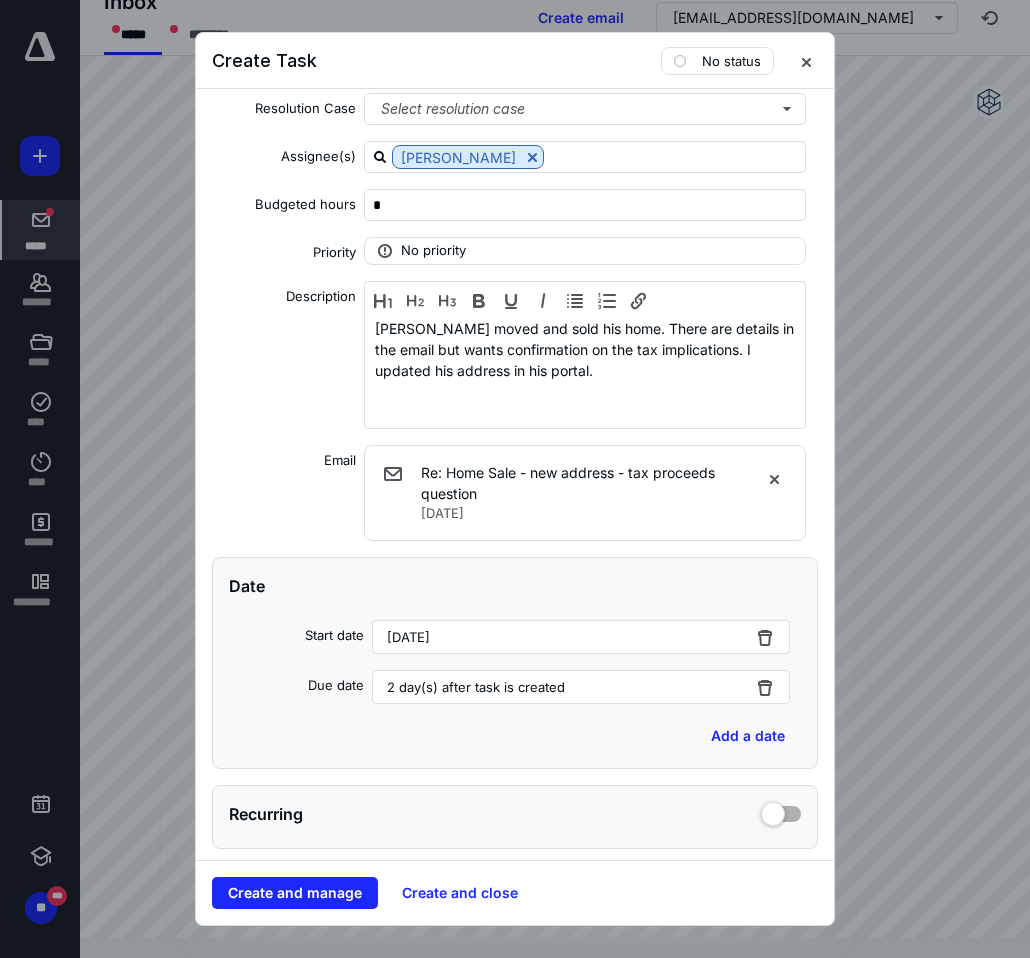 click on "2 day(s) after task is created" at bounding box center [476, 687] 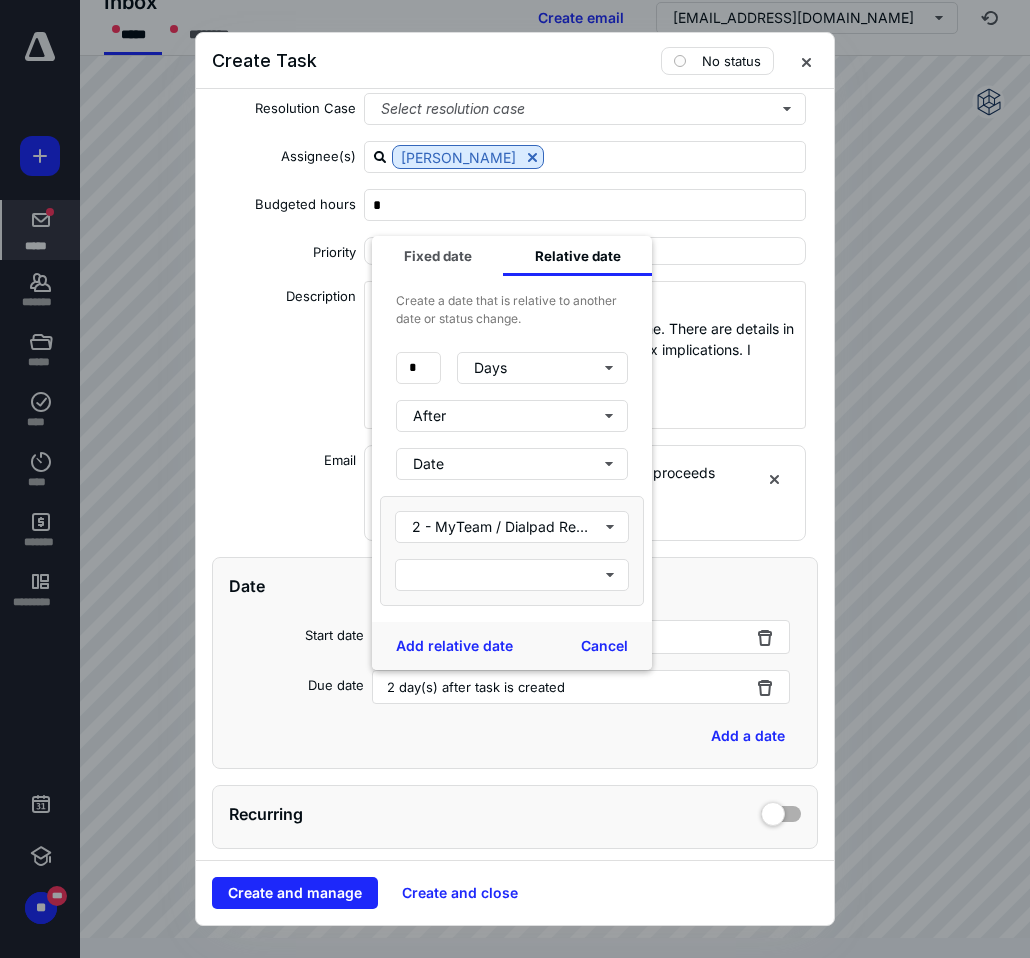 click on "Add a date" at bounding box center [515, 736] 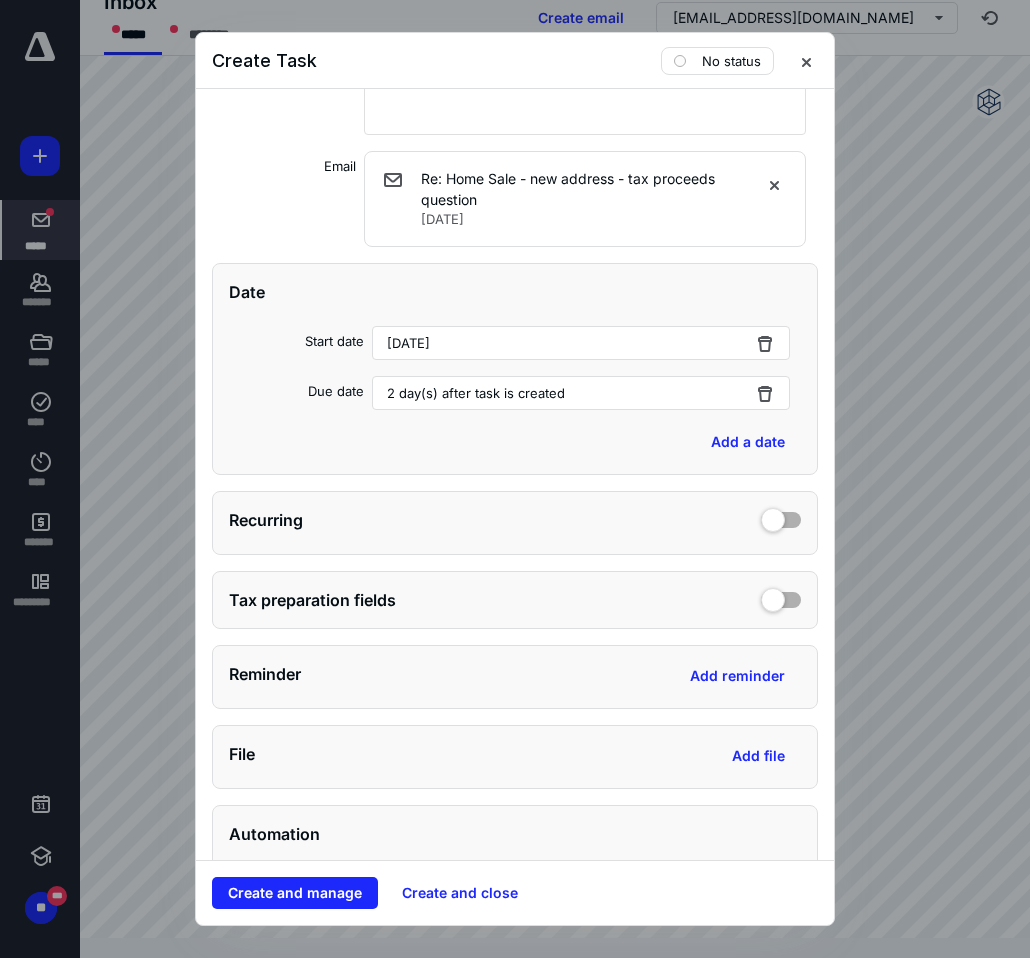 scroll, scrollTop: 726, scrollLeft: 0, axis: vertical 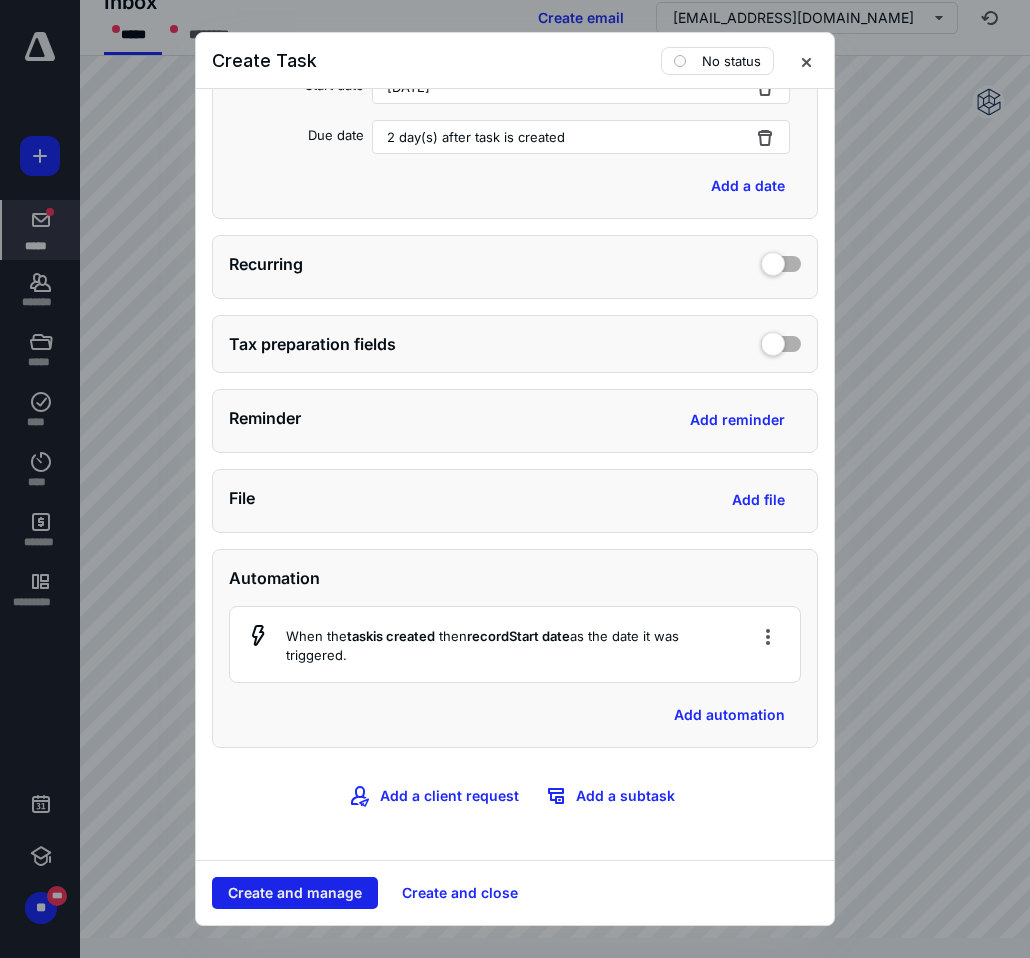 click on "Create and manage" at bounding box center [295, 893] 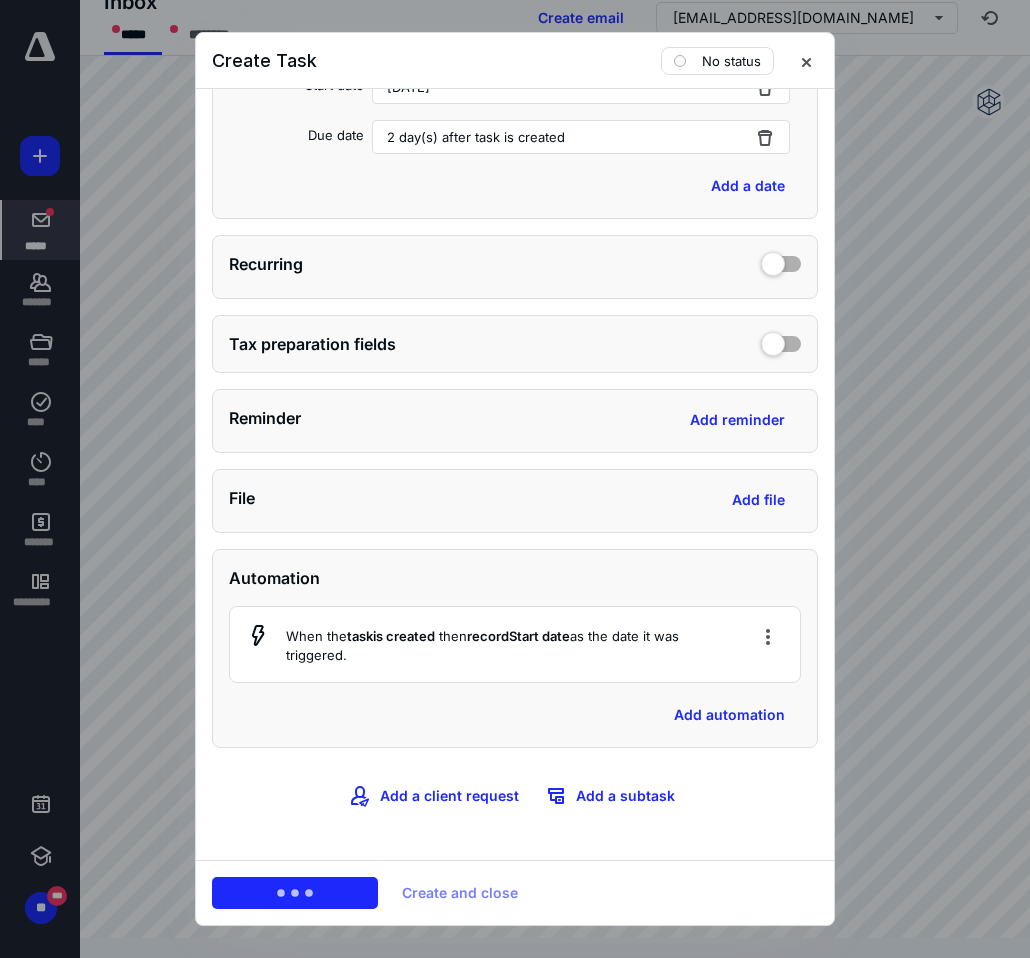 scroll, scrollTop: 0, scrollLeft: 0, axis: both 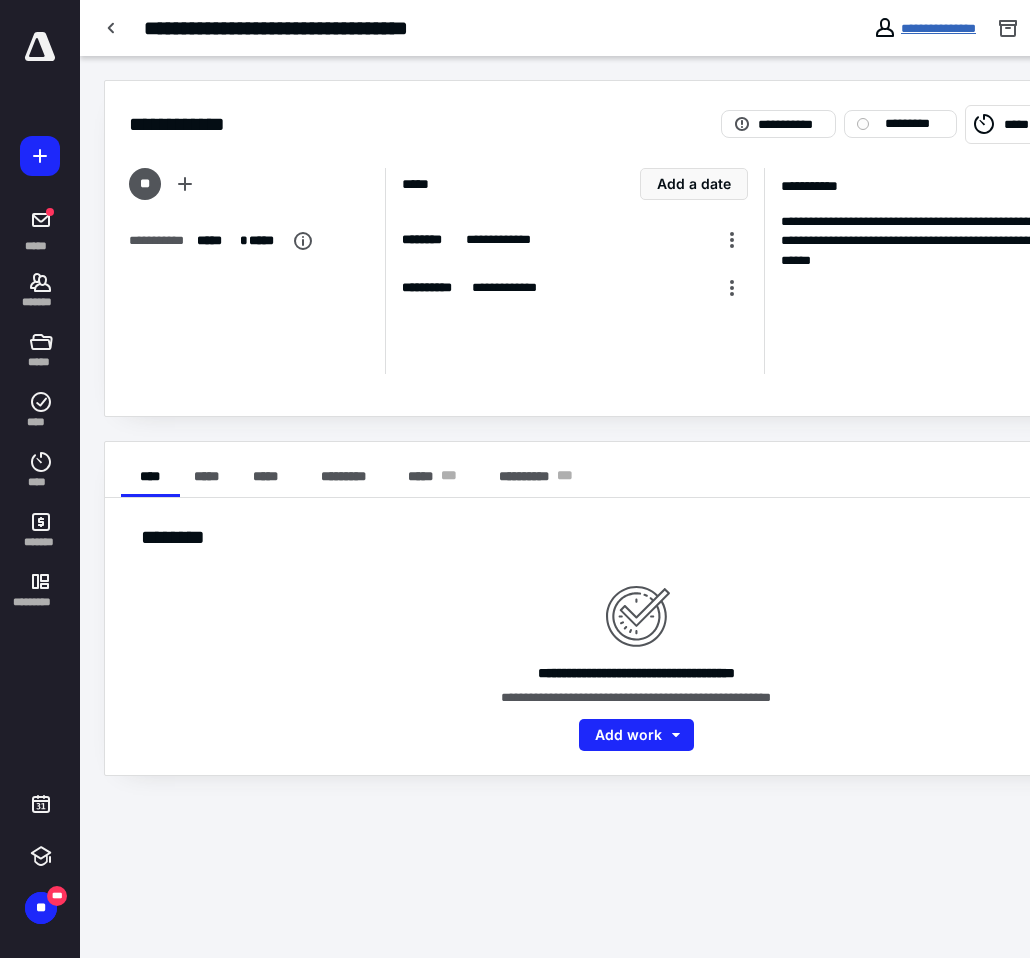 click on "**********" at bounding box center (938, 28) 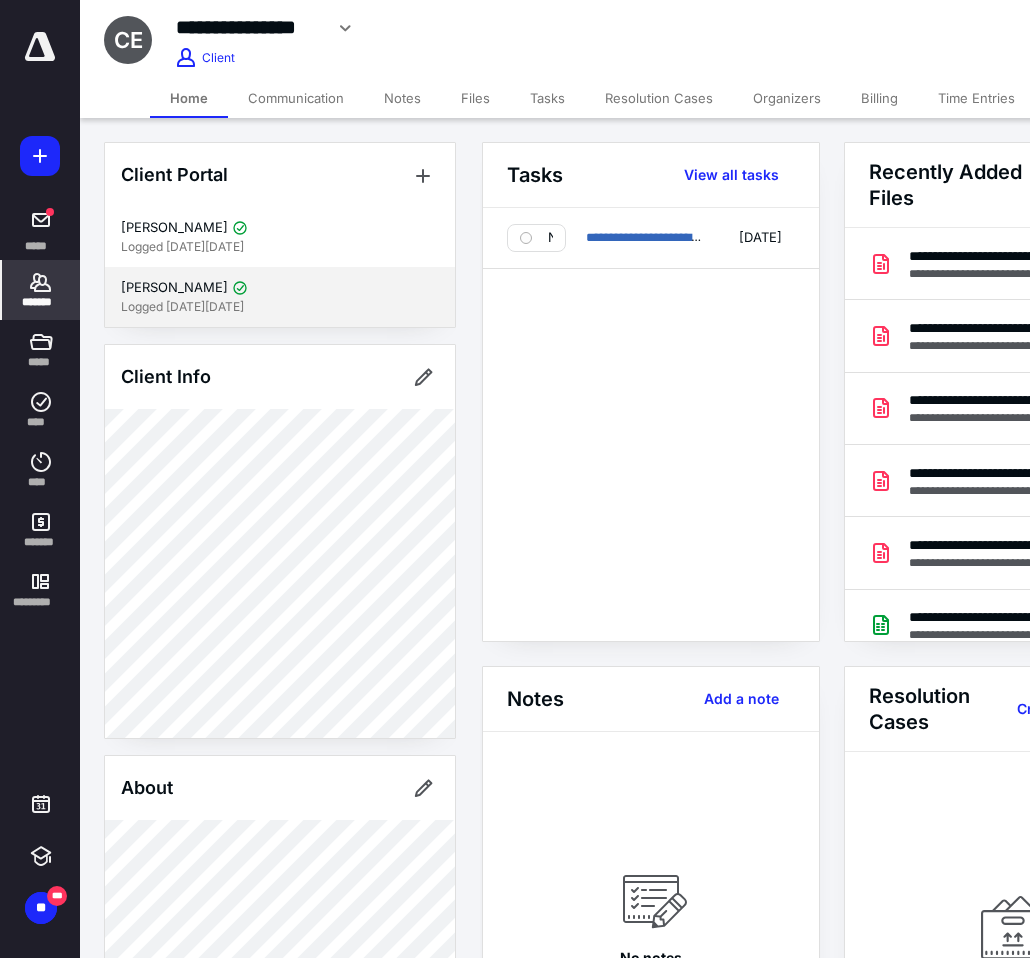 scroll, scrollTop: 1, scrollLeft: 0, axis: vertical 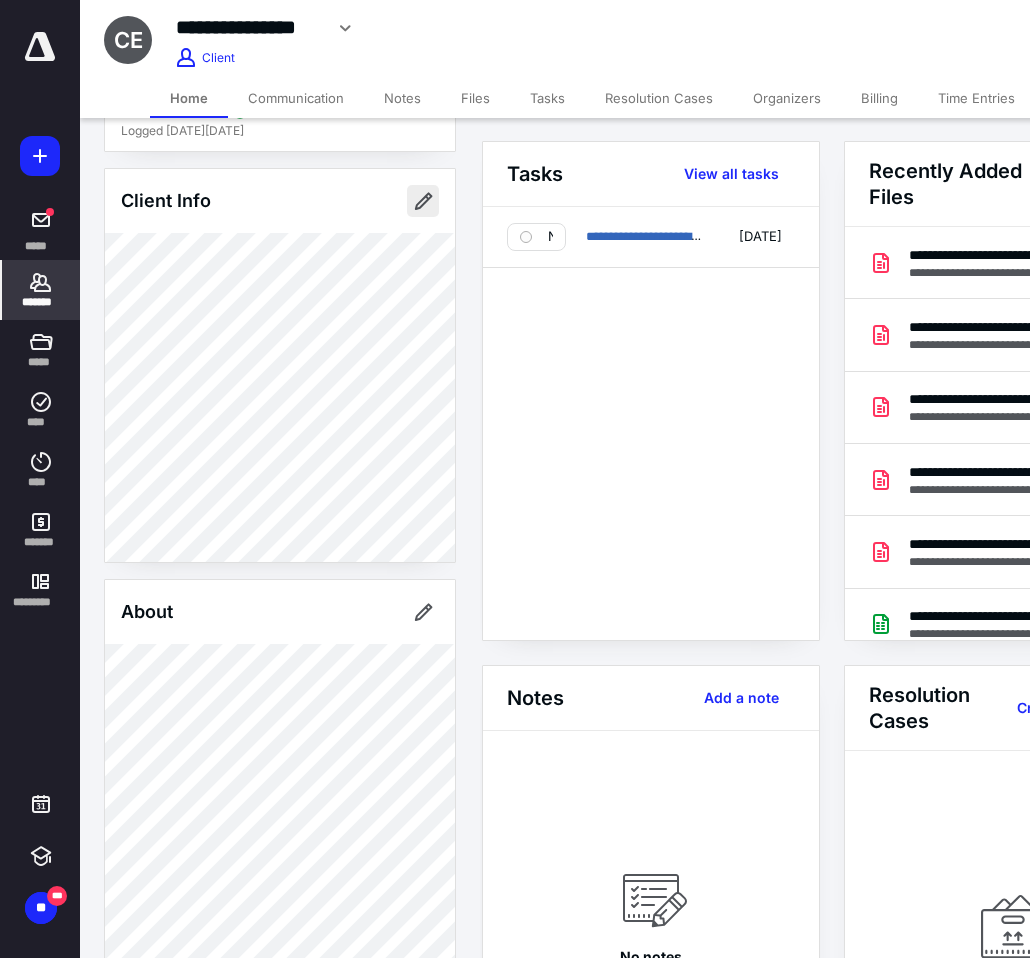 click at bounding box center (423, 201) 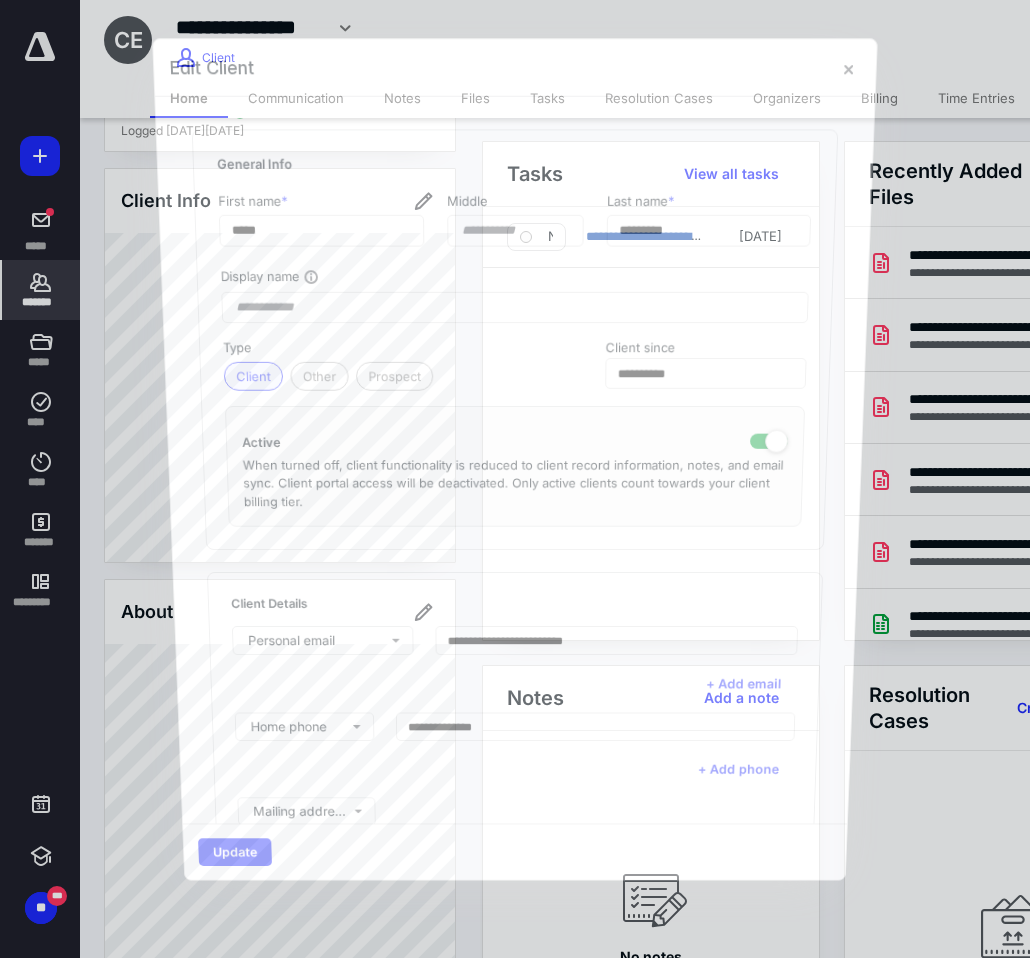 type on "**********" 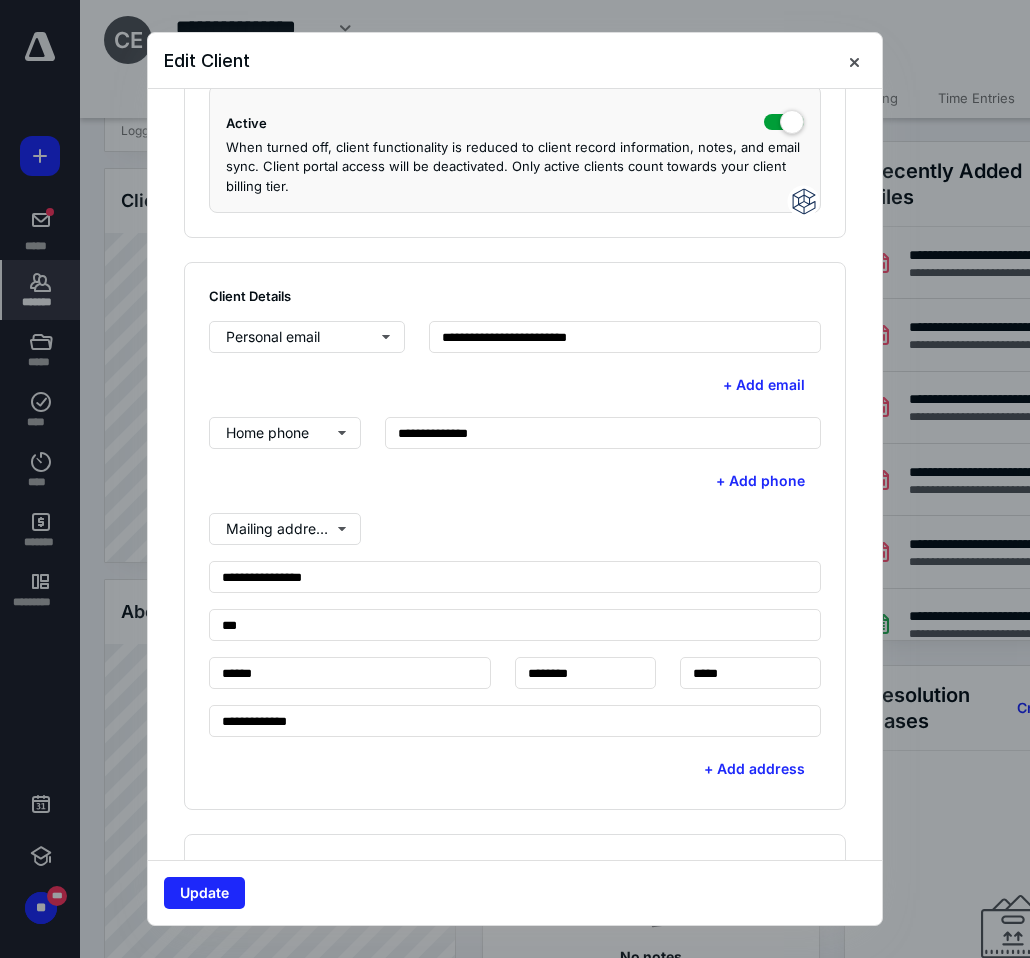 scroll, scrollTop: 318, scrollLeft: 0, axis: vertical 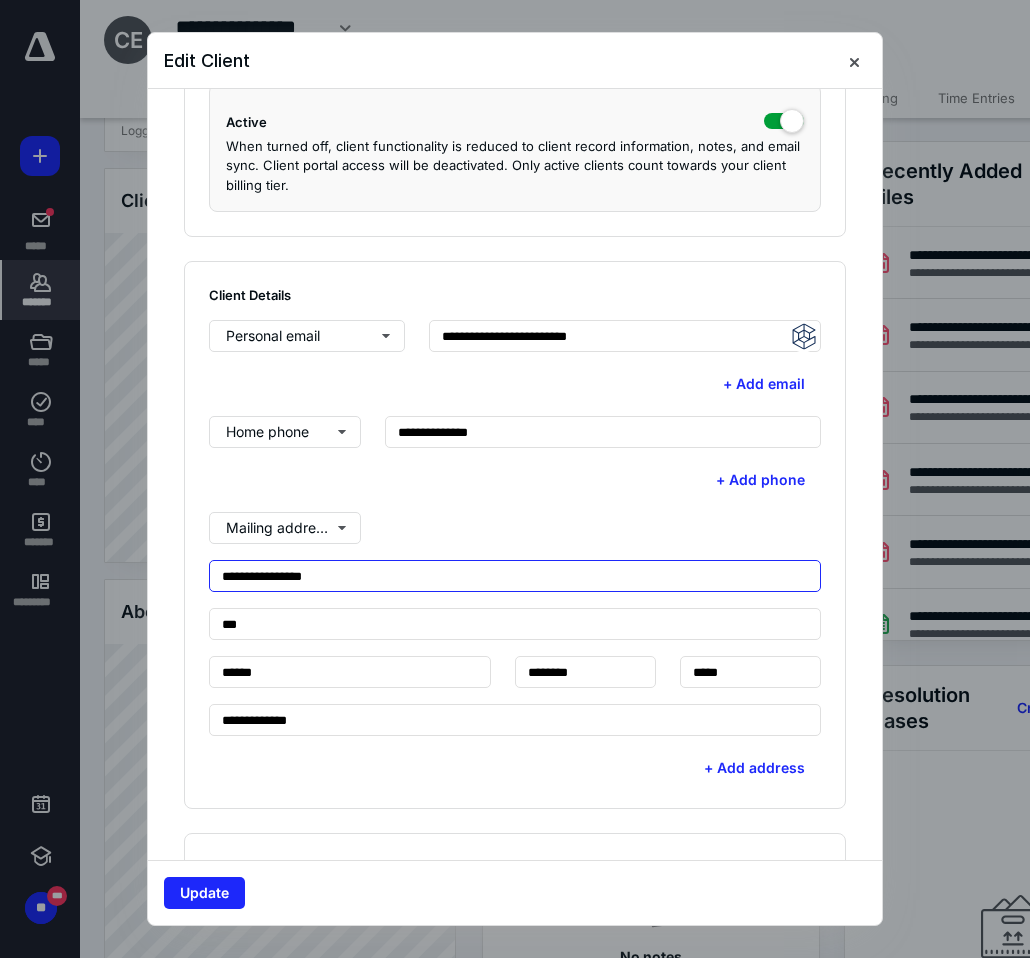 click on "**********" at bounding box center (515, 576) 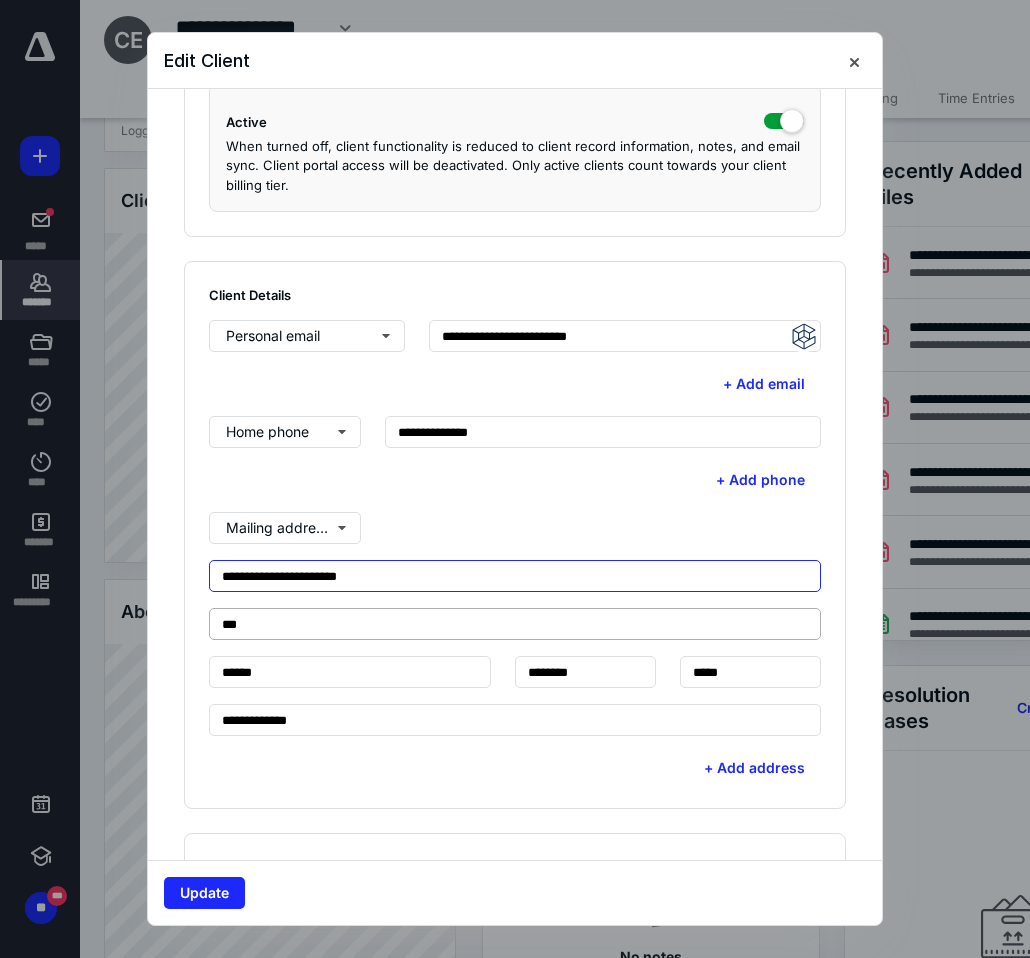 type on "**********" 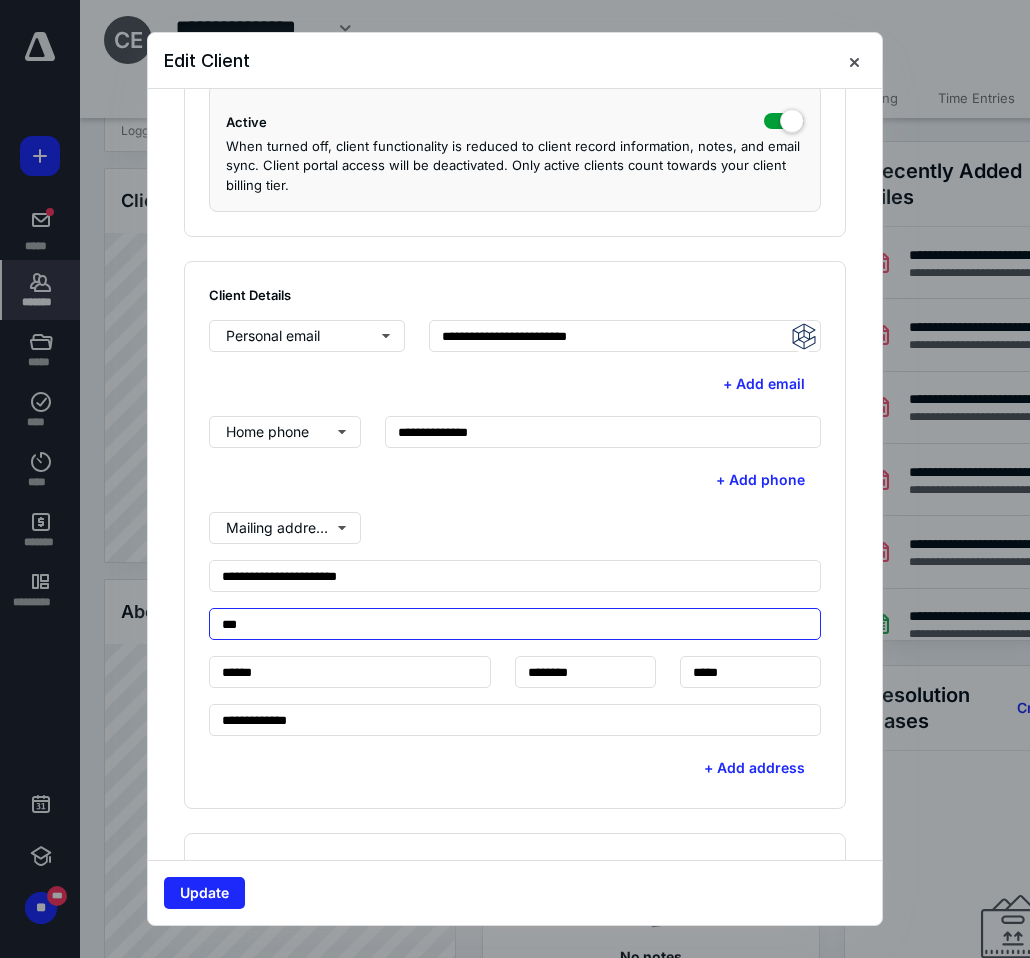 drag, startPoint x: 335, startPoint y: 617, endPoint x: 139, endPoint y: 620, distance: 196.02296 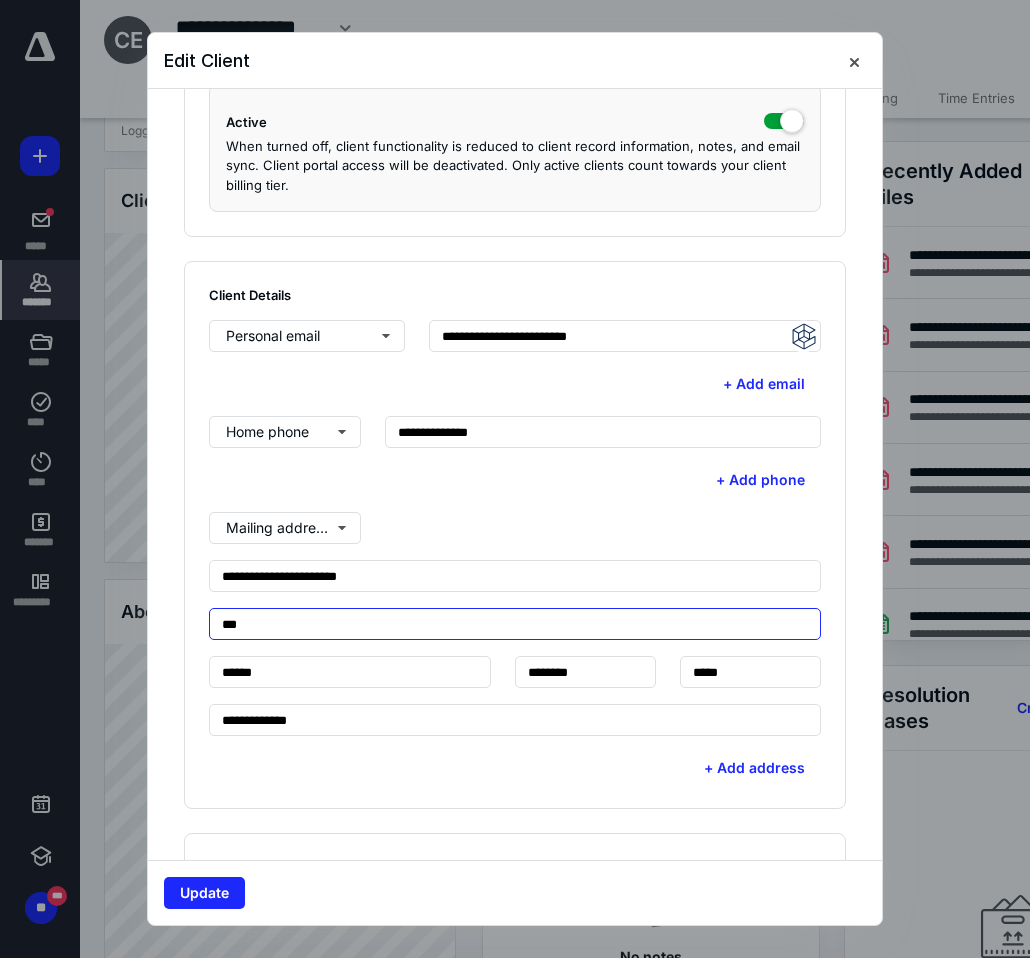 drag, startPoint x: 244, startPoint y: 621, endPoint x: 198, endPoint y: 618, distance: 46.09772 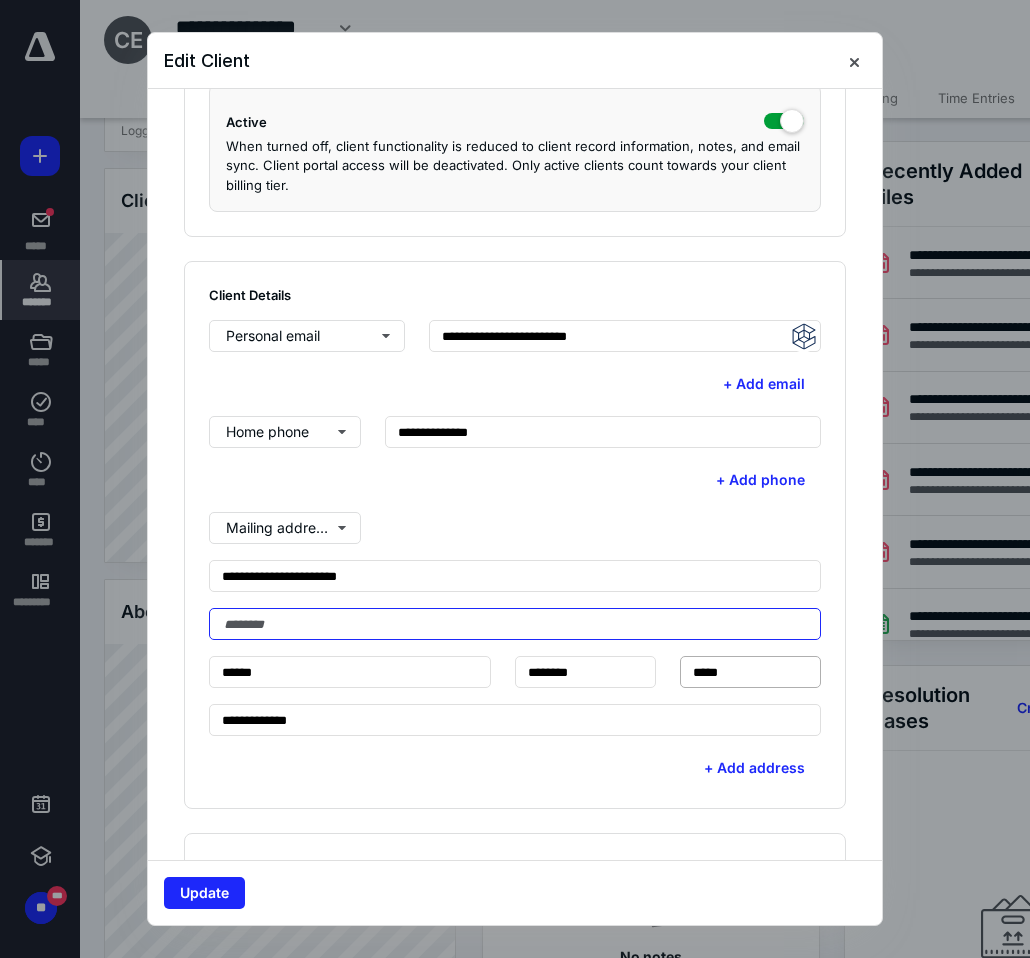 type 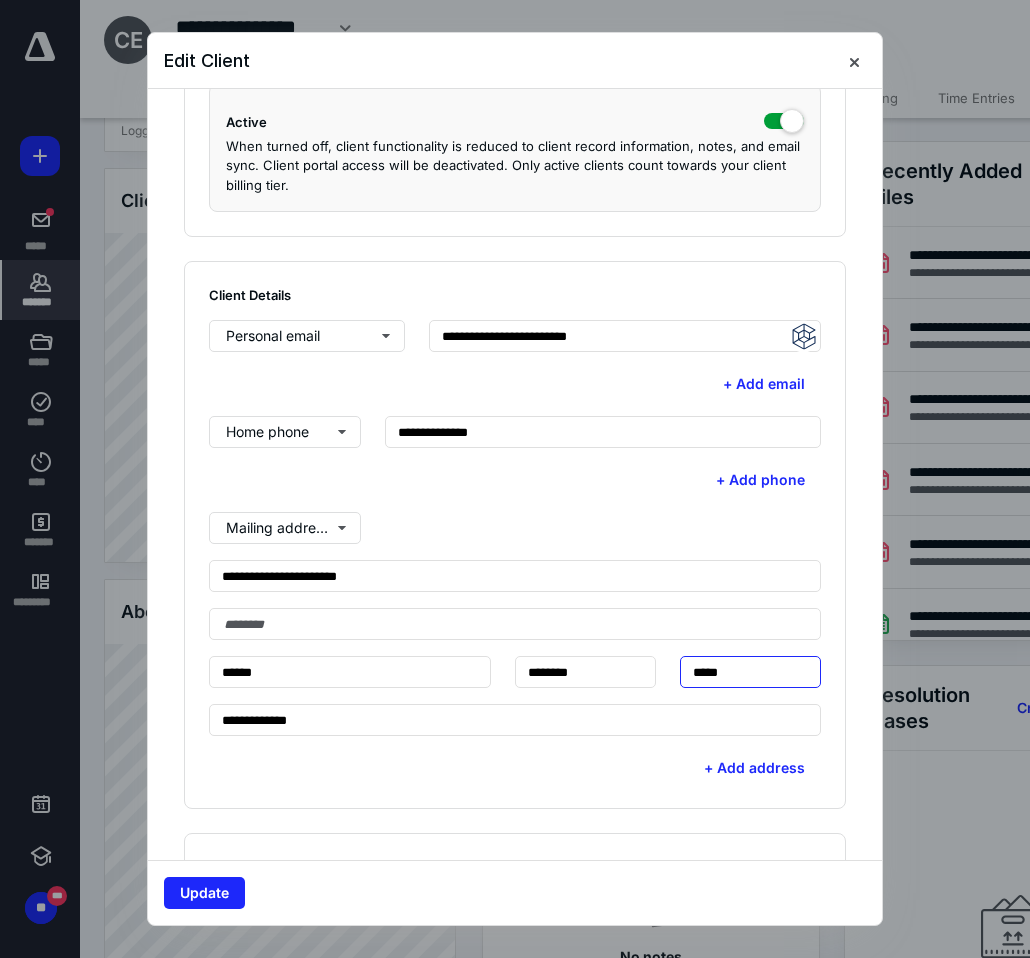 click on "*****" at bounding box center (750, 672) 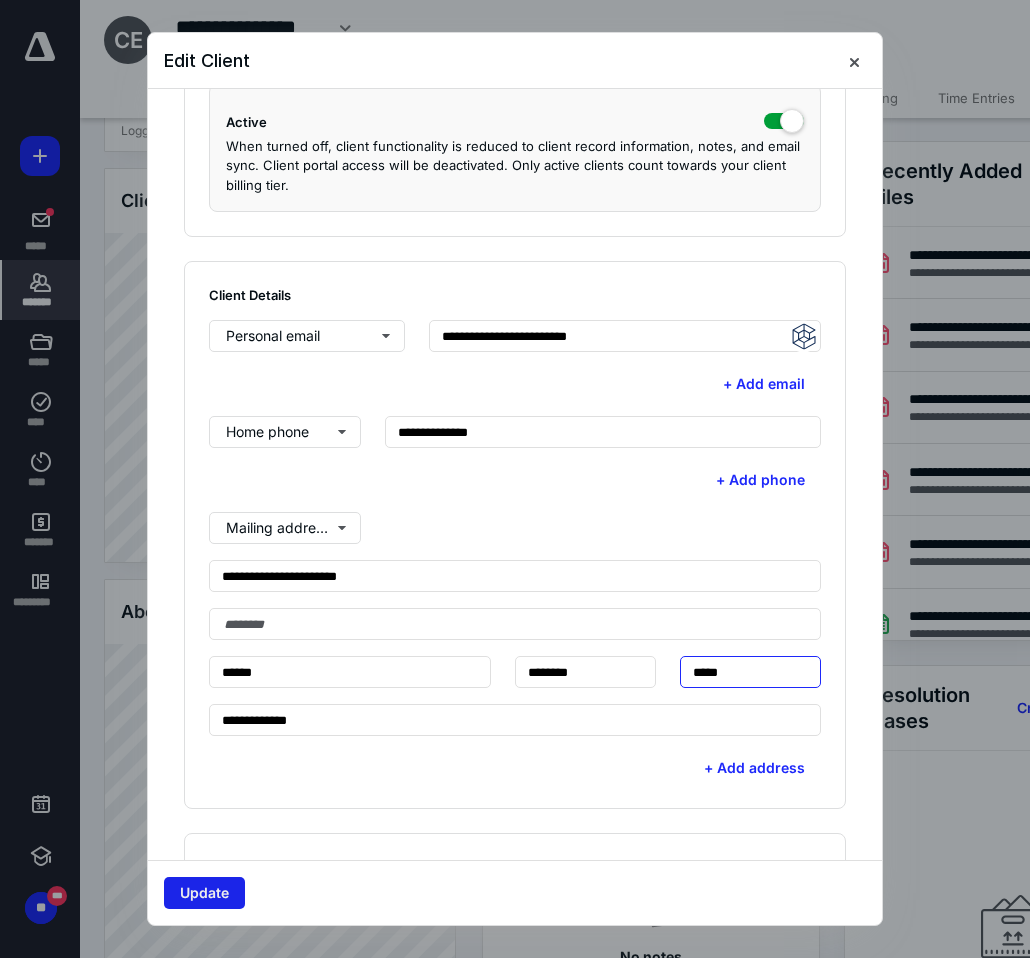type on "*****" 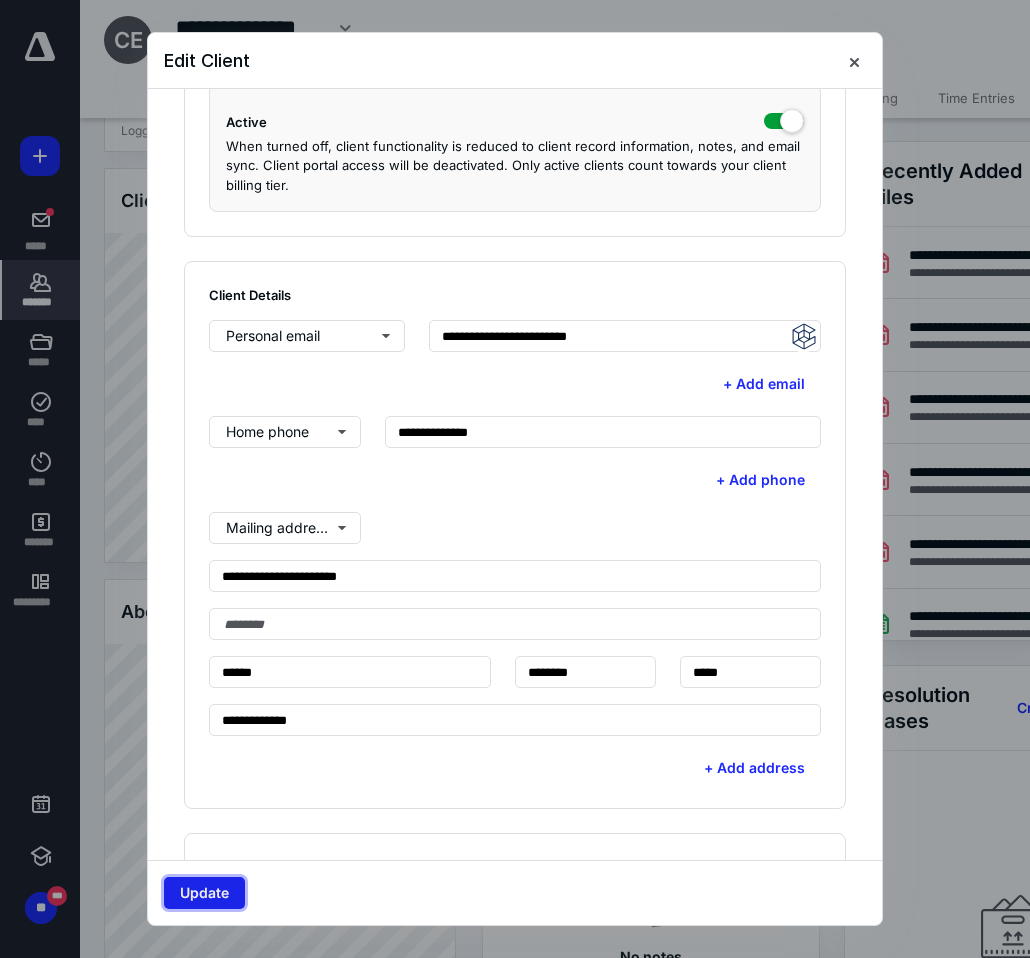 click on "Update" at bounding box center (204, 893) 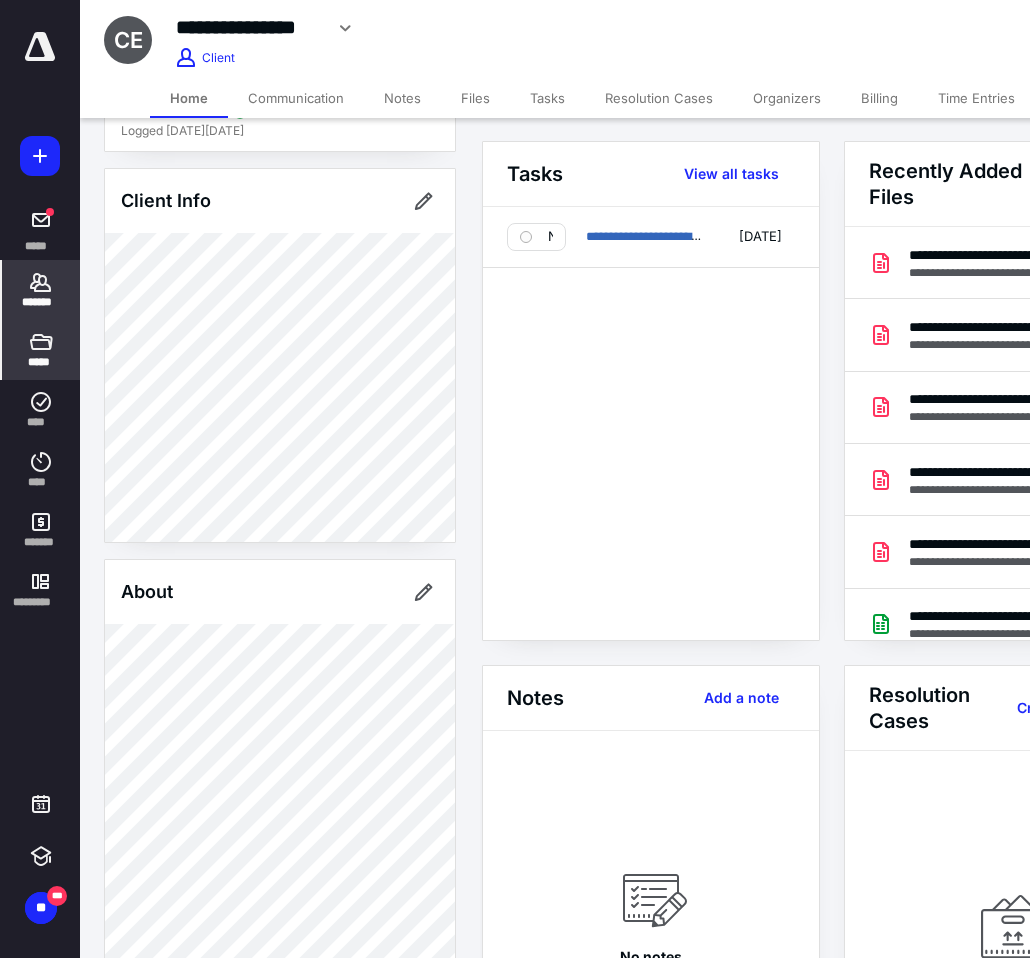 click 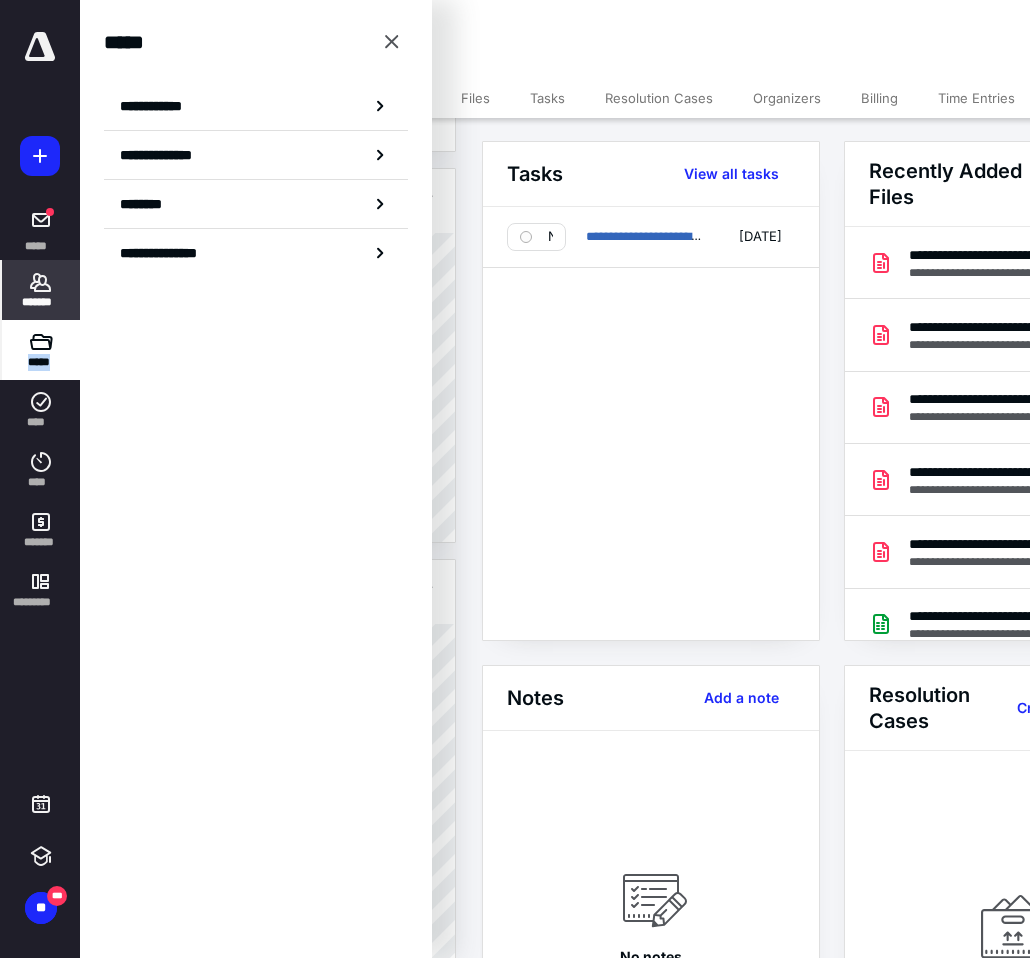 click 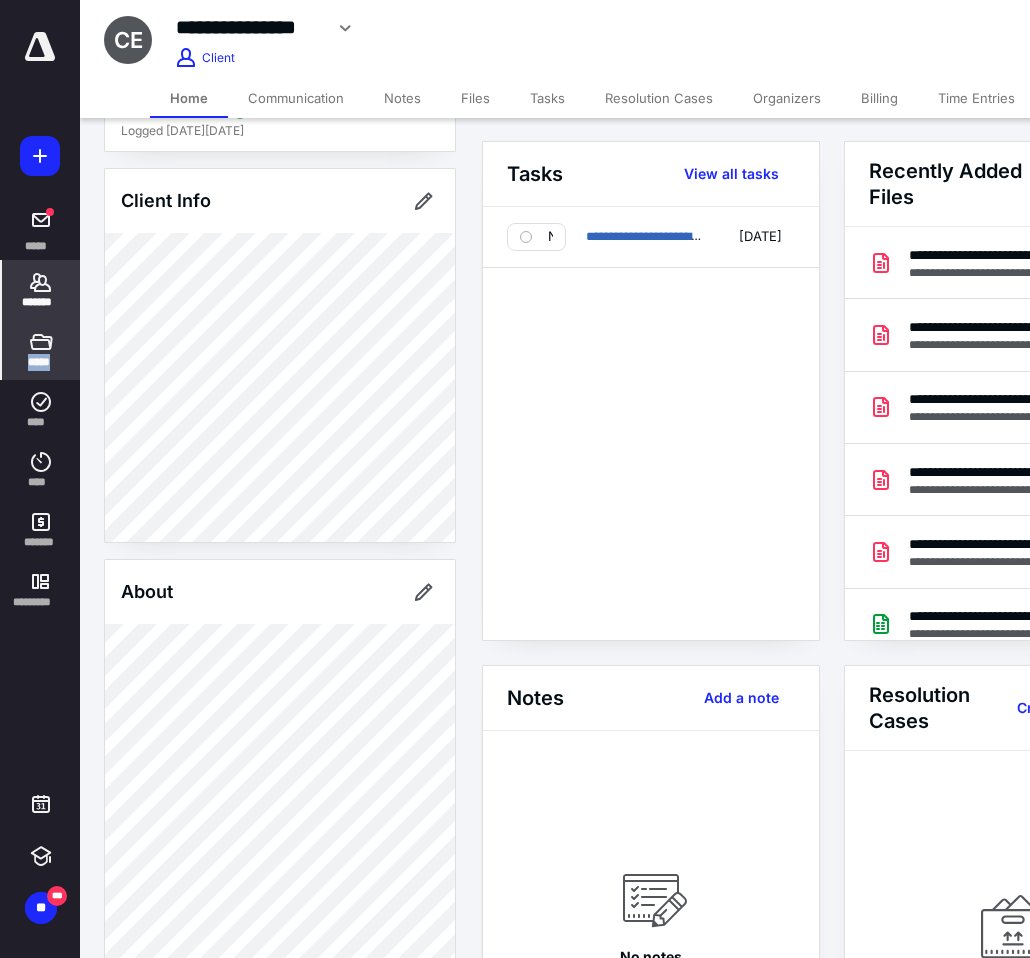 click on "*****" at bounding box center (40, 362) 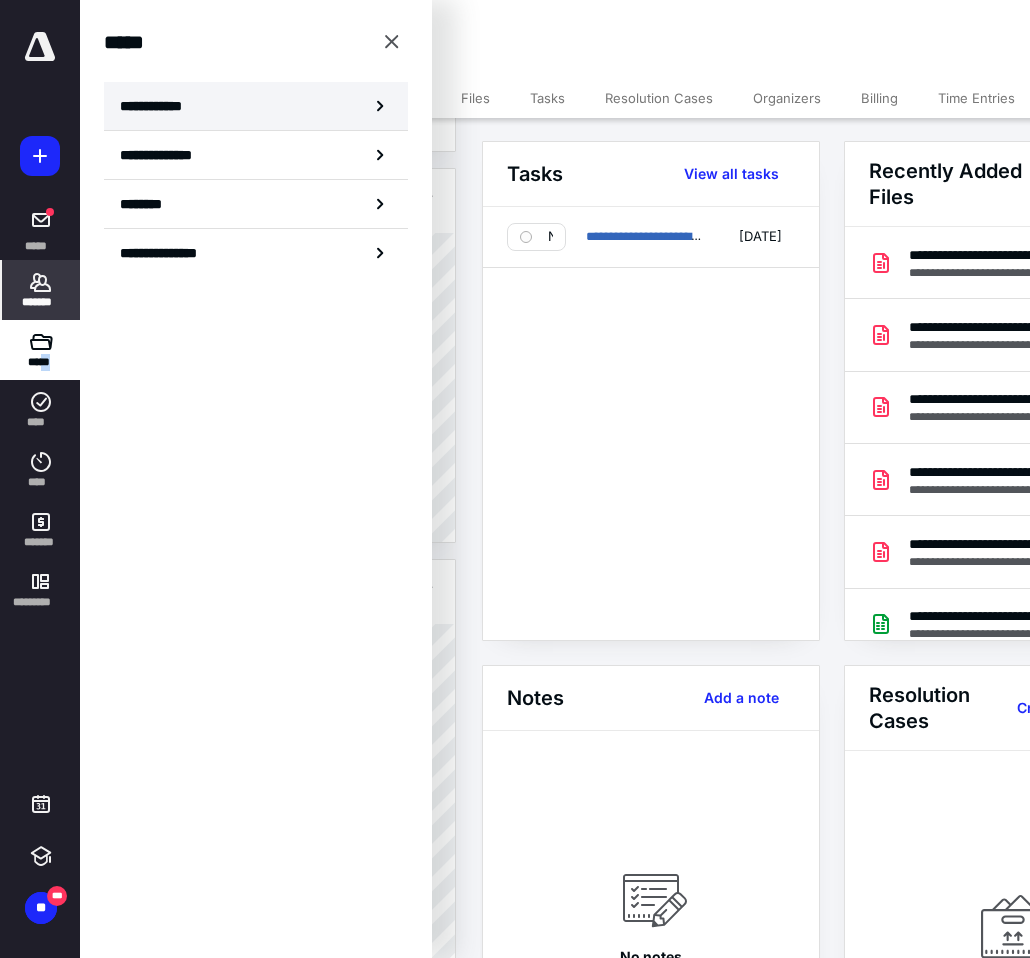 click on "**********" at bounding box center [157, 106] 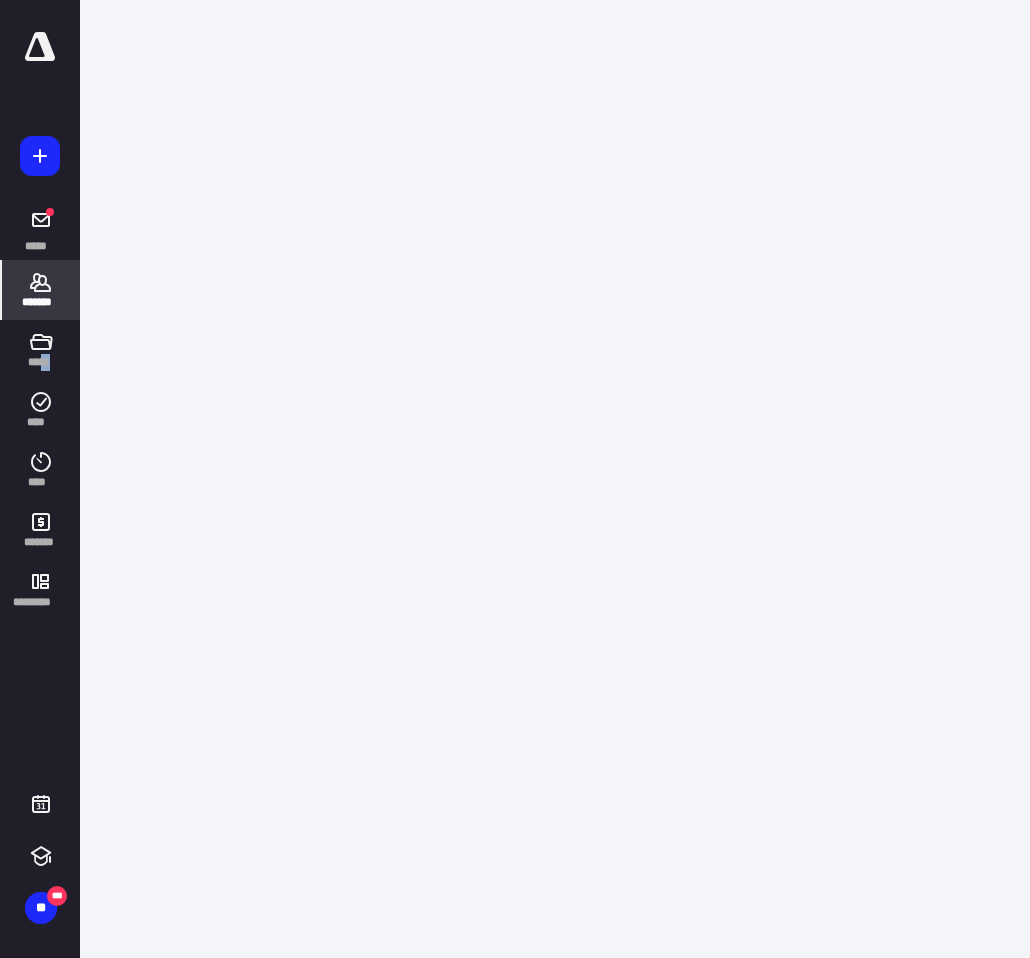scroll, scrollTop: 0, scrollLeft: 0, axis: both 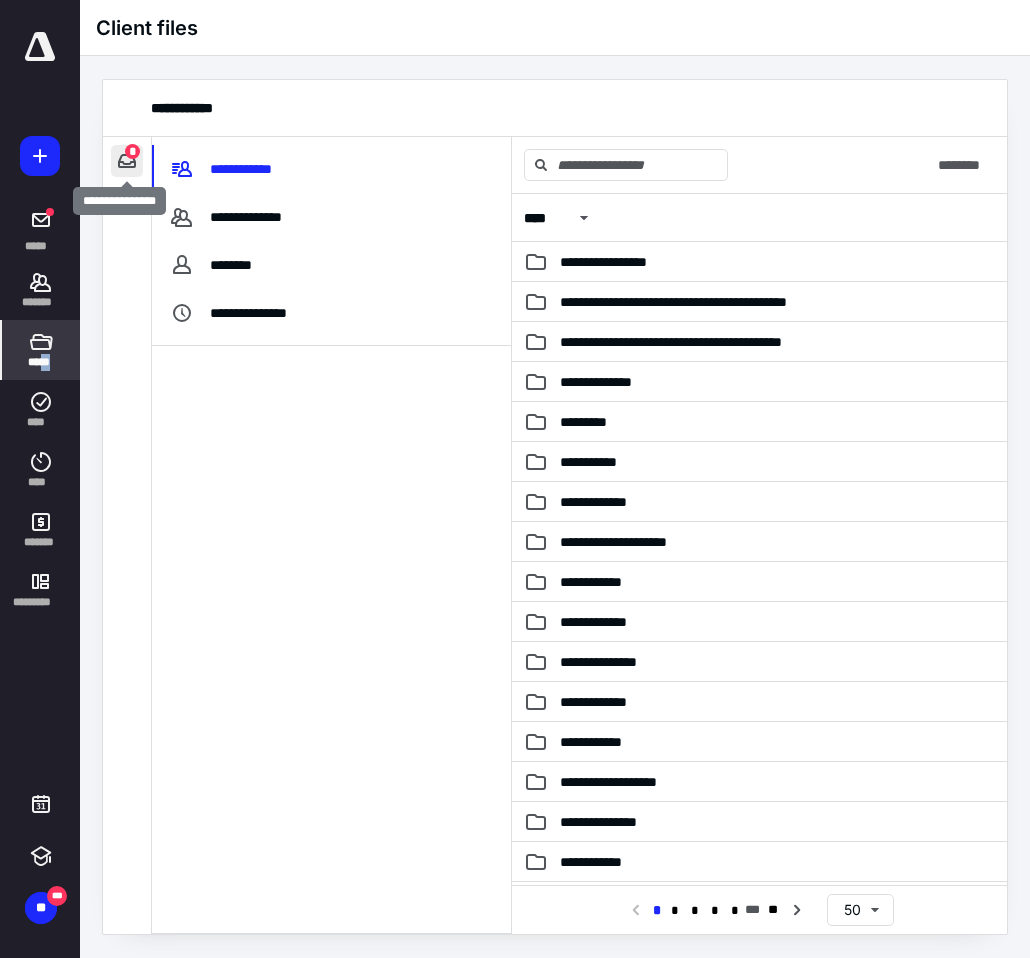 click at bounding box center [127, 161] 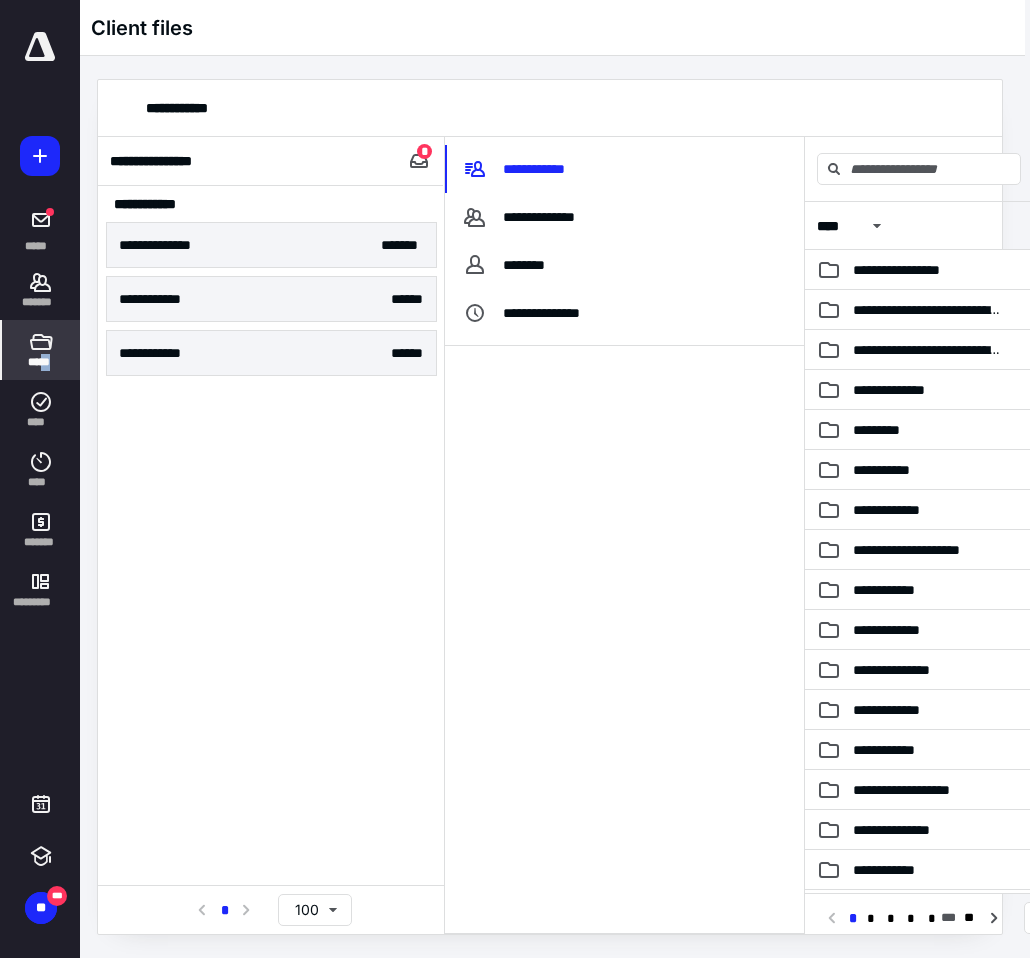 scroll, scrollTop: 0, scrollLeft: 7, axis: horizontal 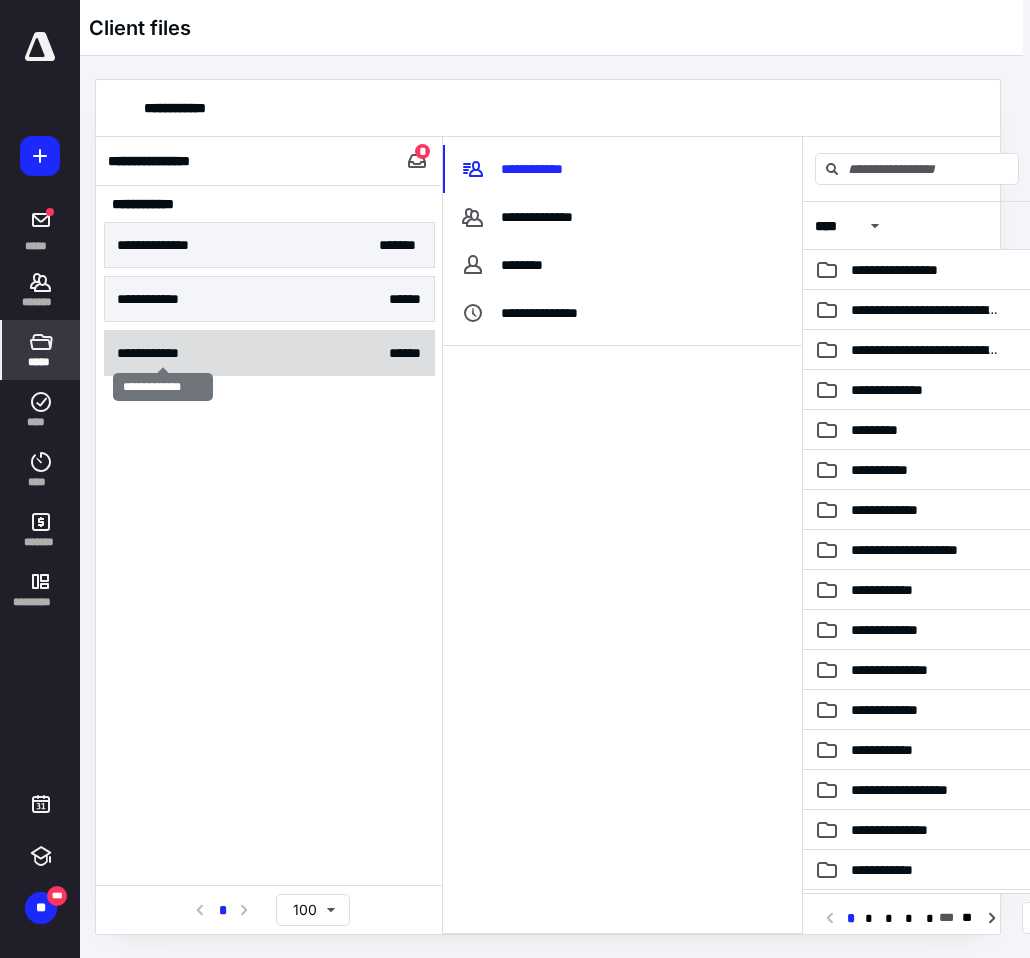 click on "**********" at bounding box center (163, 353) 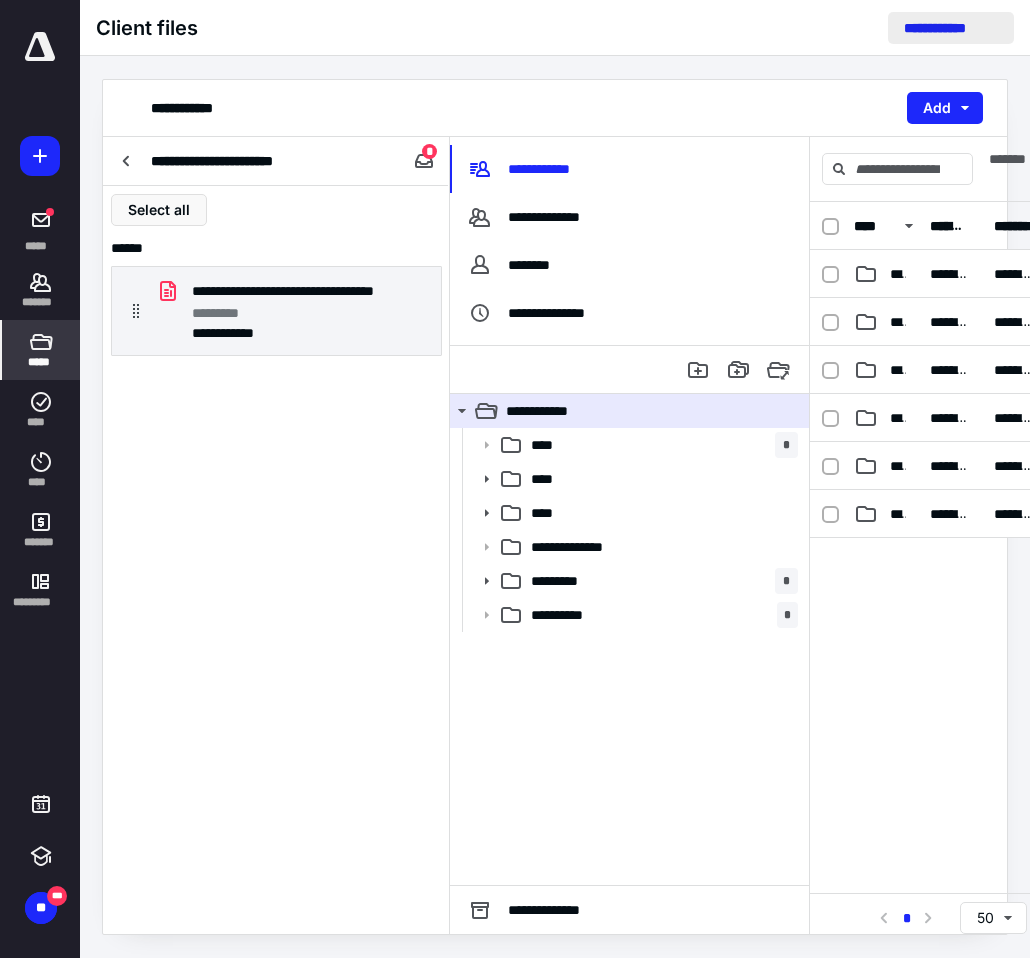 click on "**********" at bounding box center (951, 28) 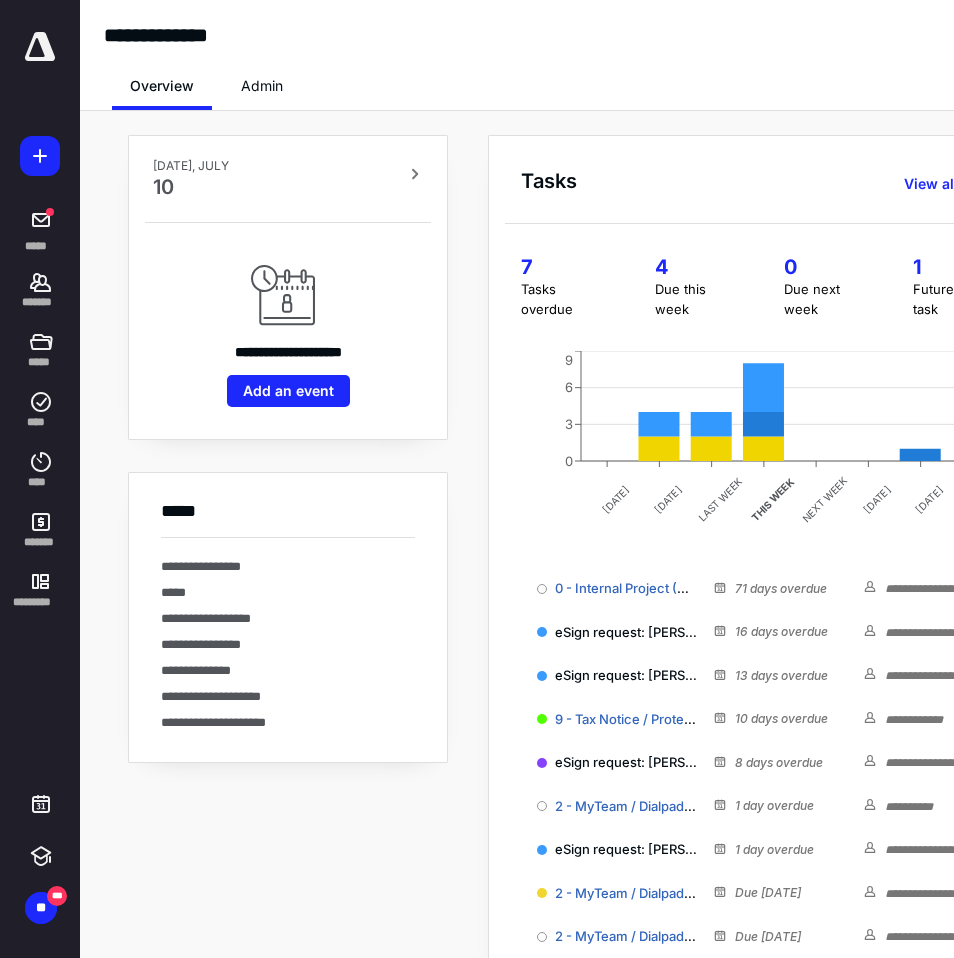 scroll, scrollTop: 0, scrollLeft: 0, axis: both 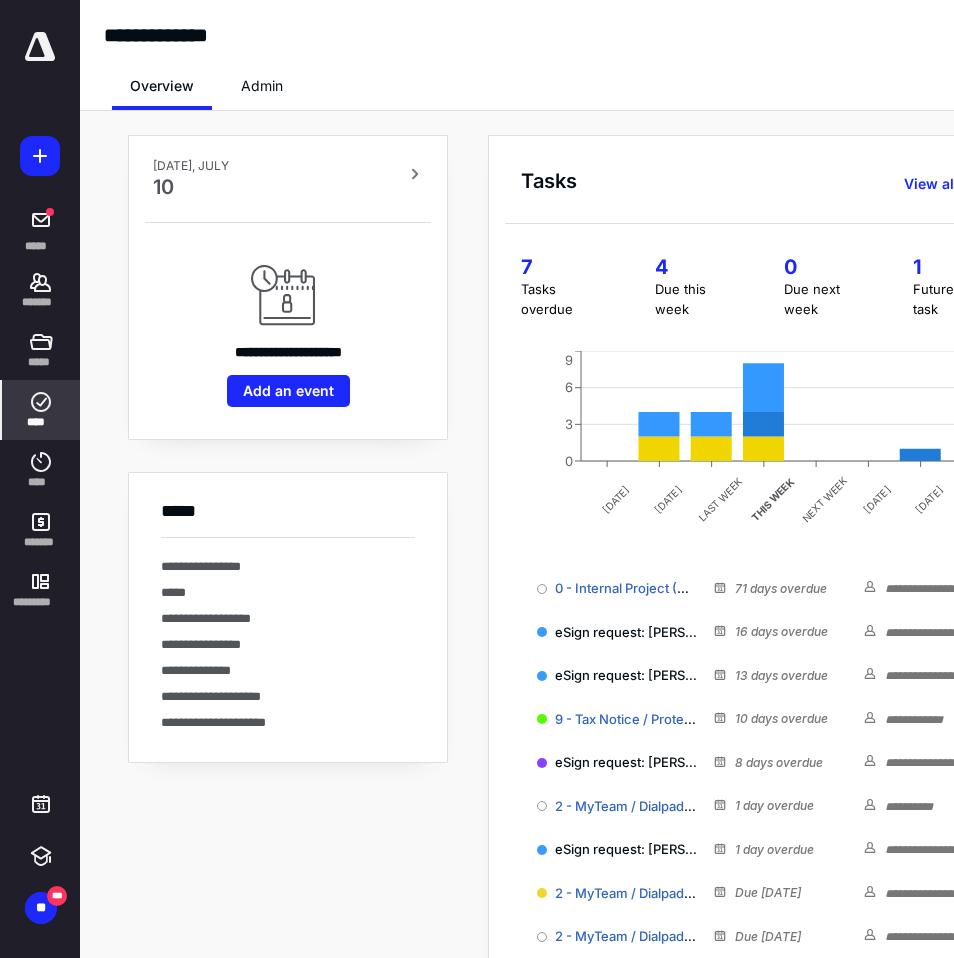 click on "****" at bounding box center (41, 422) 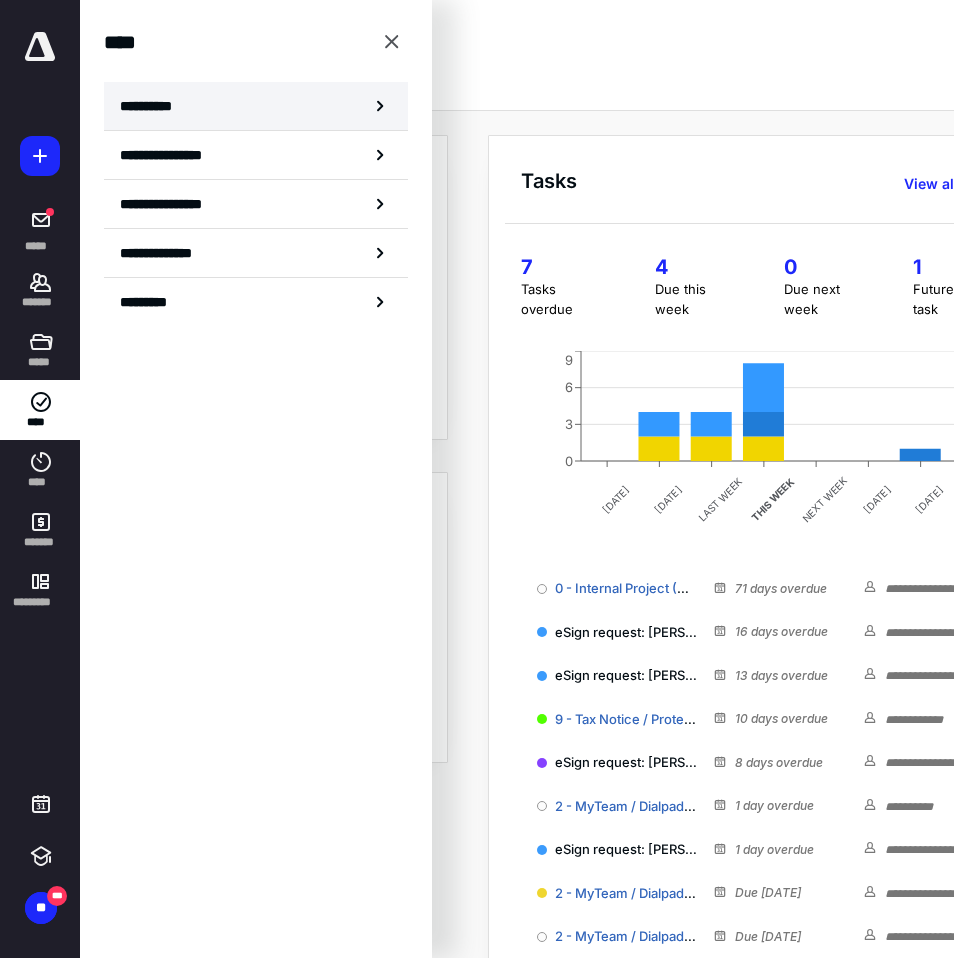 click on "**********" at bounding box center (256, 106) 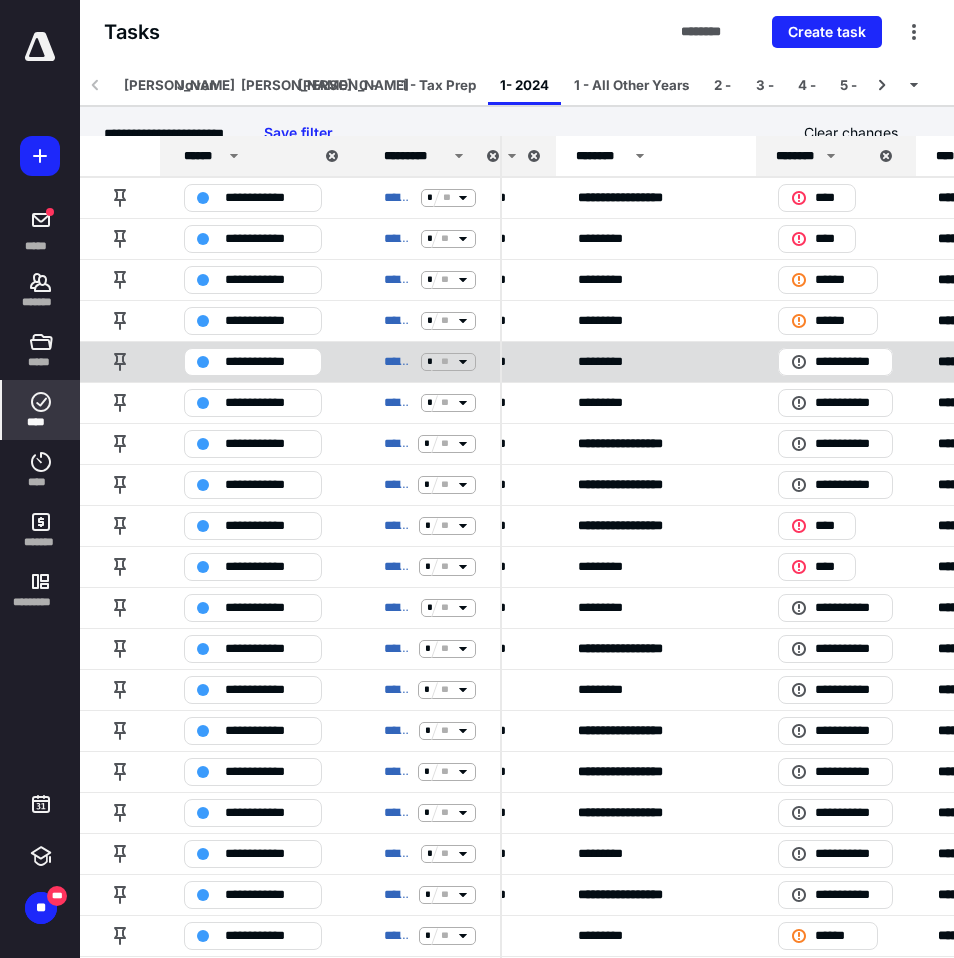 scroll, scrollTop: 23, scrollLeft: 458, axis: both 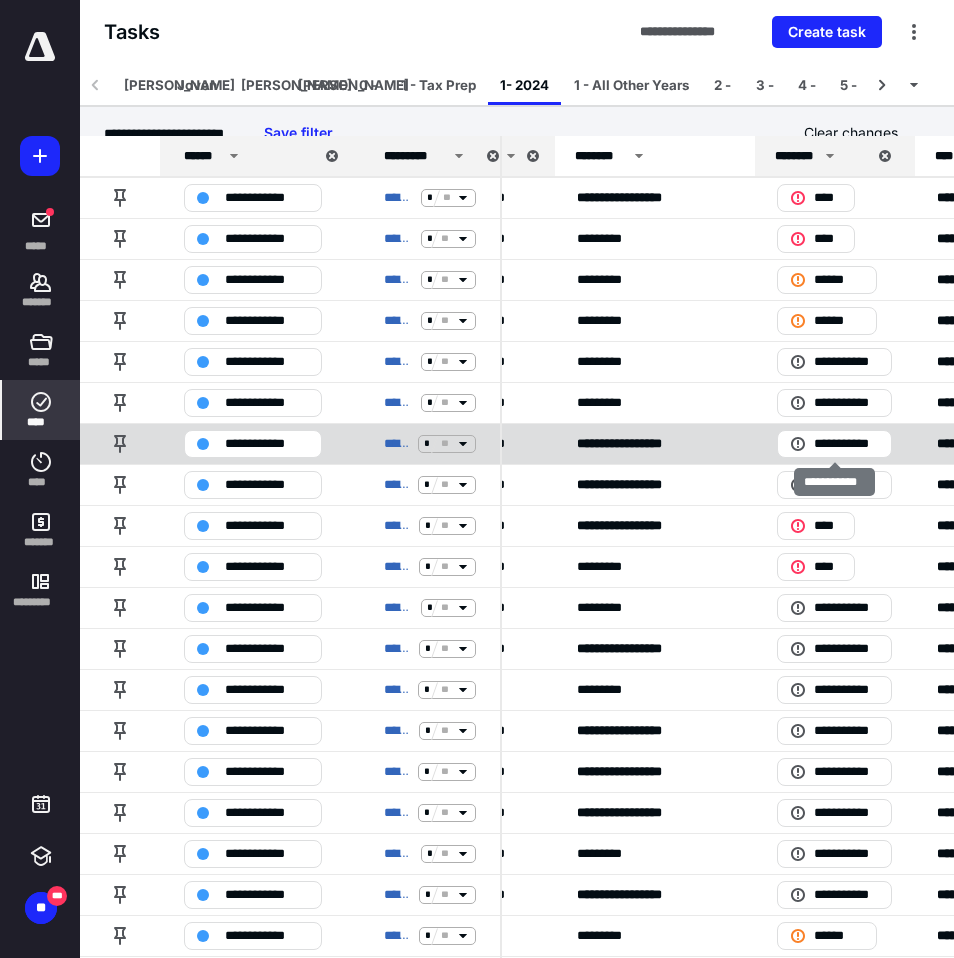 click on "**********" at bounding box center (846, 444) 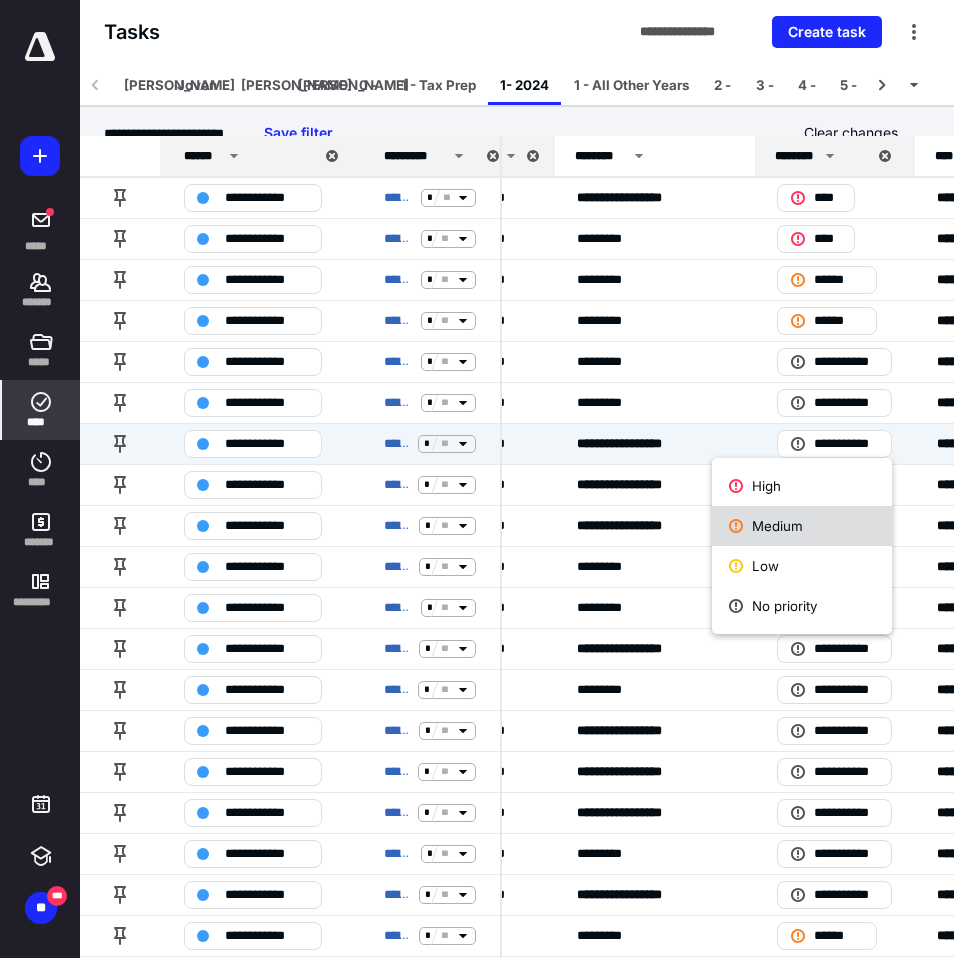 click on "Medium" at bounding box center [802, 526] 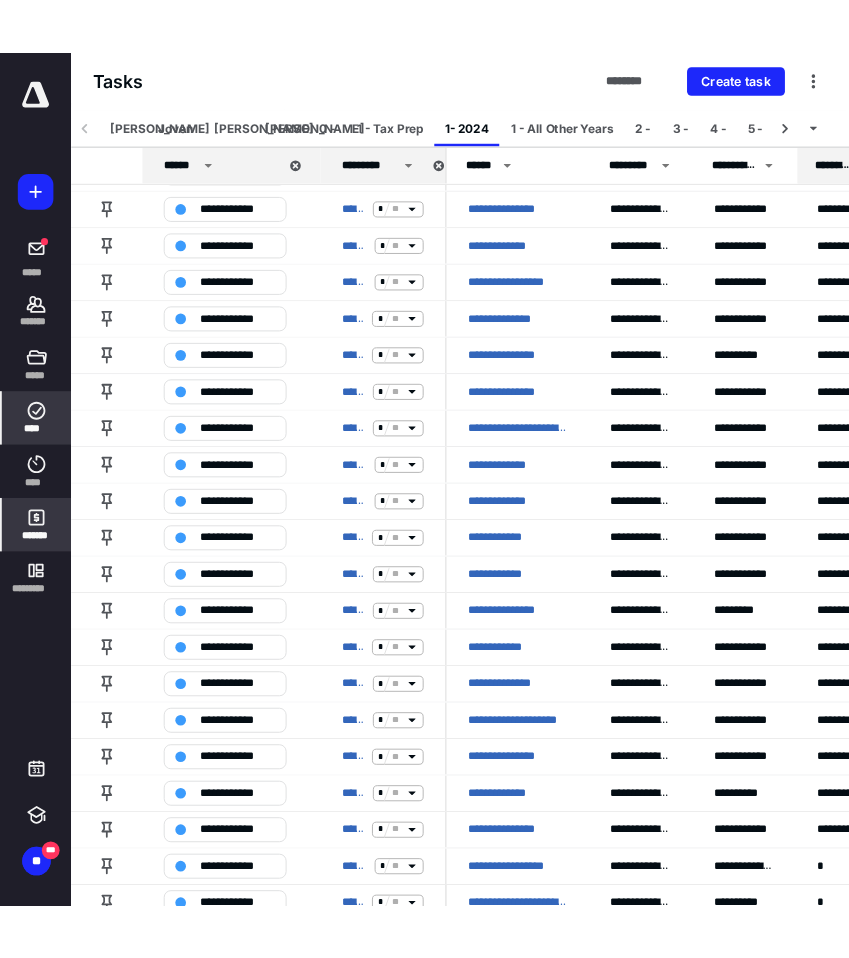 scroll, scrollTop: 948, scrollLeft: 0, axis: vertical 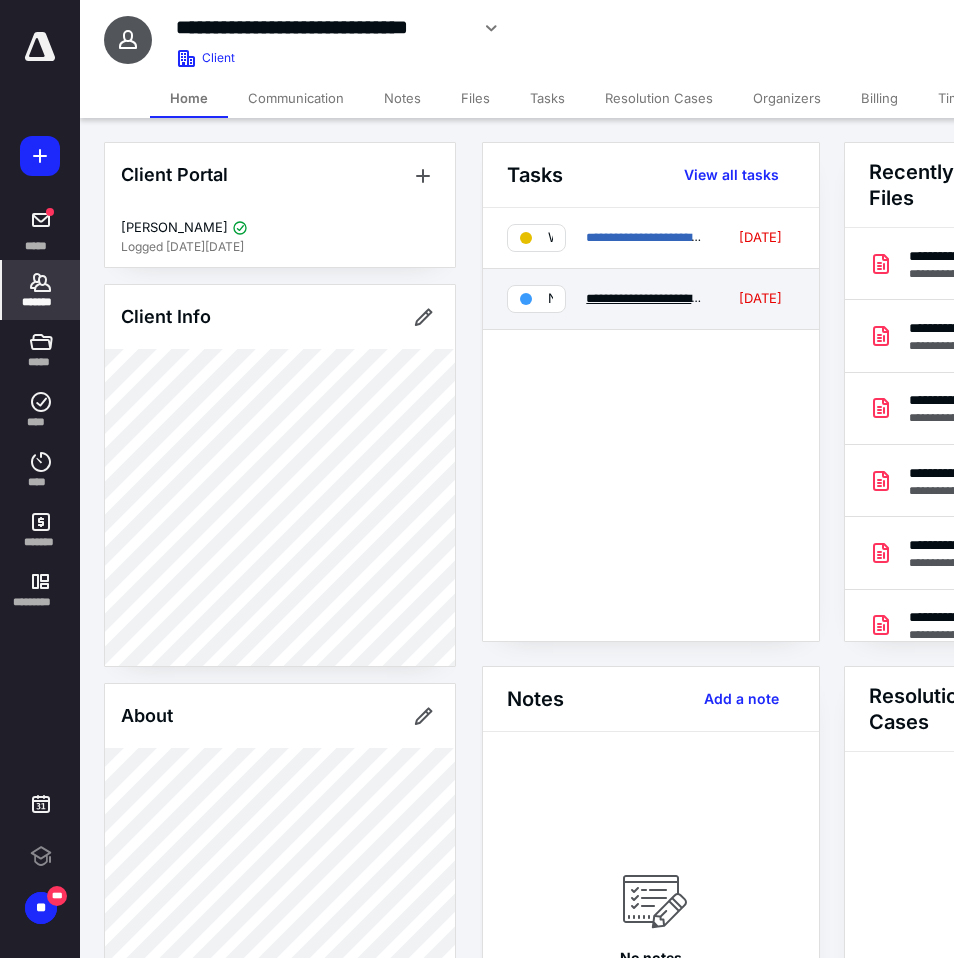 click on "**********" at bounding box center [758, 298] 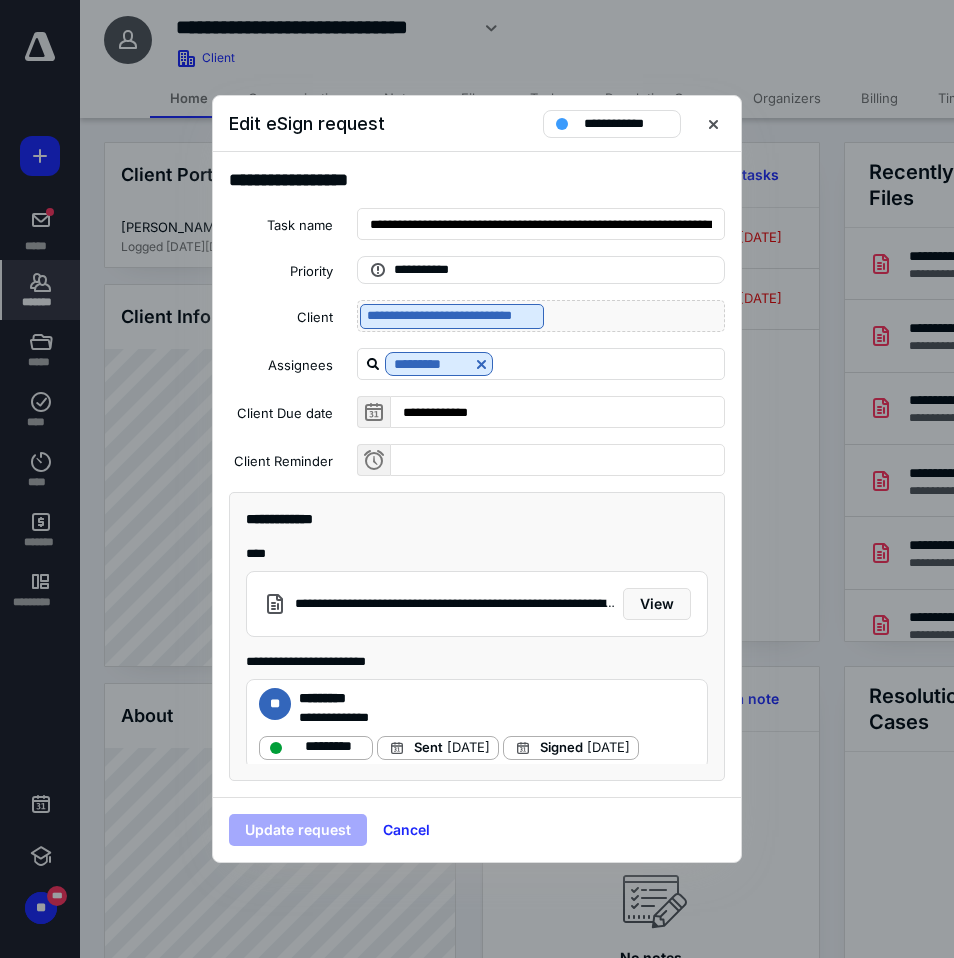 scroll, scrollTop: 13, scrollLeft: 0, axis: vertical 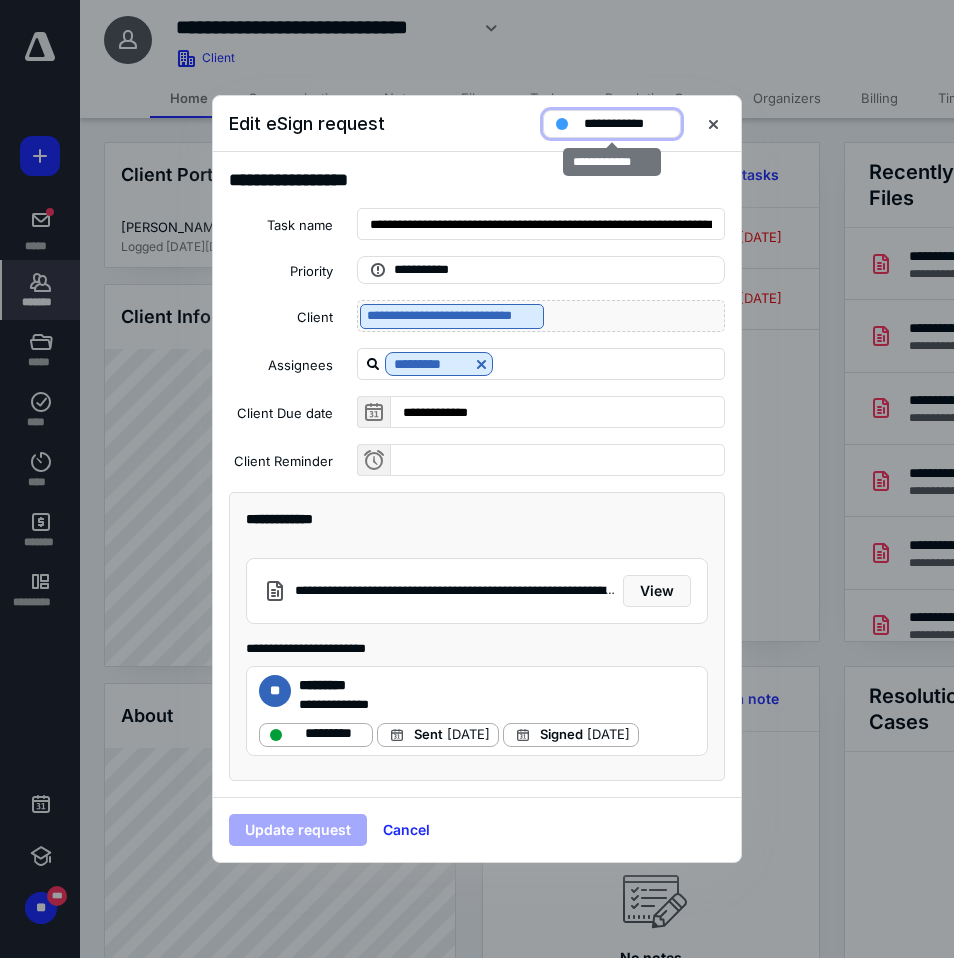 click on "**********" at bounding box center [626, 124] 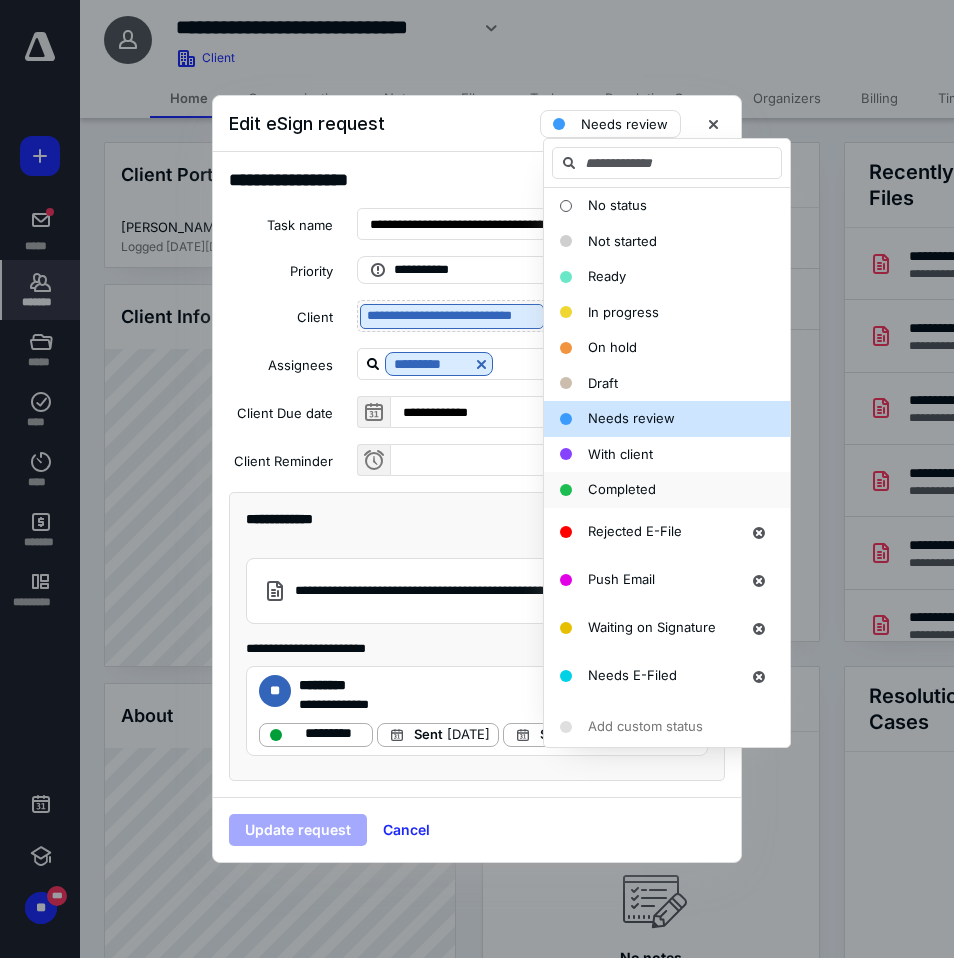 click on "Completed" at bounding box center [667, 490] 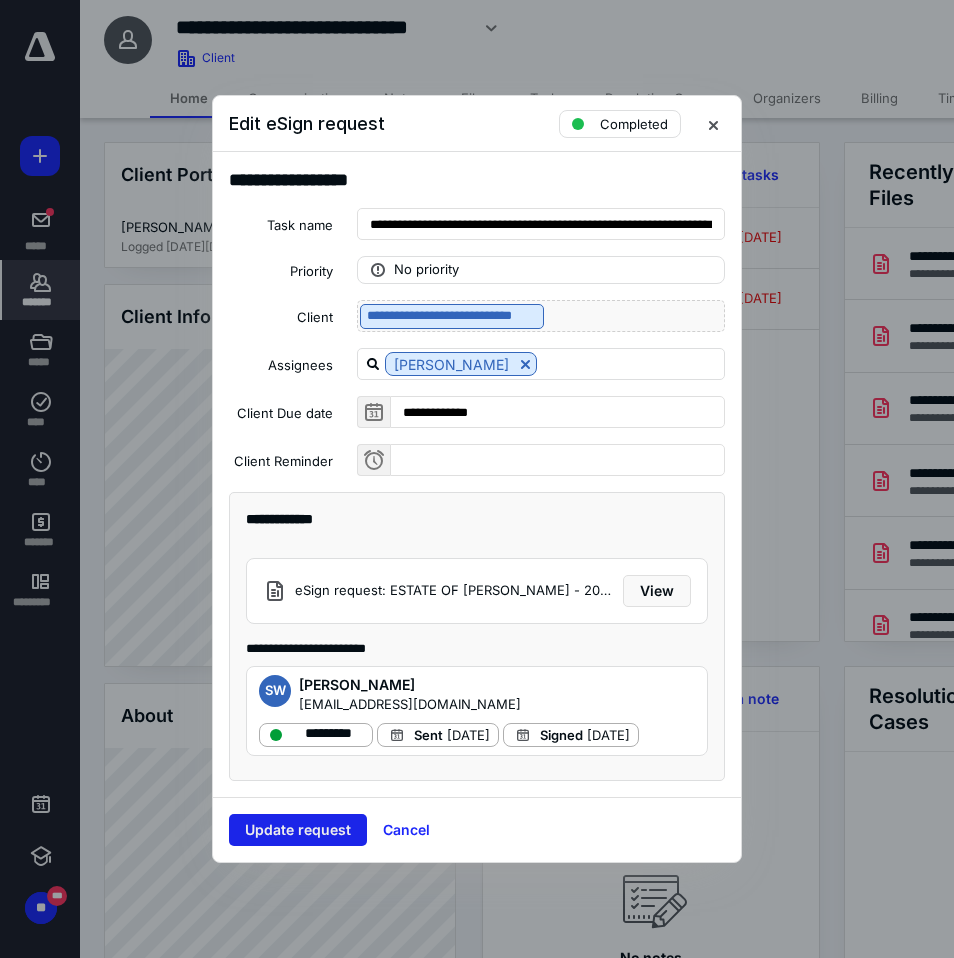 click on "Update request" at bounding box center [298, 830] 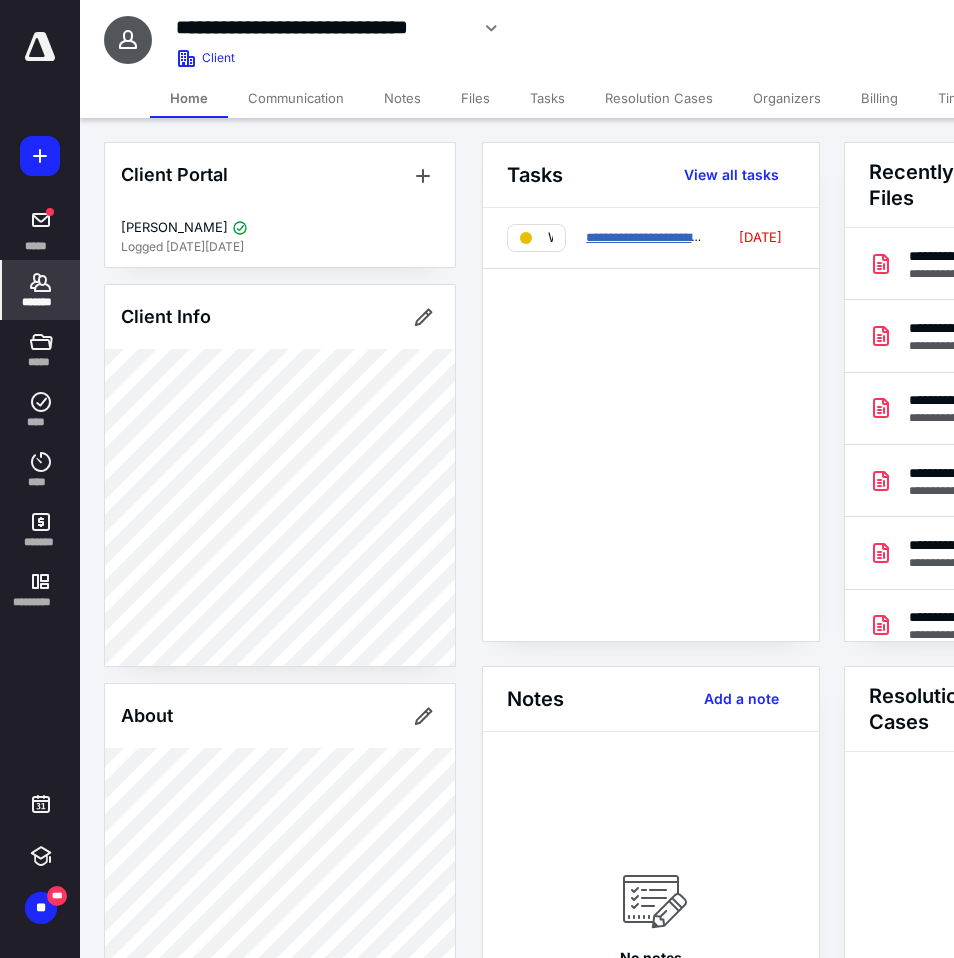 click on "**********" at bounding box center [651, 237] 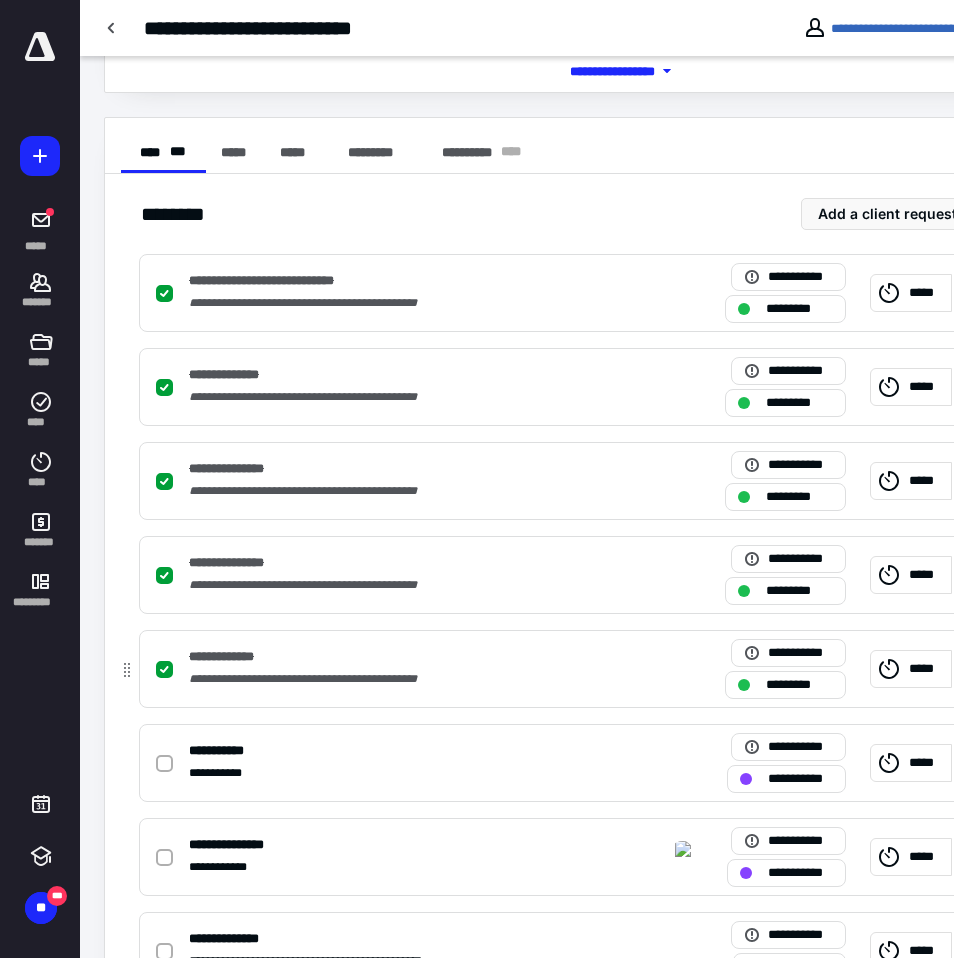 scroll, scrollTop: 350, scrollLeft: 0, axis: vertical 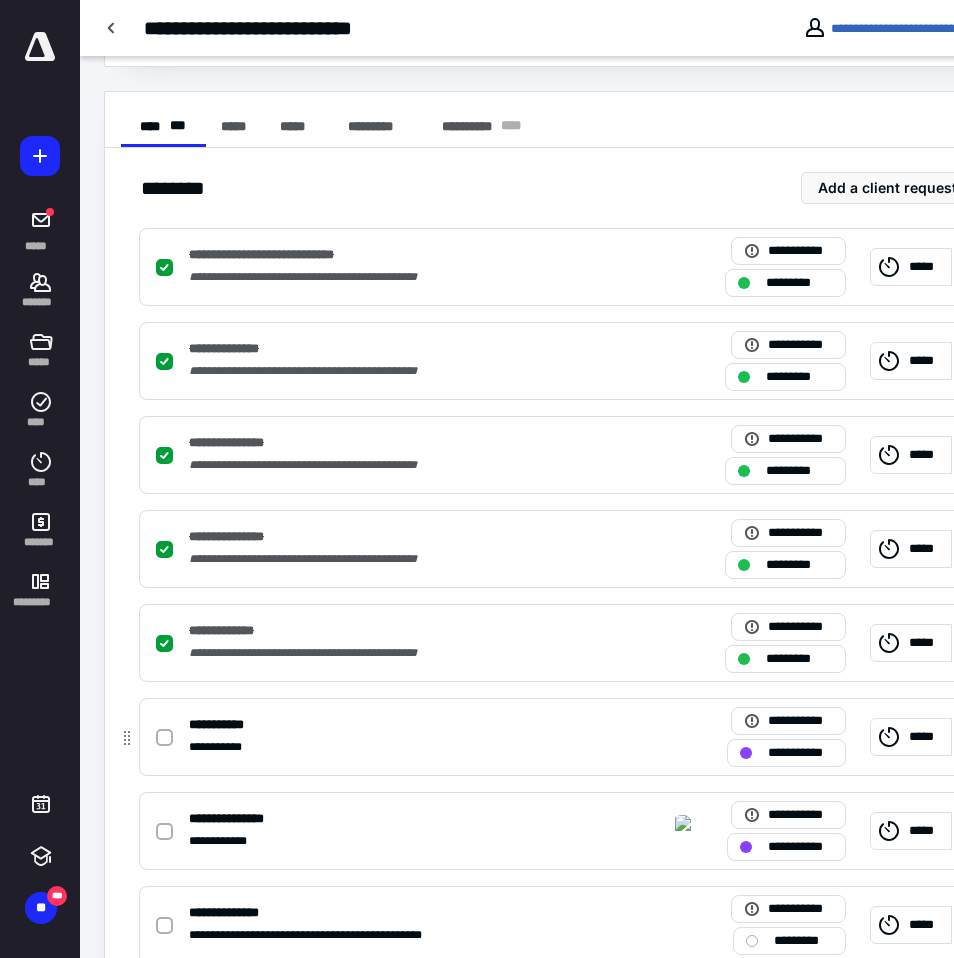 click at bounding box center (164, 738) 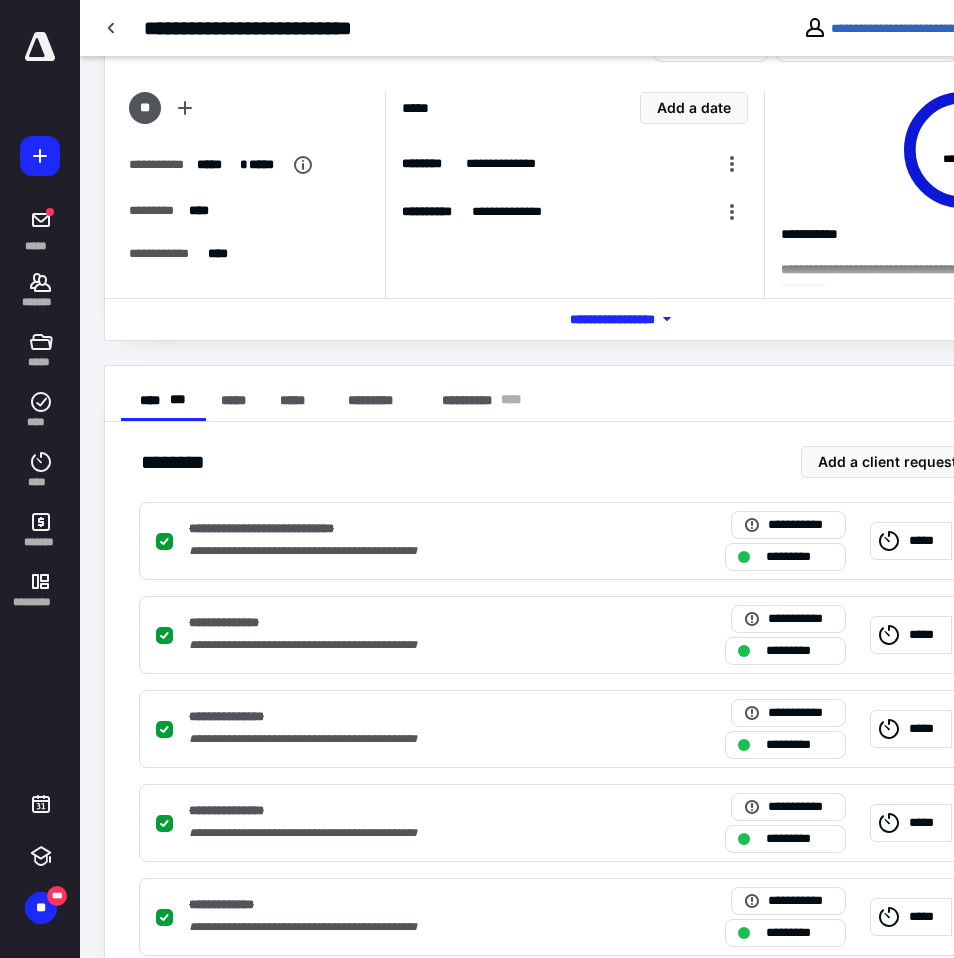 scroll, scrollTop: 0, scrollLeft: 0, axis: both 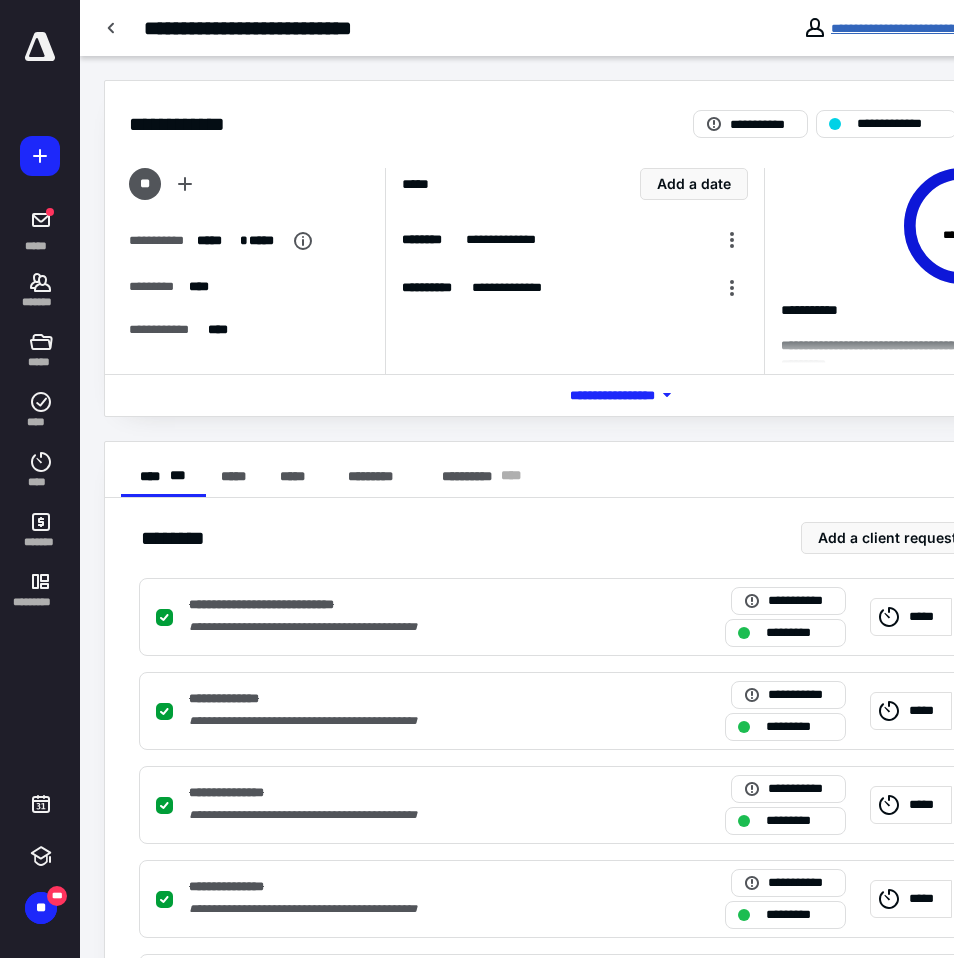 click on "**********" at bounding box center [903, 28] 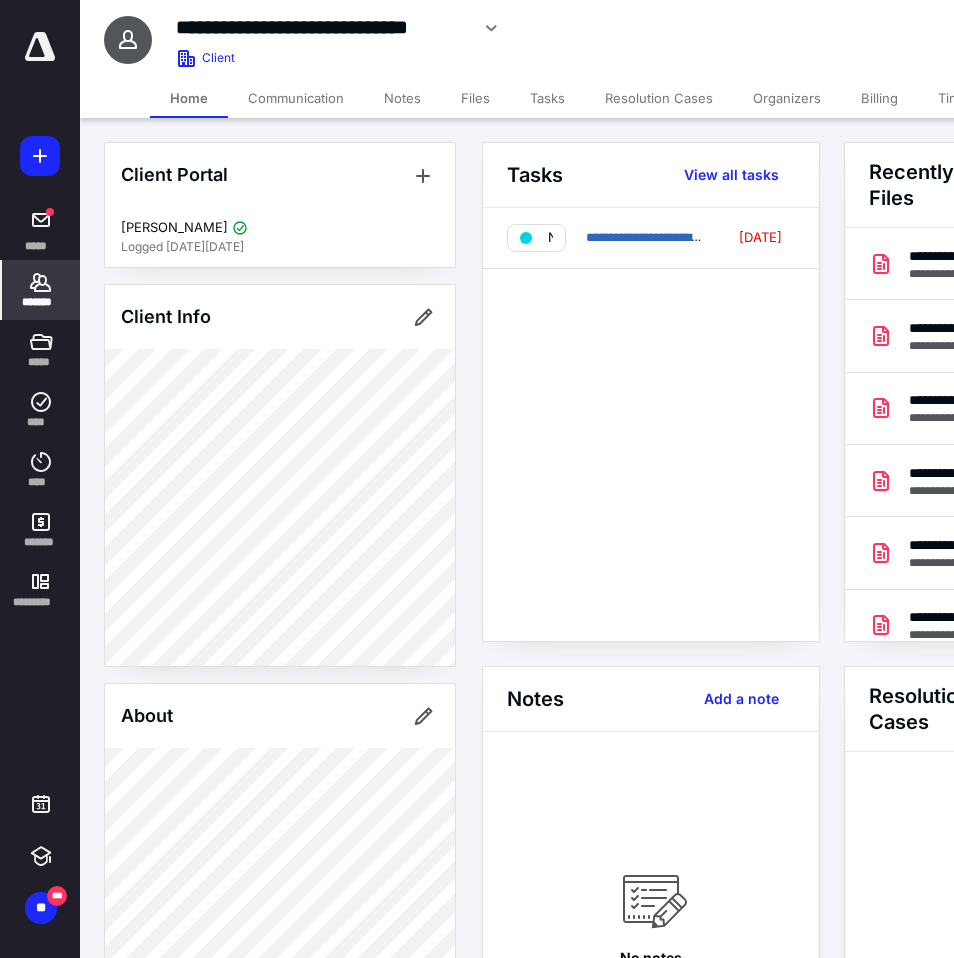 click on "Billing" at bounding box center (879, 98) 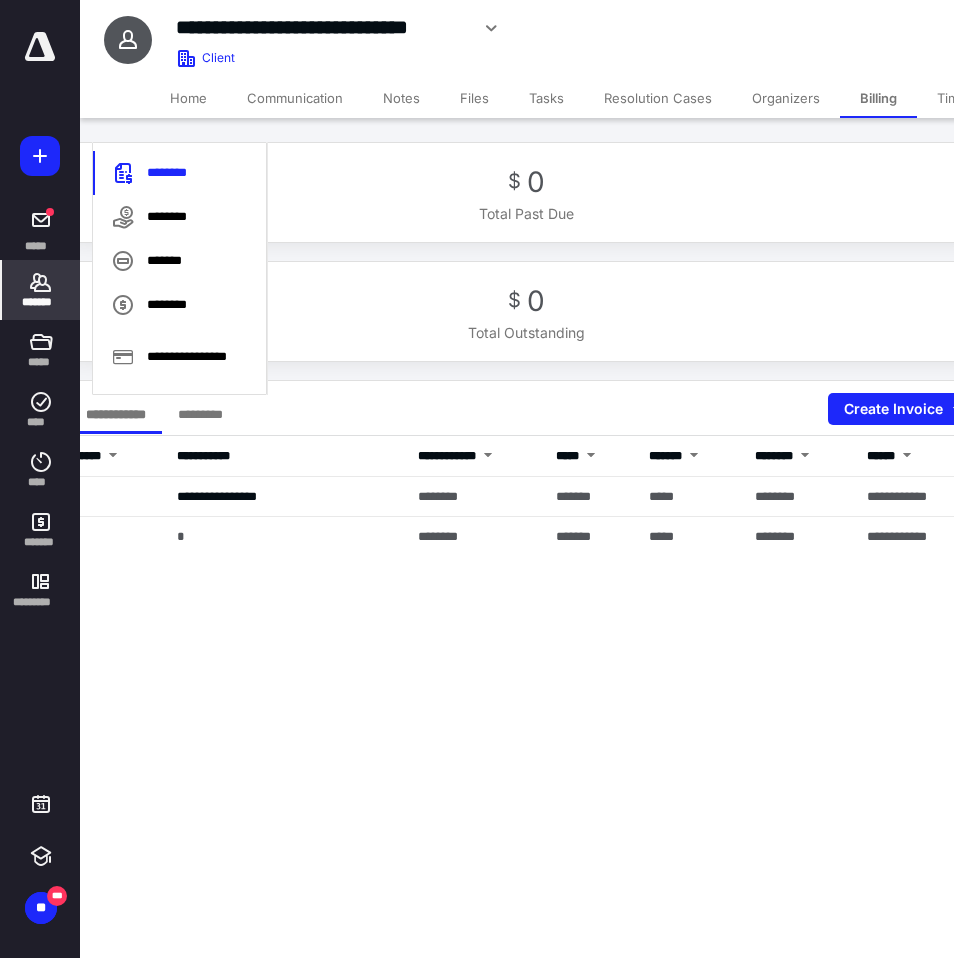 scroll, scrollTop: 0, scrollLeft: 126, axis: horizontal 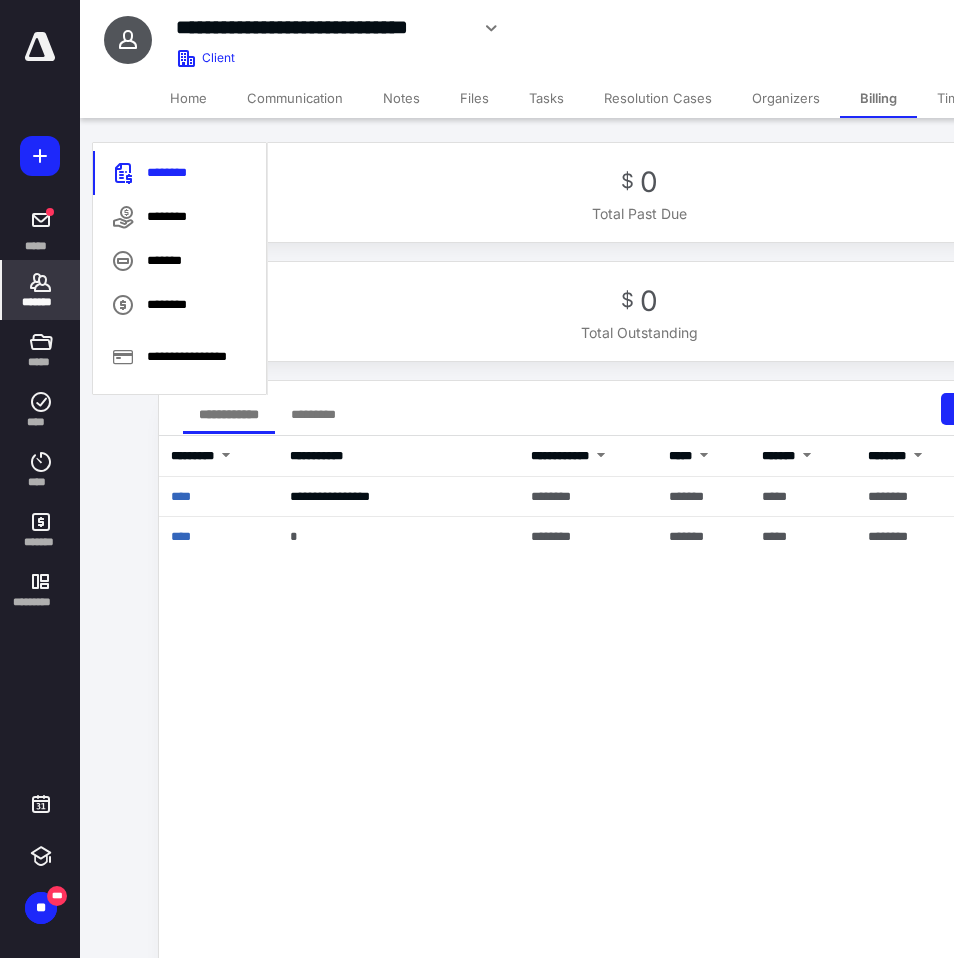 click on "Tasks" at bounding box center [546, 98] 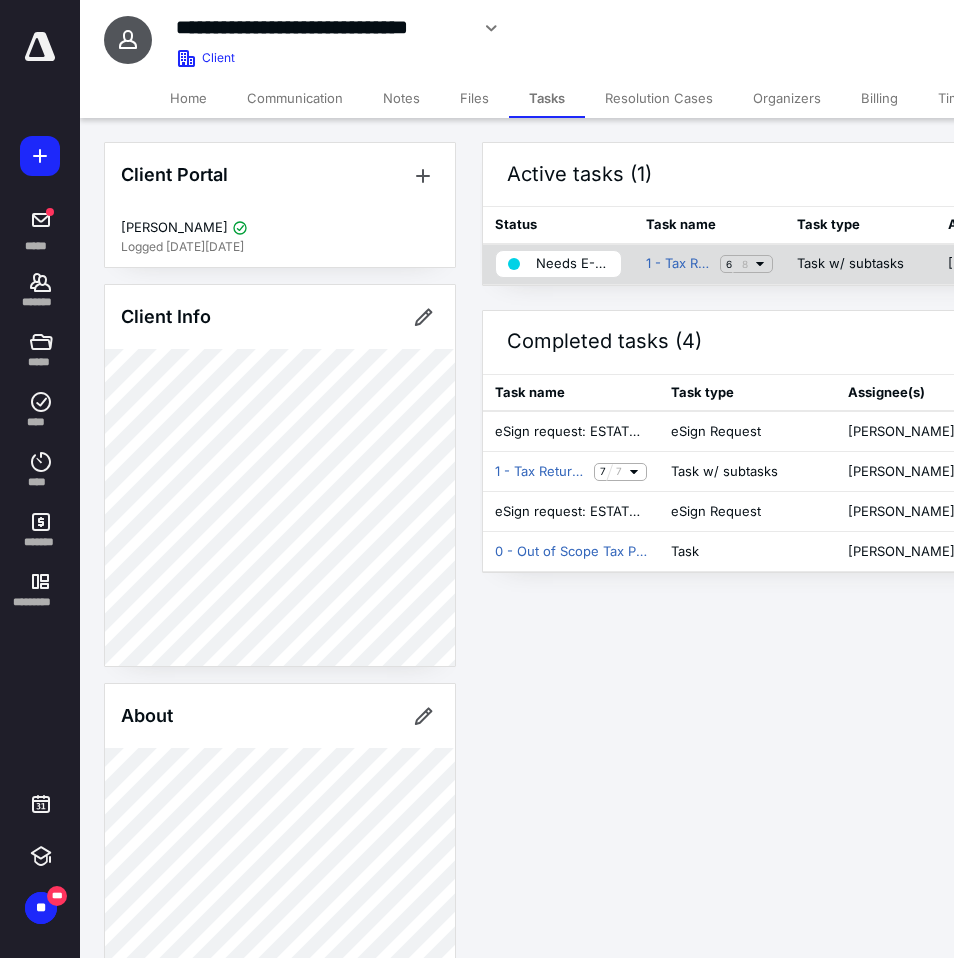 click on "6 8" at bounding box center (746, 264) 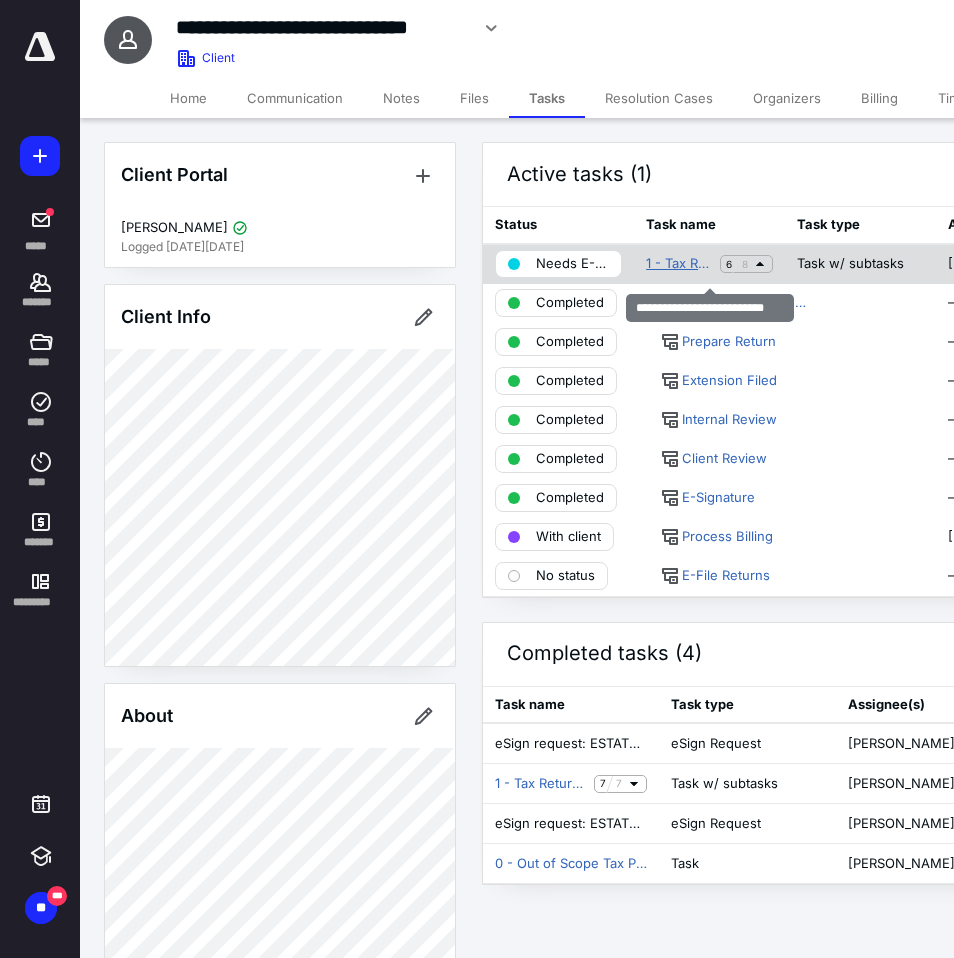 click on "1 - Tax Return Preparation" at bounding box center (679, 264) 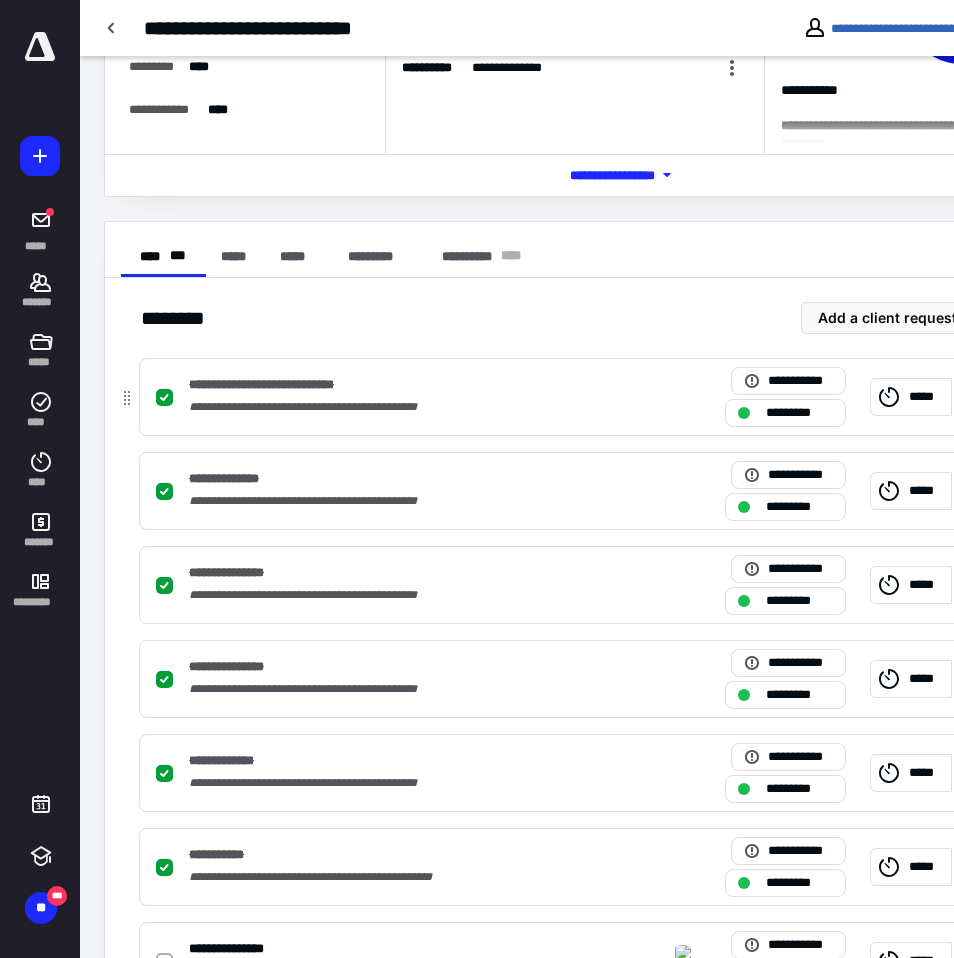 scroll, scrollTop: 405, scrollLeft: 0, axis: vertical 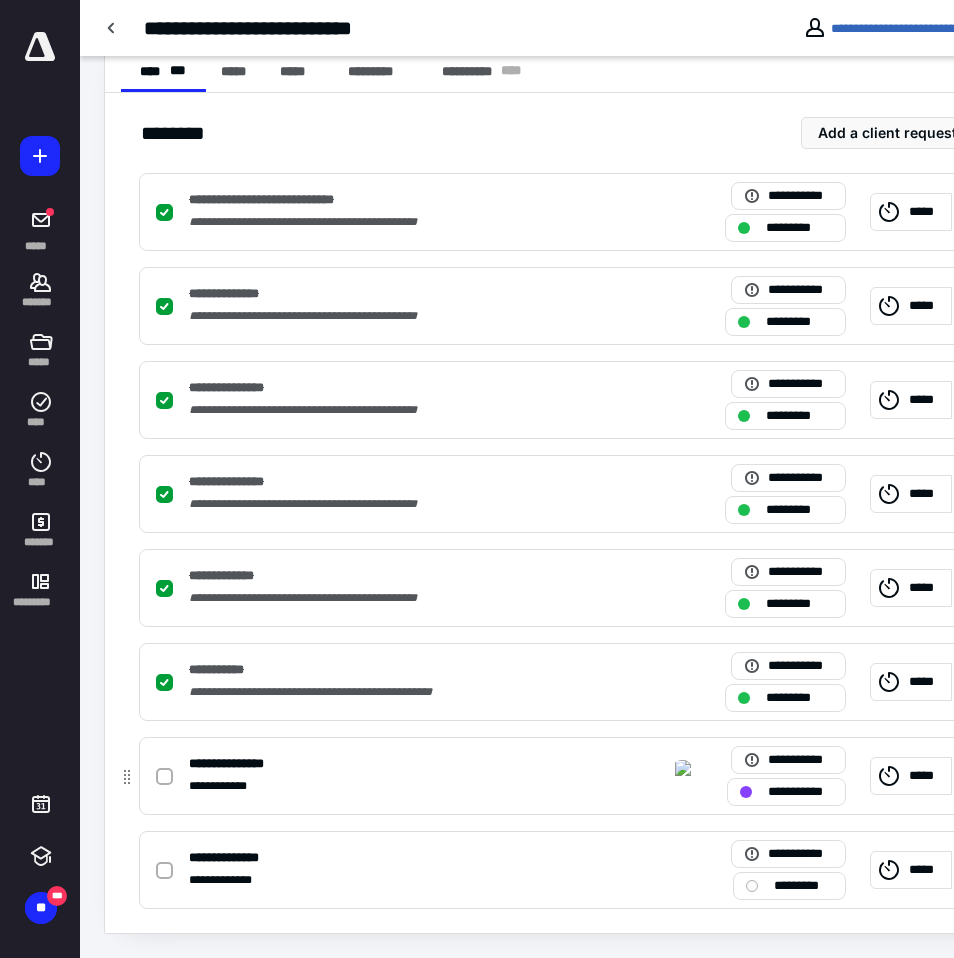 click at bounding box center (168, 776) 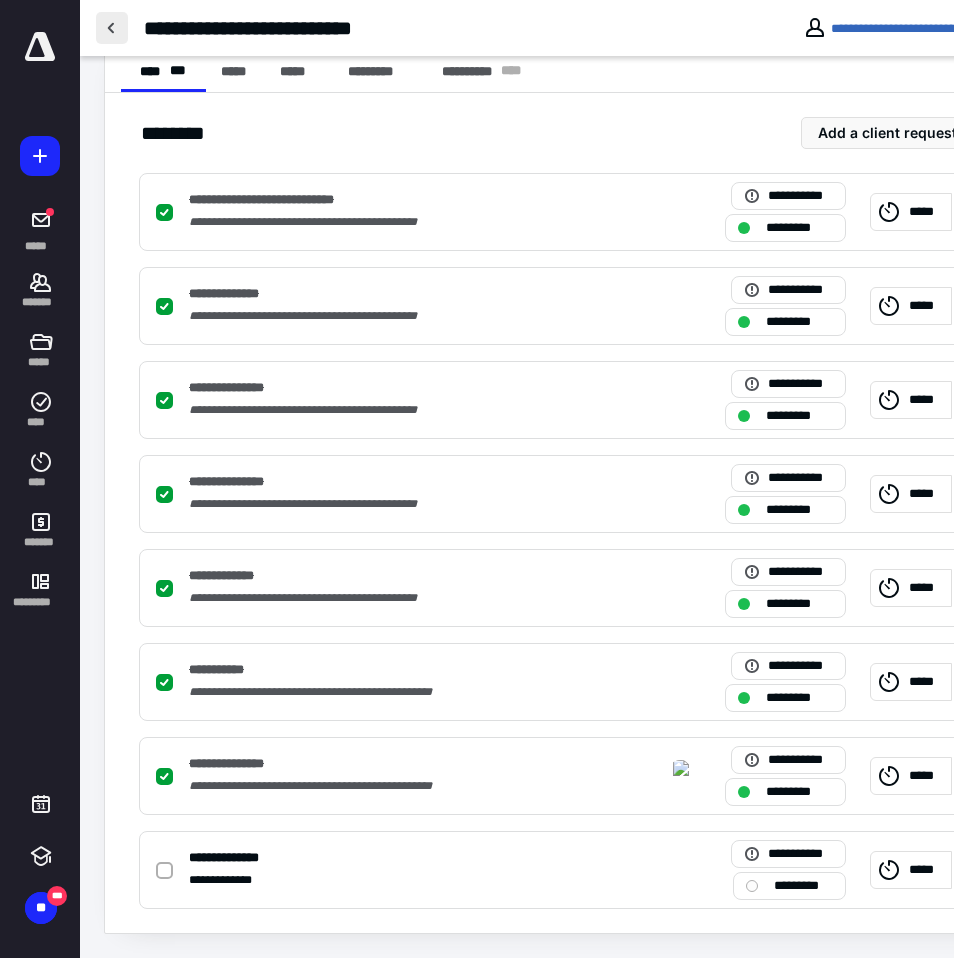 click at bounding box center (112, 28) 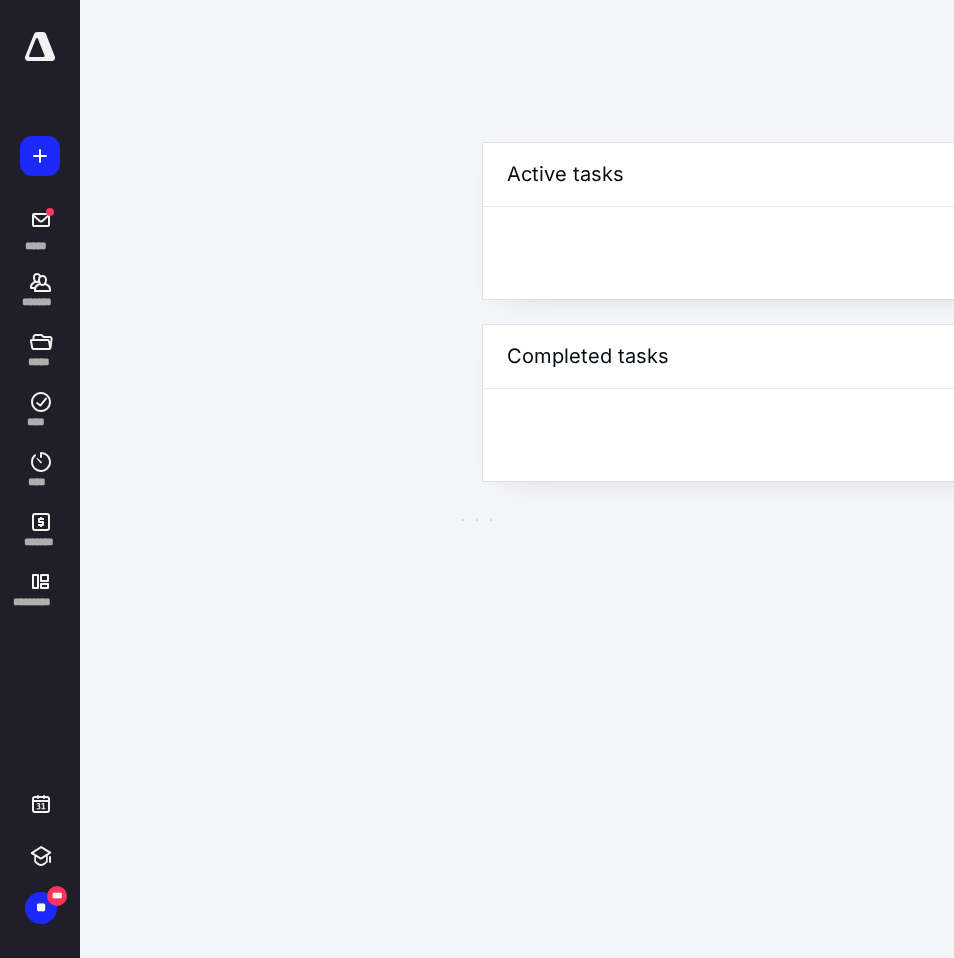 scroll, scrollTop: 0, scrollLeft: 0, axis: both 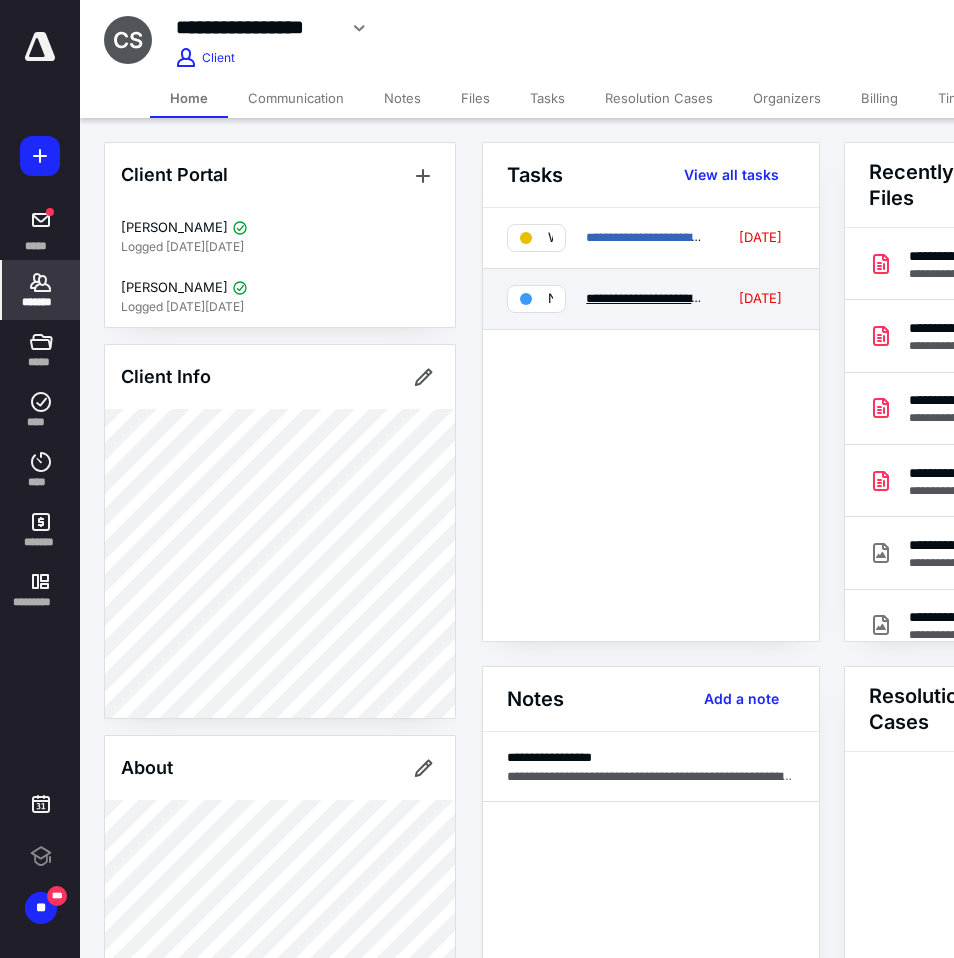 click on "**********" at bounding box center [731, 298] 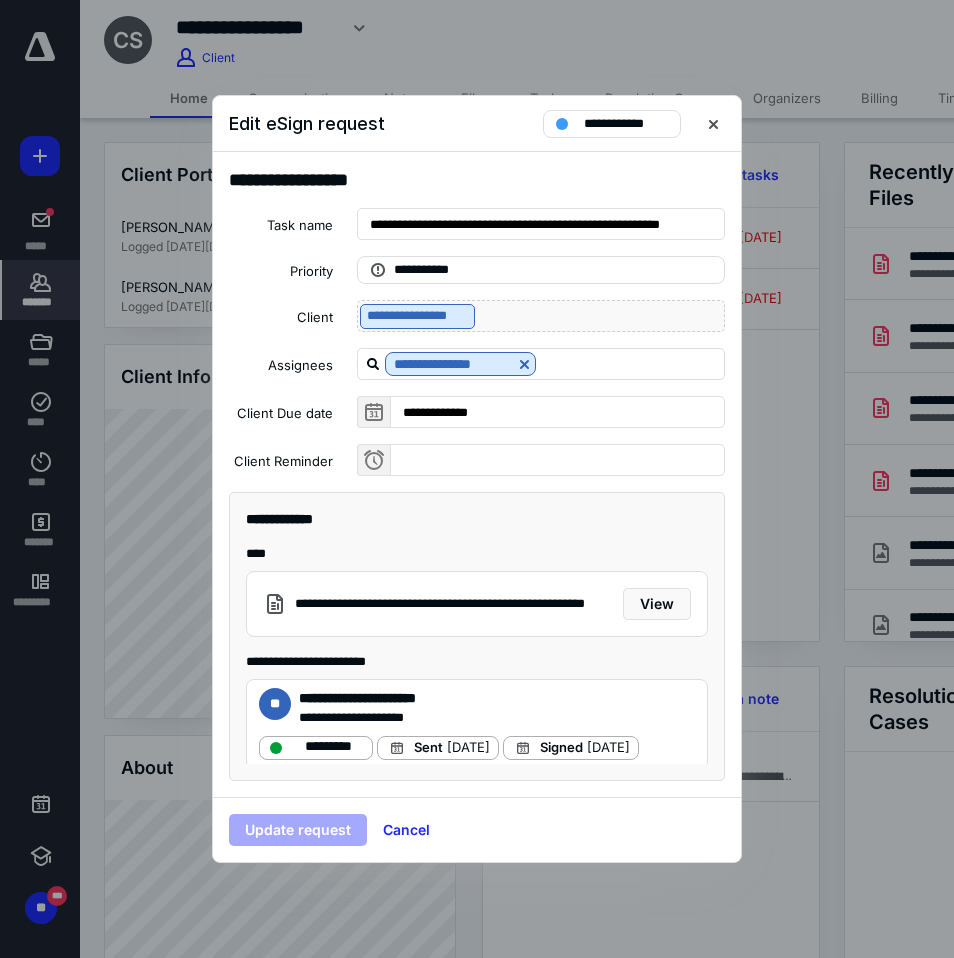 scroll, scrollTop: 13, scrollLeft: 0, axis: vertical 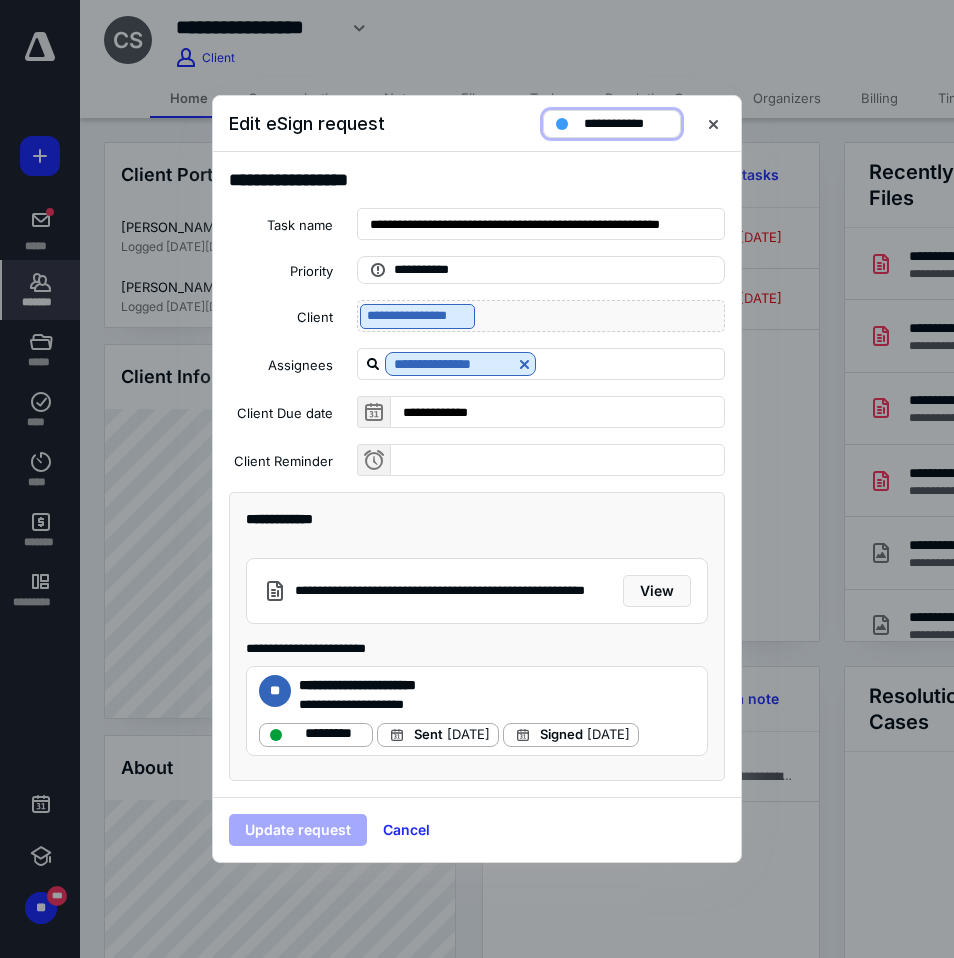 click on "**********" at bounding box center [626, 124] 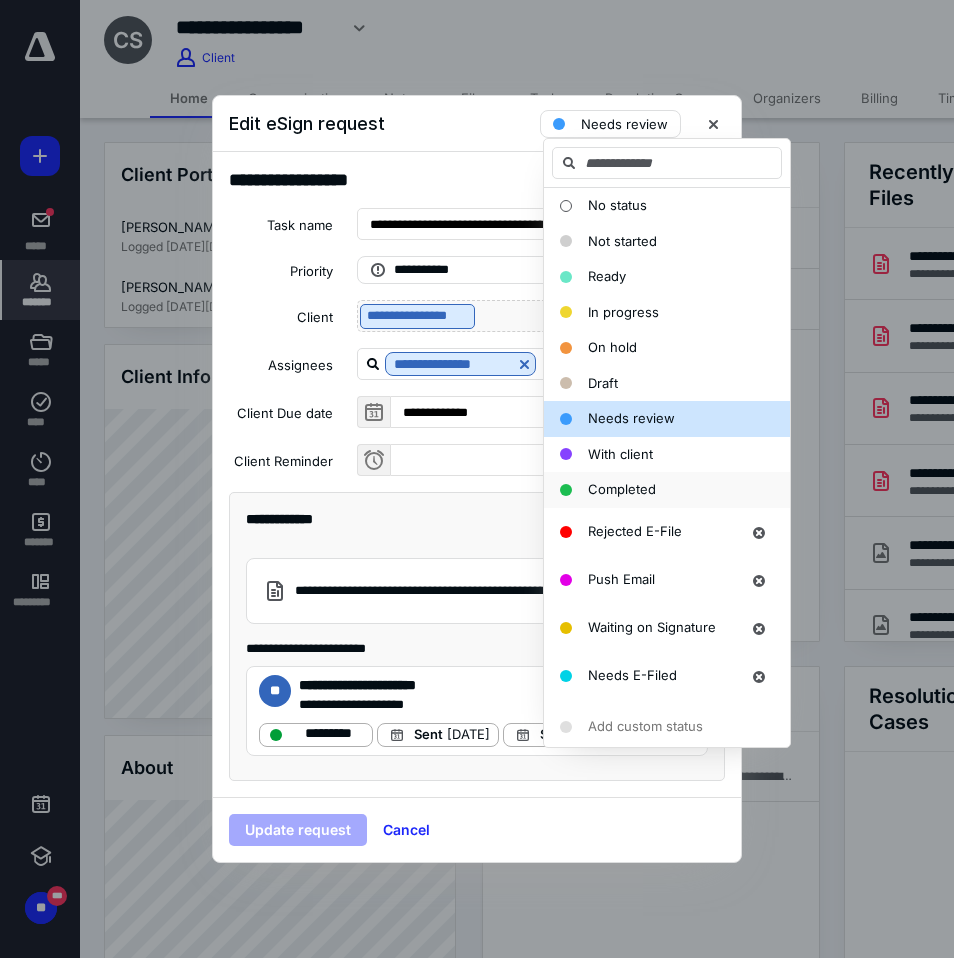 drag, startPoint x: 628, startPoint y: 488, endPoint x: 618, endPoint y: 496, distance: 12.806249 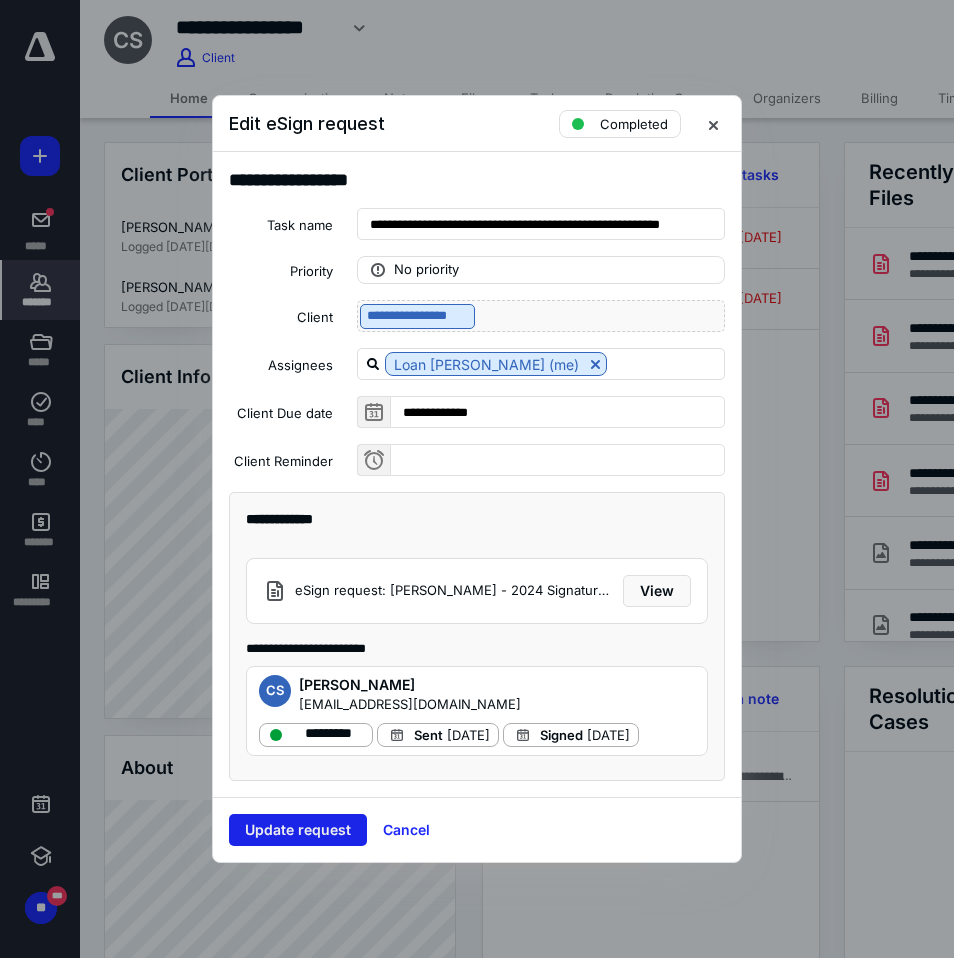 click on "Update request" at bounding box center [298, 830] 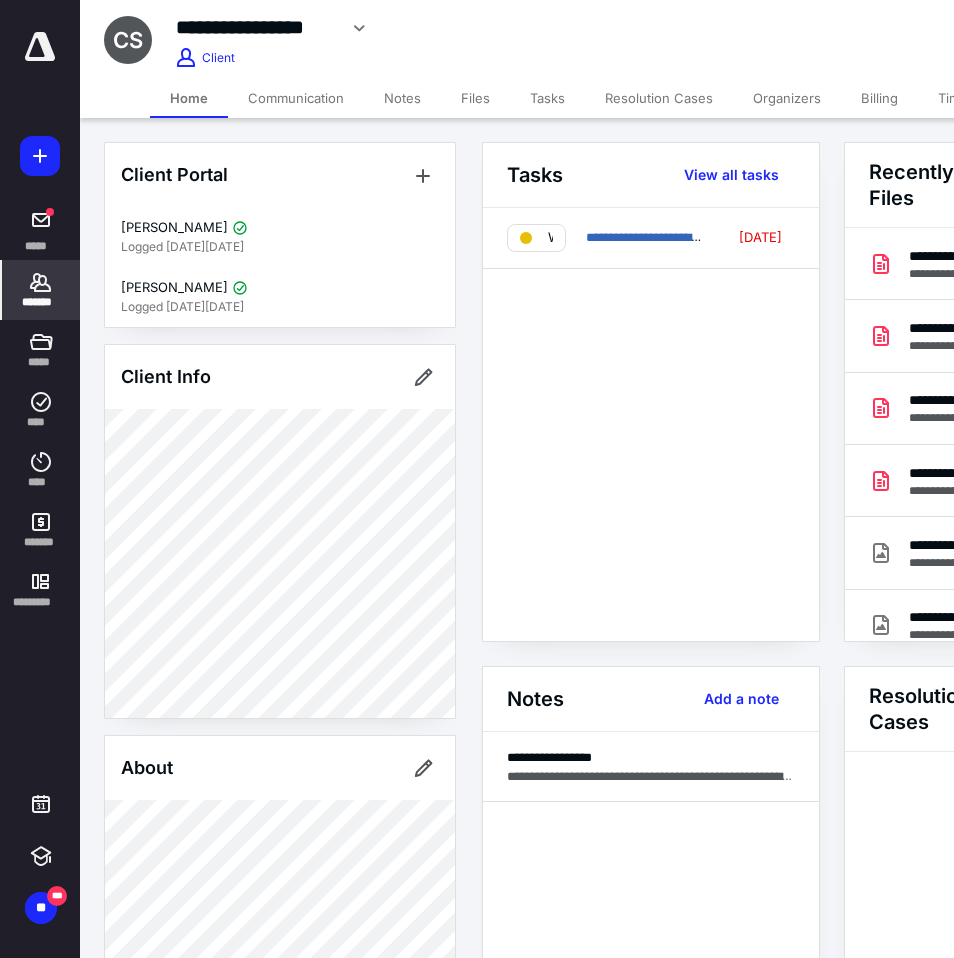click on "Billing" at bounding box center (879, 98) 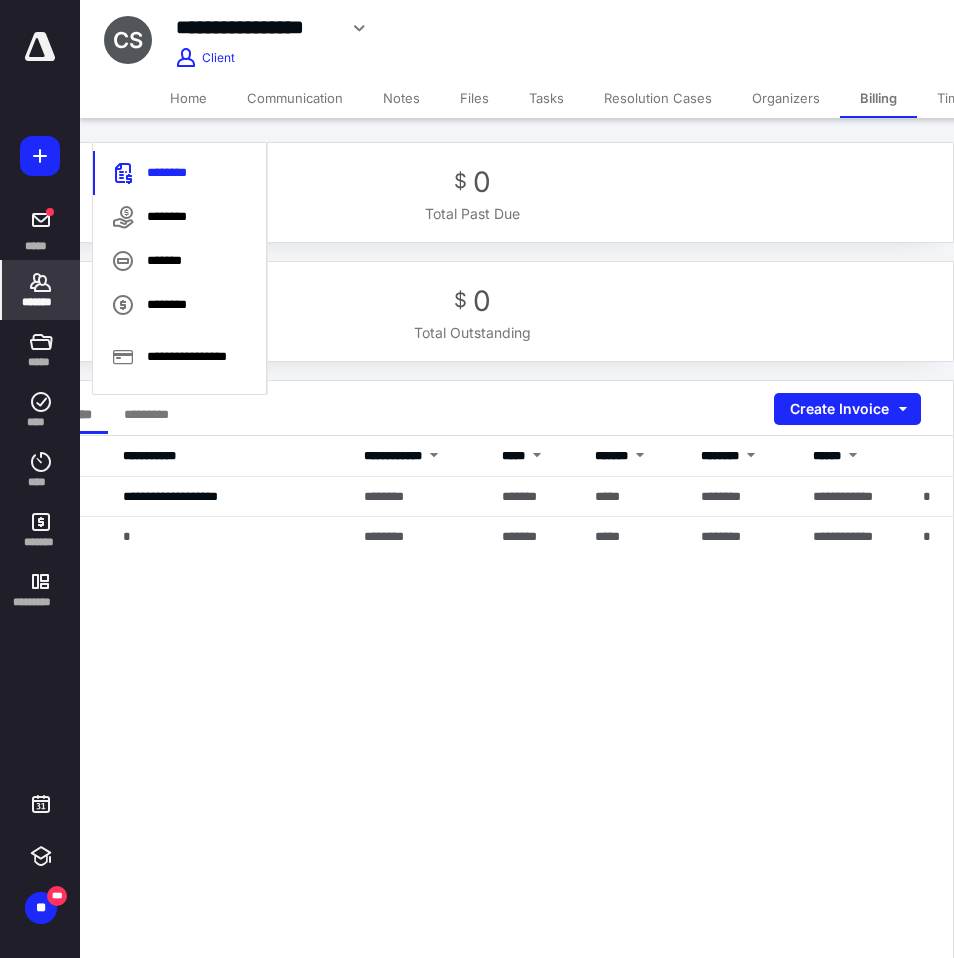 scroll, scrollTop: 0, scrollLeft: 0, axis: both 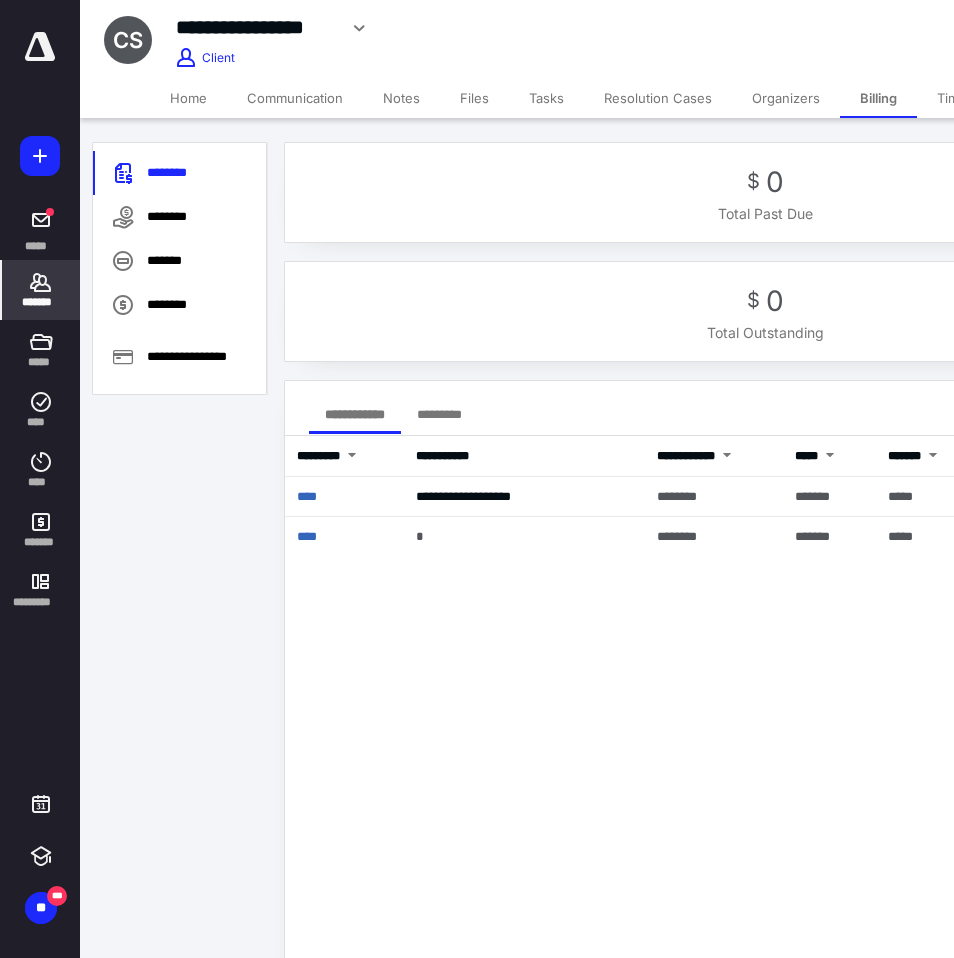 click on "Files" at bounding box center (474, 98) 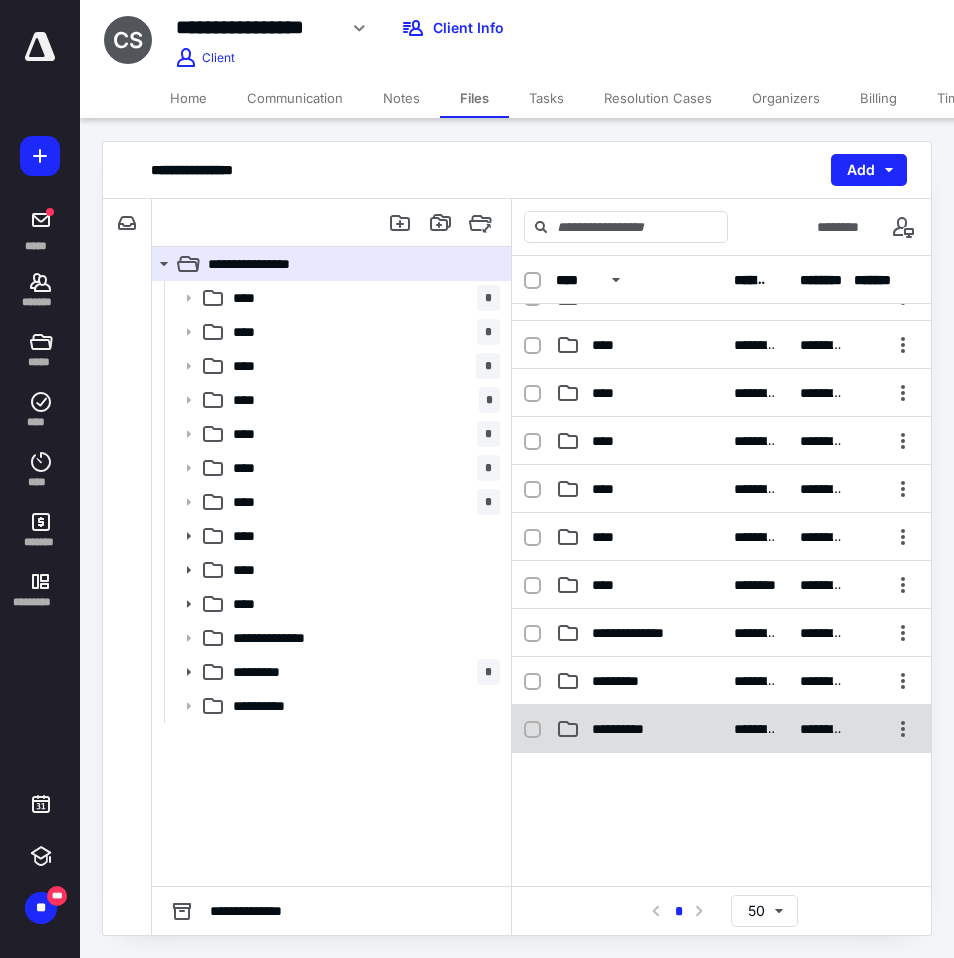 scroll, scrollTop: 0, scrollLeft: 0, axis: both 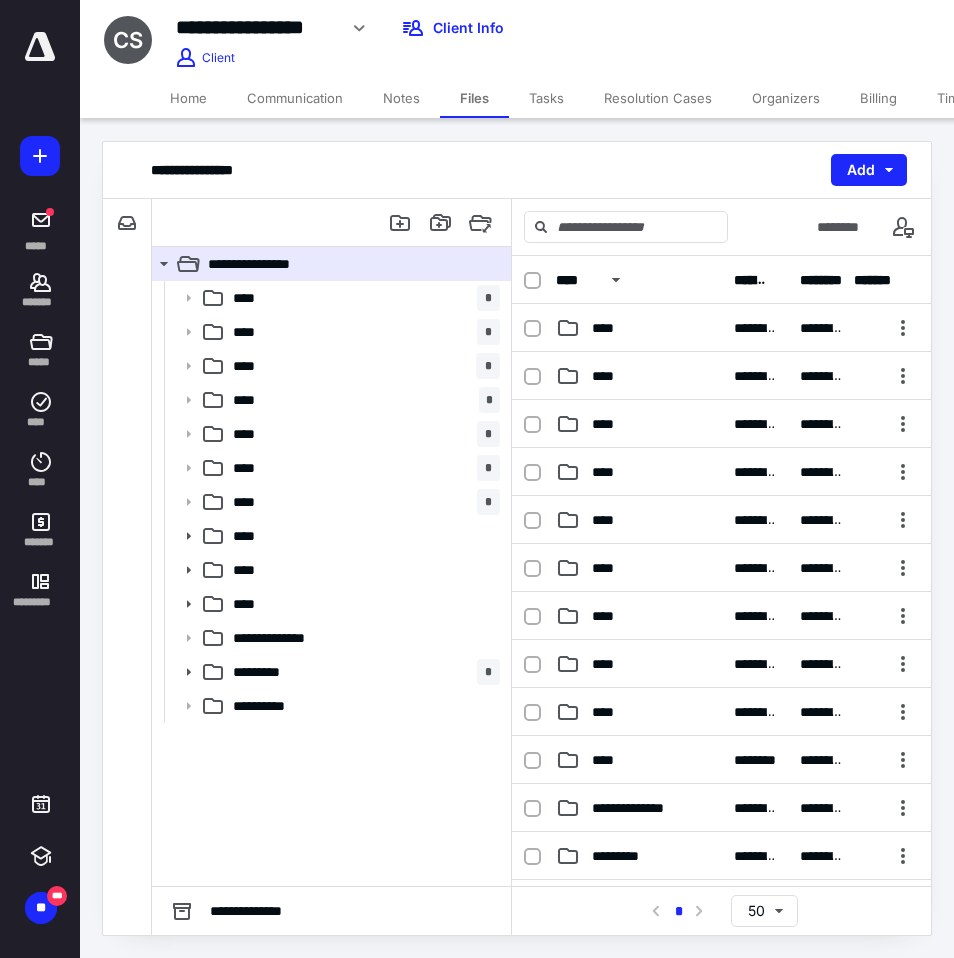 click on "Home" at bounding box center (188, 98) 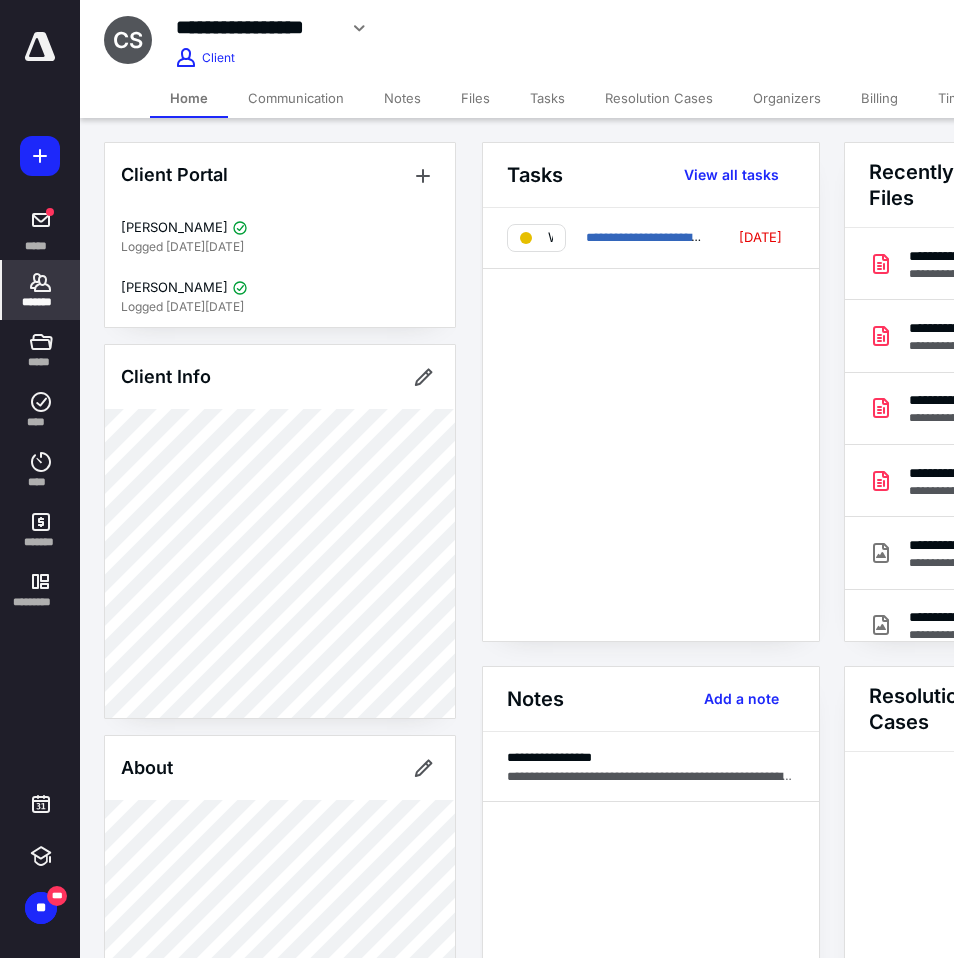 scroll, scrollTop: 872, scrollLeft: 0, axis: vertical 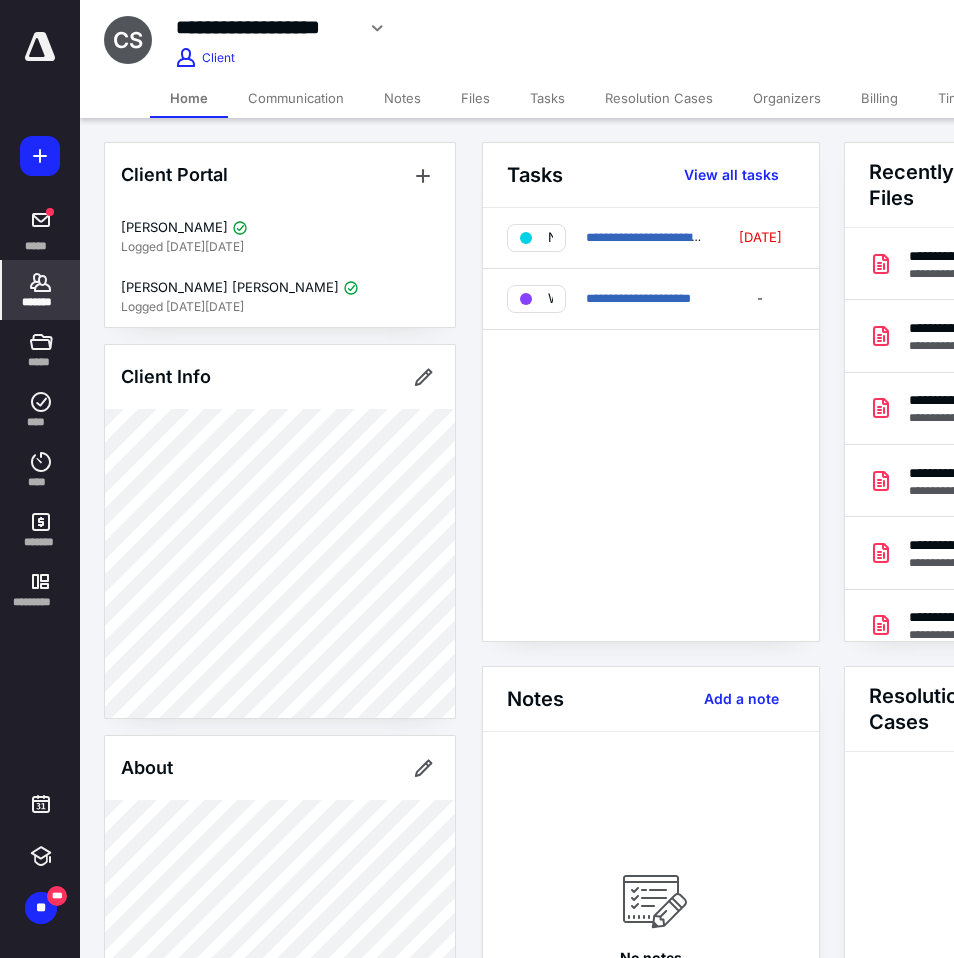 click on "Billing" at bounding box center [879, 98] 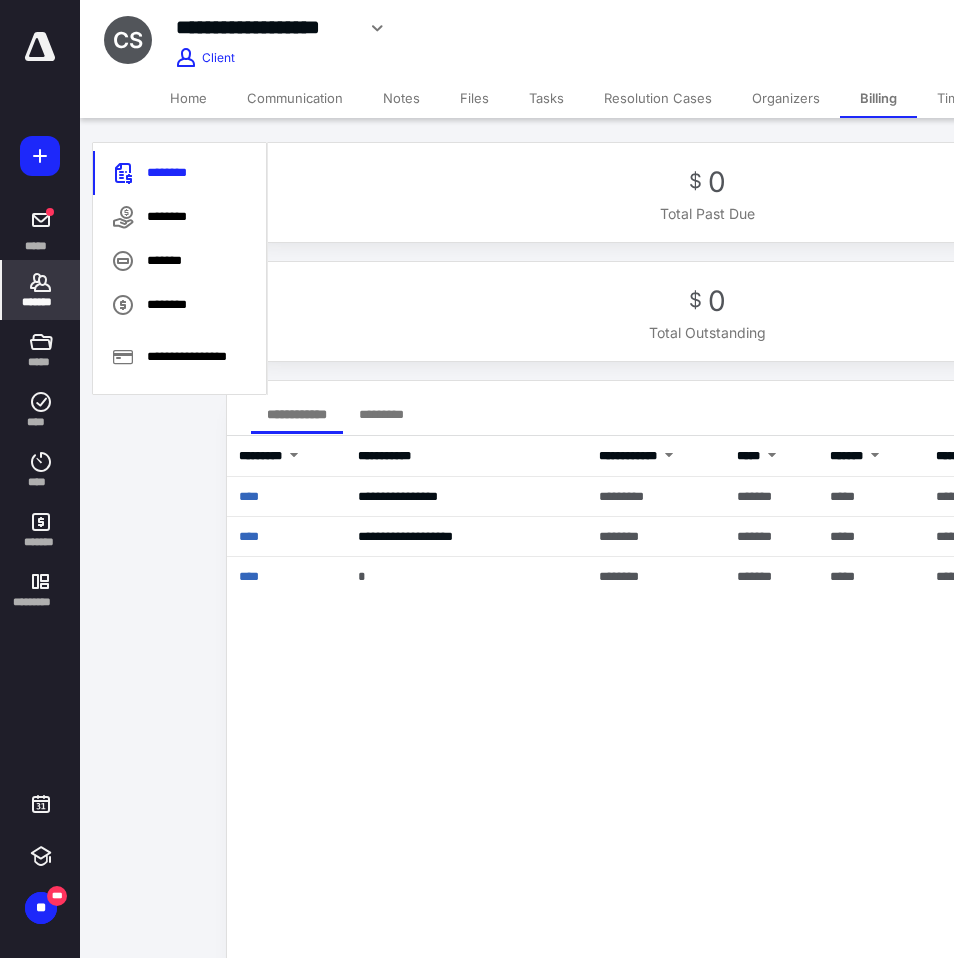 scroll, scrollTop: 0, scrollLeft: 0, axis: both 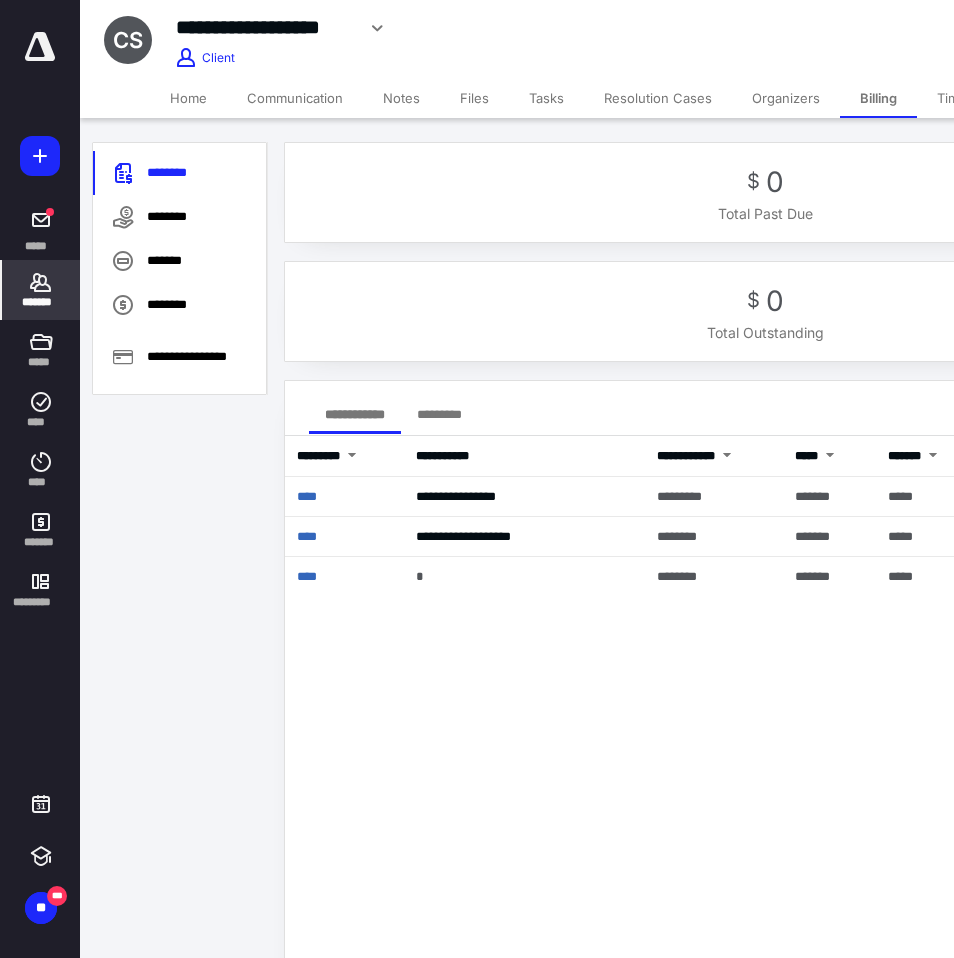 click on "Home" at bounding box center (188, 98) 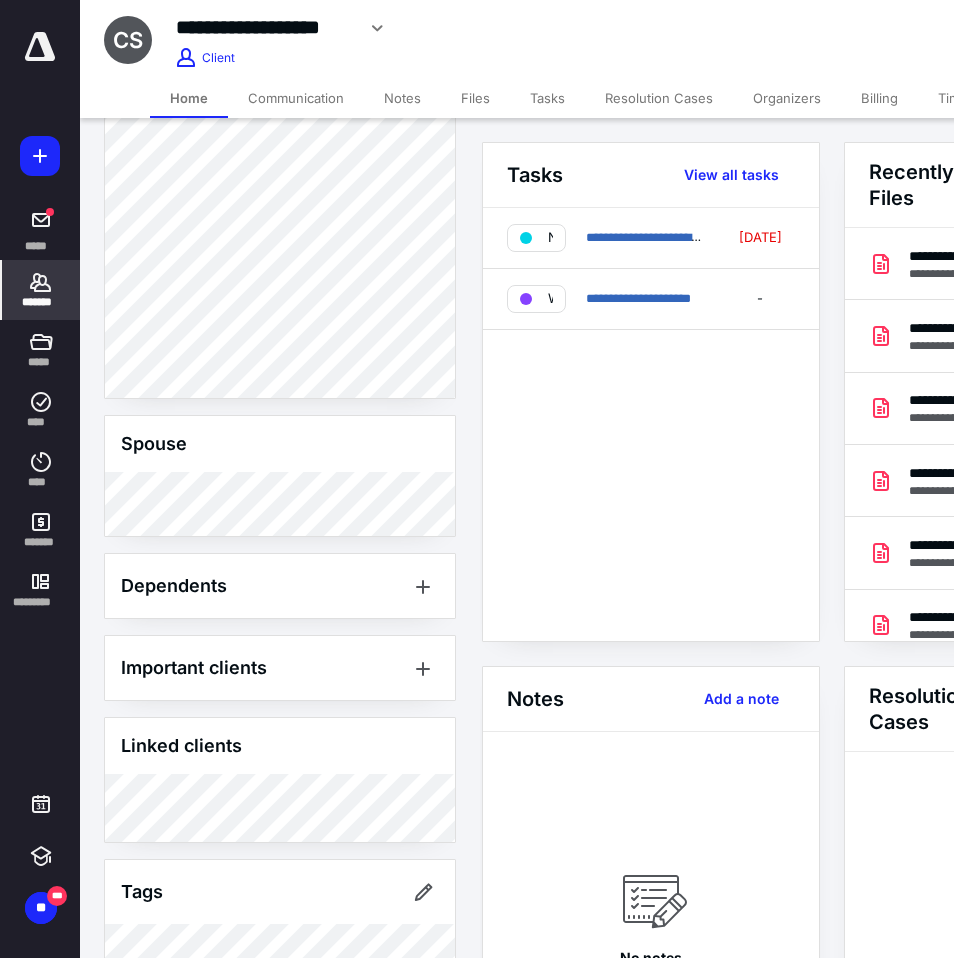 scroll, scrollTop: 932, scrollLeft: 0, axis: vertical 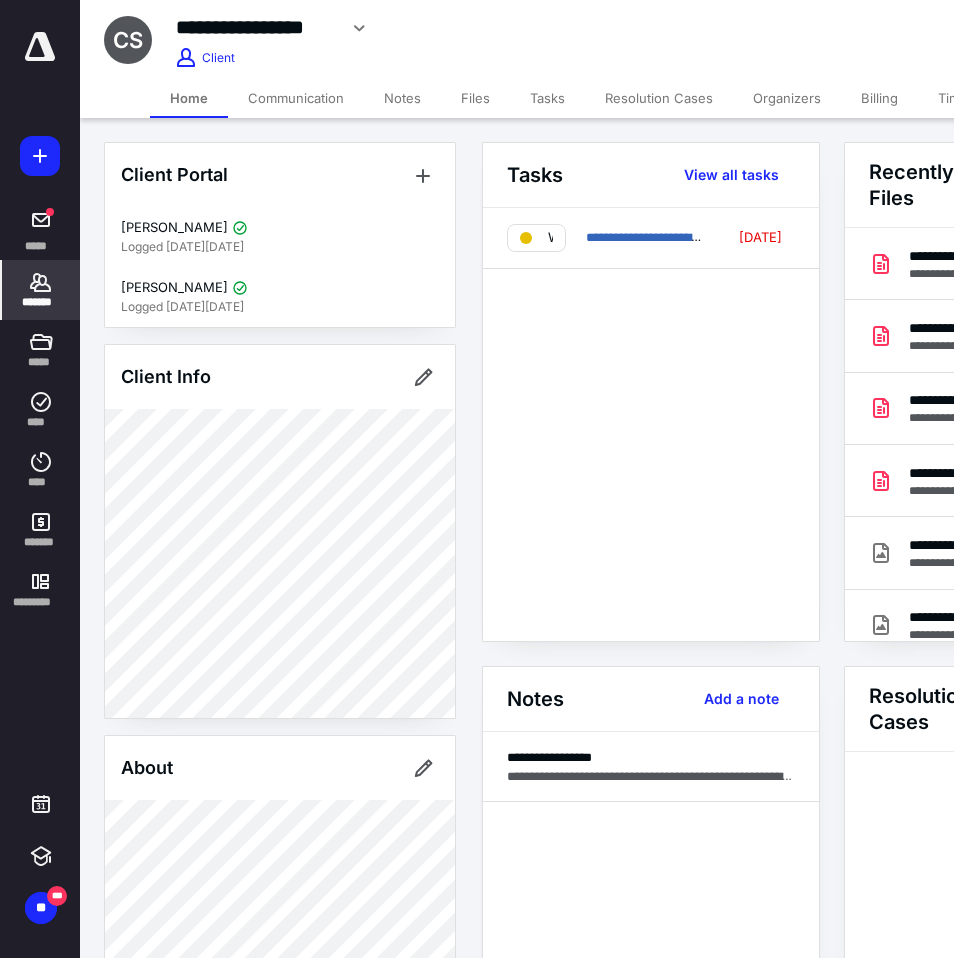 click on "Billing" at bounding box center (879, 98) 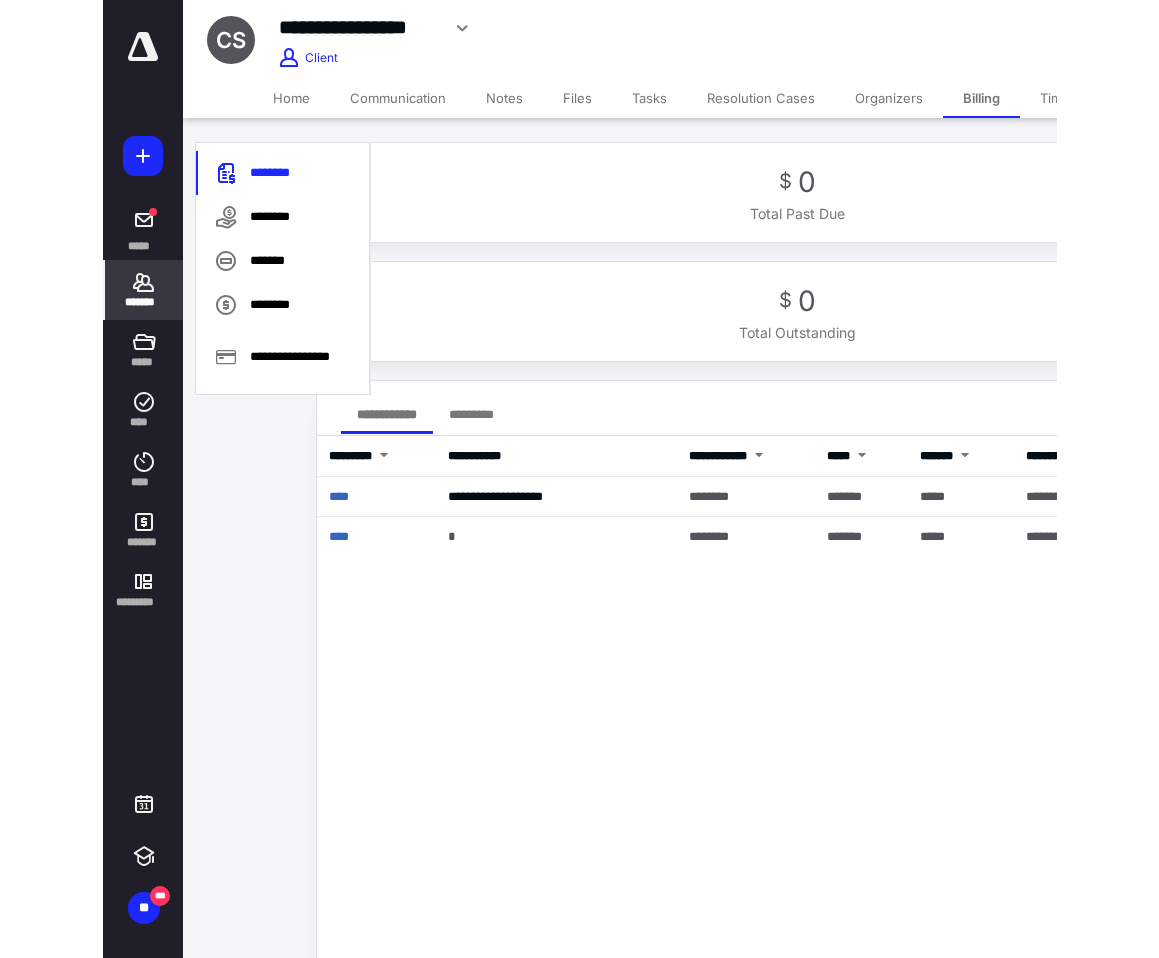 scroll, scrollTop: 0, scrollLeft: 73, axis: horizontal 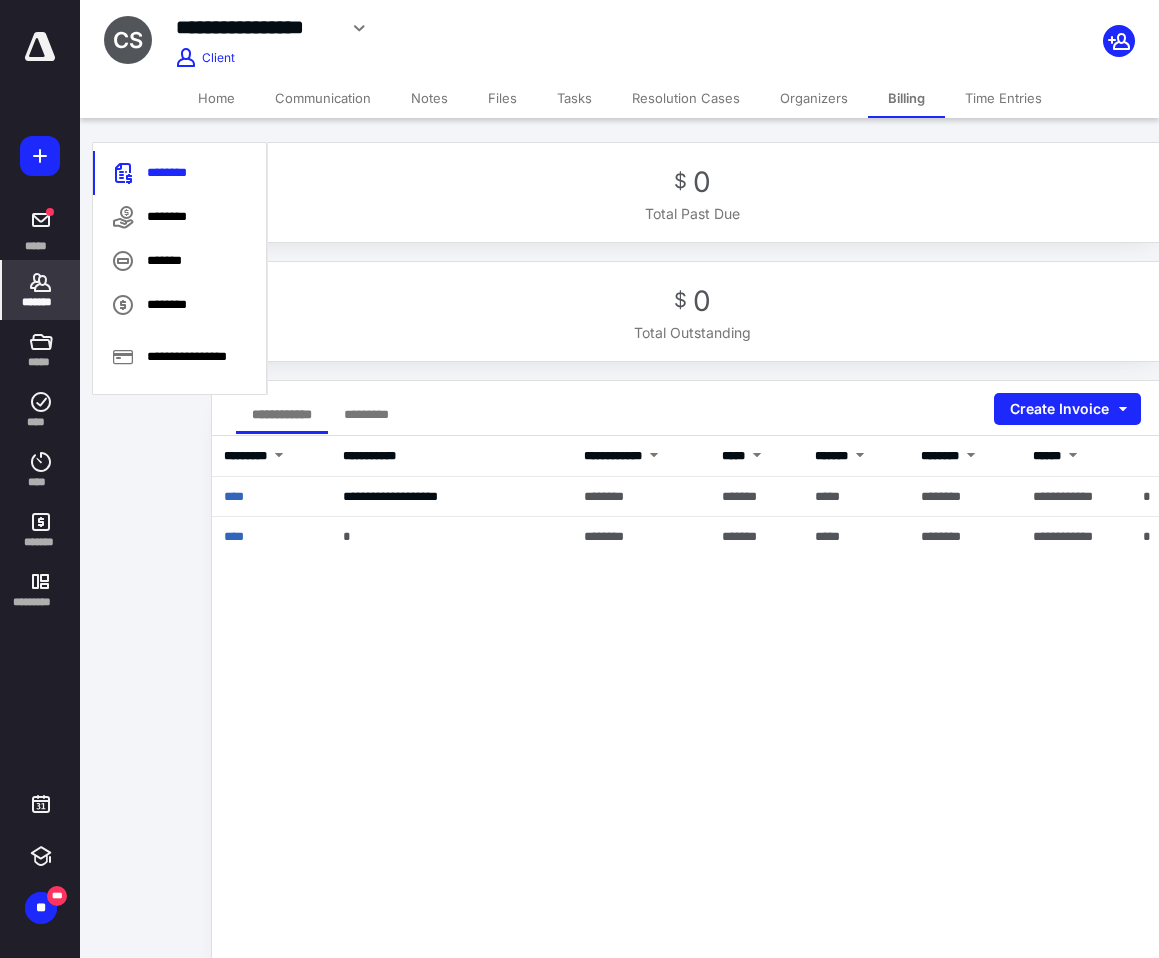 click on "Files" at bounding box center [502, 98] 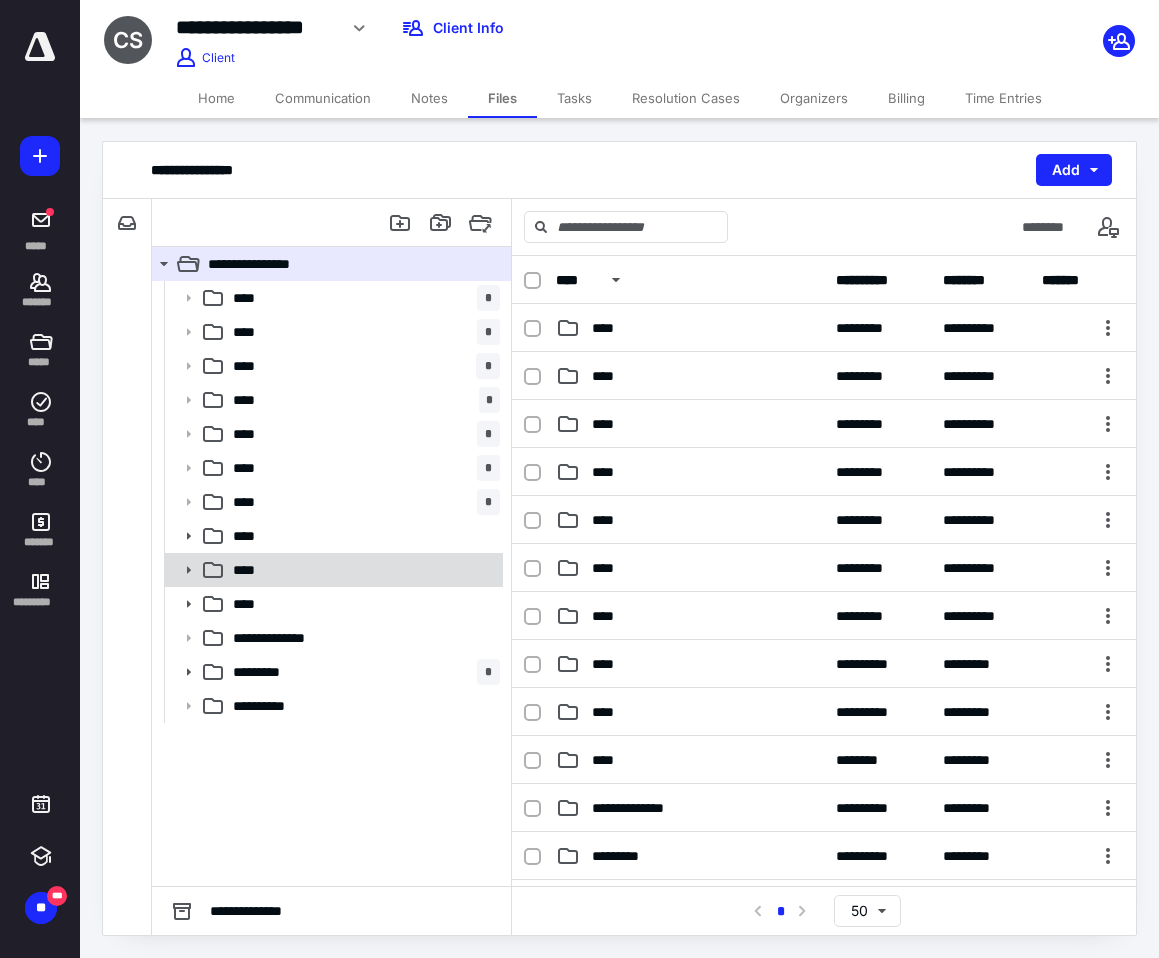 click on "****" at bounding box center (362, 570) 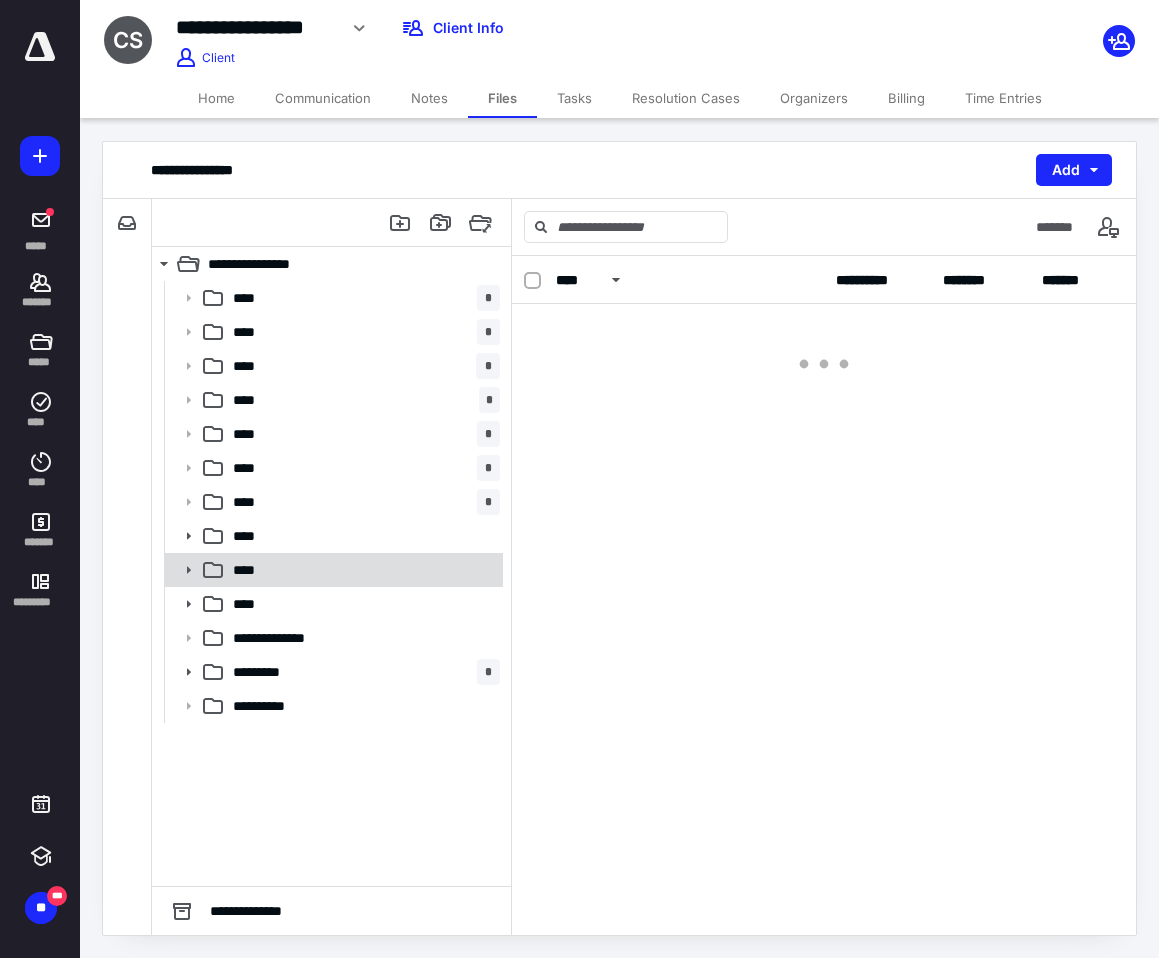 click on "****" at bounding box center [362, 570] 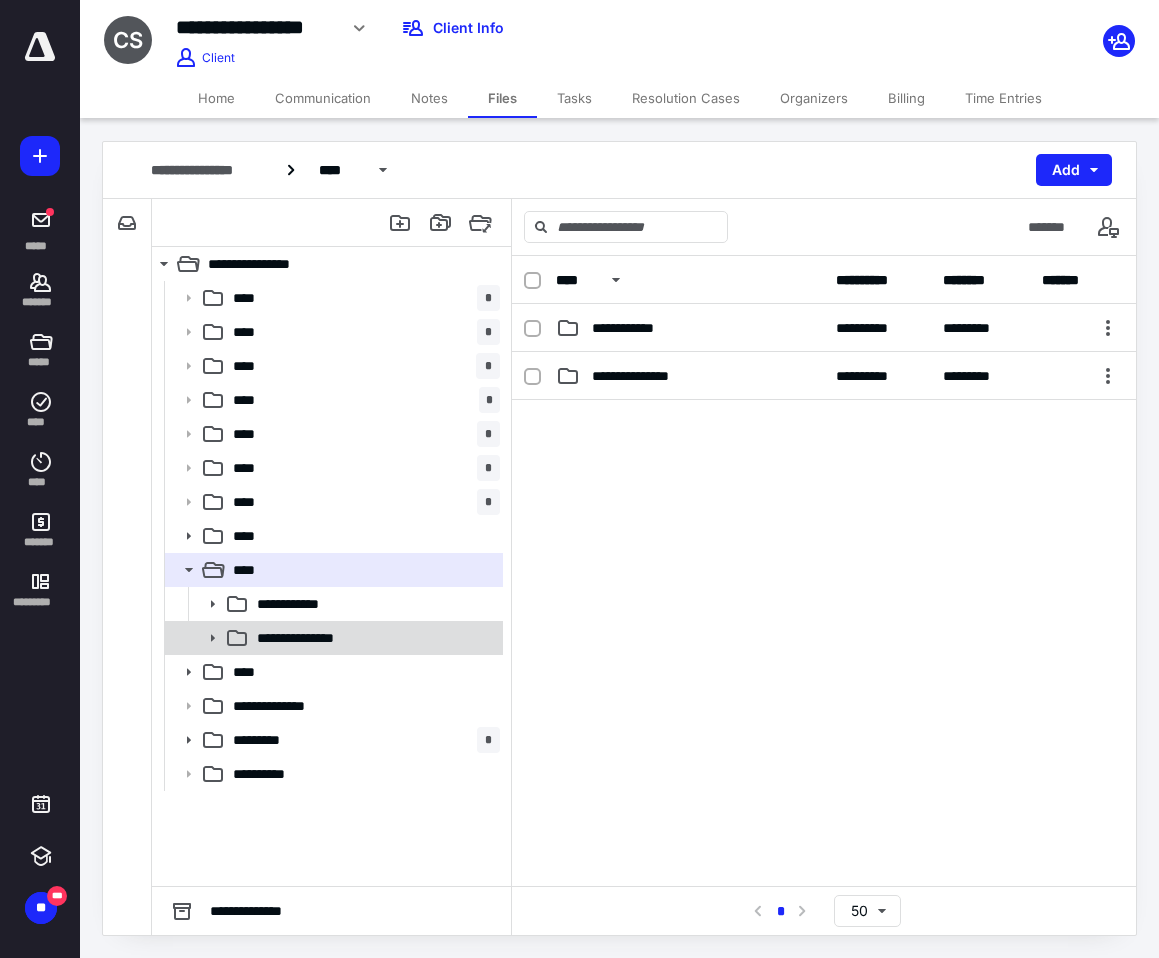 click on "**********" at bounding box center [309, 638] 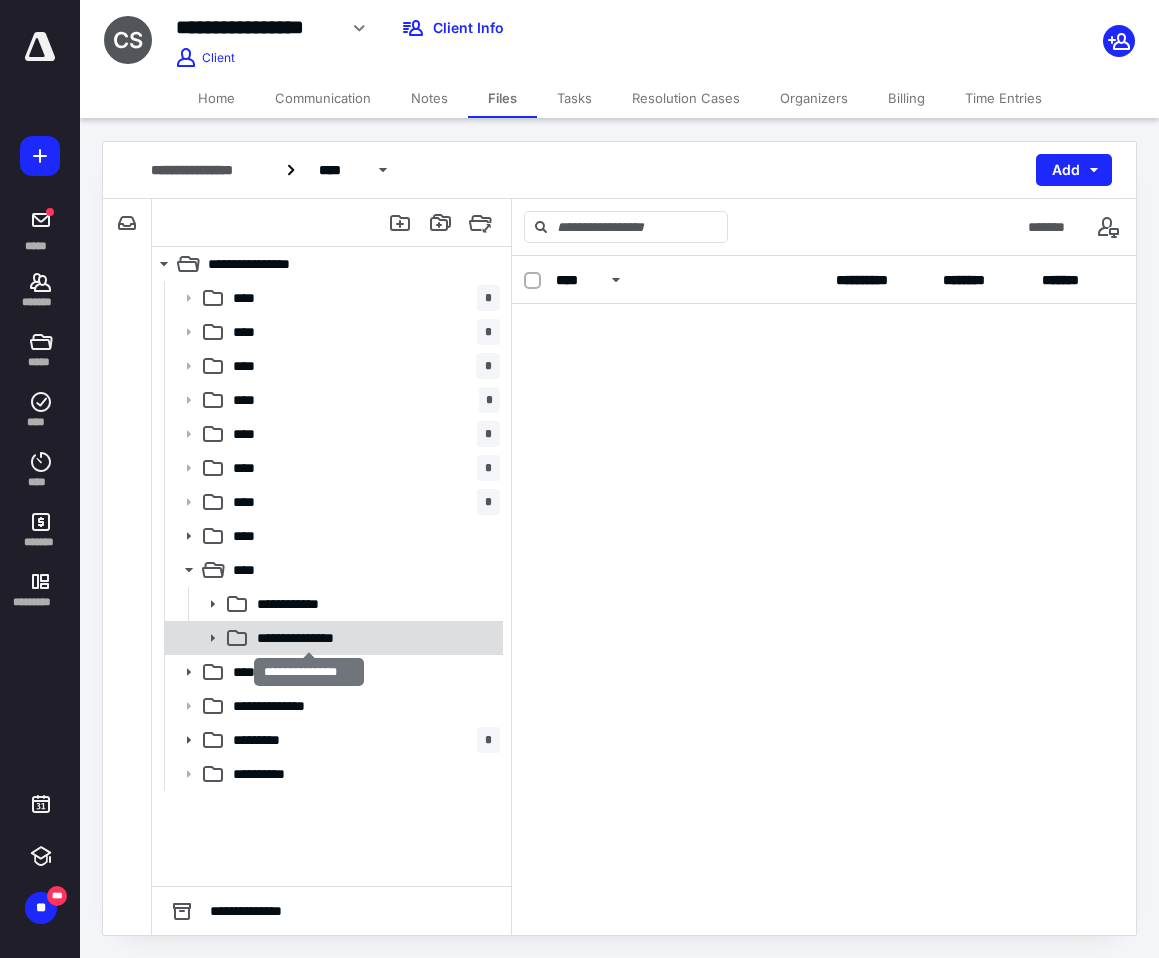 click on "**********" at bounding box center (309, 638) 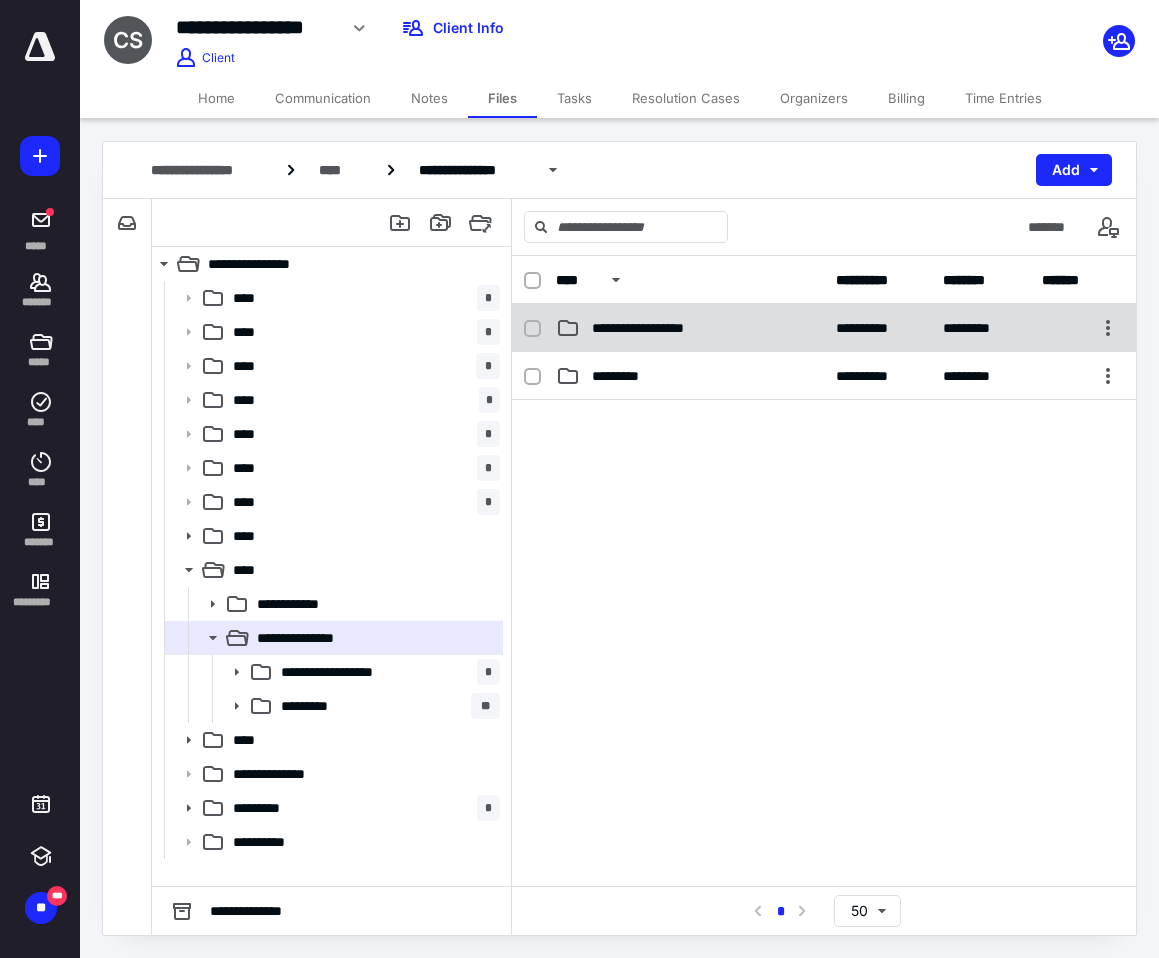 click on "**********" at bounding box center [824, 328] 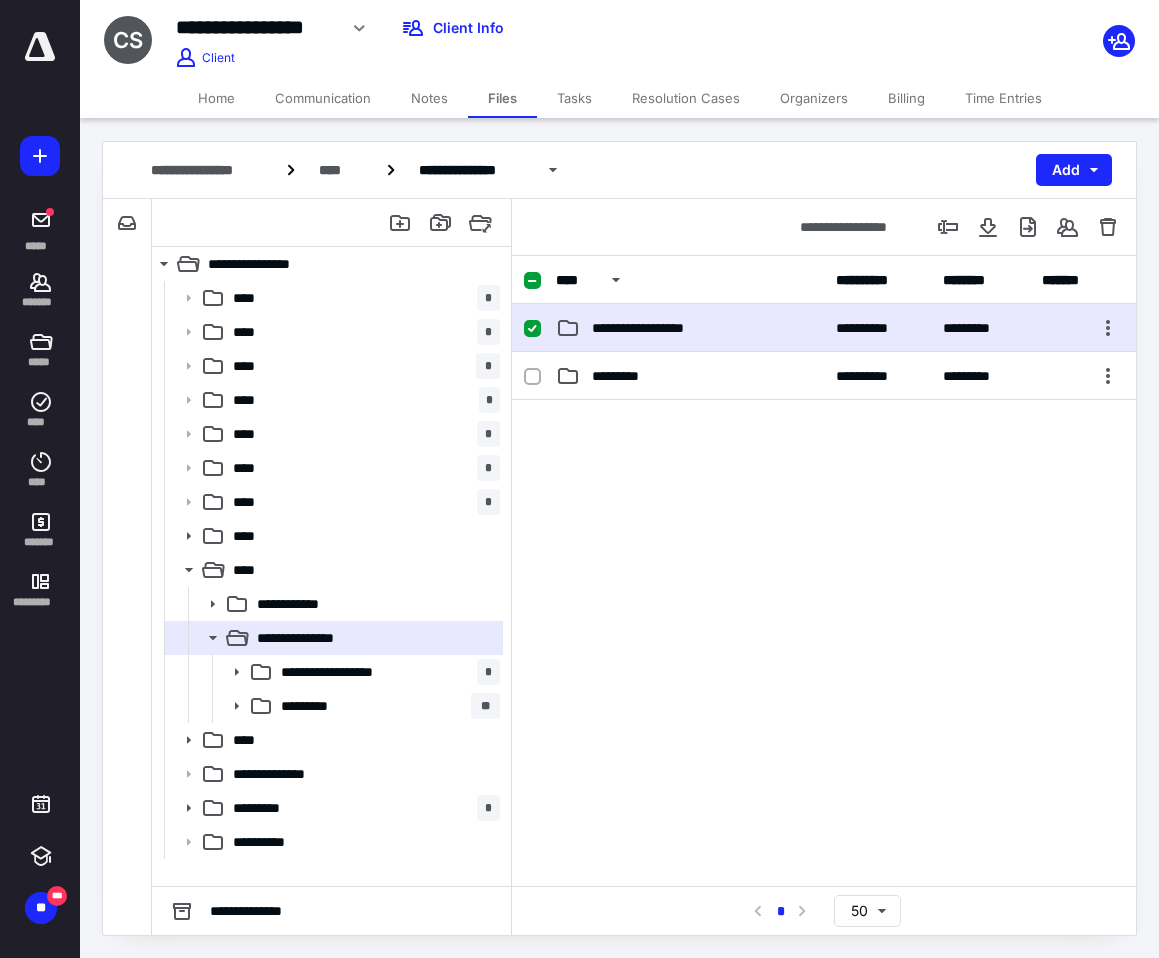 click on "**********" at bounding box center (824, 328) 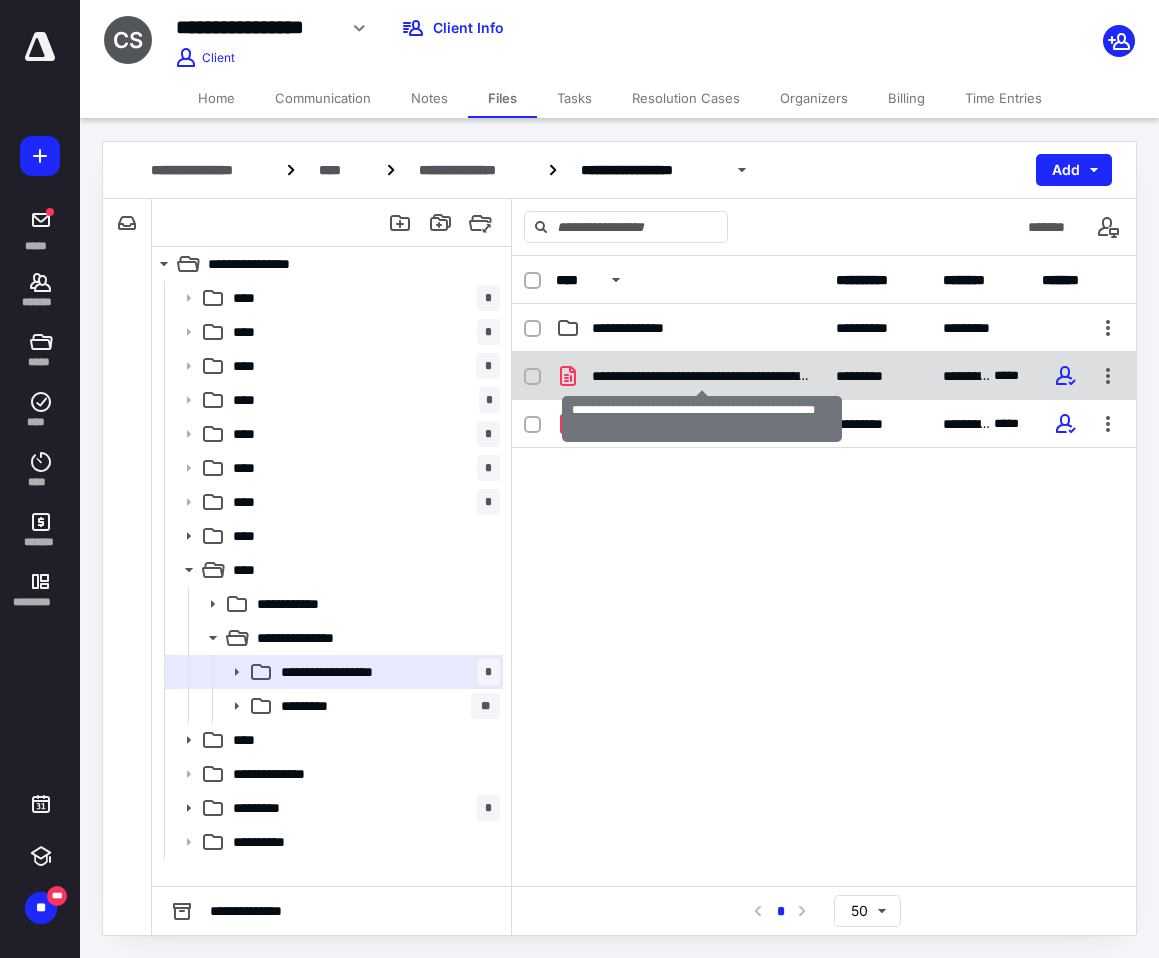 click on "**********" at bounding box center (702, 376) 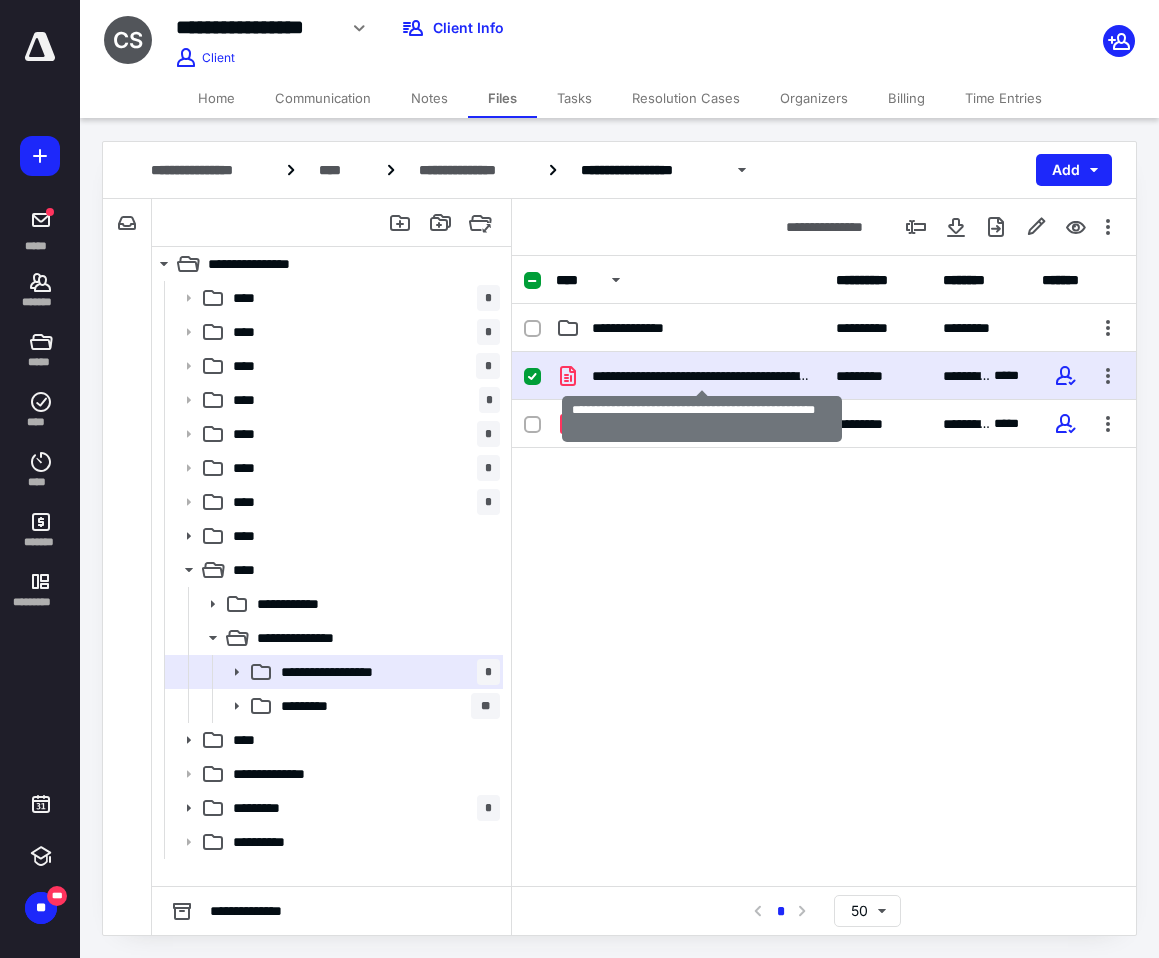 click on "**********" at bounding box center (702, 376) 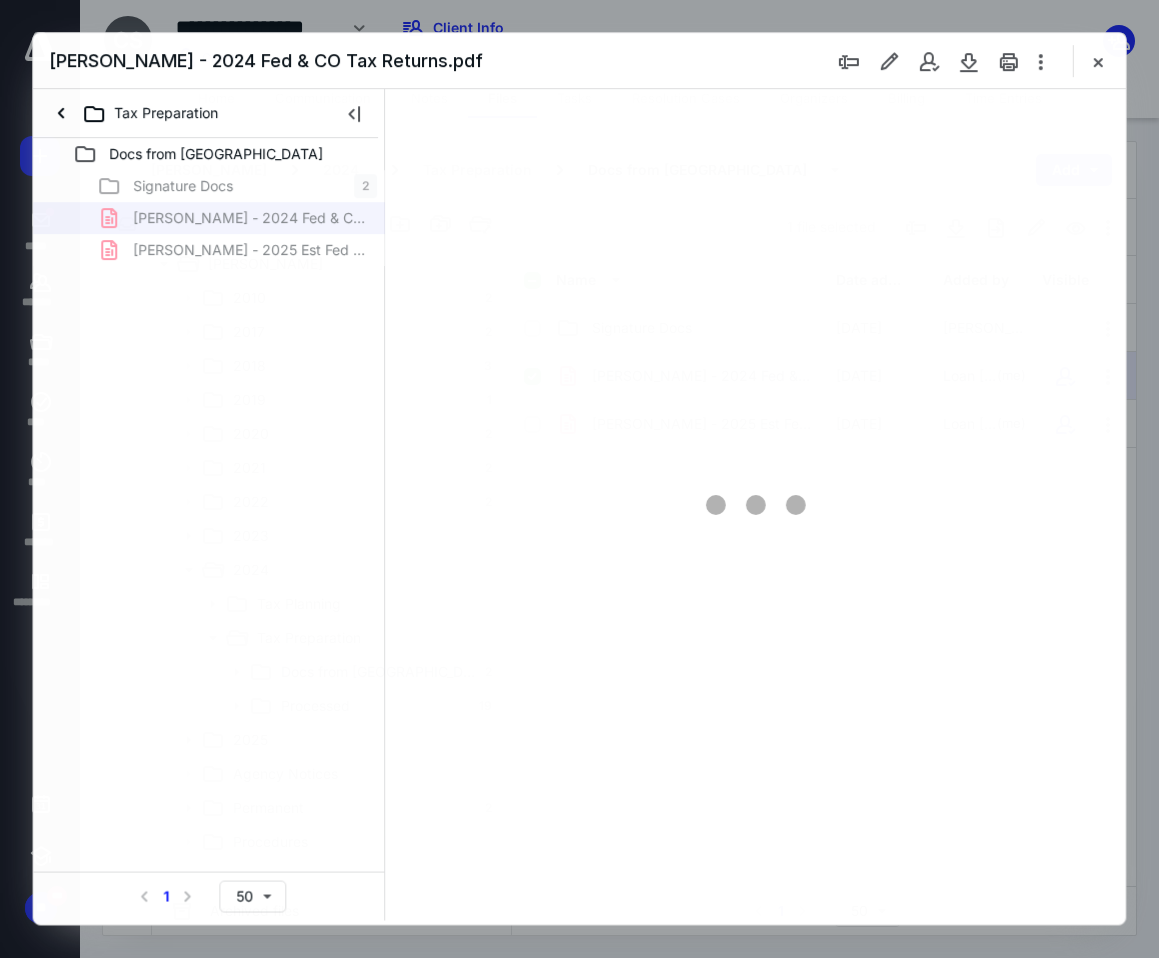 scroll, scrollTop: 0, scrollLeft: 0, axis: both 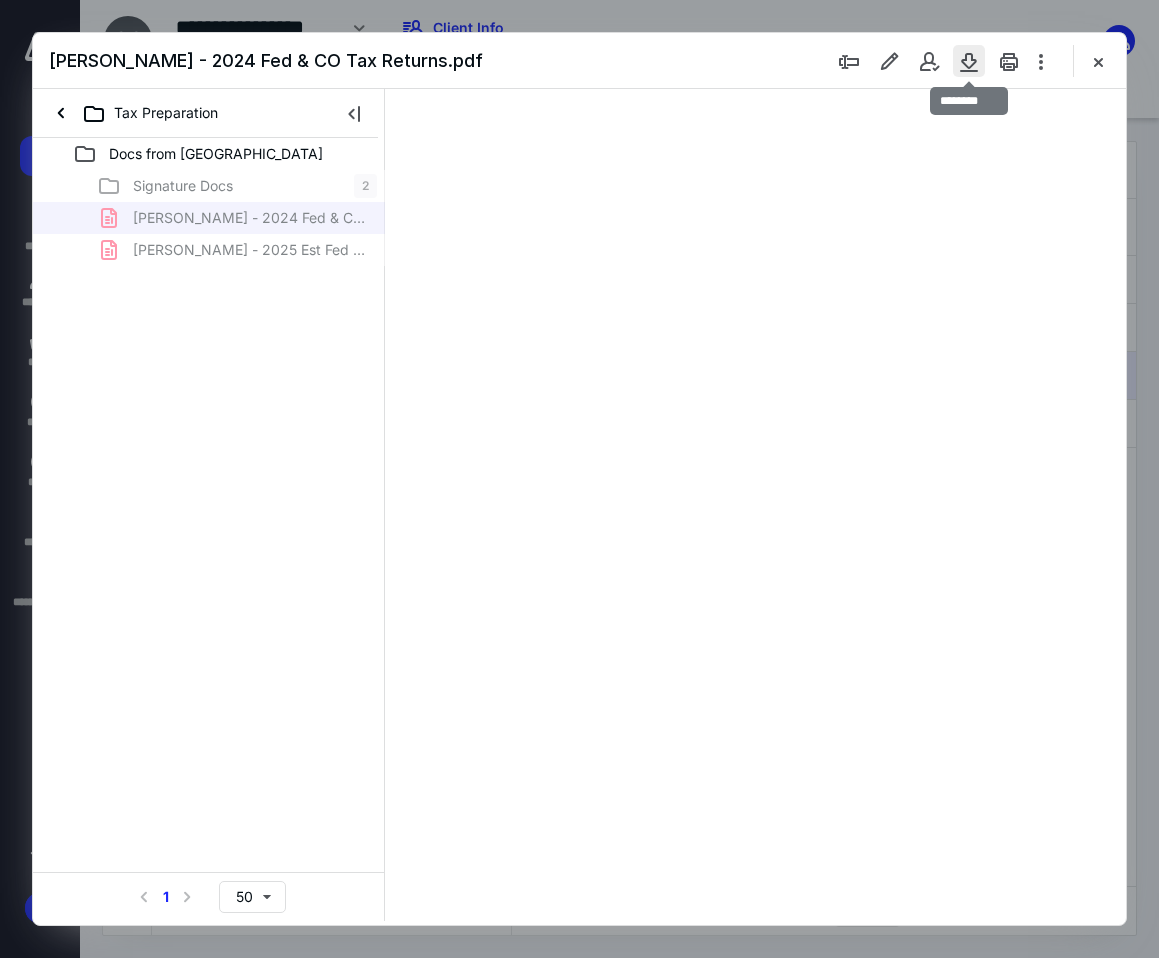 click at bounding box center [969, 61] 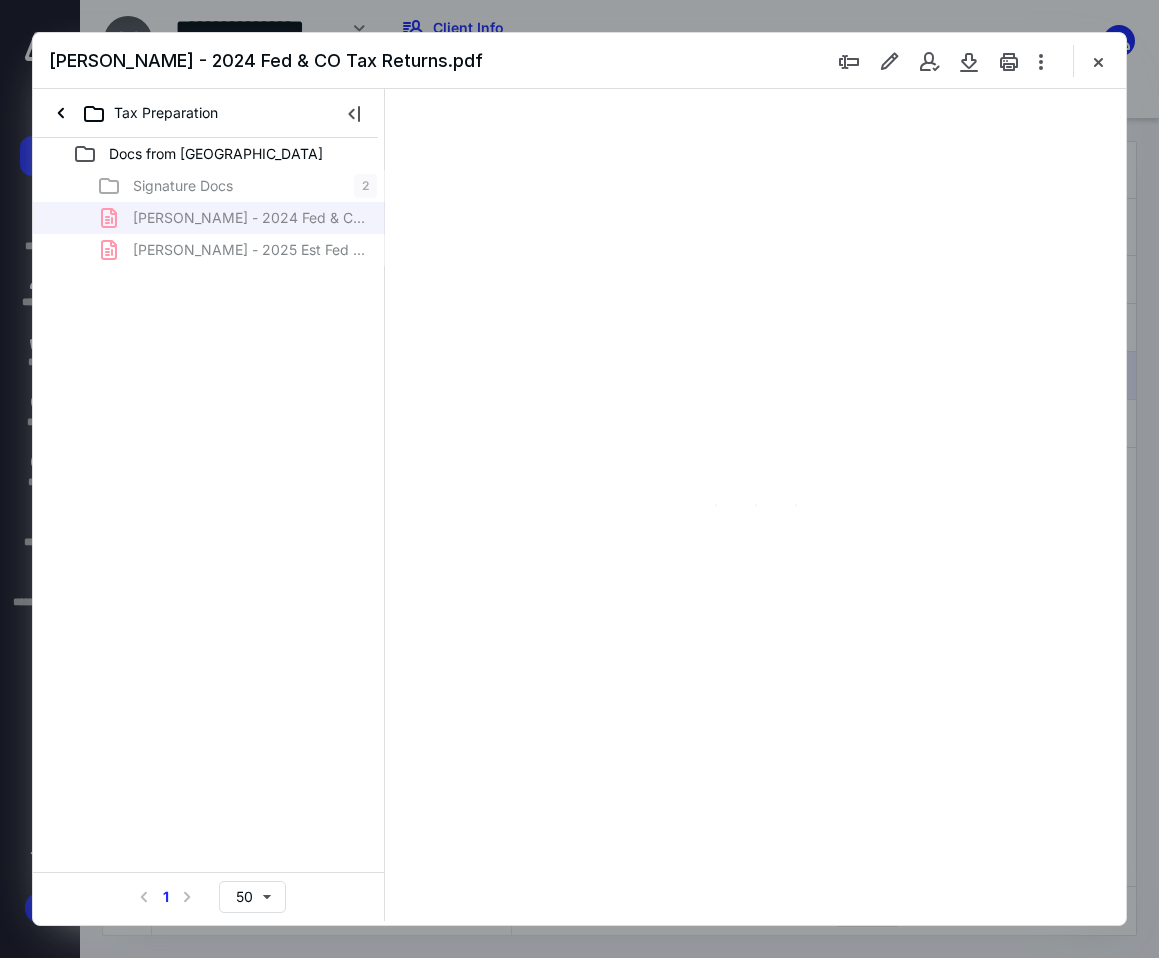 type on "91" 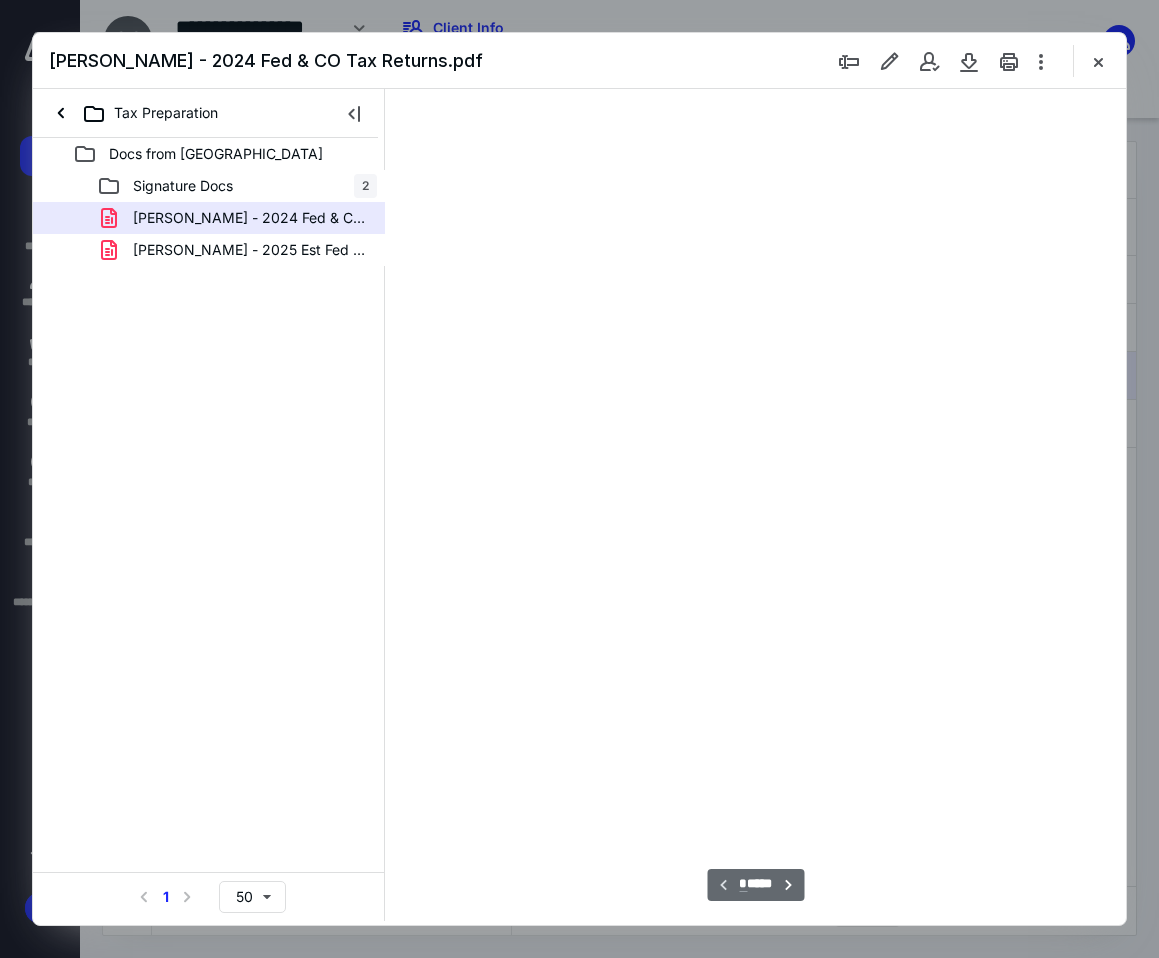 scroll, scrollTop: 108, scrollLeft: 0, axis: vertical 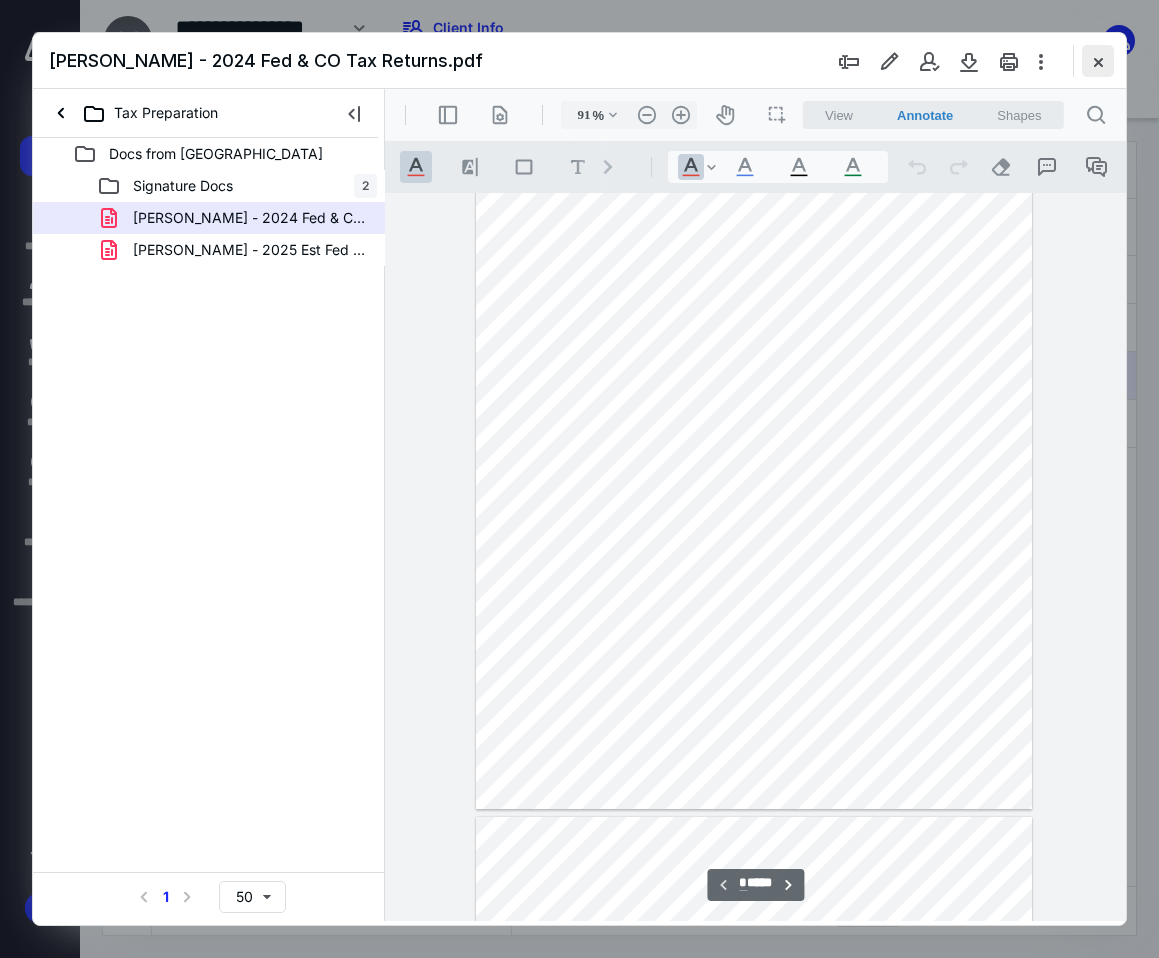 click at bounding box center [1098, 61] 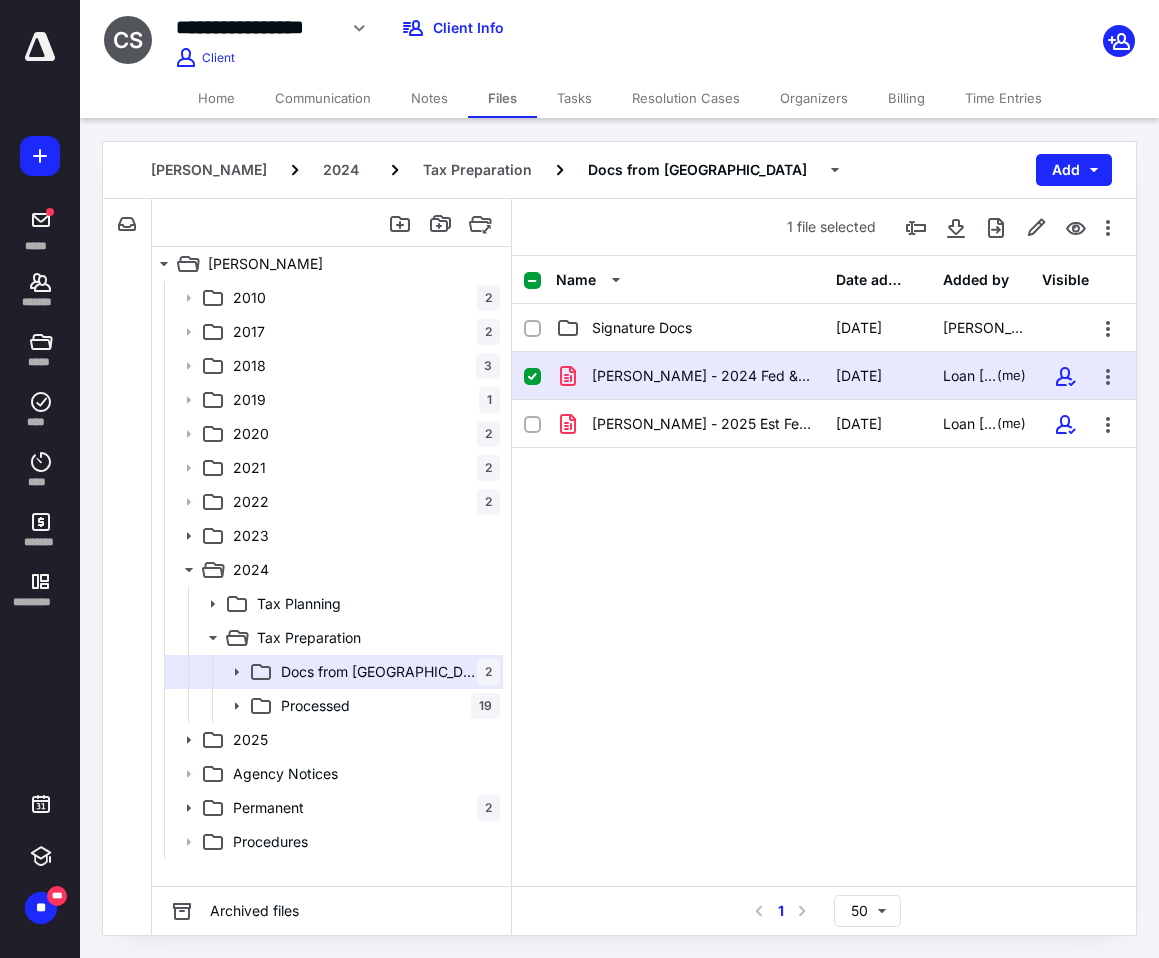 click on "Billing" at bounding box center [906, 98] 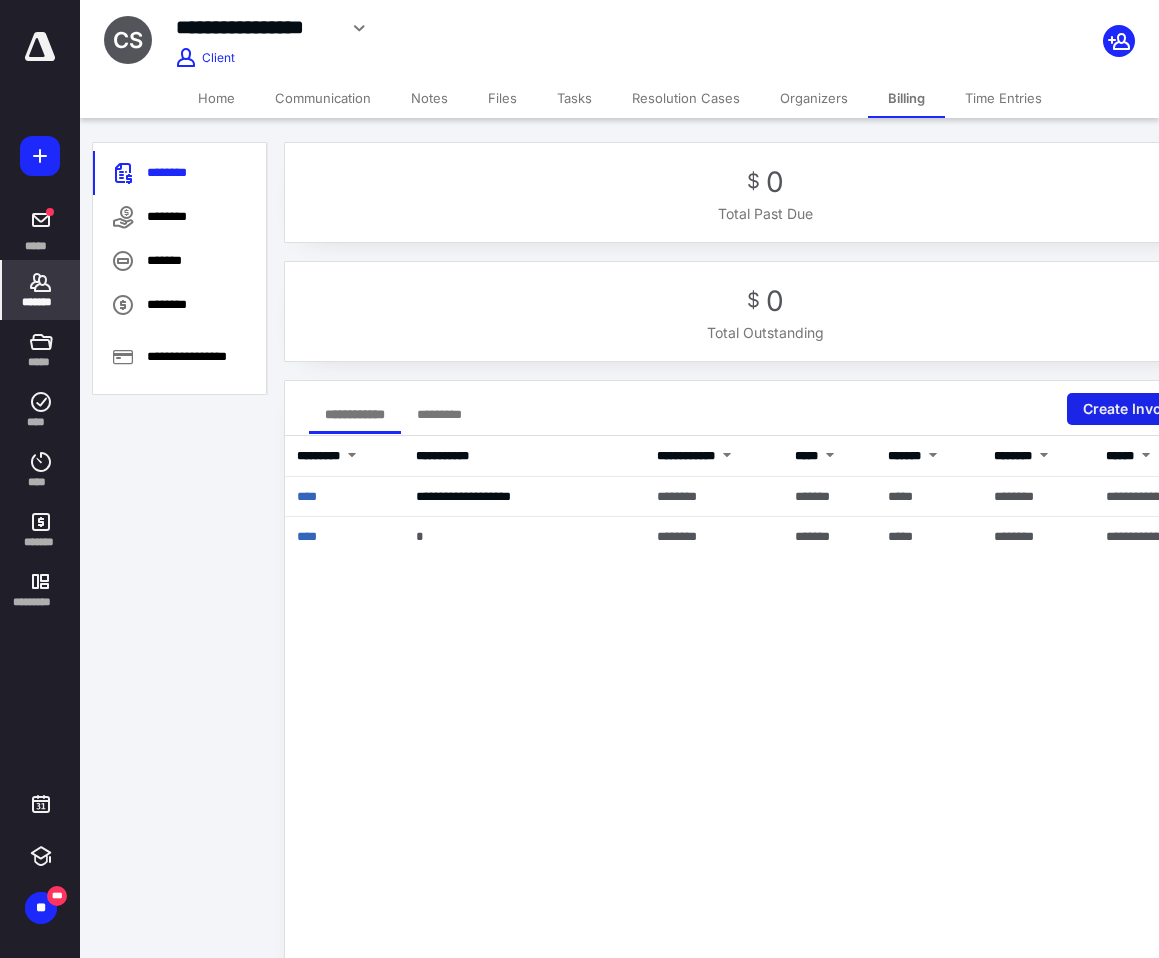 click on "Create Invoice" at bounding box center [1140, 409] 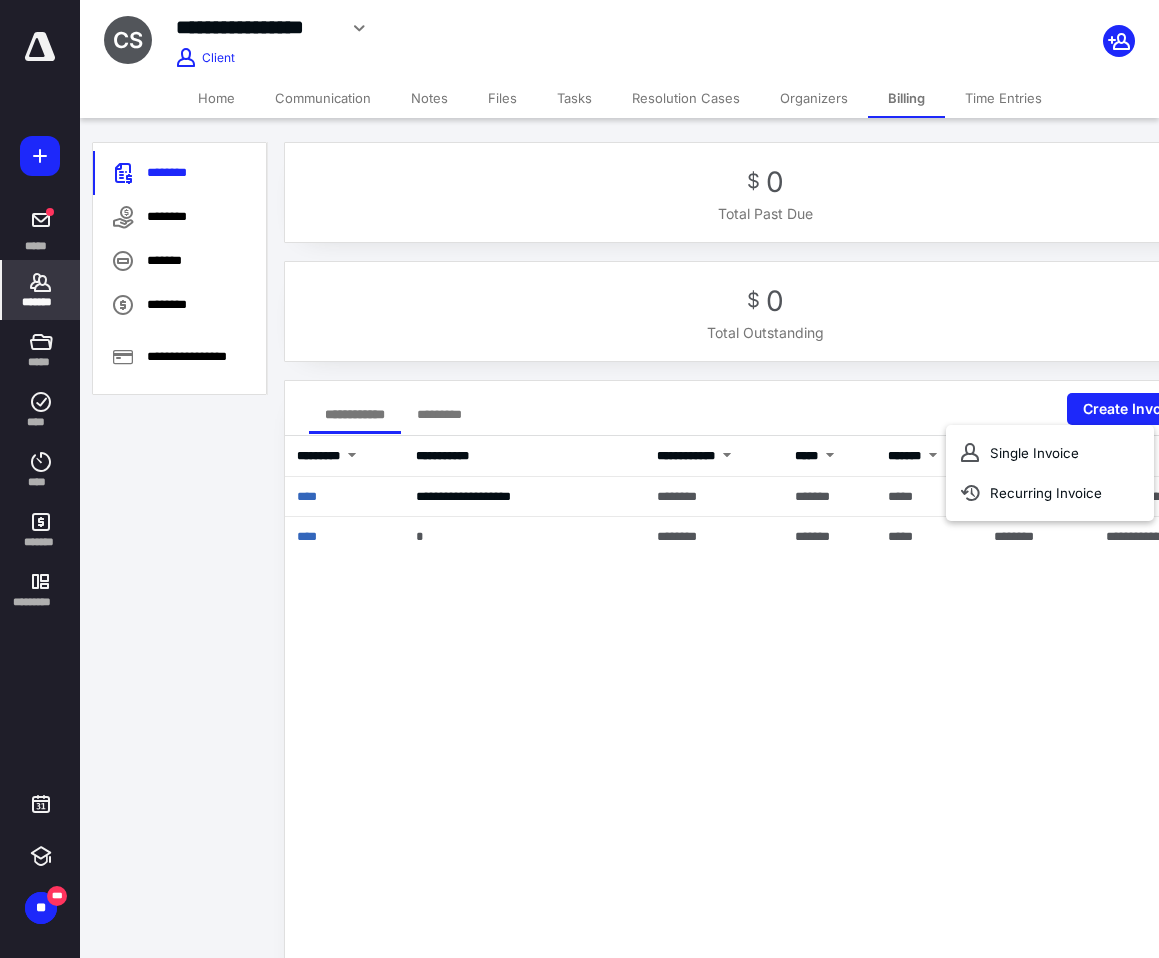 click on "Single Invoice" at bounding box center [1050, 453] 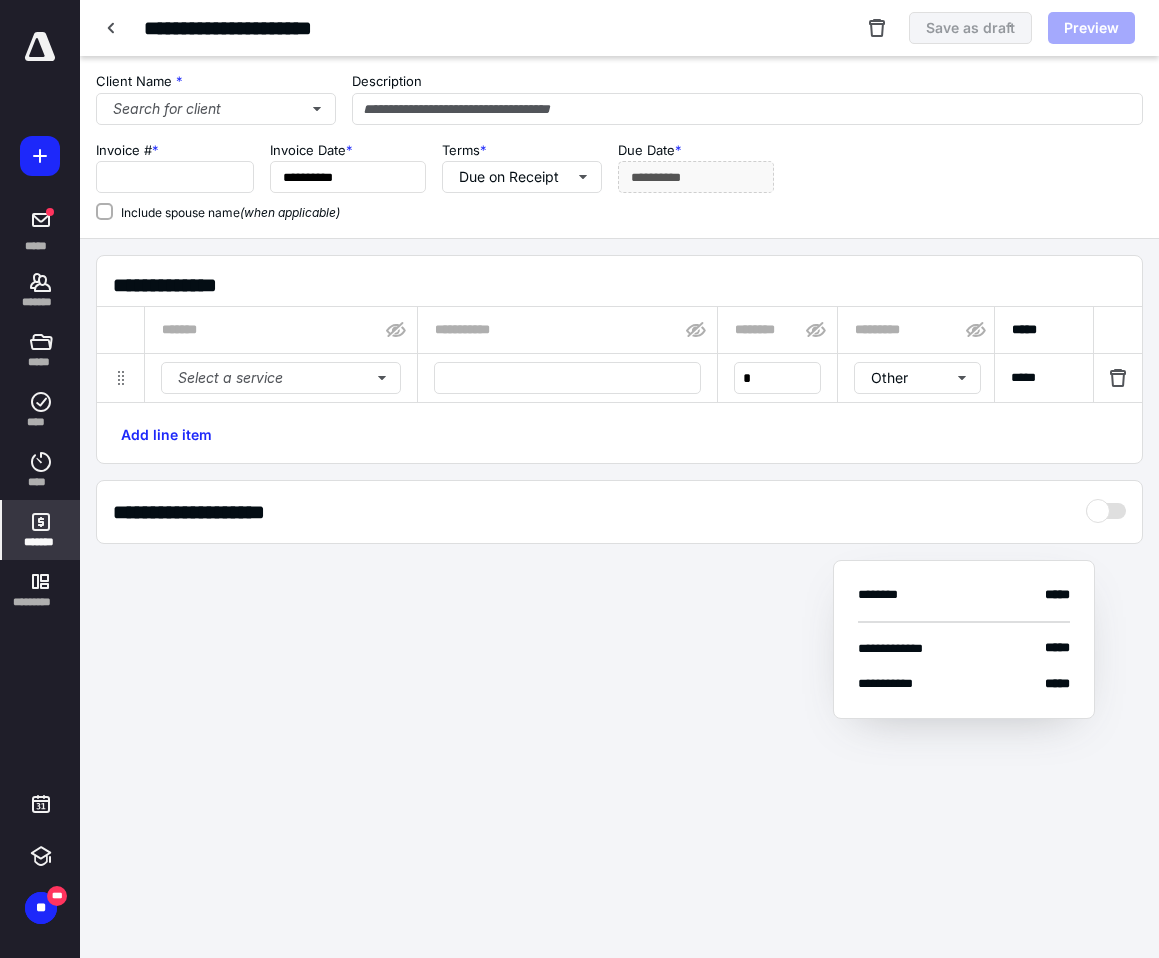 type on "****" 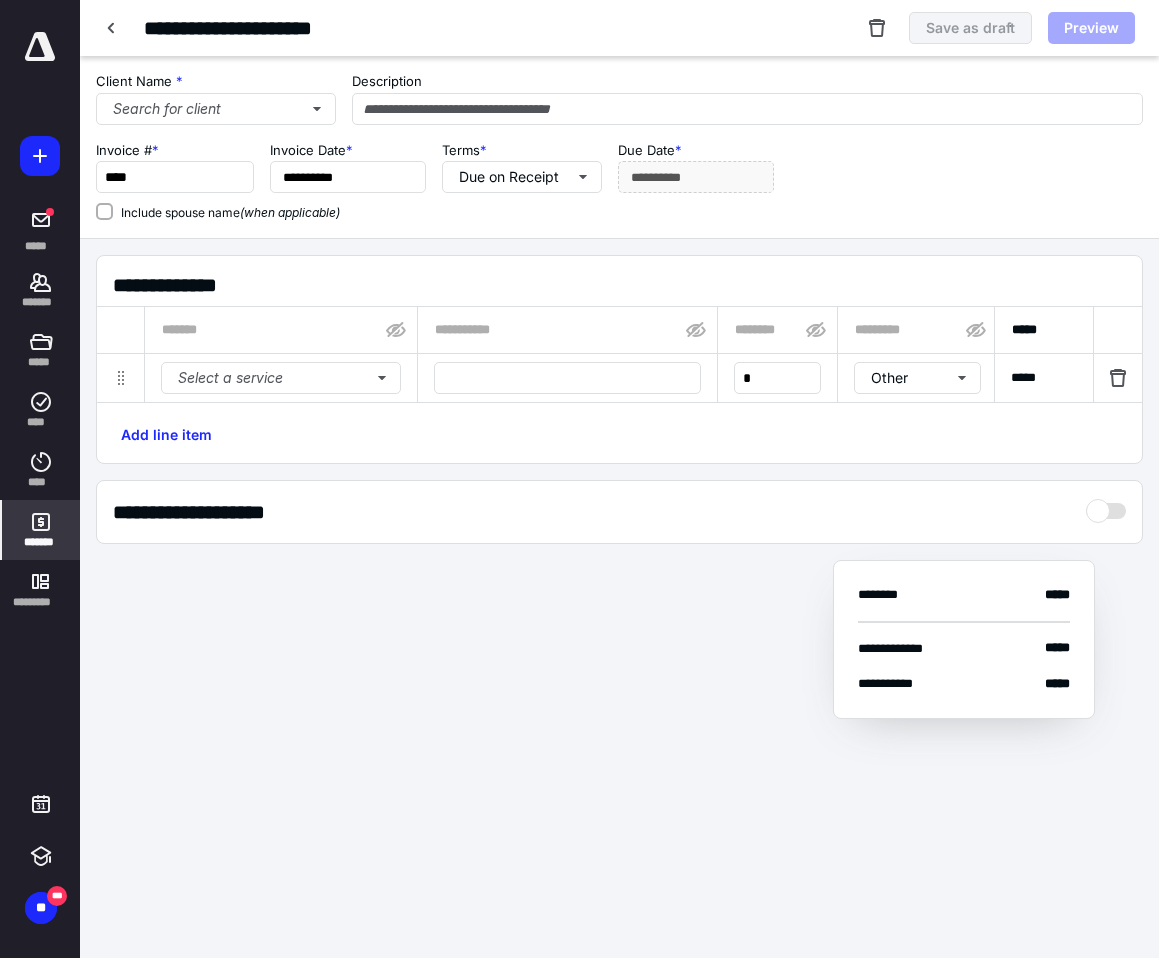 checkbox on "true" 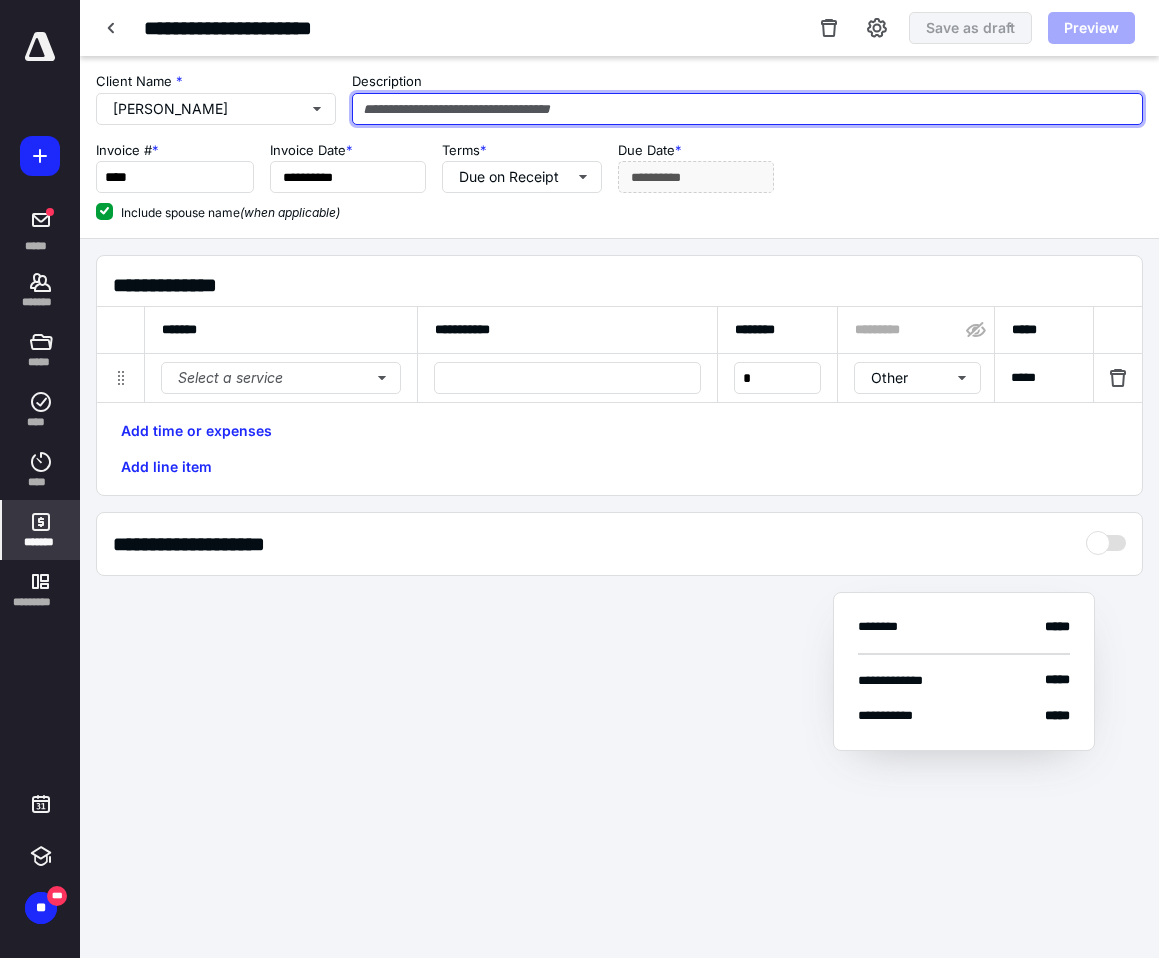 click at bounding box center [747, 109] 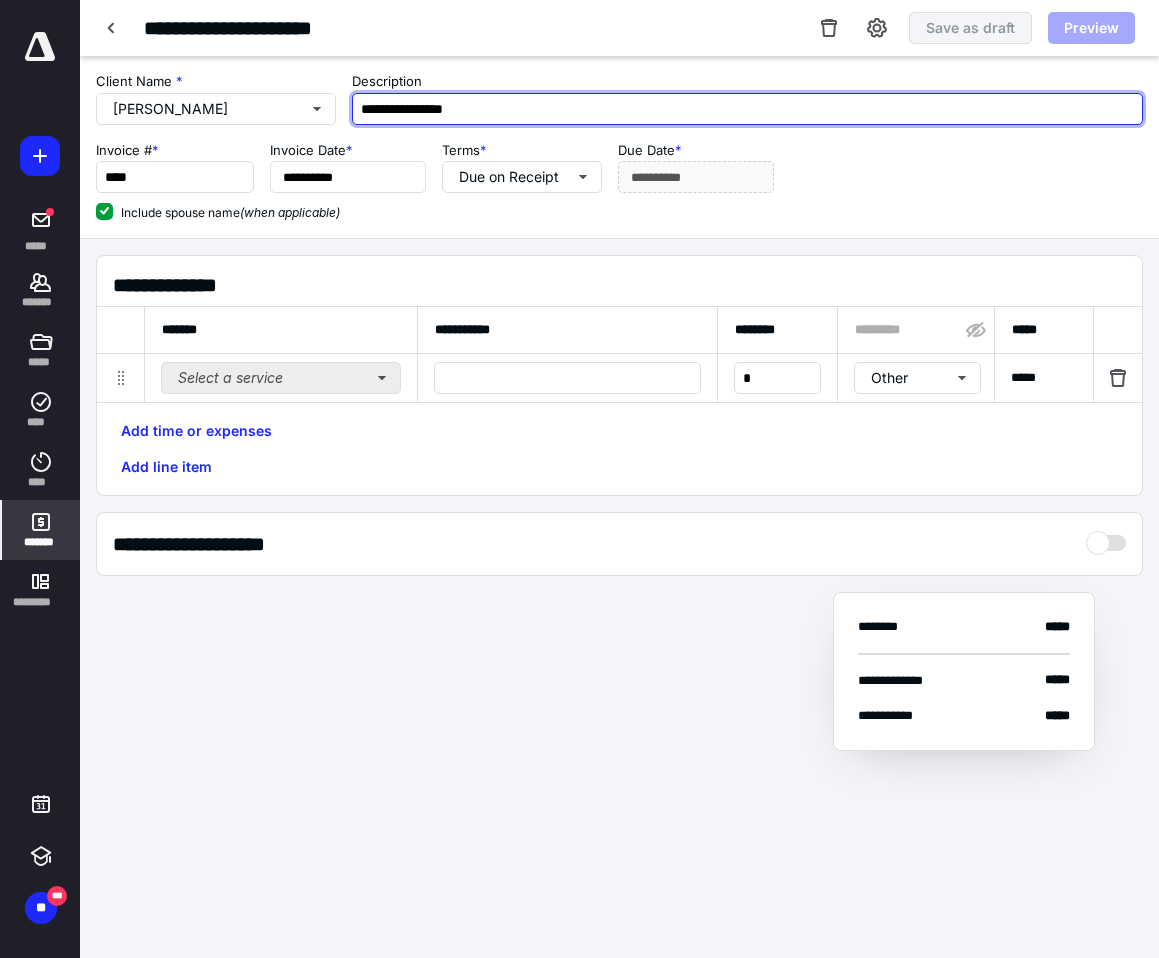 type on "**********" 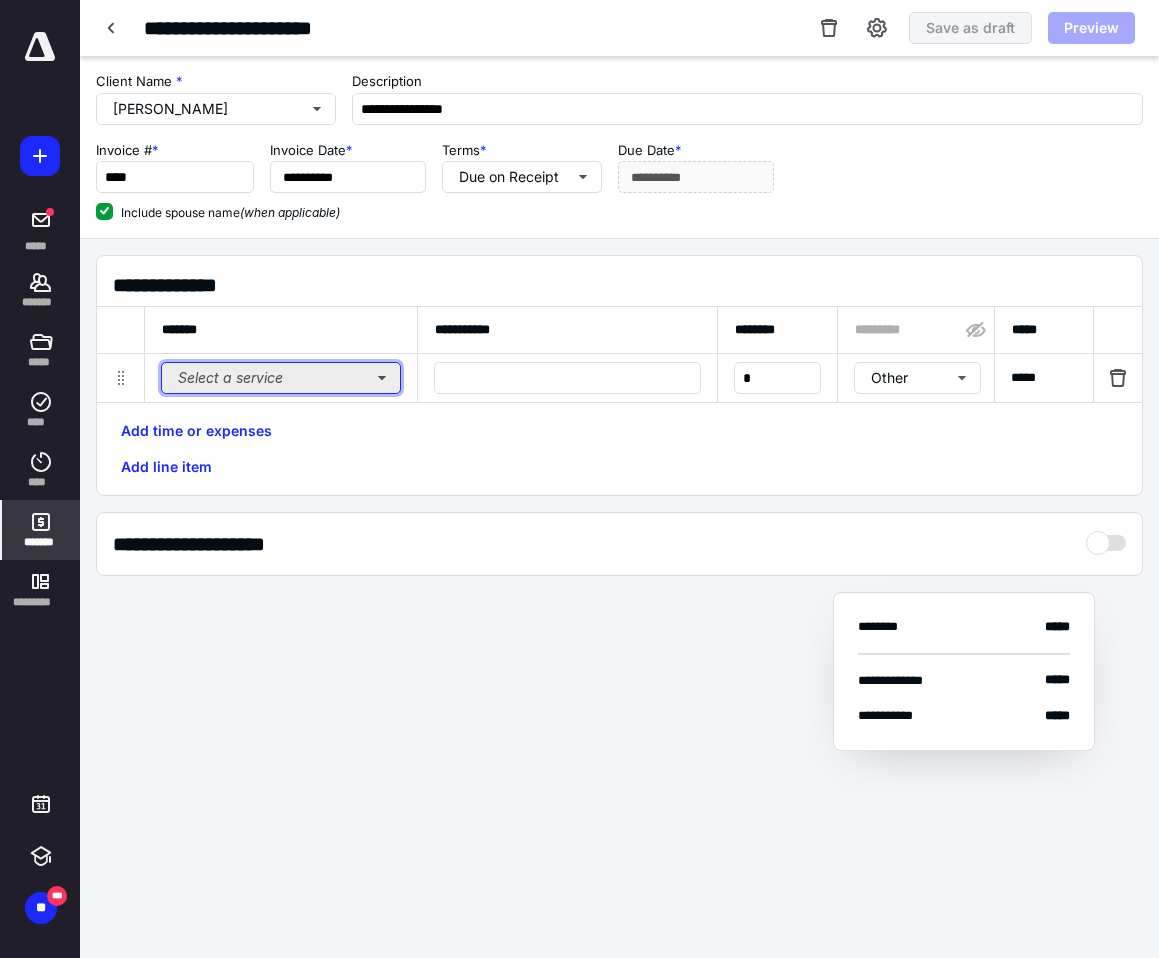 click on "Select a service" at bounding box center [281, 378] 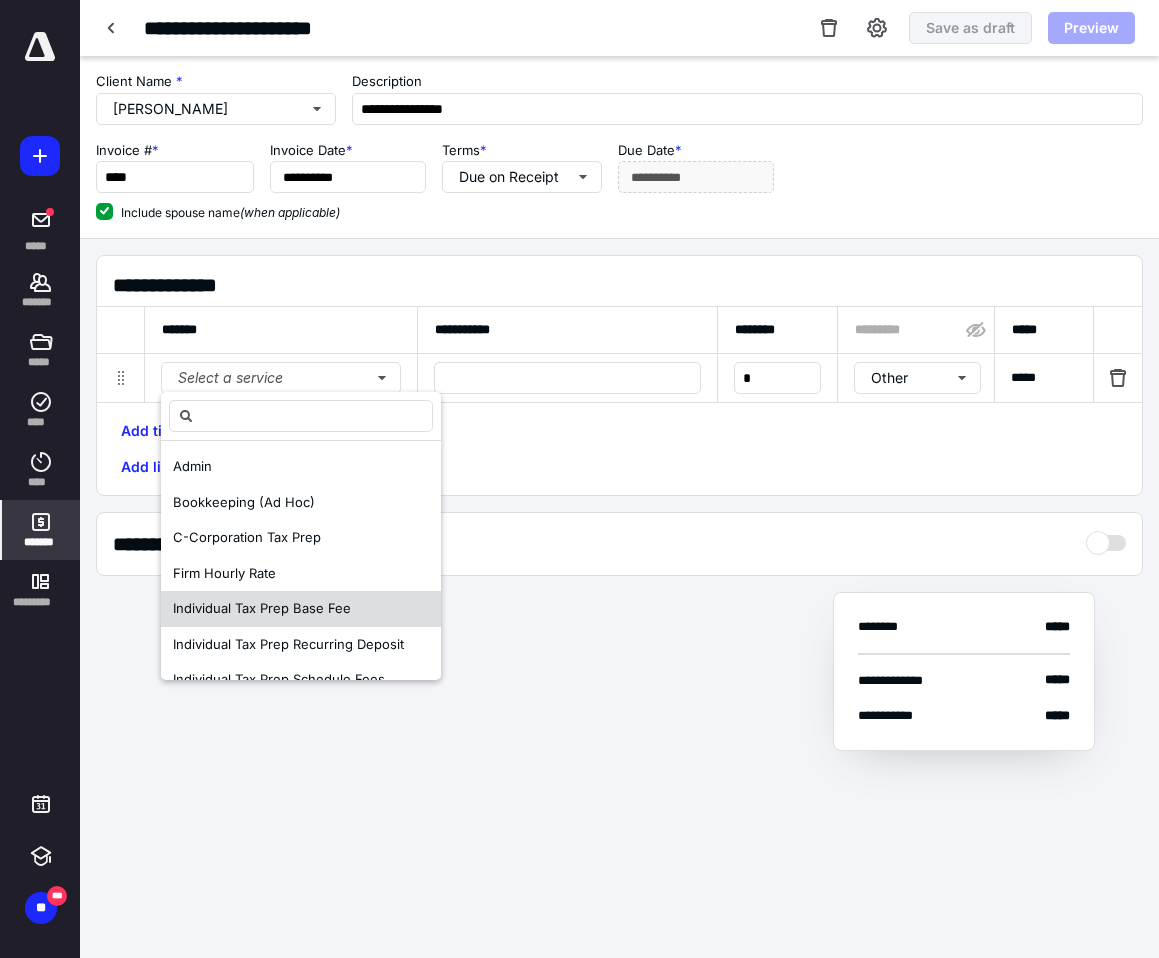 click on "Individual Tax Prep Base Fee" at bounding box center [262, 609] 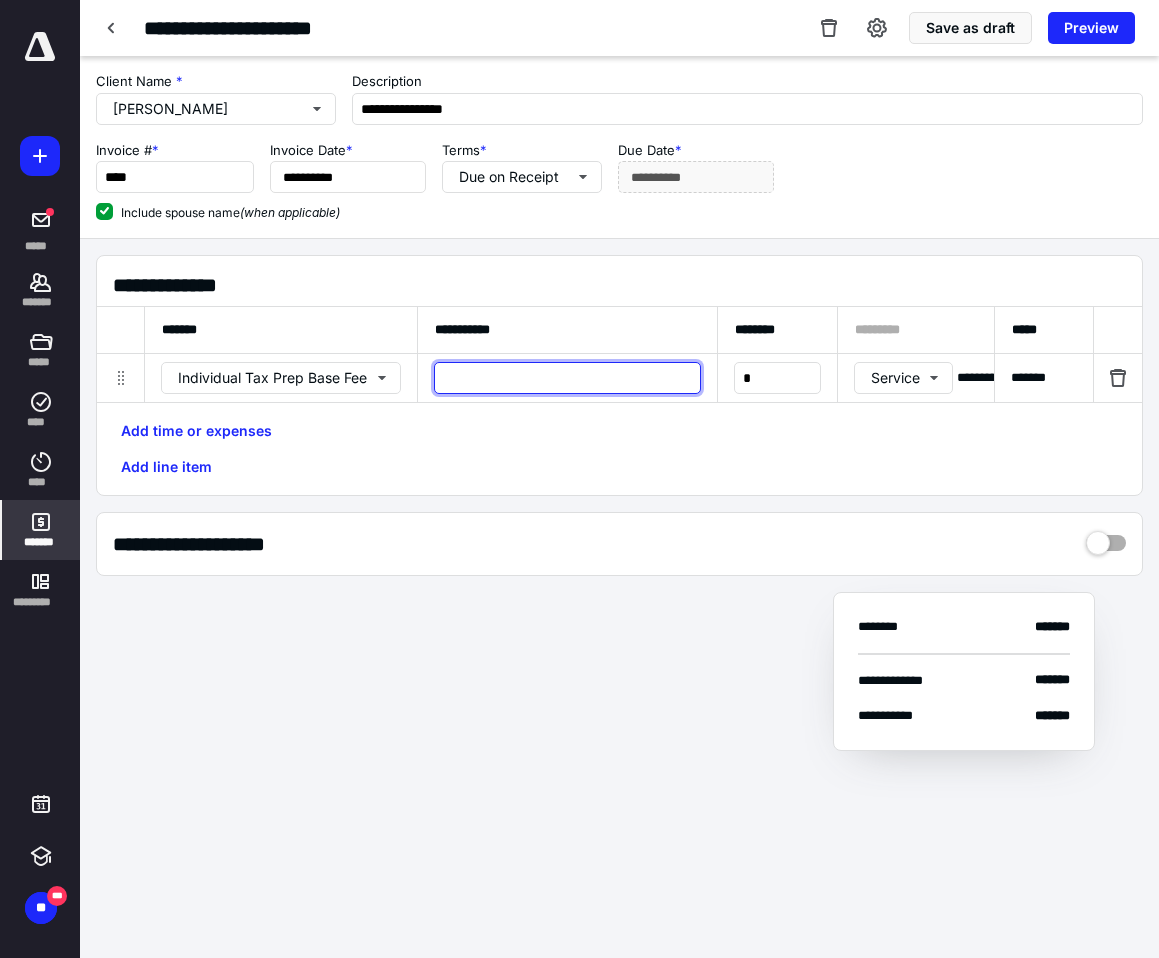 click at bounding box center [567, 378] 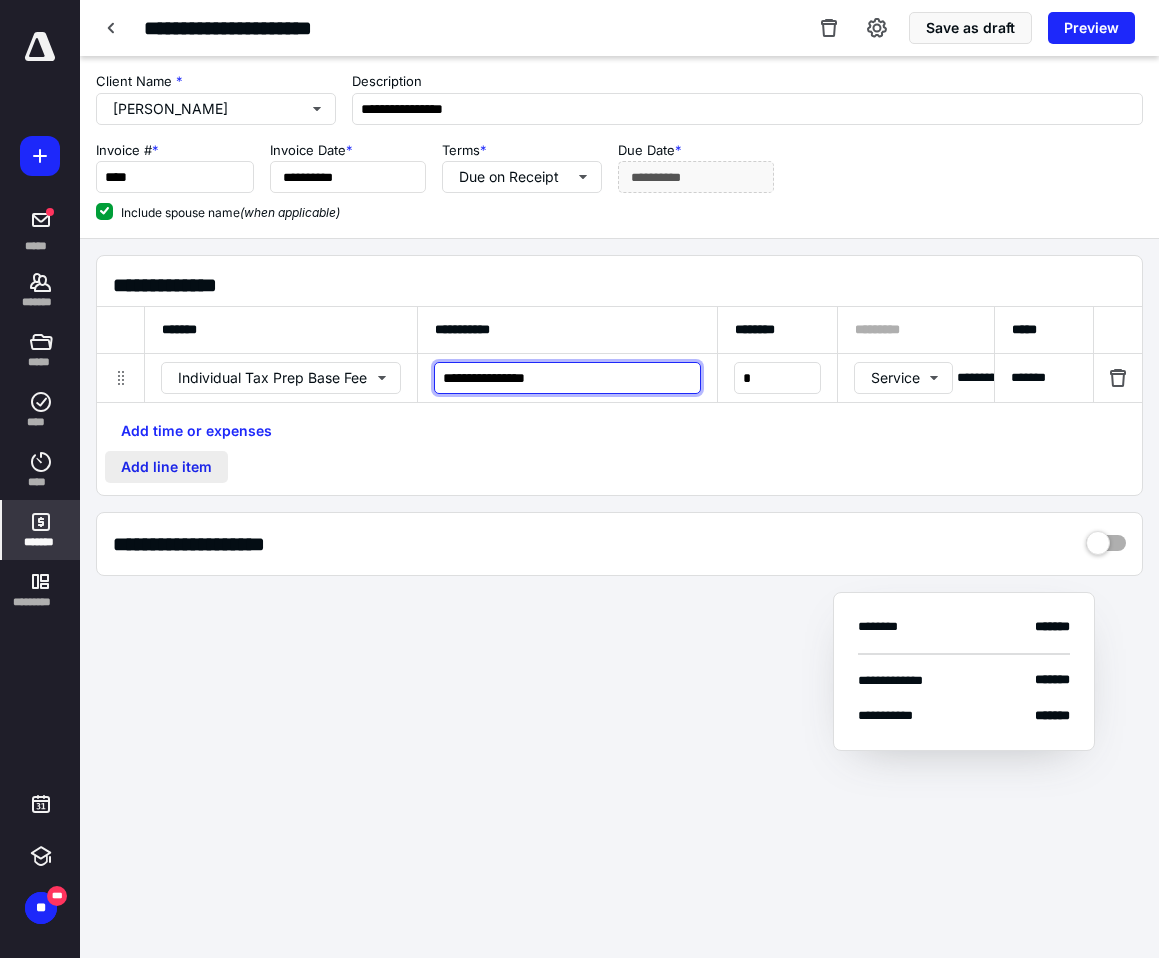 type on "**********" 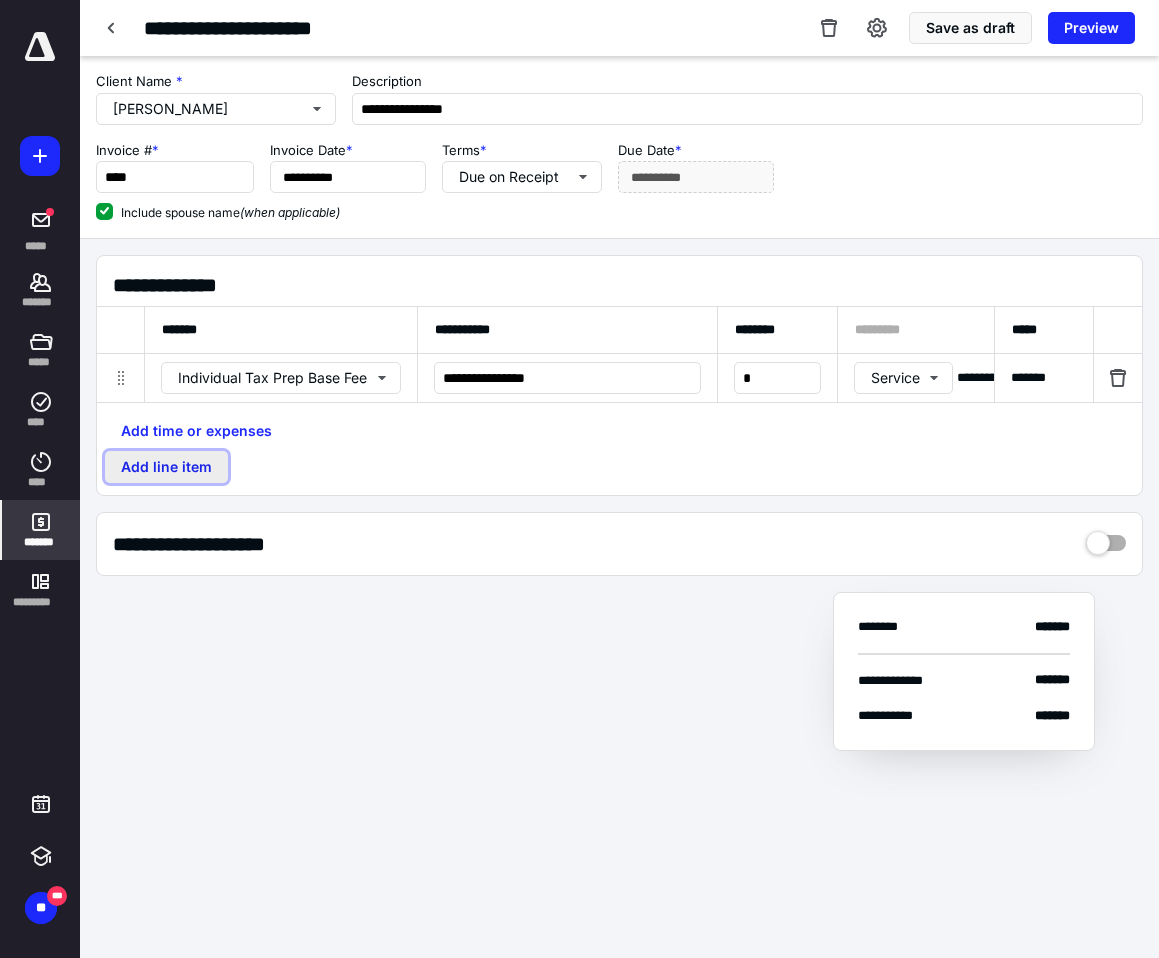click on "Add line item" at bounding box center [166, 467] 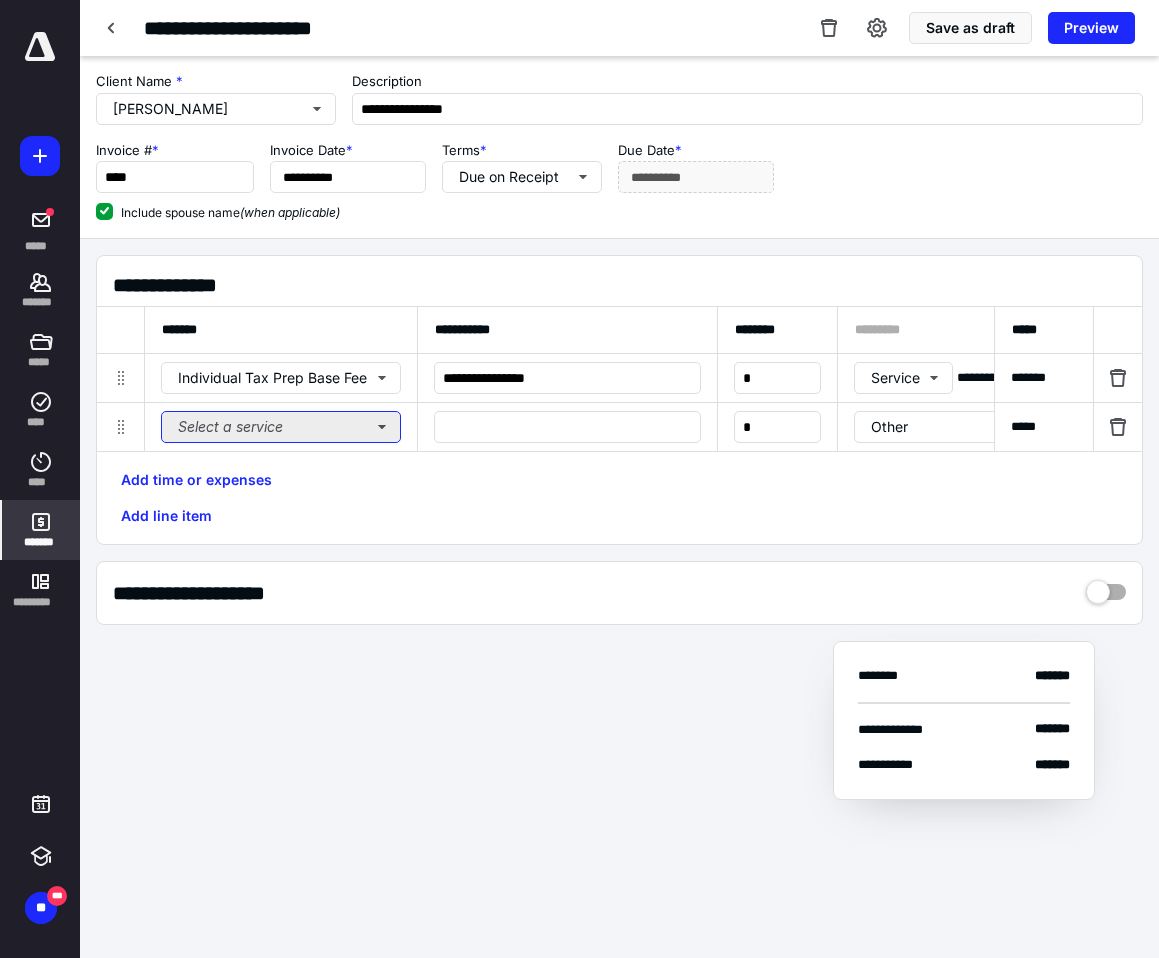 click on "Select a service" at bounding box center (281, 427) 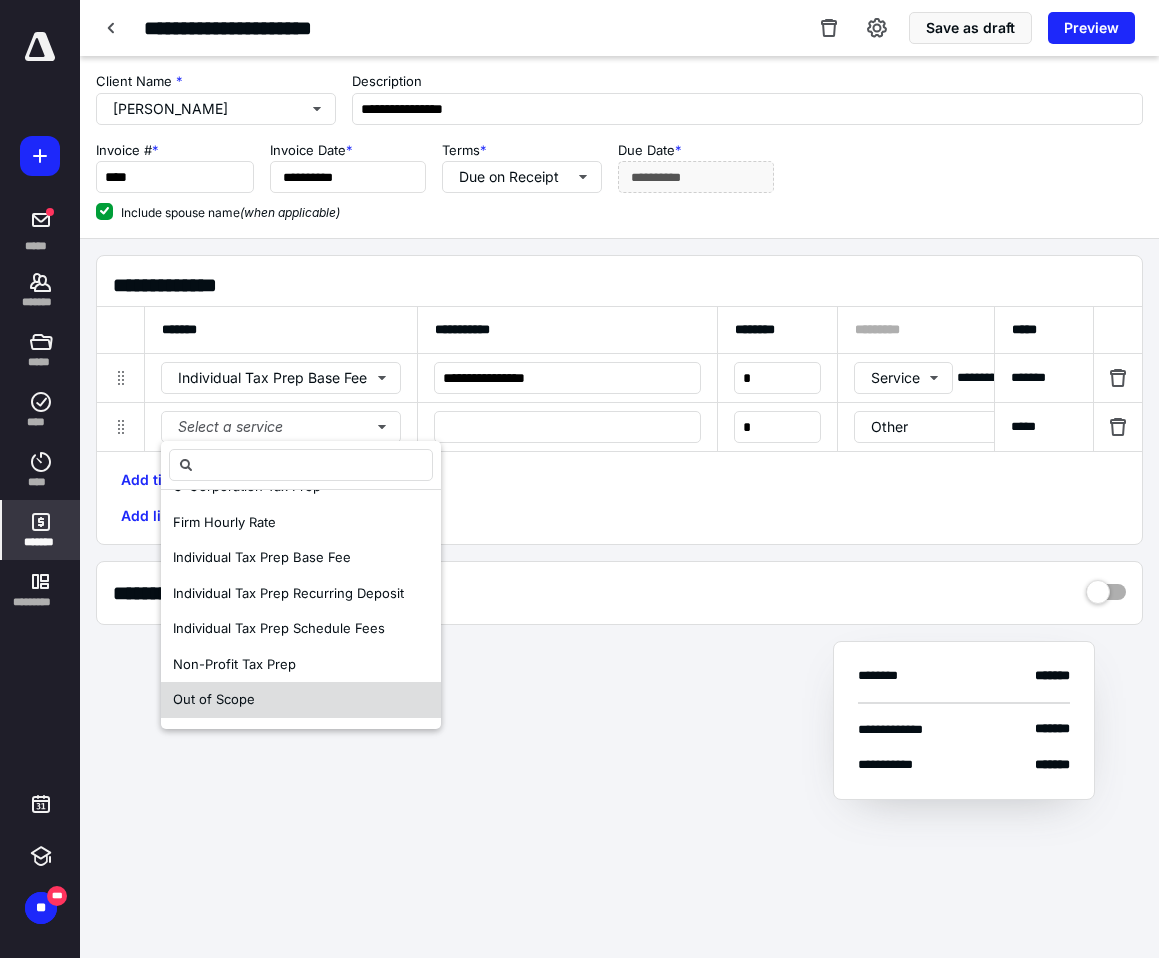 scroll, scrollTop: 95, scrollLeft: 0, axis: vertical 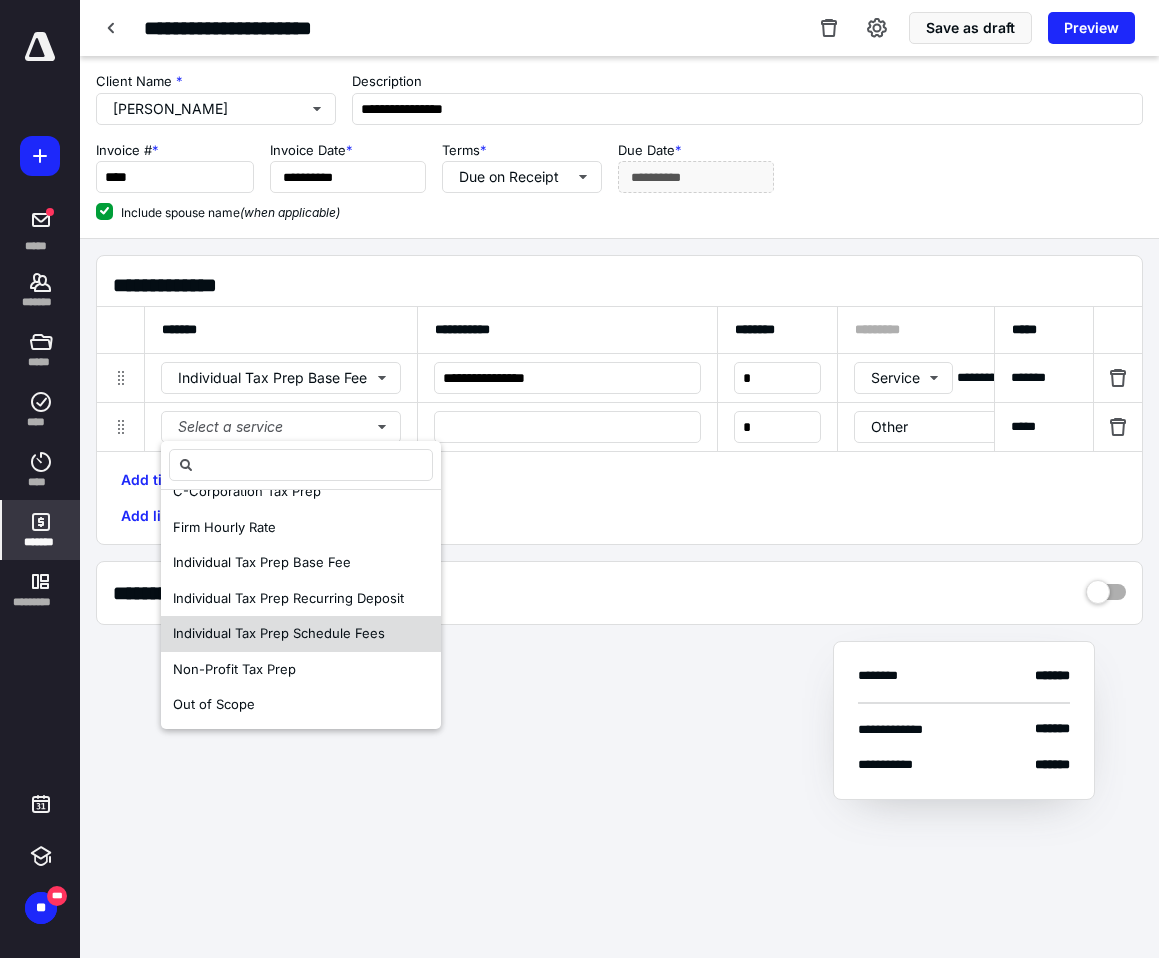 click on "Individual Tax Prep Schedule Fees" at bounding box center [279, 633] 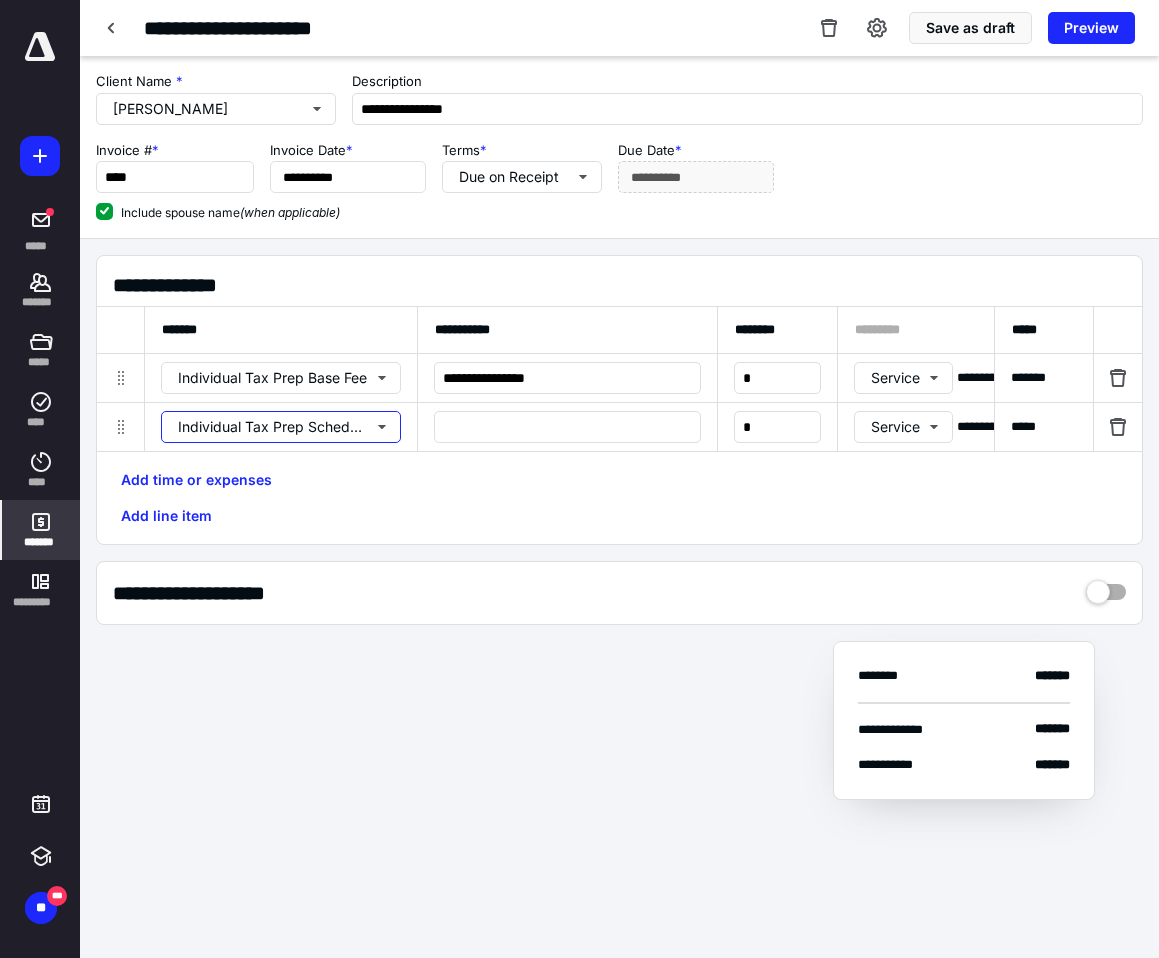 scroll, scrollTop: 0, scrollLeft: 0, axis: both 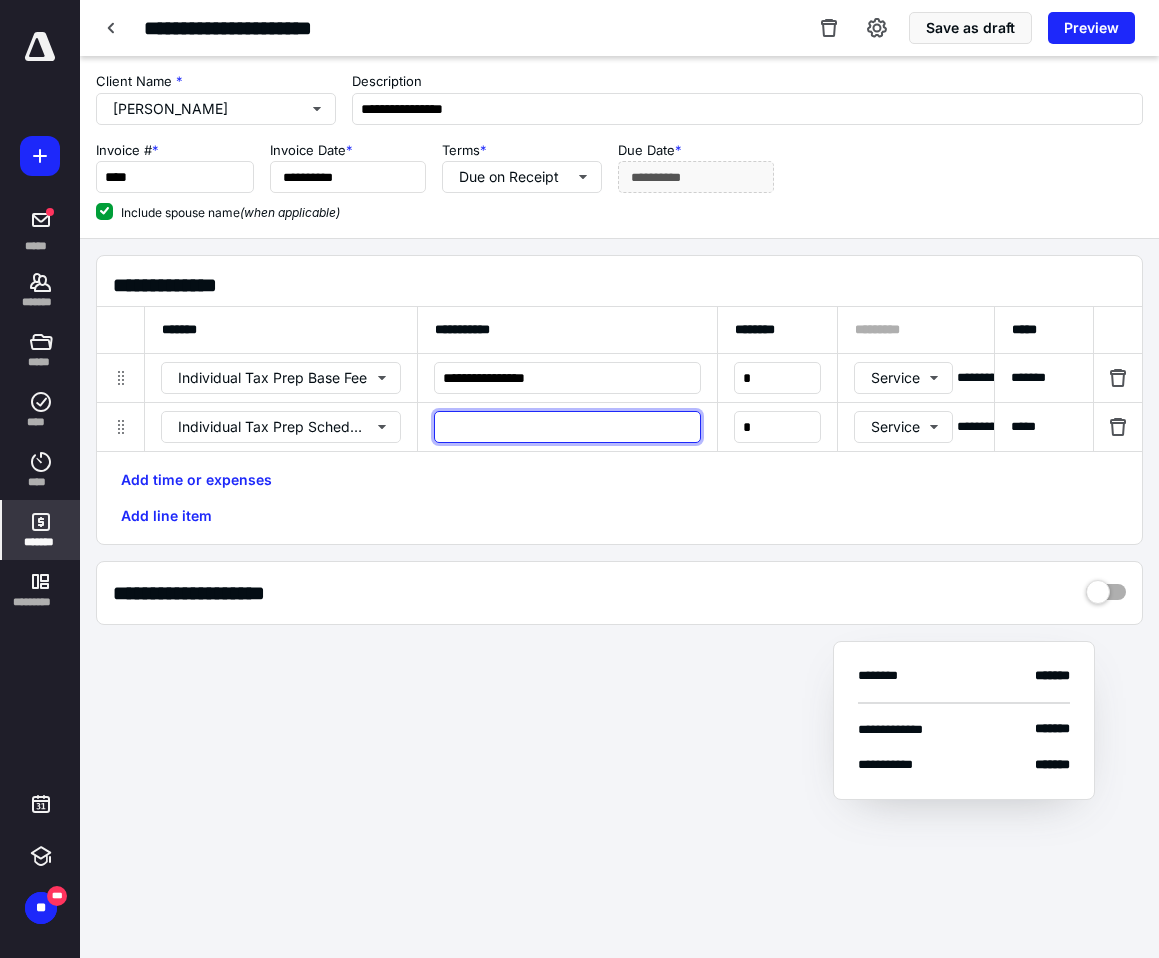 click at bounding box center (567, 427) 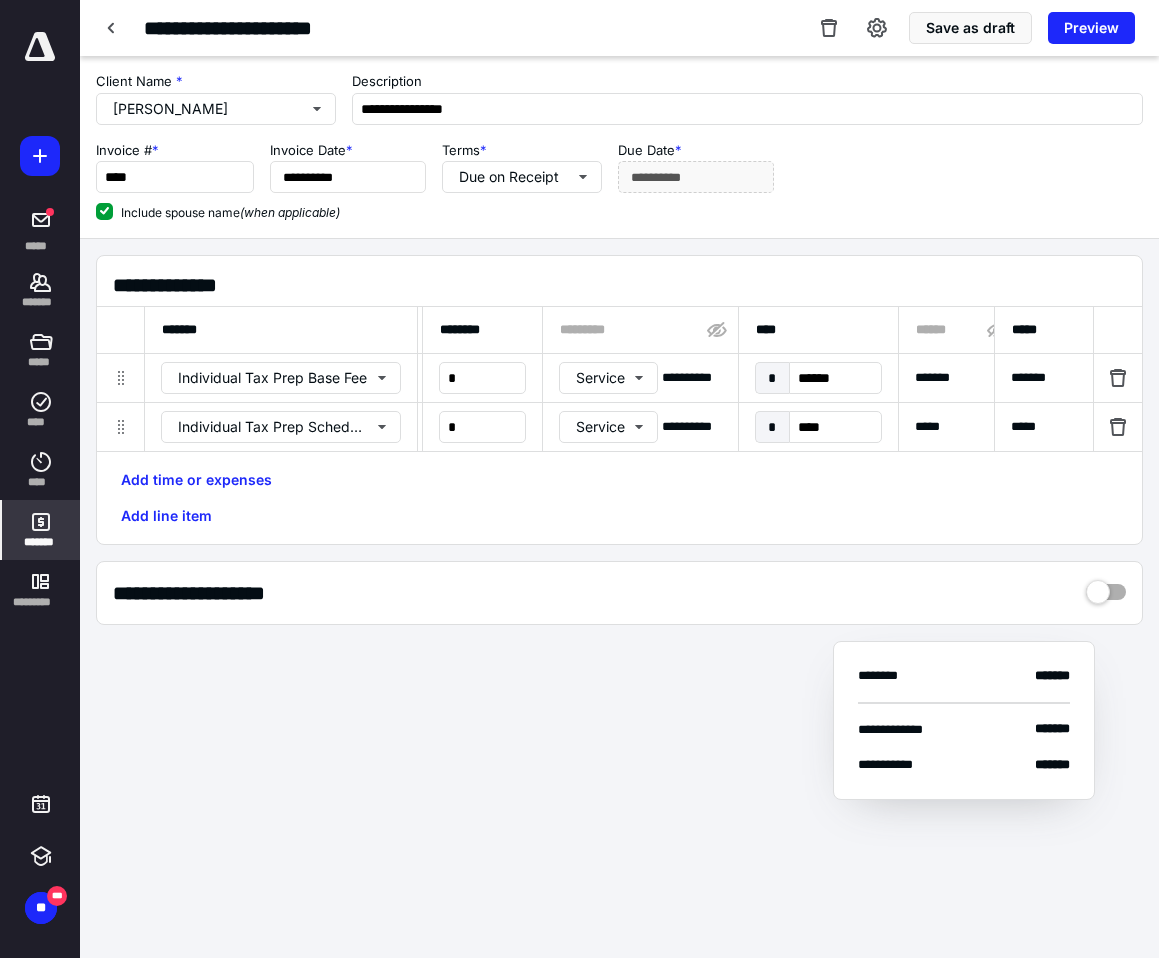 scroll, scrollTop: 0, scrollLeft: 296, axis: horizontal 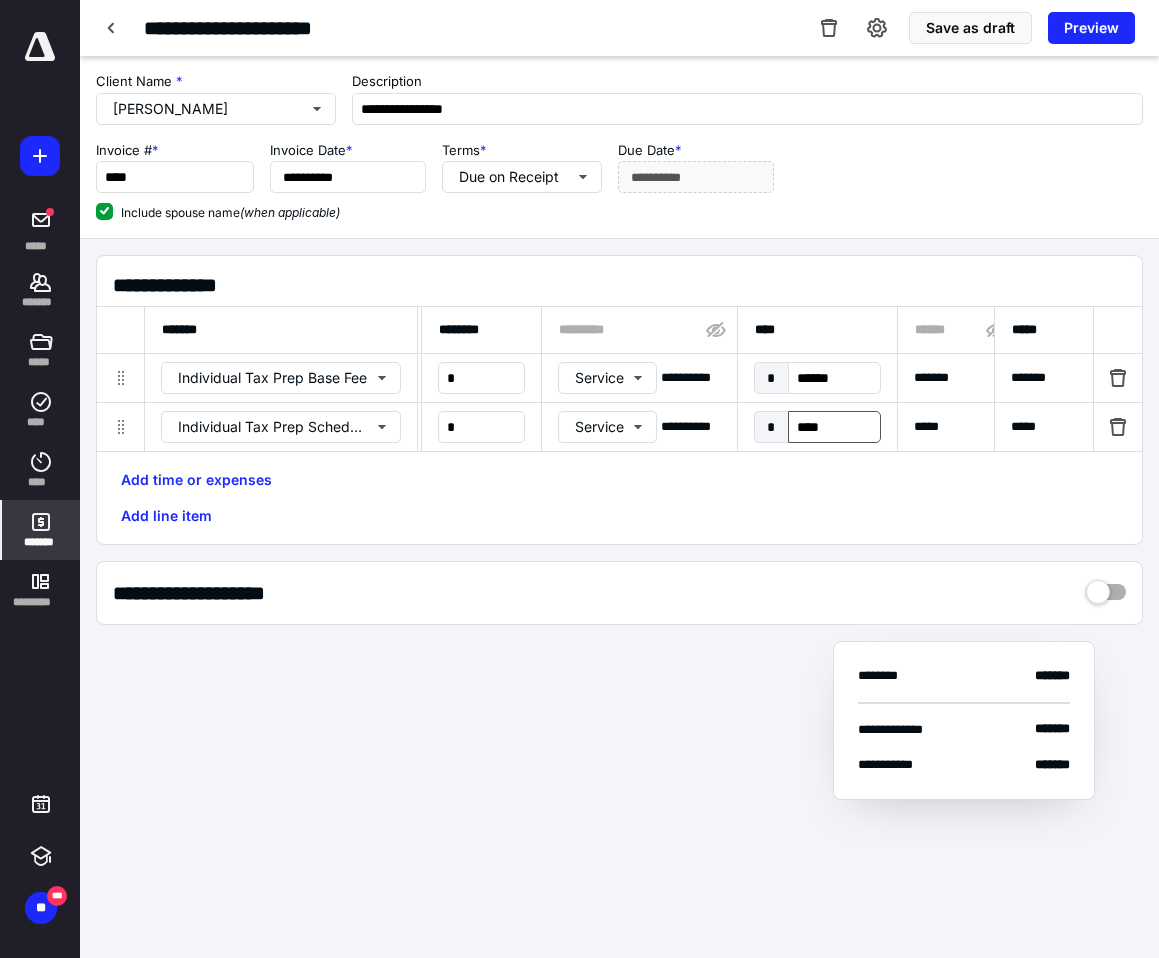 type on "**********" 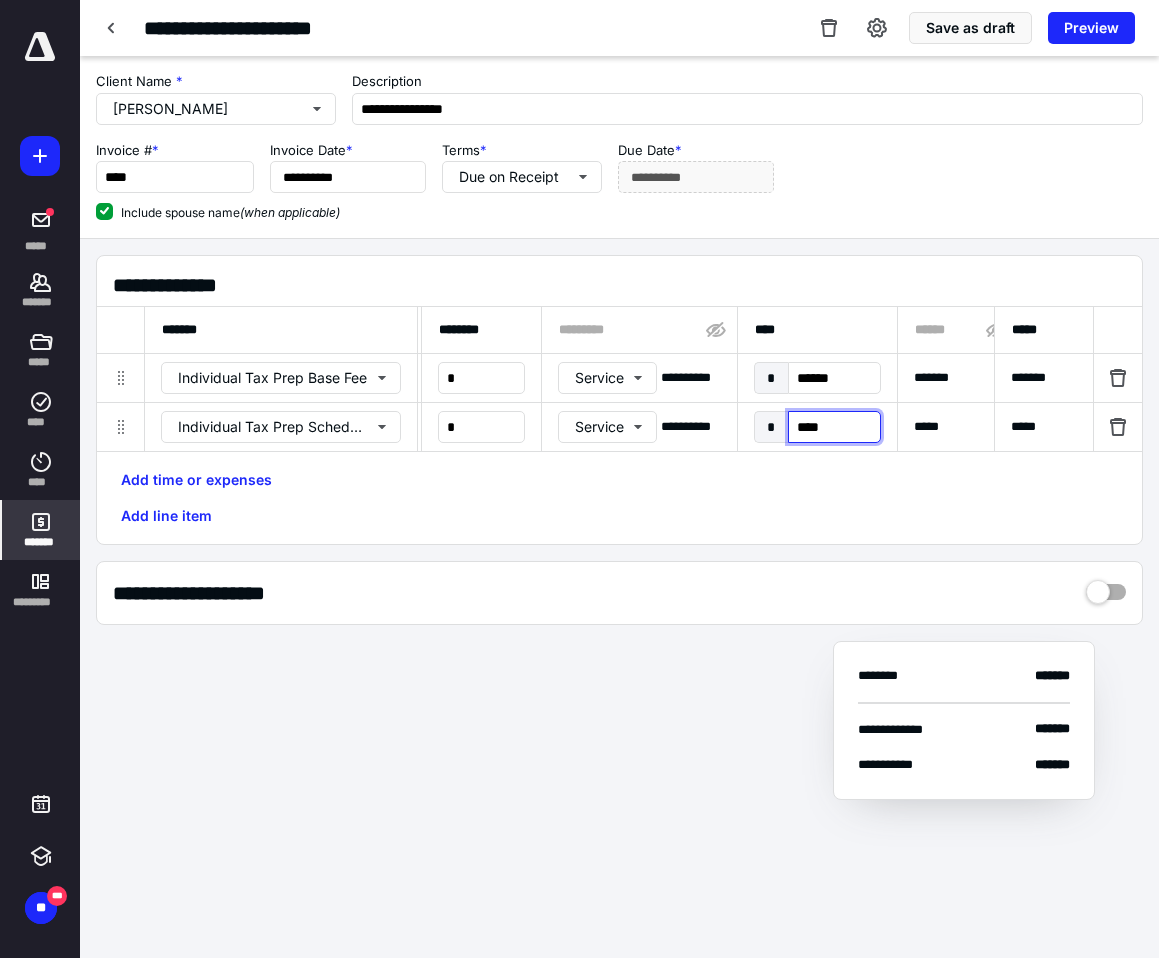 click on "****" at bounding box center [834, 427] 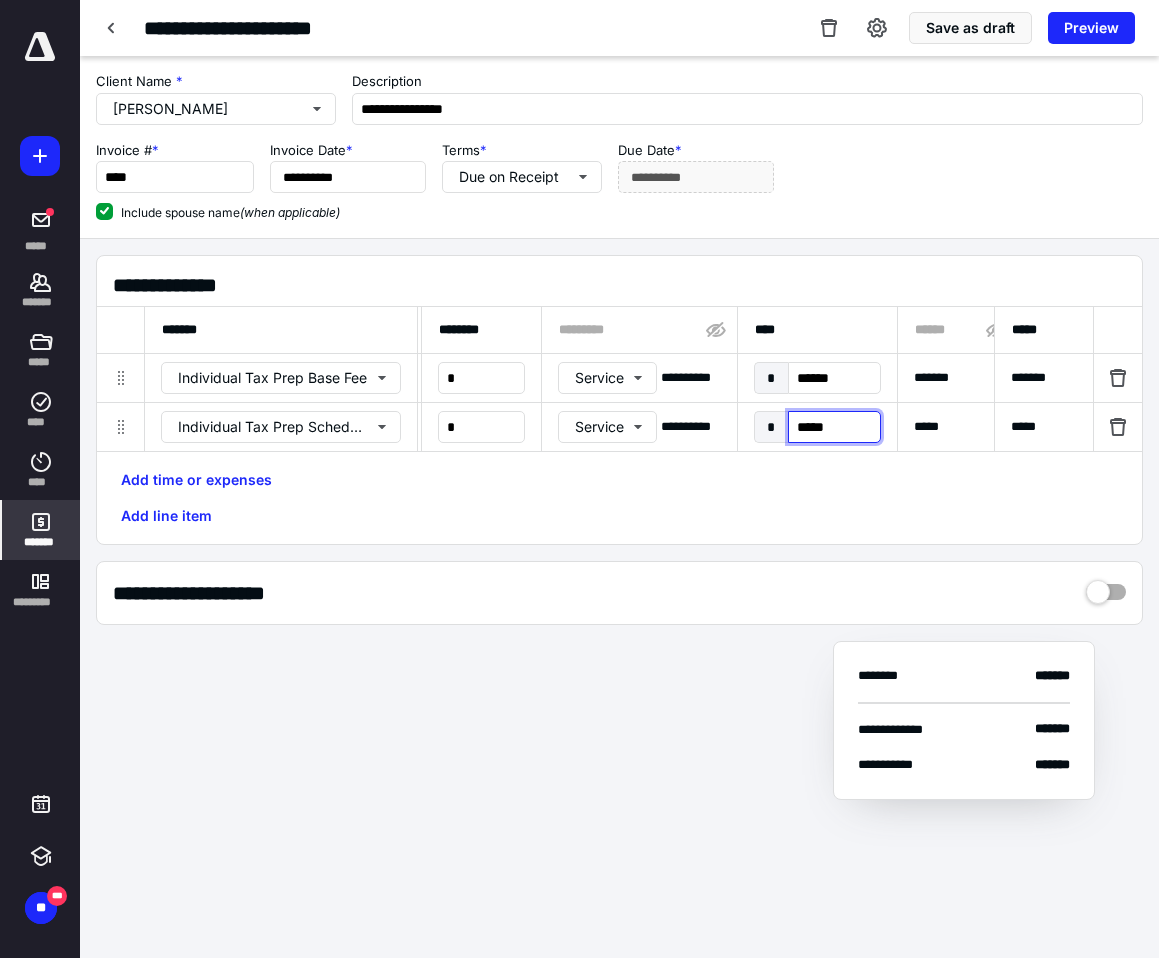 type on "******" 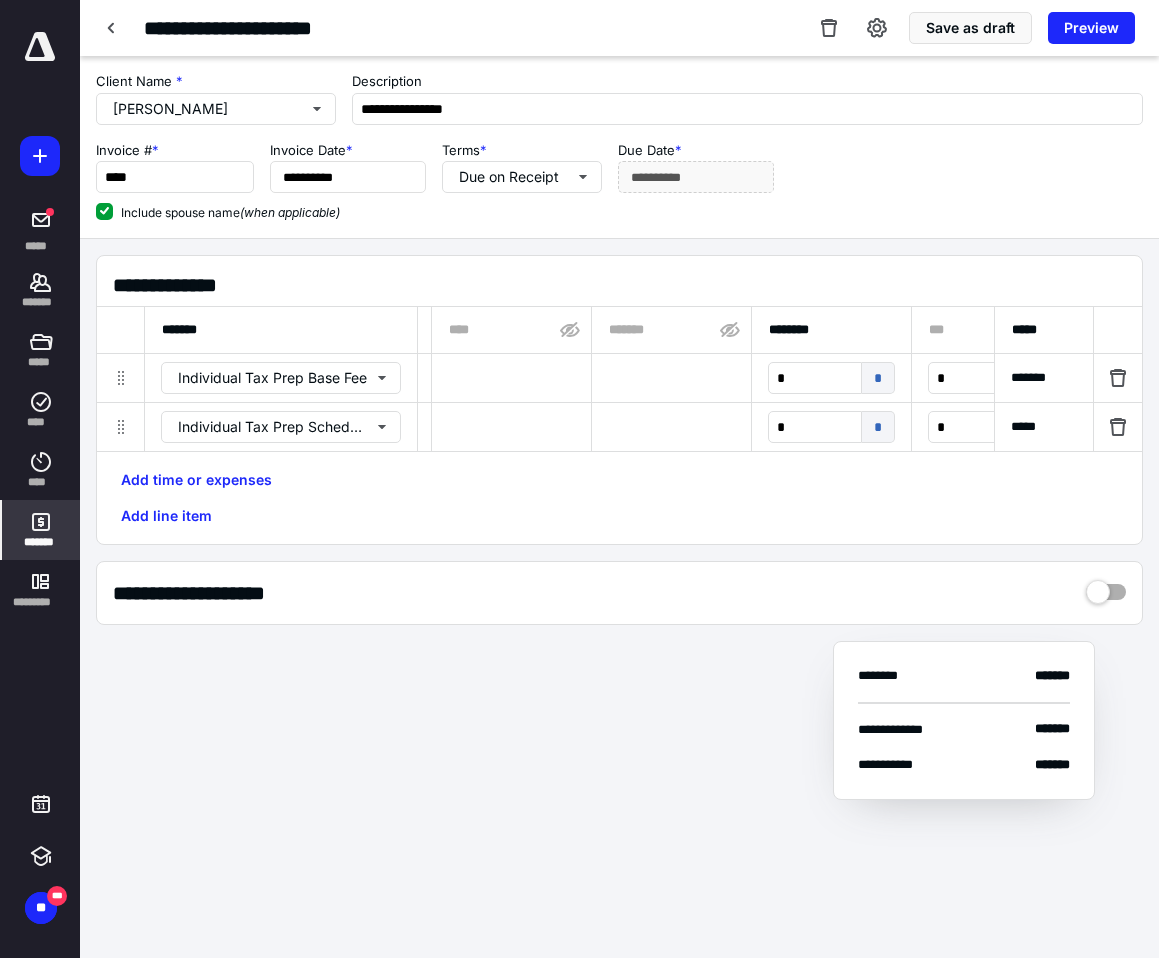 scroll, scrollTop: 0, scrollLeft: 1441, axis: horizontal 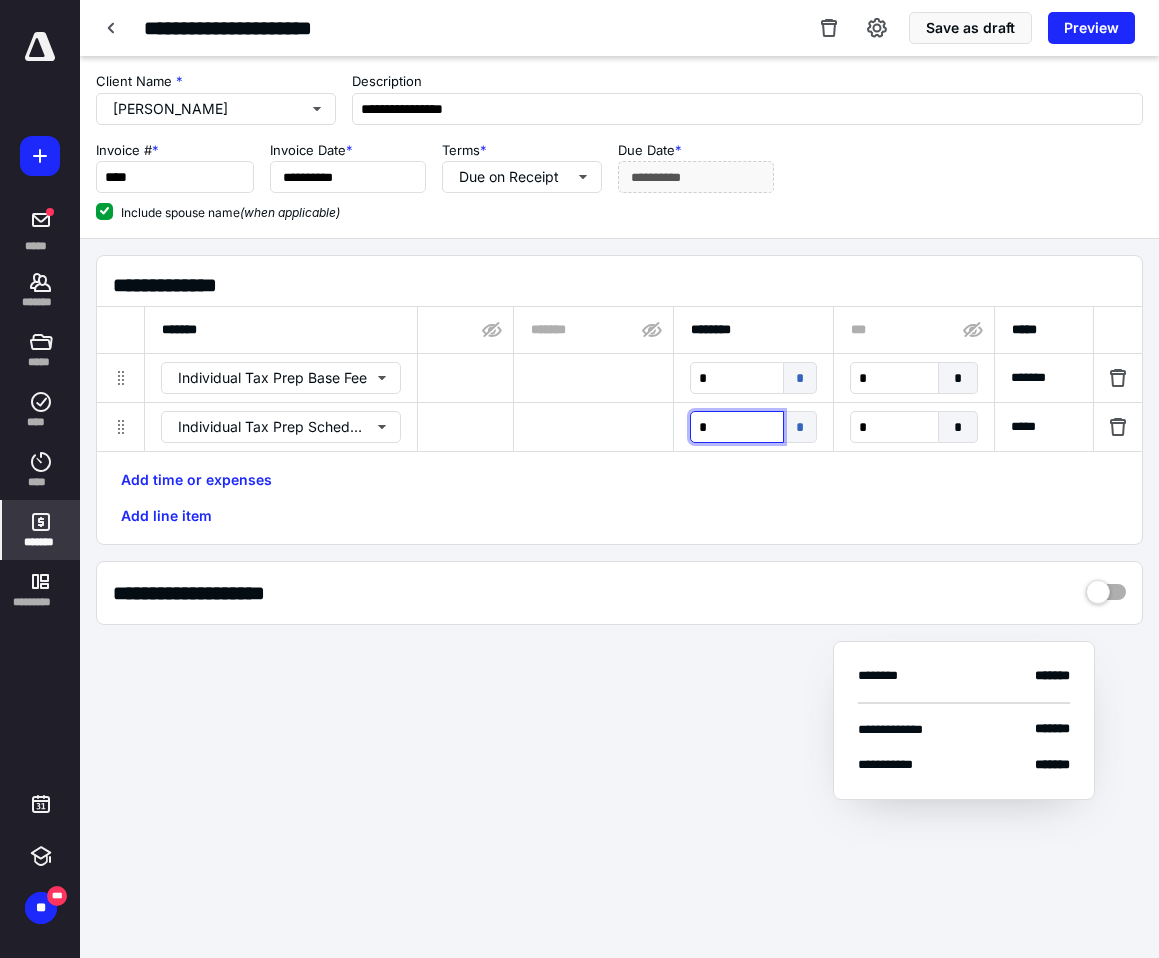 click on "*" at bounding box center [737, 427] 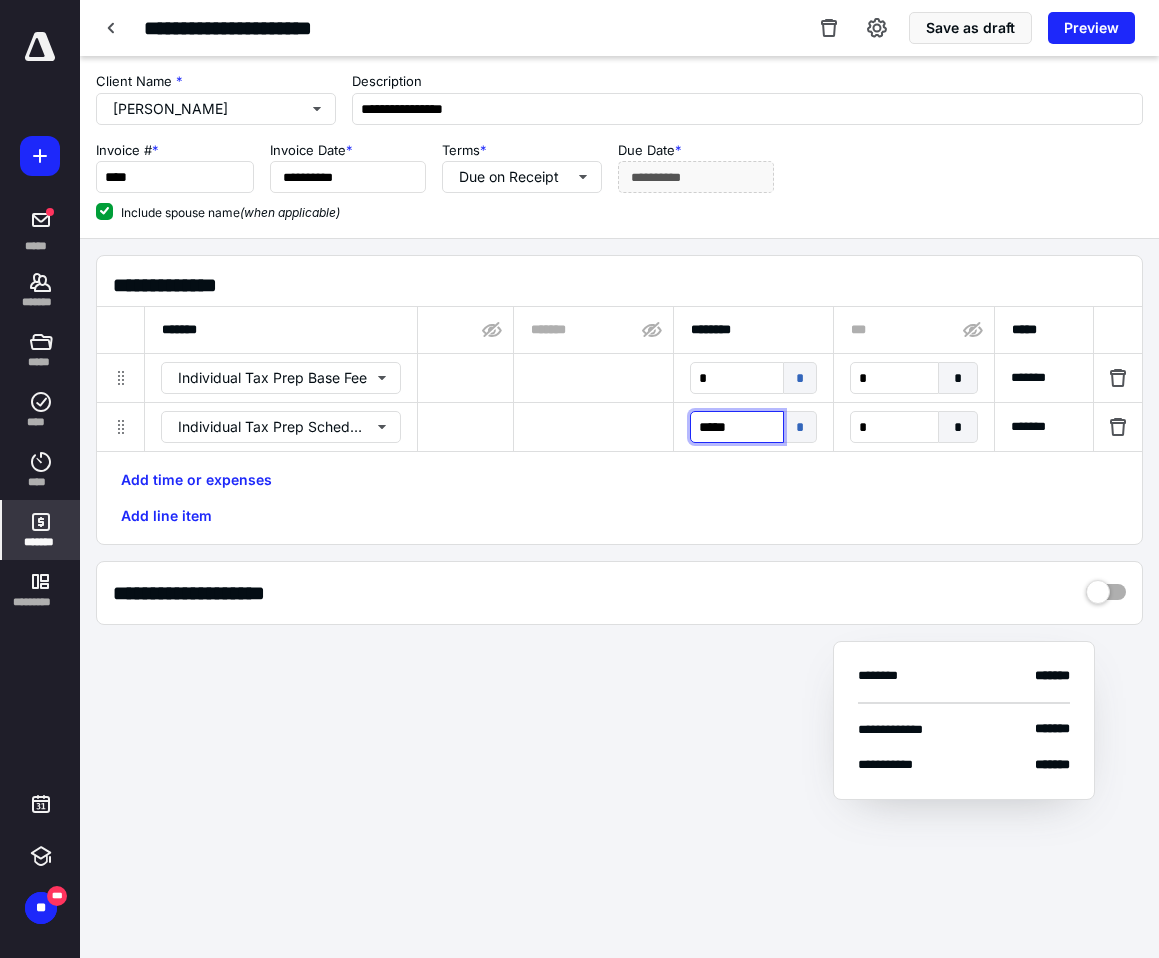 type on "******" 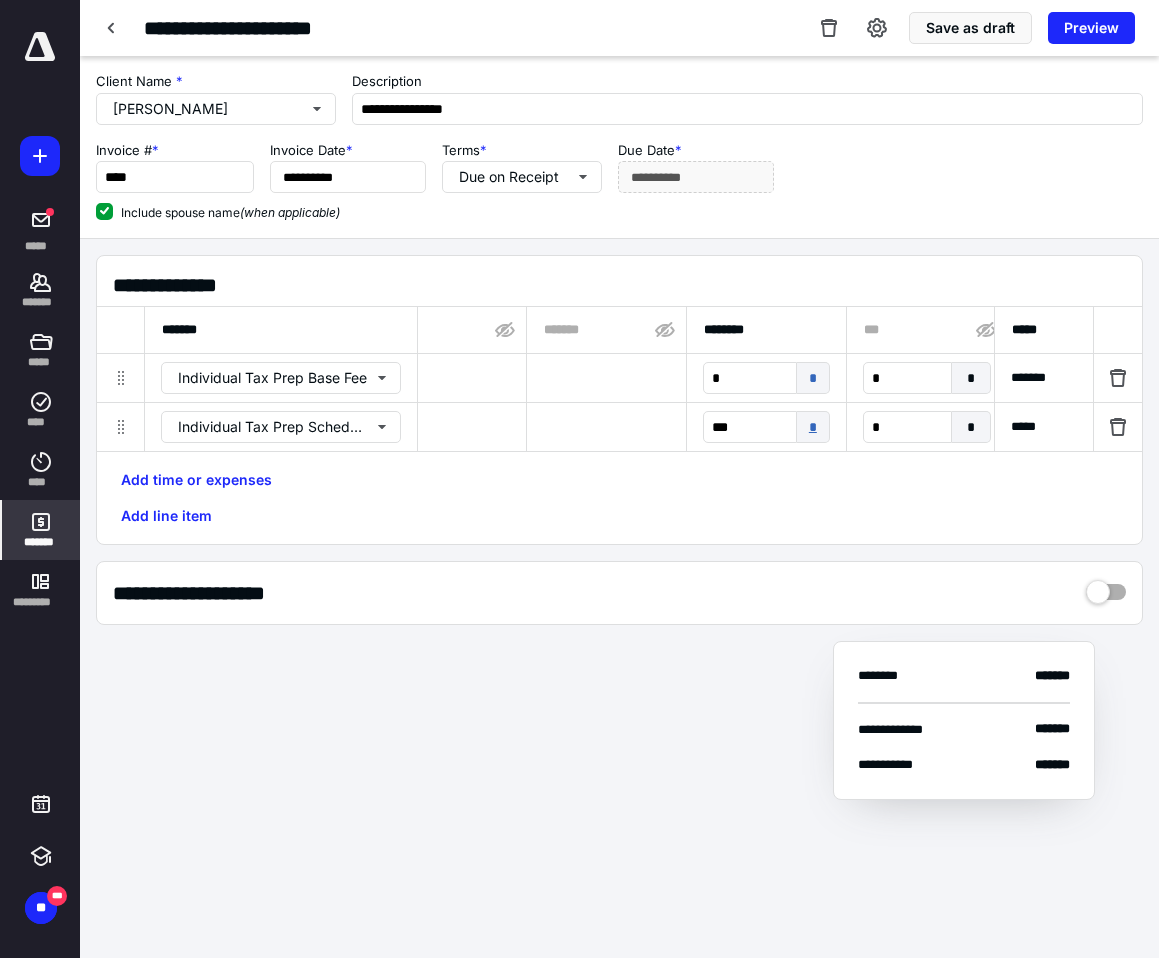 scroll, scrollTop: 0, scrollLeft: 1422, axis: horizontal 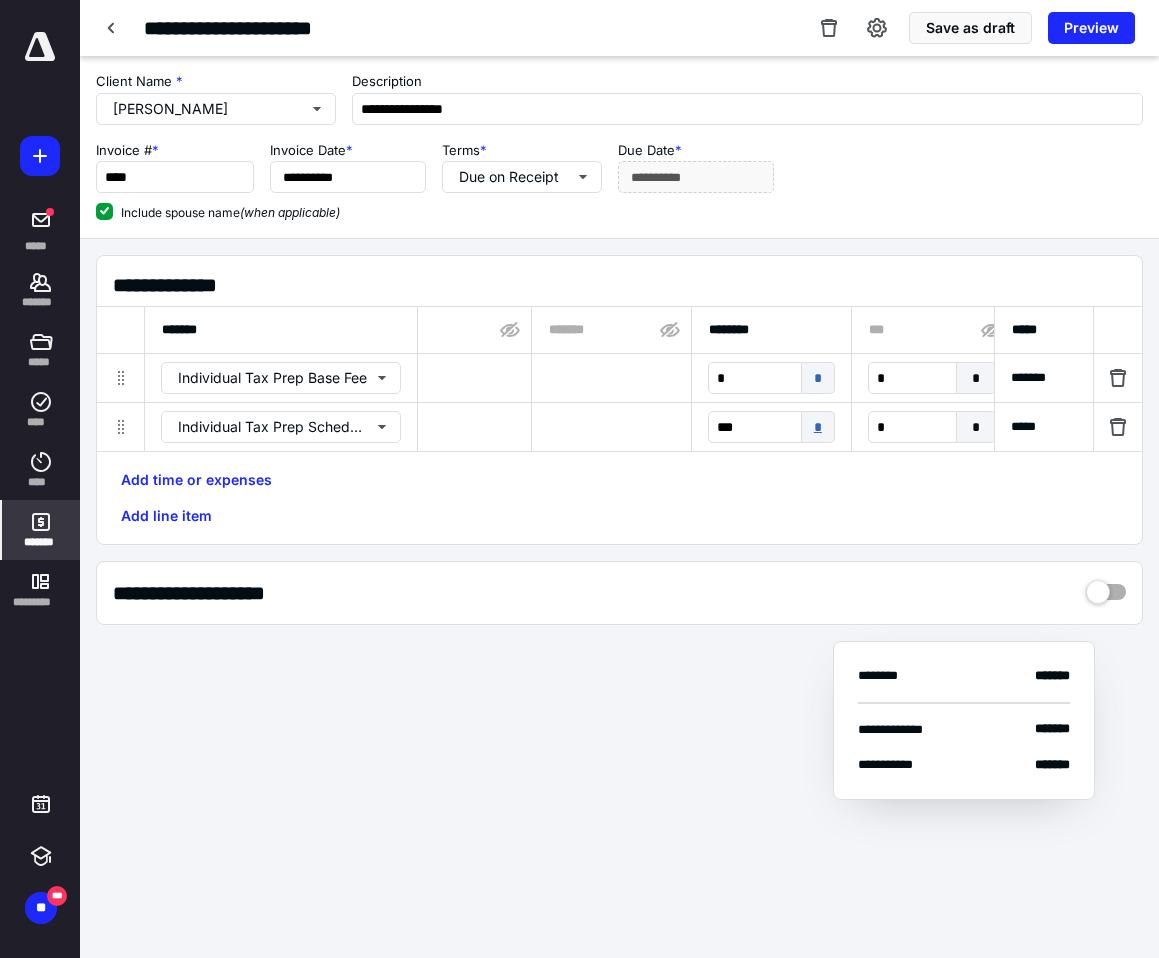 click on "*" at bounding box center (818, 427) 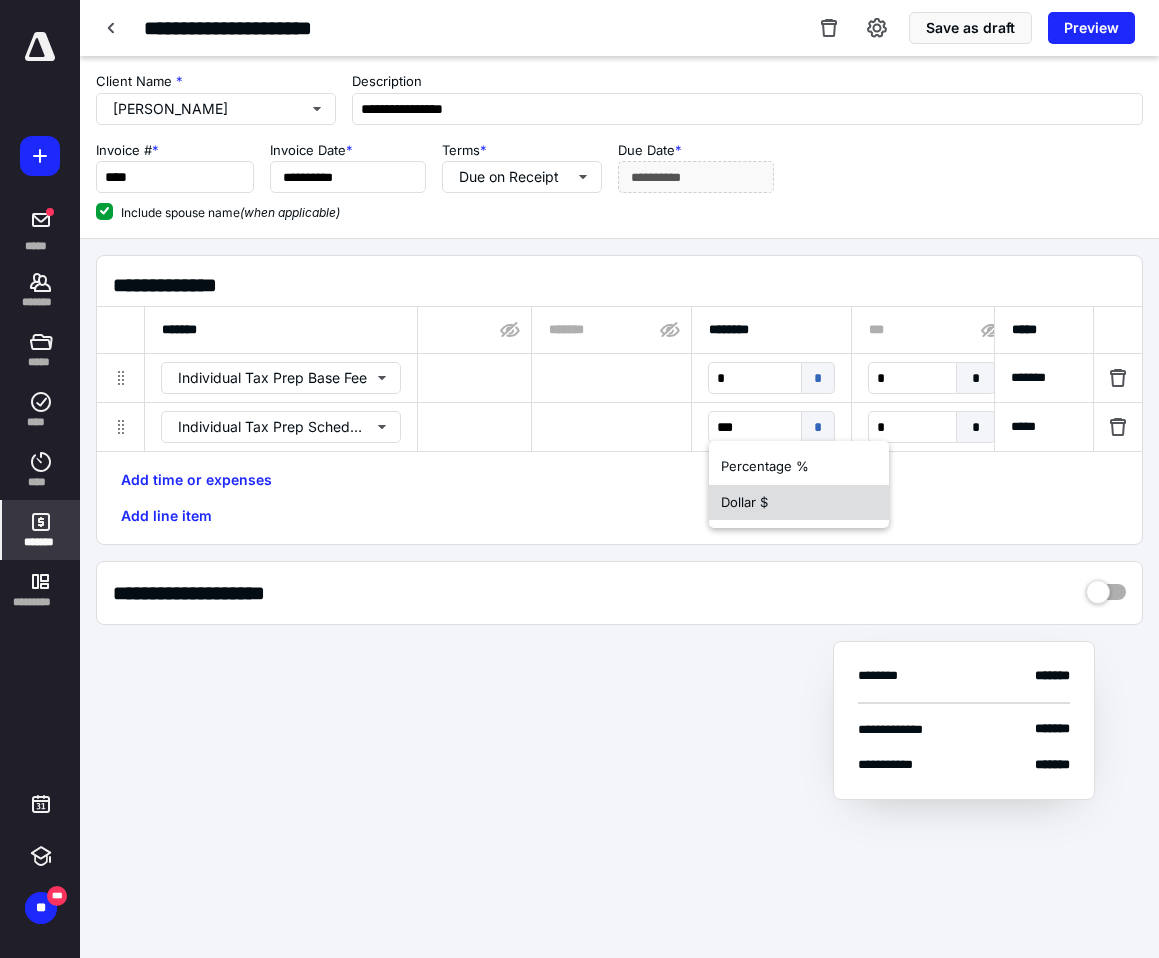 click on "Dollar $" at bounding box center [799, 503] 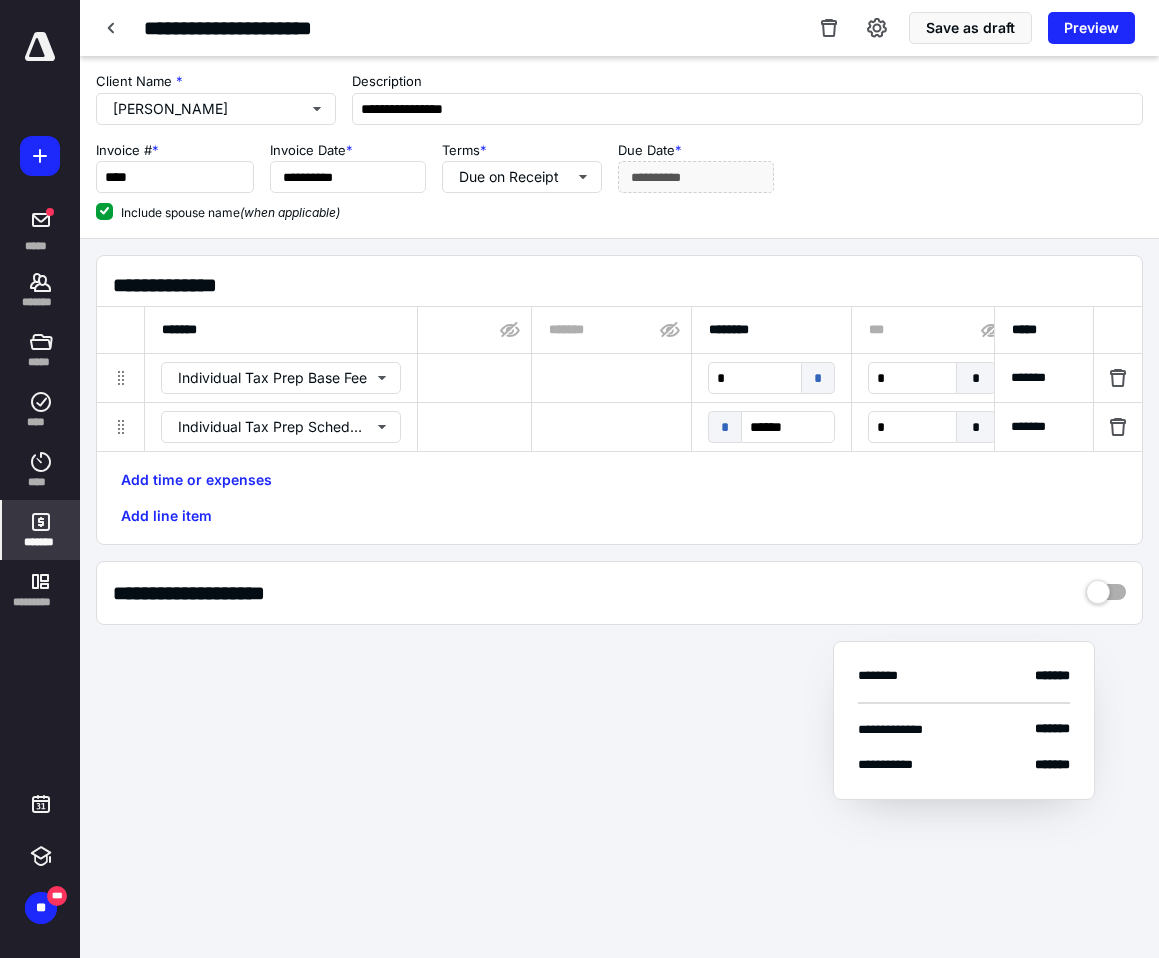 click on "**********" at bounding box center [619, 428] 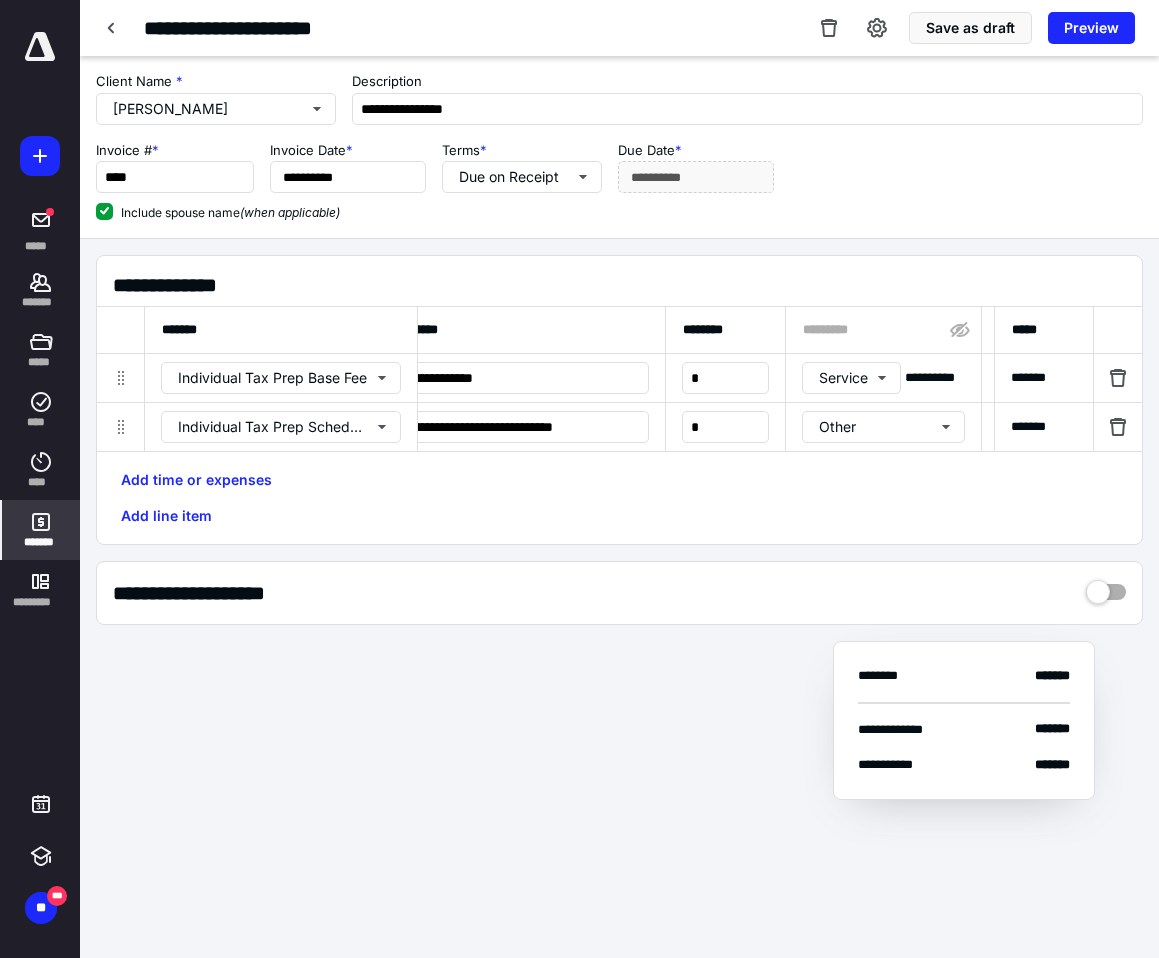 scroll, scrollTop: 0, scrollLeft: 0, axis: both 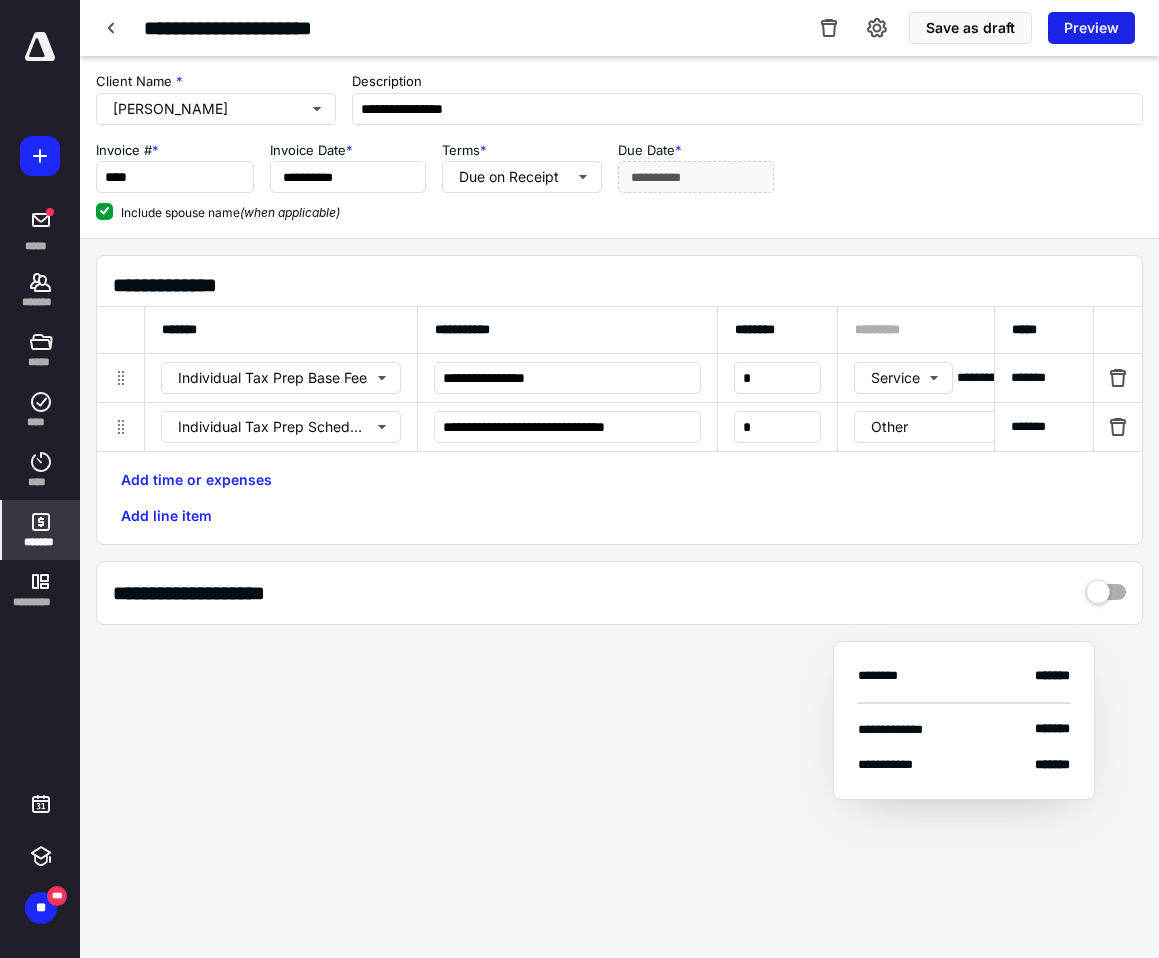 click on "Preview" at bounding box center [1091, 28] 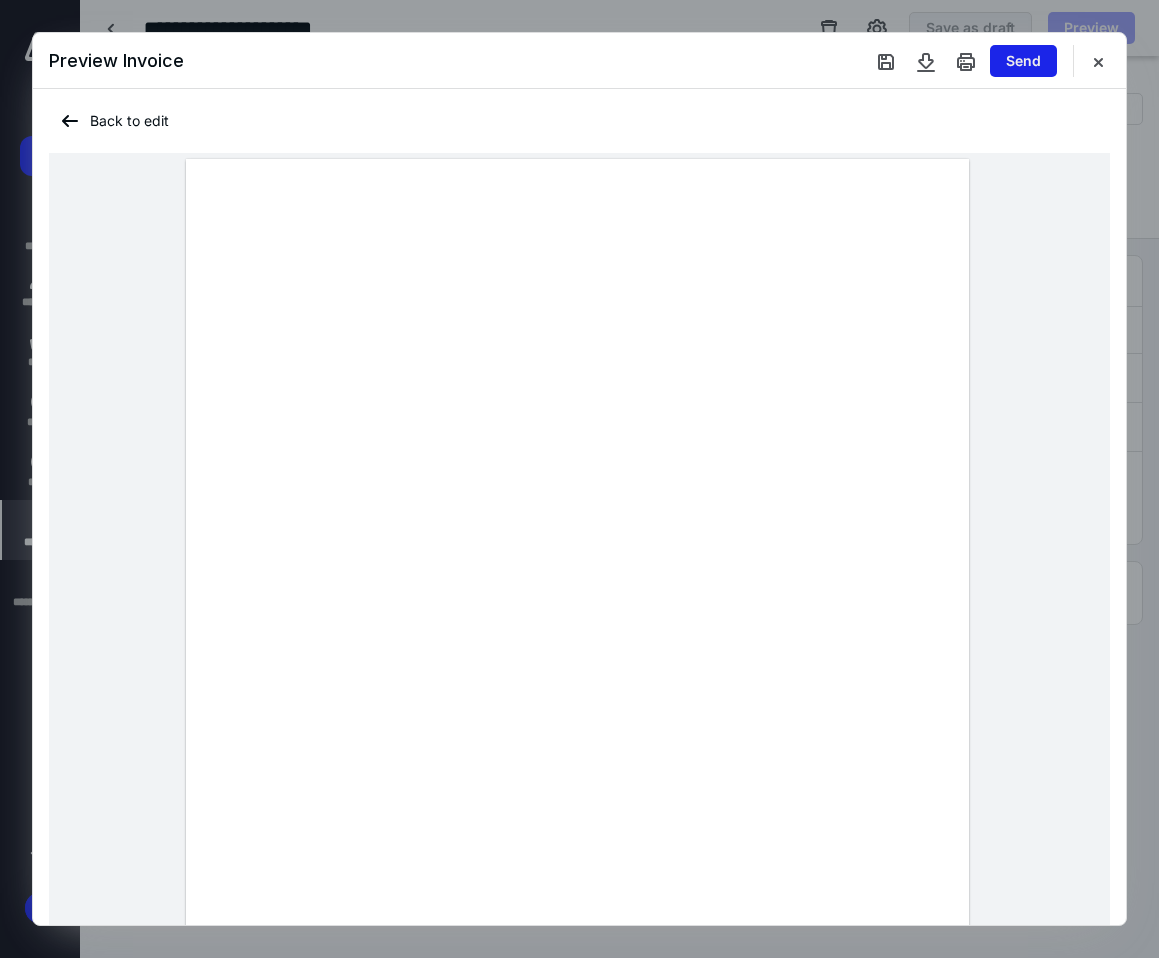 click on "Send" at bounding box center [1023, 61] 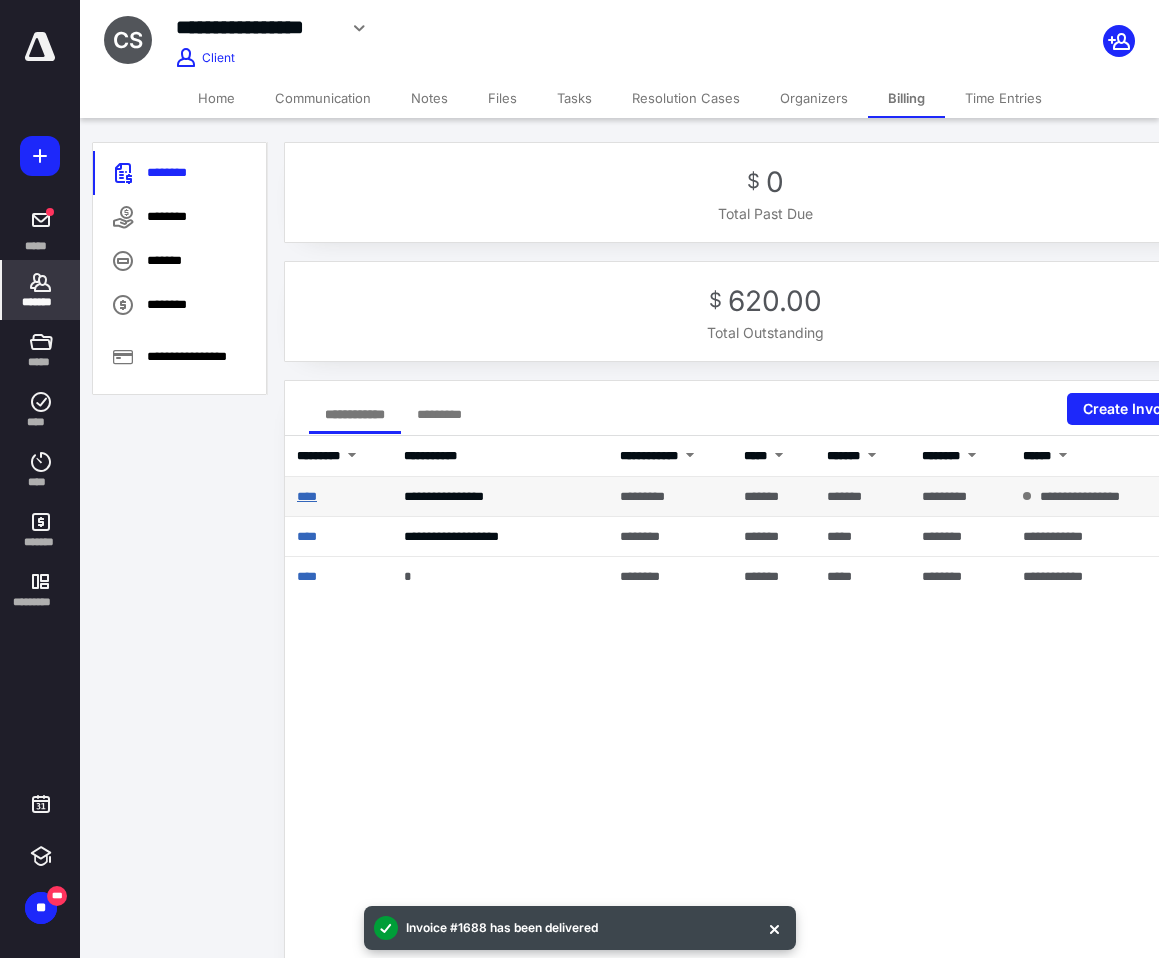click on "****" at bounding box center [307, 496] 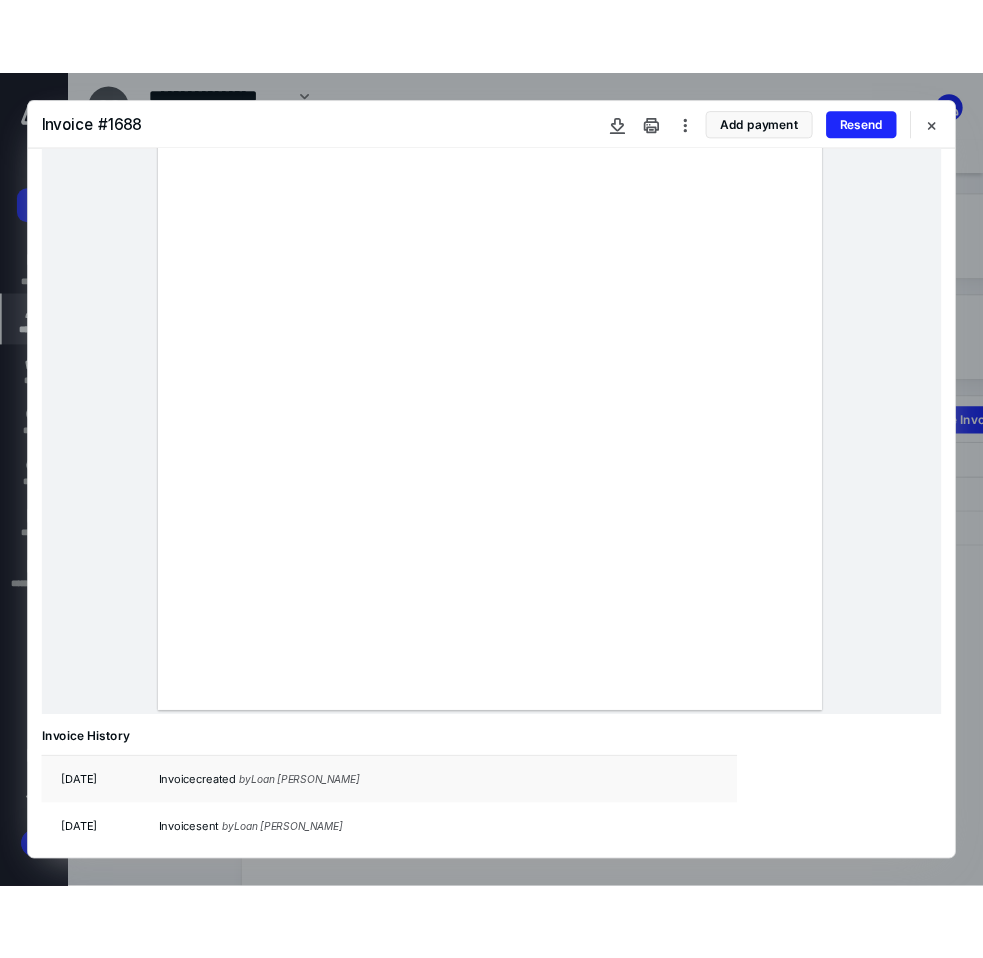 scroll, scrollTop: 0, scrollLeft: 0, axis: both 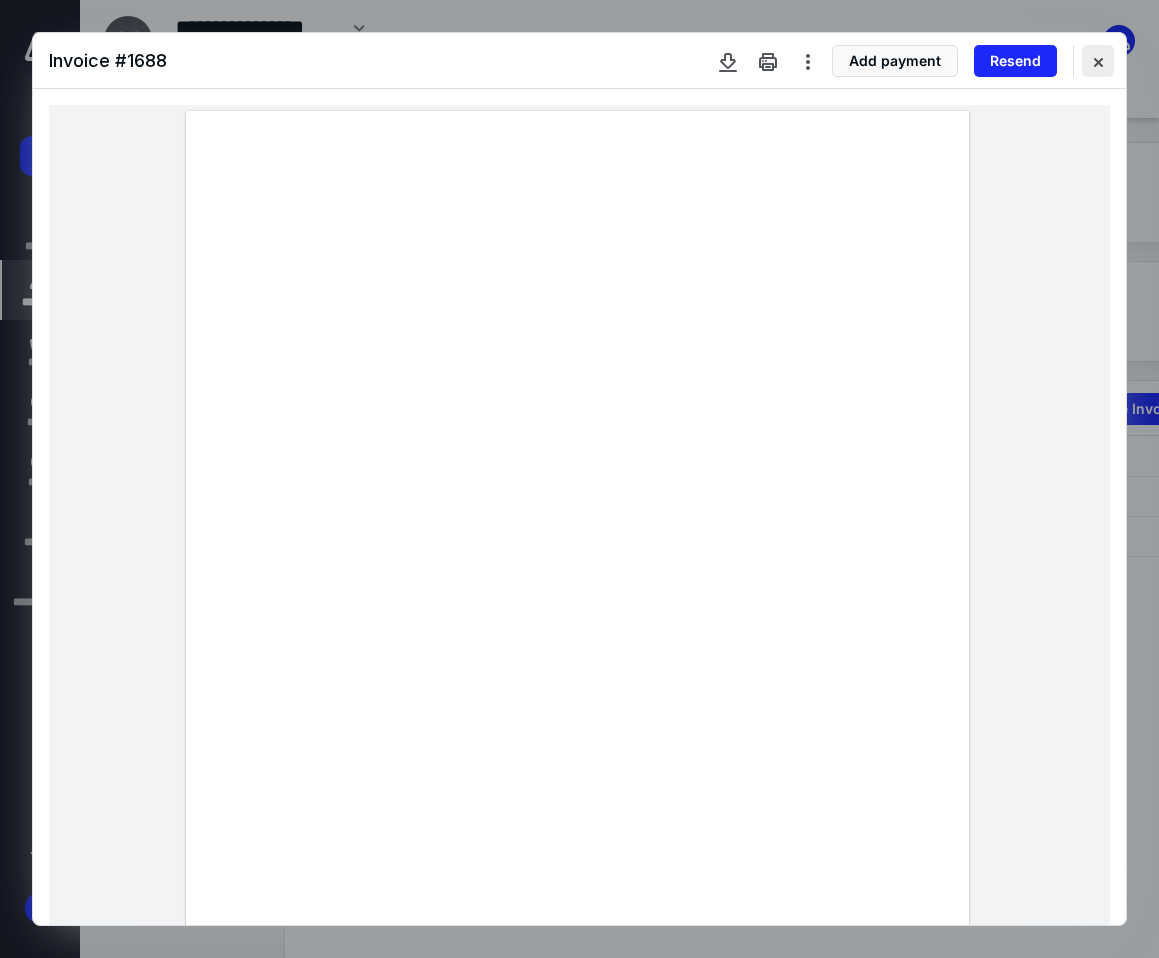 click at bounding box center [1098, 61] 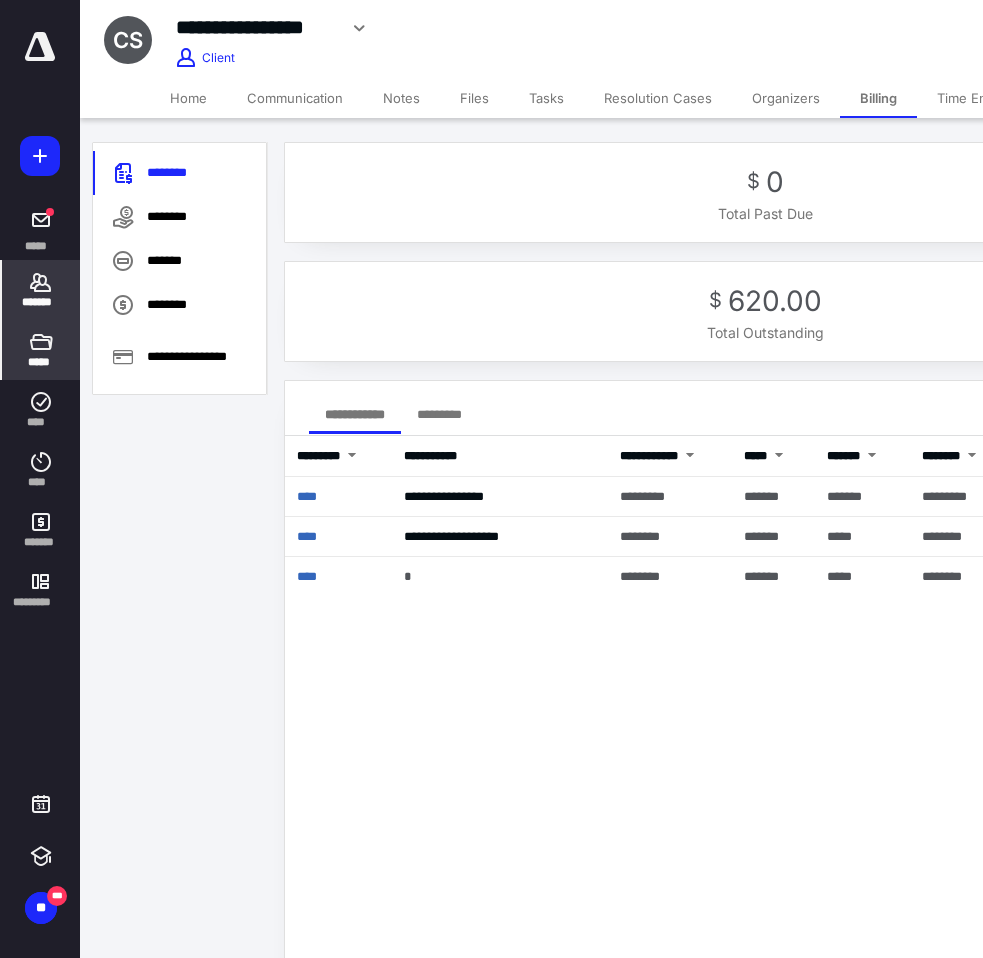 click on "*****" at bounding box center (40, 362) 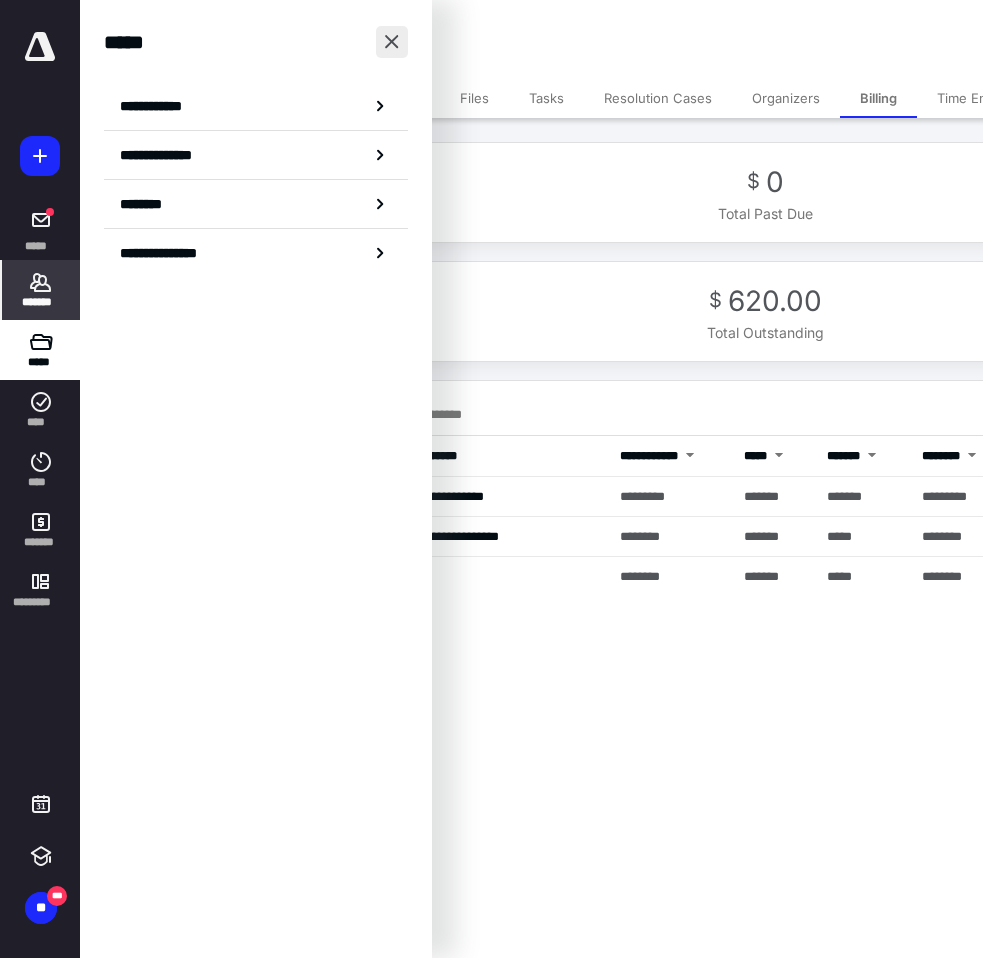 click at bounding box center (392, 42) 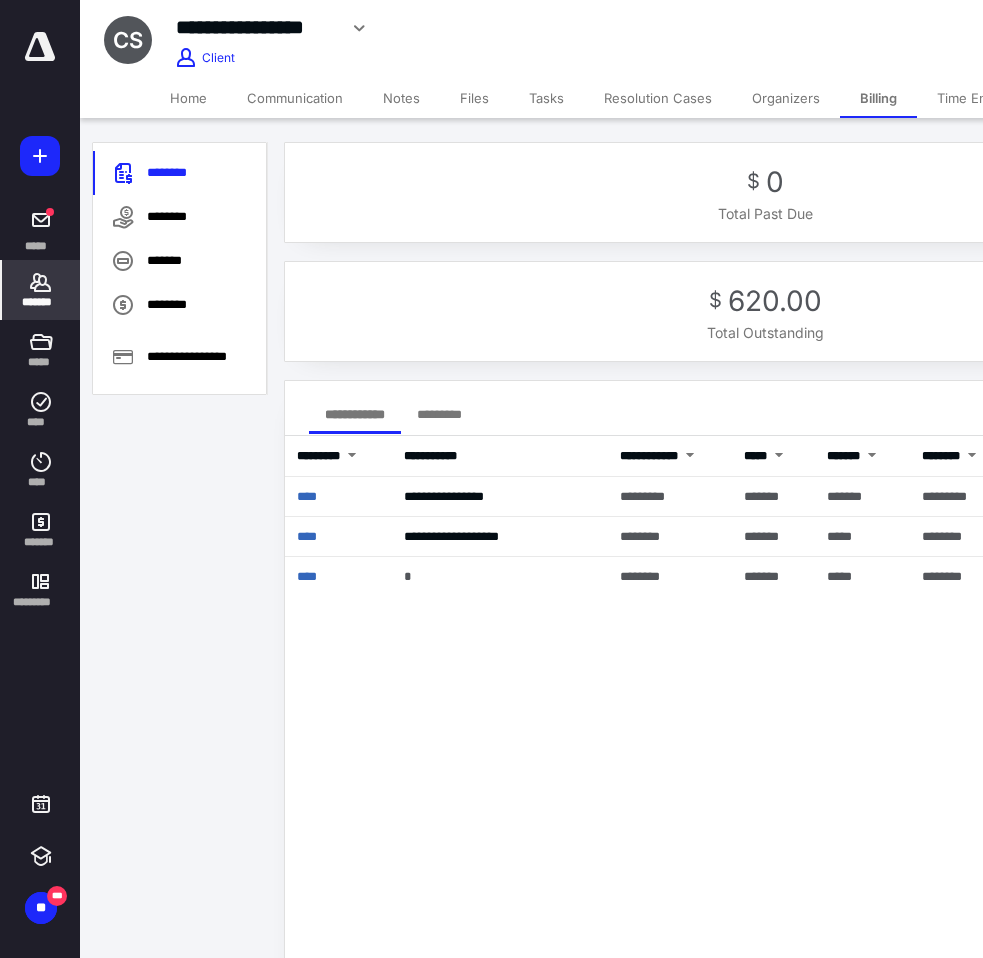 click on "Home" at bounding box center [188, 98] 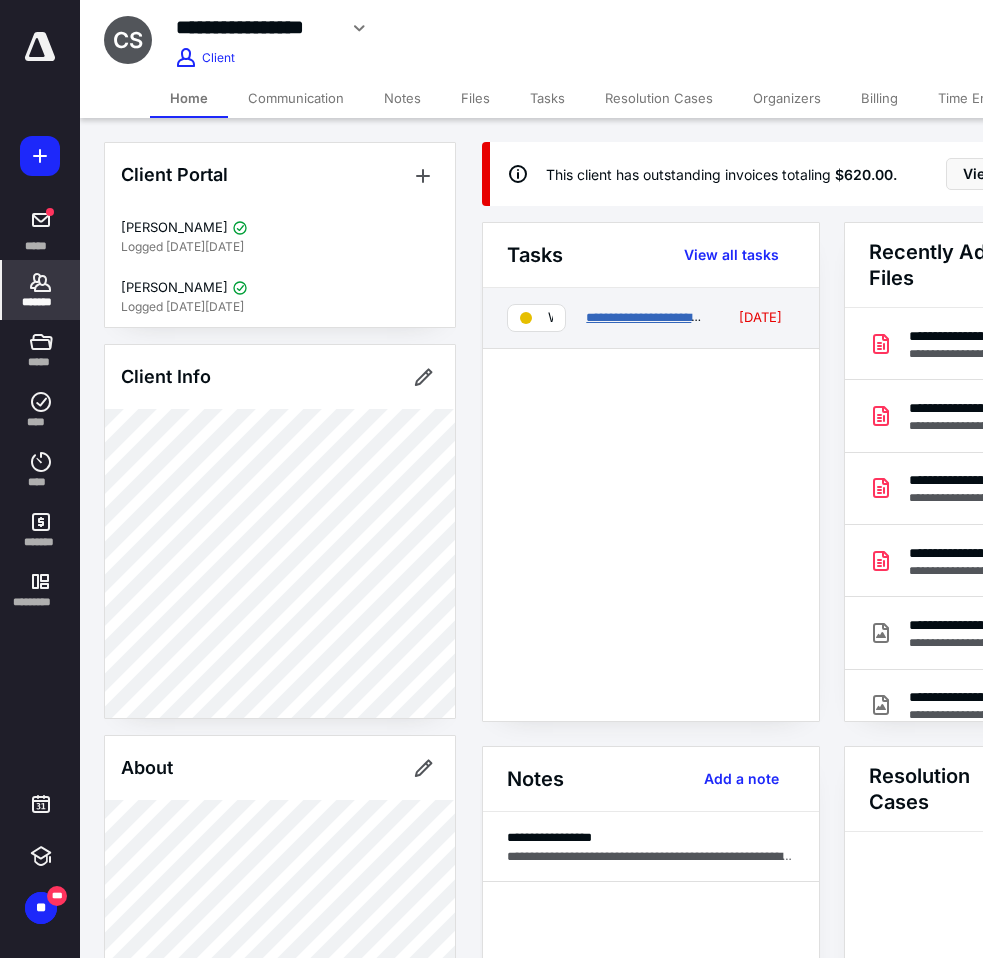 click on "**********" at bounding box center [683, 317] 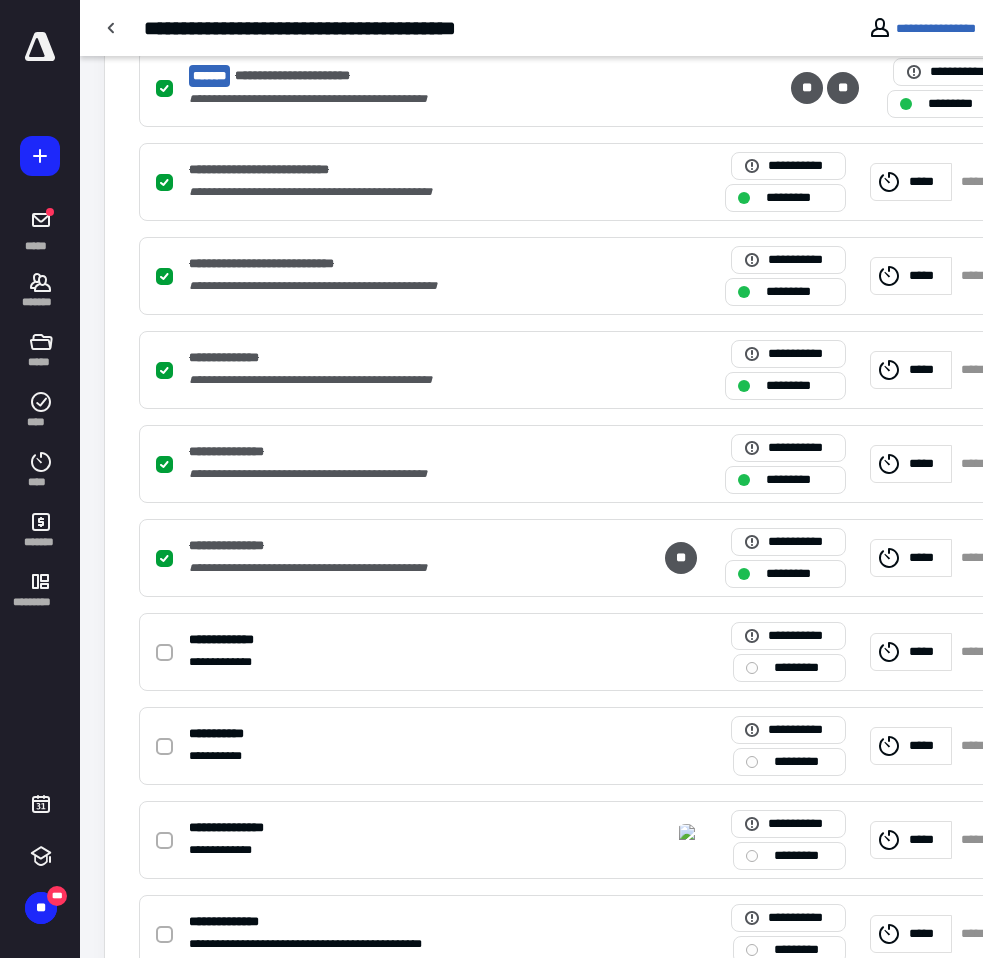 scroll, scrollTop: 613, scrollLeft: 0, axis: vertical 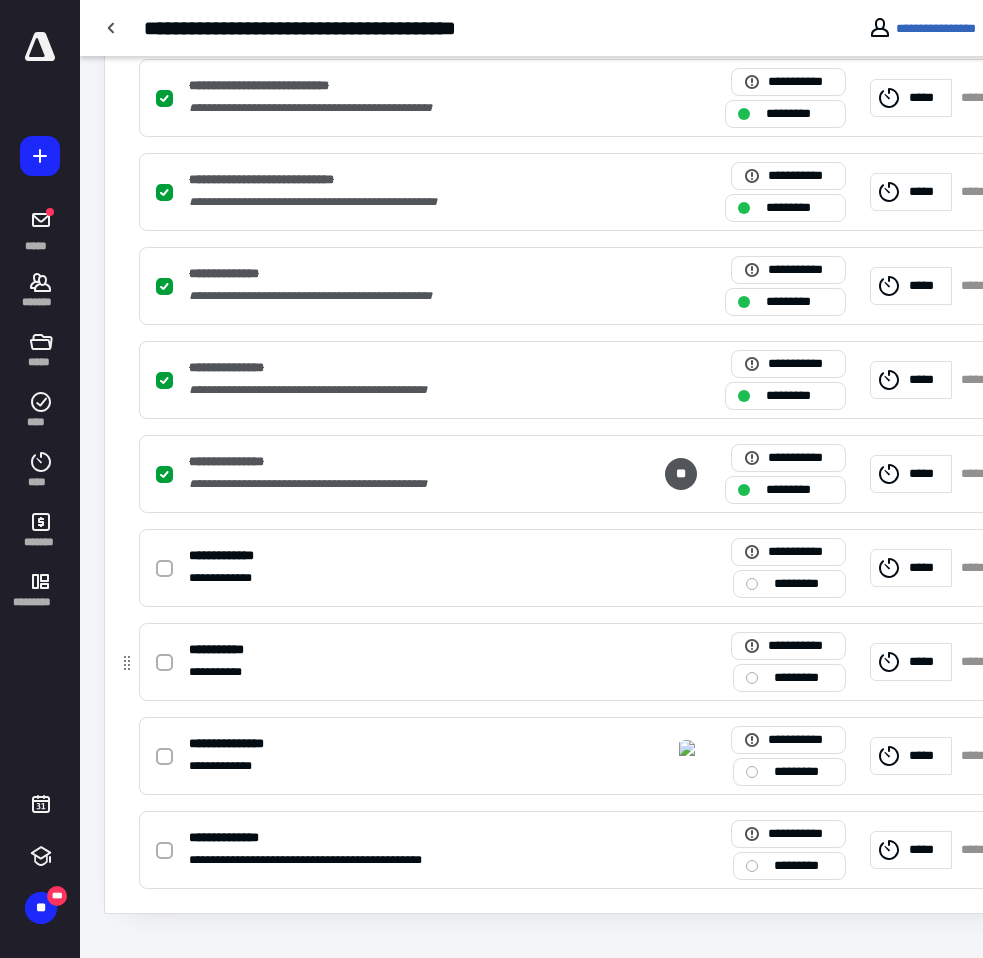 click at bounding box center (164, 663) 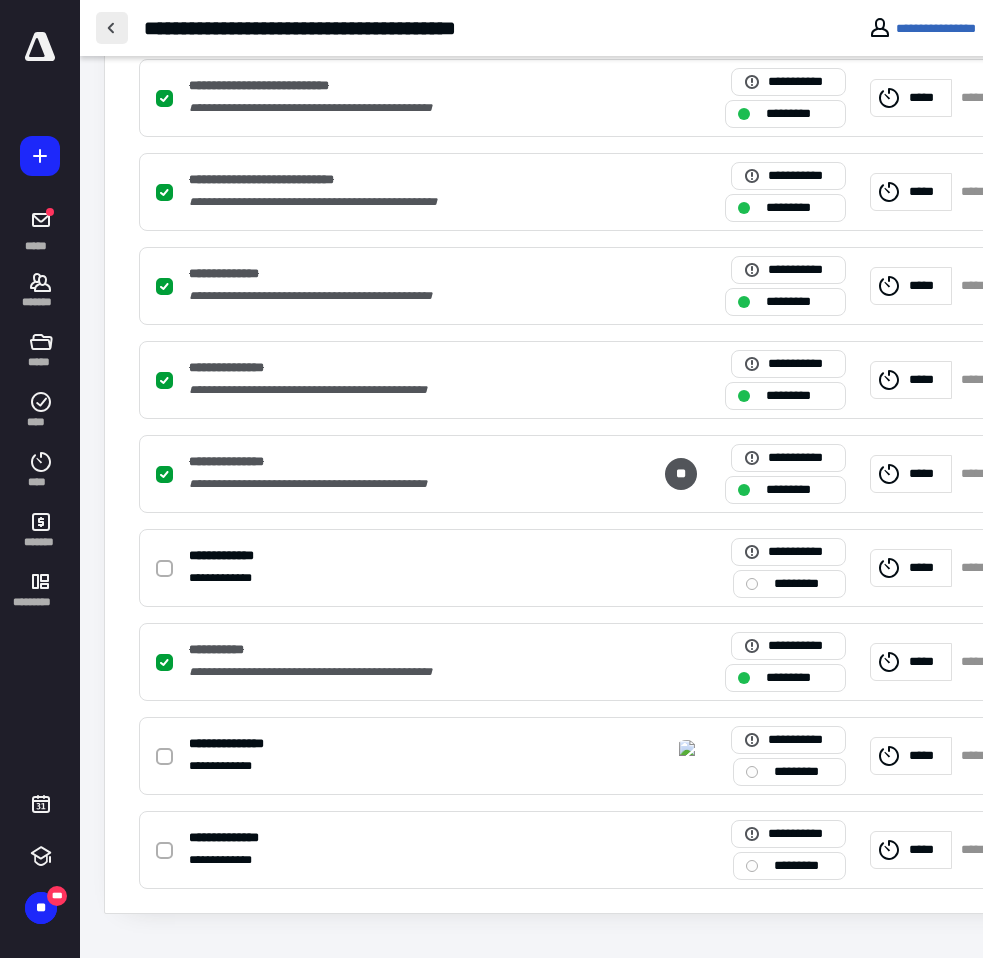 click at bounding box center (112, 28) 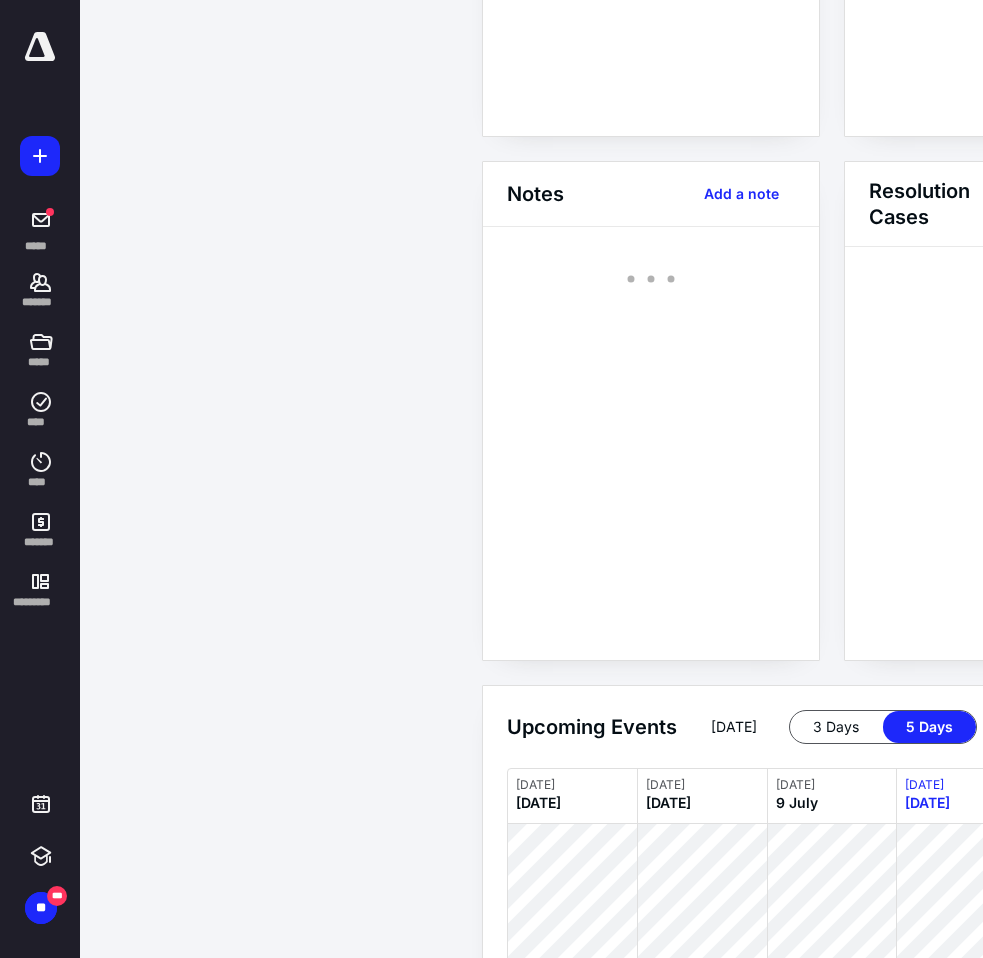scroll, scrollTop: 0, scrollLeft: 0, axis: both 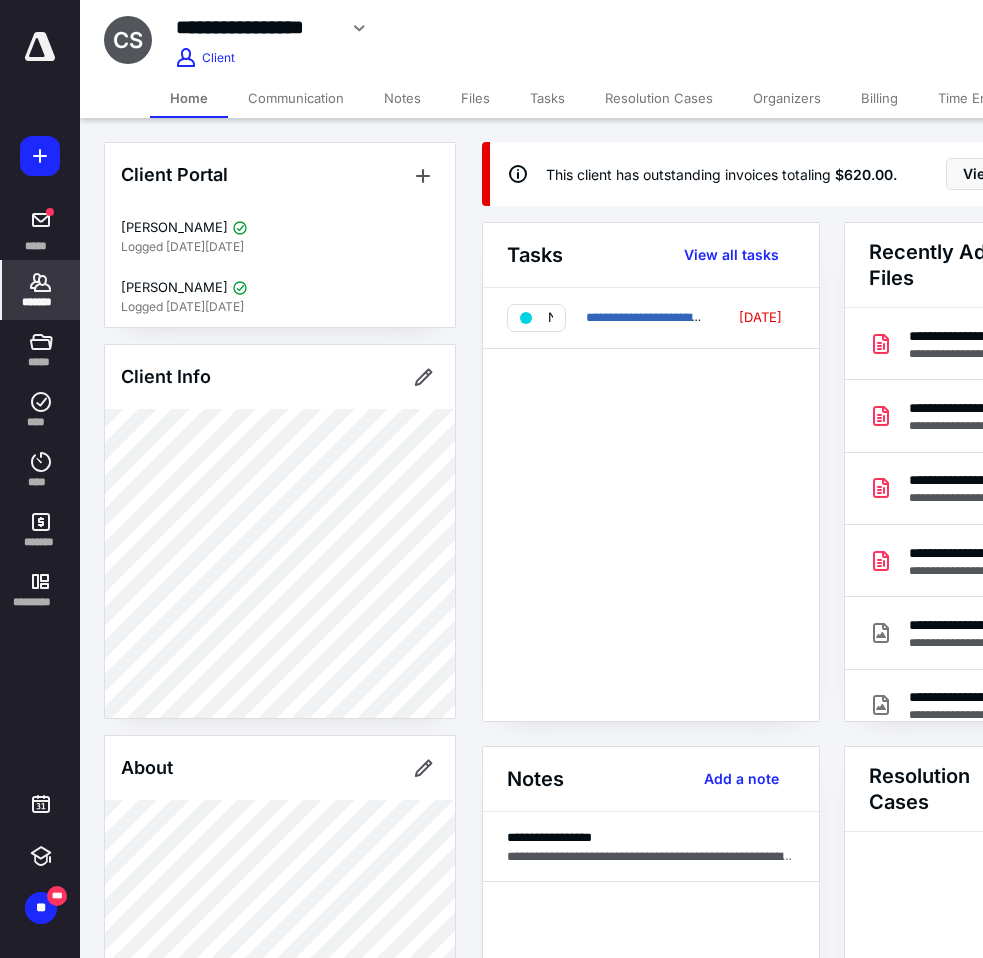 click on "*******" at bounding box center [41, 302] 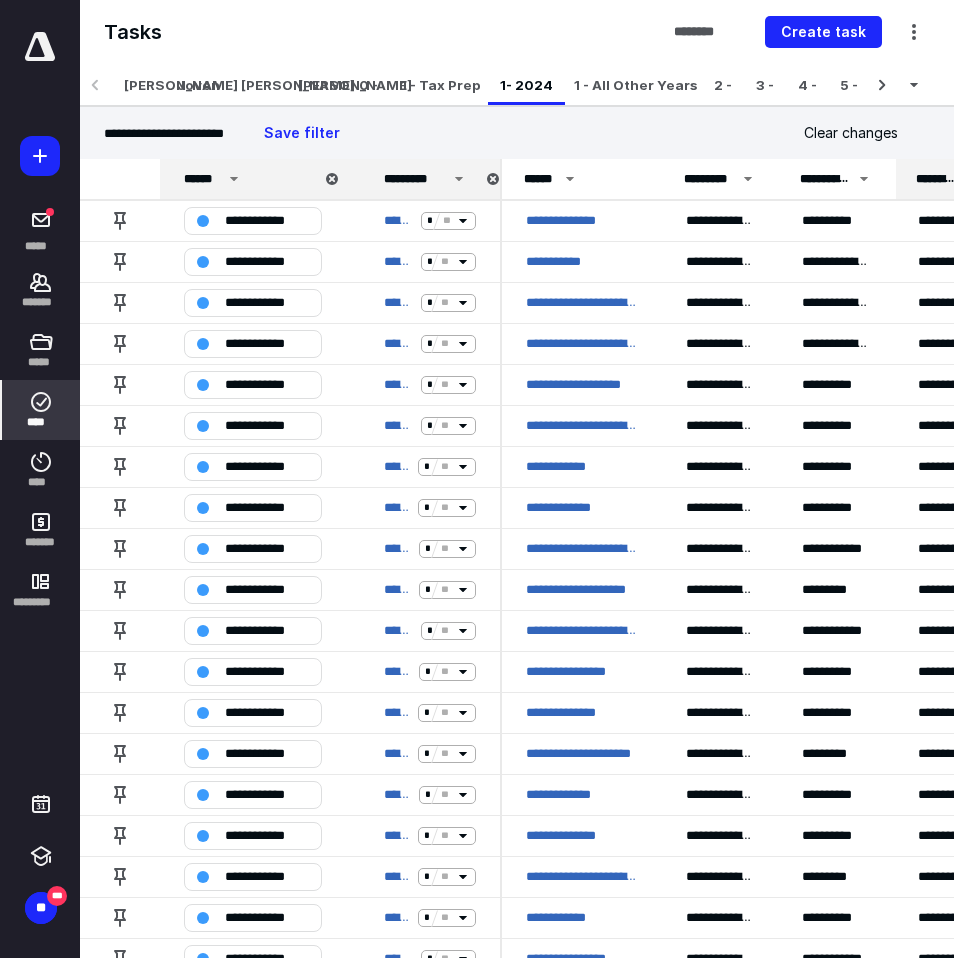 scroll, scrollTop: 0, scrollLeft: 0, axis: both 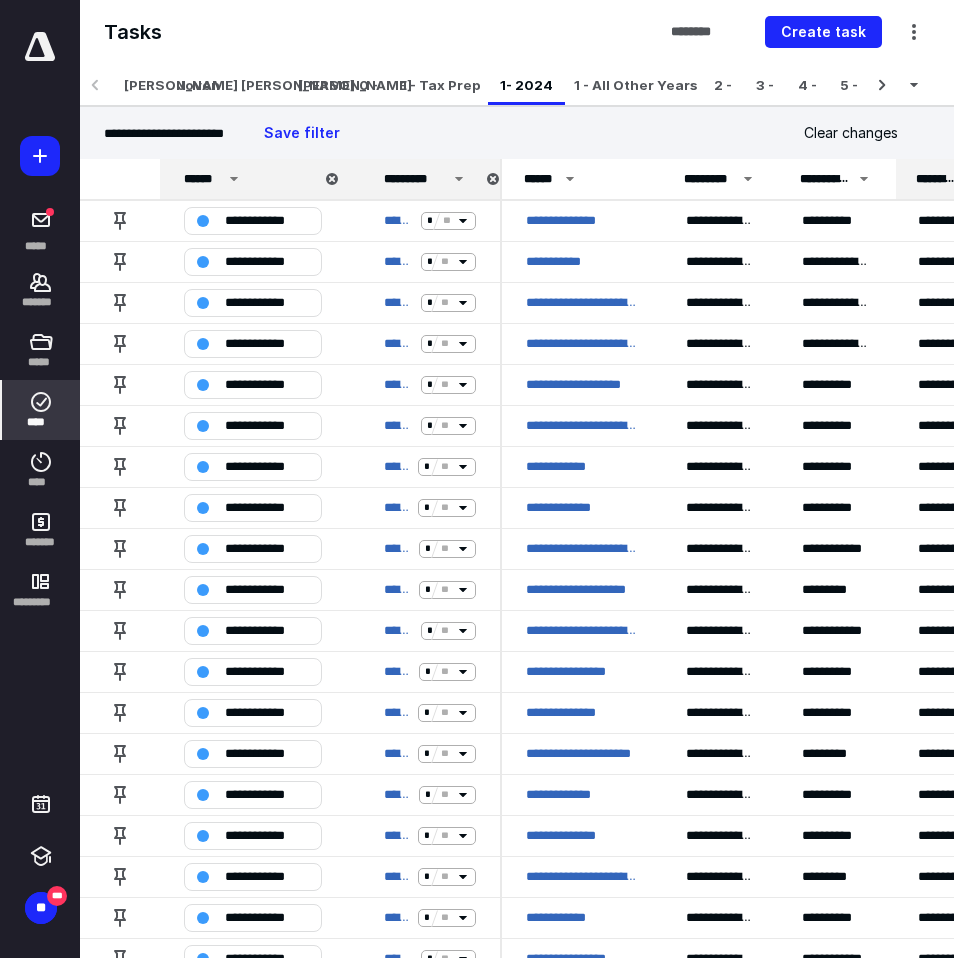 click on "******" at bounding box center [203, 179] 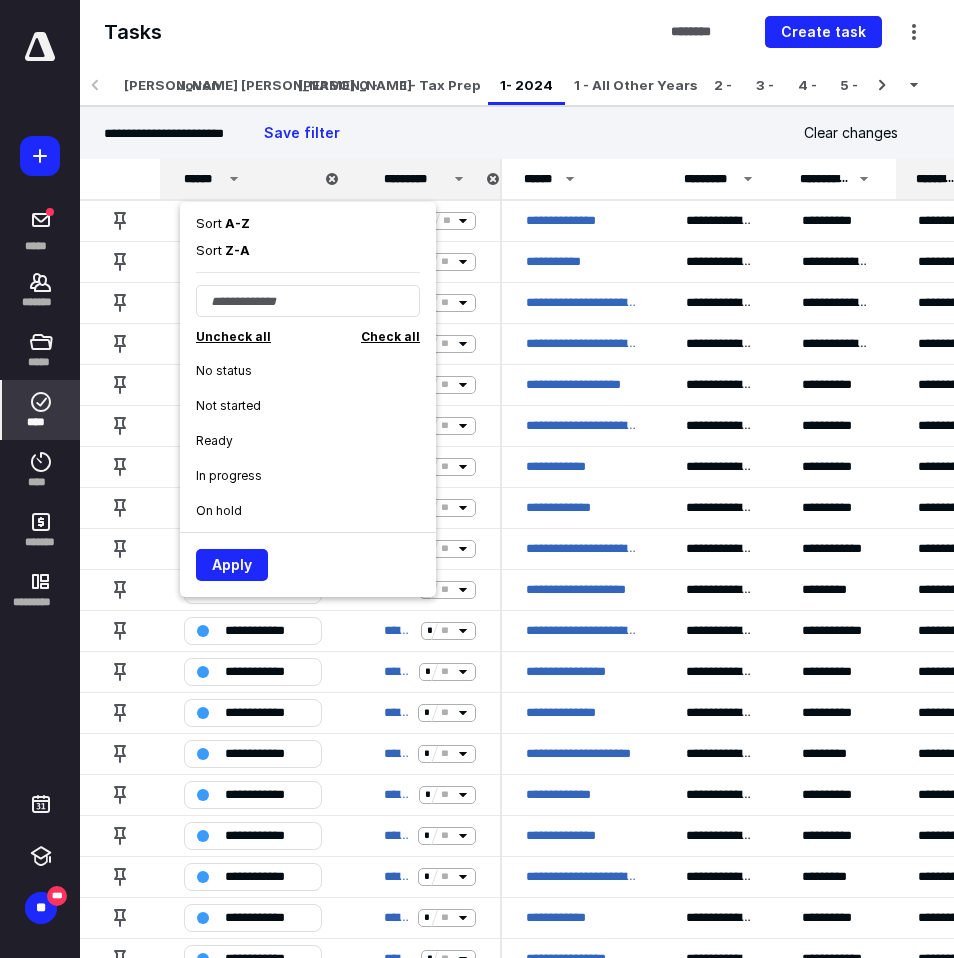 click on "Uncheck all" at bounding box center (233, 336) 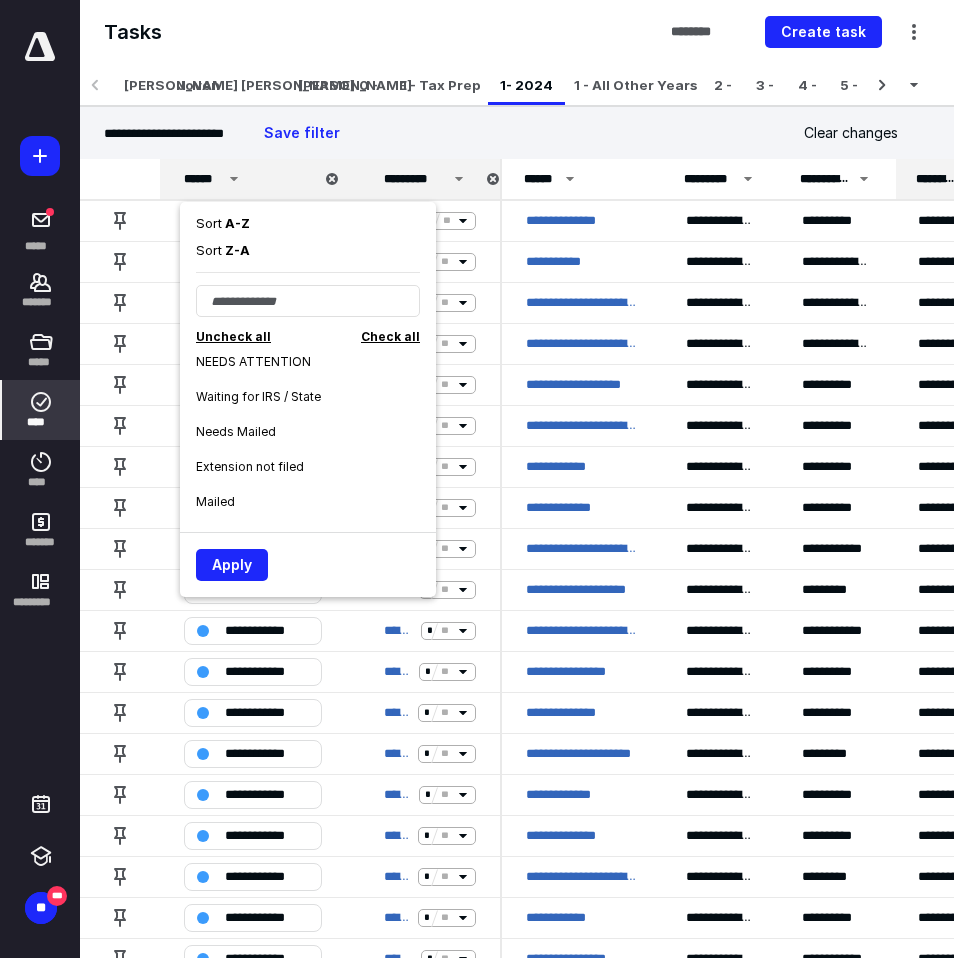 scroll, scrollTop: 840, scrollLeft: 0, axis: vertical 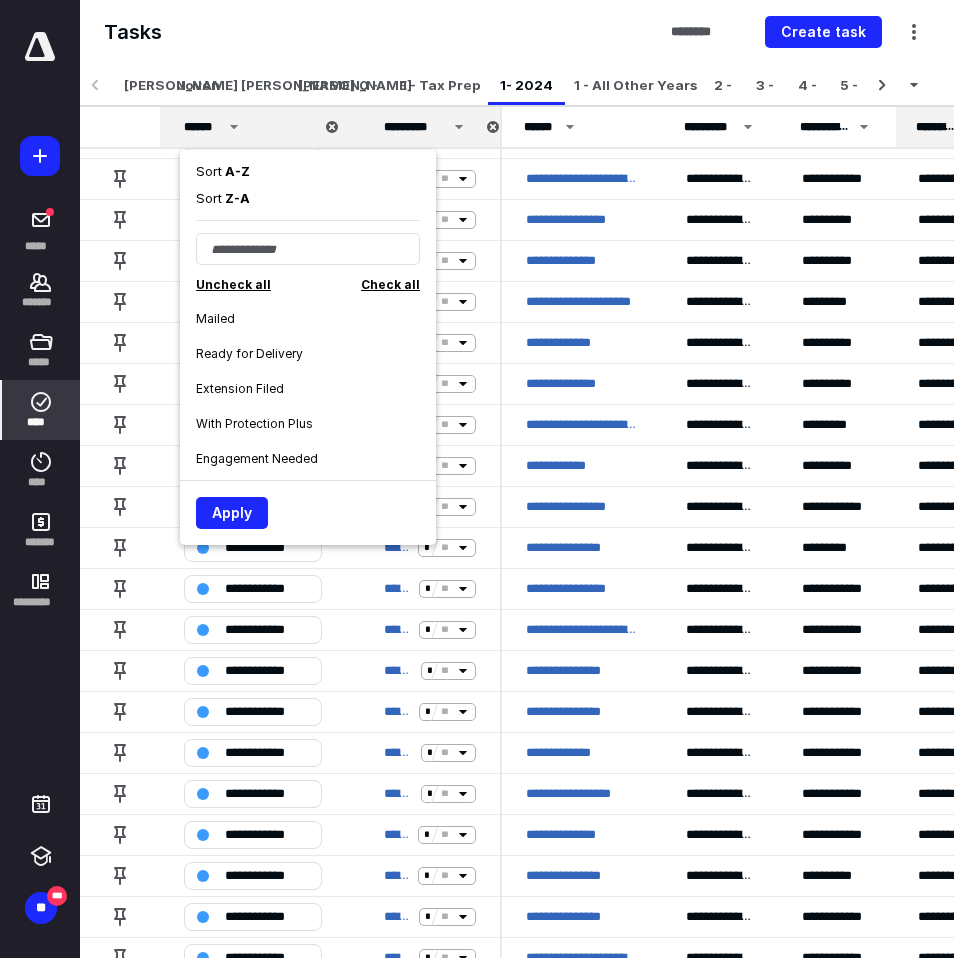 click on "Ready for Delivery" at bounding box center [316, 353] 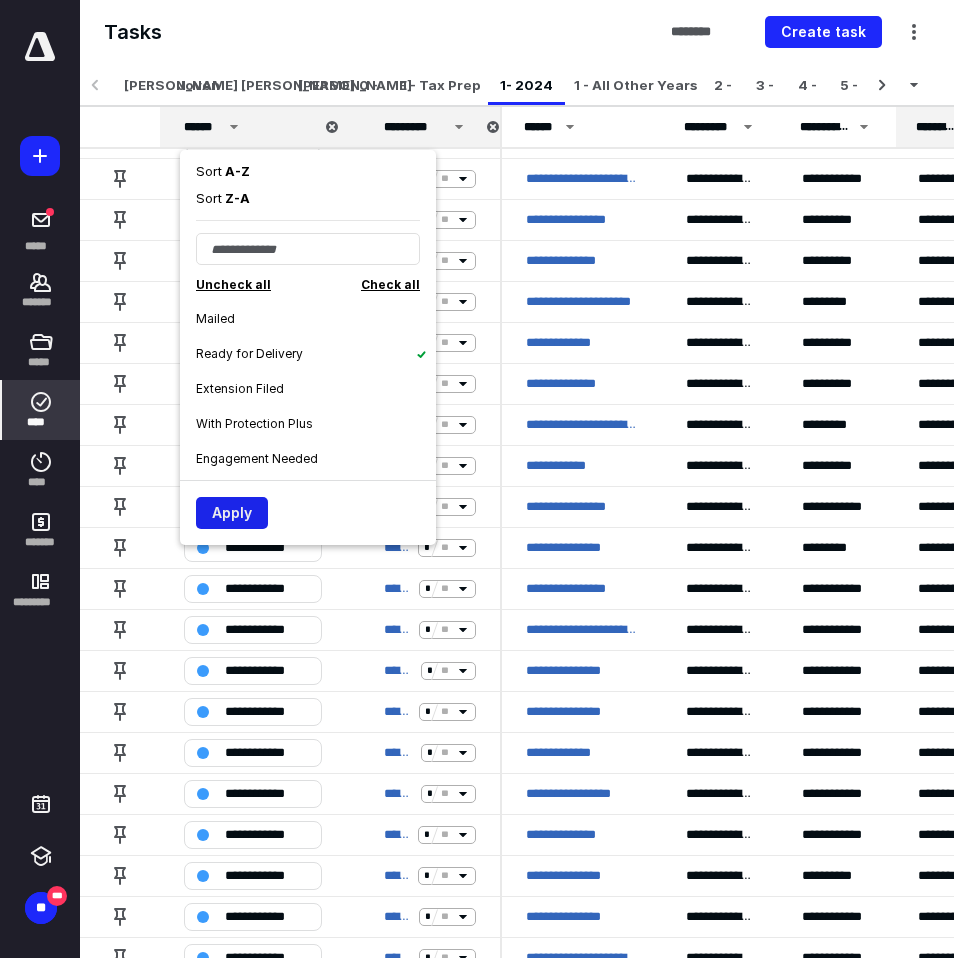 click on "Apply" at bounding box center [232, 513] 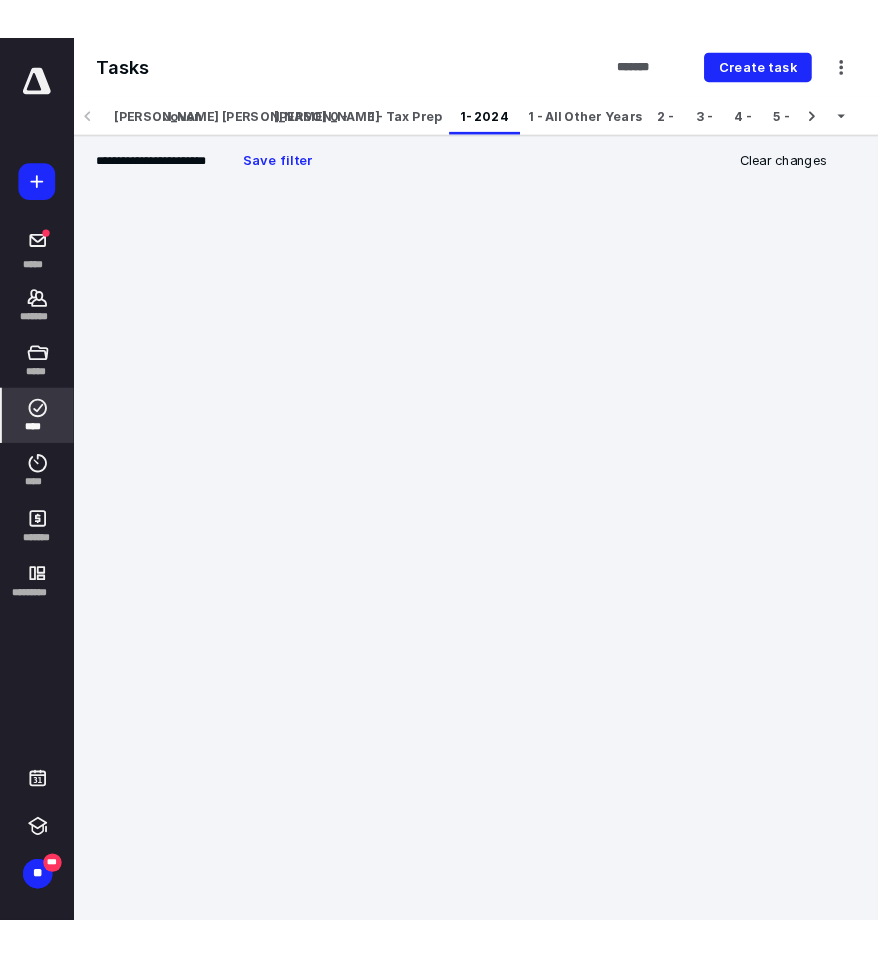 scroll, scrollTop: 0, scrollLeft: 0, axis: both 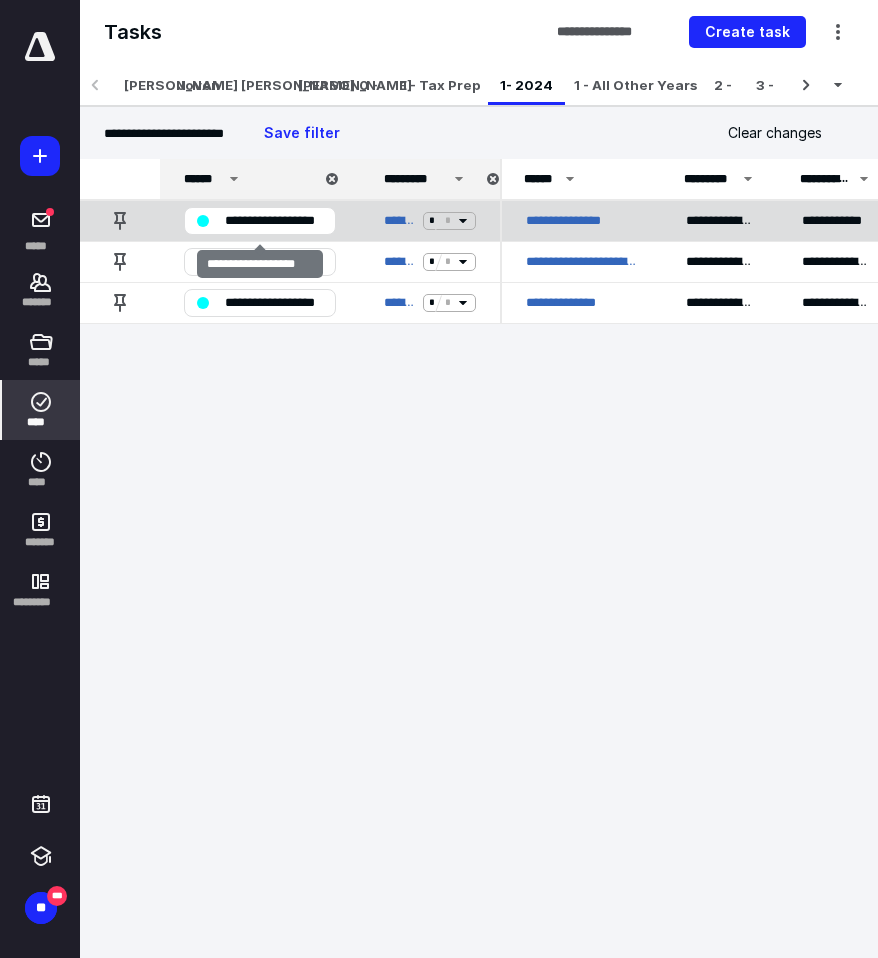 click on "**********" at bounding box center (274, 221) 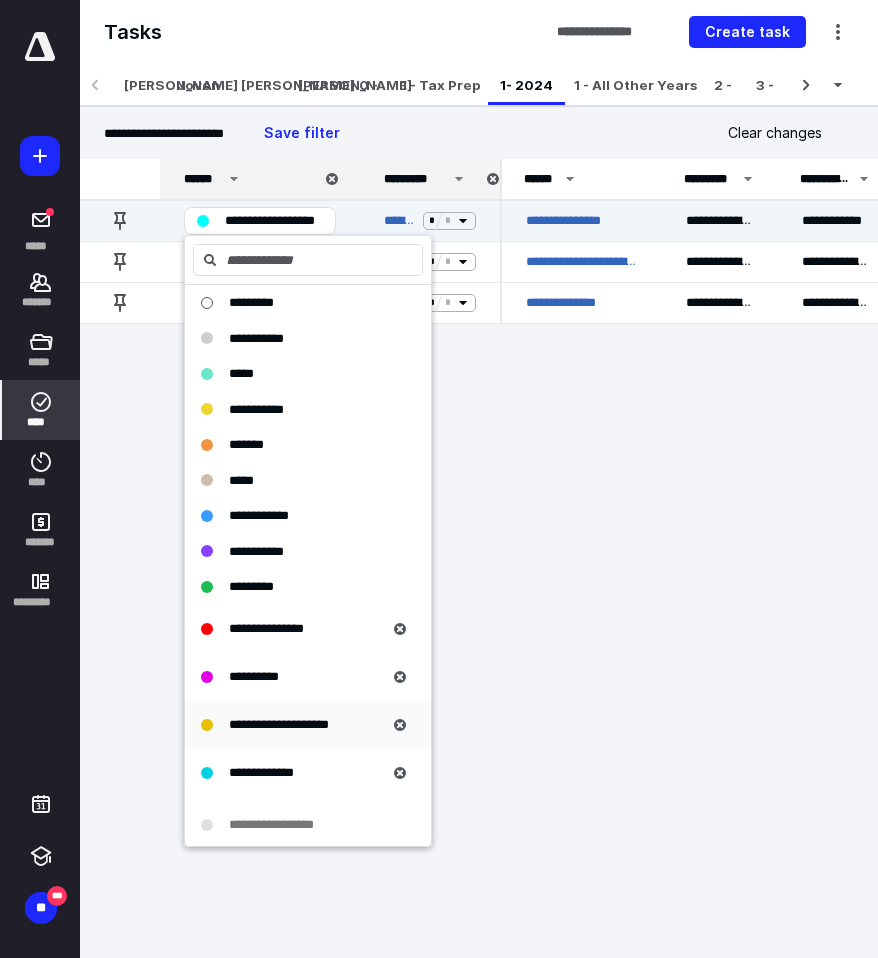 click on "**********" at bounding box center (279, 724) 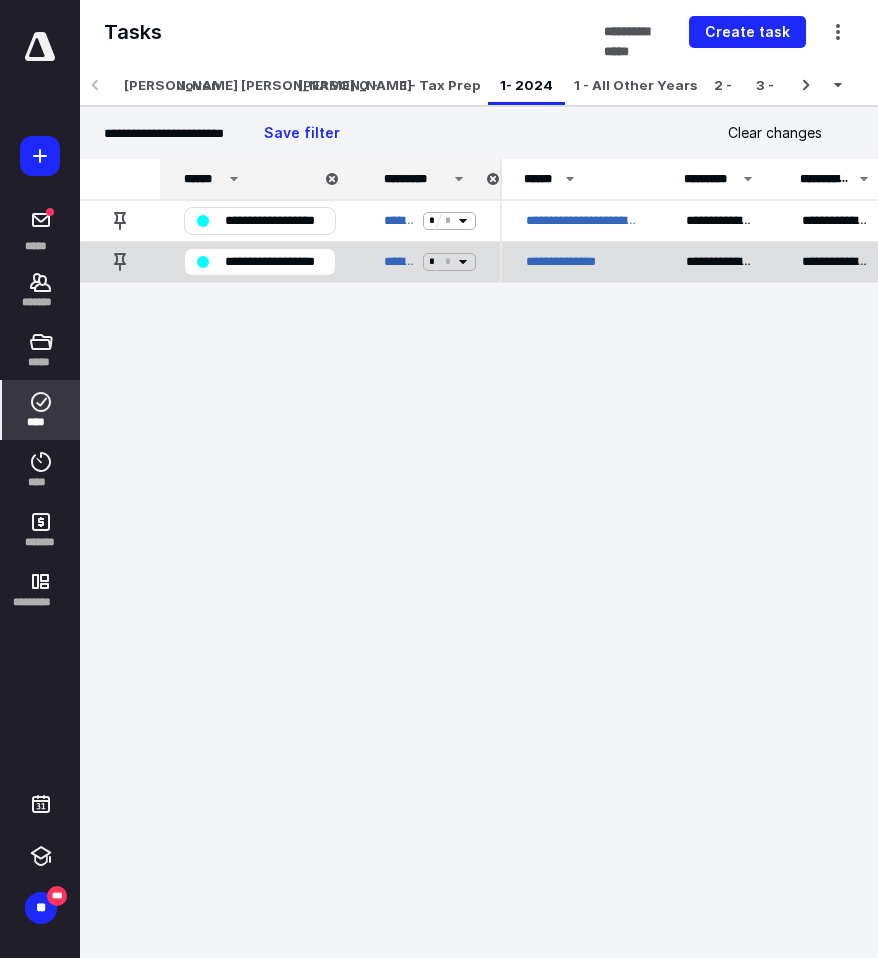 click on "**********" at bounding box center (274, 262) 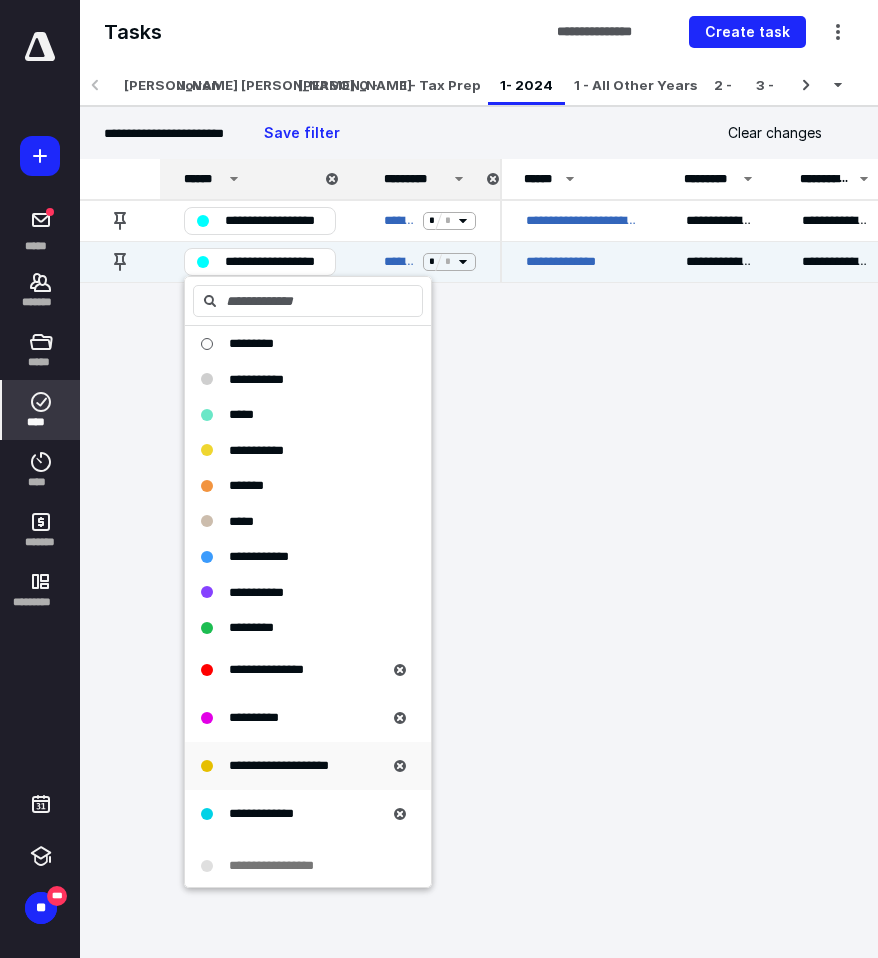 click on "**********" at bounding box center [279, 766] 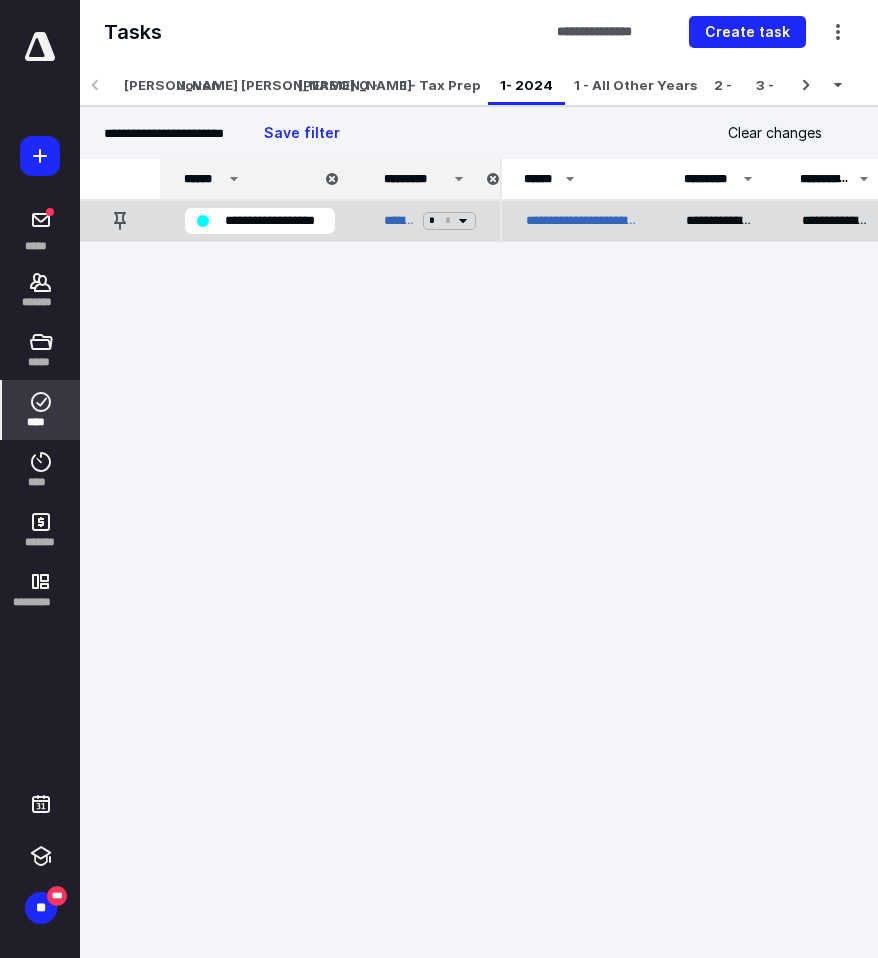 click on "**********" at bounding box center [274, 221] 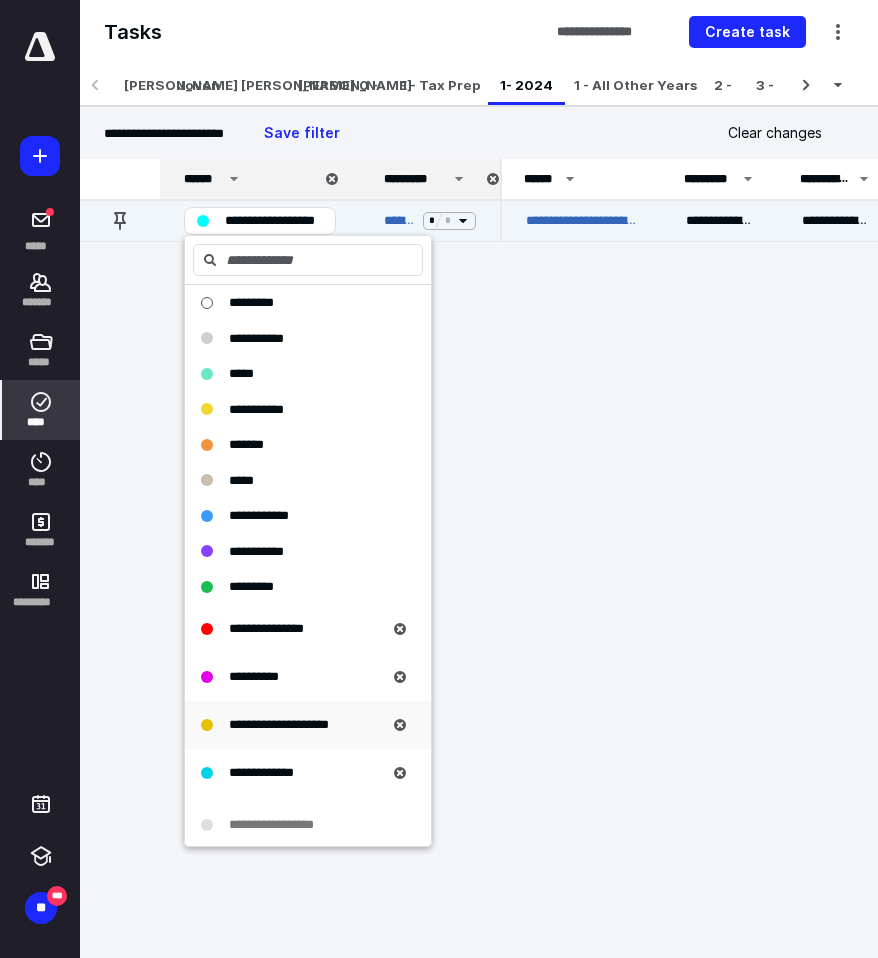 click on "**********" at bounding box center (279, 725) 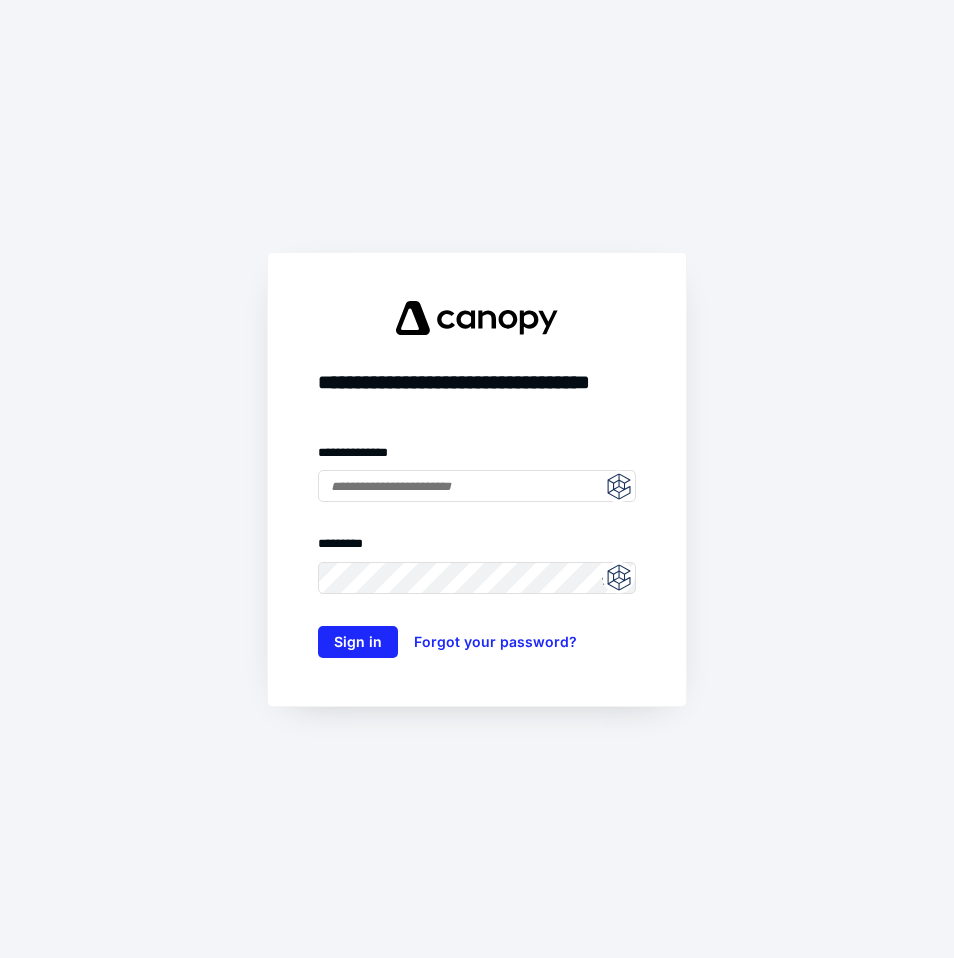 scroll, scrollTop: 0, scrollLeft: 0, axis: both 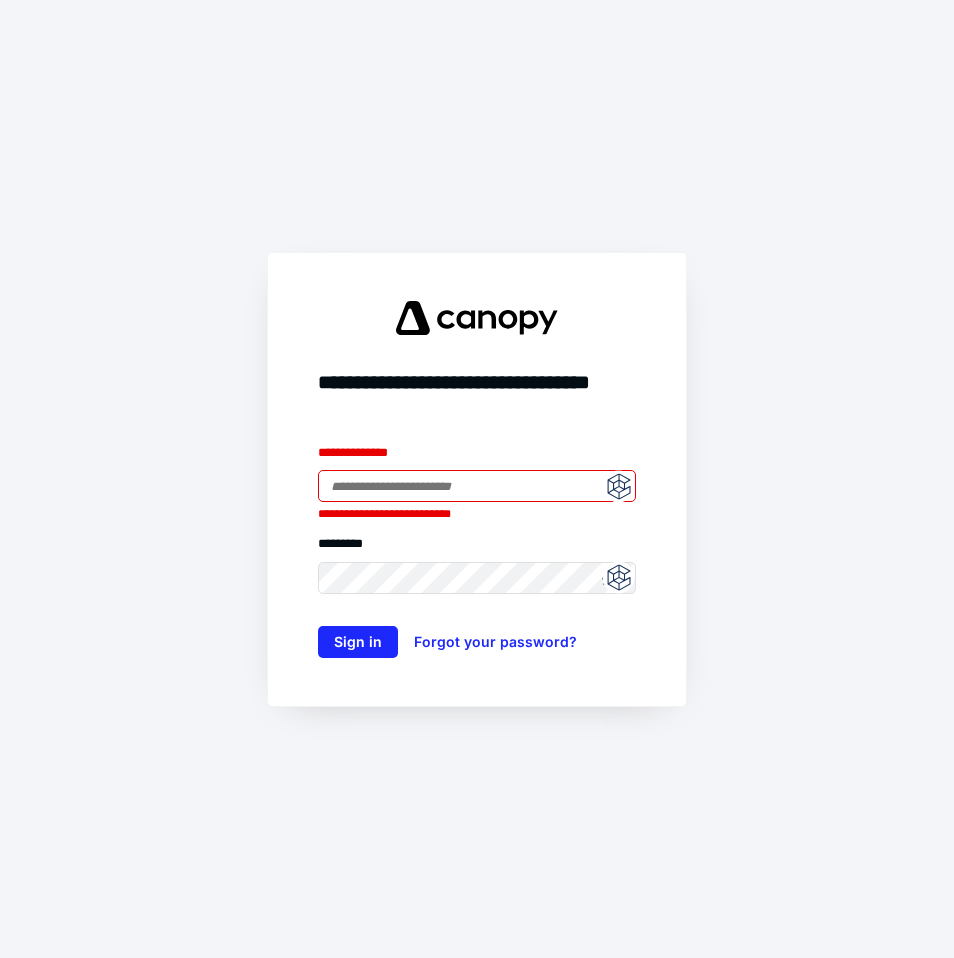 click at bounding box center [618, 486] 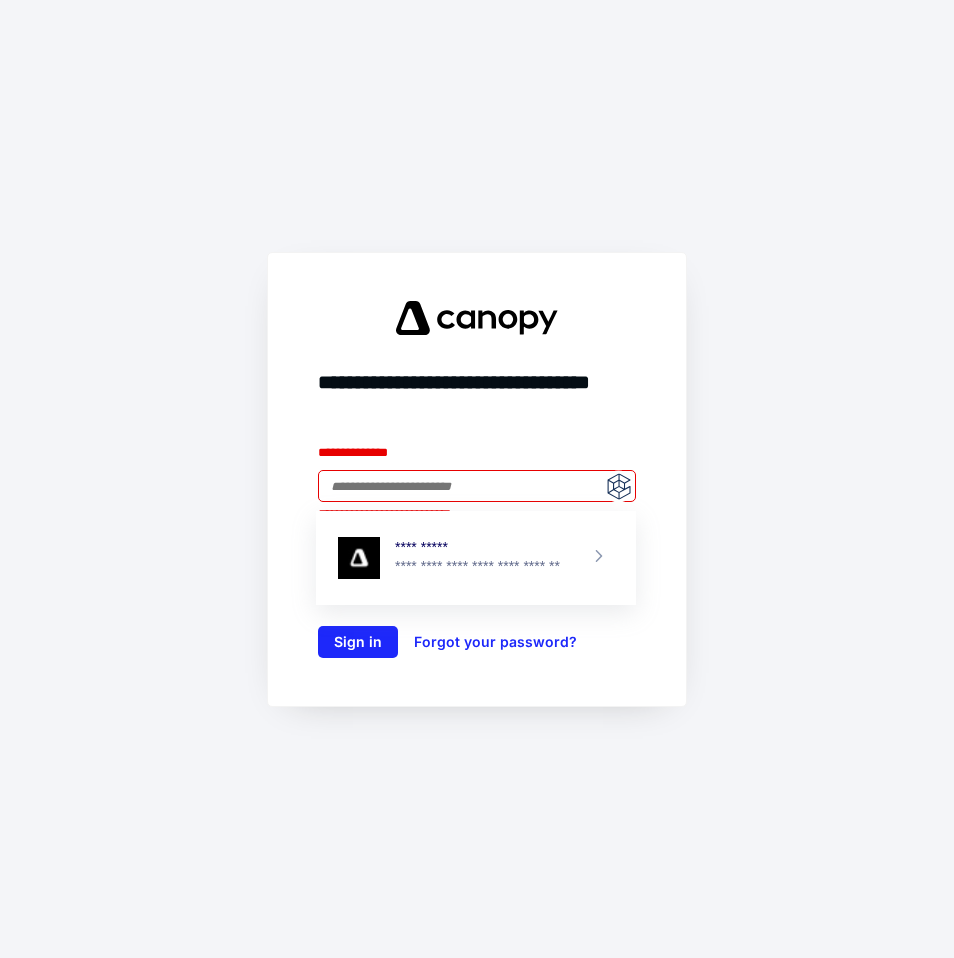 click on "**********" at bounding box center [482, 567] 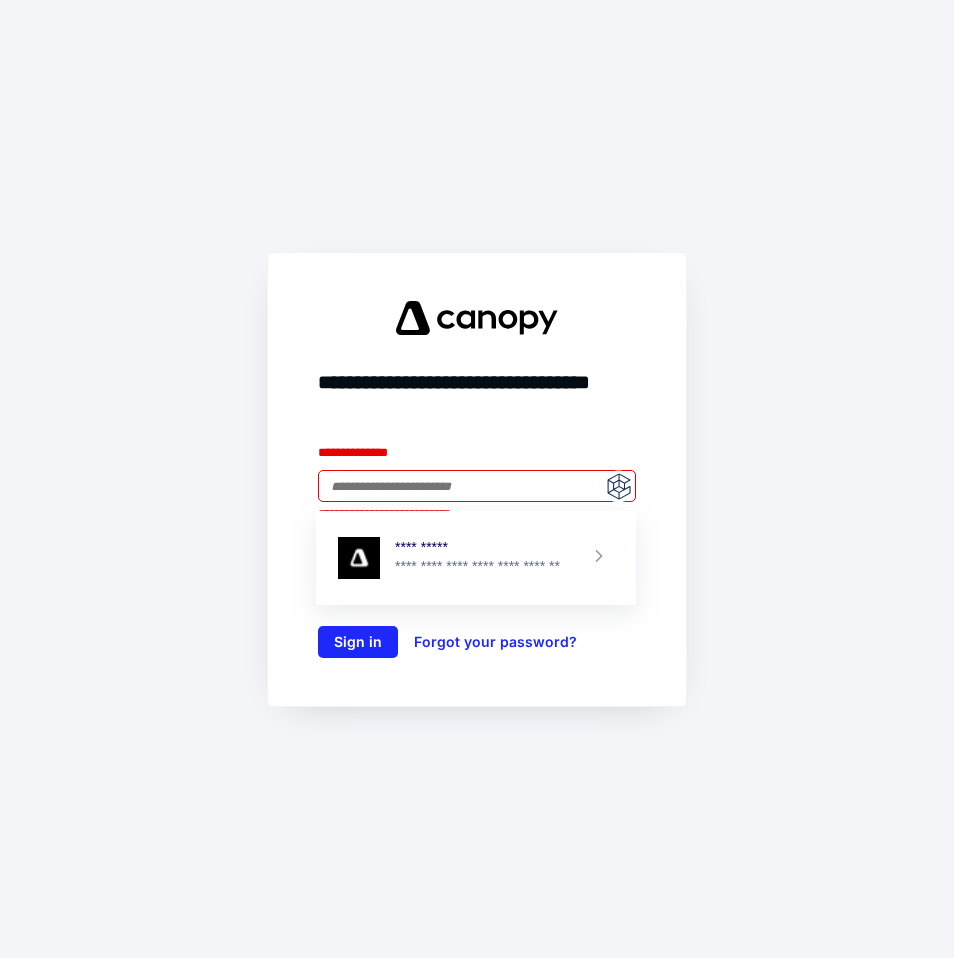 click on "**********" at bounding box center (482, 548) 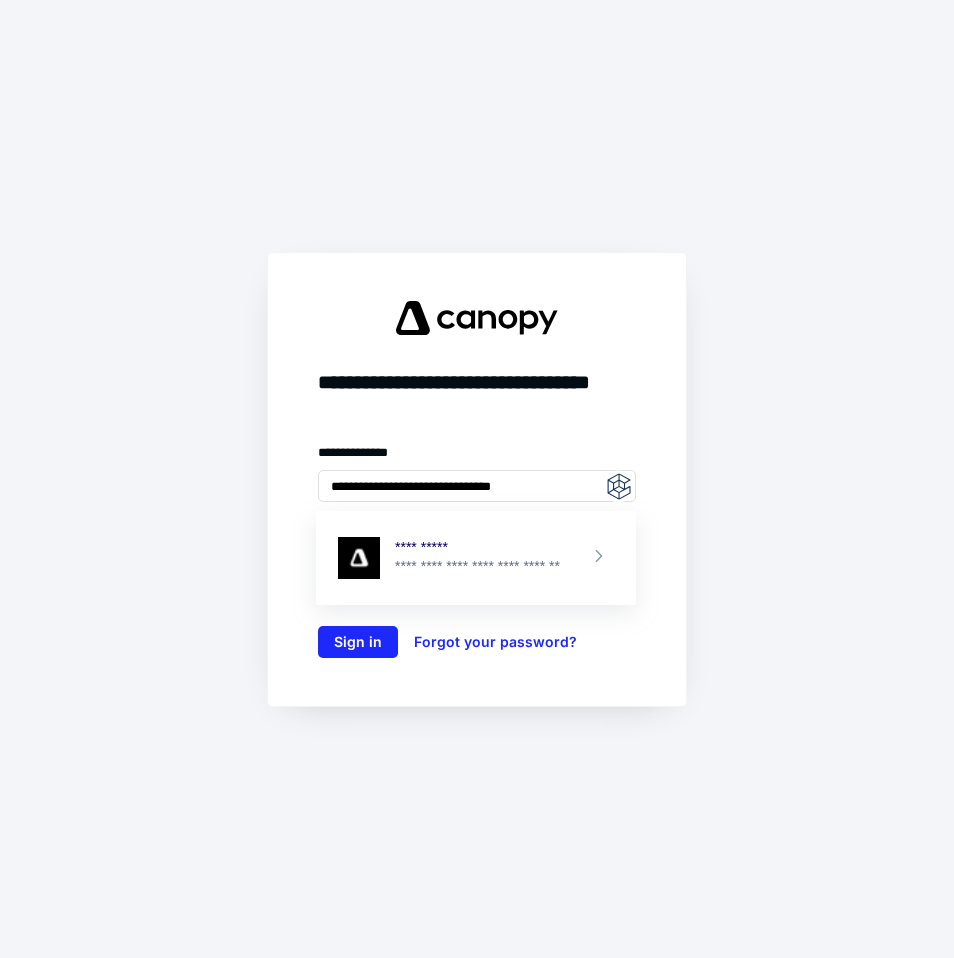 click on "**********" at bounding box center (482, 567) 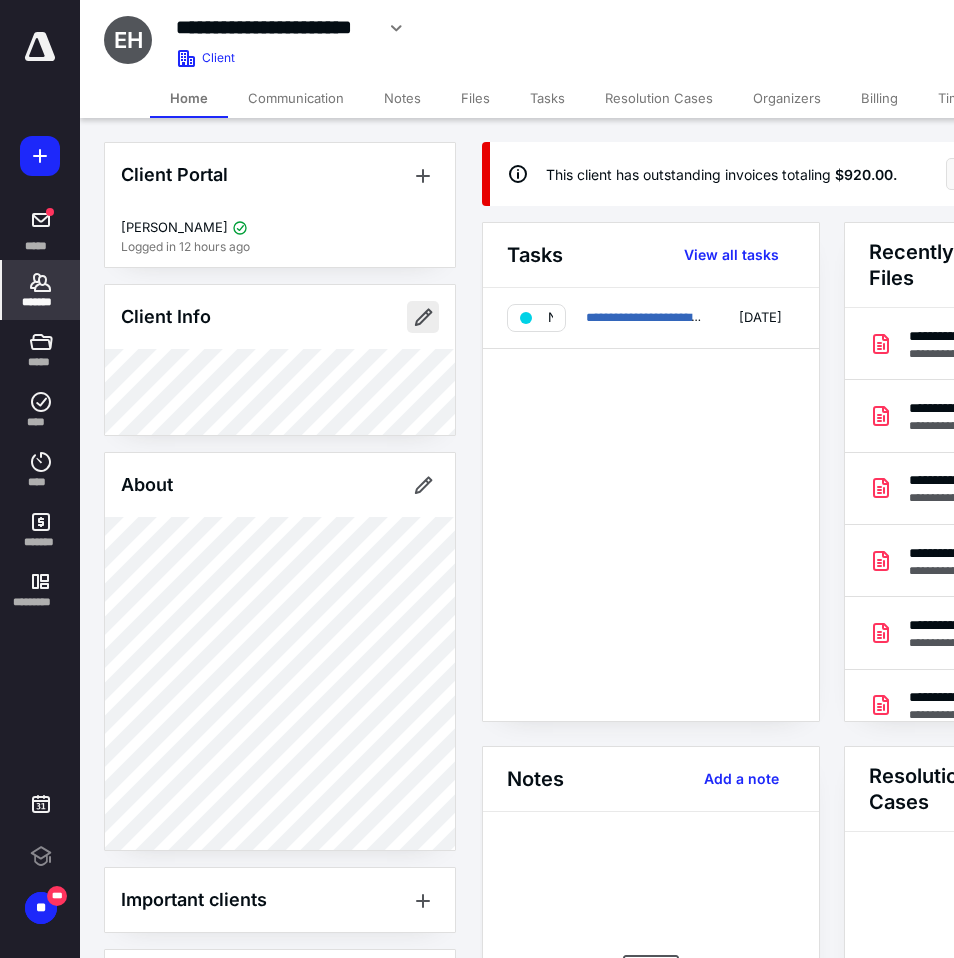 scroll, scrollTop: 0, scrollLeft: 0, axis: both 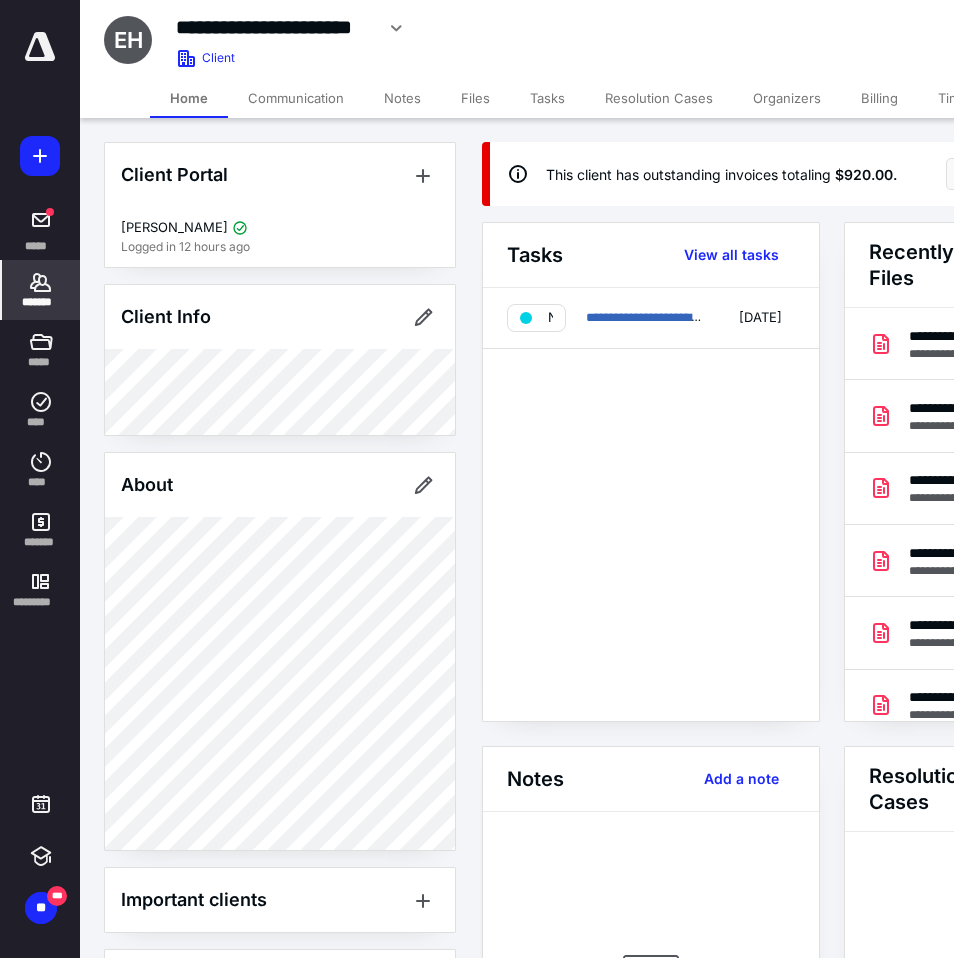 click on "*******" at bounding box center (41, 302) 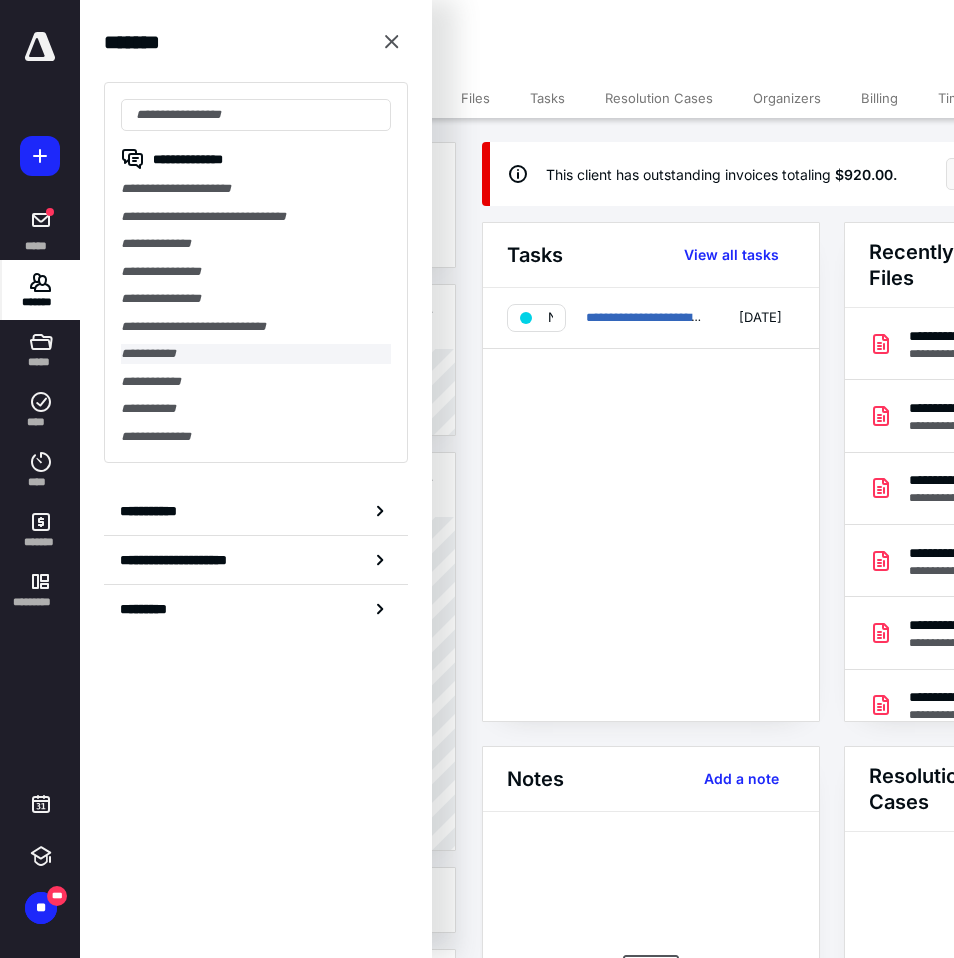 click on "**********" at bounding box center [256, 354] 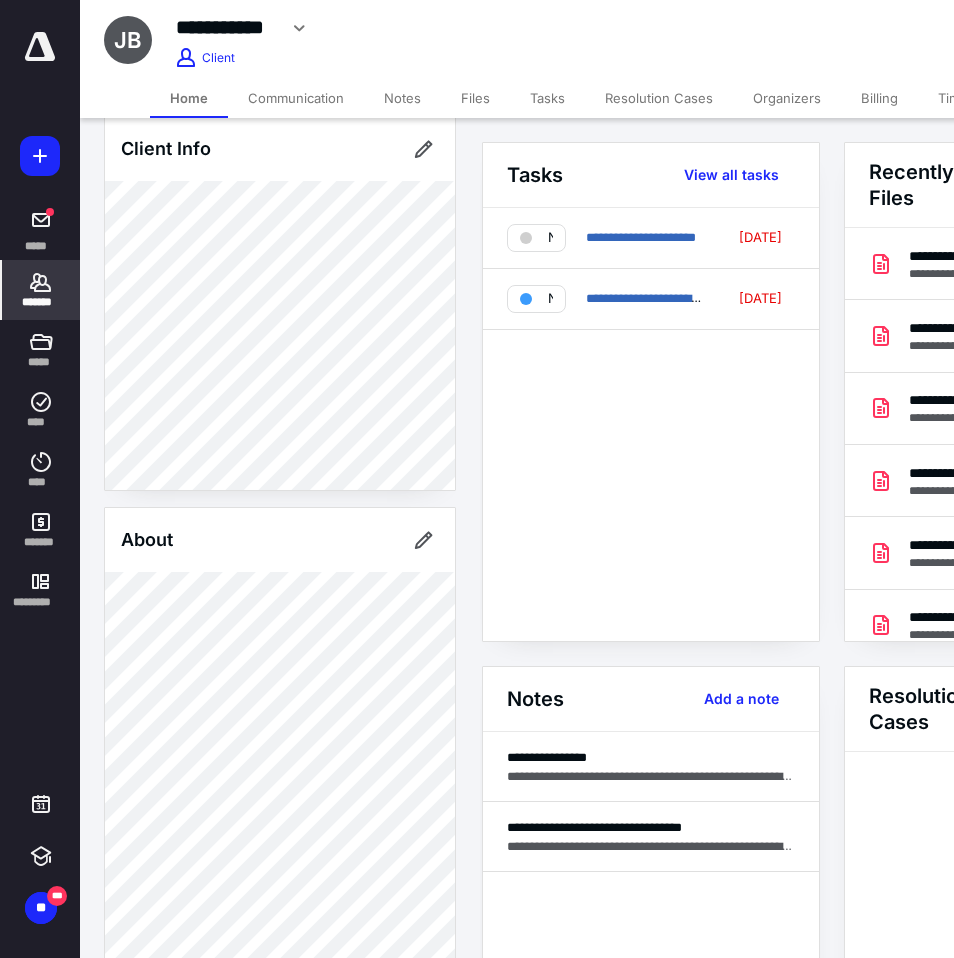 scroll, scrollTop: 236, scrollLeft: 0, axis: vertical 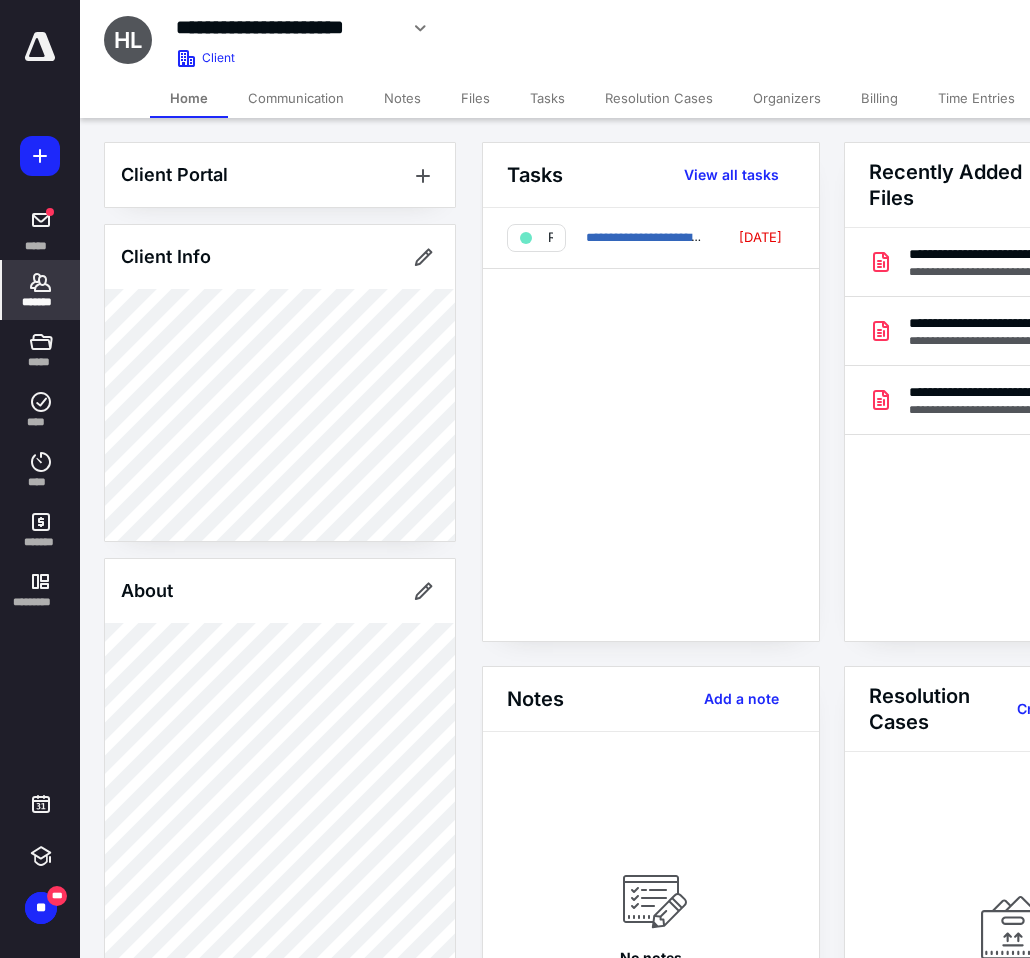 click on "Files" at bounding box center [475, 98] 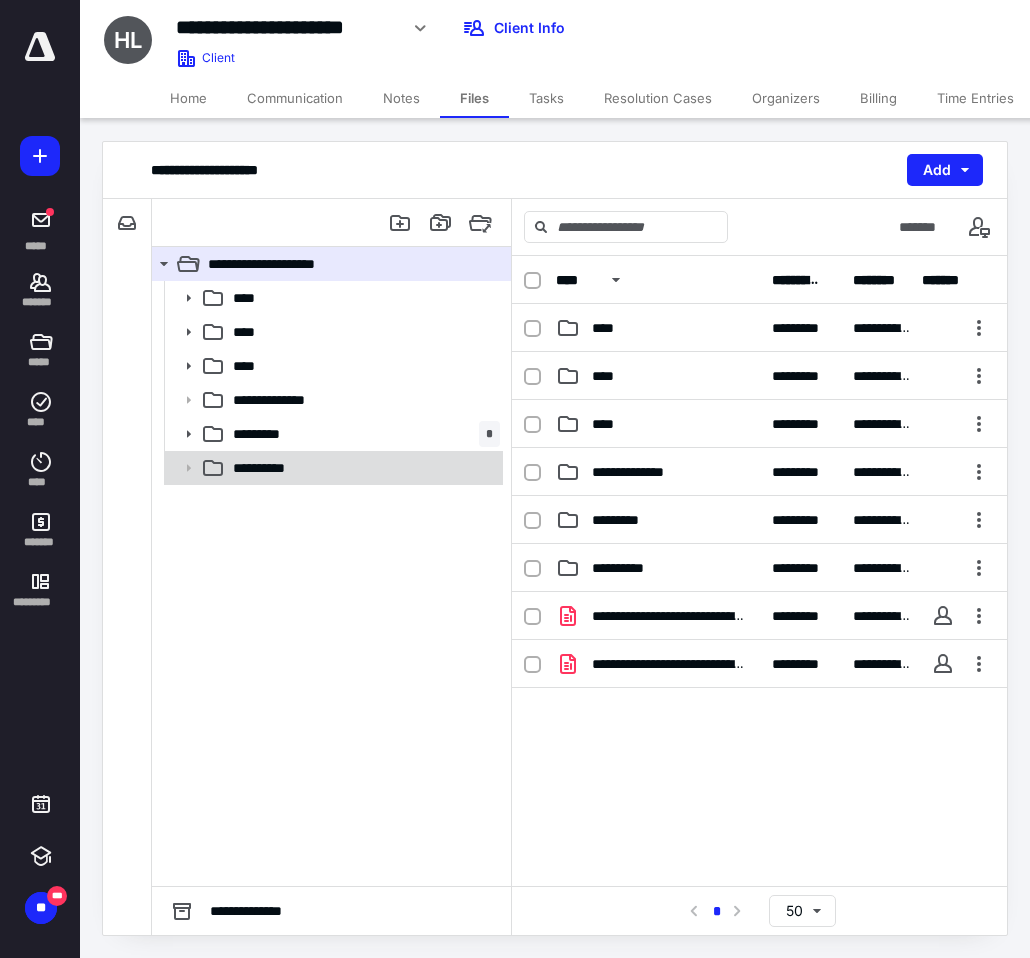 click on "**********" at bounding box center (362, 468) 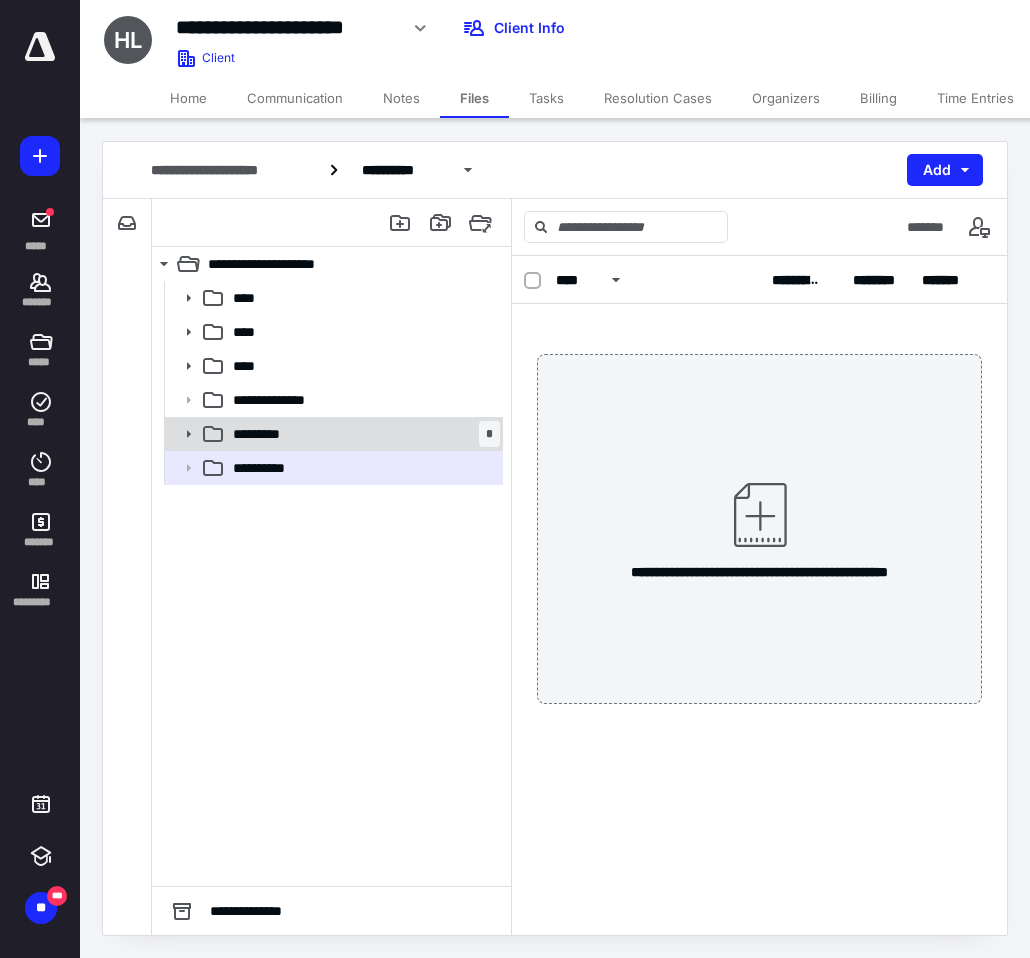 click on "********* *" at bounding box center [362, 434] 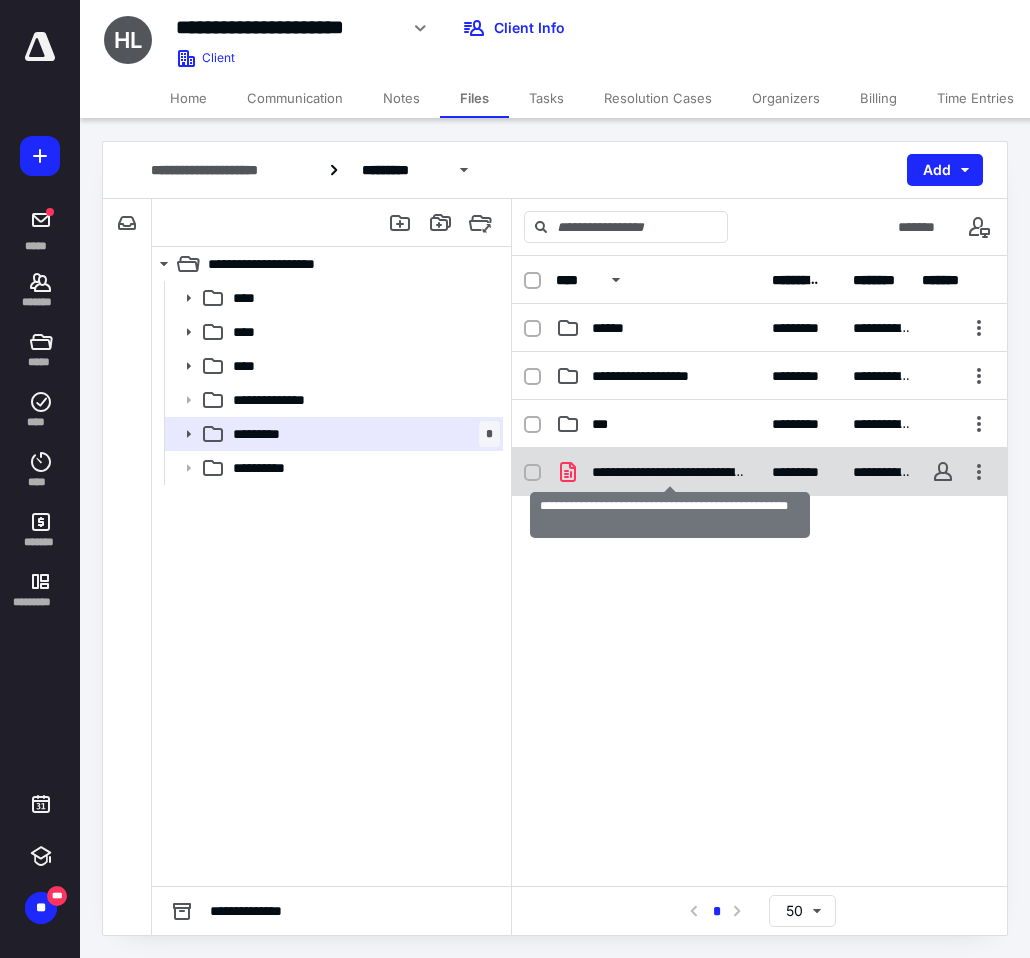 click on "**********" at bounding box center (670, 472) 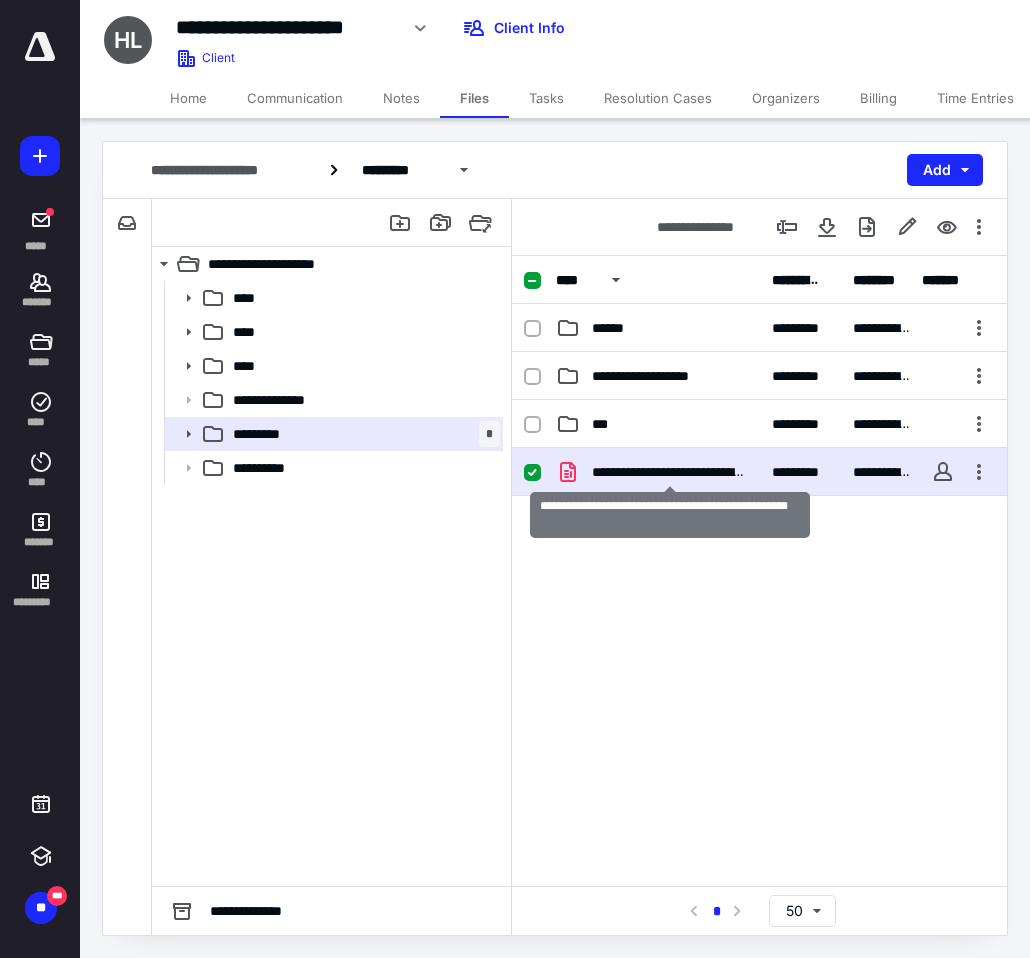 click on "**********" at bounding box center [670, 472] 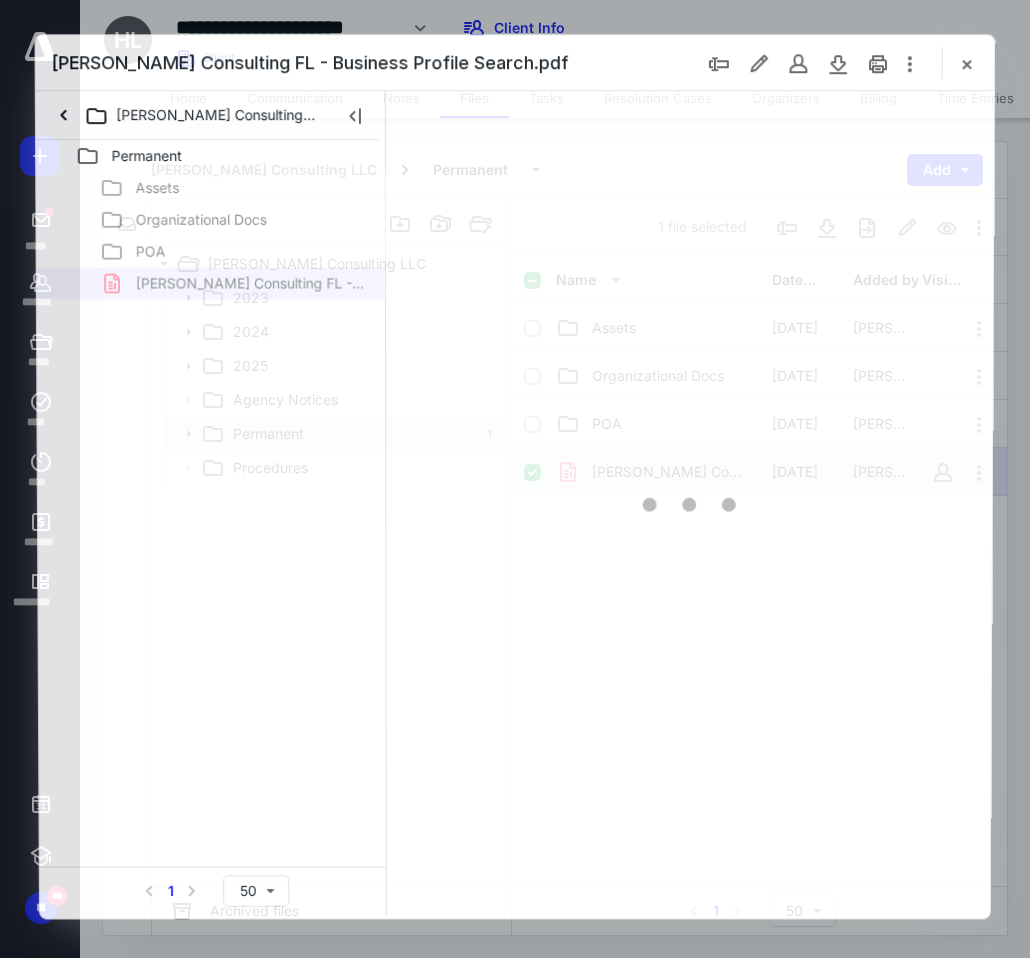 scroll, scrollTop: 0, scrollLeft: 0, axis: both 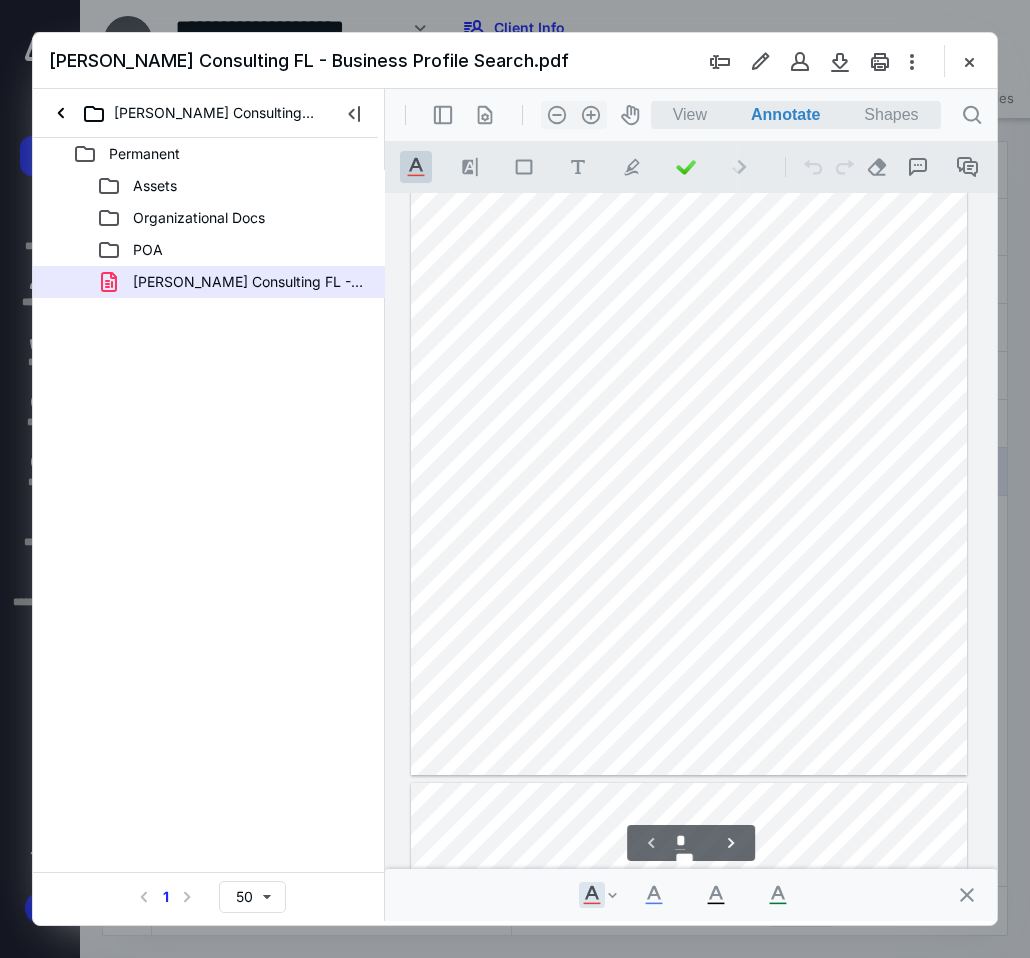 type on "*" 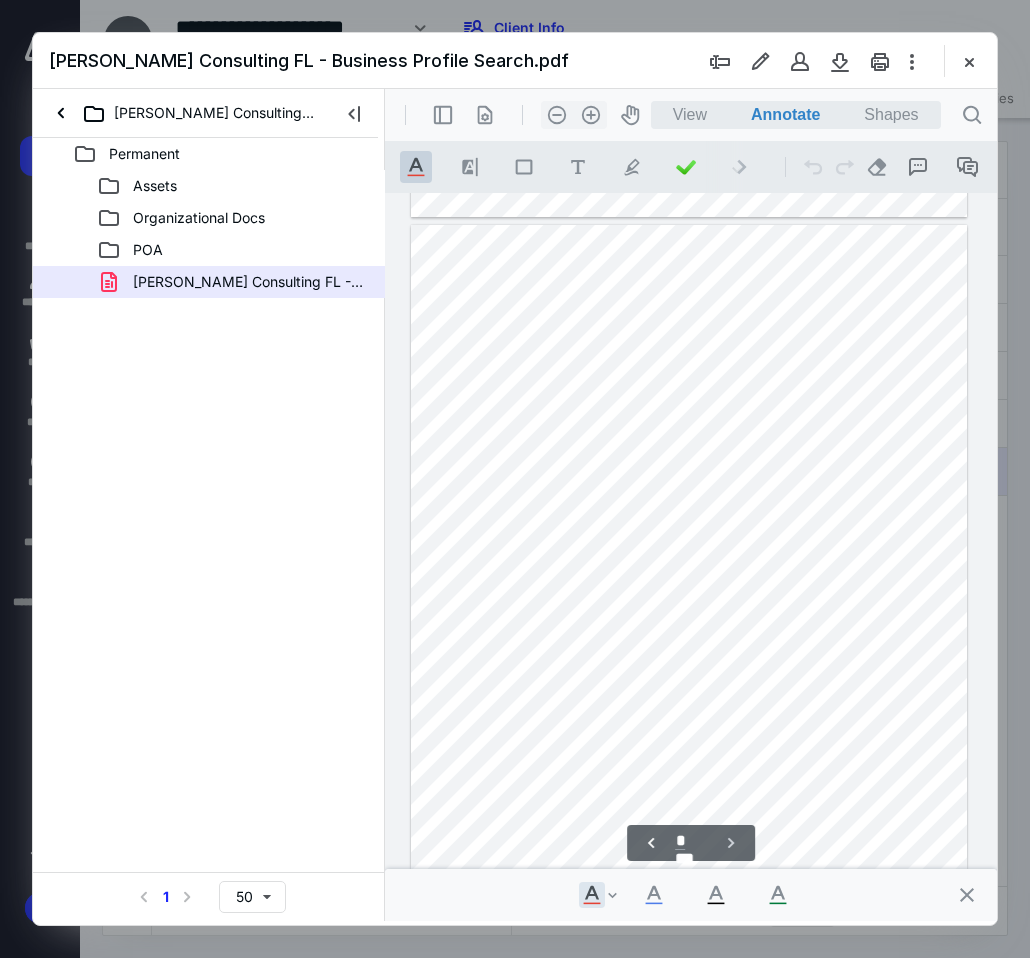 scroll, scrollTop: 728, scrollLeft: 0, axis: vertical 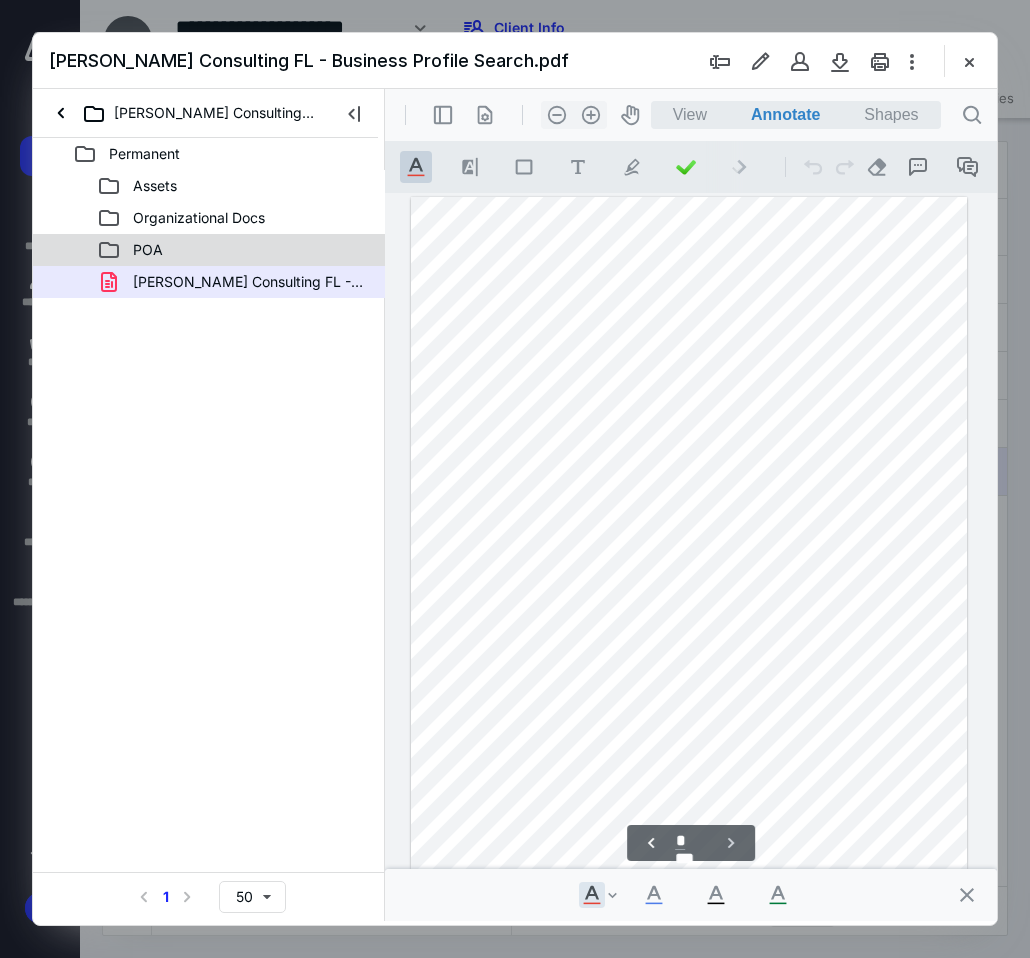 click on "POA" at bounding box center (148, 250) 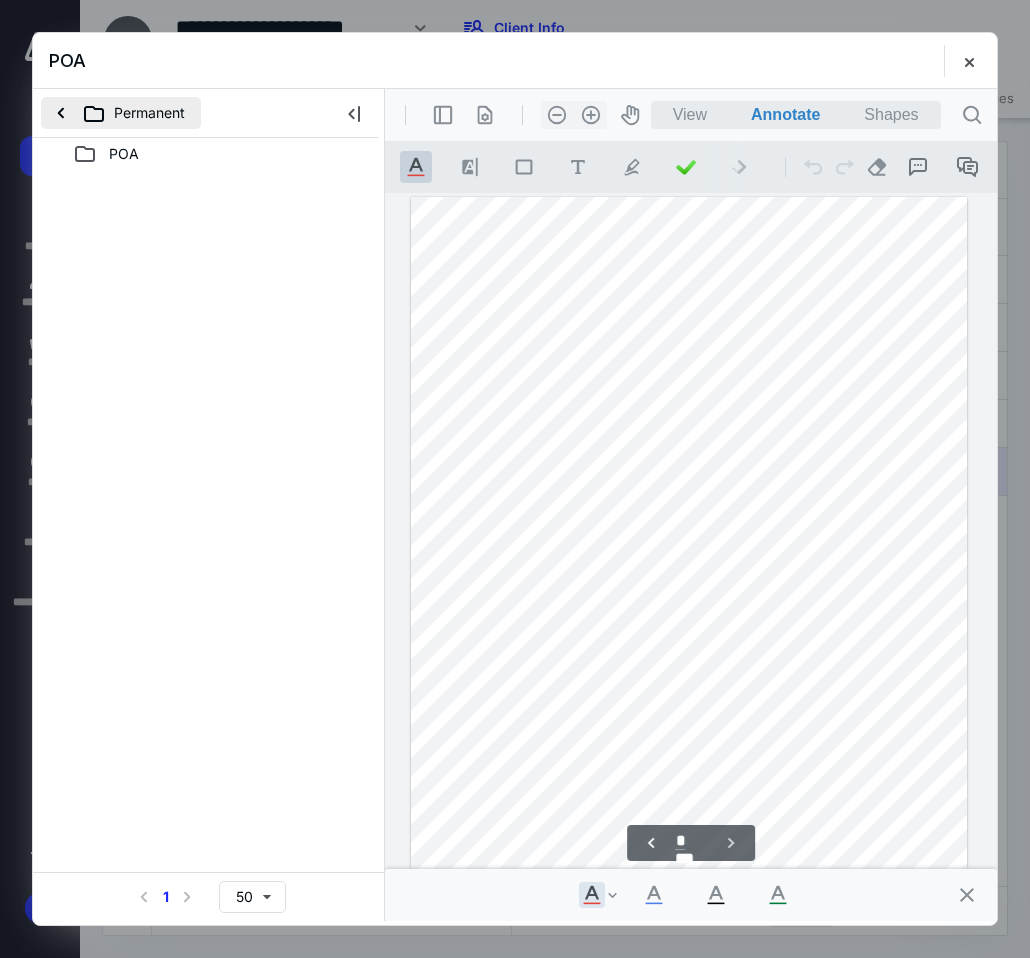 click on "Permanent" at bounding box center [121, 113] 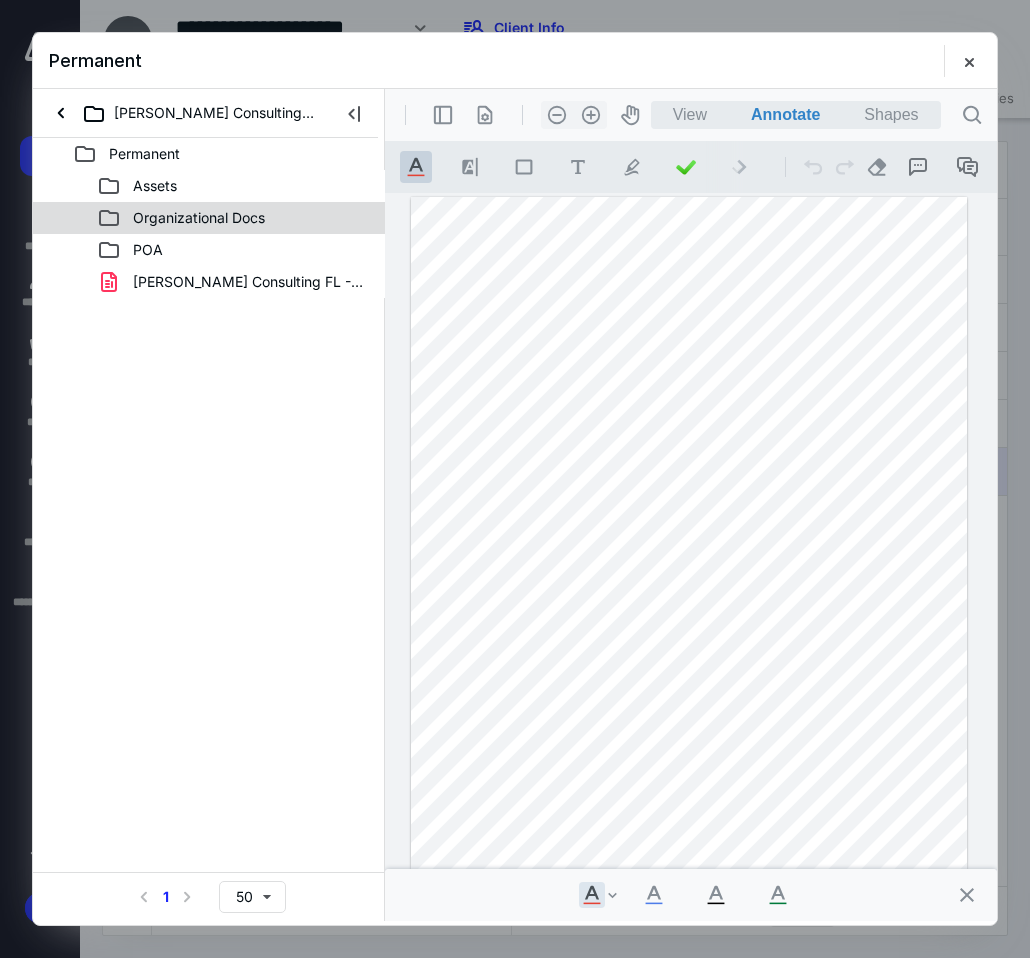 click on "Organizational Docs" at bounding box center [199, 218] 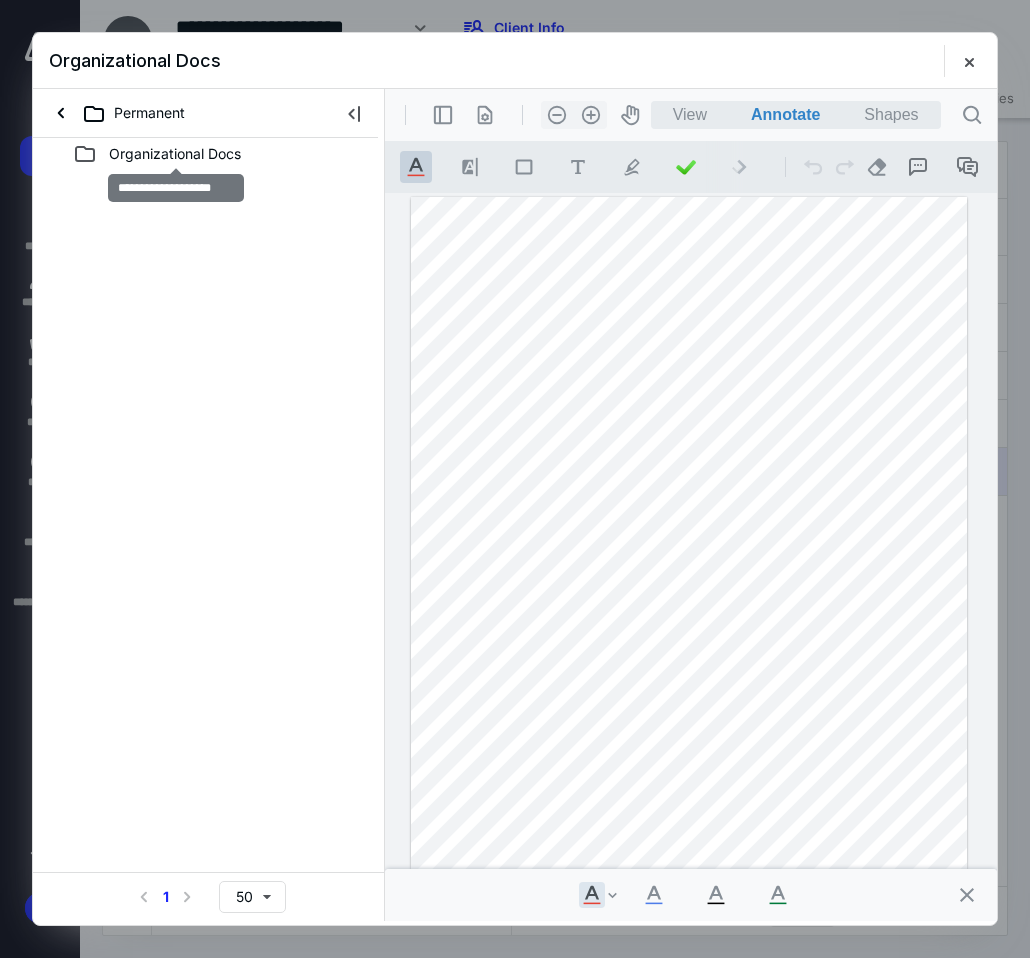 click on "Organizational Docs" at bounding box center (175, 154) 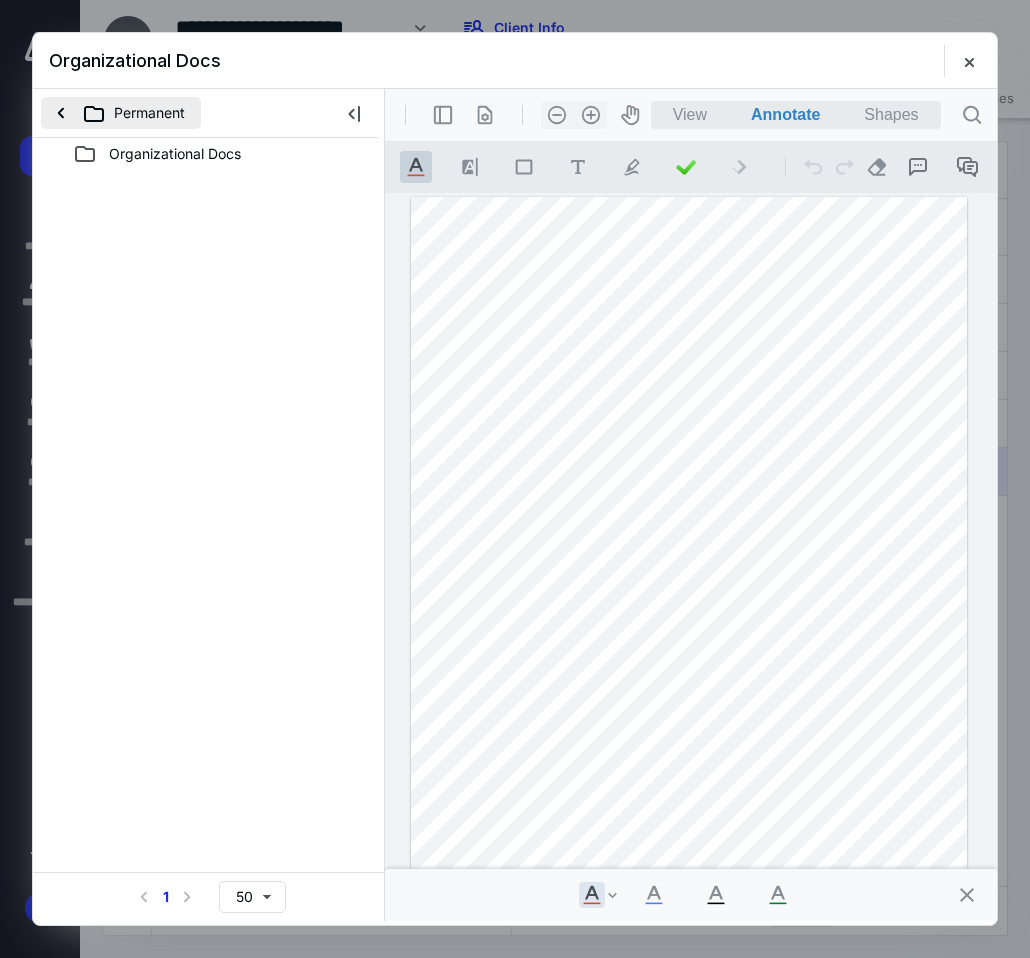 click on "Permanent" at bounding box center [121, 113] 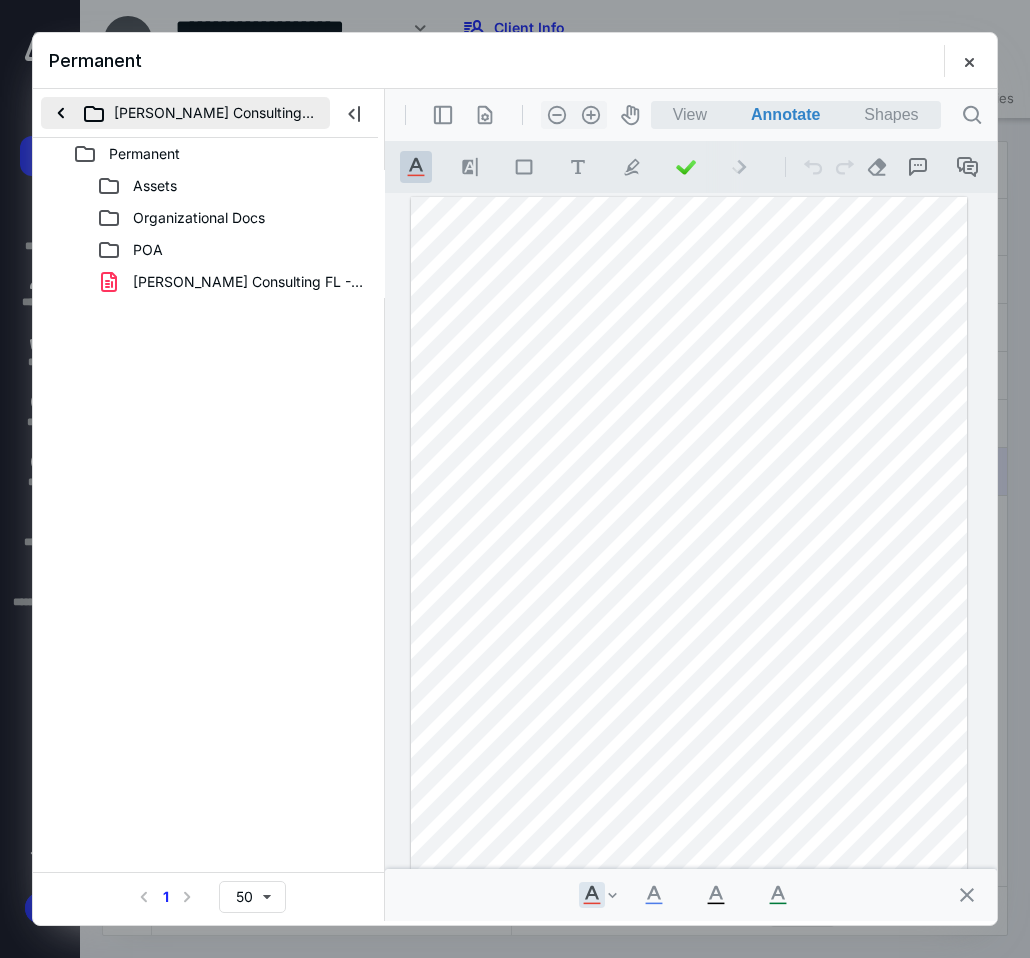 click on "[PERSON_NAME] Consulting LLC" at bounding box center (185, 113) 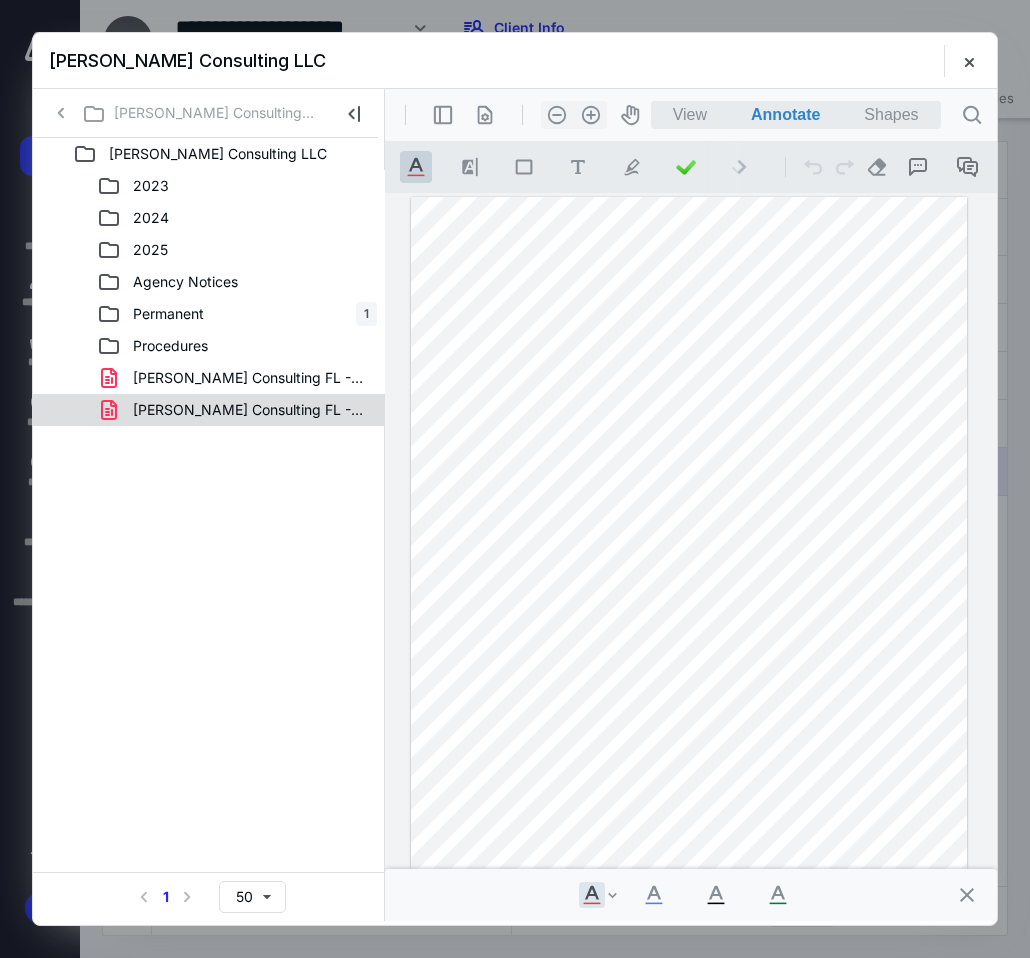 click on "Huston Consulting FL - Form 2553.pdf" at bounding box center (249, 410) 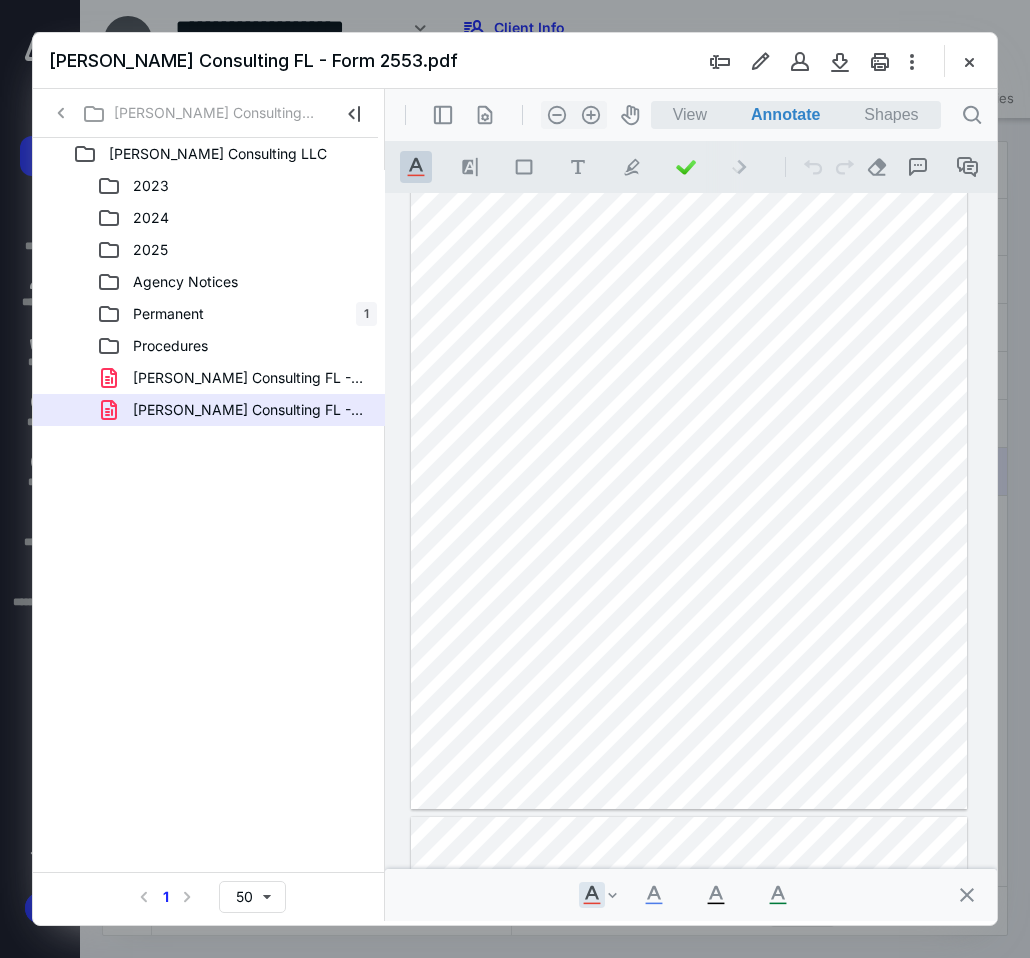 scroll, scrollTop: 0, scrollLeft: 0, axis: both 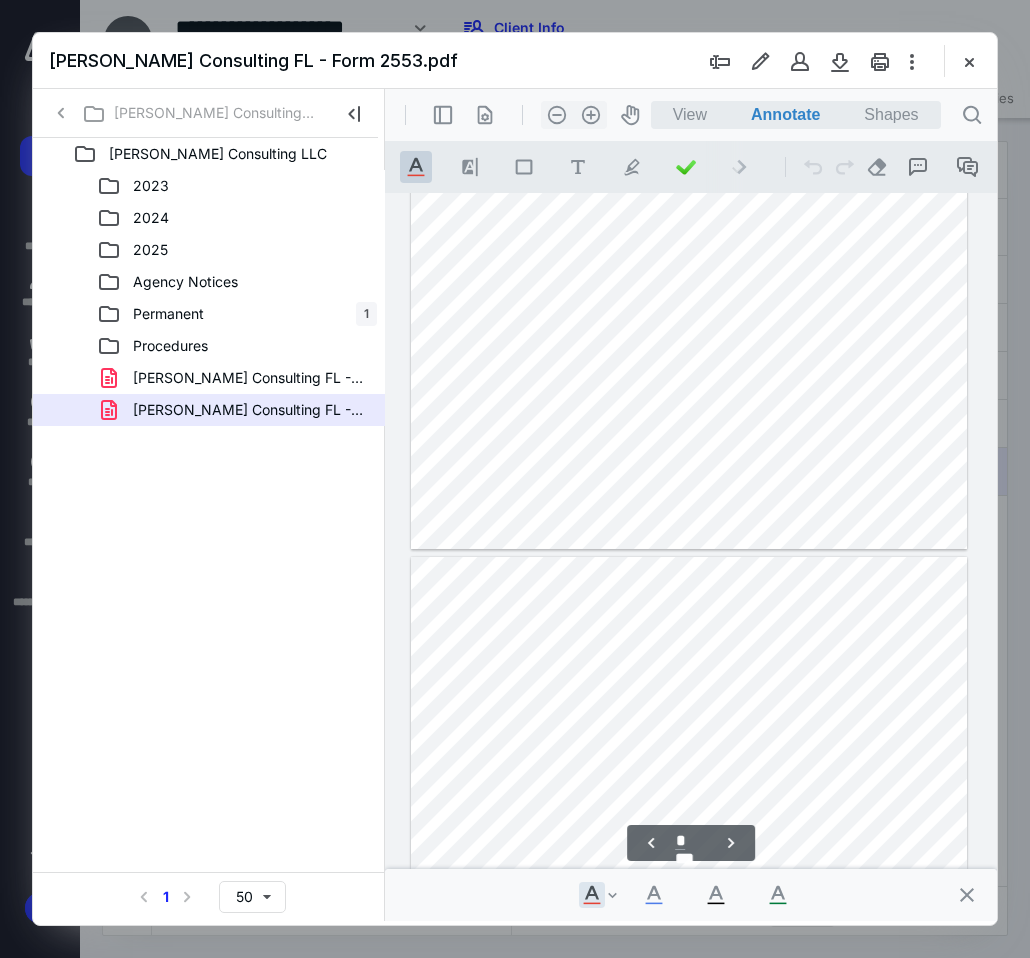 type on "*" 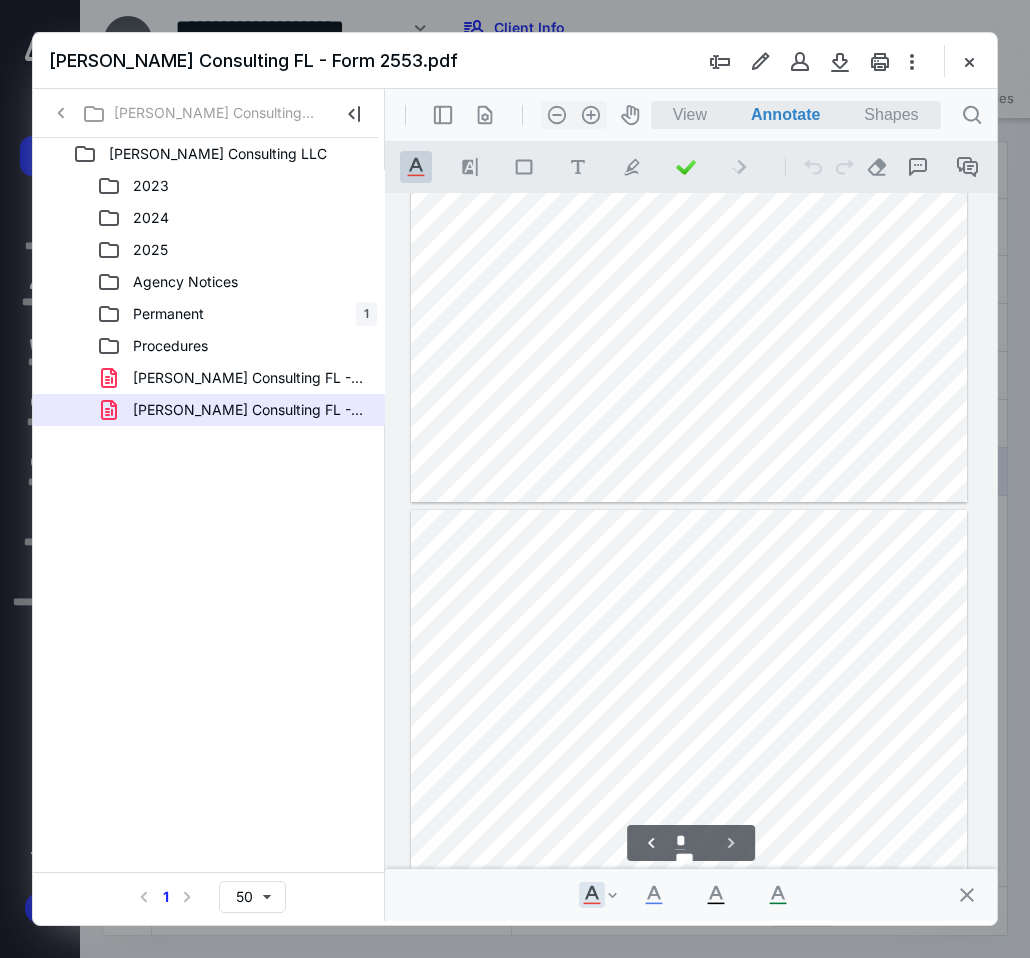 scroll, scrollTop: 2912, scrollLeft: 0, axis: vertical 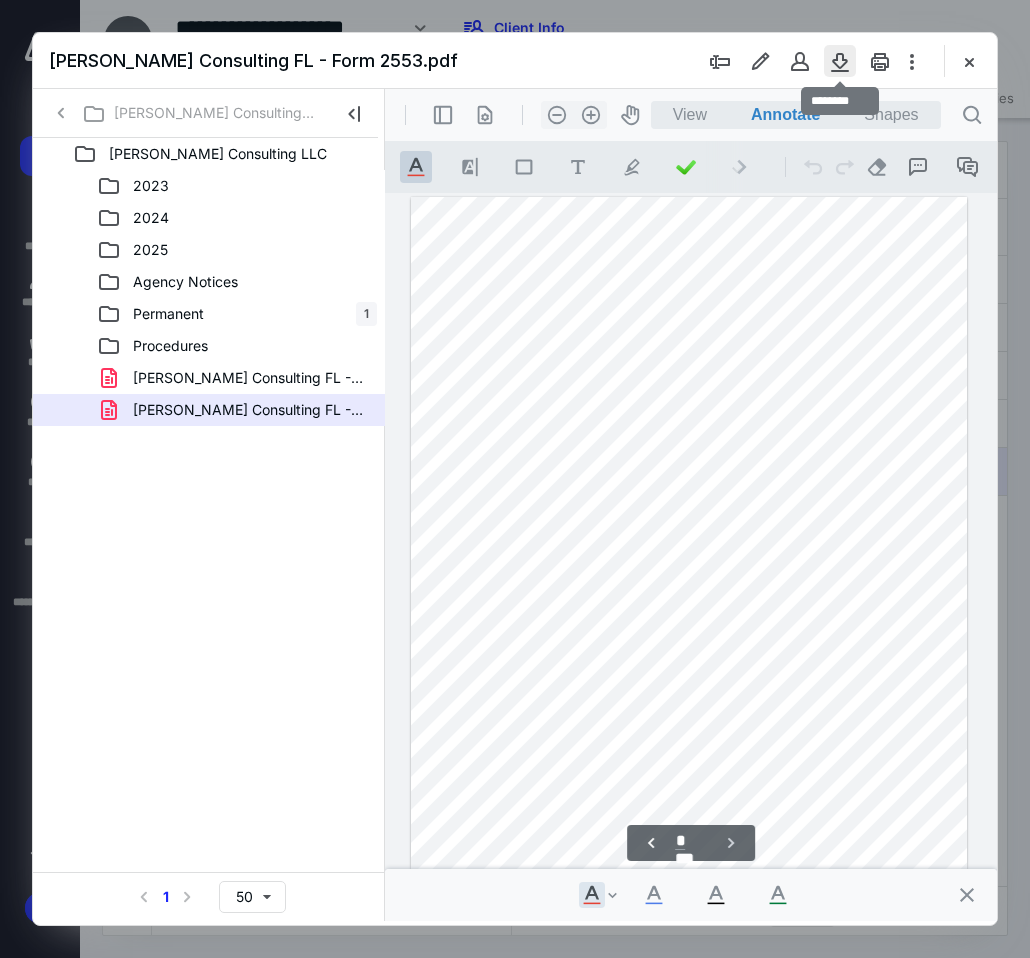 click at bounding box center (840, 61) 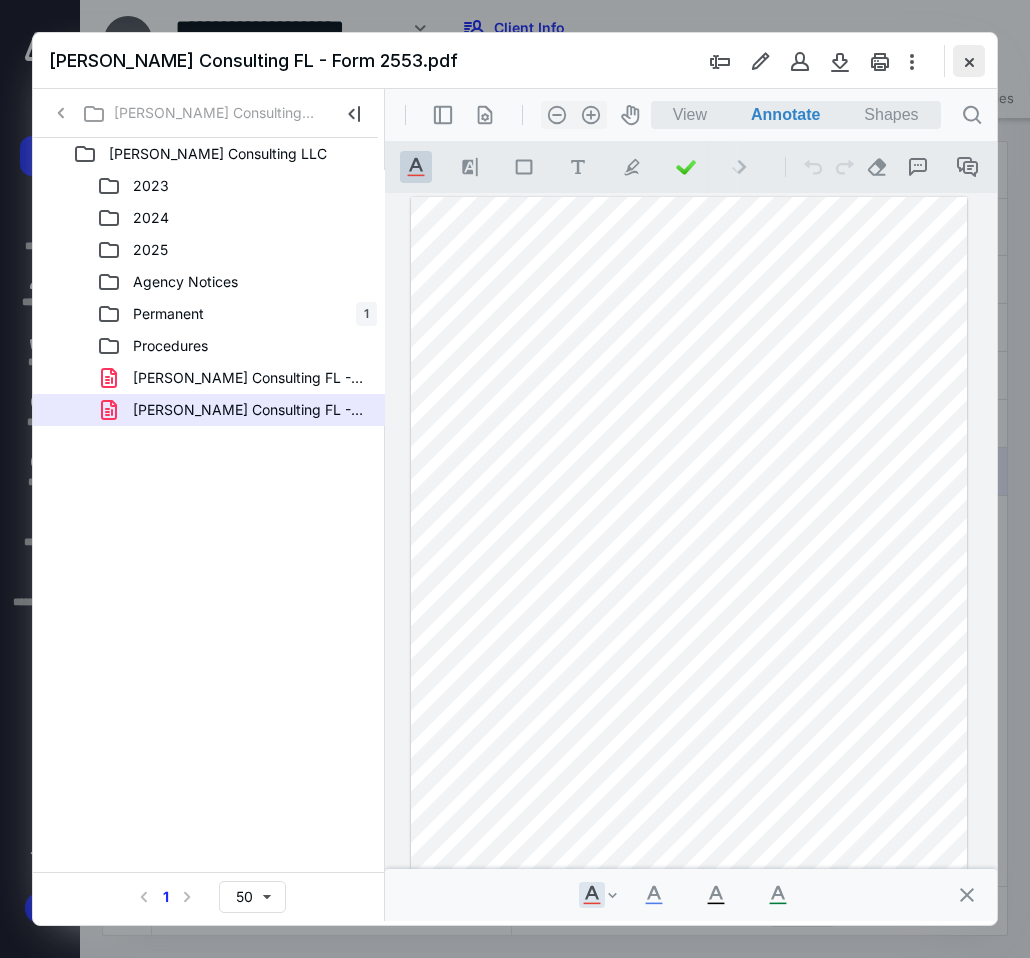 click at bounding box center (969, 61) 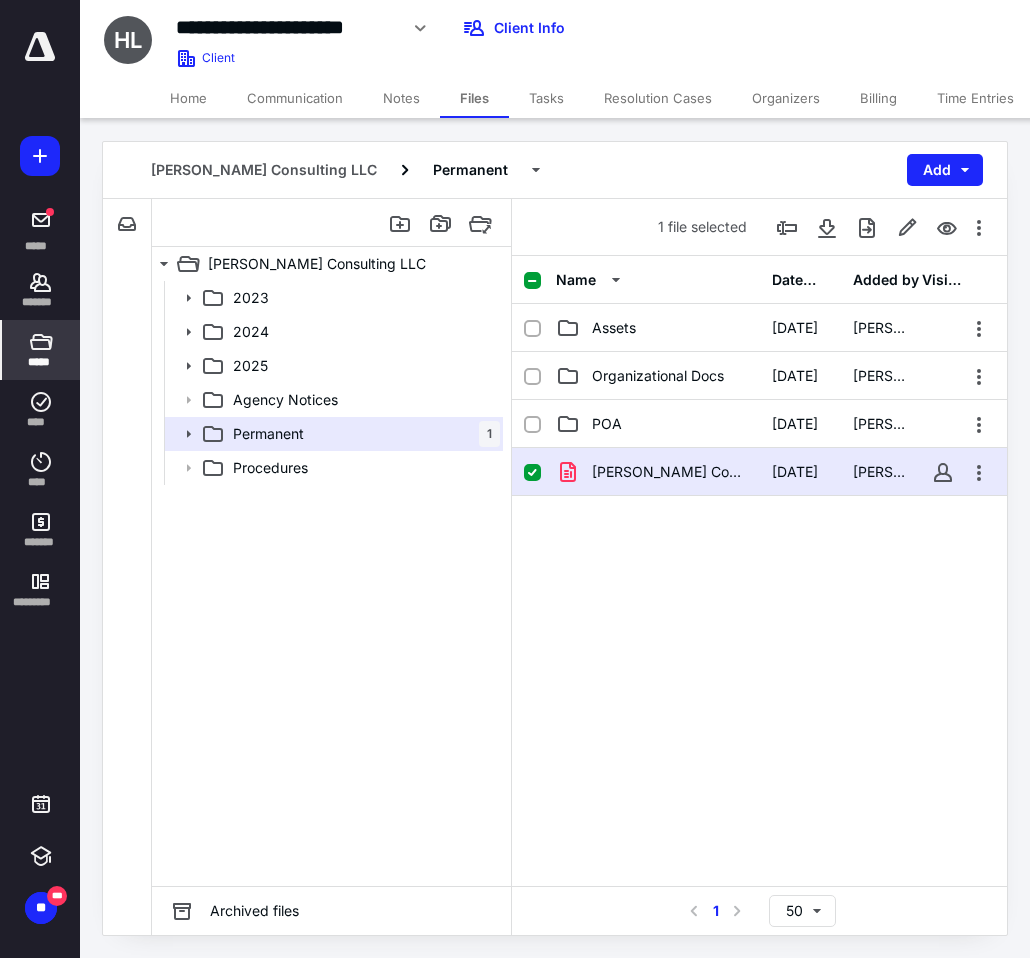 click on "*****" at bounding box center [41, 350] 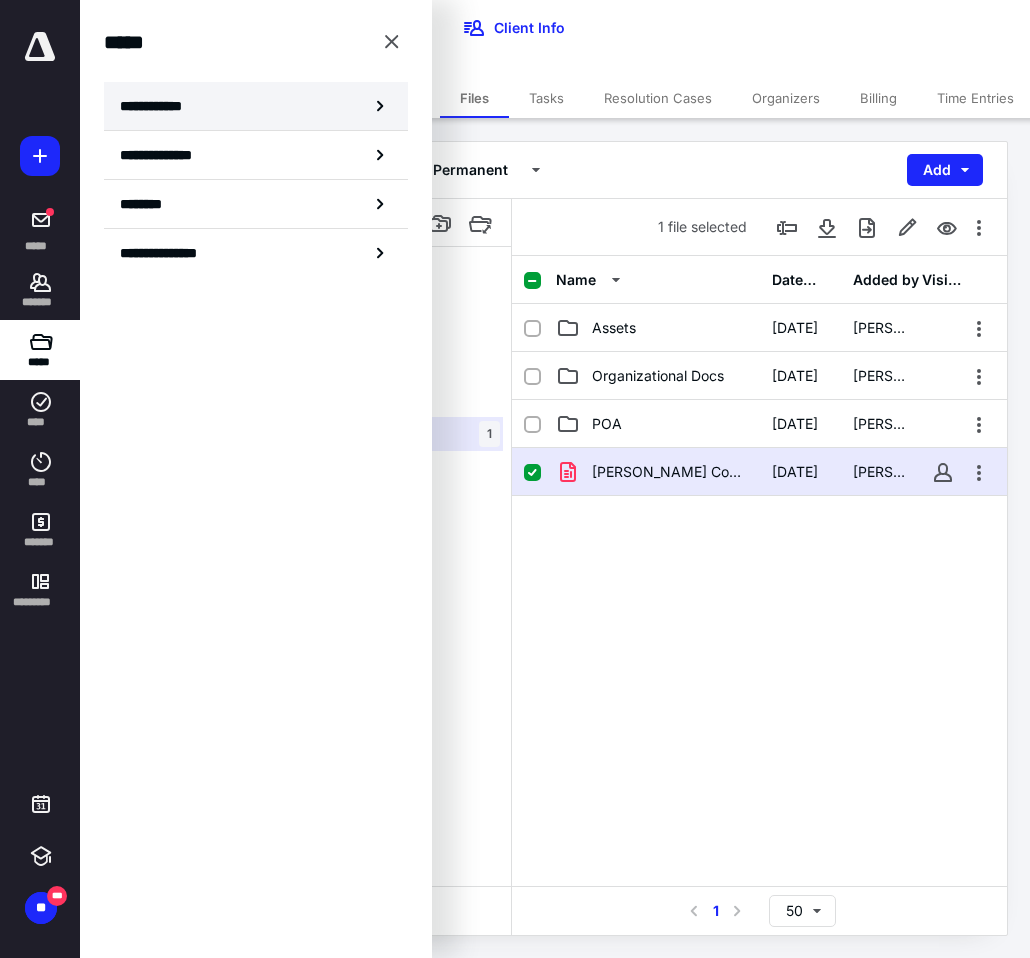 click on "**********" at bounding box center (256, 106) 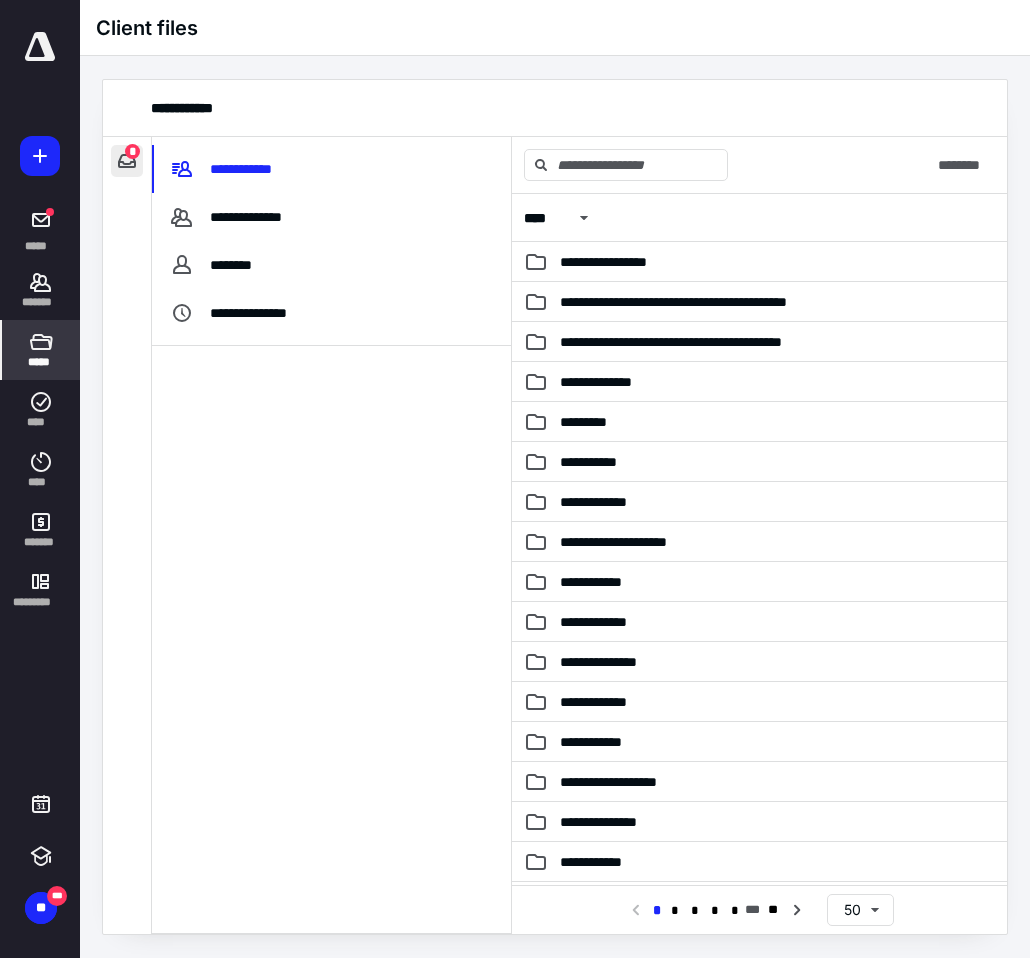 click at bounding box center (127, 161) 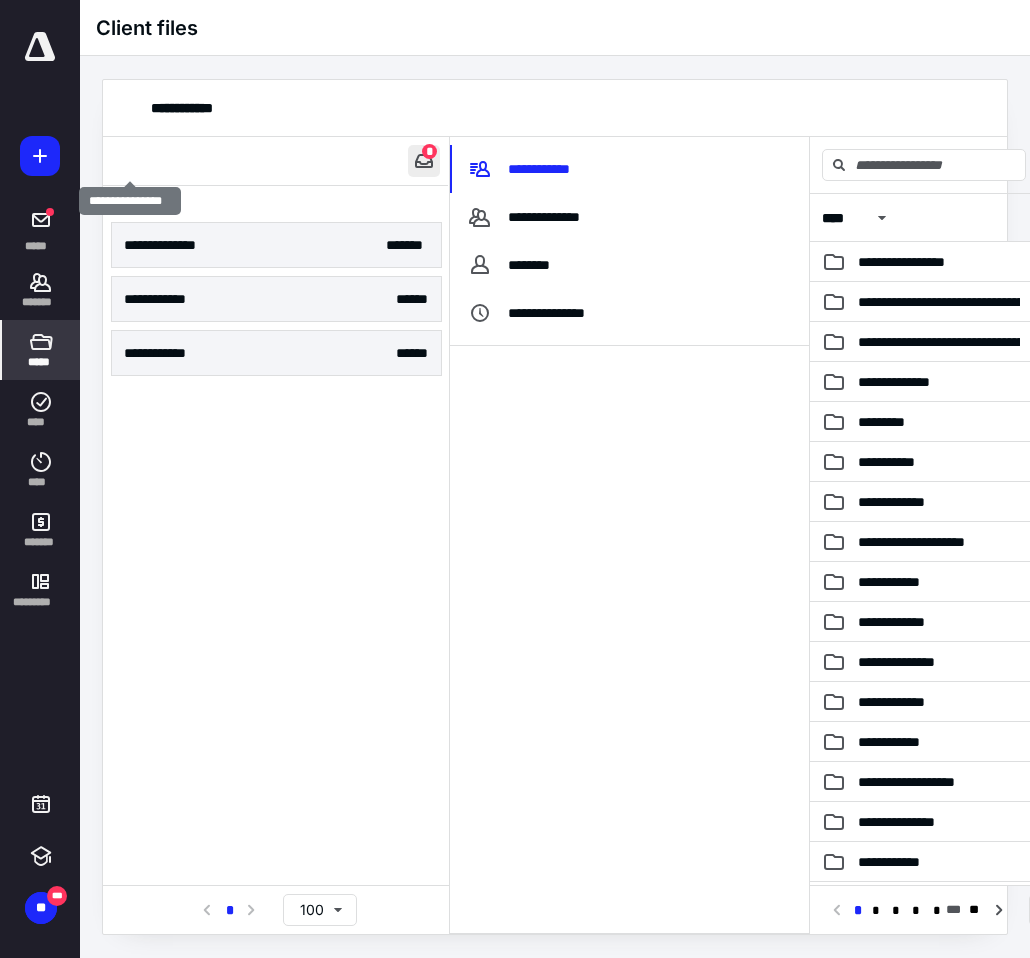 click on "**********" at bounding box center [275, 161] 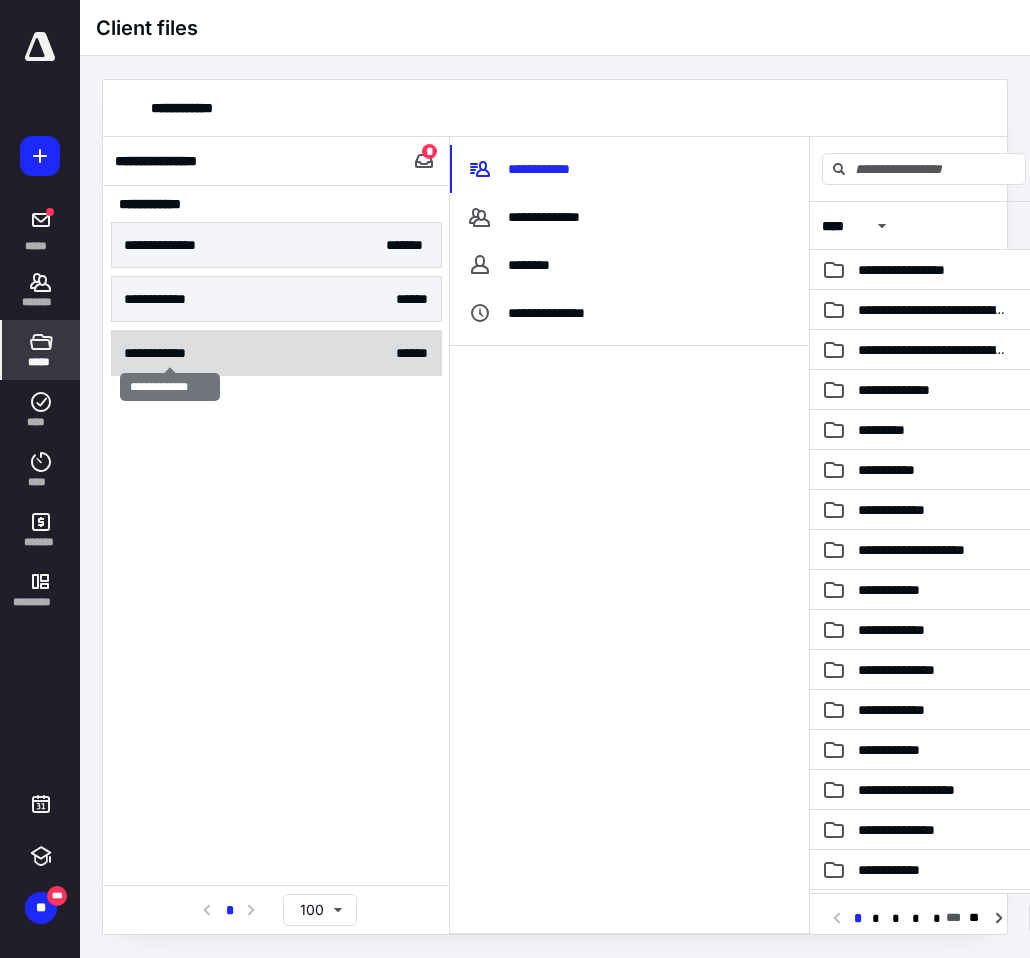 click on "**********" at bounding box center [170, 353] 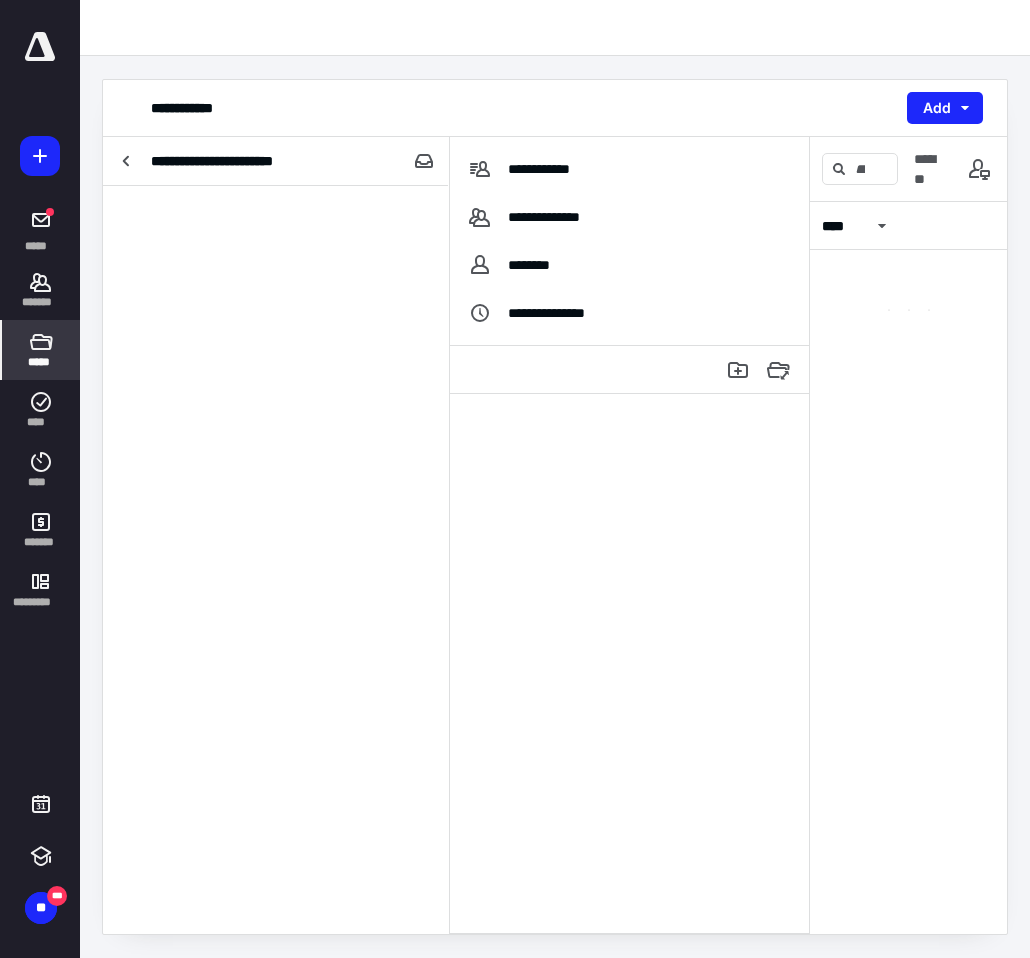 click at bounding box center (276, 560) 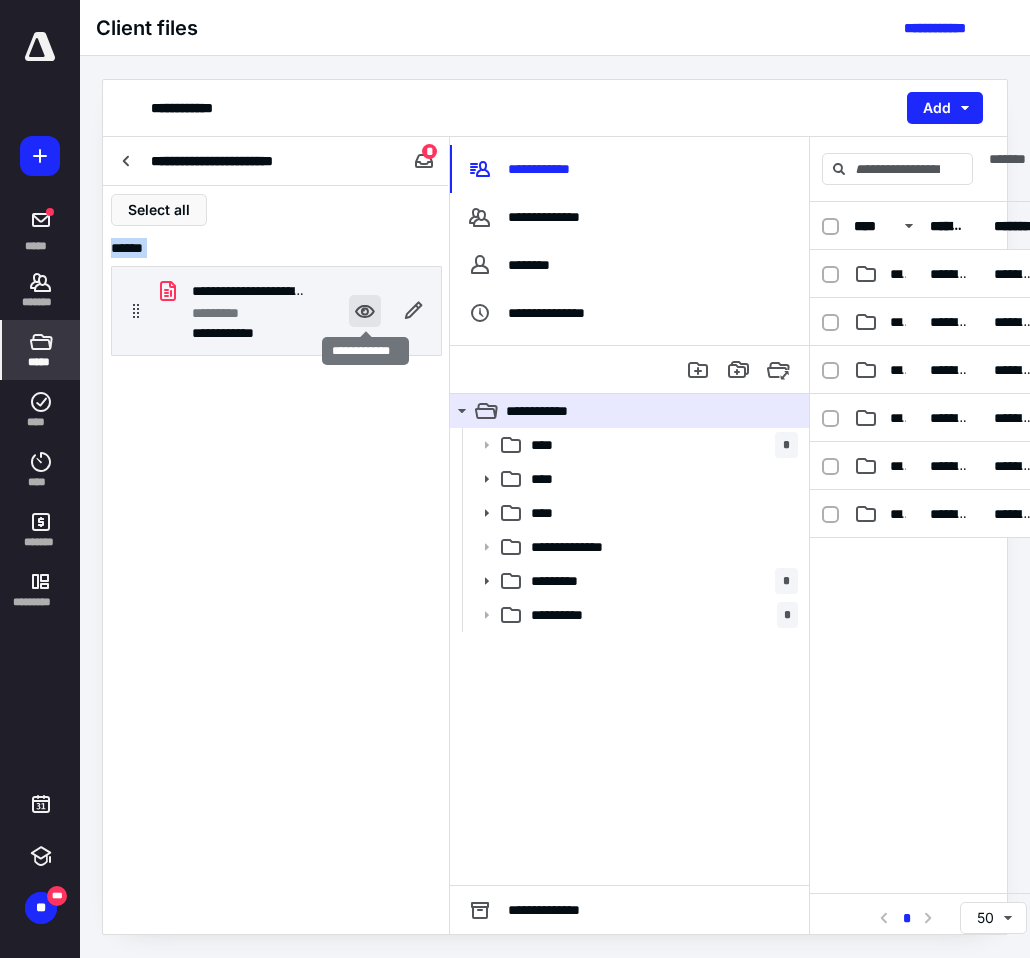 click at bounding box center (365, 311) 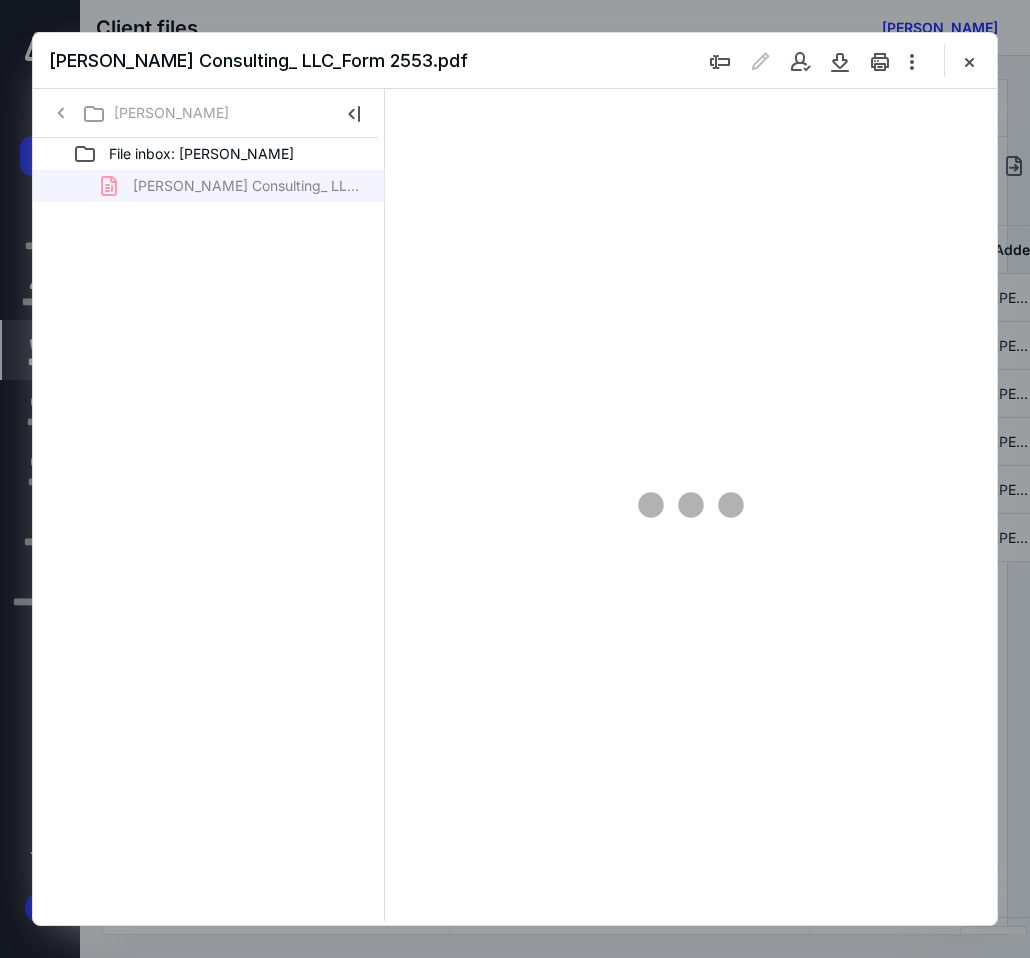 scroll, scrollTop: 0, scrollLeft: 0, axis: both 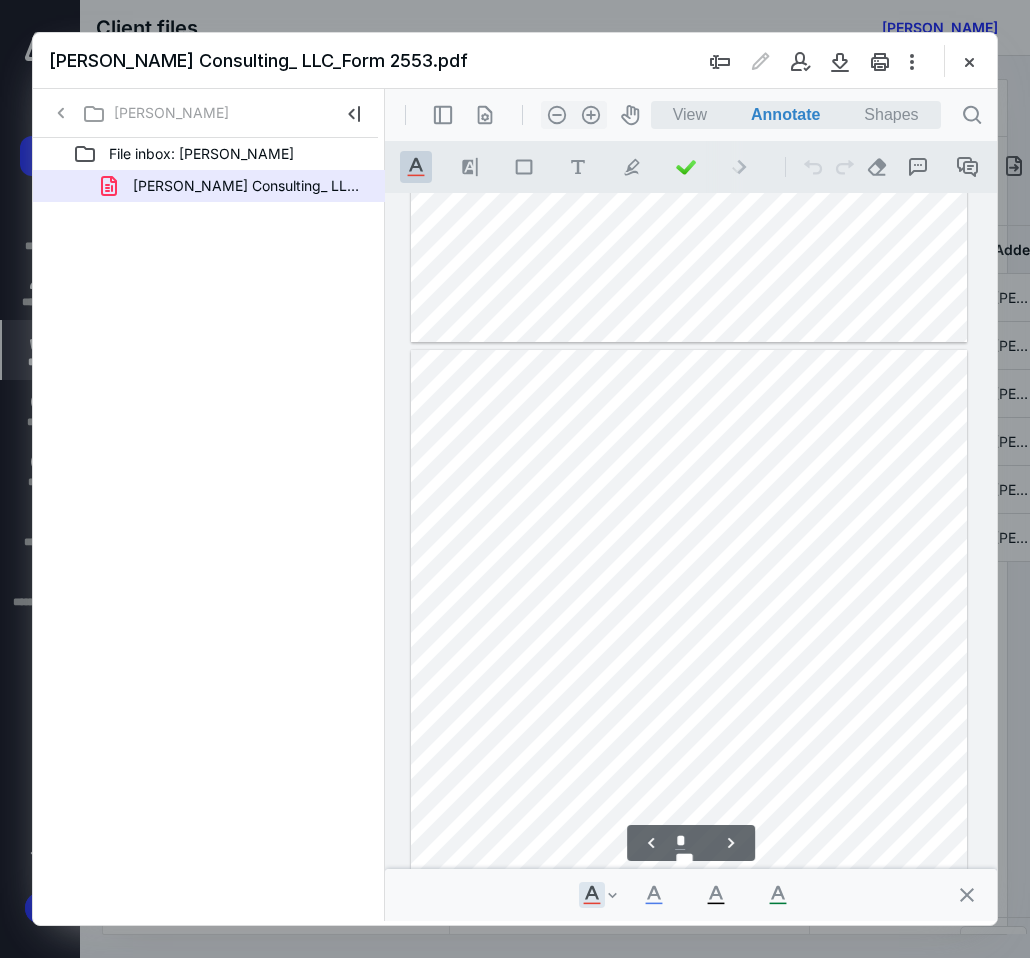 type on "*" 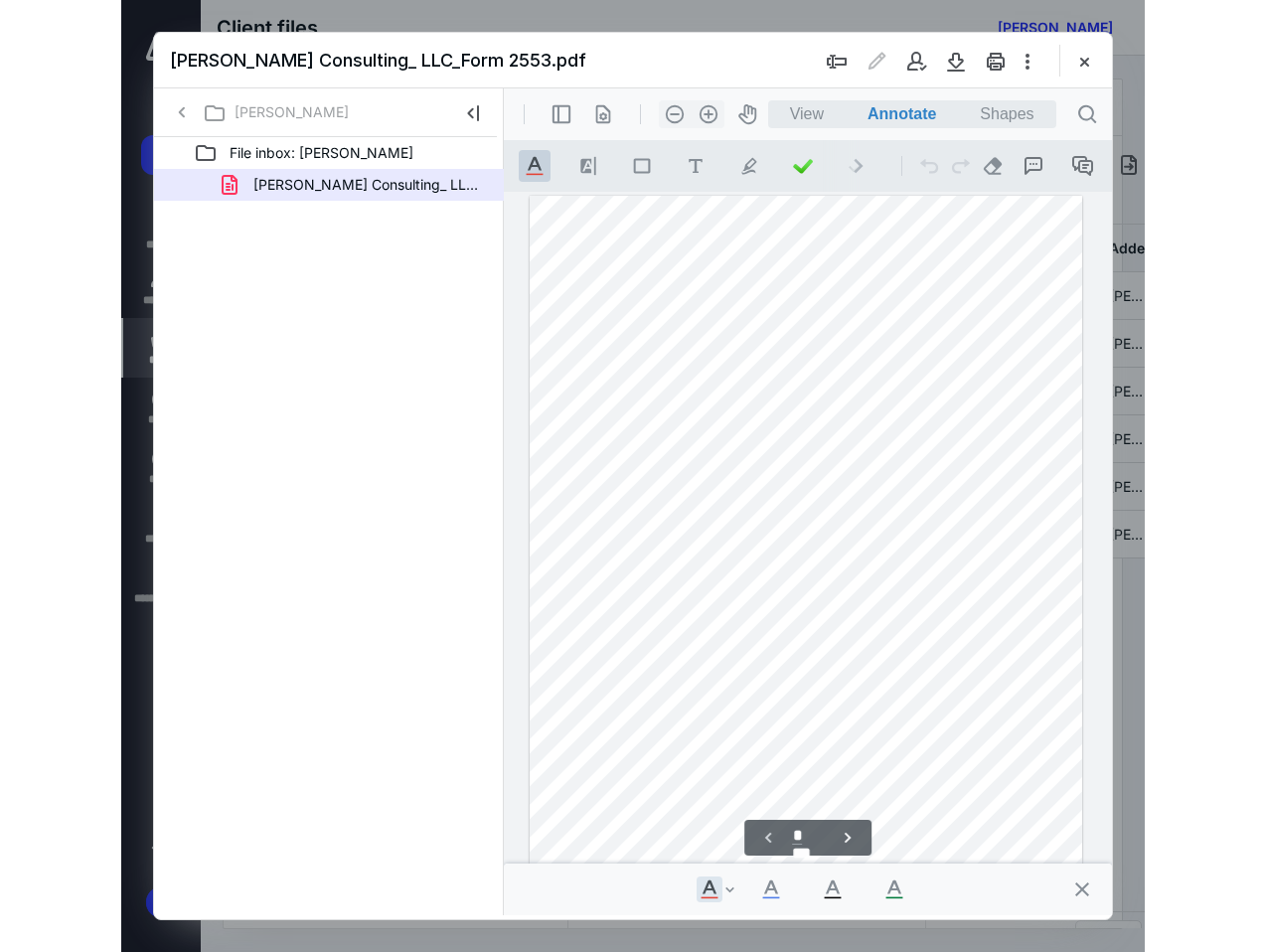 scroll, scrollTop: 0, scrollLeft: 0, axis: both 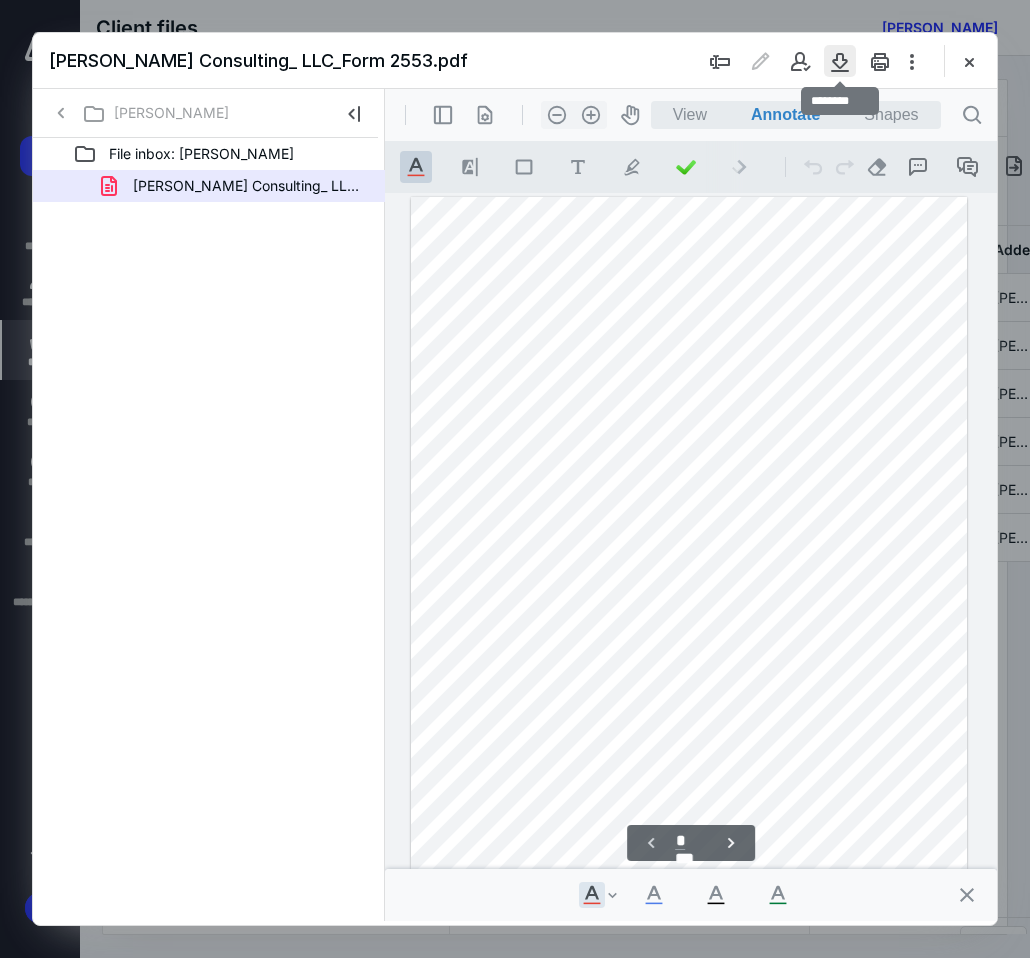 click at bounding box center (840, 61) 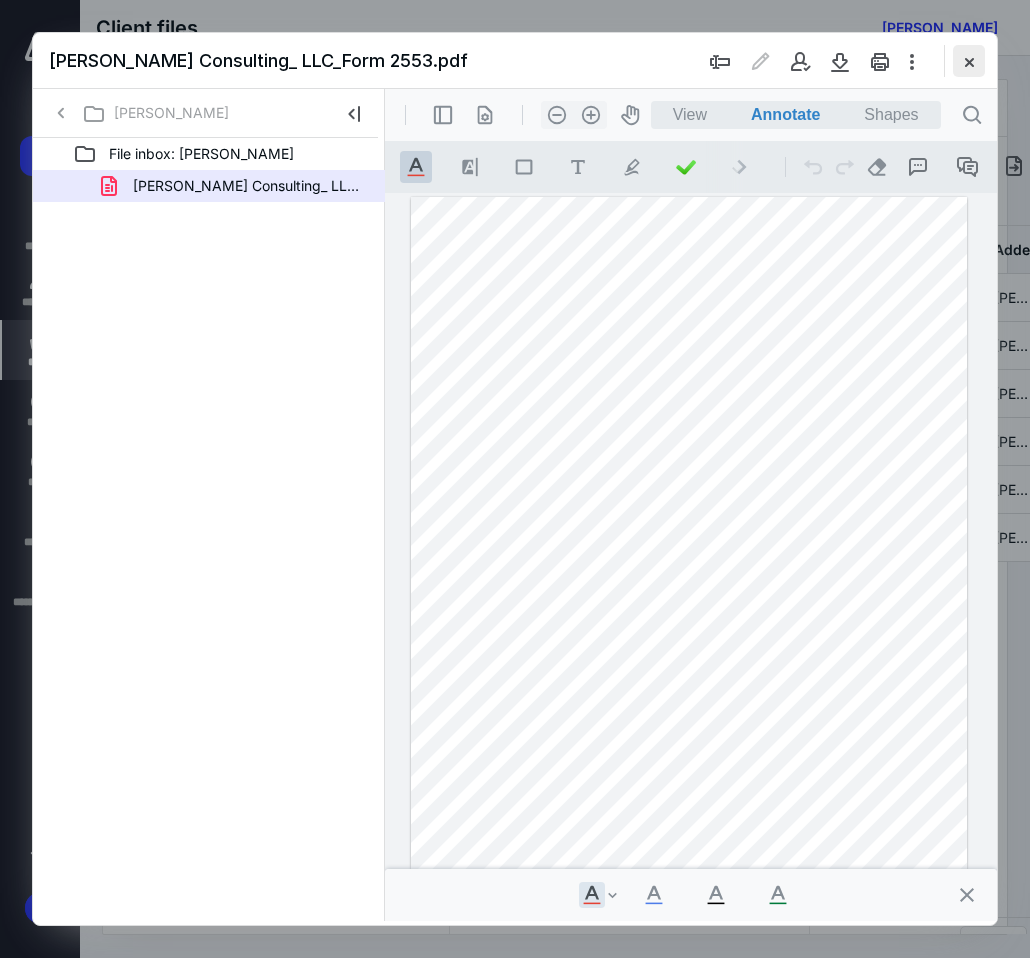 click at bounding box center (969, 61) 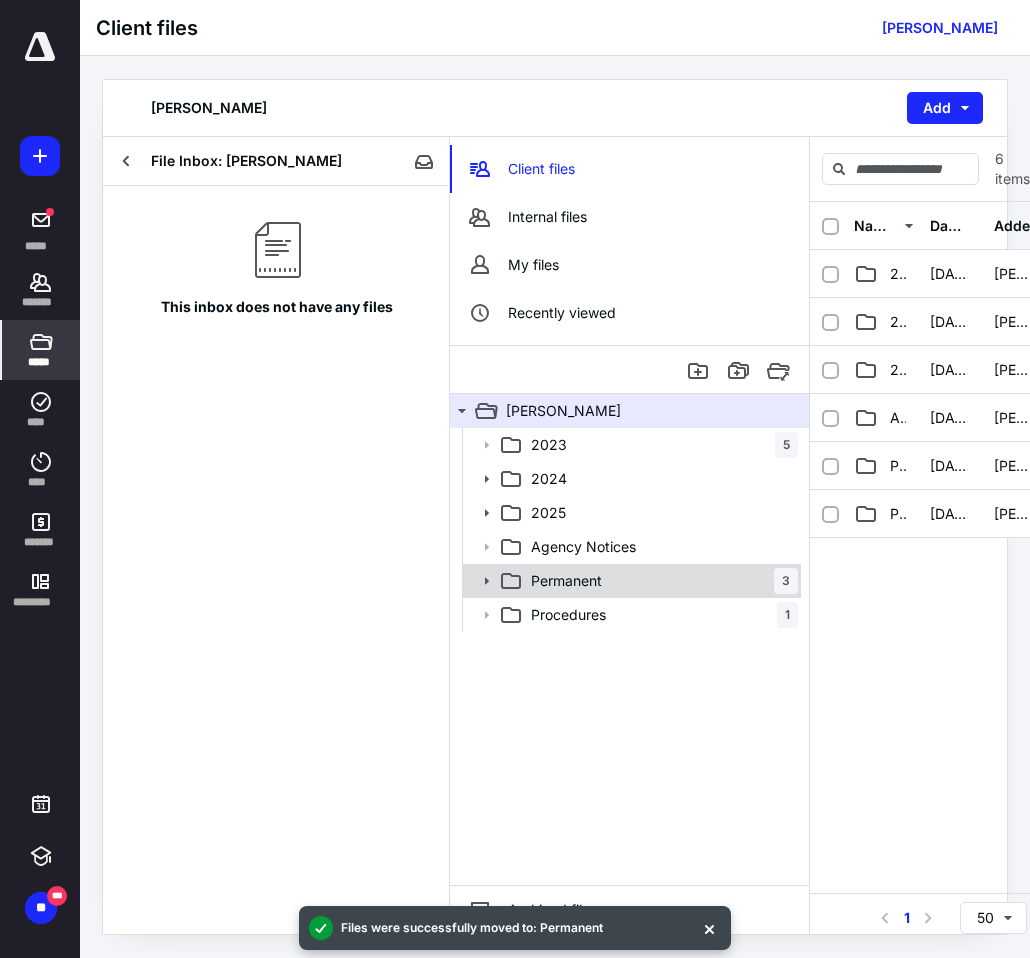 click on "Permanent 3" at bounding box center (660, 581) 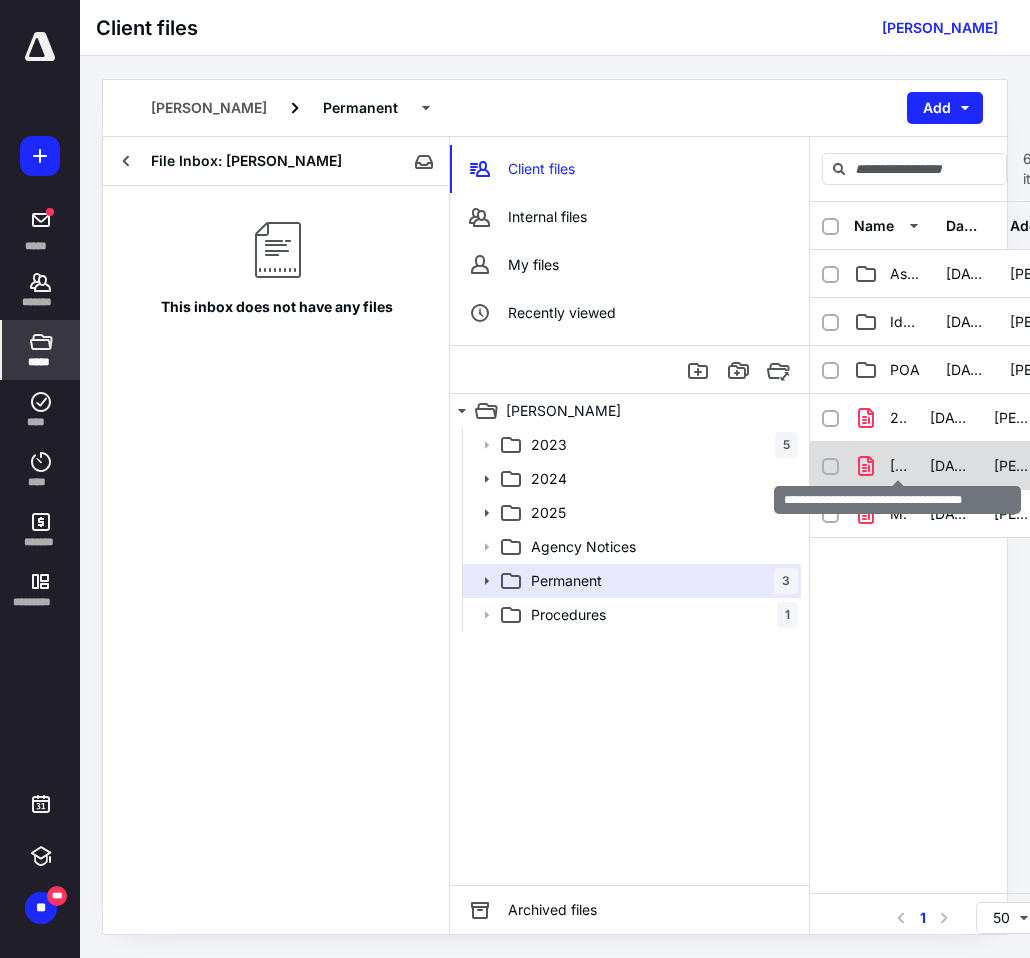 click on "[PERSON_NAME] Consulting_ LLC_Form 2553.pdf" at bounding box center [898, 466] 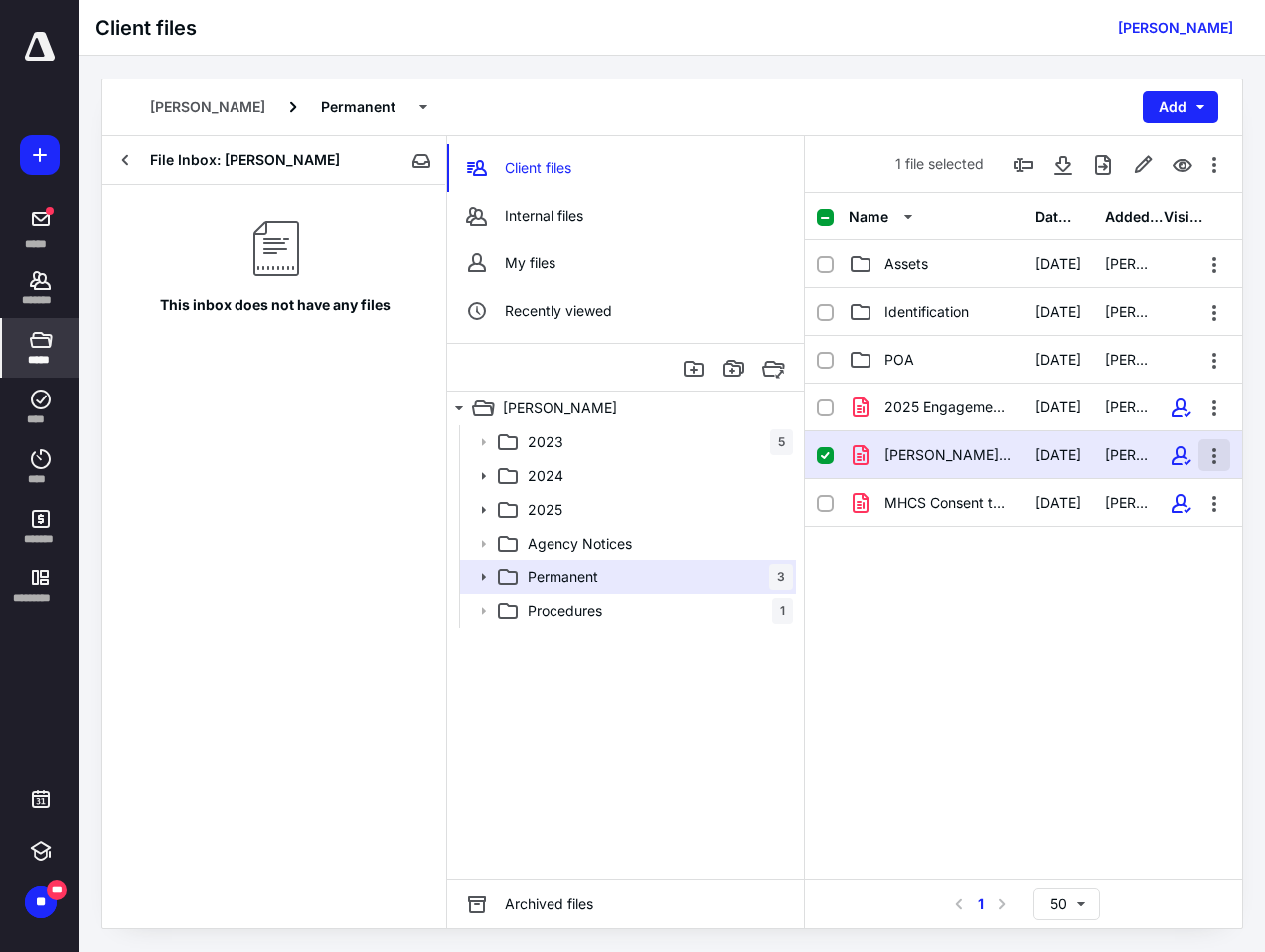 click at bounding box center [1214, 455] 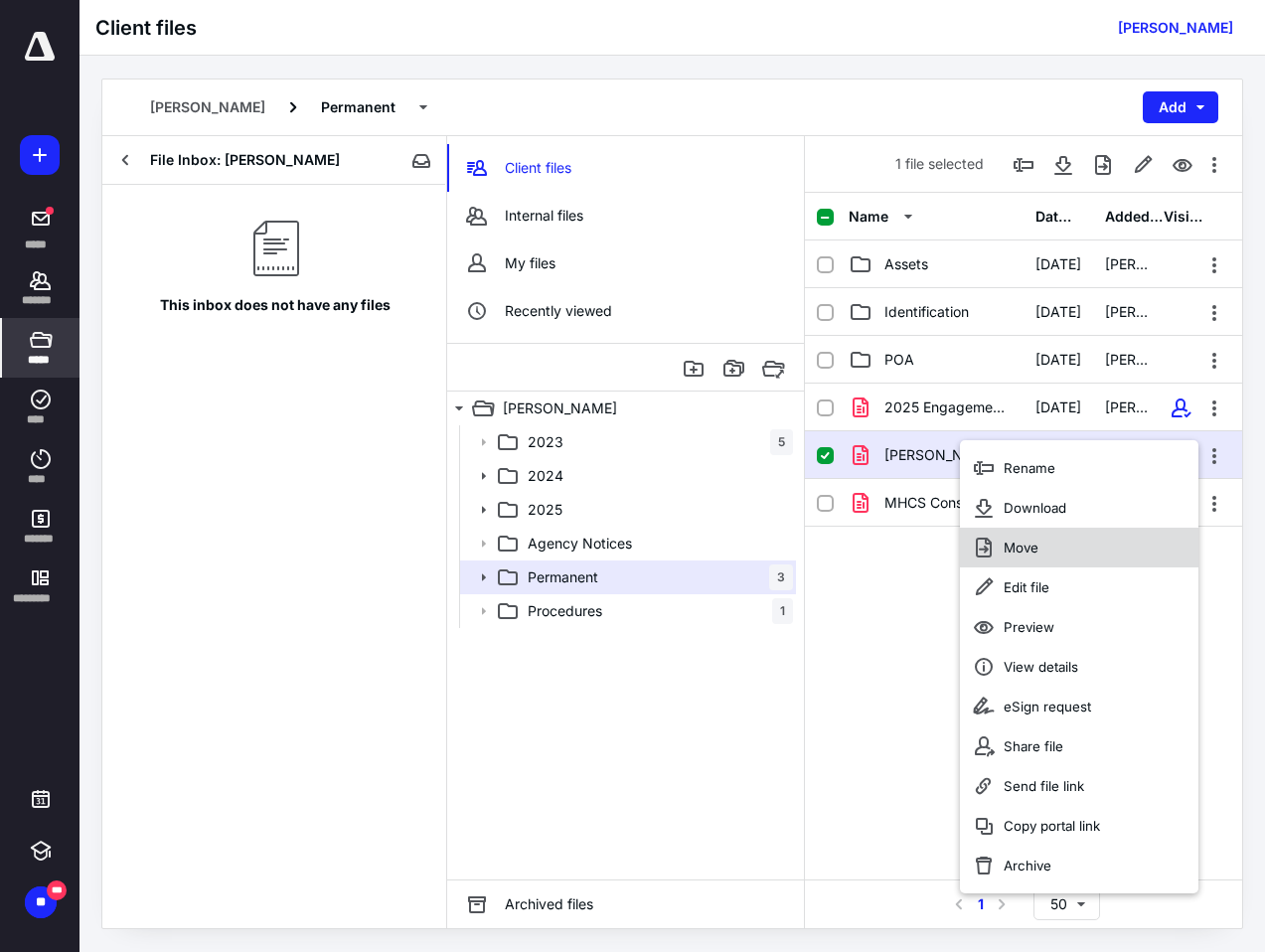 click on "Move" at bounding box center (1079, 548) 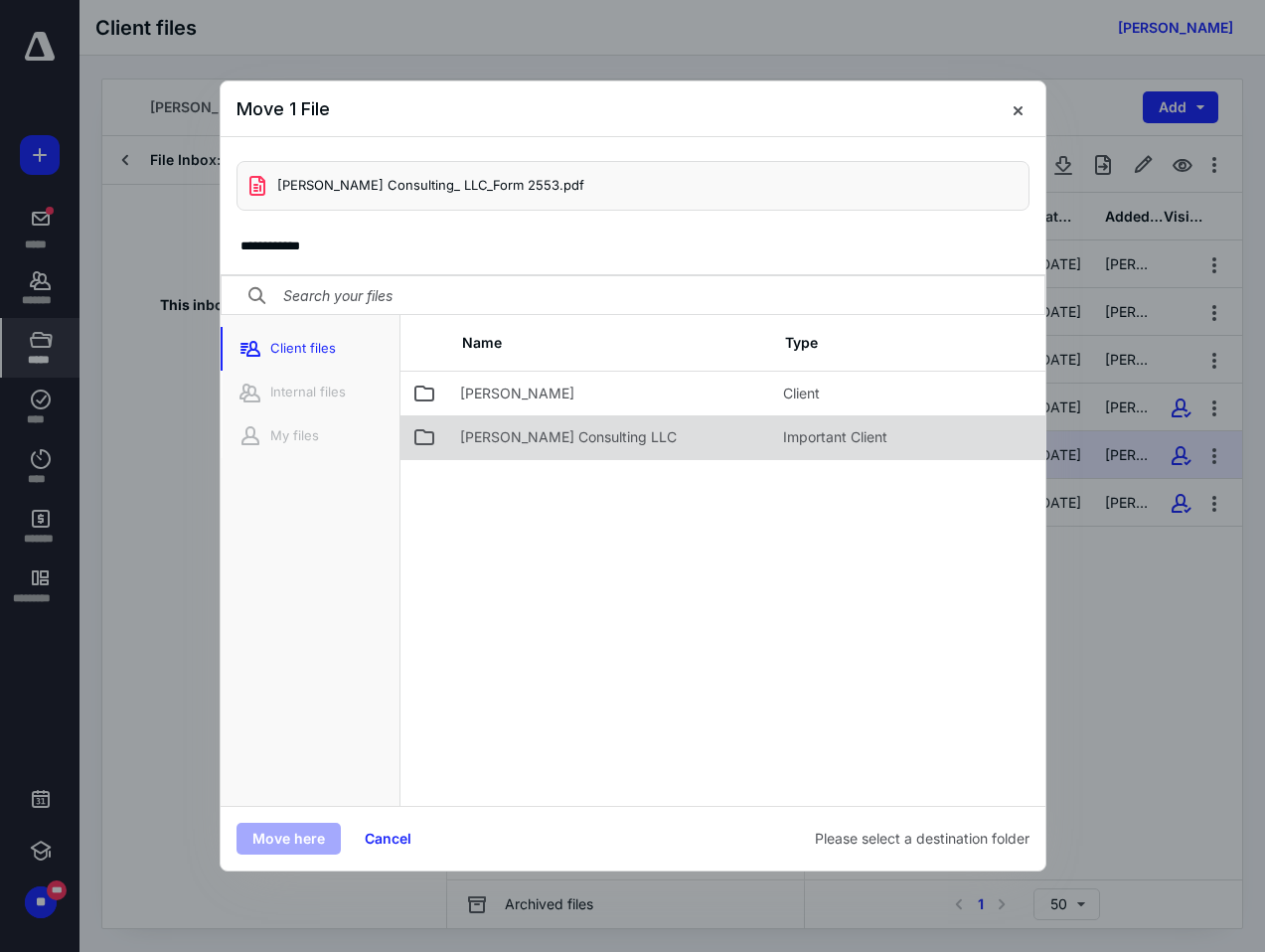 click on "[PERSON_NAME] Consulting LLC" at bounding box center (568, 437) 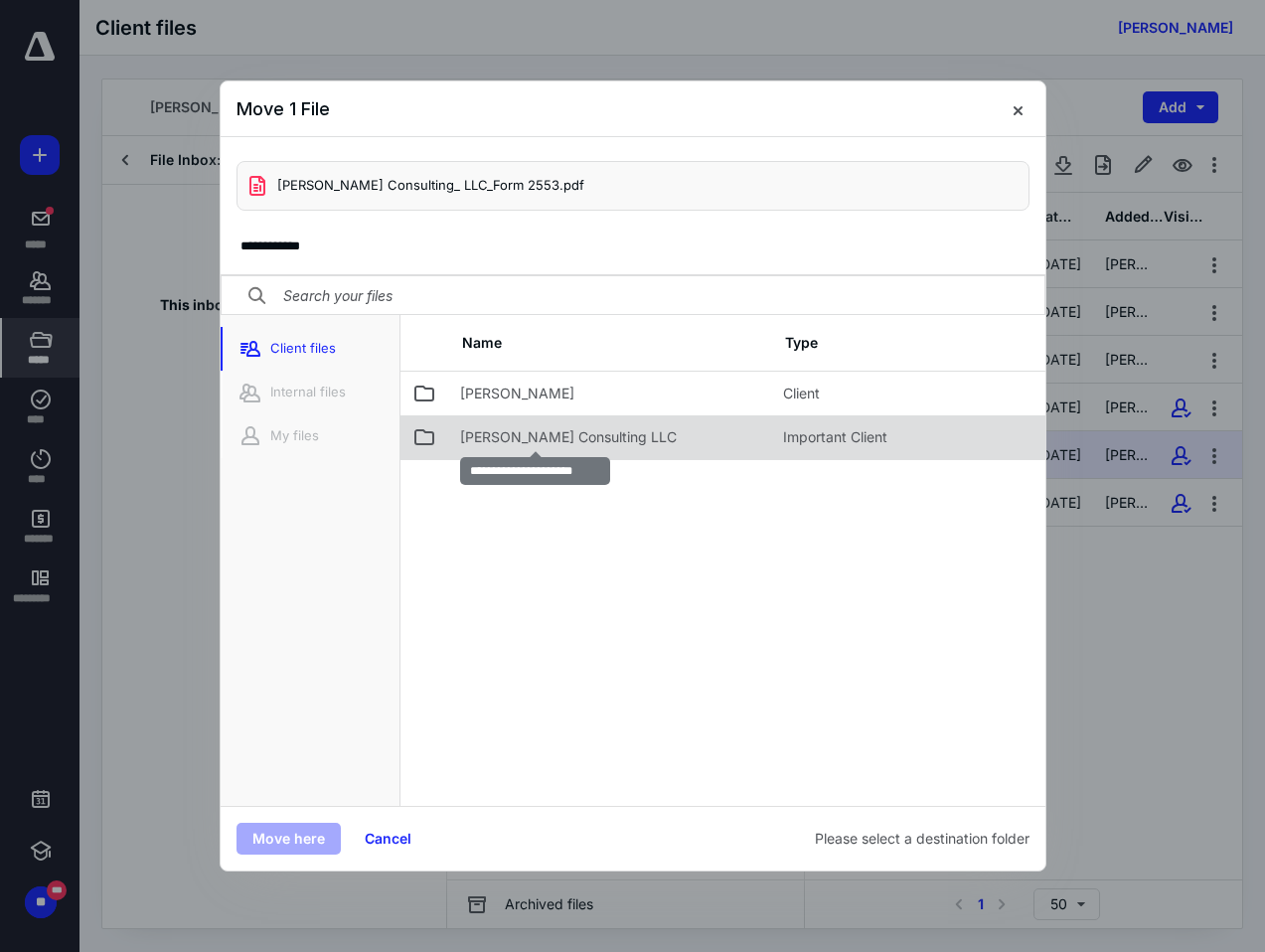 click on "[PERSON_NAME] Consulting LLC" at bounding box center [568, 437] 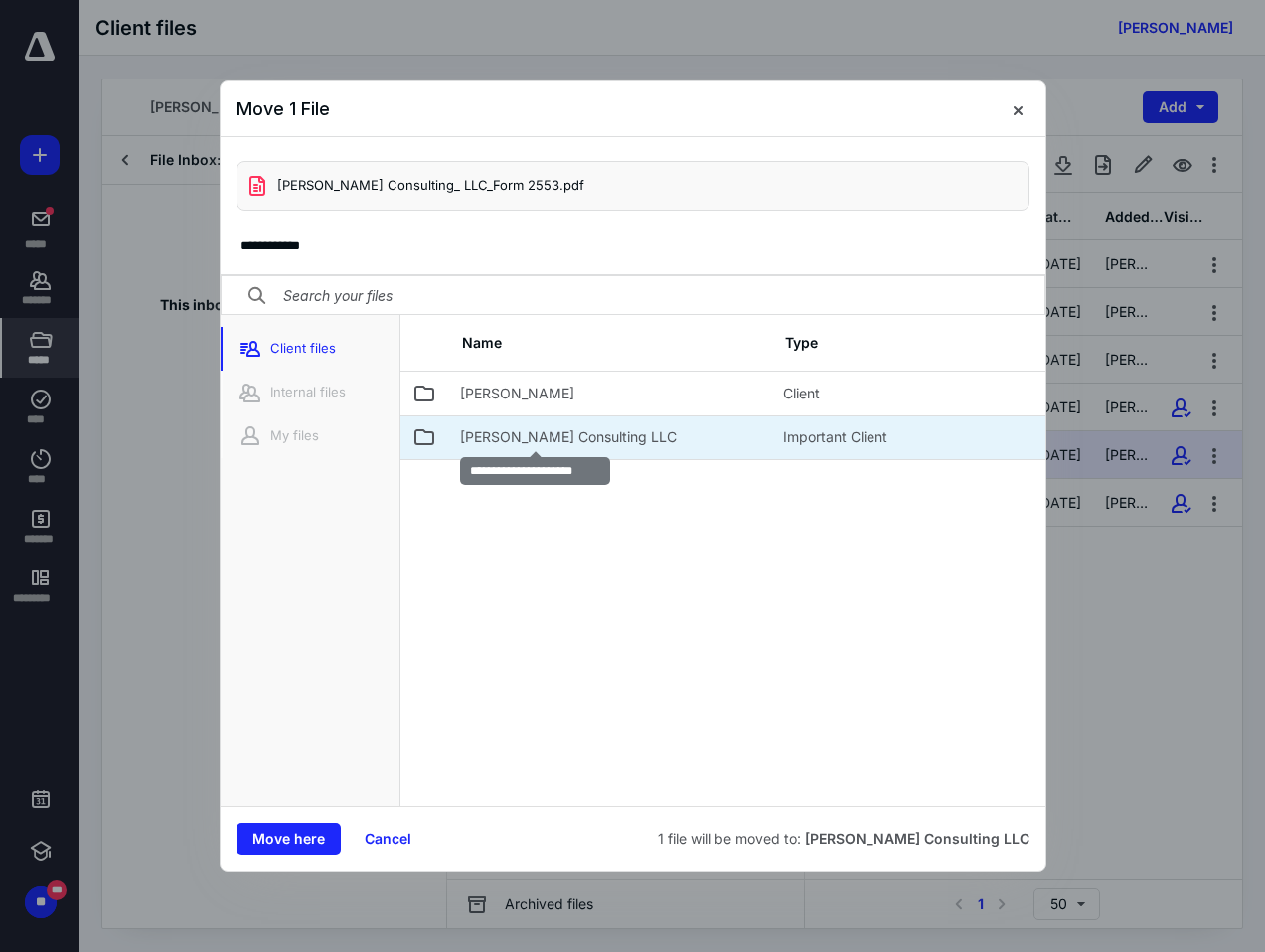 click on "[PERSON_NAME] Consulting LLC" at bounding box center (568, 437) 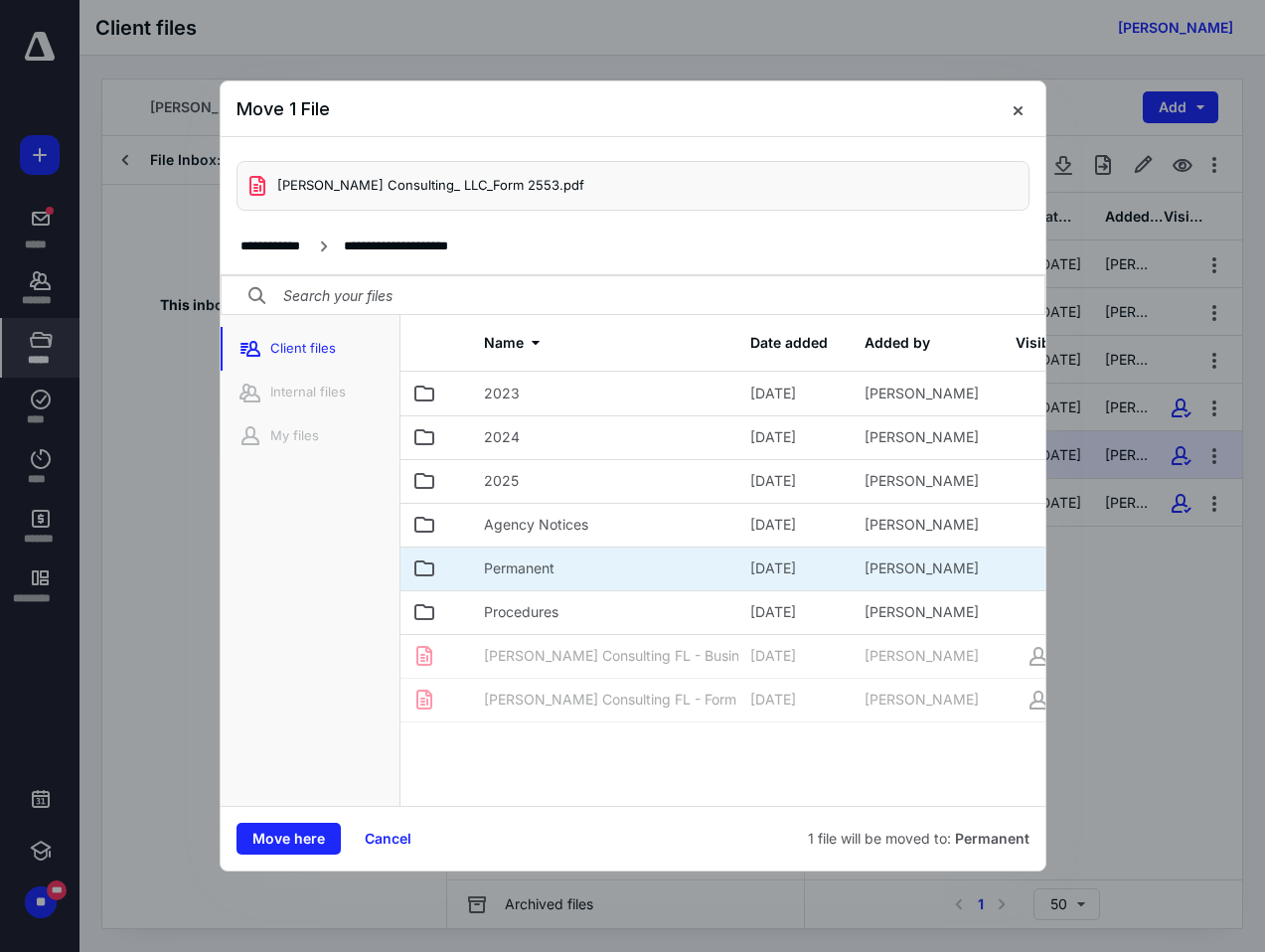 click on "Permanent" at bounding box center (605, 568) 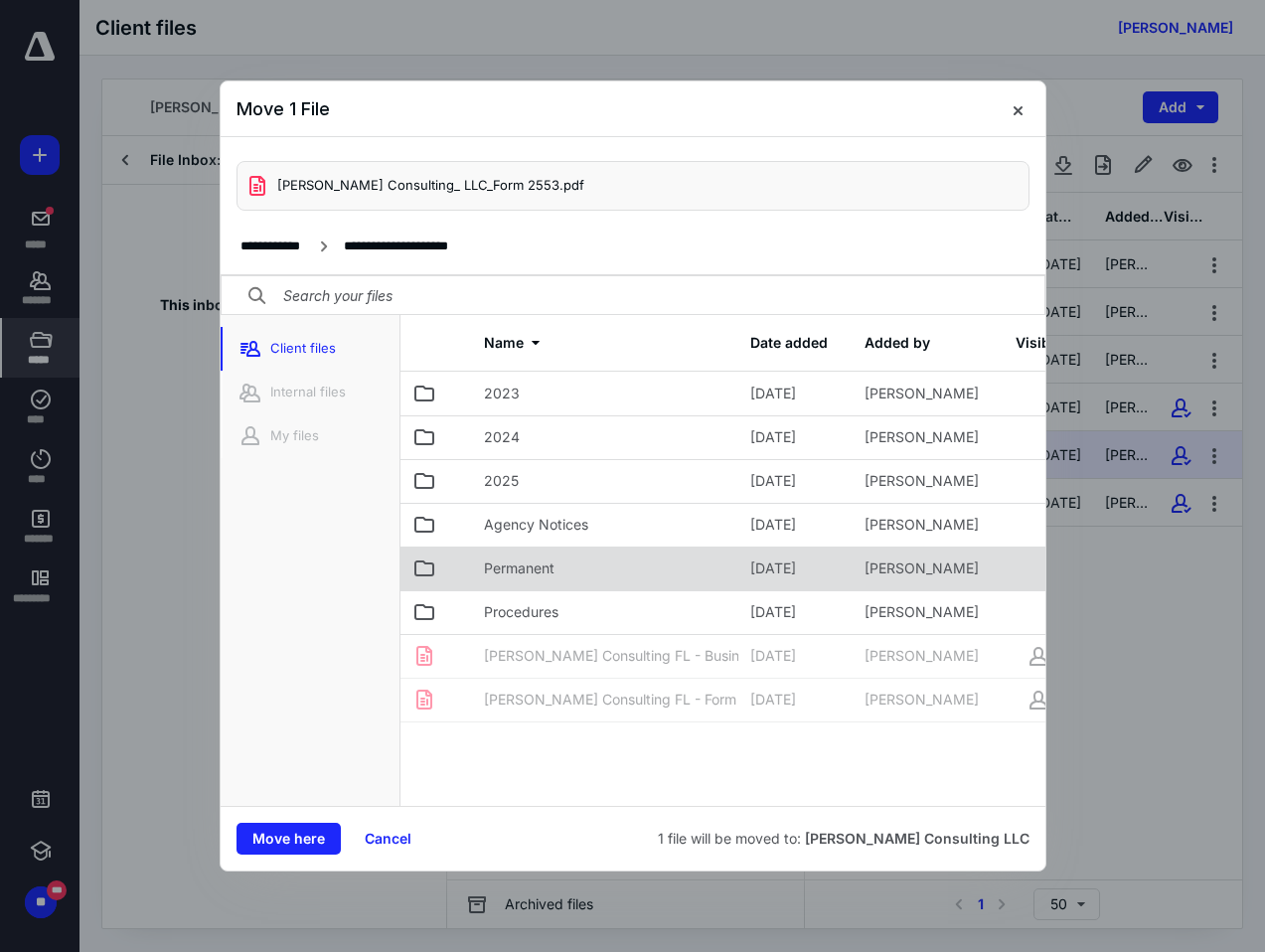 click on "Permanent" at bounding box center [605, 568] 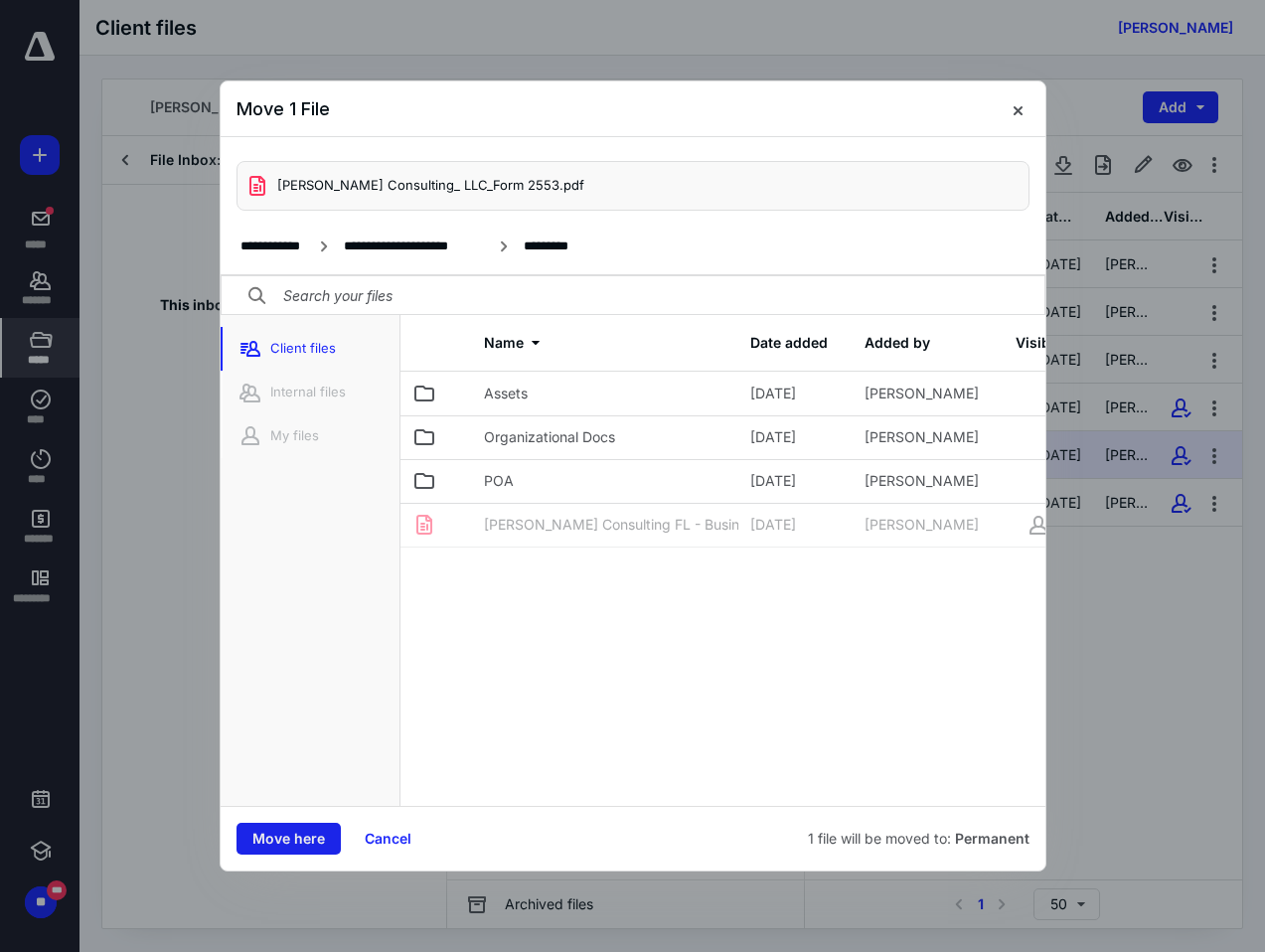 click on "Move here" at bounding box center [288, 839] 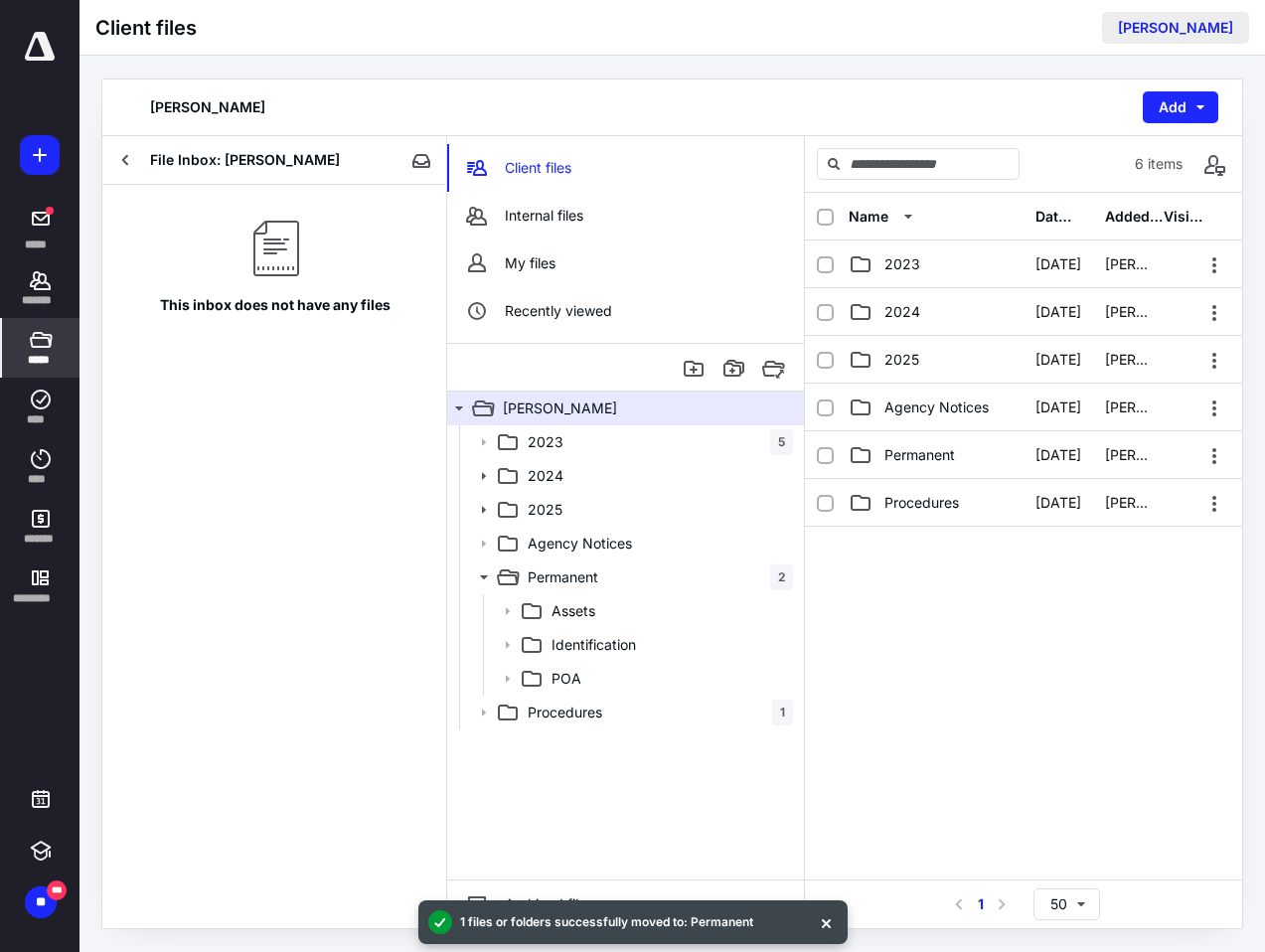 click on "[PERSON_NAME]" at bounding box center [1176, 28] 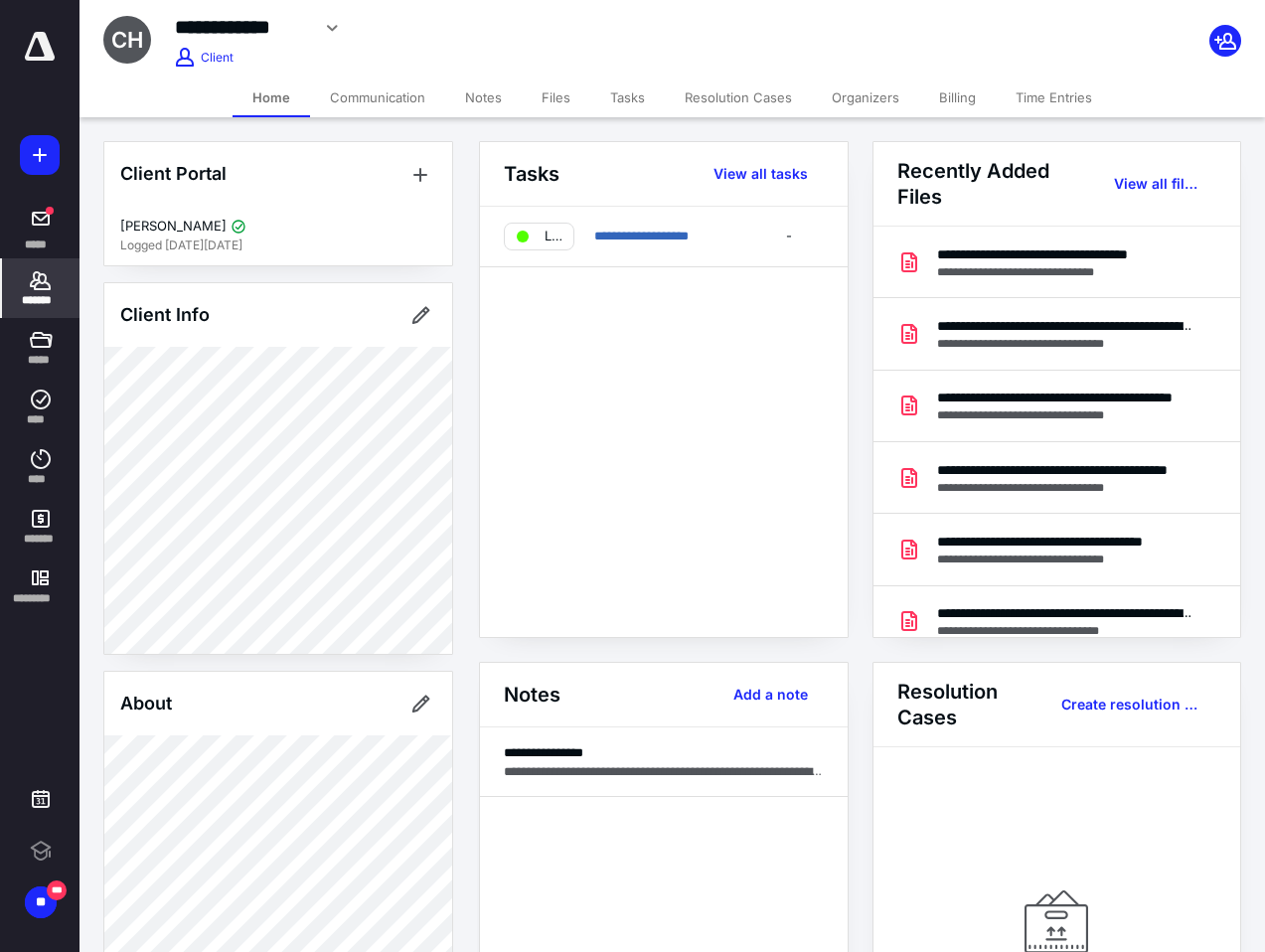 scroll, scrollTop: 0, scrollLeft: 0, axis: both 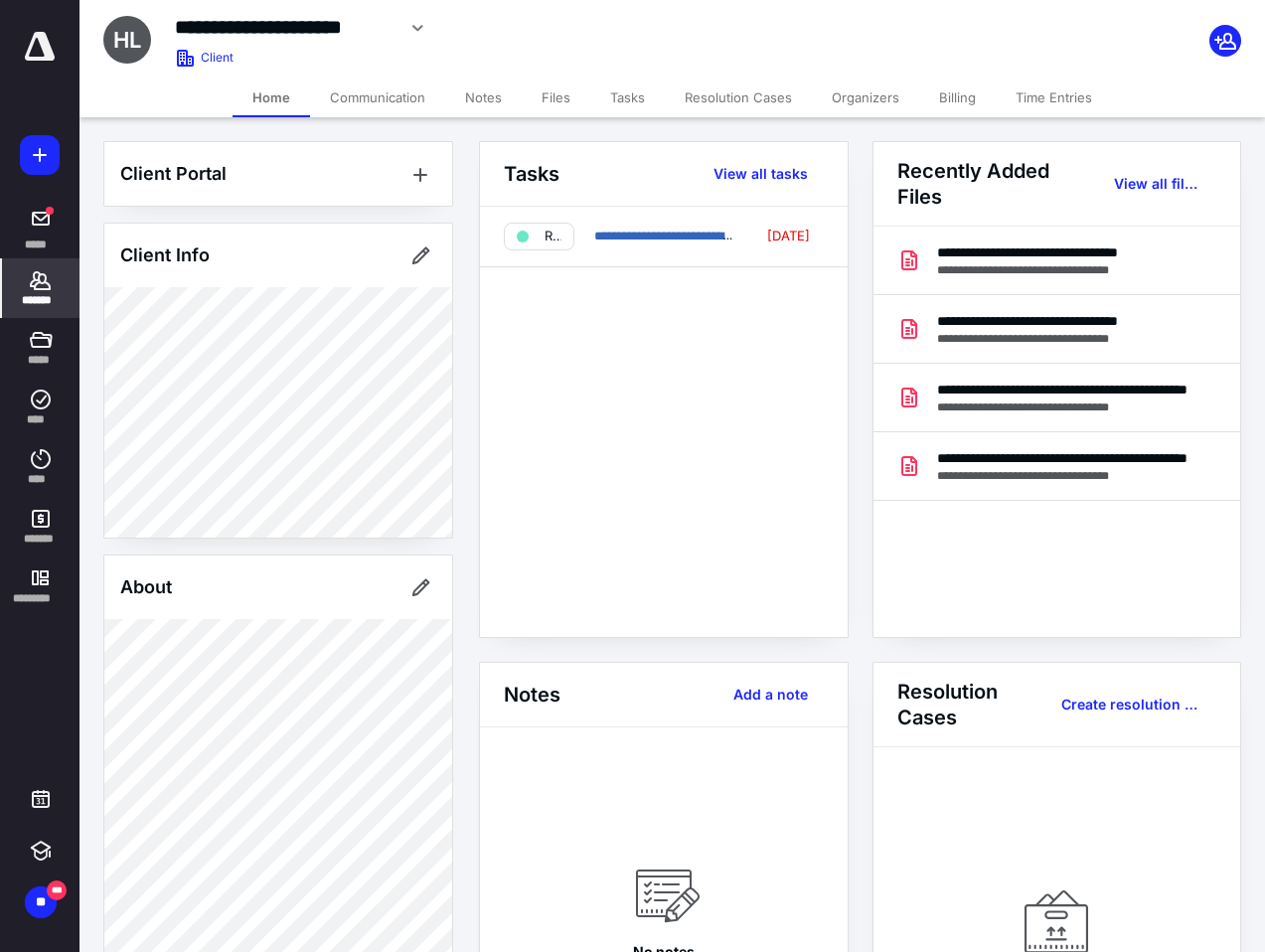 click on "Files" at bounding box center (555, 97) 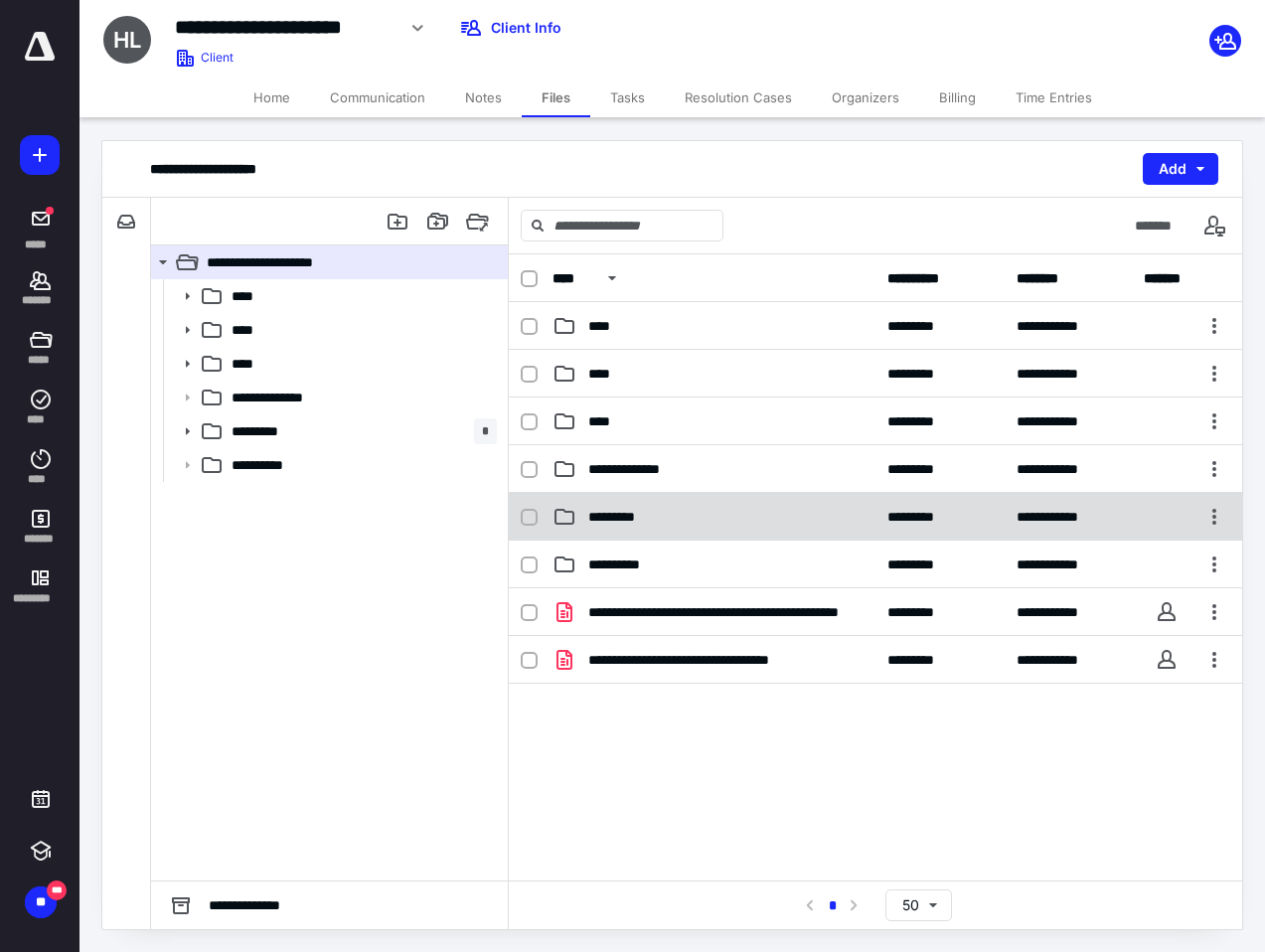 click on "*********" at bounding box center [624, 517] 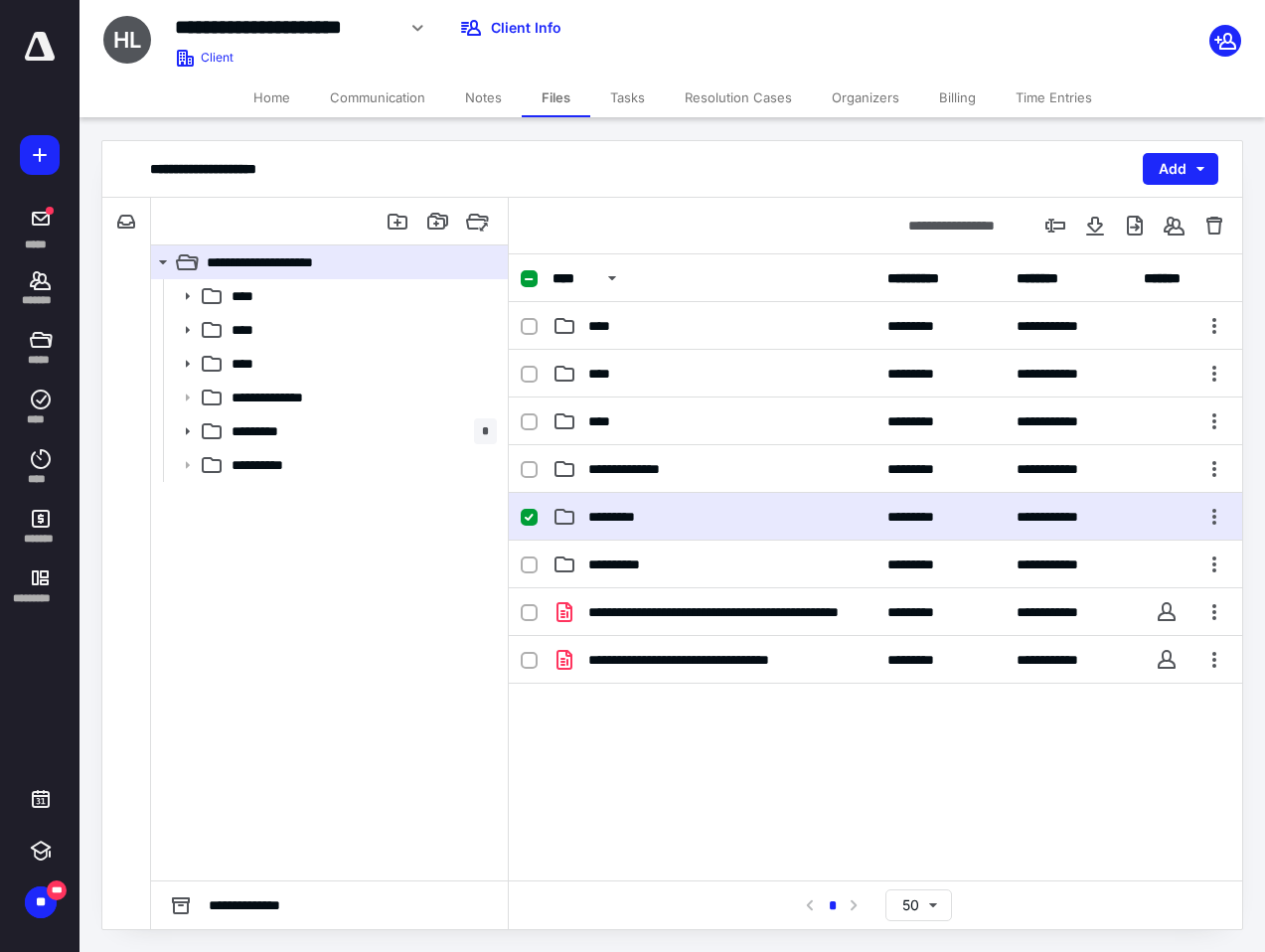 click on "*********" at bounding box center [624, 517] 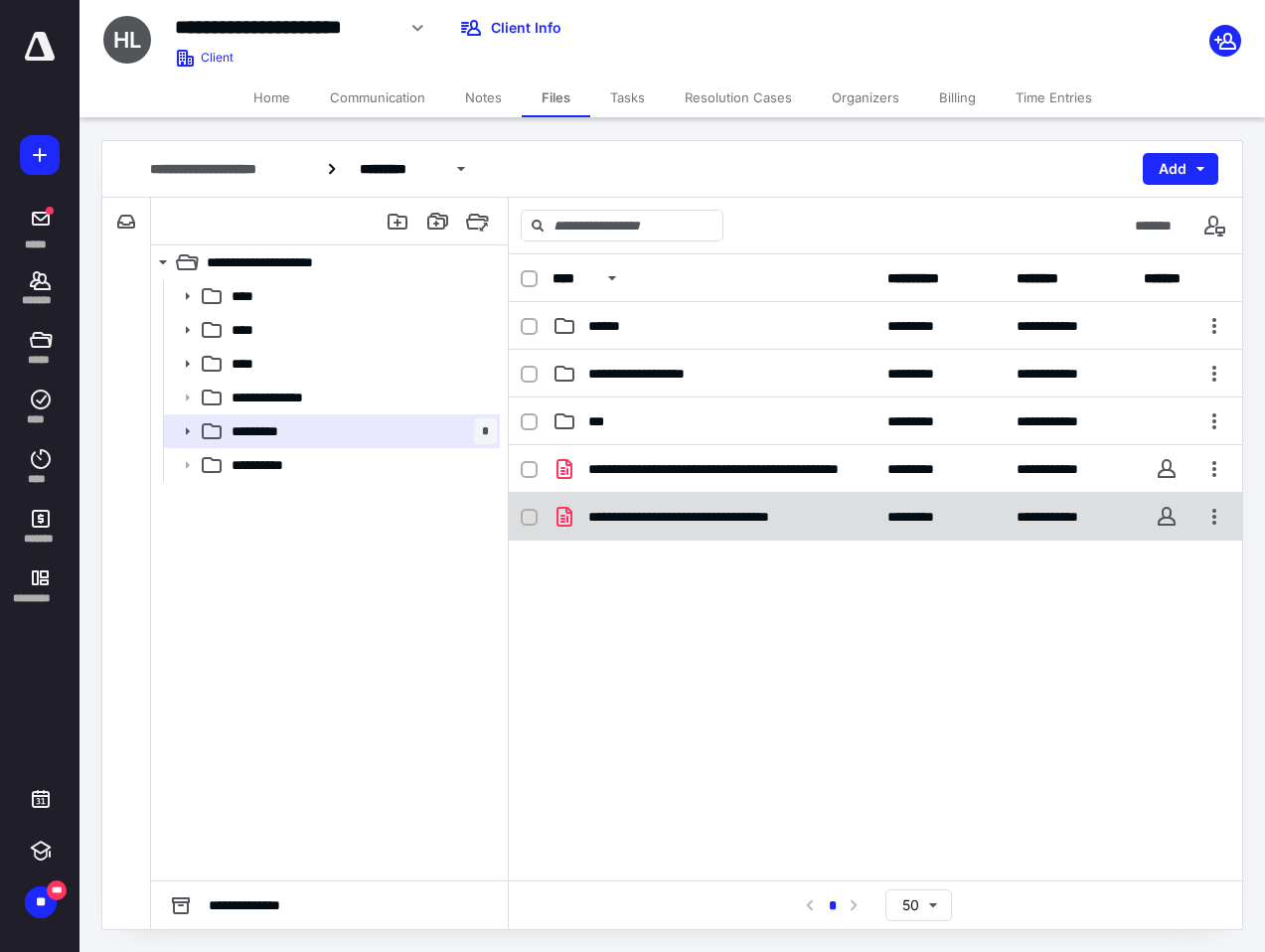 click on "**********" at bounding box center (713, 517) 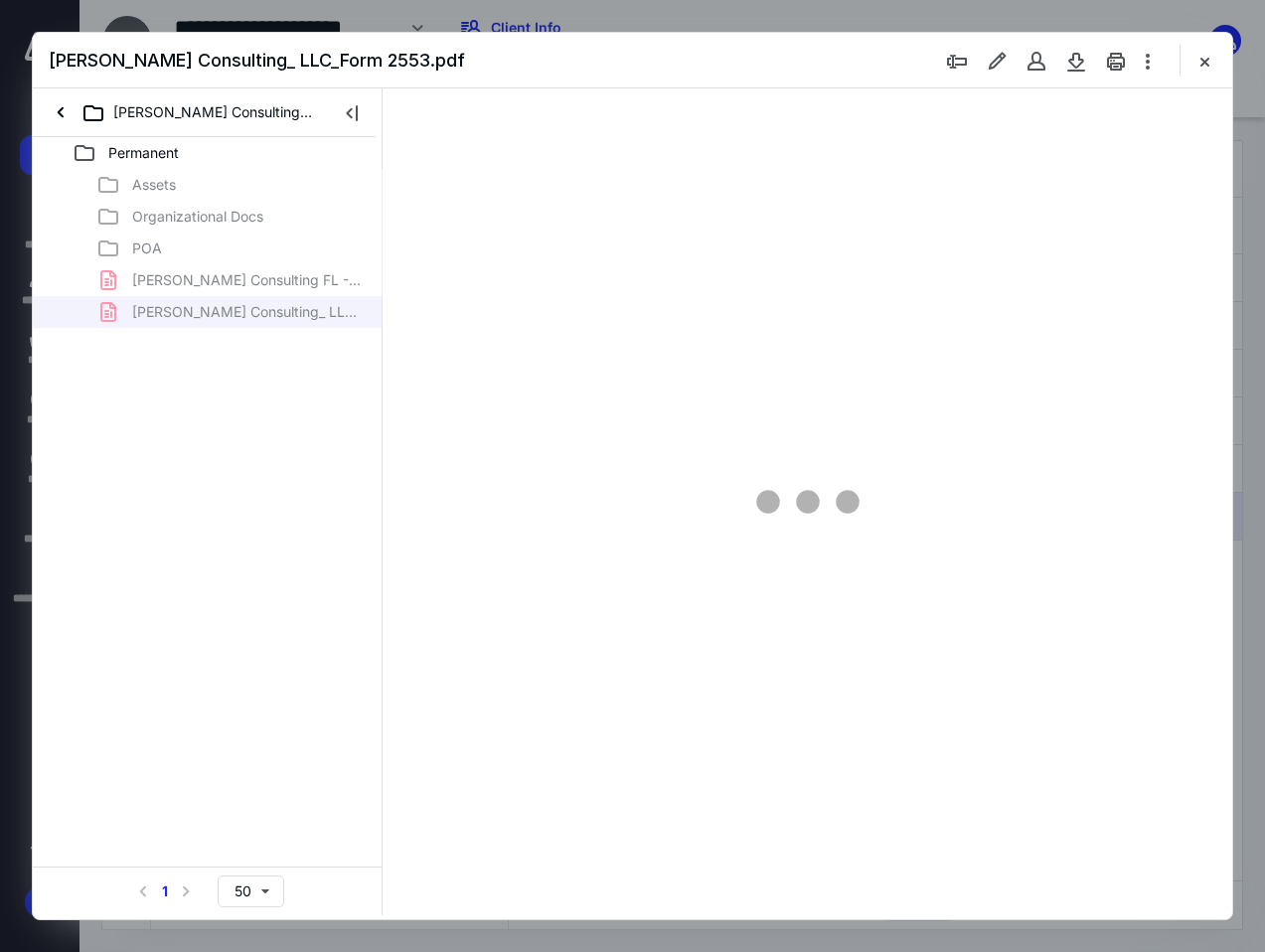 scroll, scrollTop: 0, scrollLeft: 0, axis: both 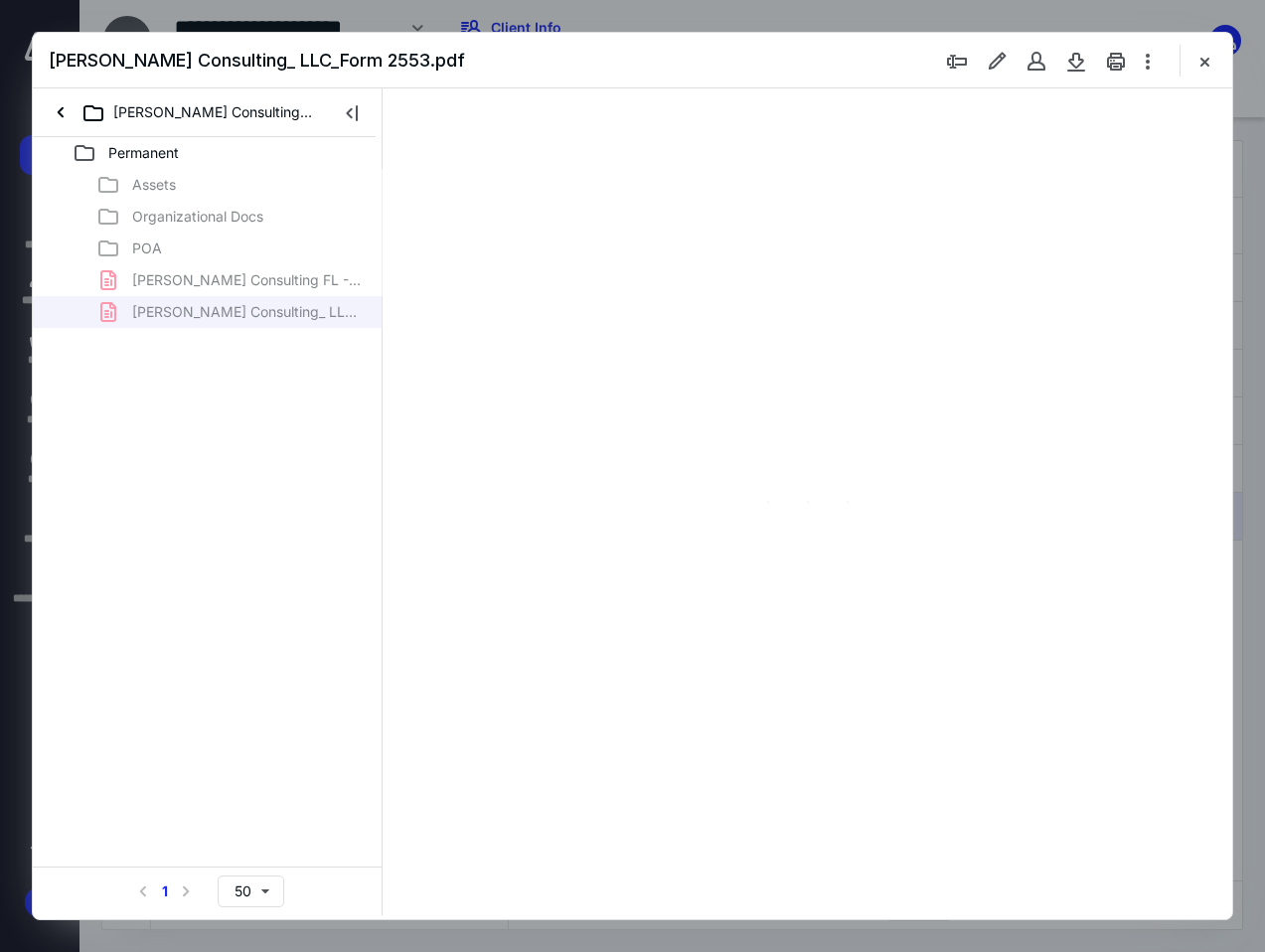 type on "91" 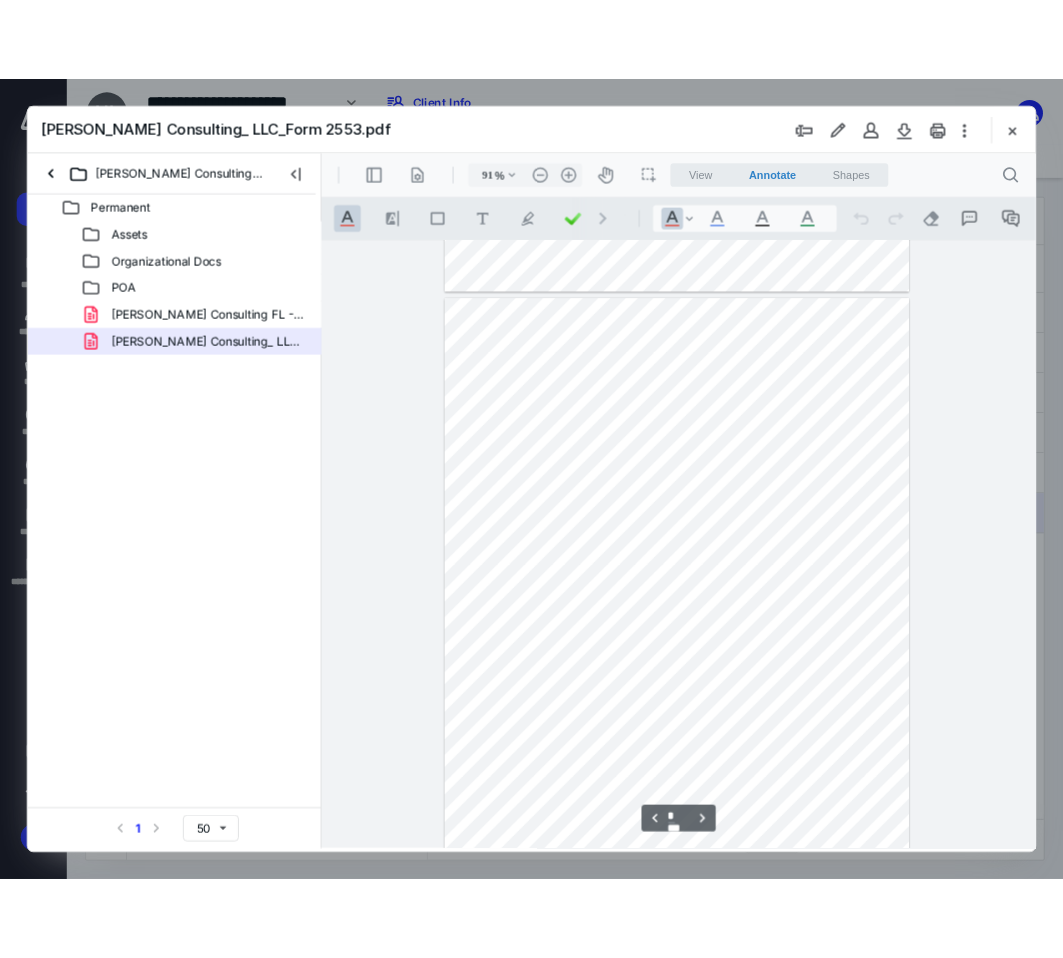 scroll, scrollTop: 0, scrollLeft: 0, axis: both 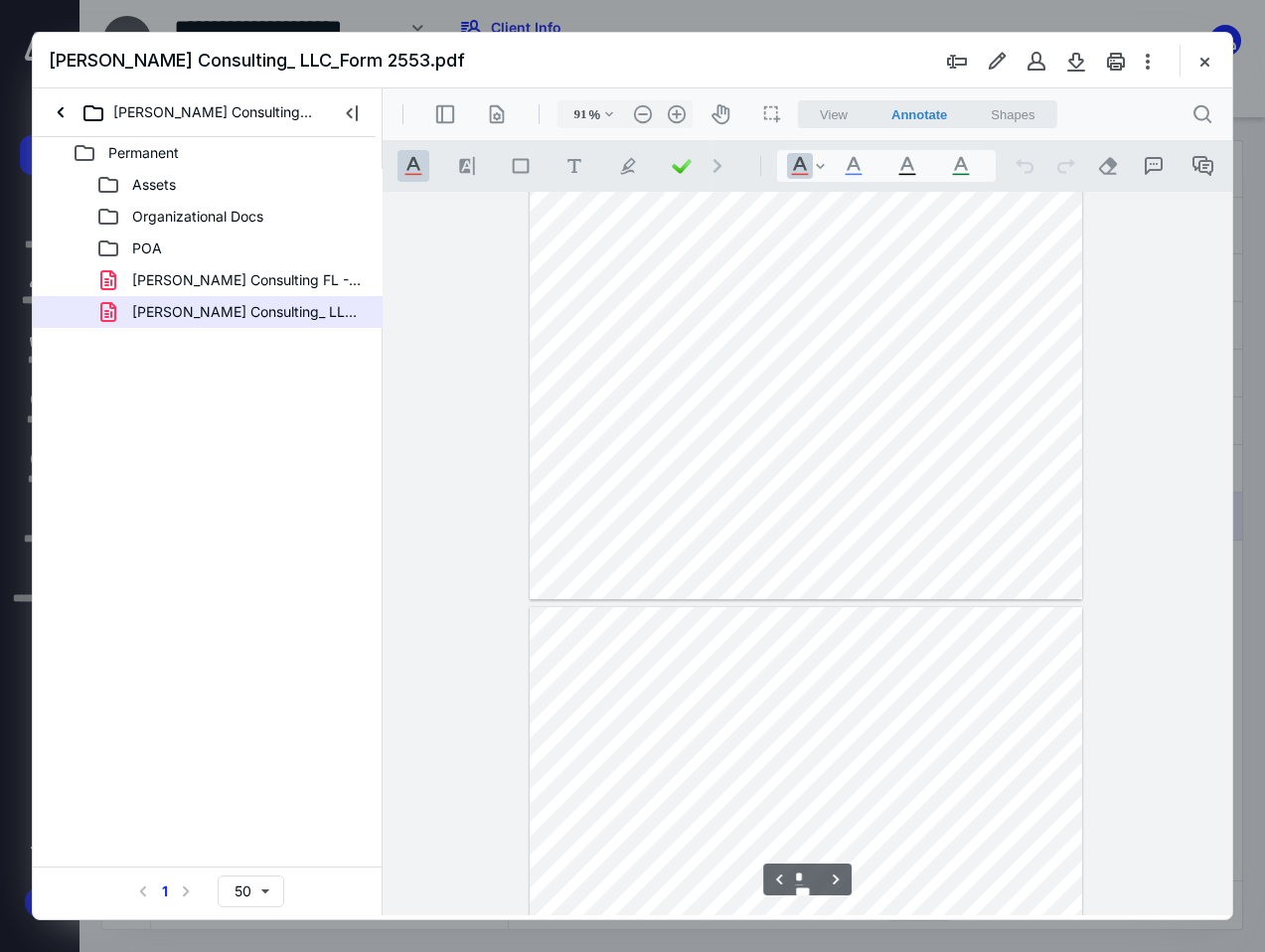 type on "*" 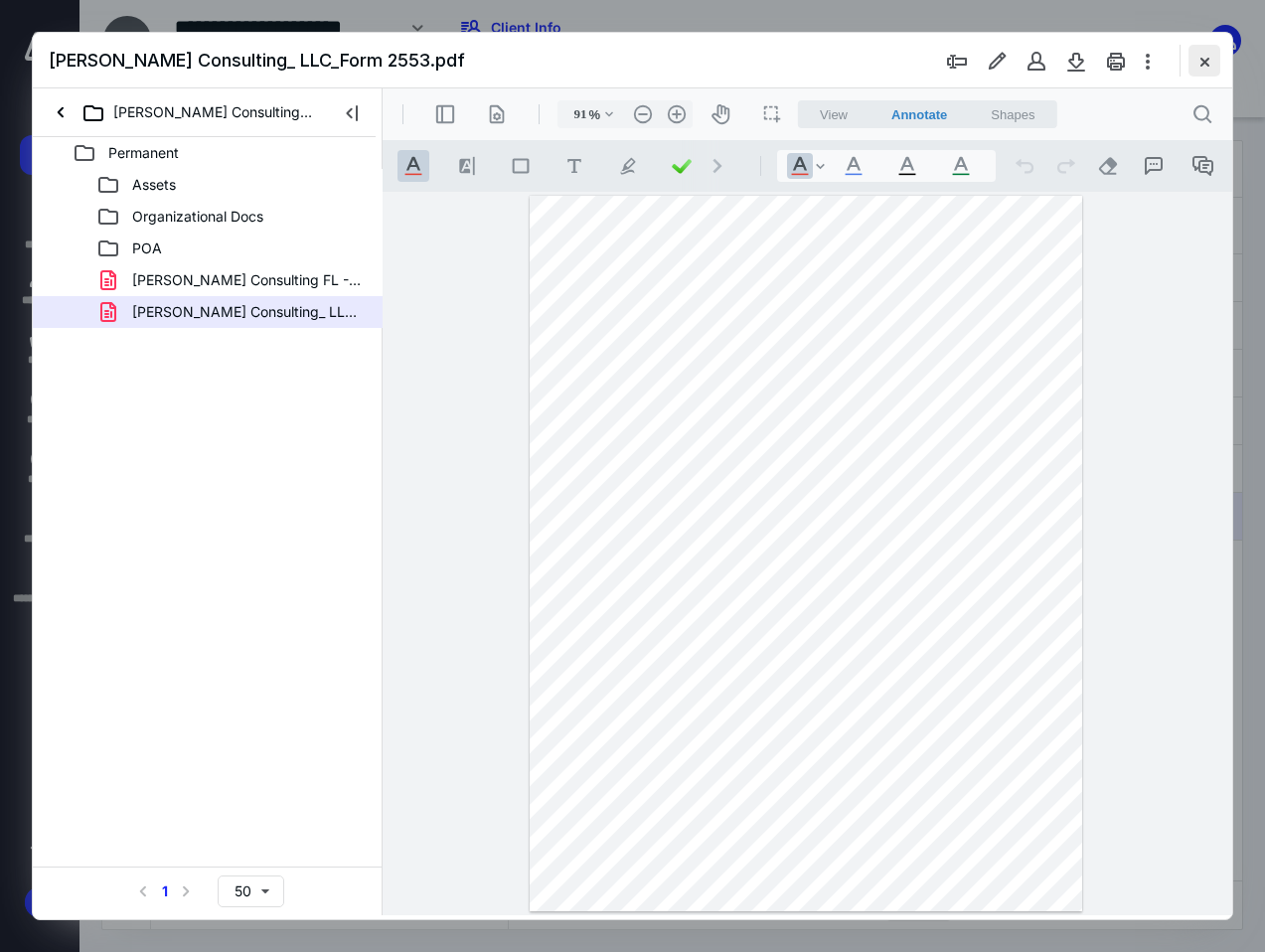 click at bounding box center [1204, 61] 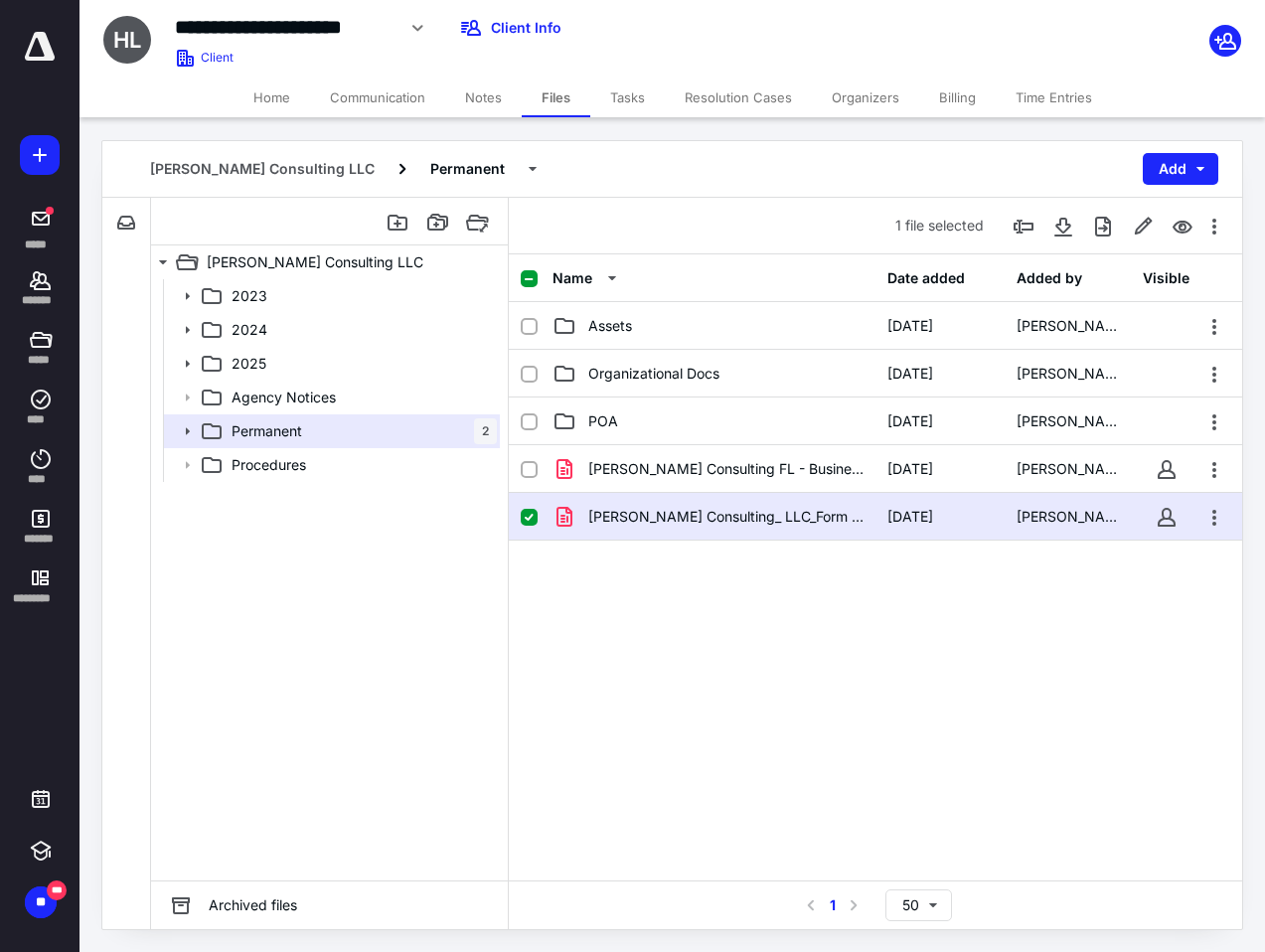 click on "[PERSON_NAME] Consulting FL - Business Profile Search.pdf [DATE] [PERSON_NAME] Consulting_ LLC_Form 2553.pdf [DATE] [PERSON_NAME]" at bounding box center [875, 594] 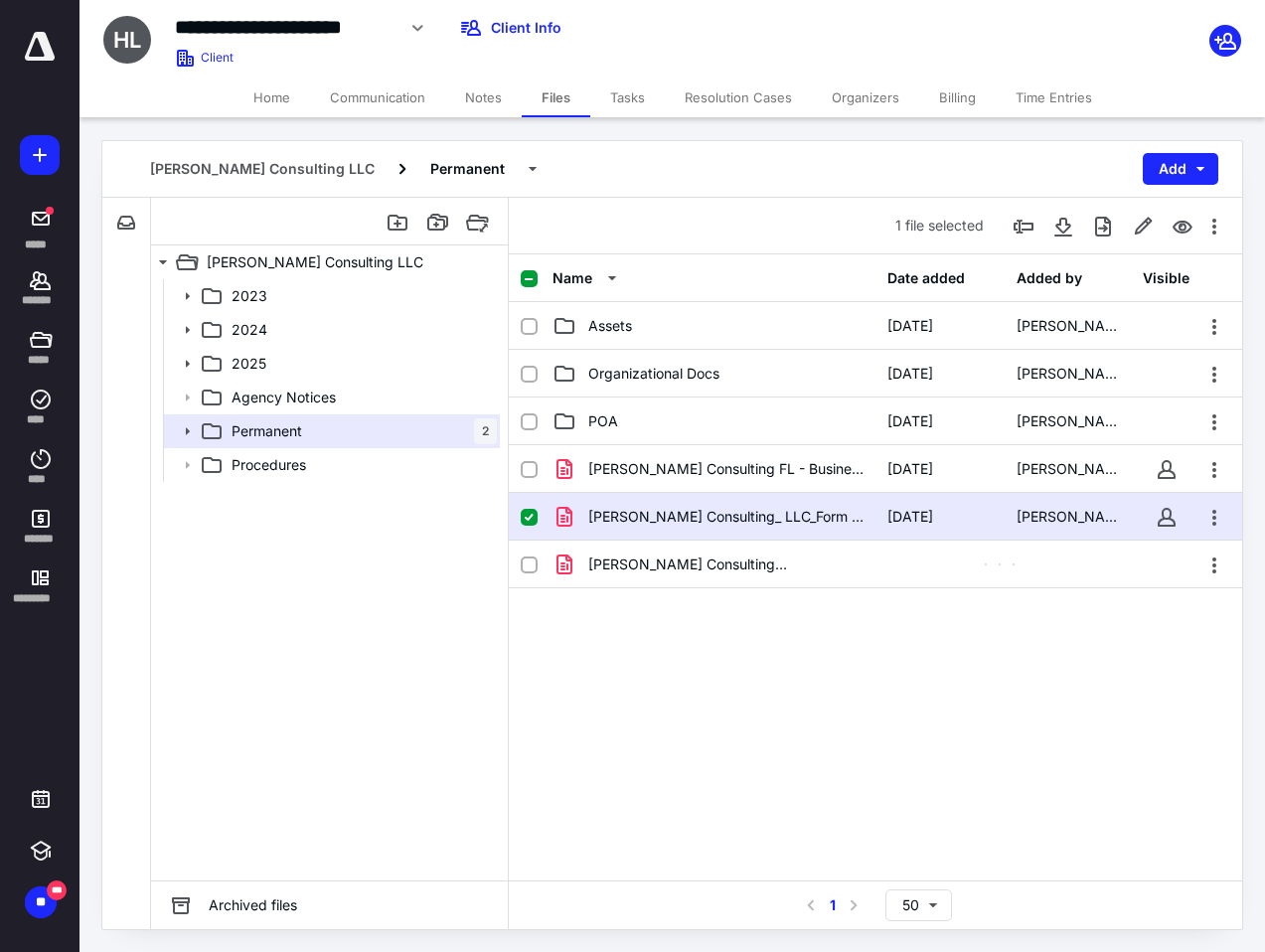 drag, startPoint x: 762, startPoint y: 700, endPoint x: 759, endPoint y: 687, distance: 13.341664 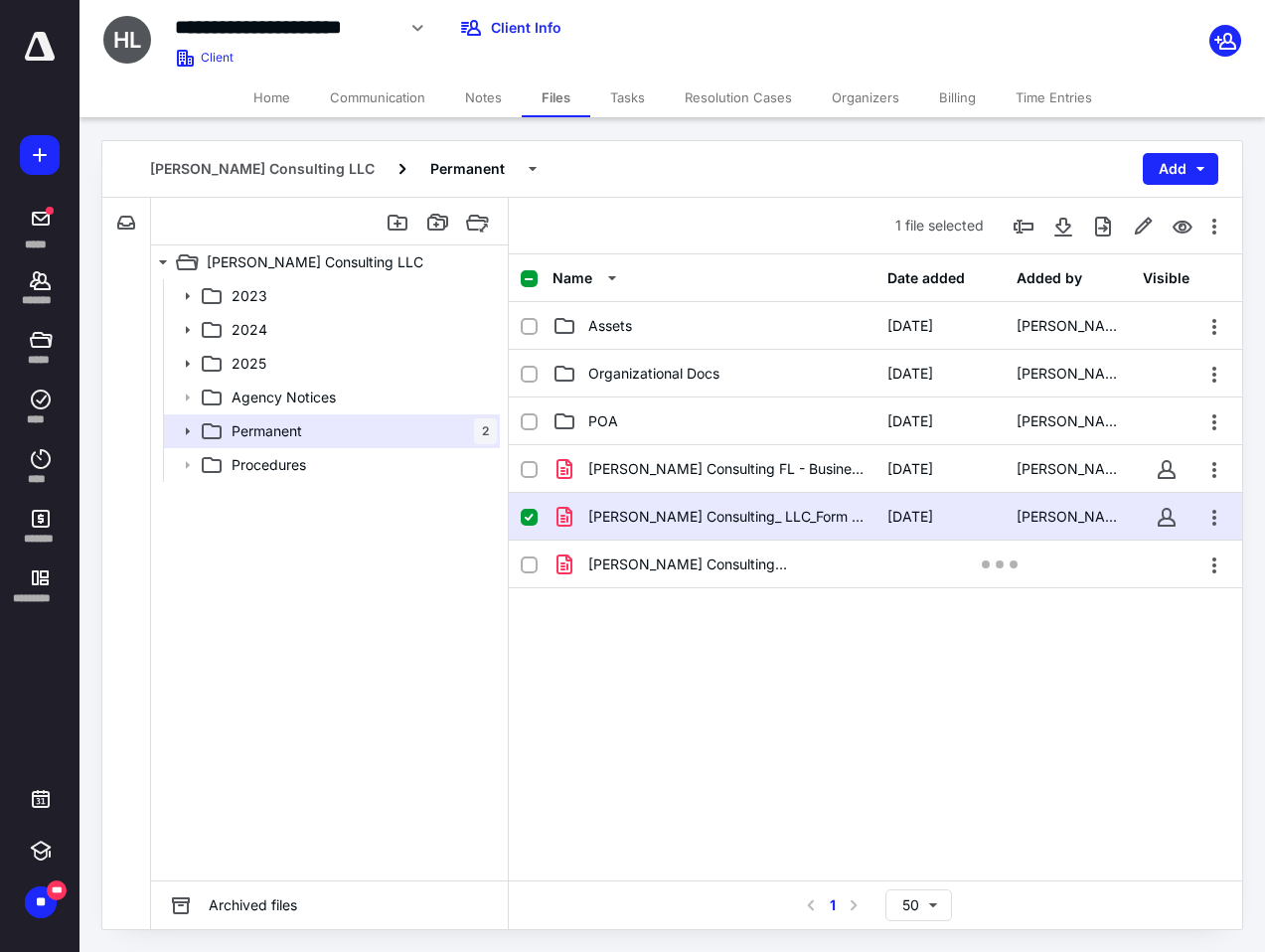 click on "[PERSON_NAME] Consulting FL - Business Profile Search.pdf [DATE] [PERSON_NAME] Consulting_ LLC_Form 2553.pdf [DATE] [PERSON_NAME] Consulting_ LLC_Form 2553.pdf" at bounding box center [875, 594] 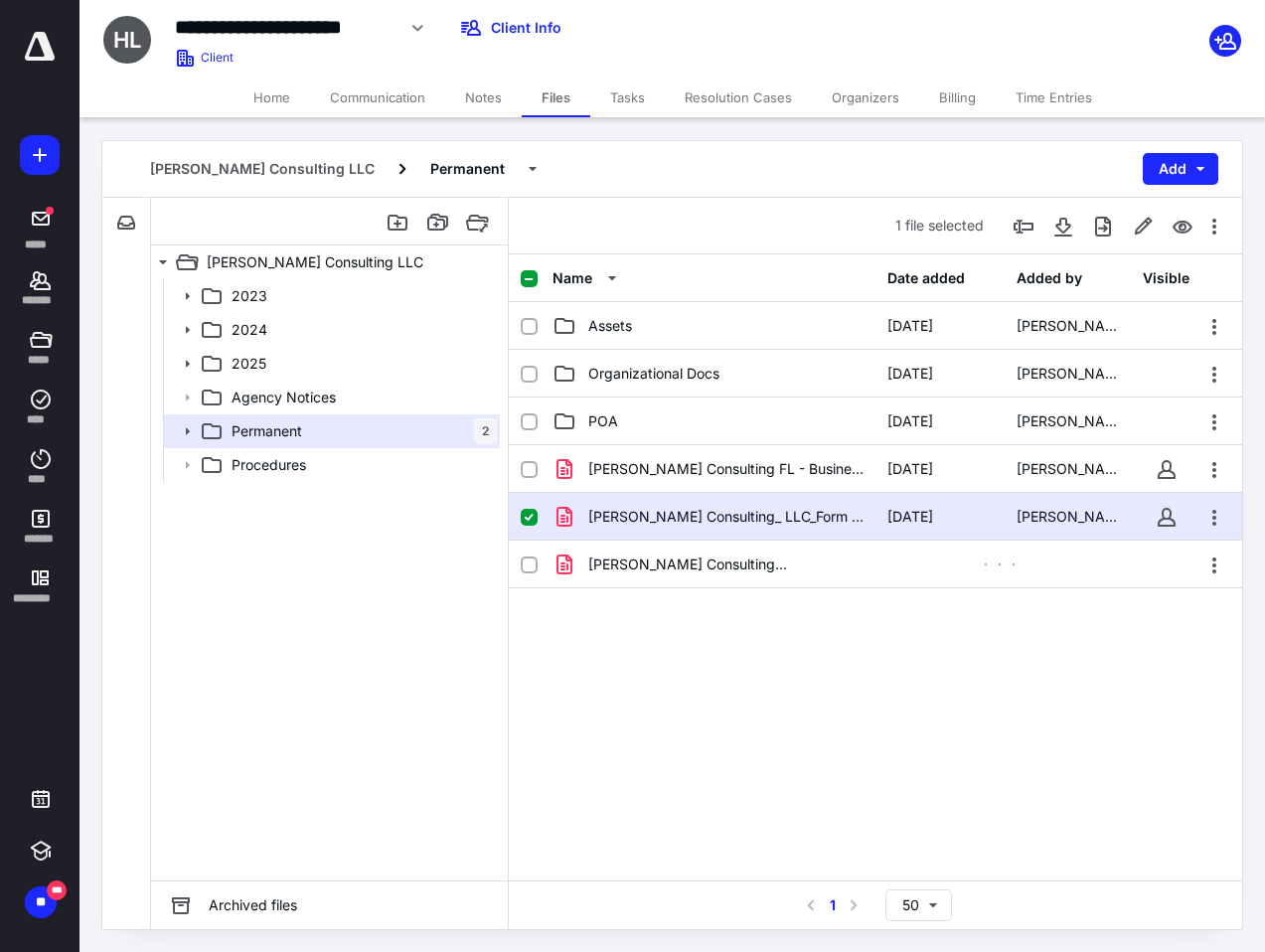 click on "[PERSON_NAME] Consulting_ LLC_Form 2553.pdf [DATE] [PERSON_NAME]" at bounding box center (875, 517) 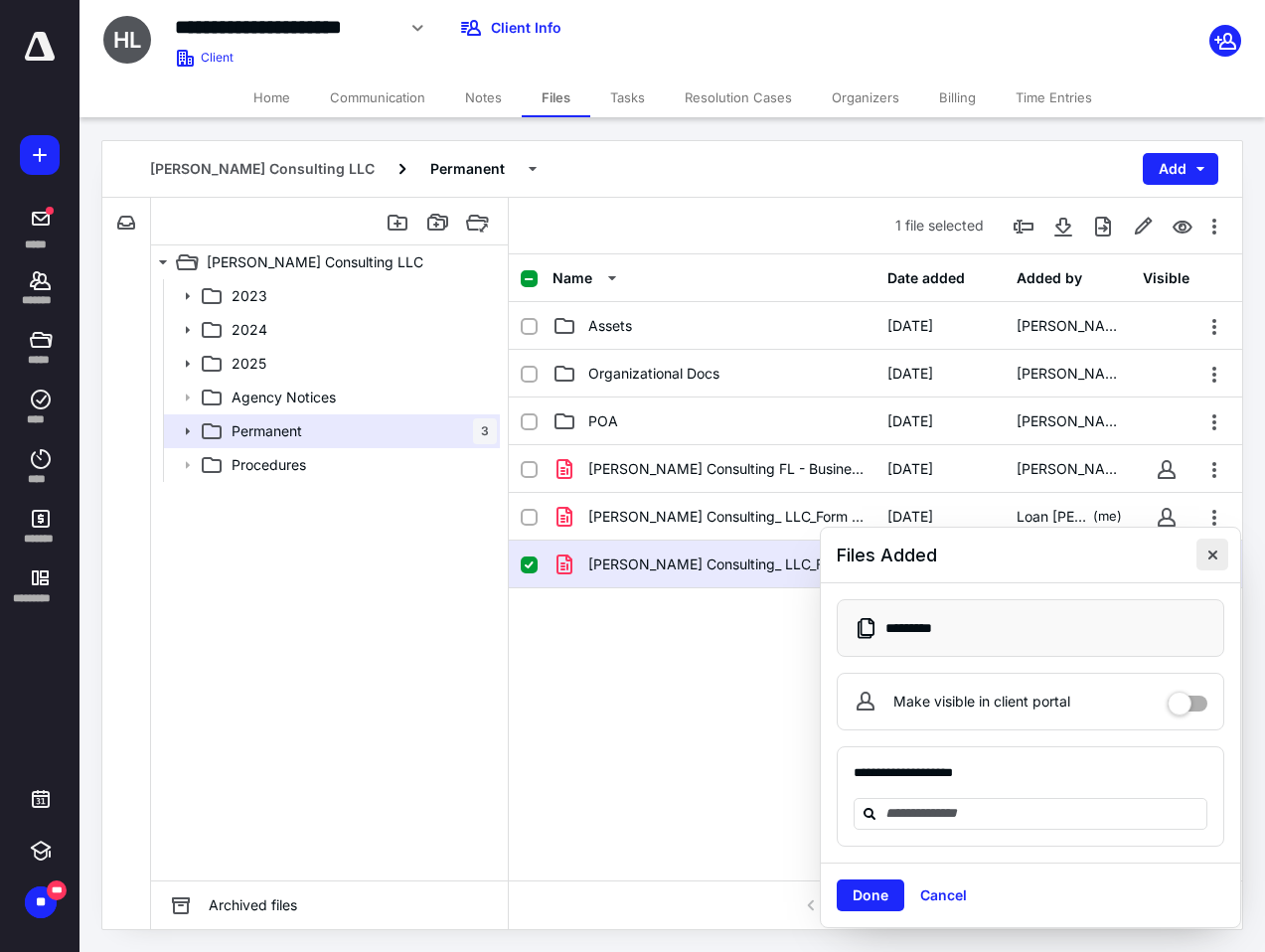 click at bounding box center (1212, 555) 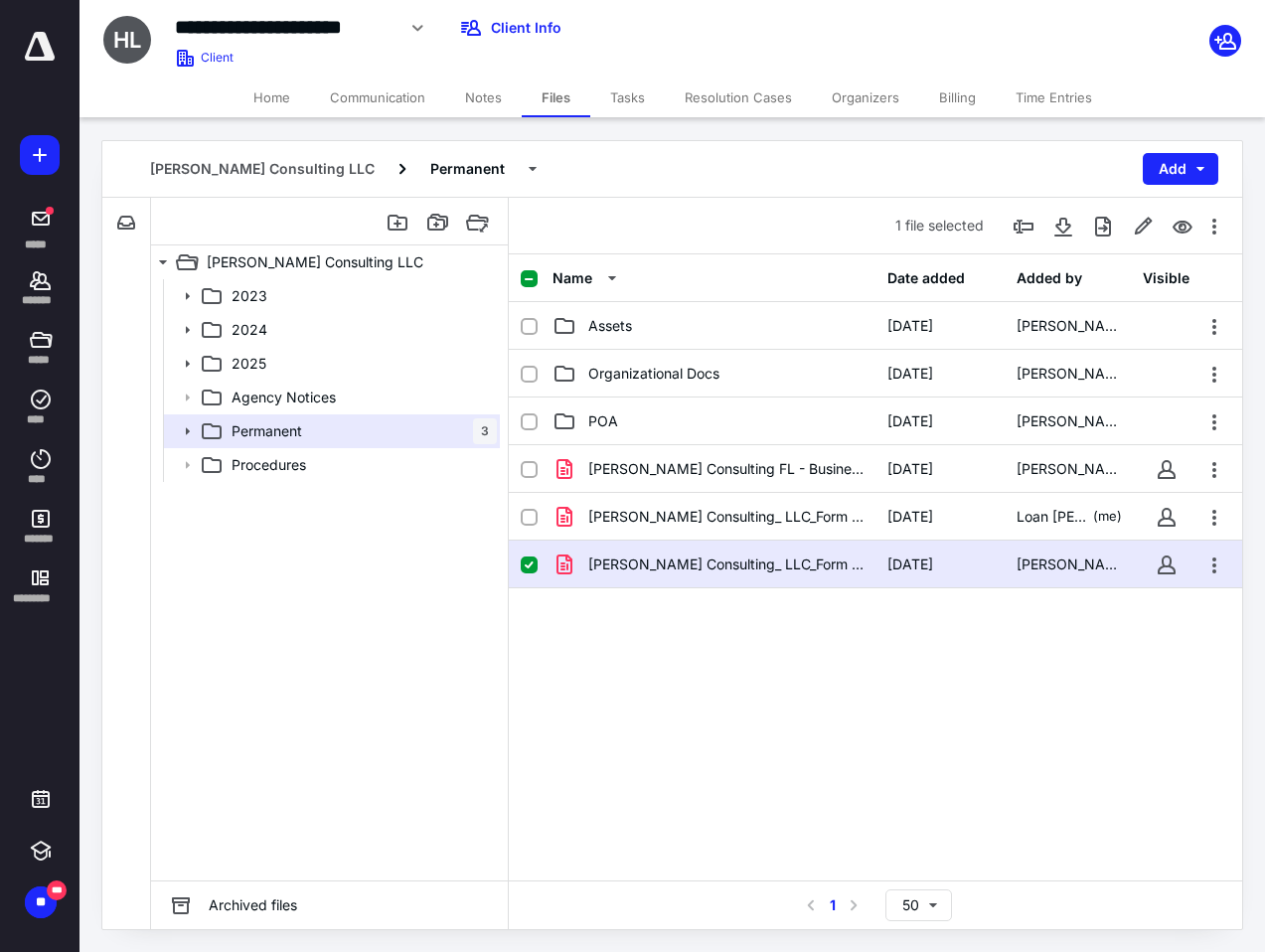 click on "[PERSON_NAME] Consulting_ LLC_Form 2553.pdf [DATE] [PERSON_NAME]" at bounding box center (875, 564) 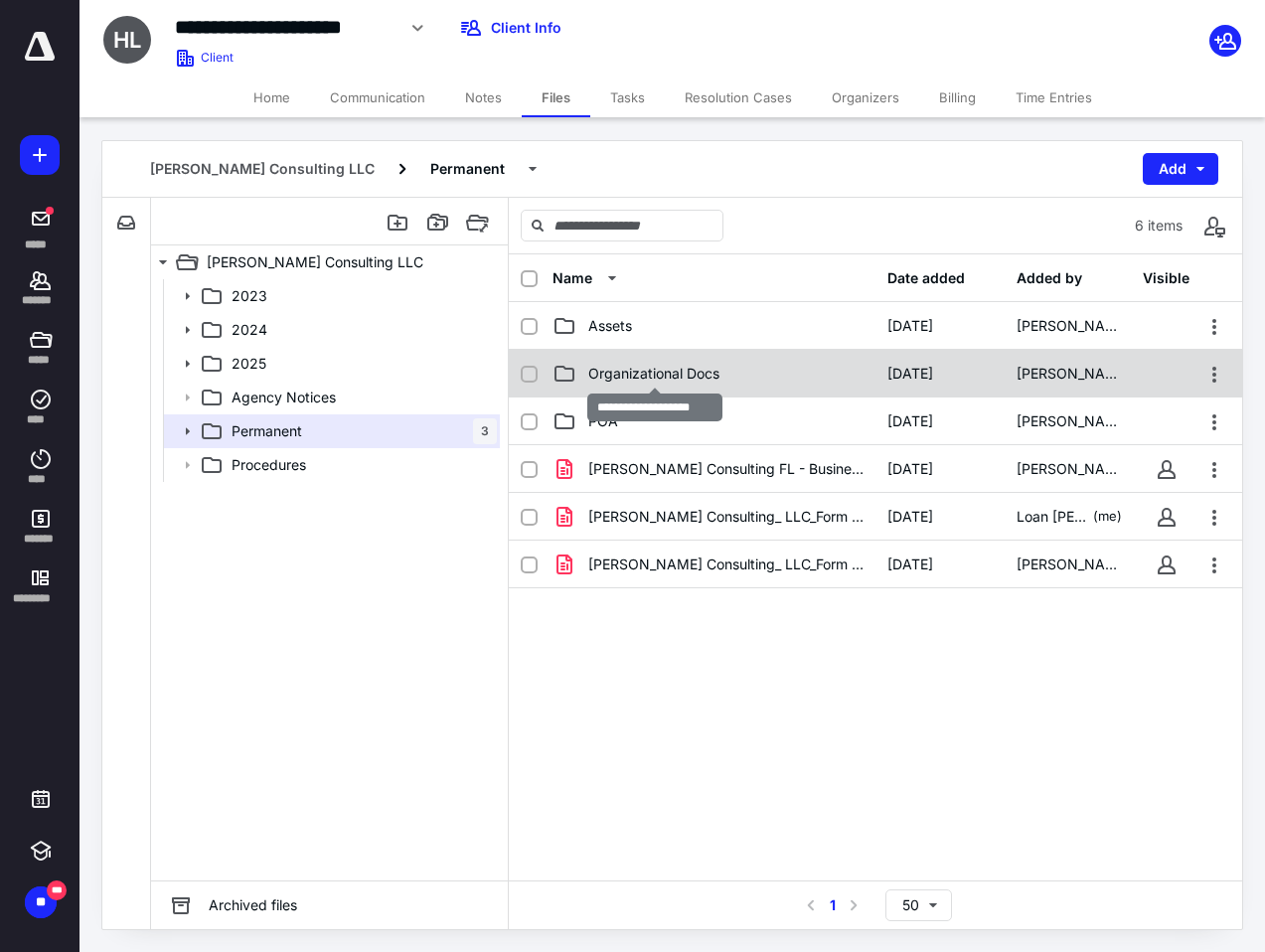 click on "Organizational Docs" at bounding box center (654, 374) 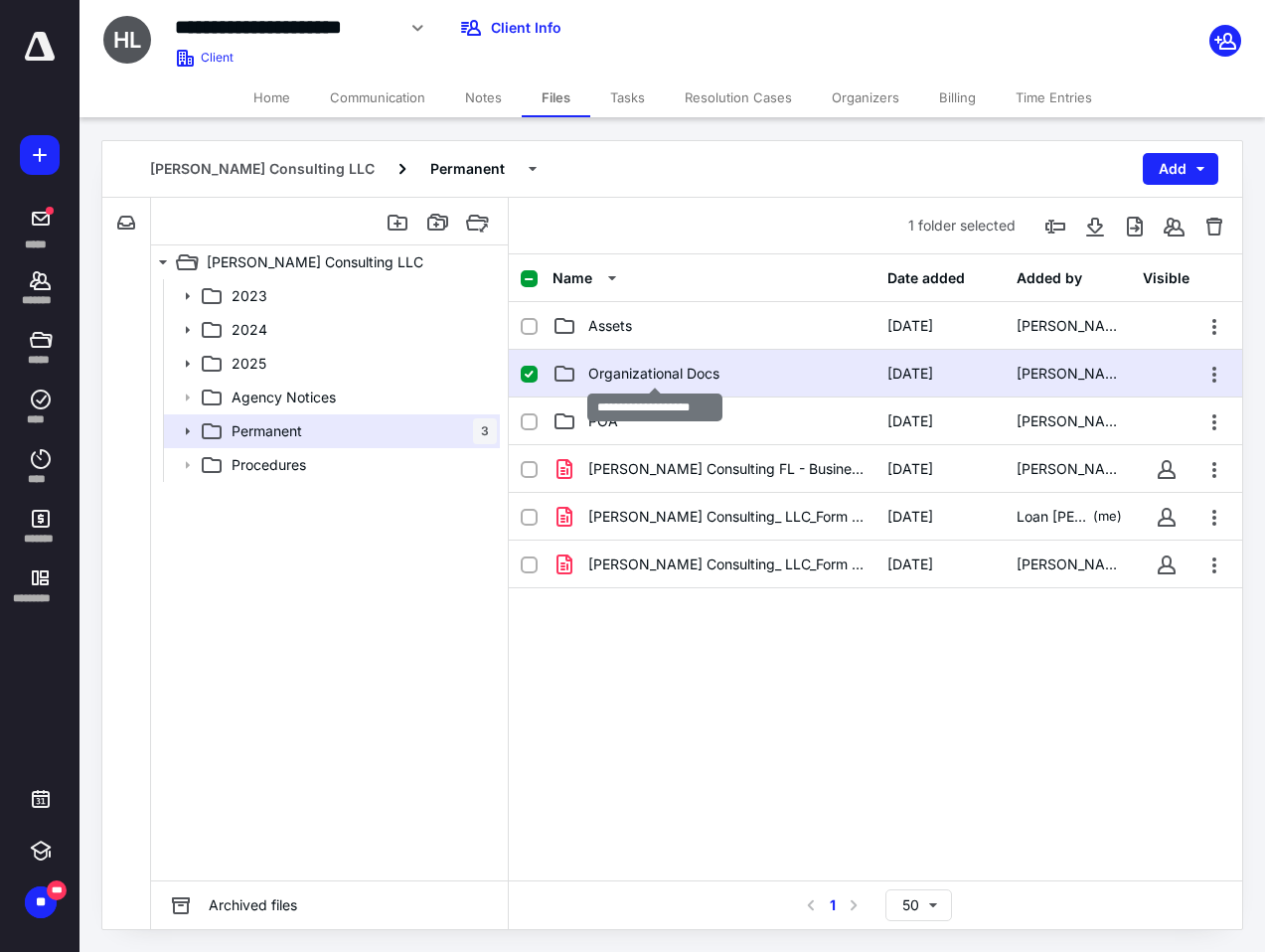 click on "Organizational Docs" at bounding box center (654, 374) 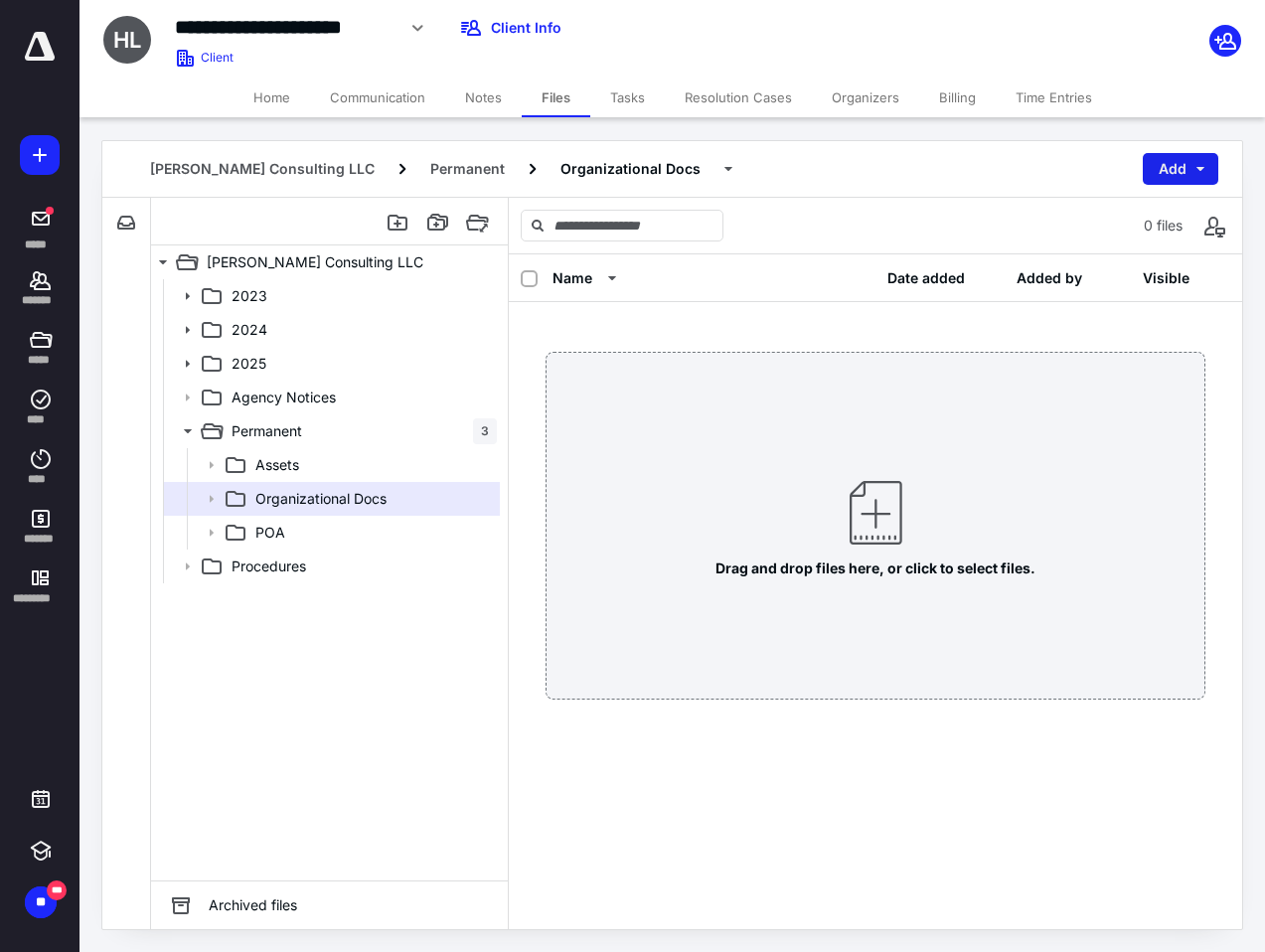 click on "Add" at bounding box center (1181, 169) 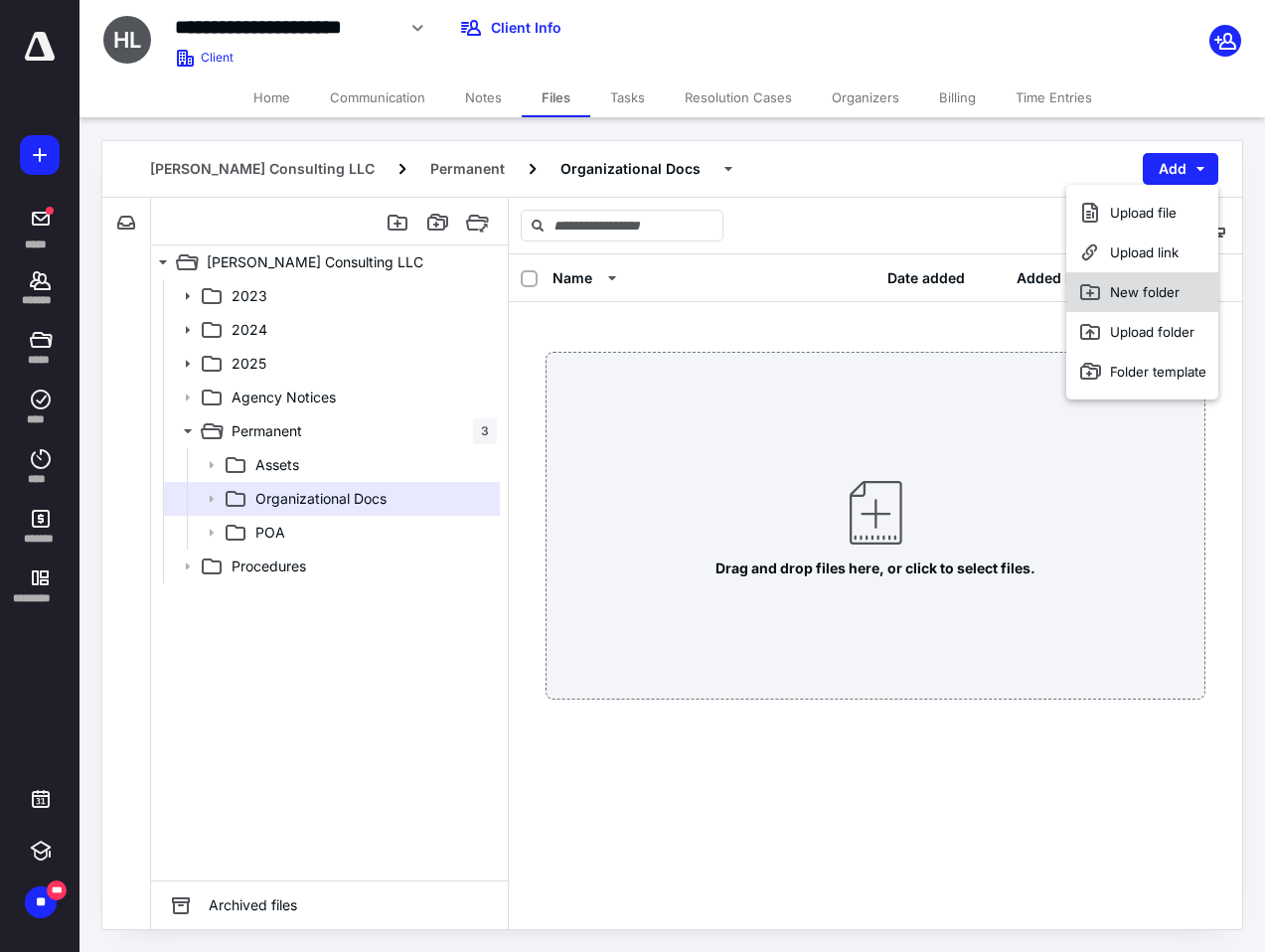 click on "New folder" at bounding box center (1142, 292) 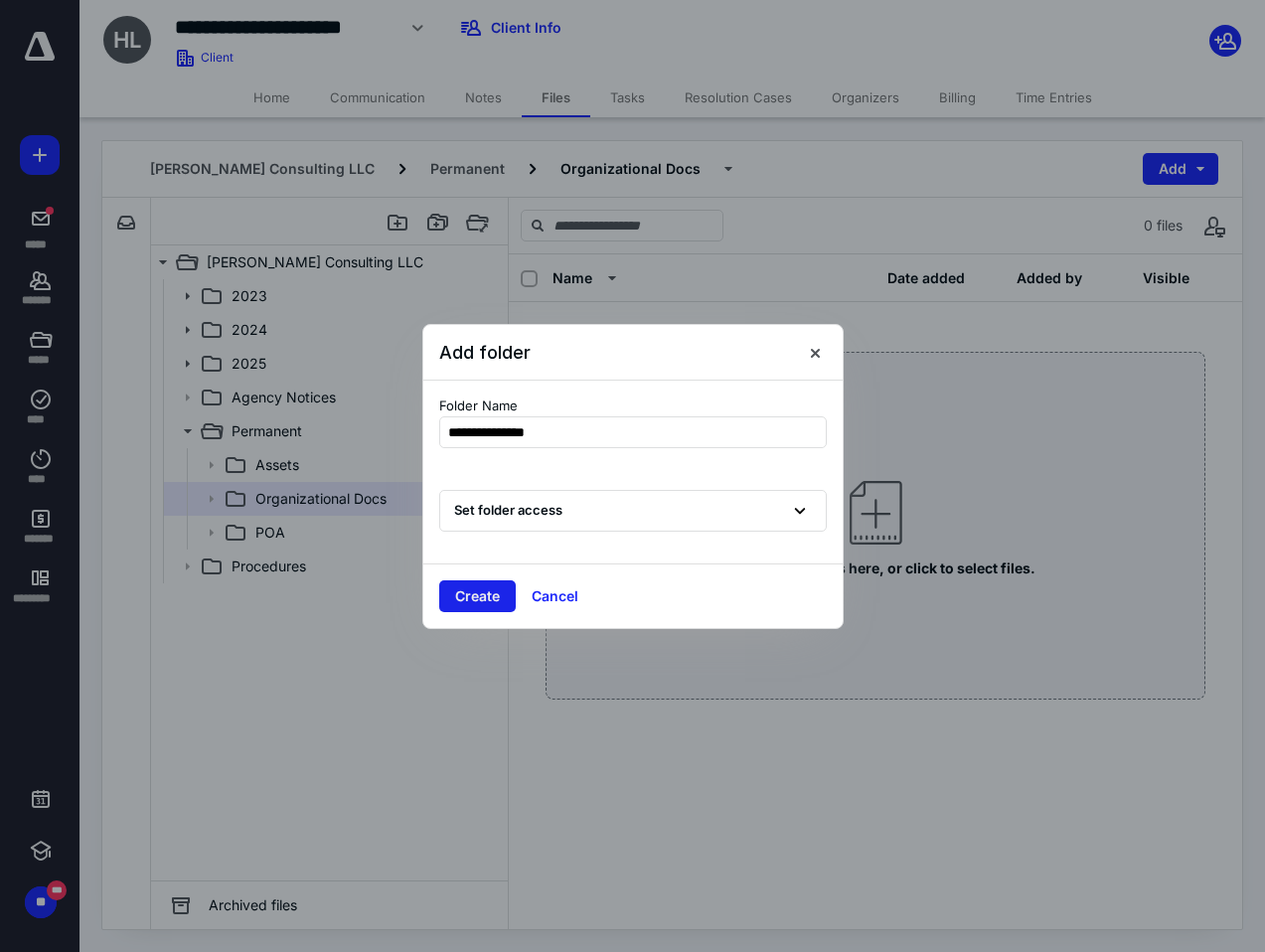 type on "**********" 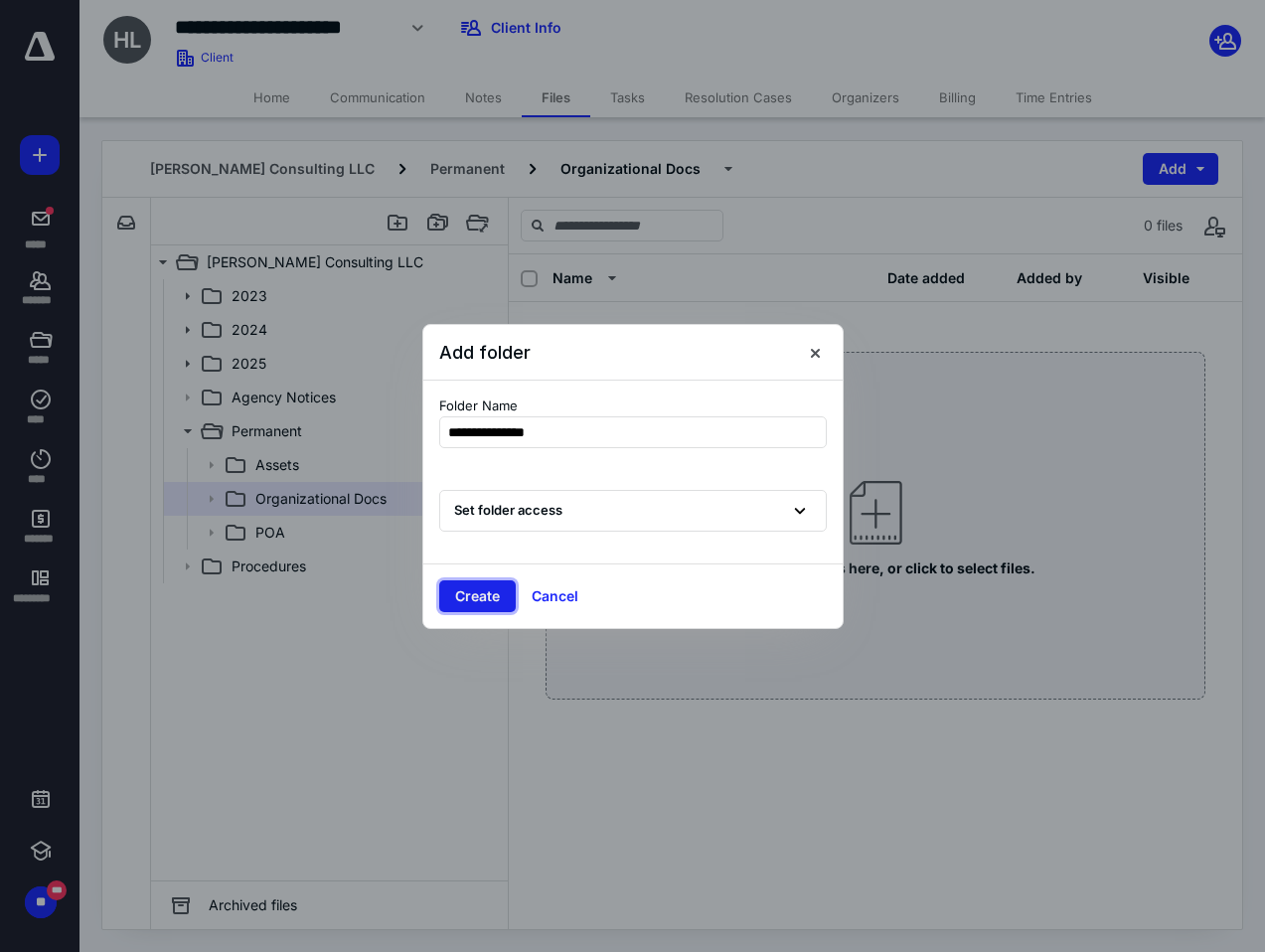 click on "Create" at bounding box center [477, 596] 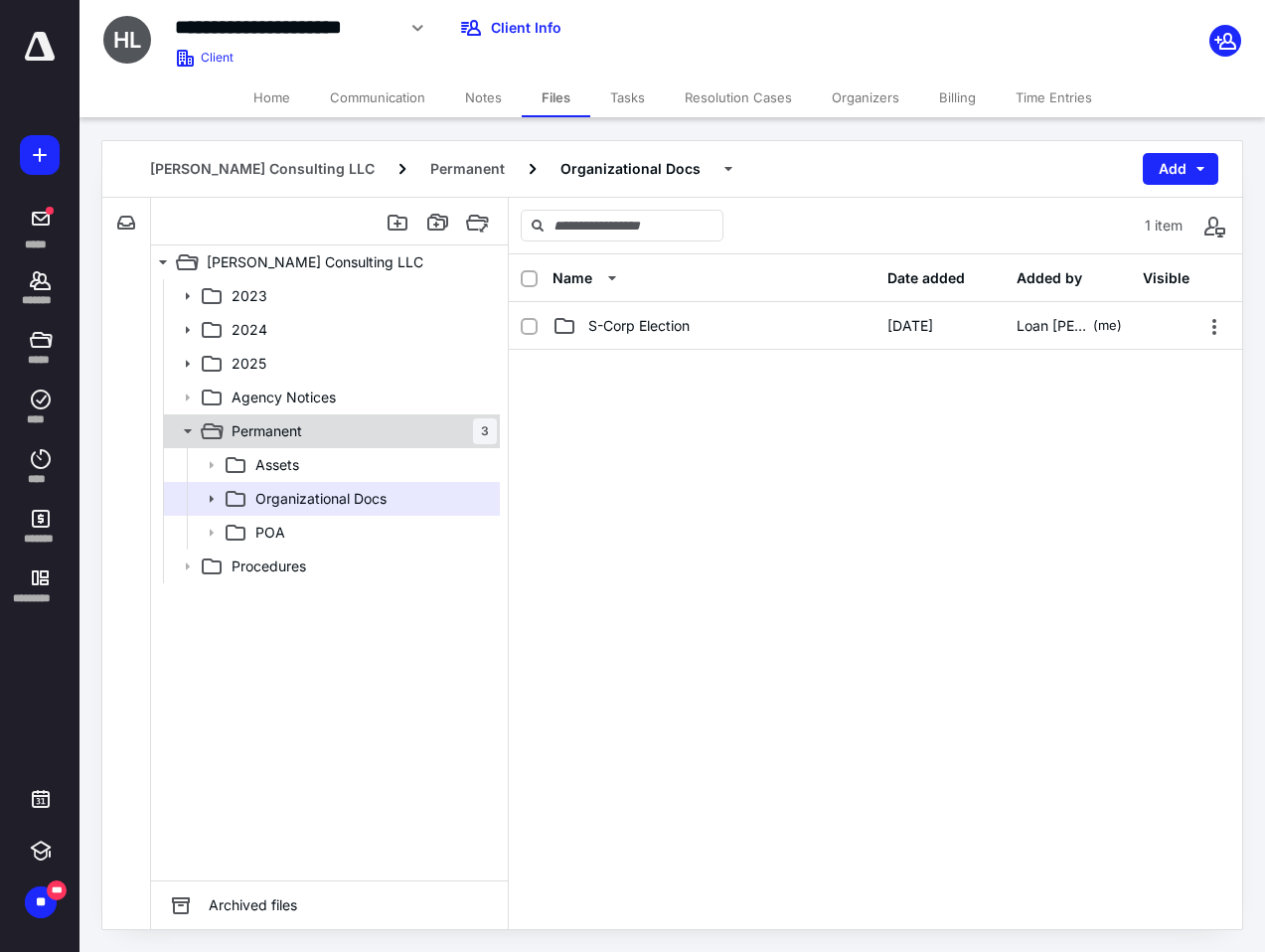 click on "Permanent" at bounding box center [266, 431] 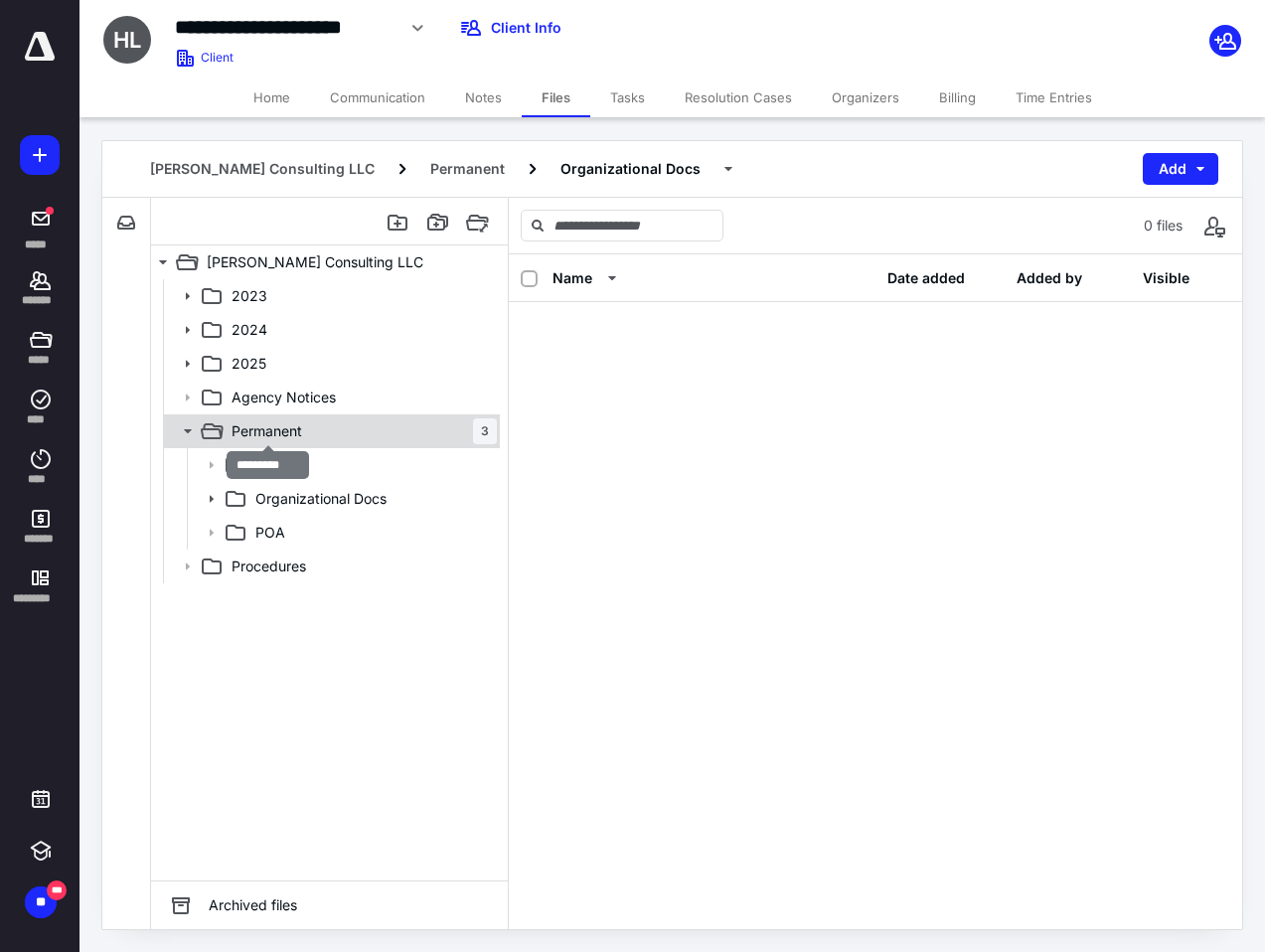 click on "Permanent" at bounding box center [266, 431] 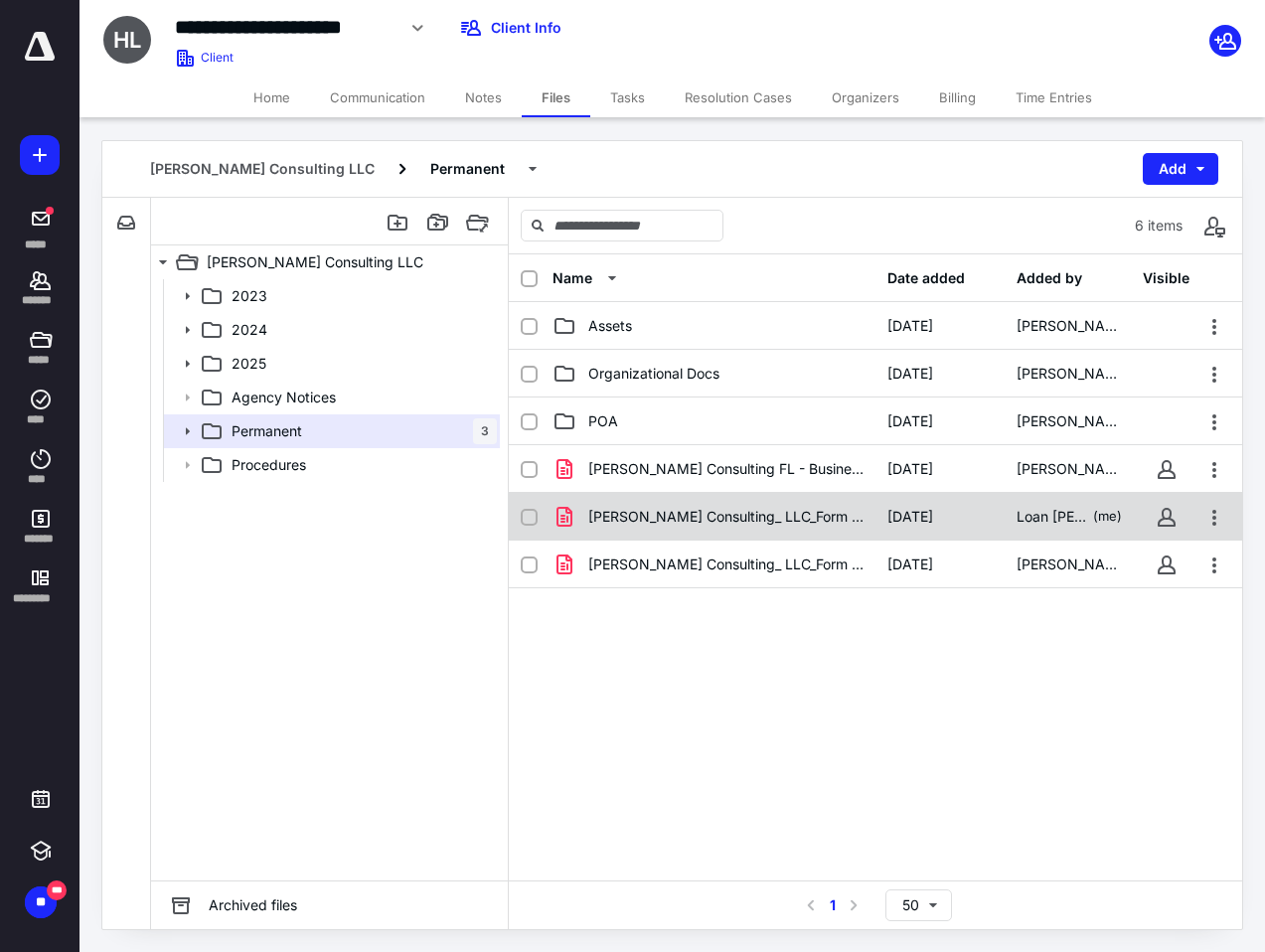 drag, startPoint x: 526, startPoint y: 560, endPoint x: 530, endPoint y: 539, distance: 21.37756 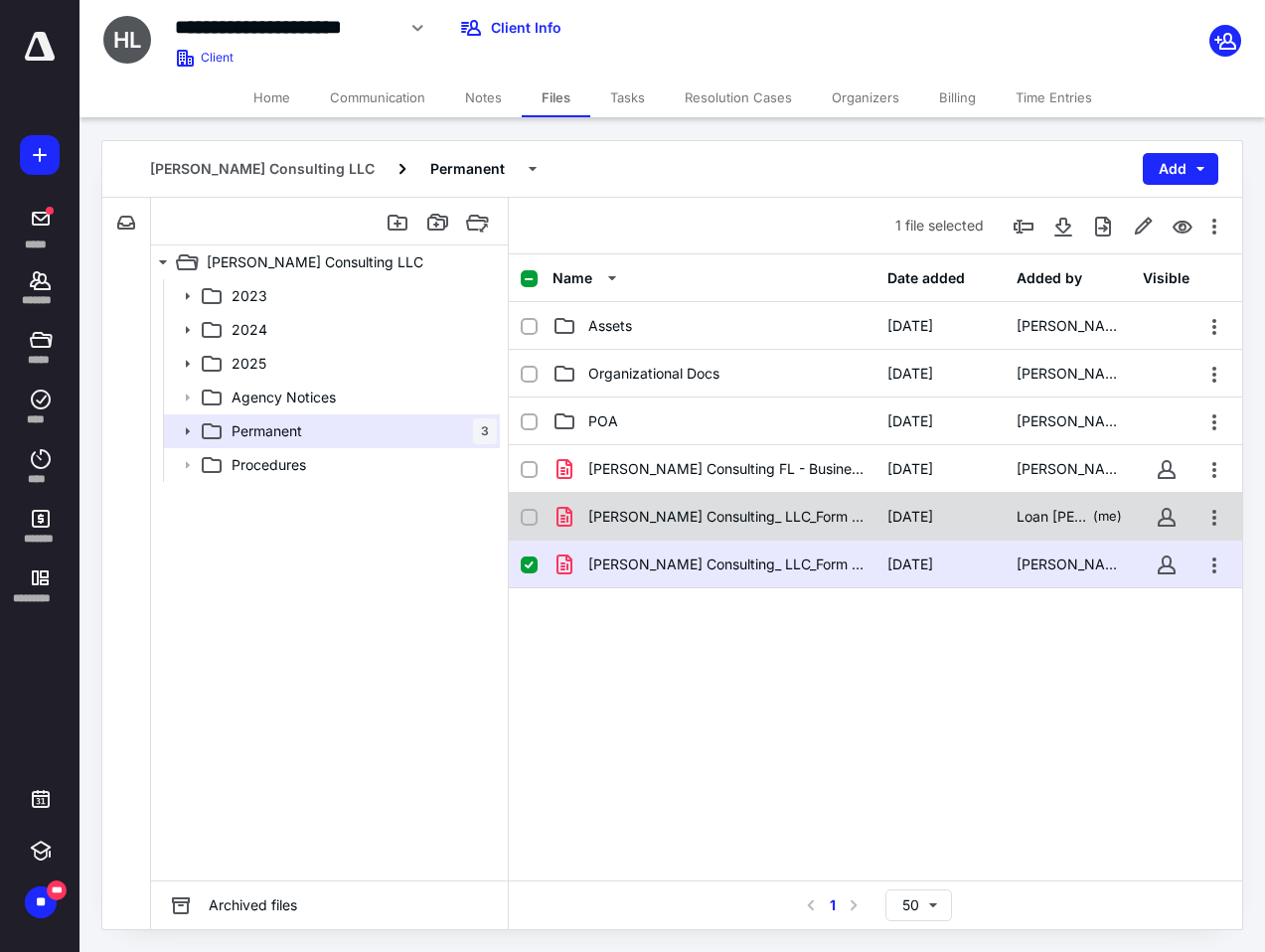 click on "[PERSON_NAME] Consulting_ LLC_Form 2553 (1).pdf [DATE] Loan [PERSON_NAME]  (me)" at bounding box center (875, 517) 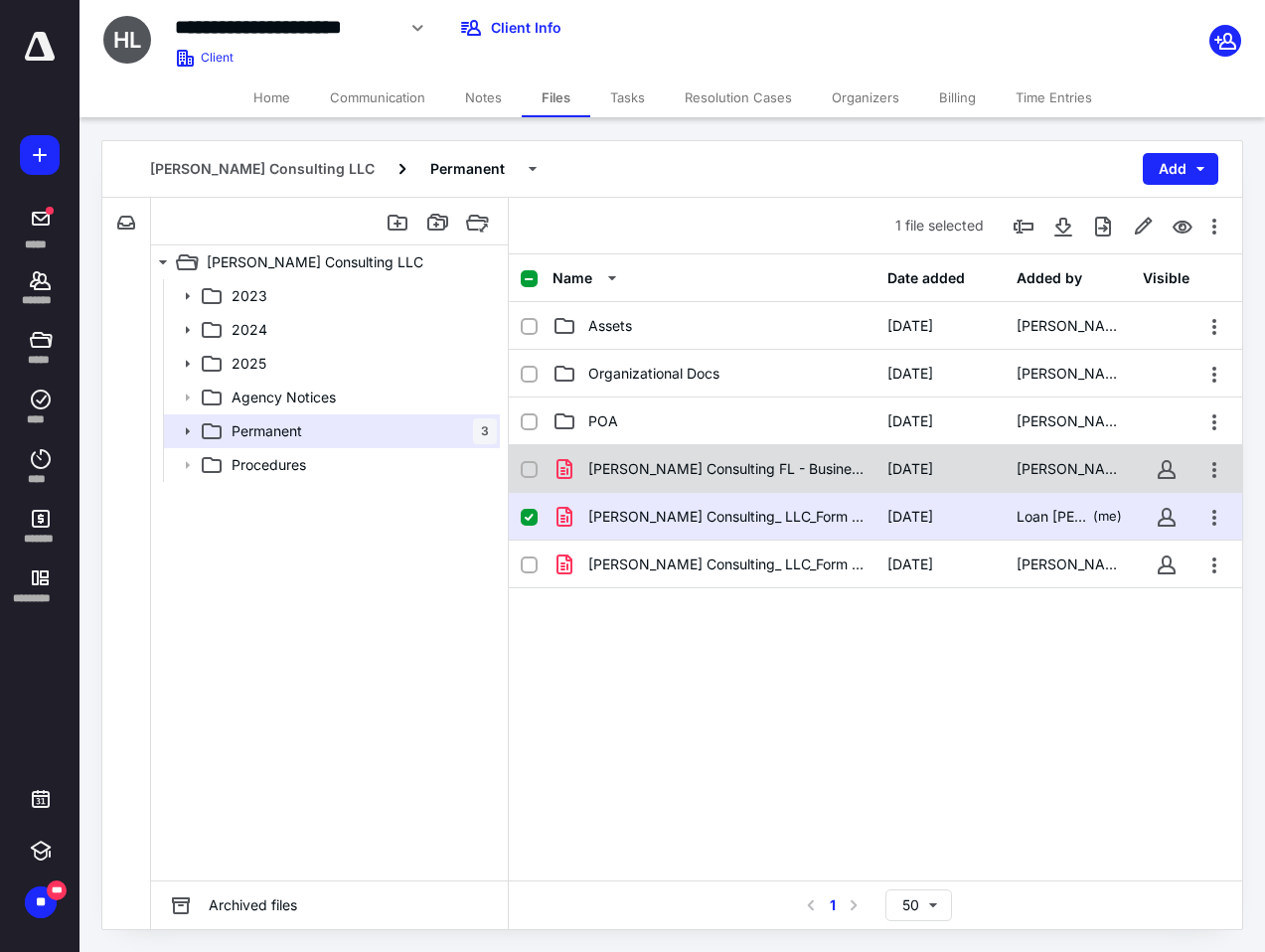 click at bounding box center [529, 470] 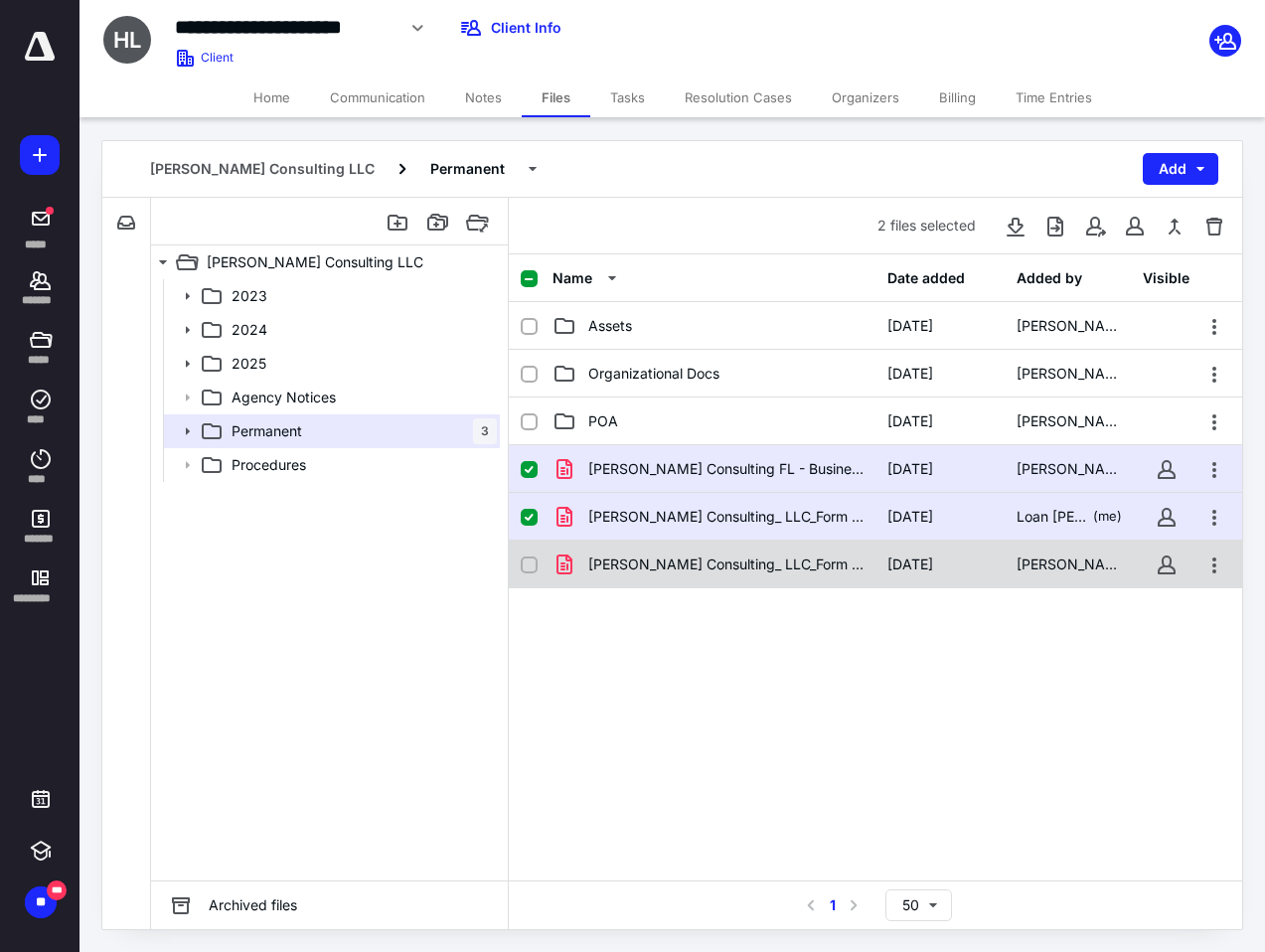 click at bounding box center (529, 565) 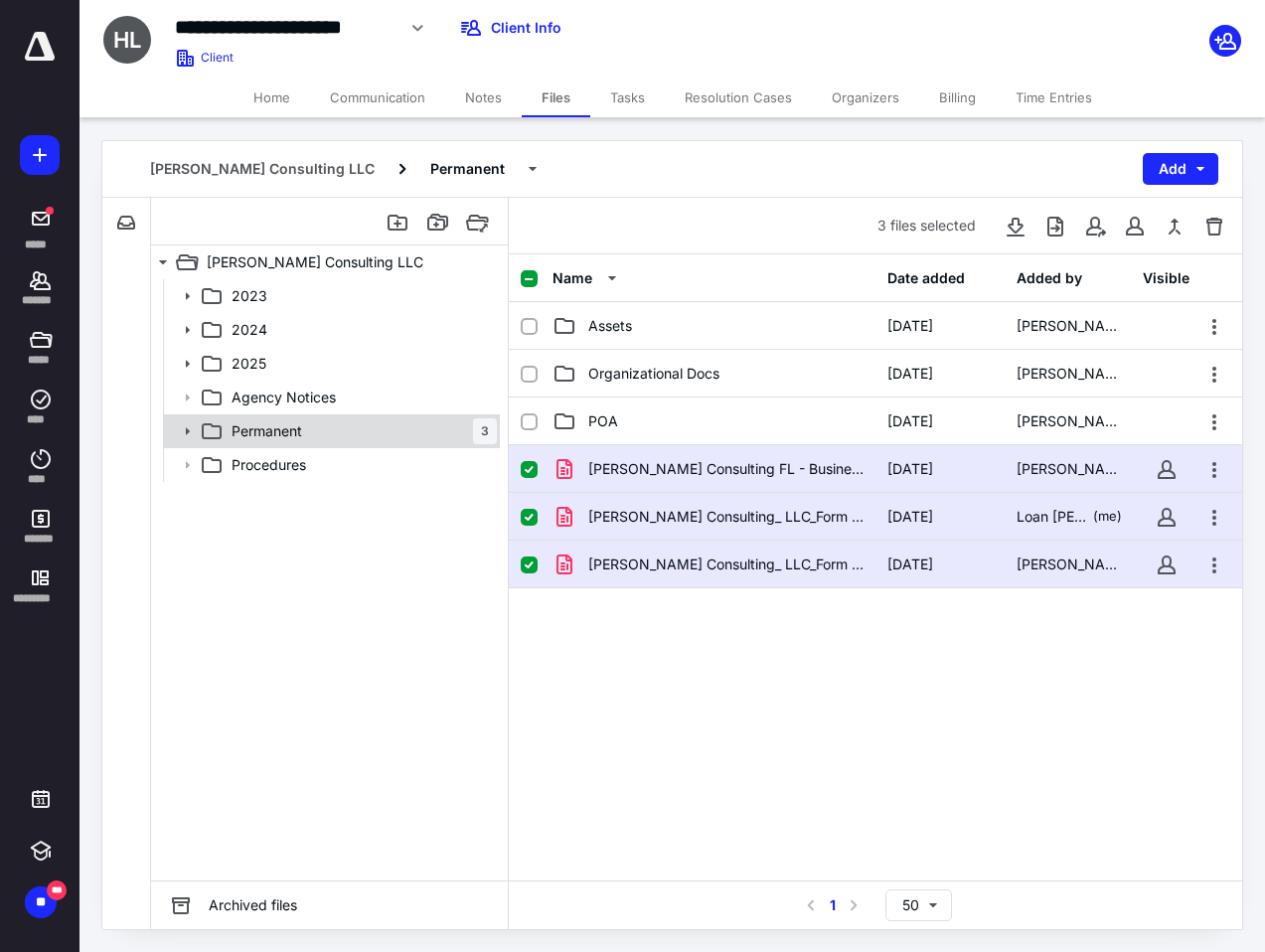 click on "Permanent 3" at bounding box center [360, 431] 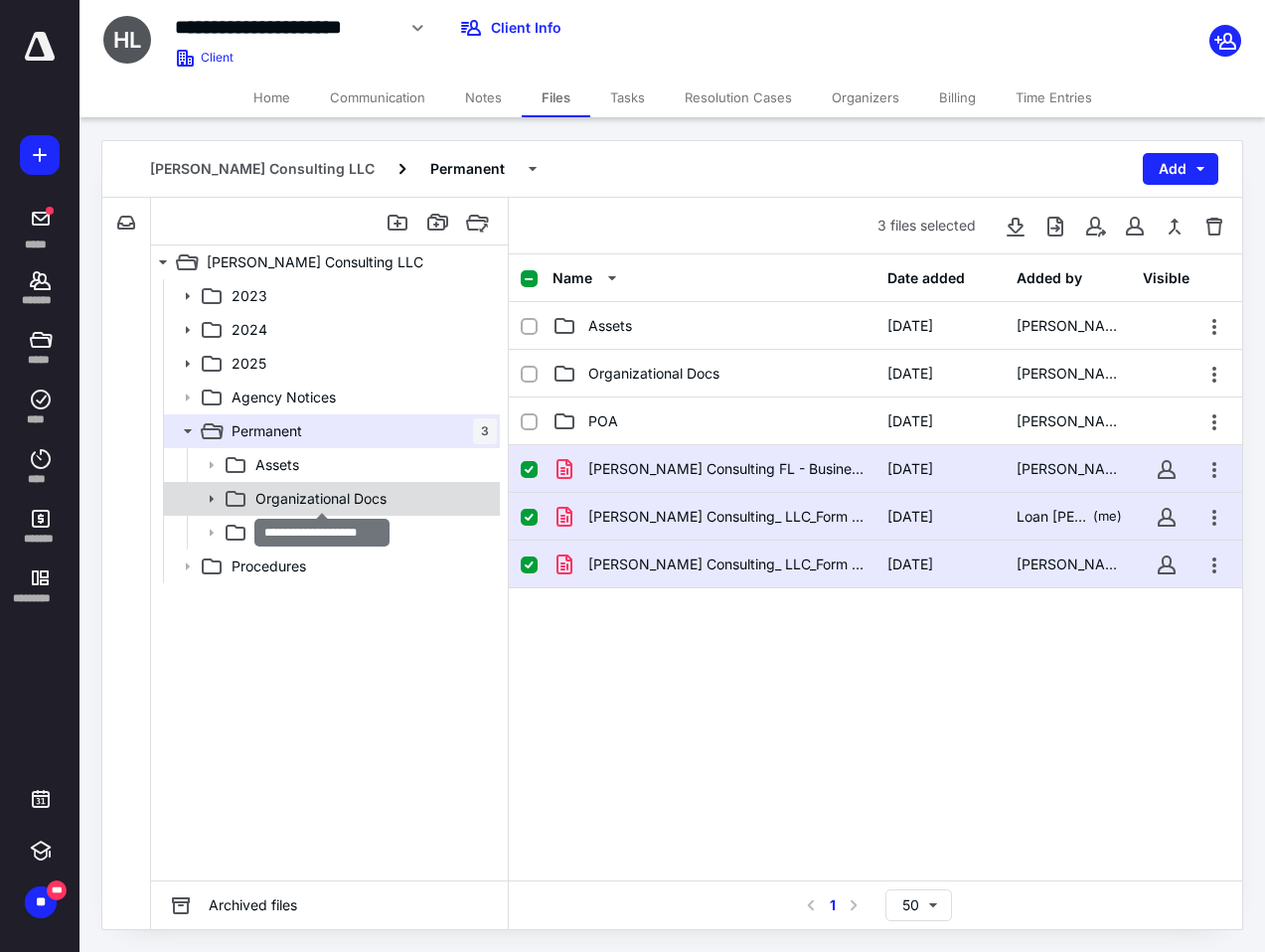 click on "Organizational Docs" at bounding box center [321, 499] 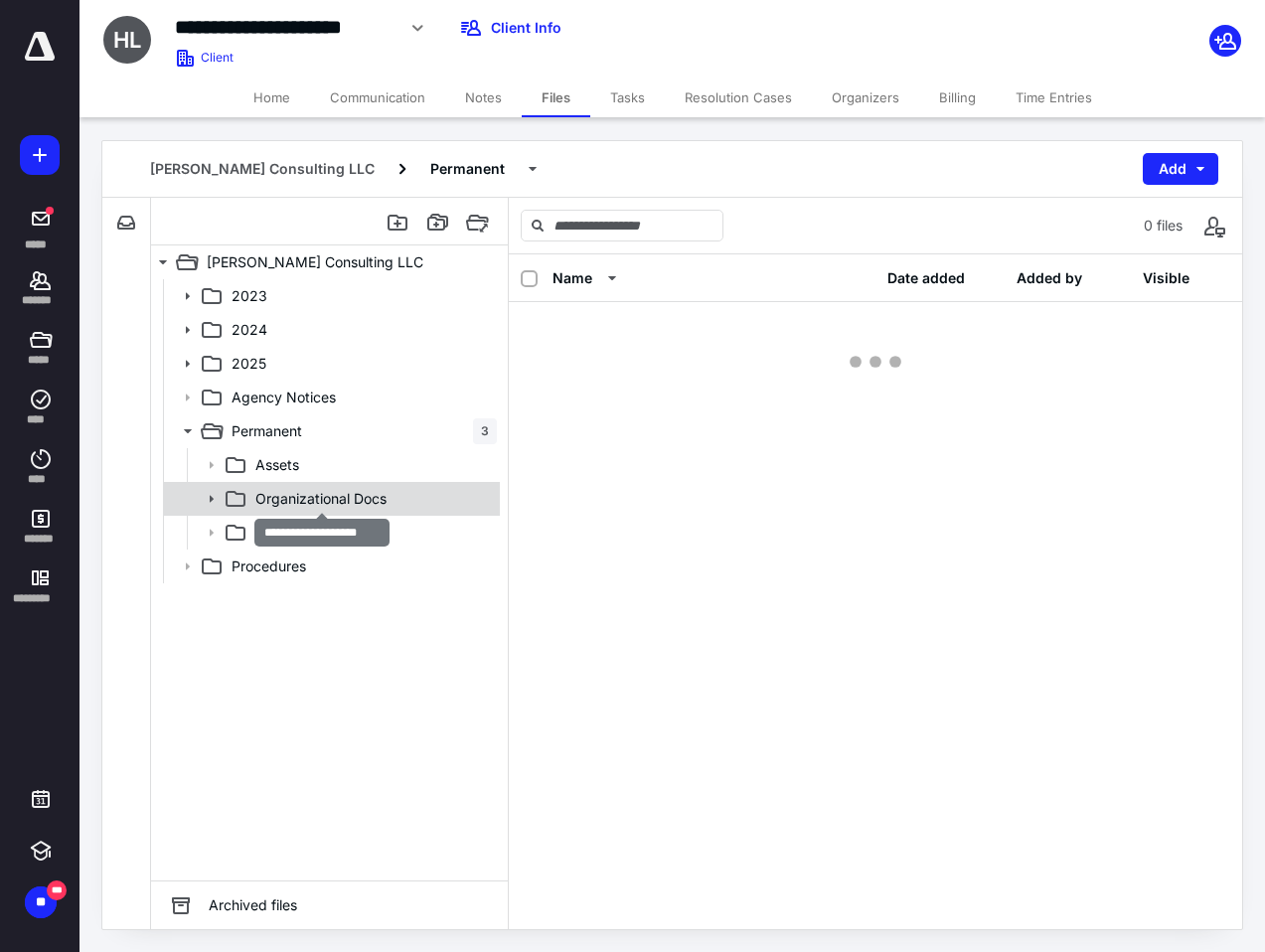 click on "Organizational Docs" at bounding box center (321, 499) 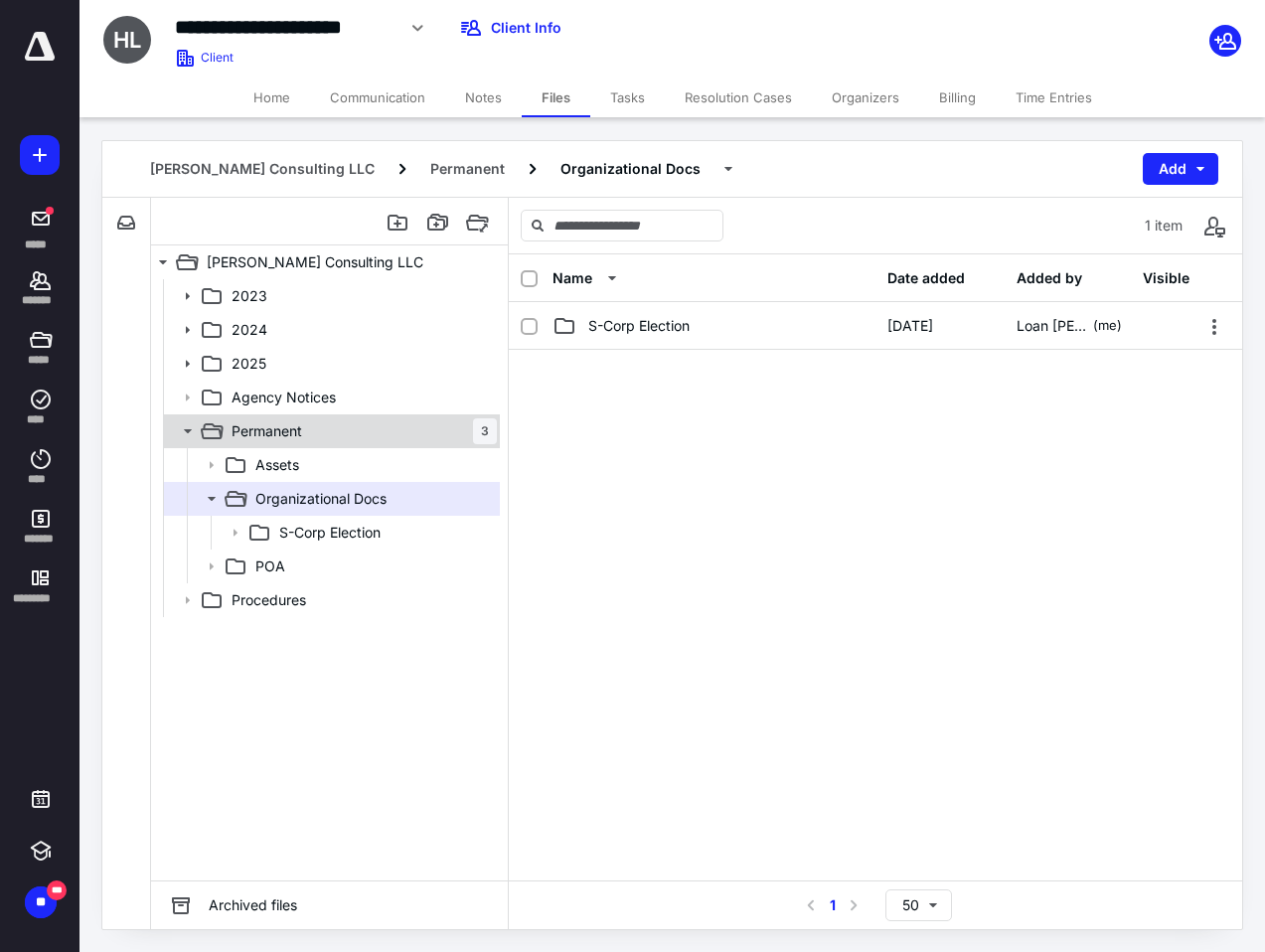 click on "Permanent 3" at bounding box center [360, 431] 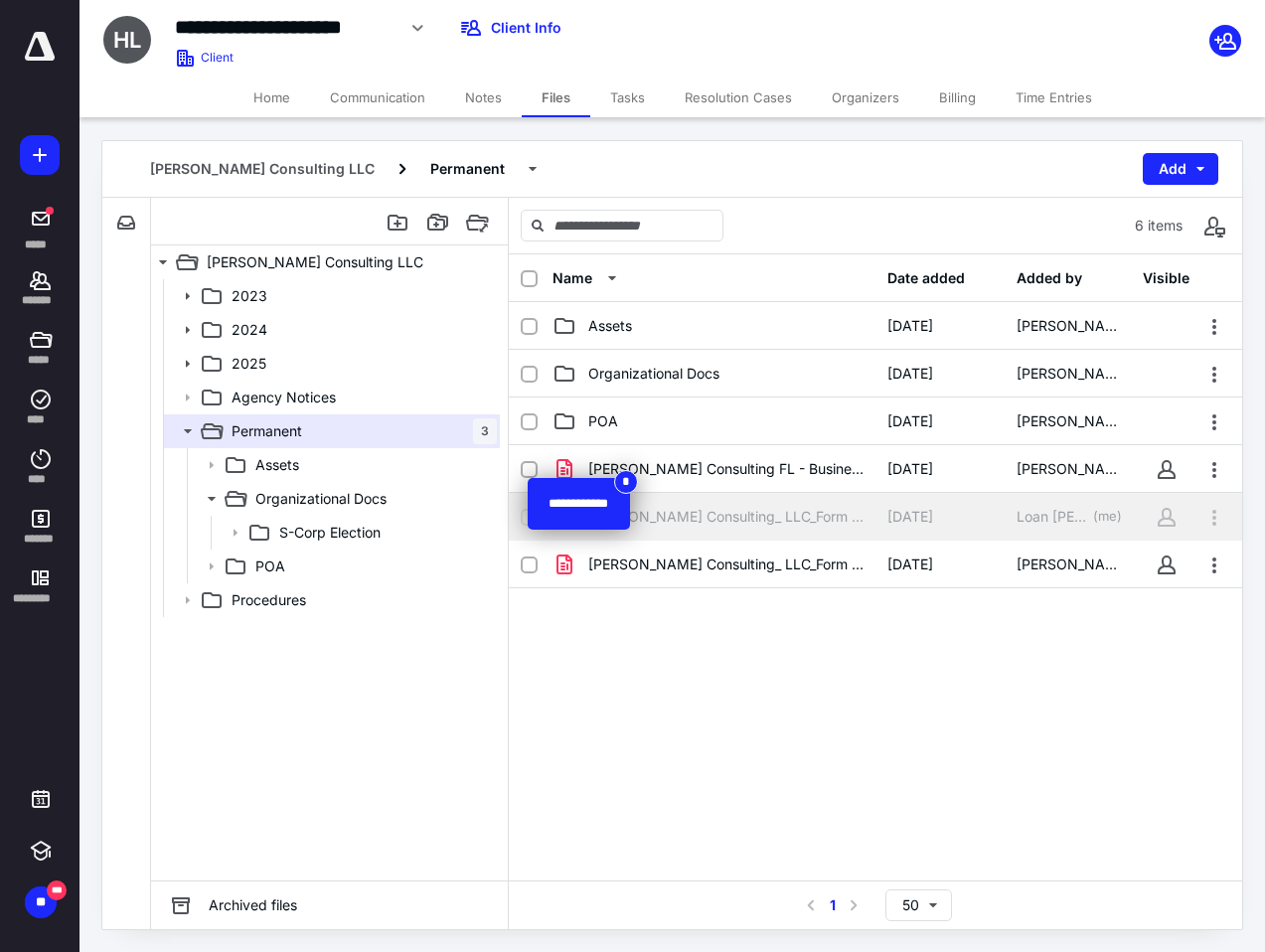 click 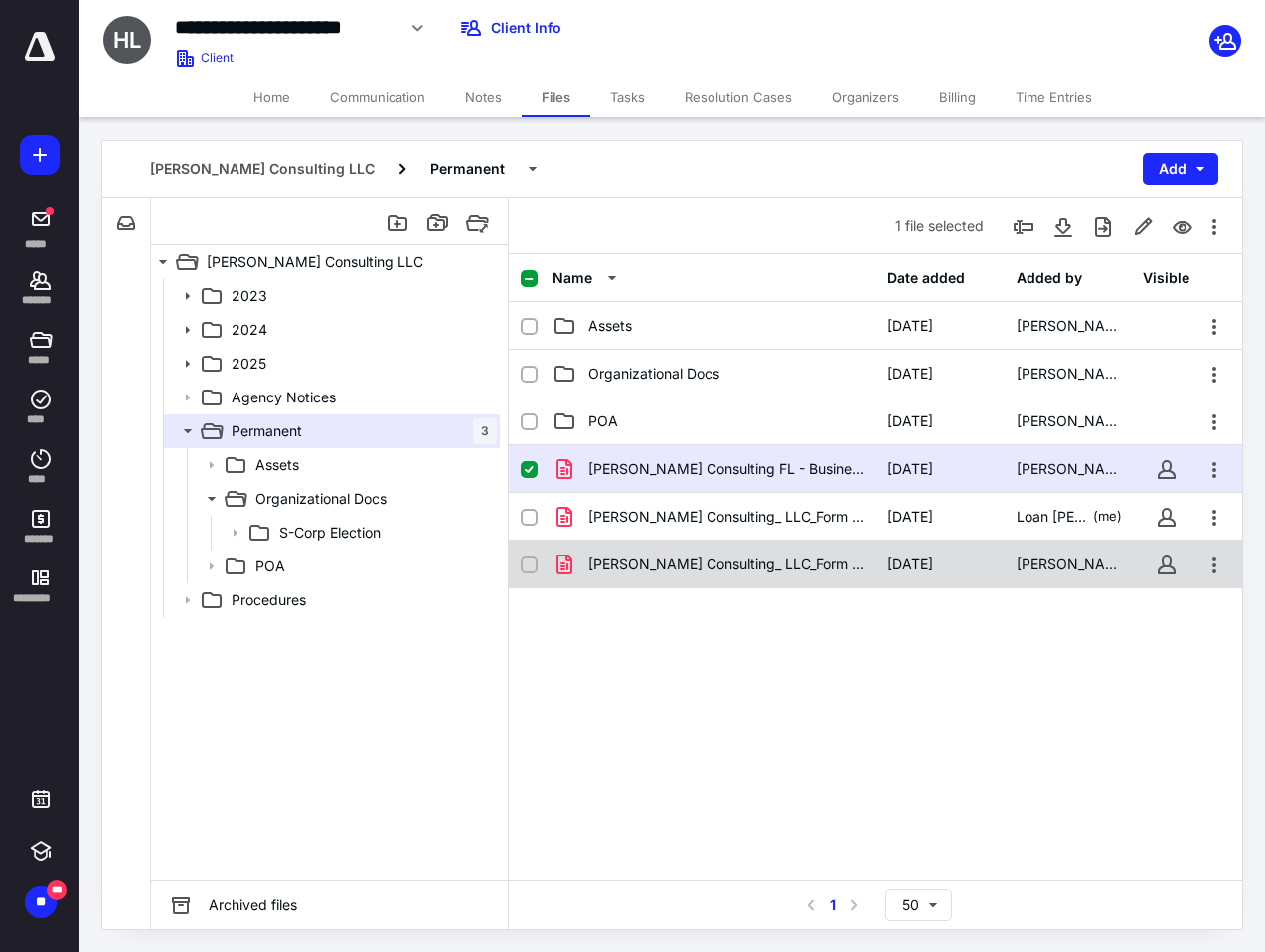 drag, startPoint x: 532, startPoint y: 510, endPoint x: 531, endPoint y: 550, distance: 40.012498 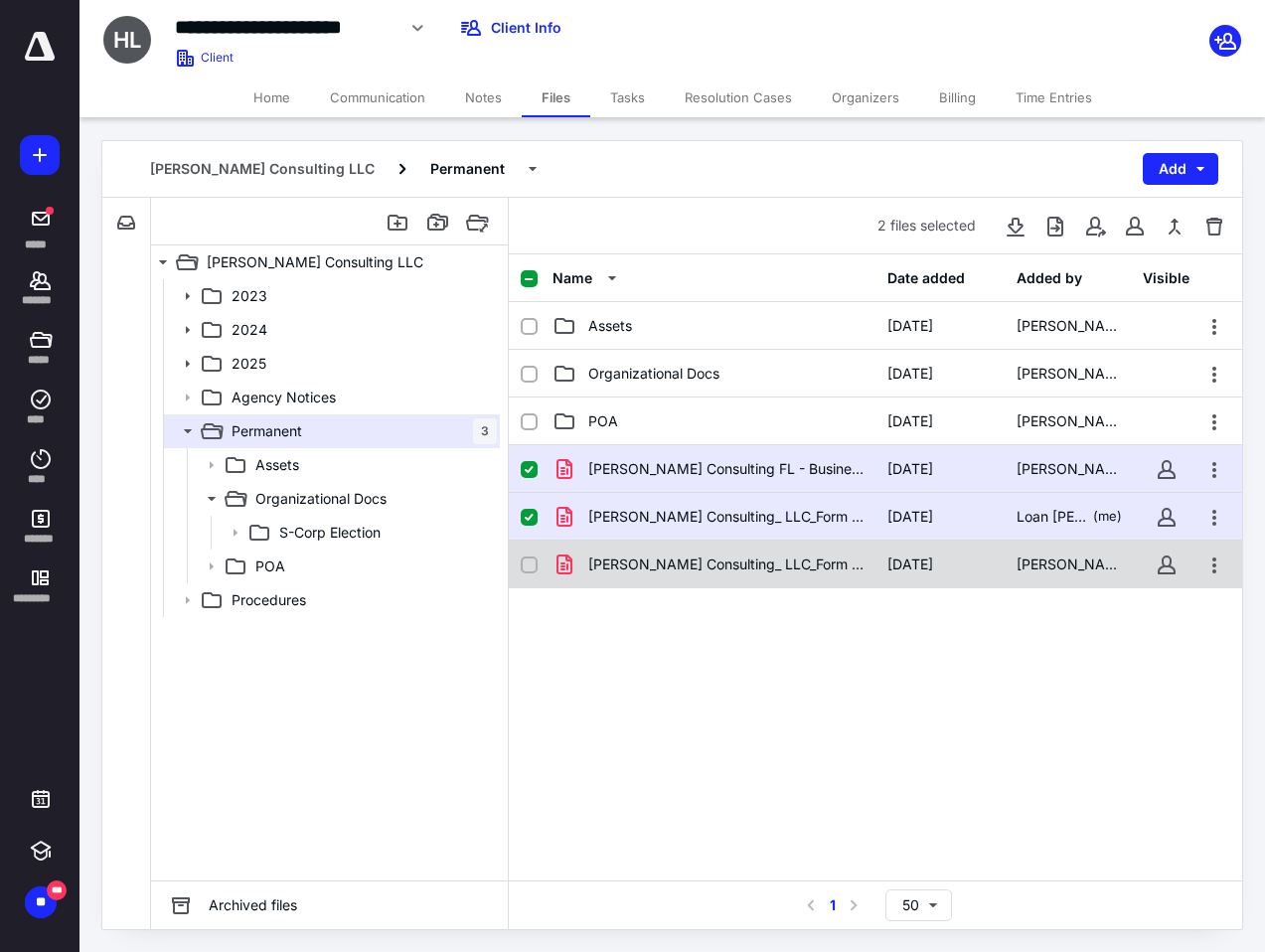 drag, startPoint x: 527, startPoint y: 571, endPoint x: 560, endPoint y: 549, distance: 39.66106 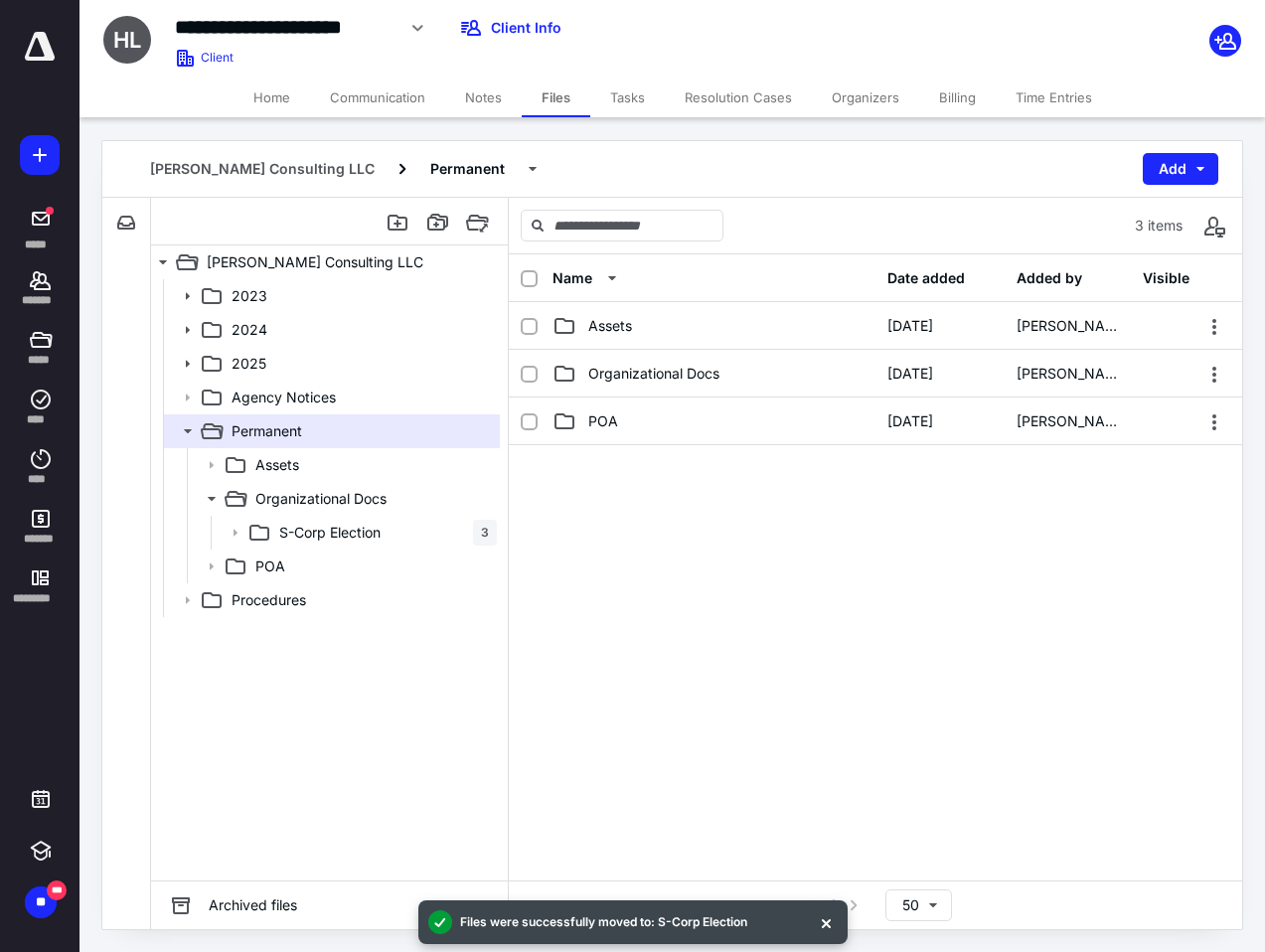 click on "Home" at bounding box center (271, 97) 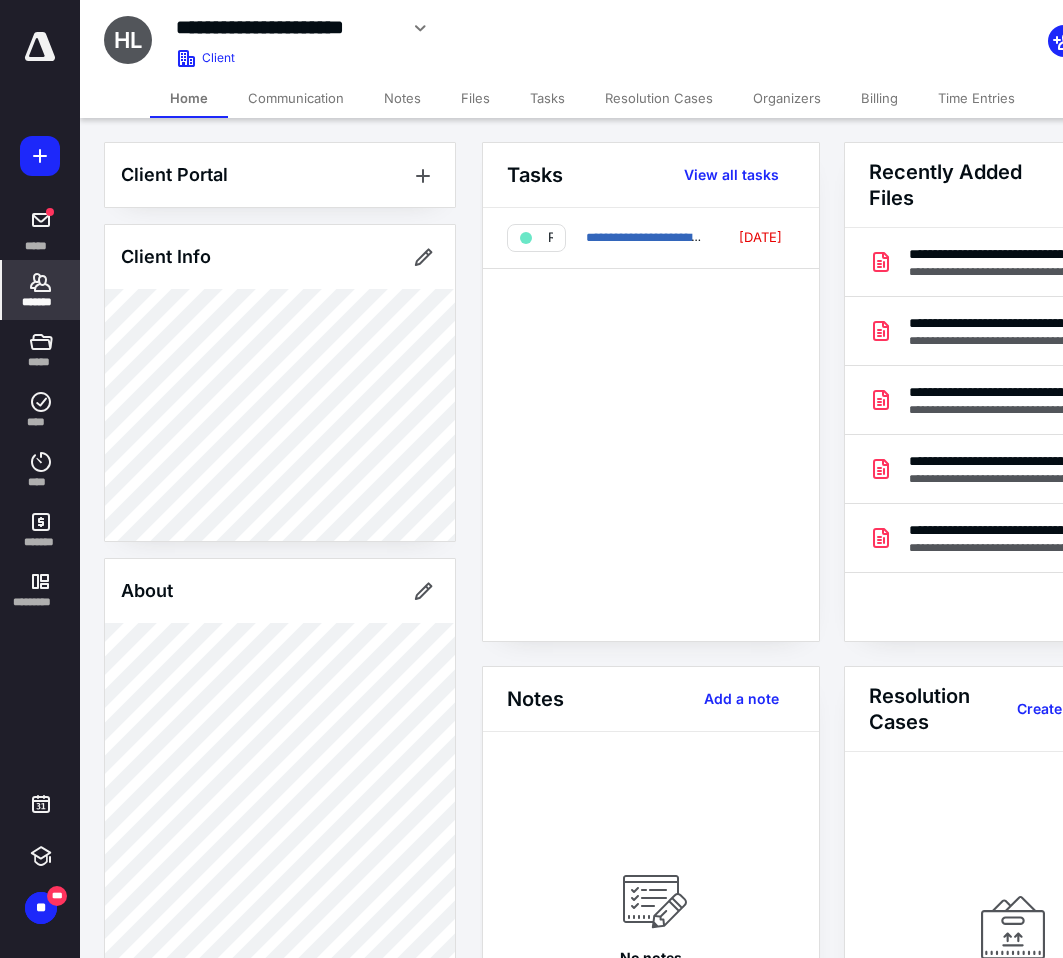 click on "*******" at bounding box center (41, 302) 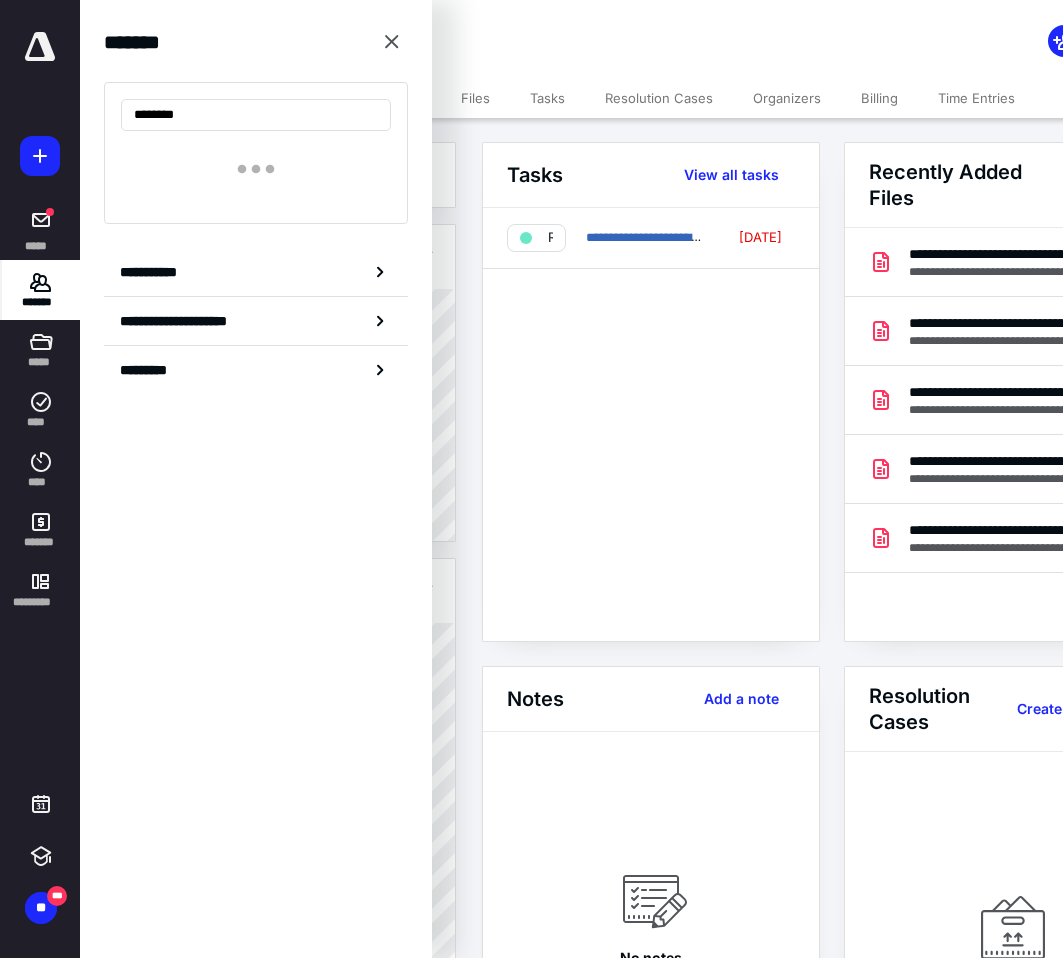 type on "********" 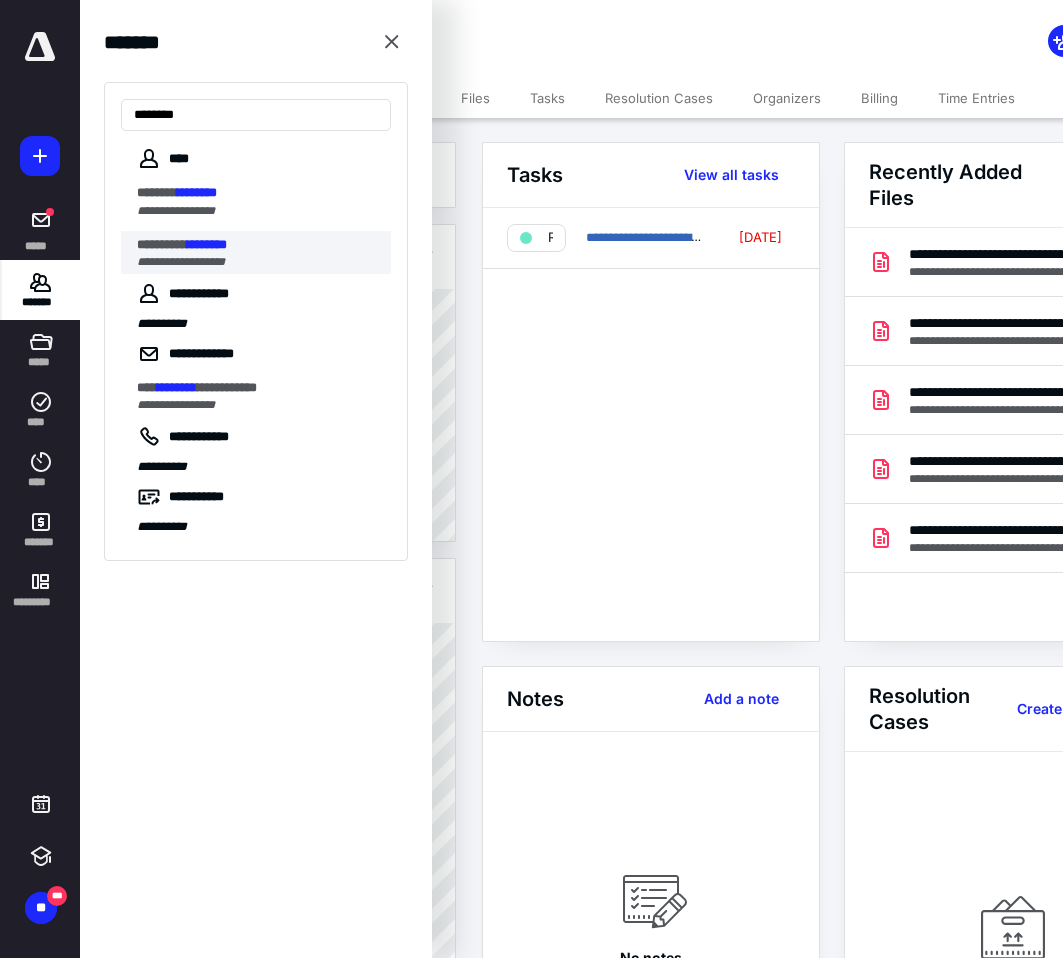 click on "**********" at bounding box center [181, 262] 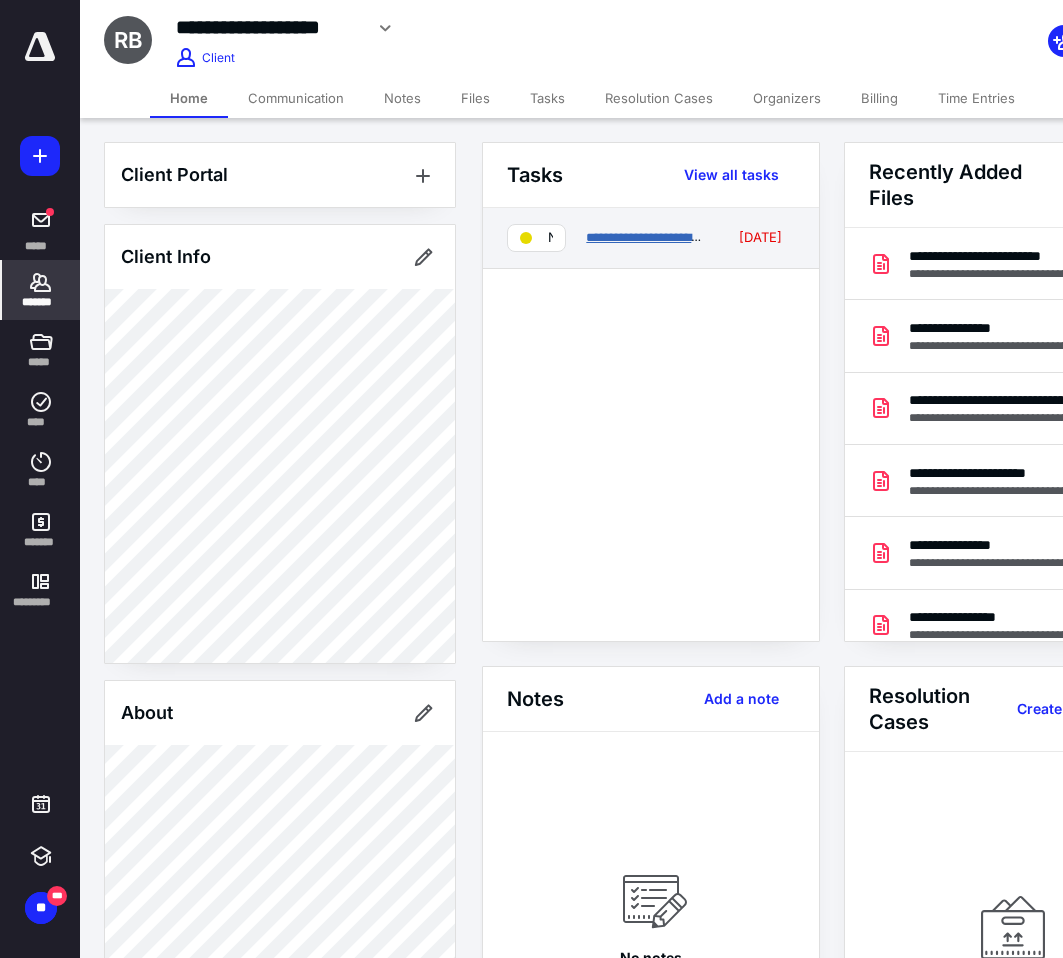 click on "**********" at bounding box center (651, 237) 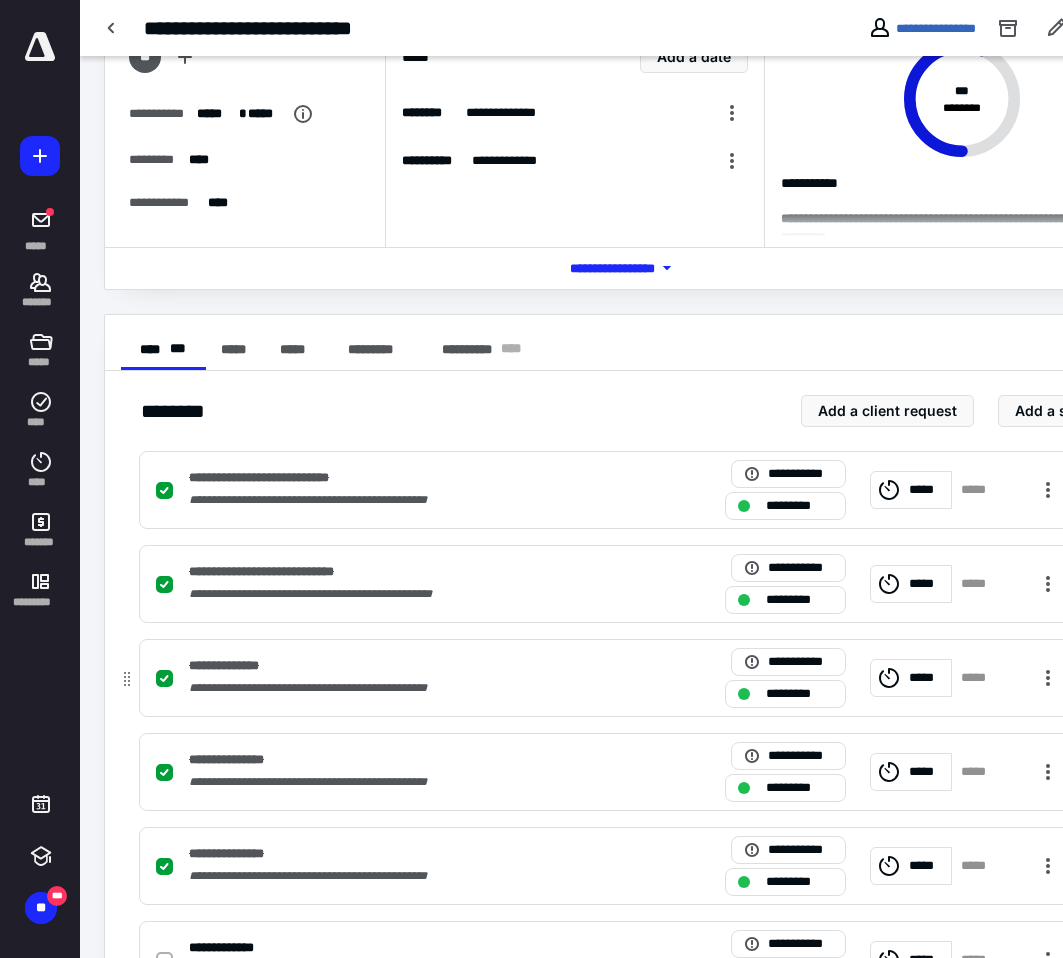 scroll, scrollTop: 0, scrollLeft: 0, axis: both 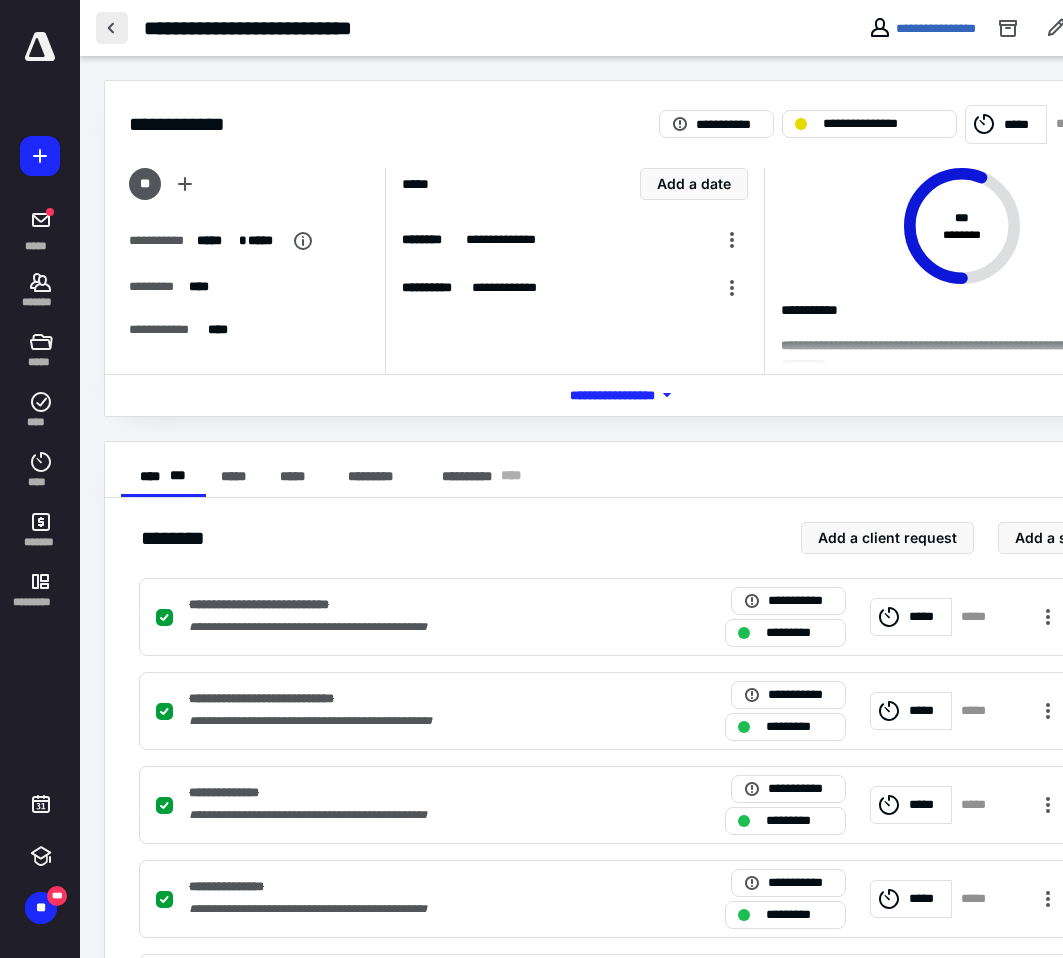 click at bounding box center (112, 28) 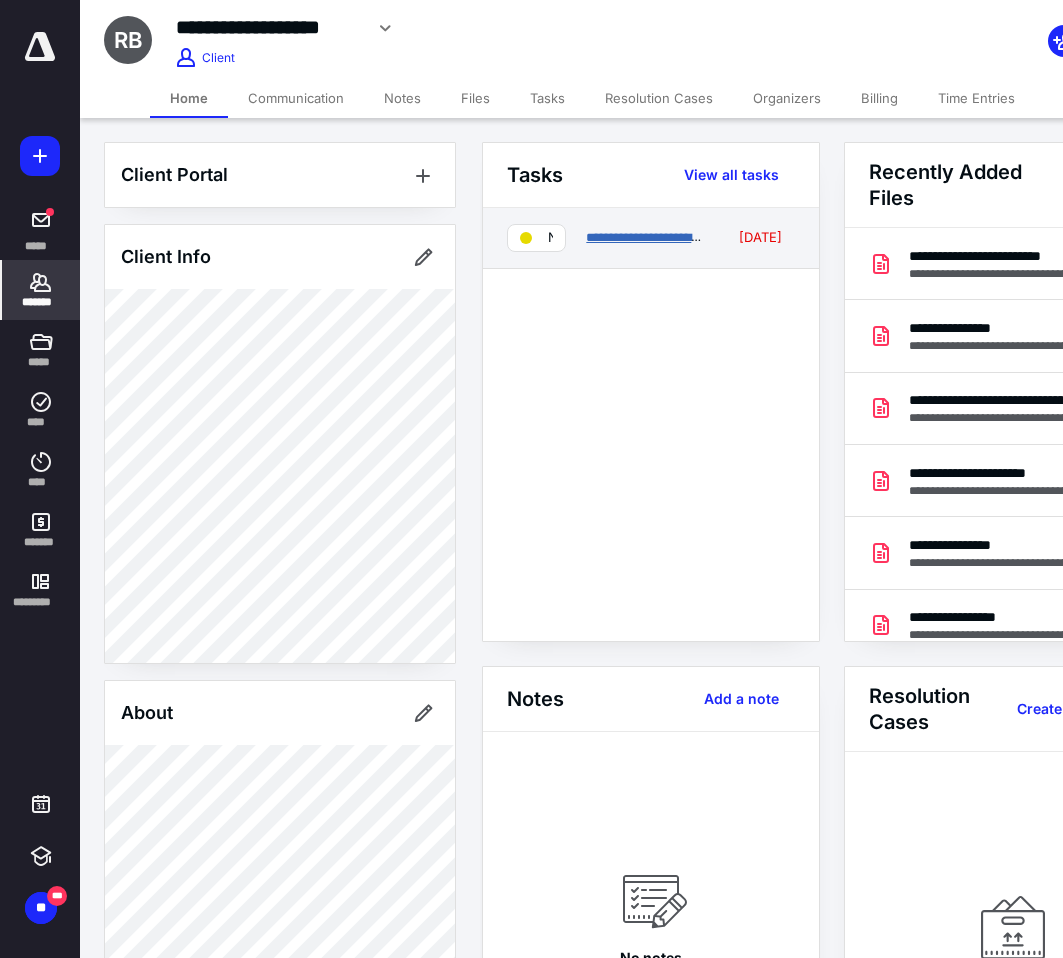 click on "**********" at bounding box center (651, 237) 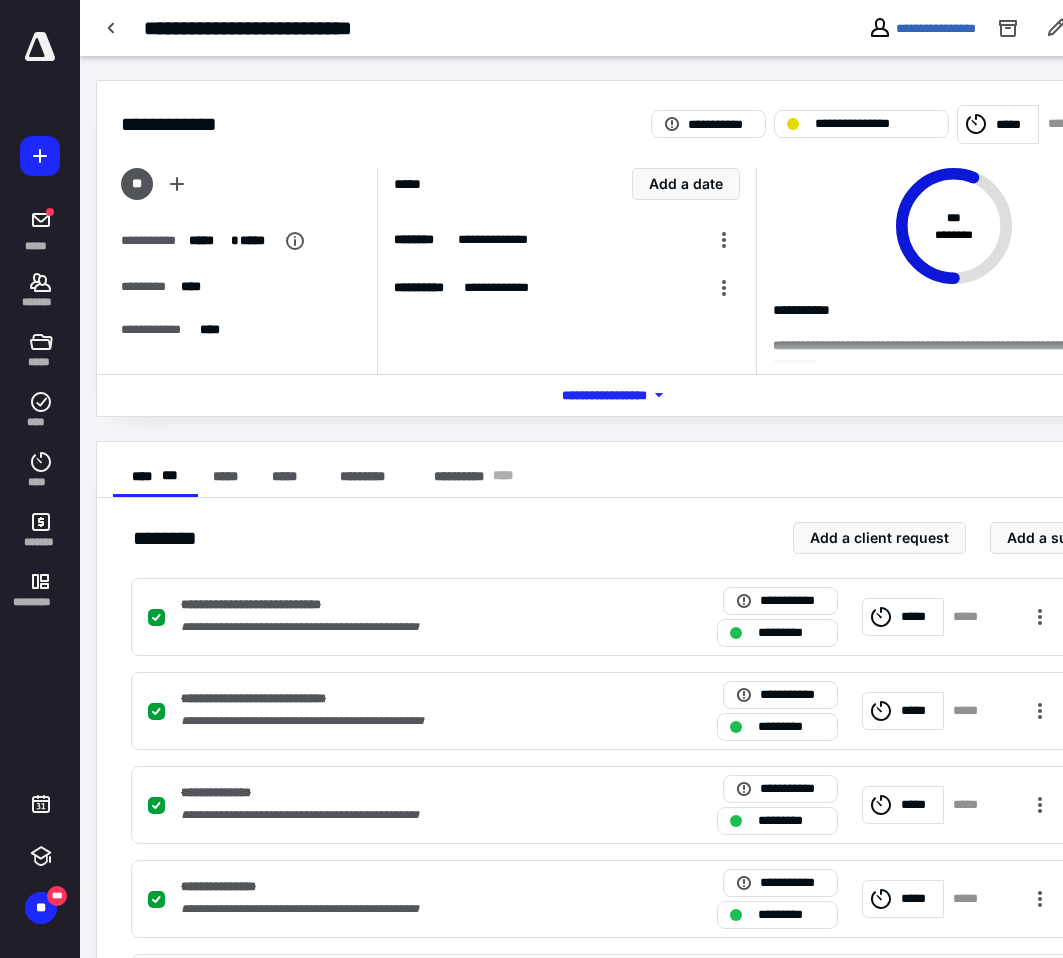 scroll, scrollTop: 0, scrollLeft: 169, axis: horizontal 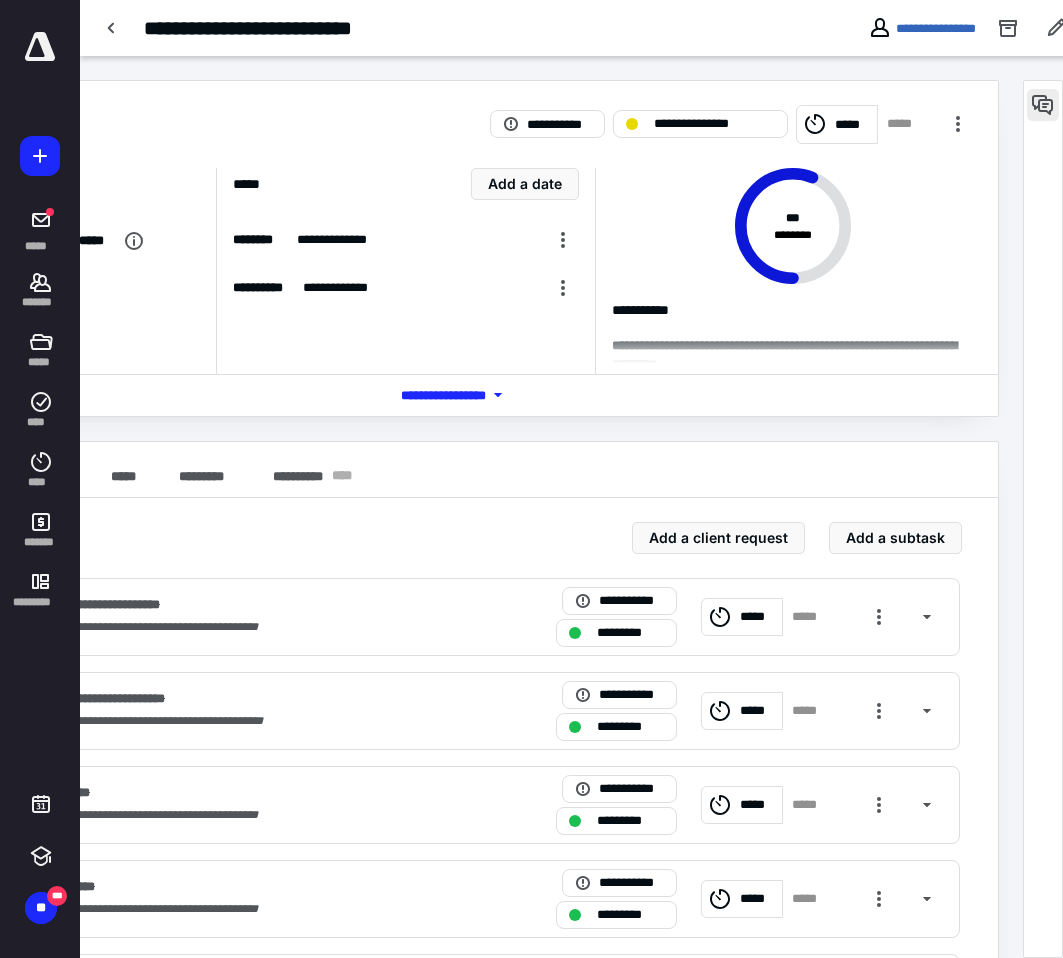 click at bounding box center (1043, 105) 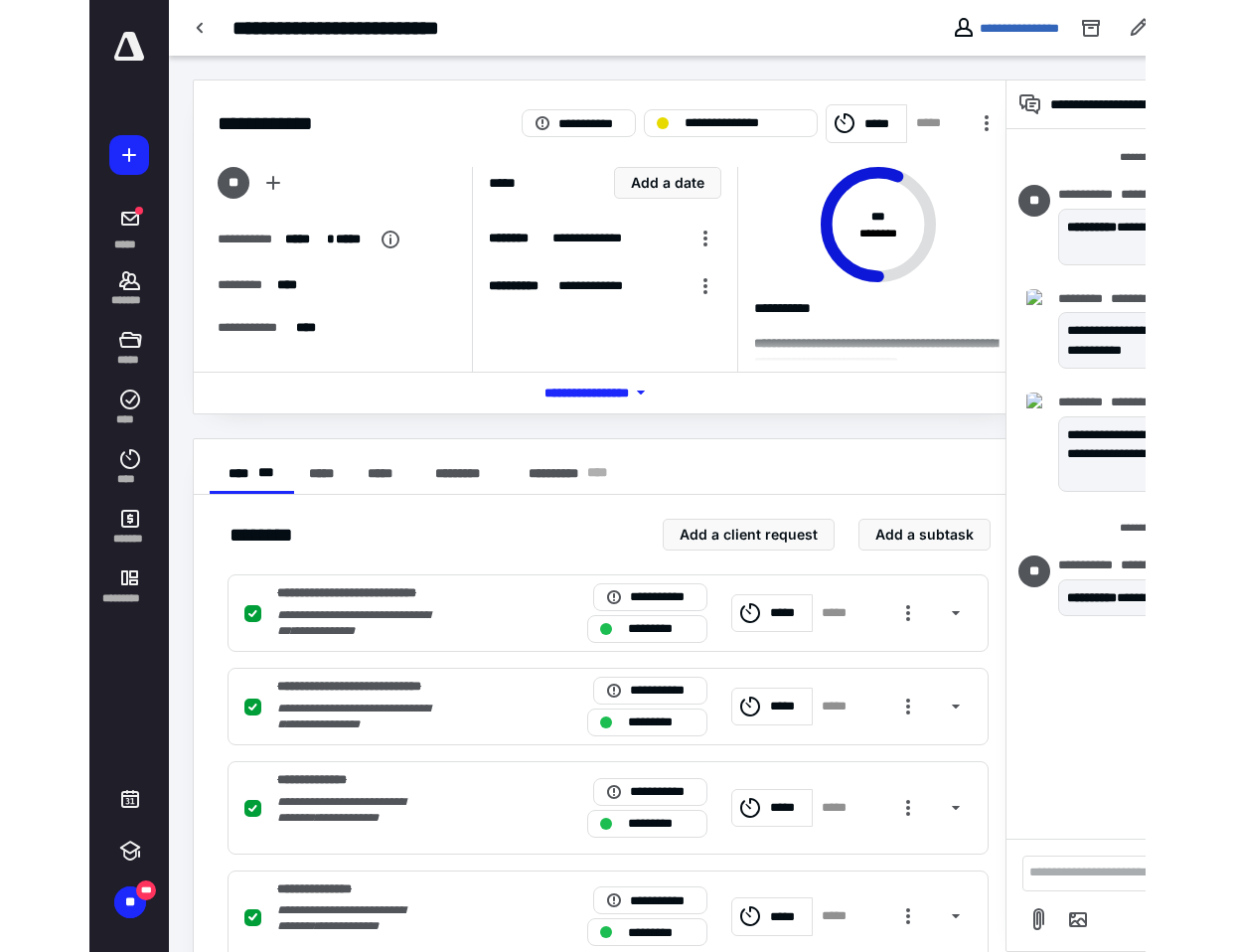 scroll, scrollTop: 19, scrollLeft: 0, axis: vertical 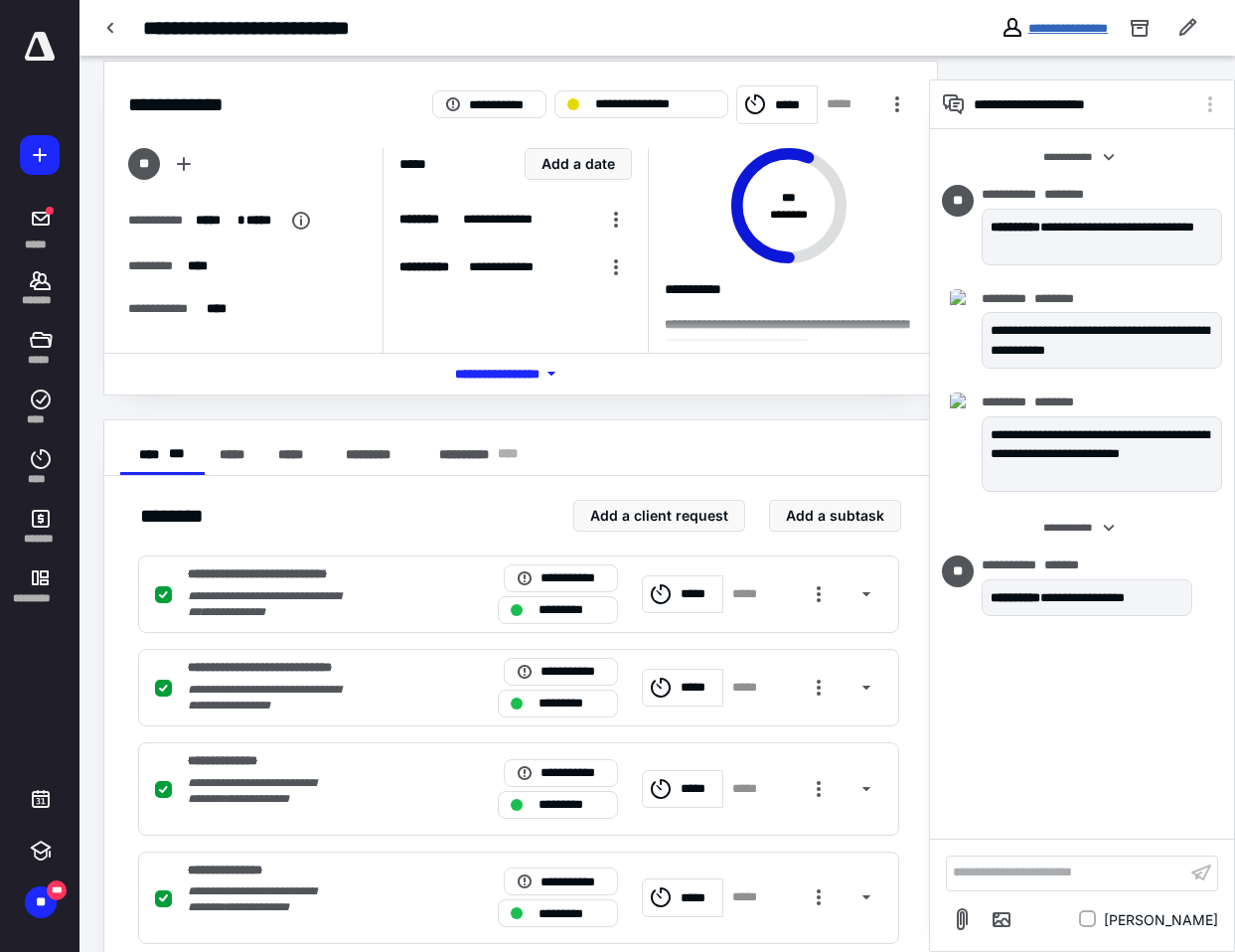 click on "**********" at bounding box center (1068, 28) 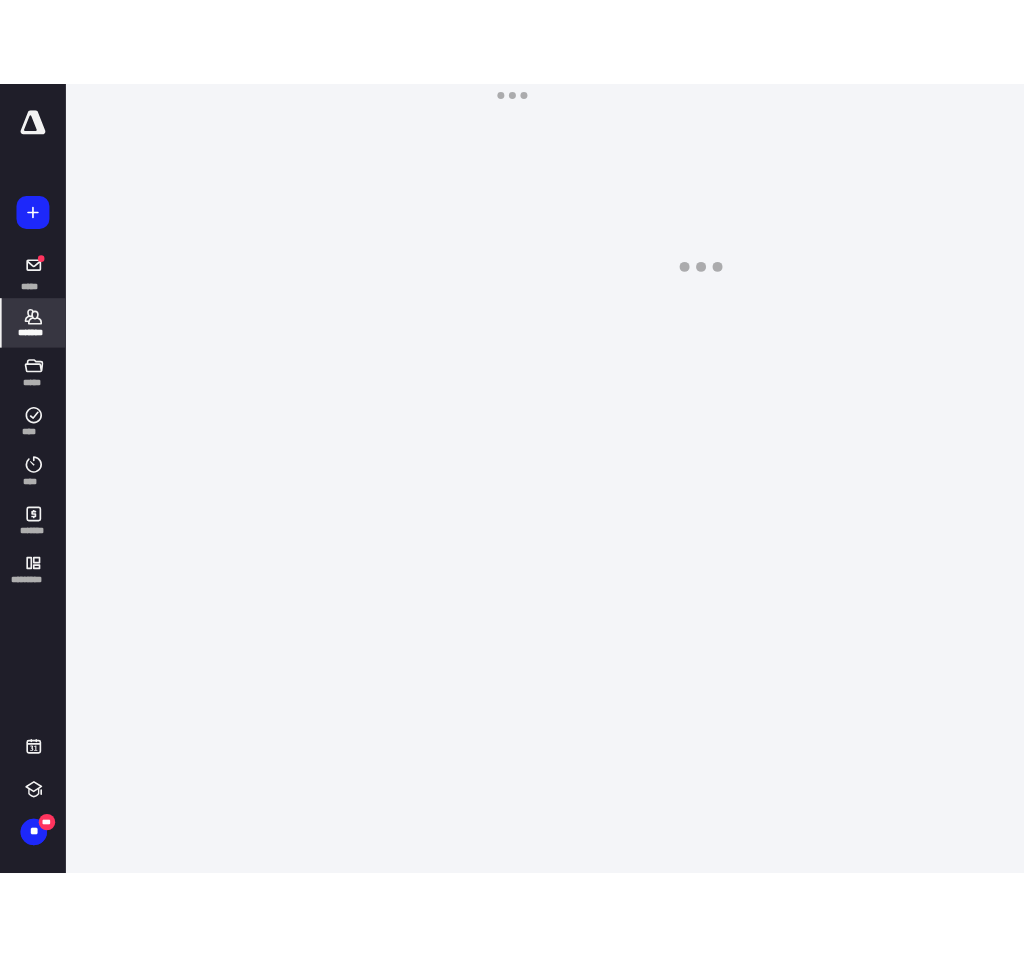 scroll, scrollTop: 0, scrollLeft: 0, axis: both 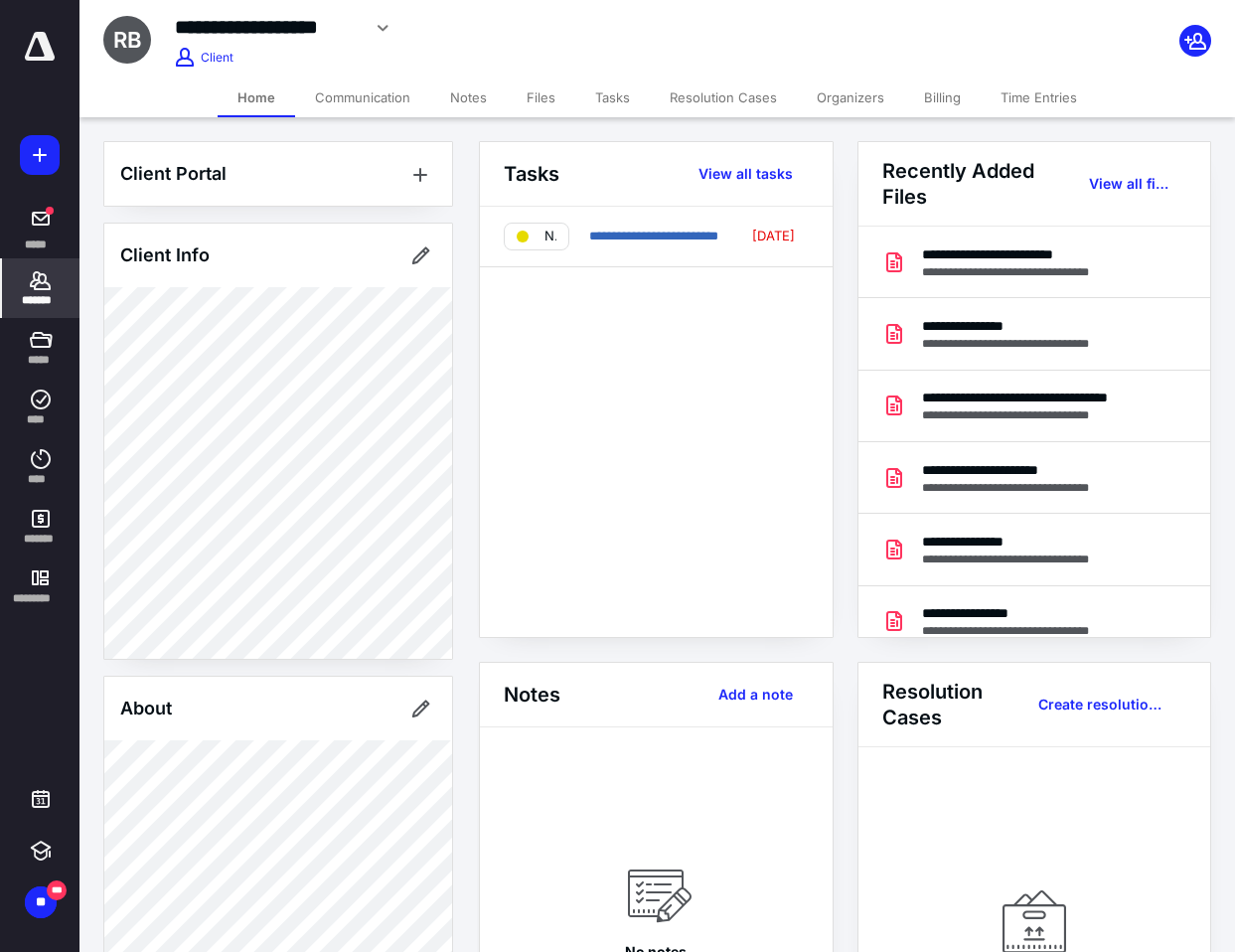 click on "Files" at bounding box center (540, 97) 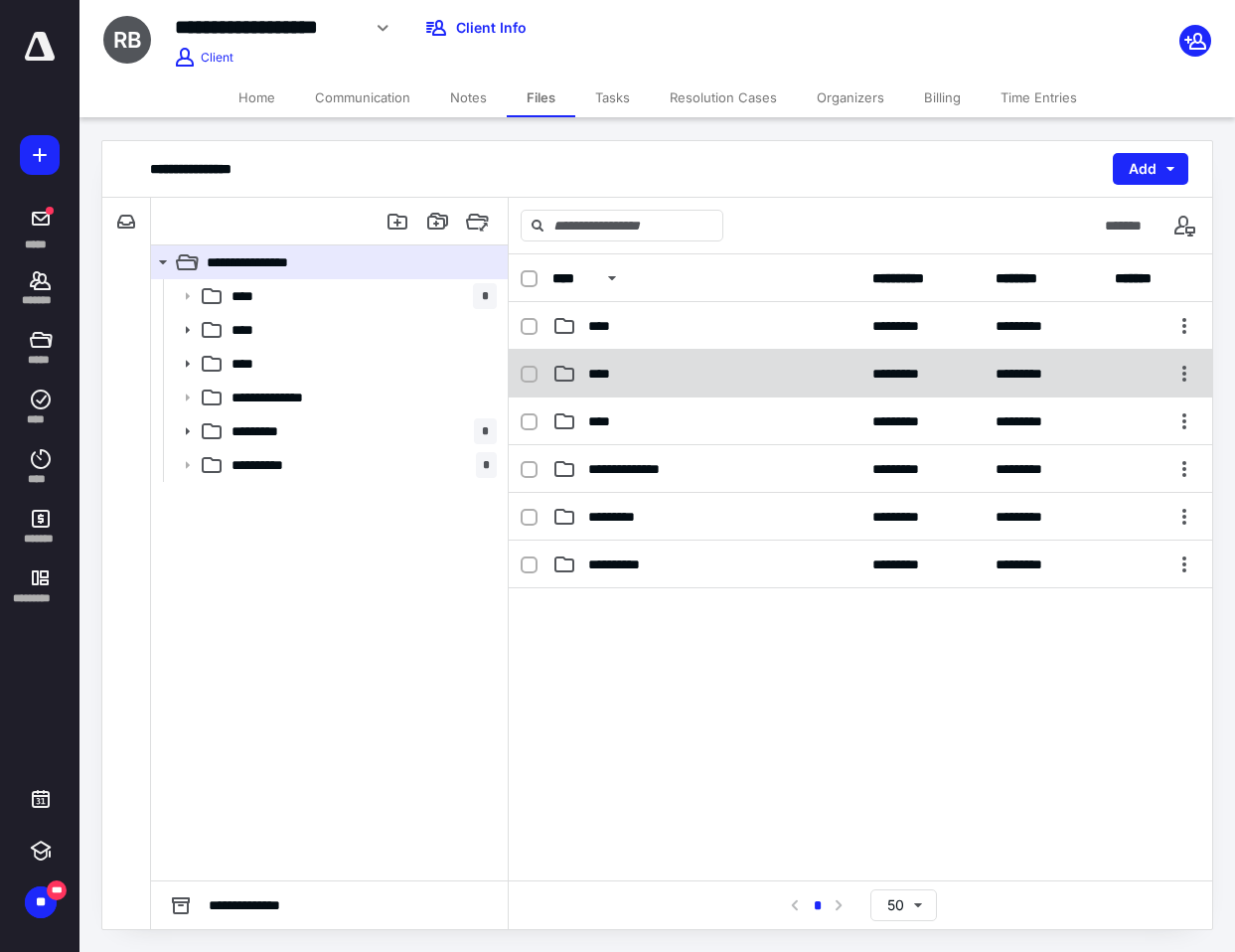 click on "**** ********* *********" at bounding box center [860, 374] 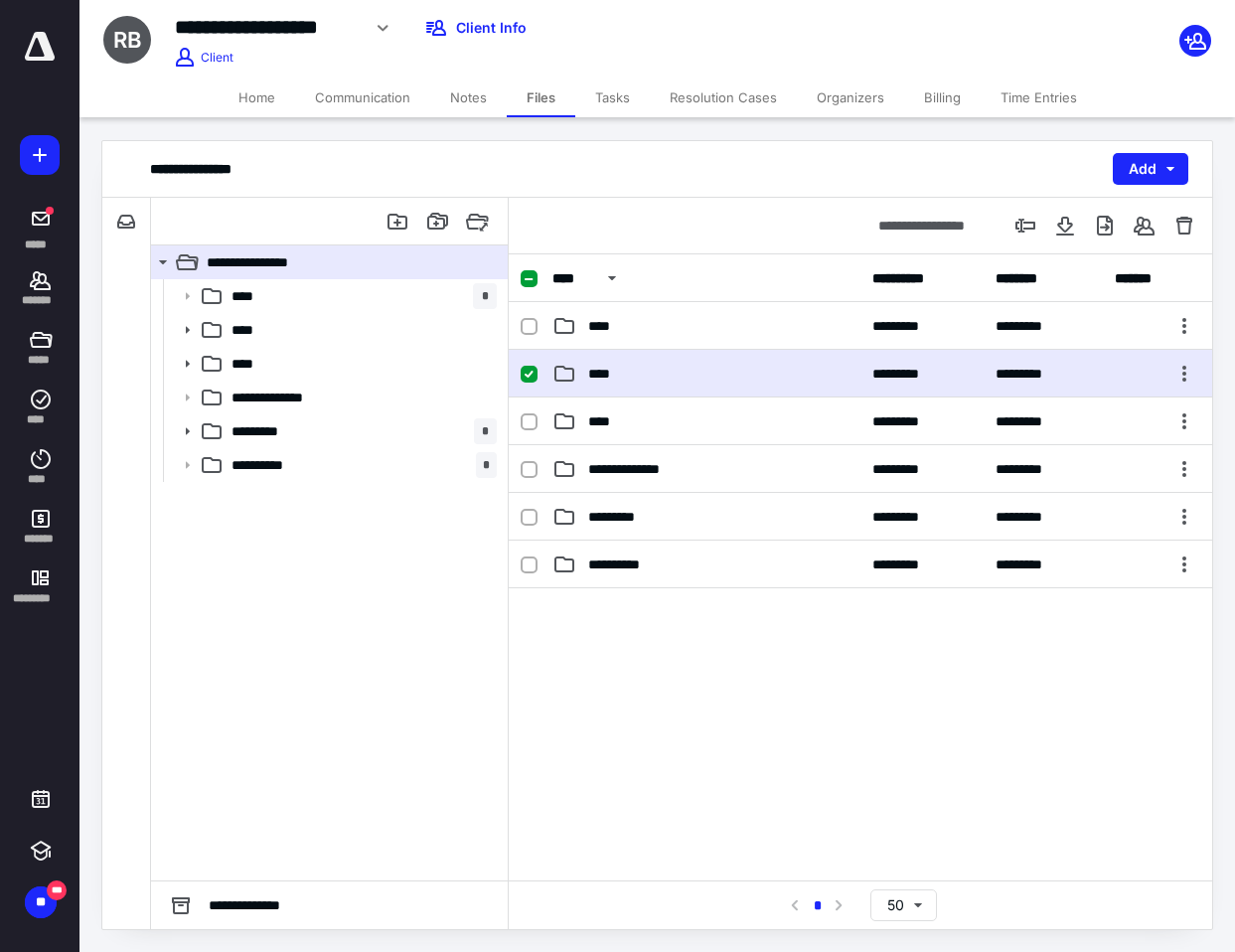 click on "**** ********* *********" at bounding box center [860, 374] 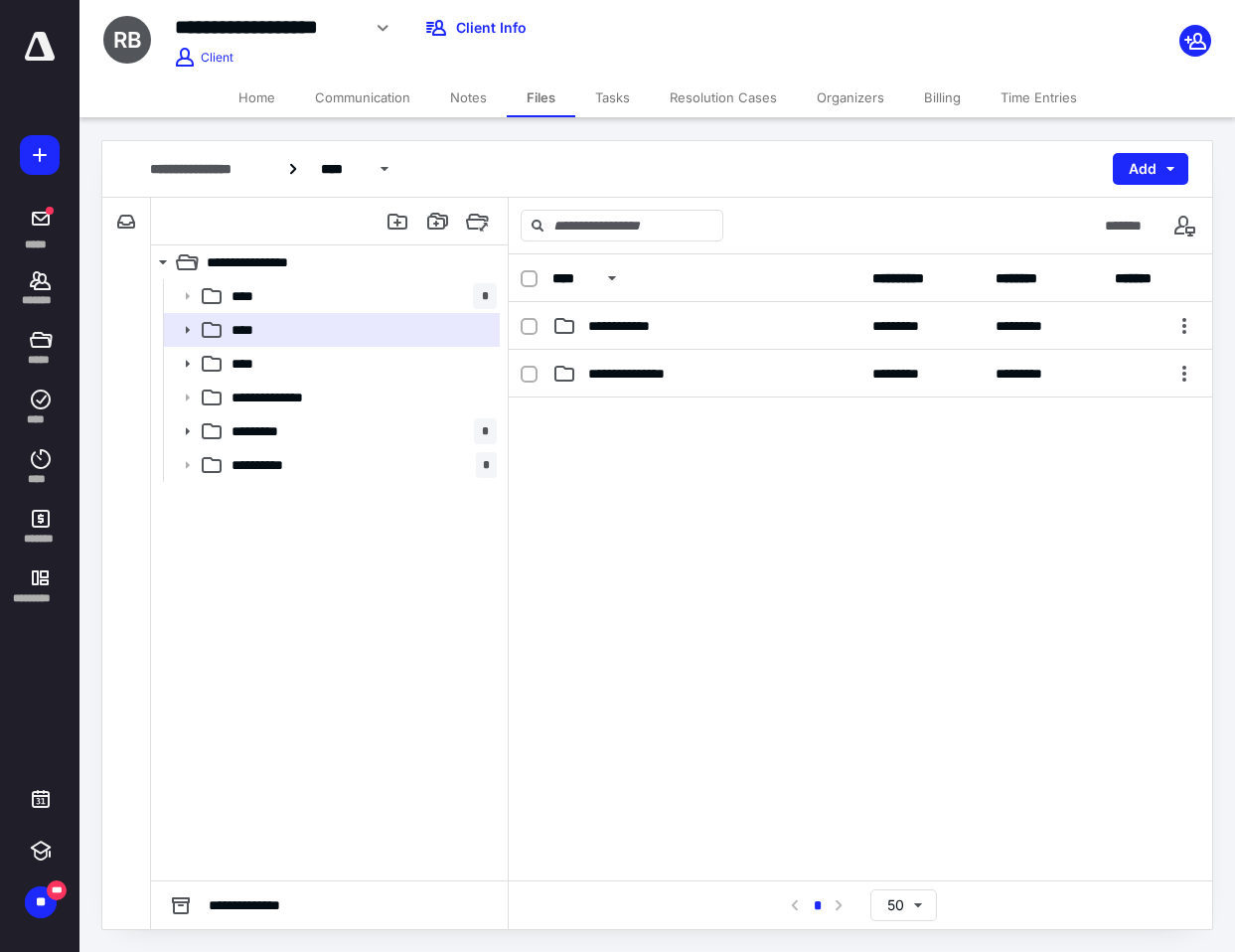 click on "**********" at bounding box center [860, 374] 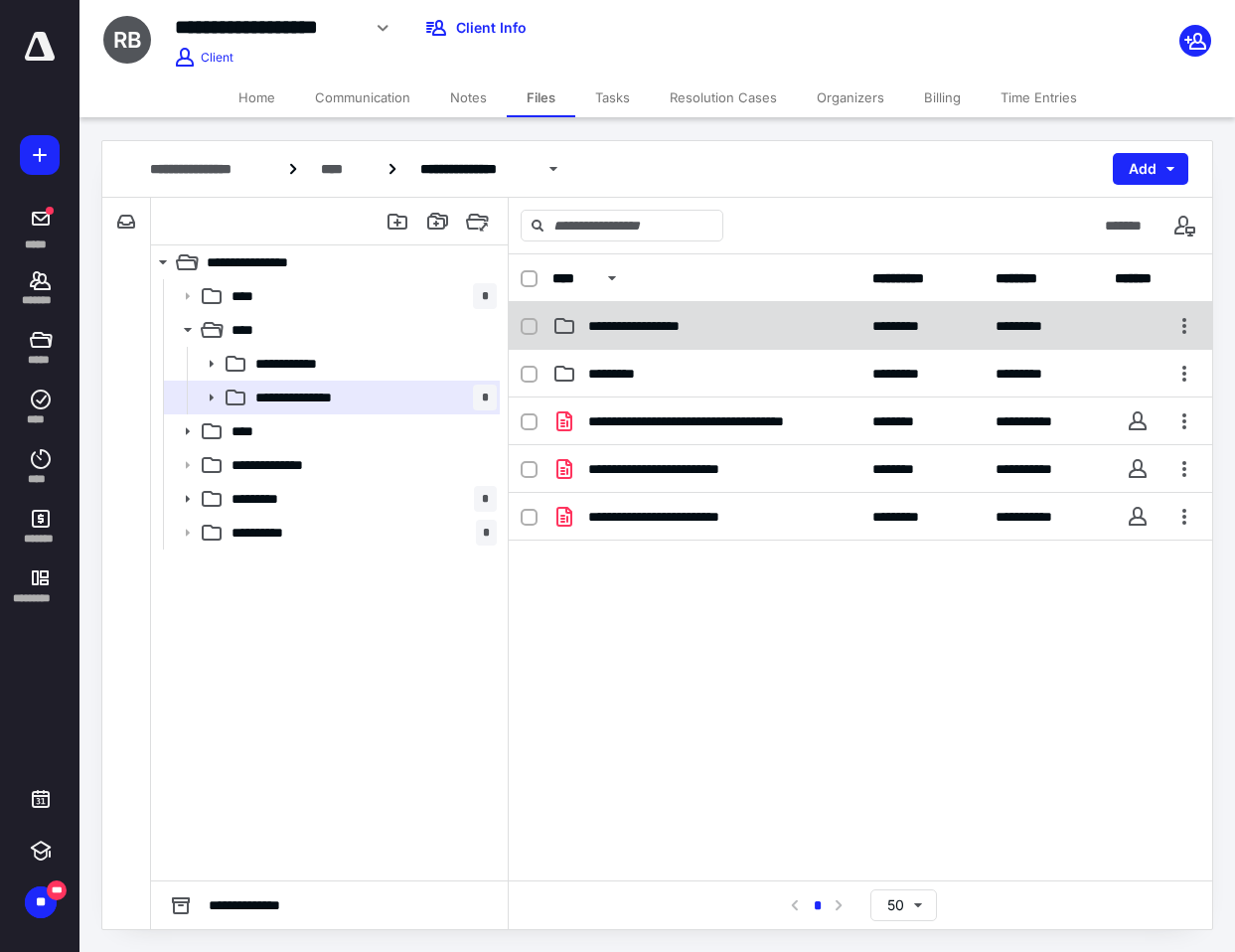 click on "**********" at bounding box center [860, 326] 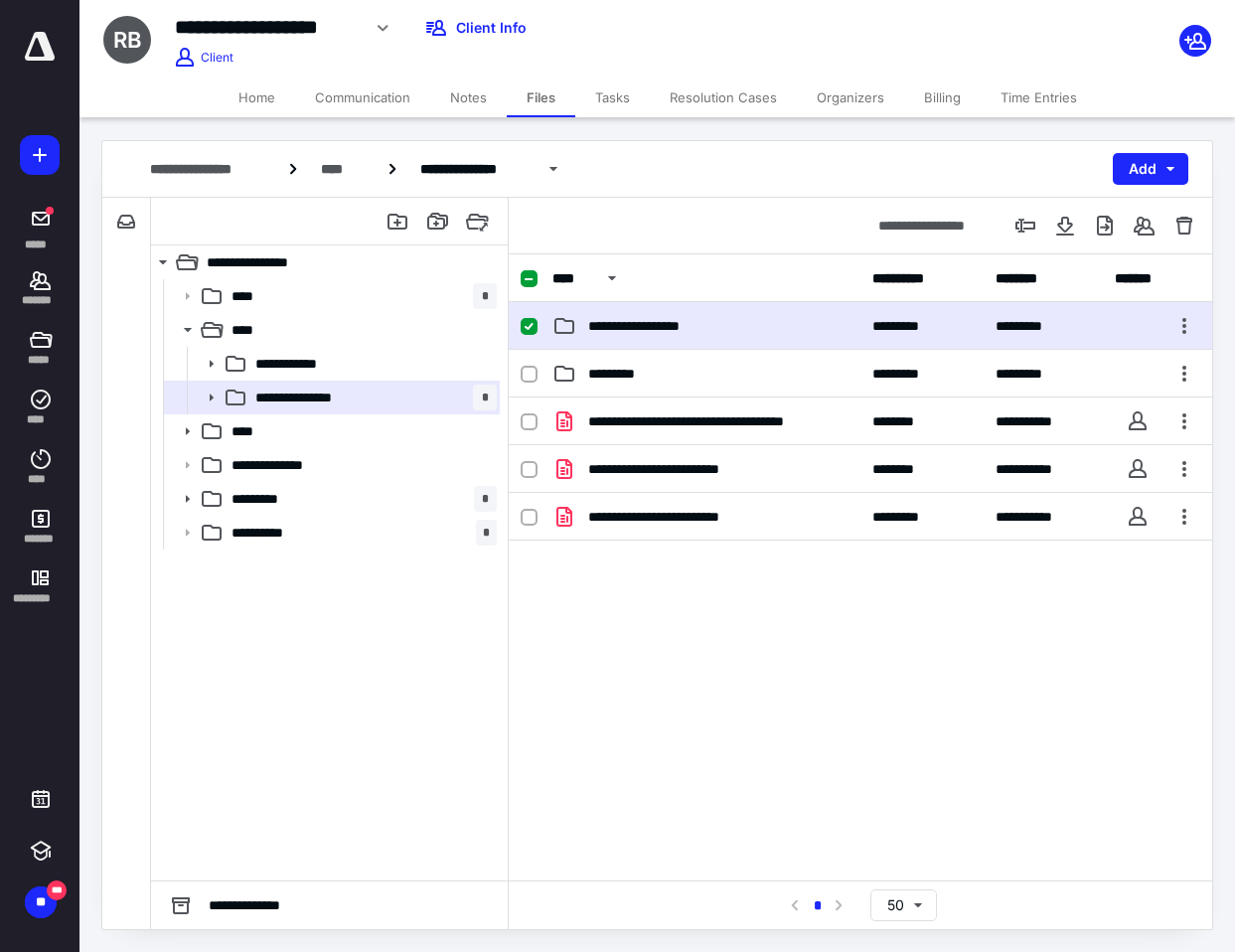 click on "**********" at bounding box center [860, 326] 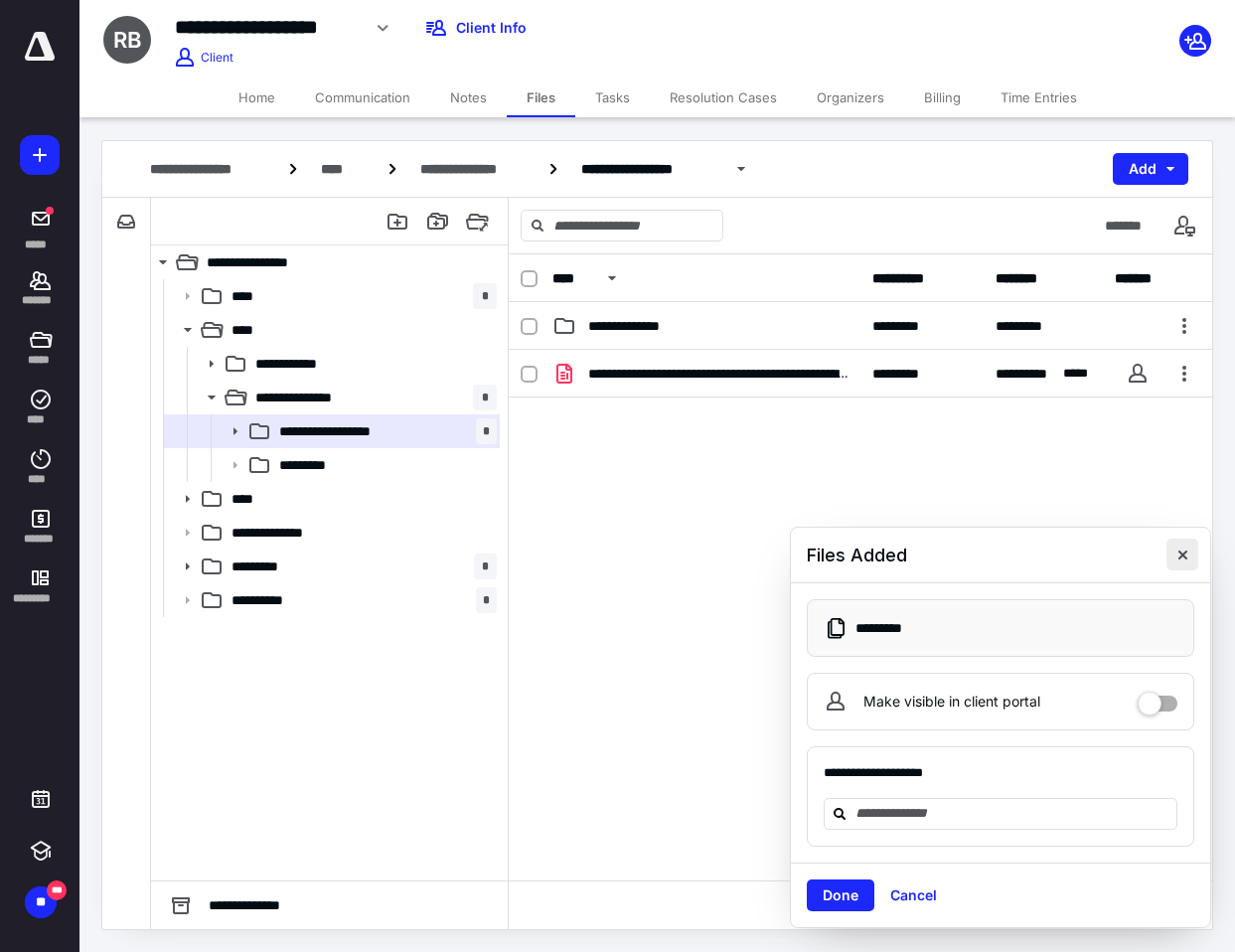 click at bounding box center (1182, 555) 